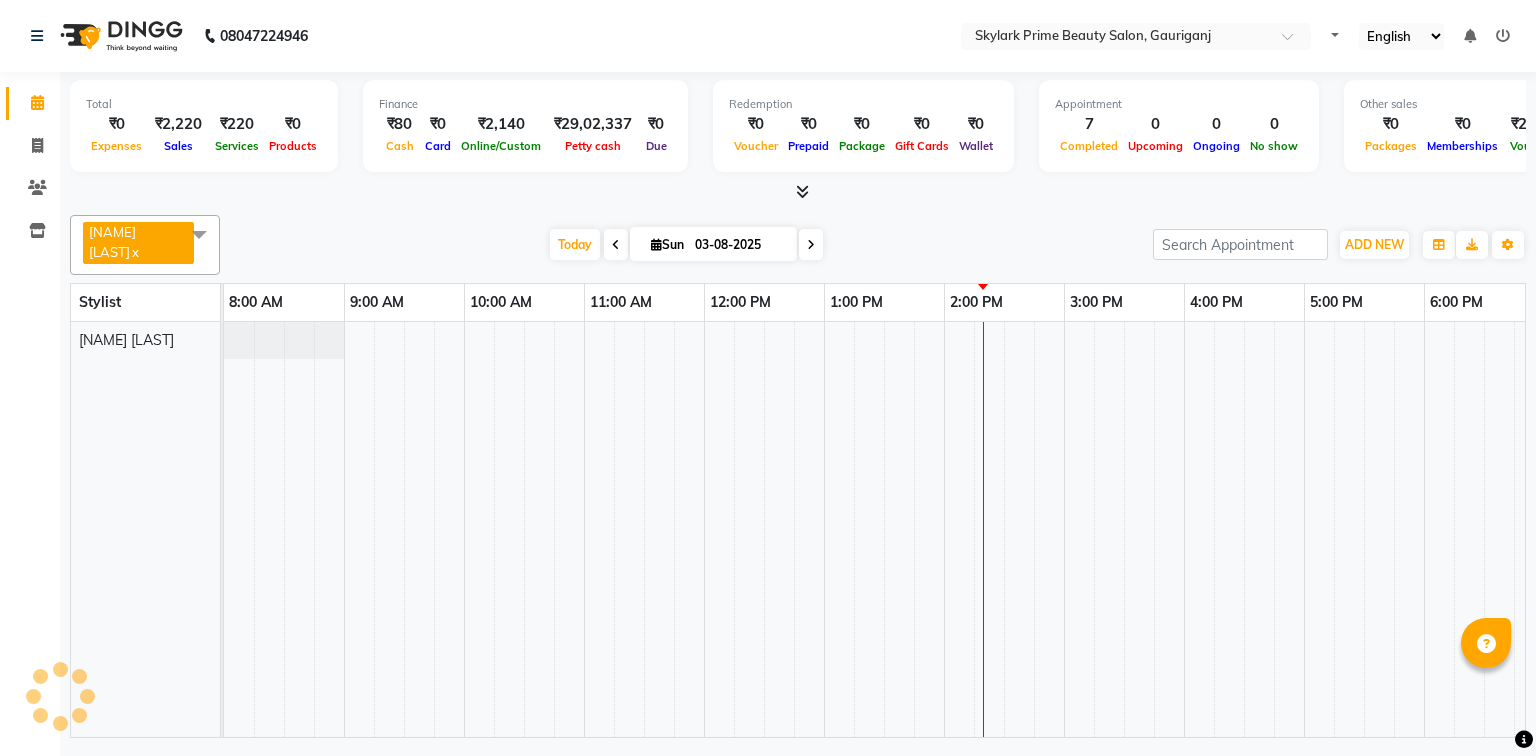 scroll, scrollTop: 0, scrollLeft: 0, axis: both 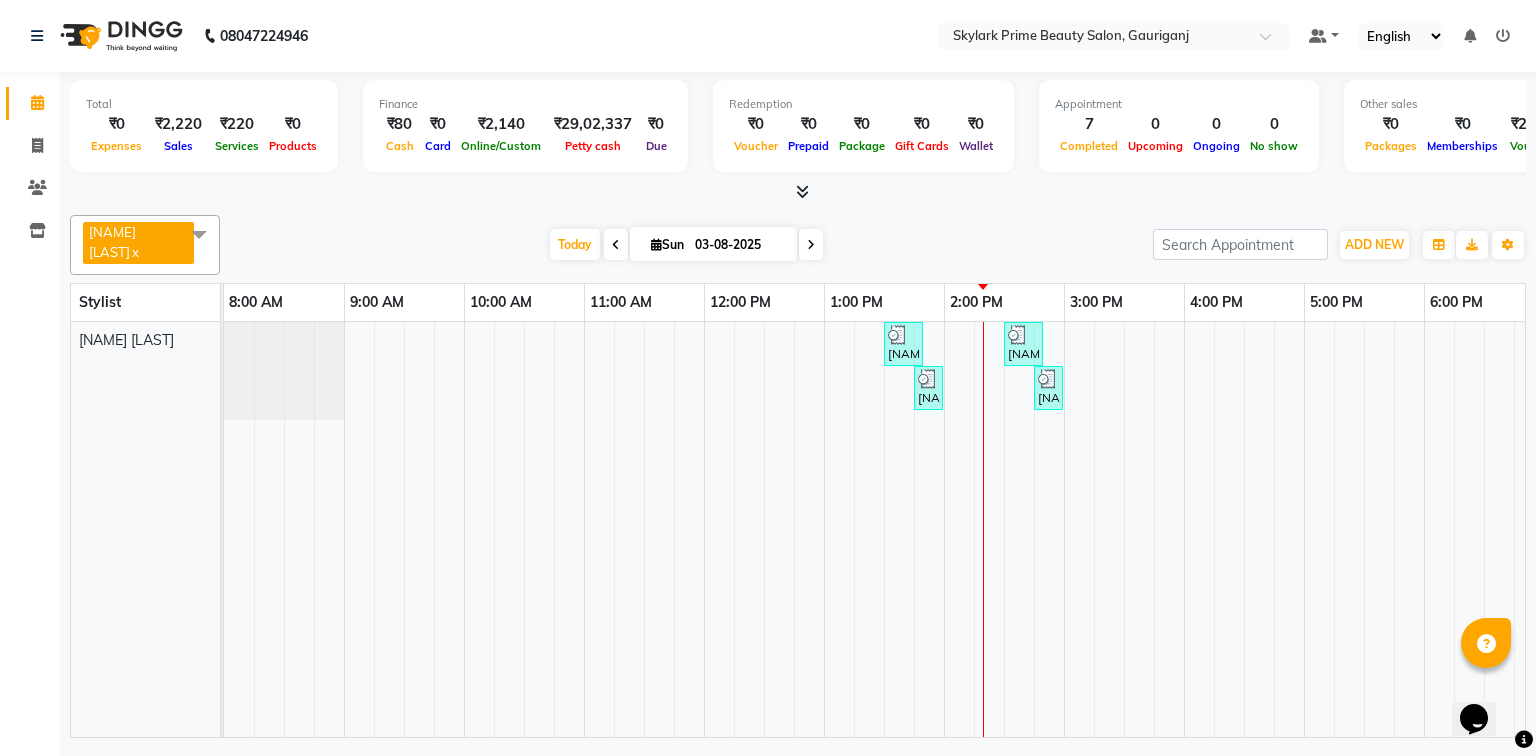 click at bounding box center (199, 234) 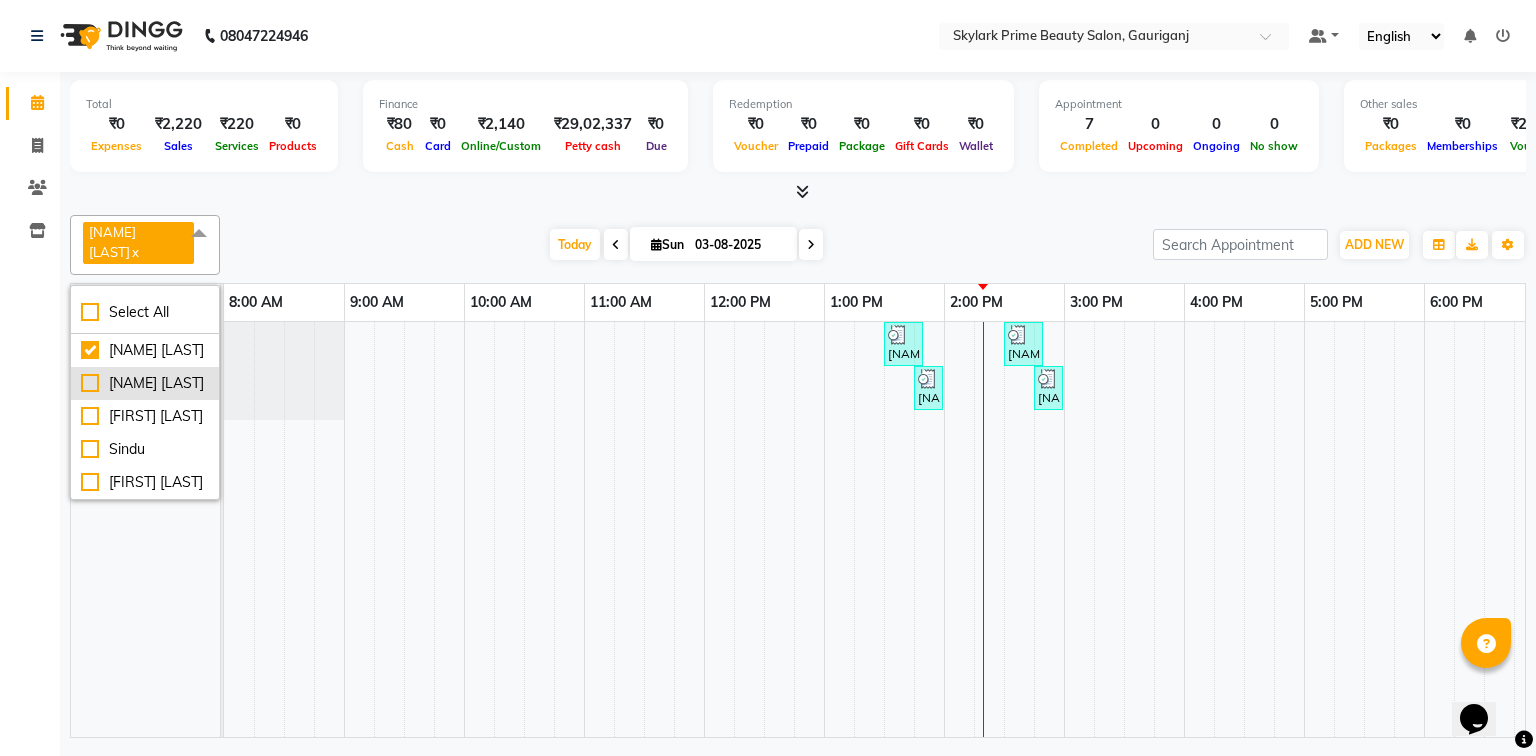 click on "[FIRST] [LAST]" at bounding box center (145, 383) 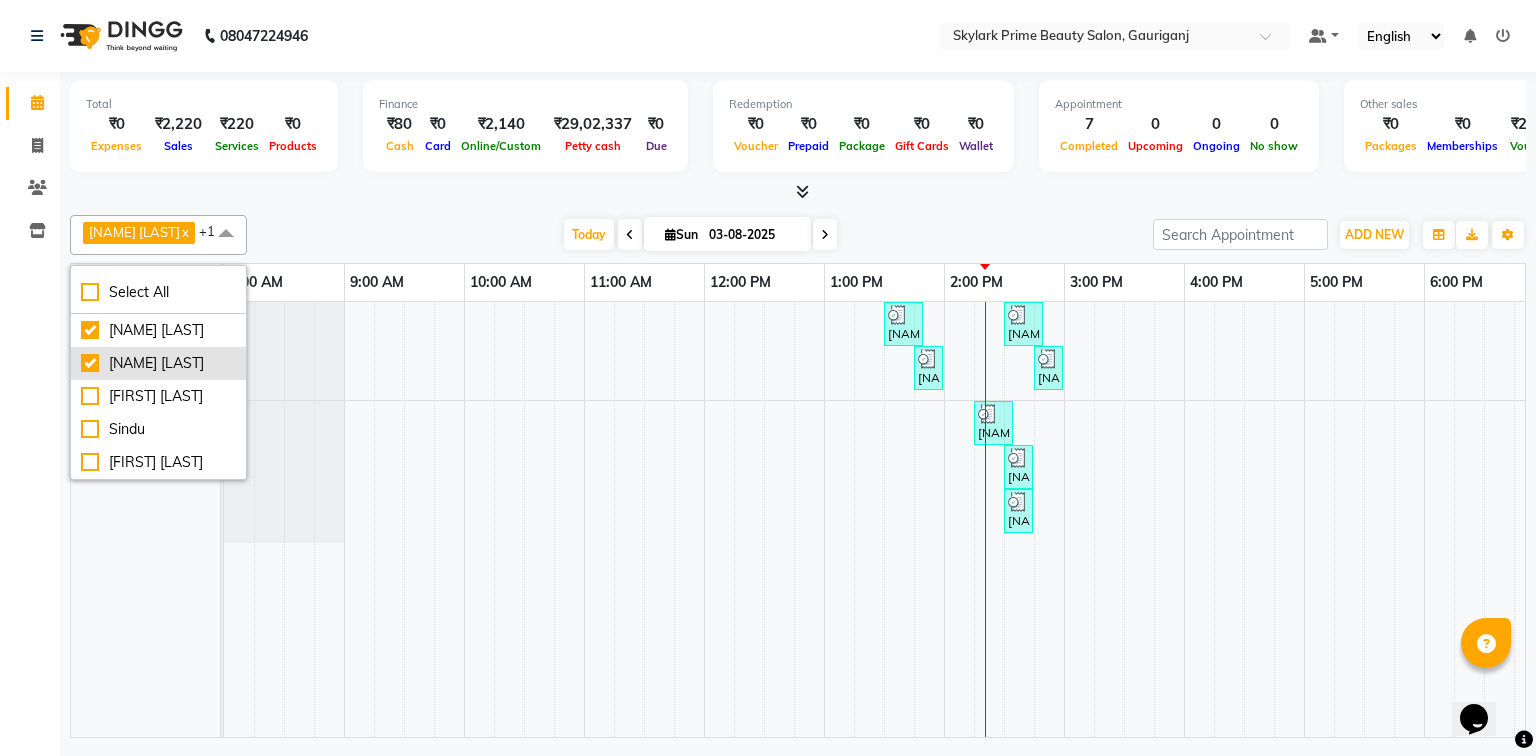 click on "[LAST] [LAST]" at bounding box center [158, 363] 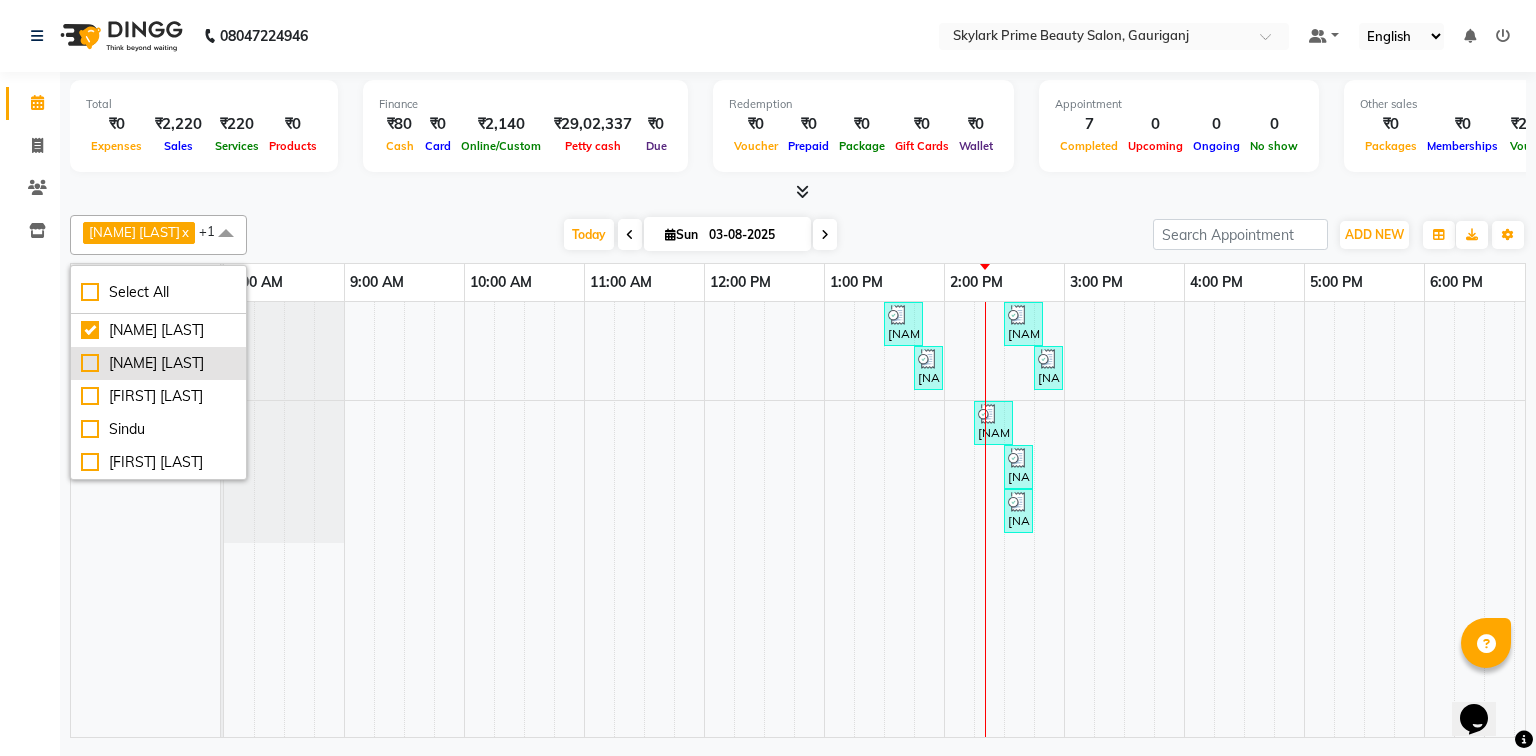 checkbox on "false" 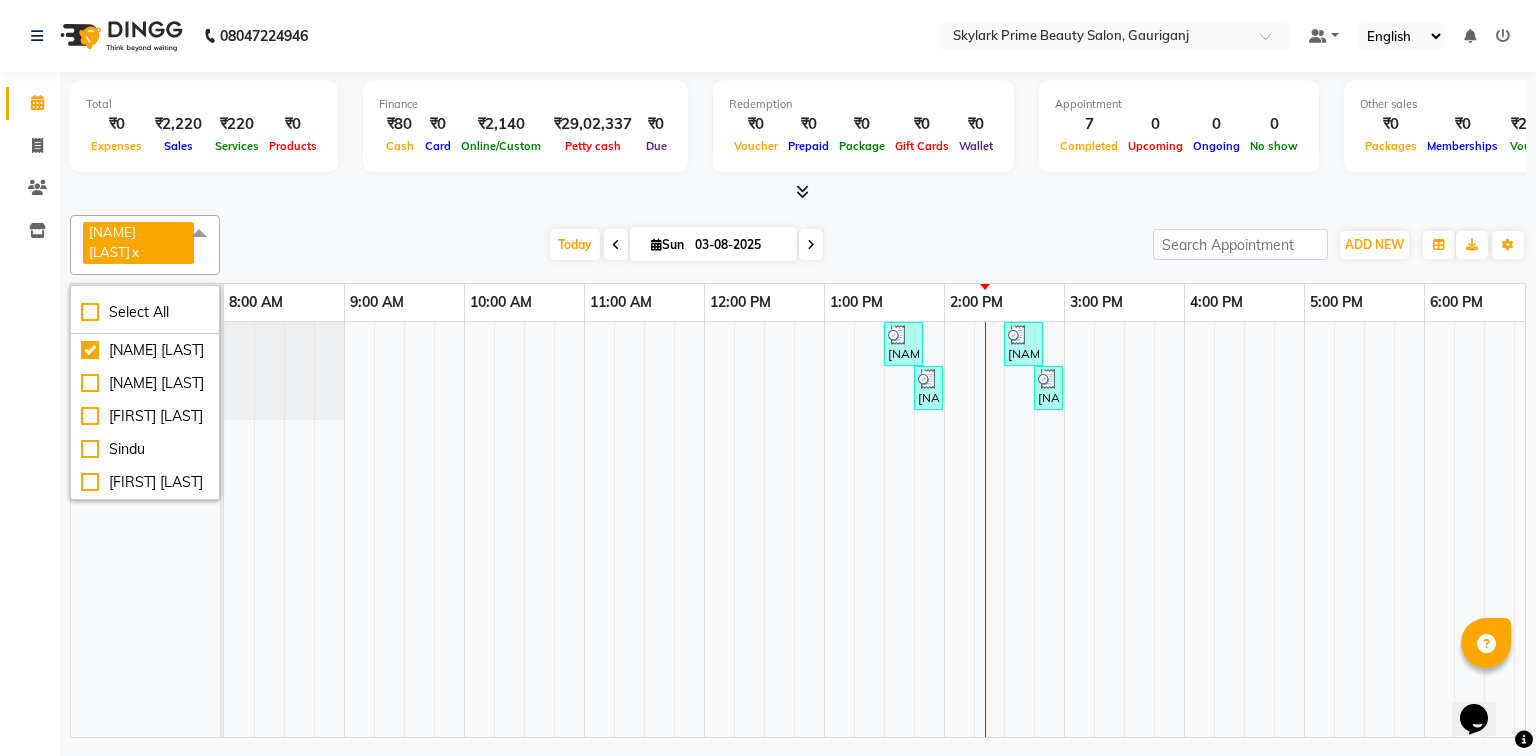 click at bounding box center [199, 234] 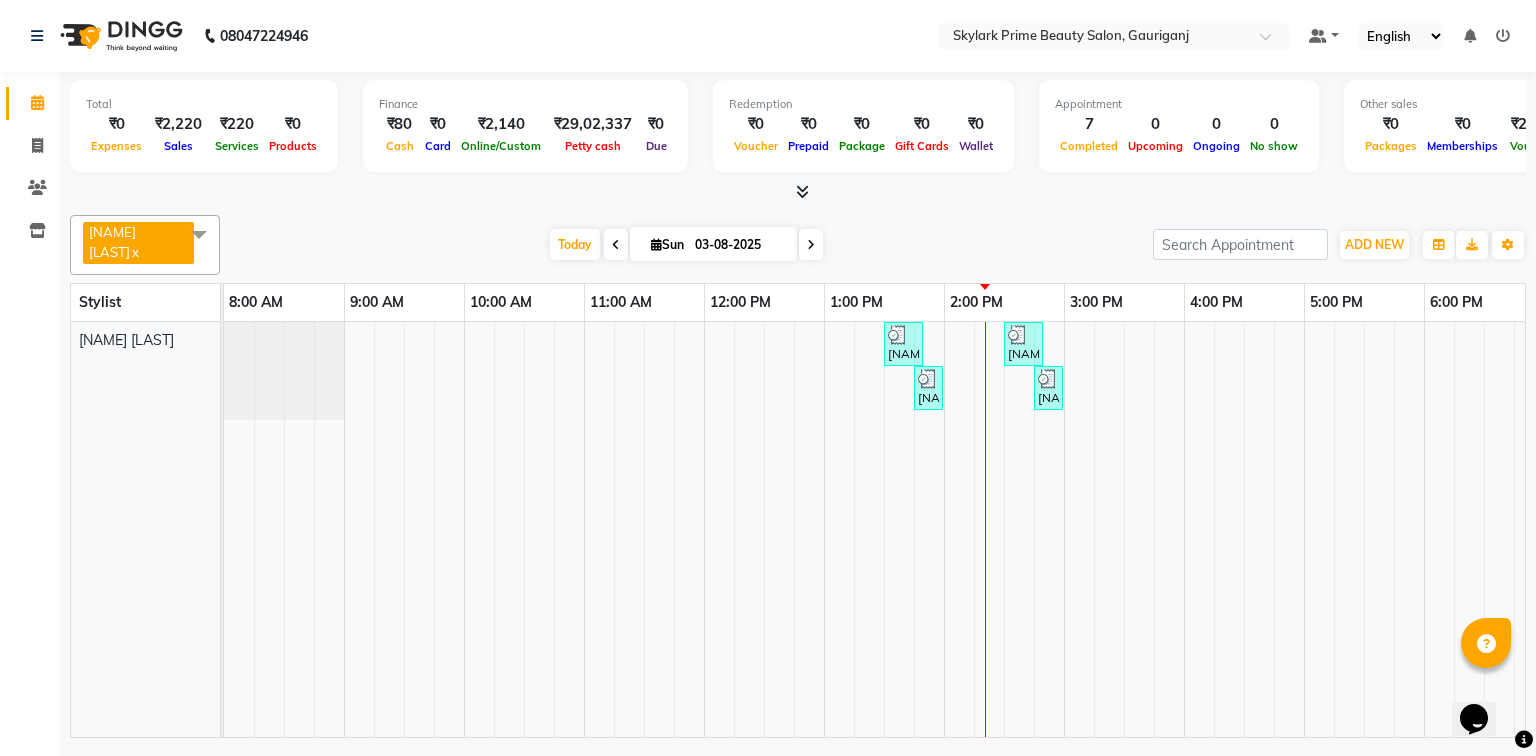 click at bounding box center [199, 234] 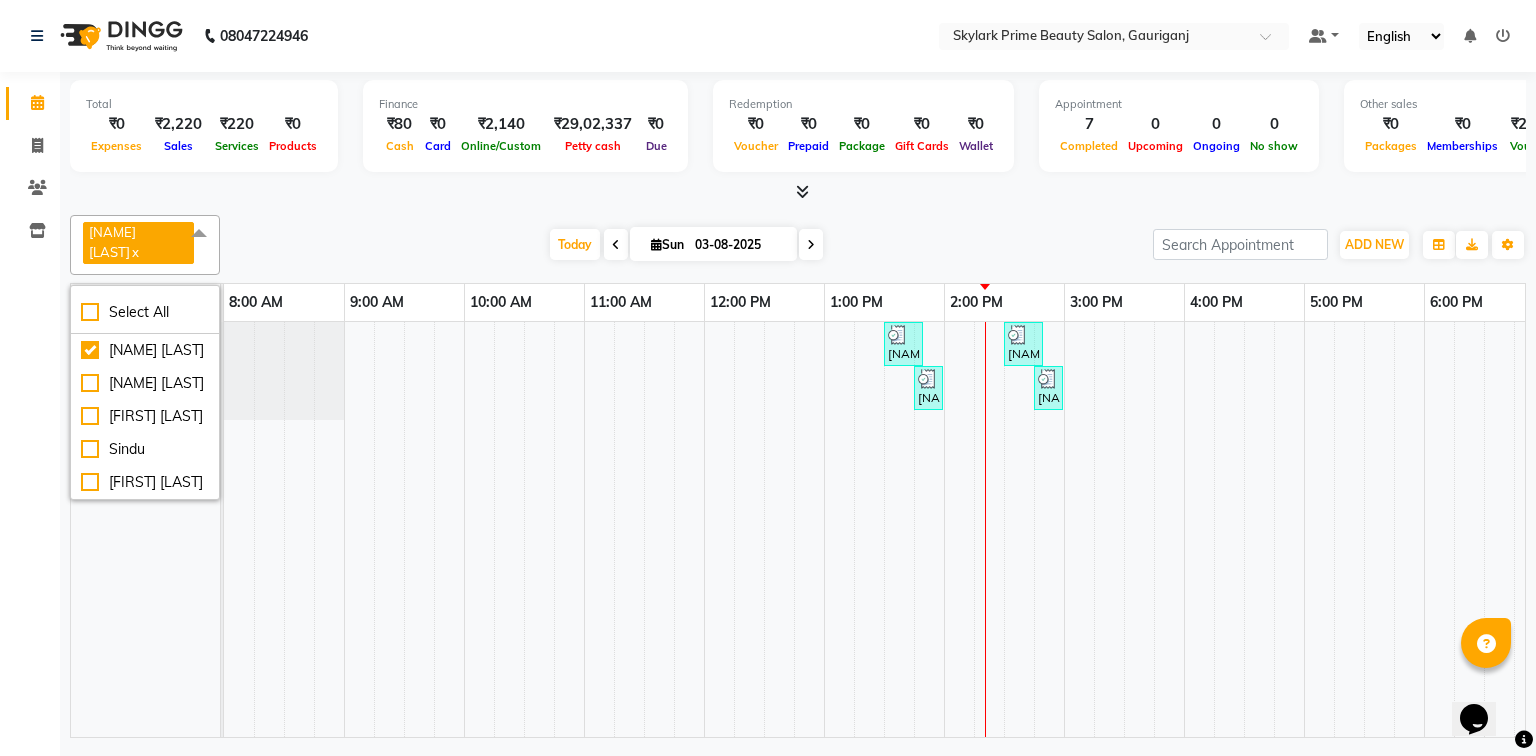 click at bounding box center (199, 234) 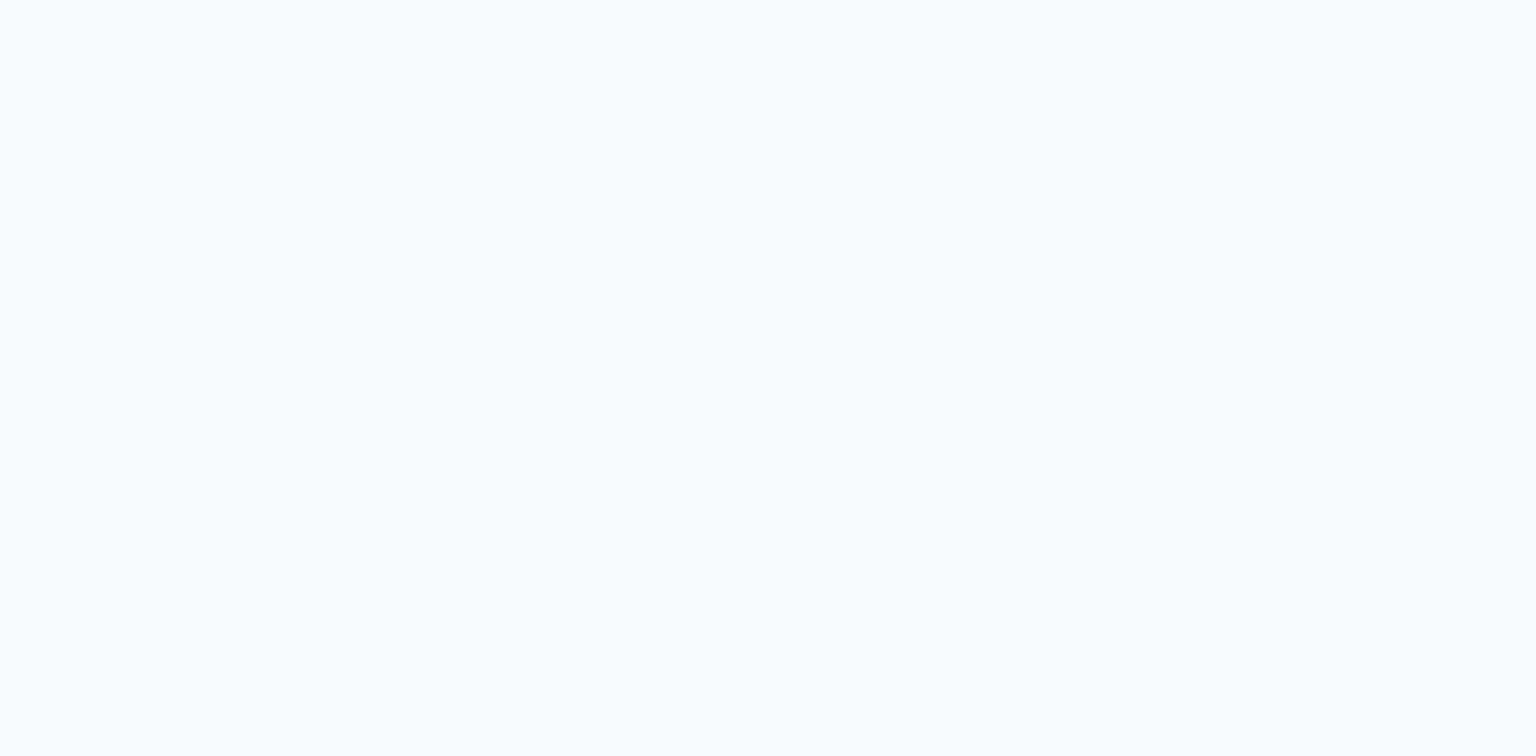 scroll, scrollTop: 0, scrollLeft: 0, axis: both 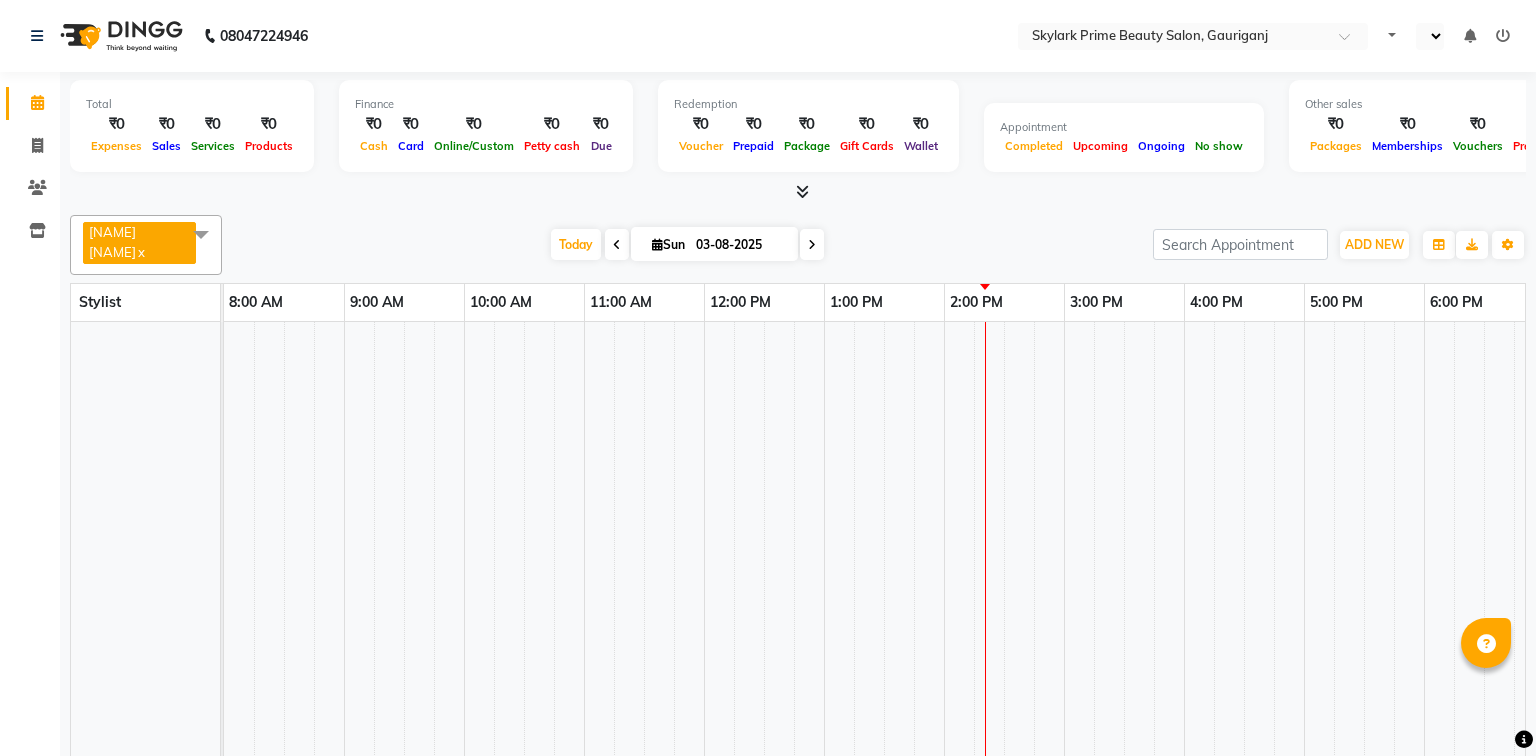 select on "en" 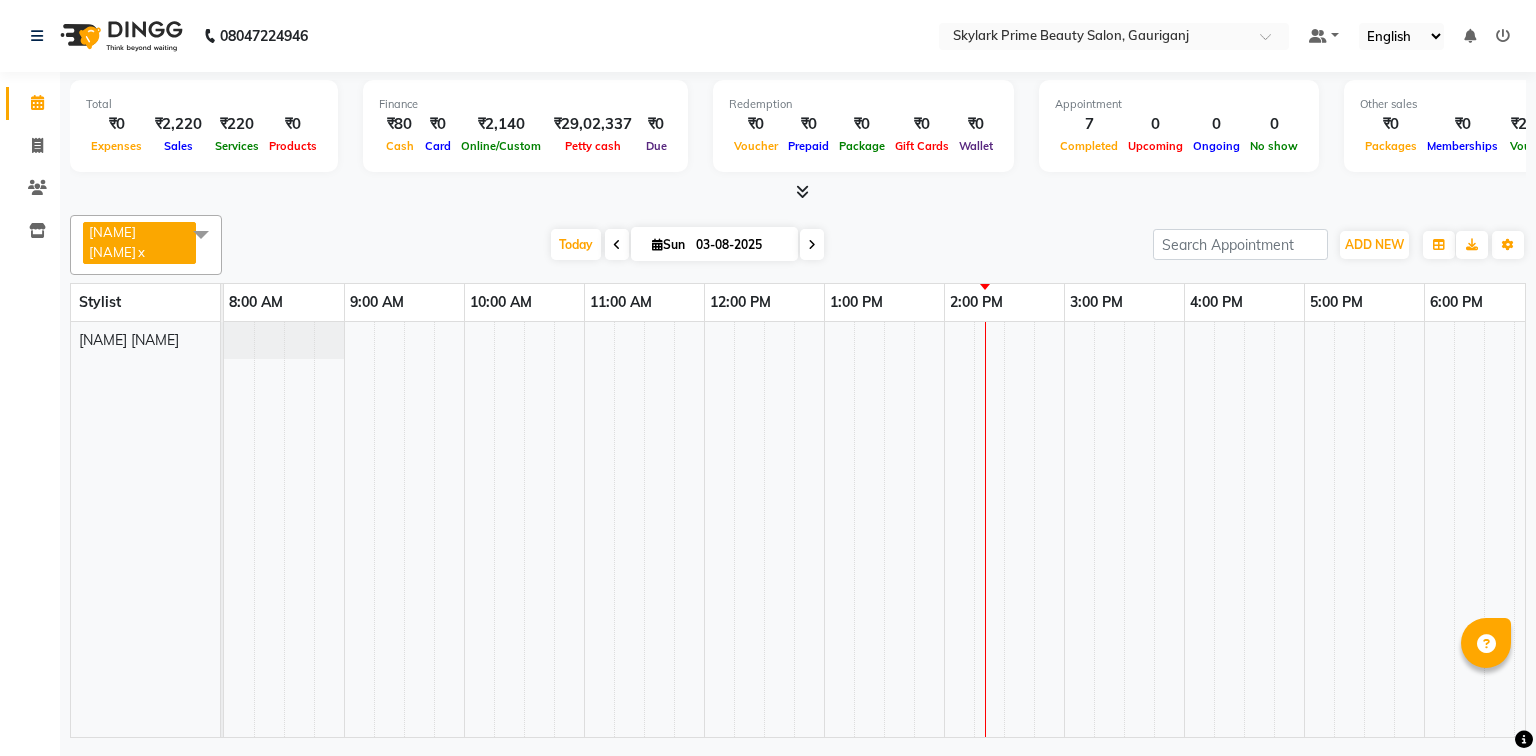 scroll, scrollTop: 0, scrollLeft: 0, axis: both 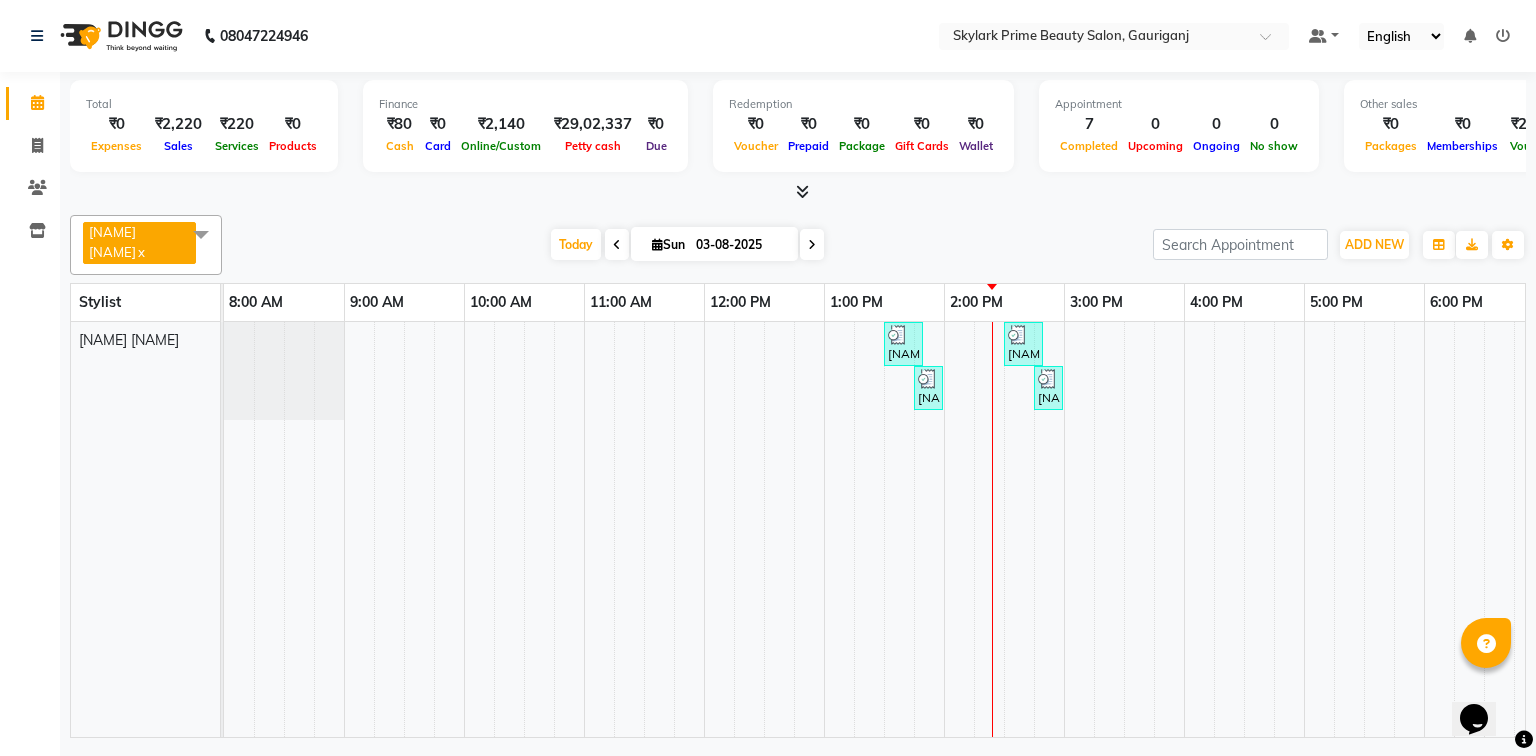 click at bounding box center (617, 244) 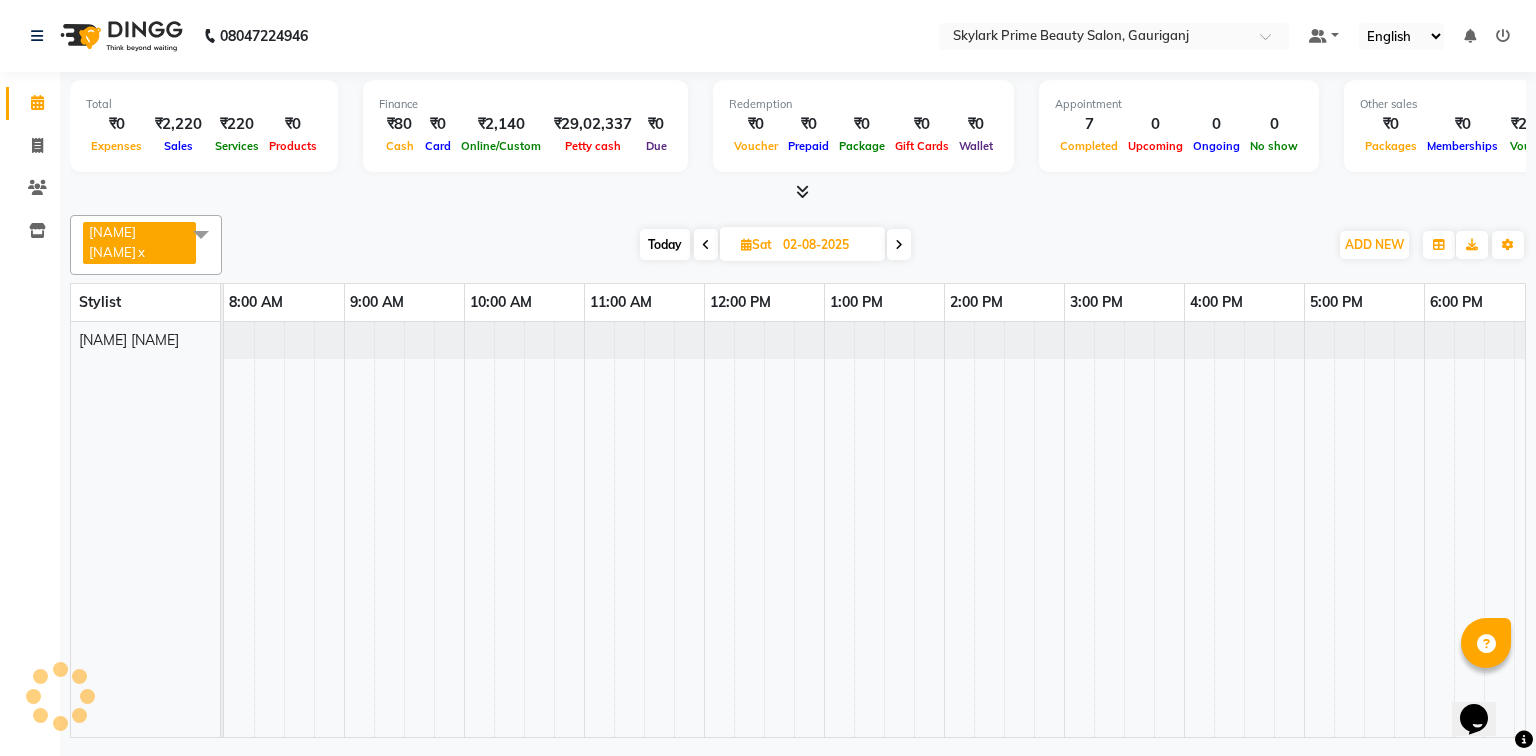 scroll, scrollTop: 0, scrollLeft: 258, axis: horizontal 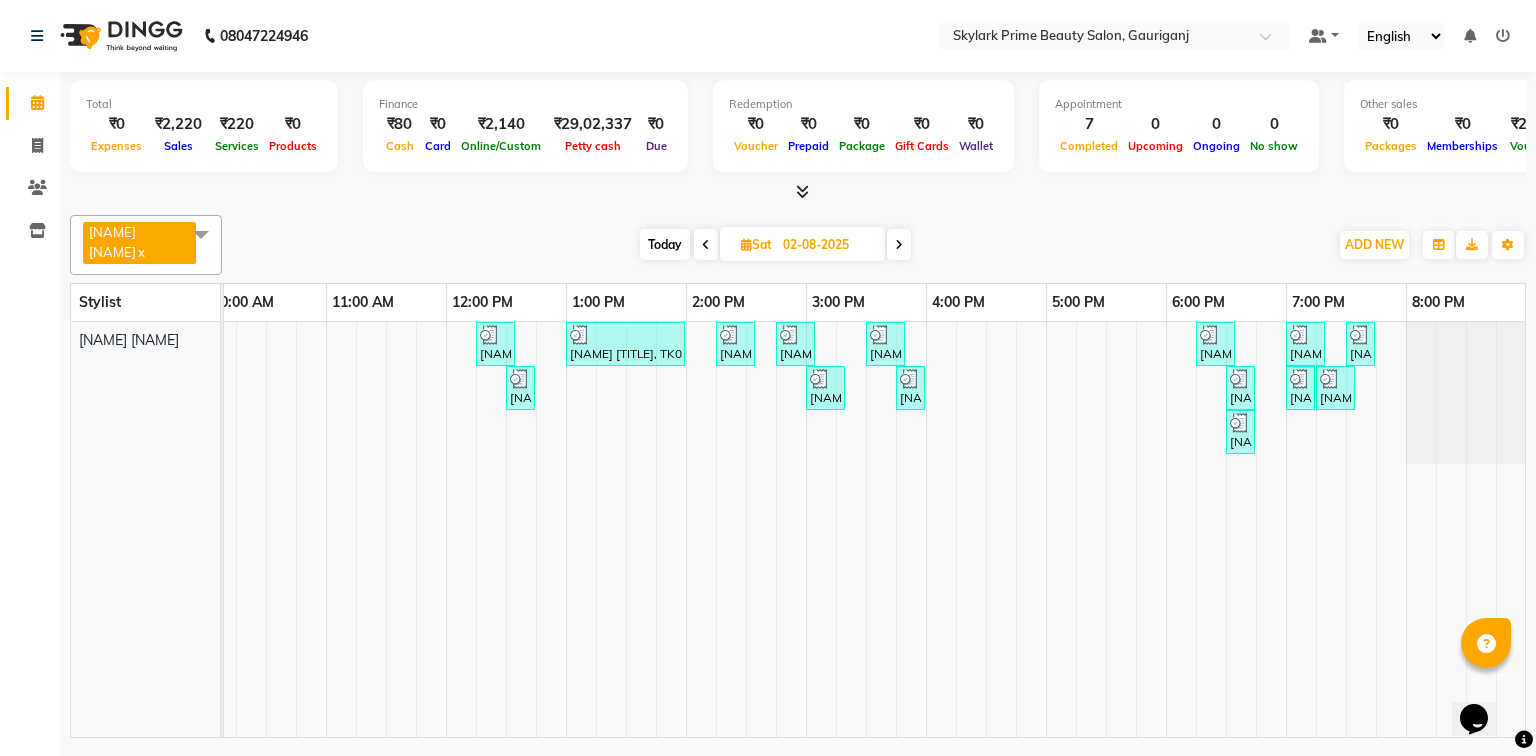 click at bounding box center (899, 245) 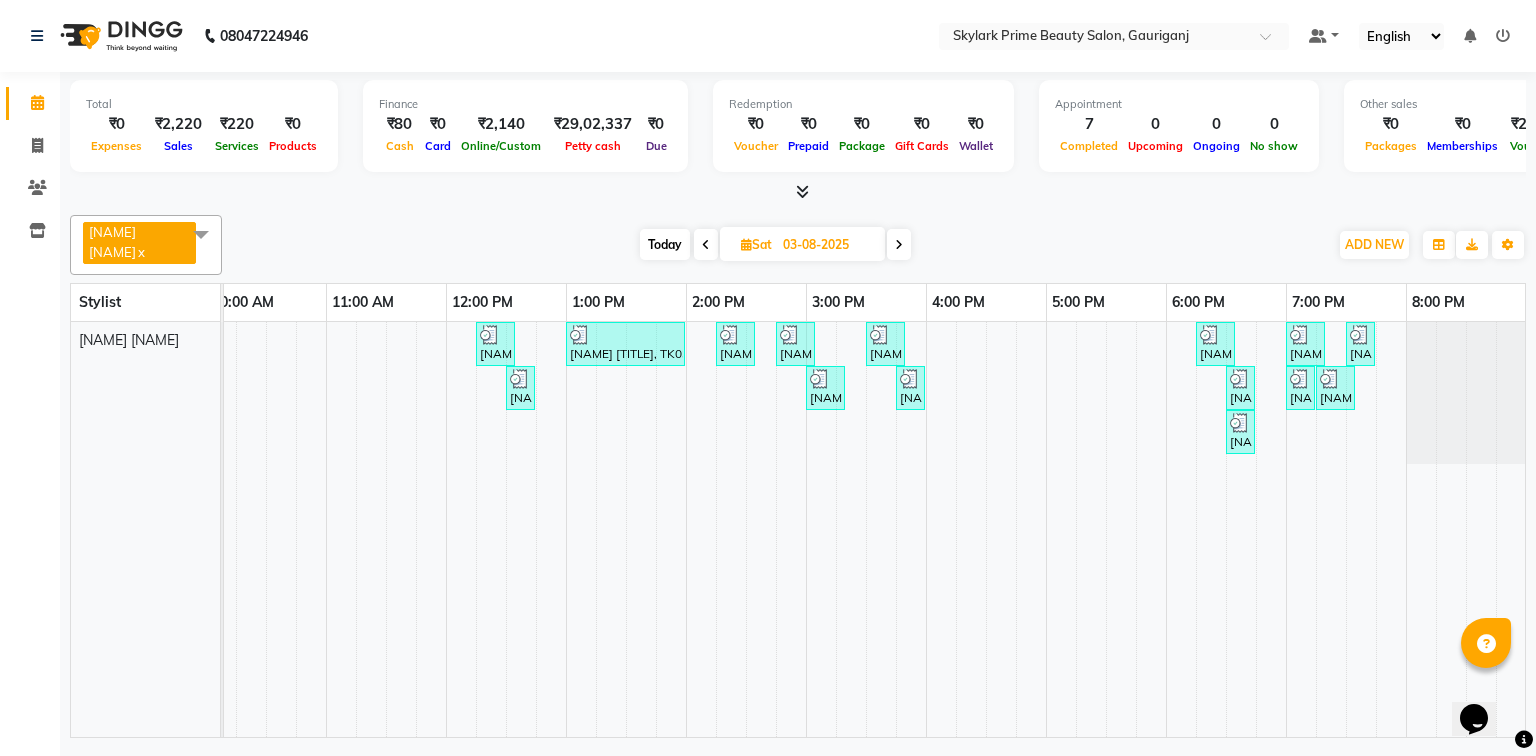 scroll, scrollTop: 0, scrollLeft: 0, axis: both 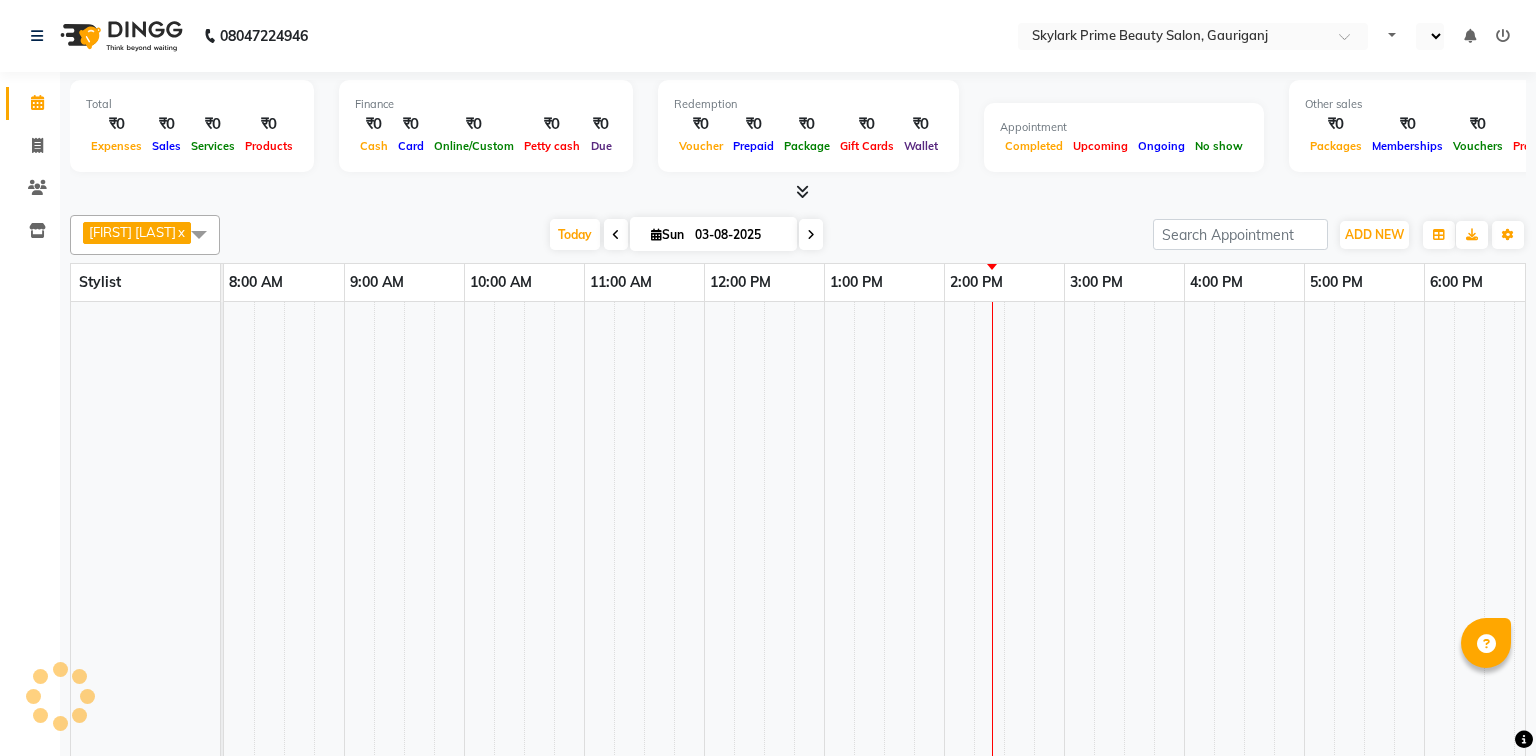 select on "en" 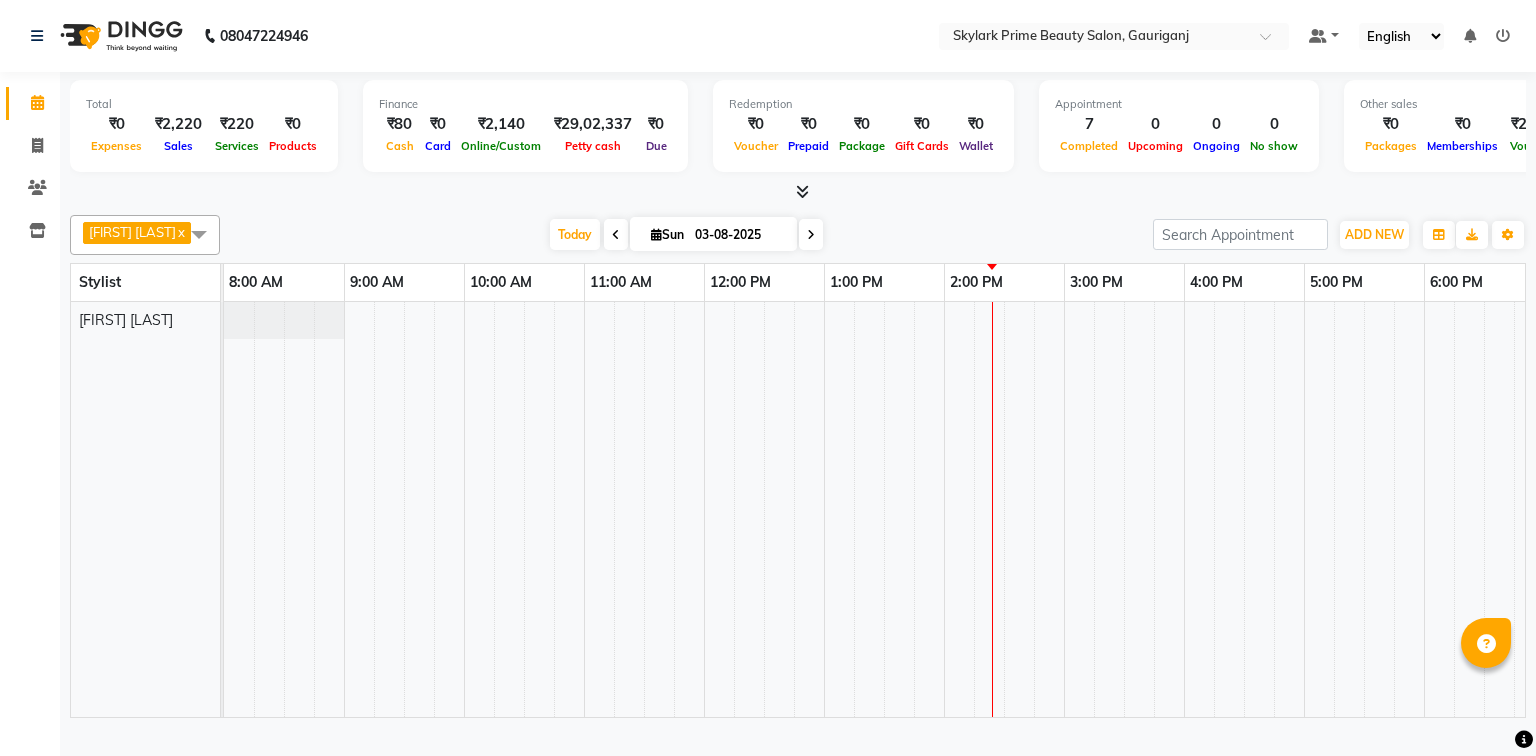 scroll, scrollTop: 0, scrollLeft: 258, axis: horizontal 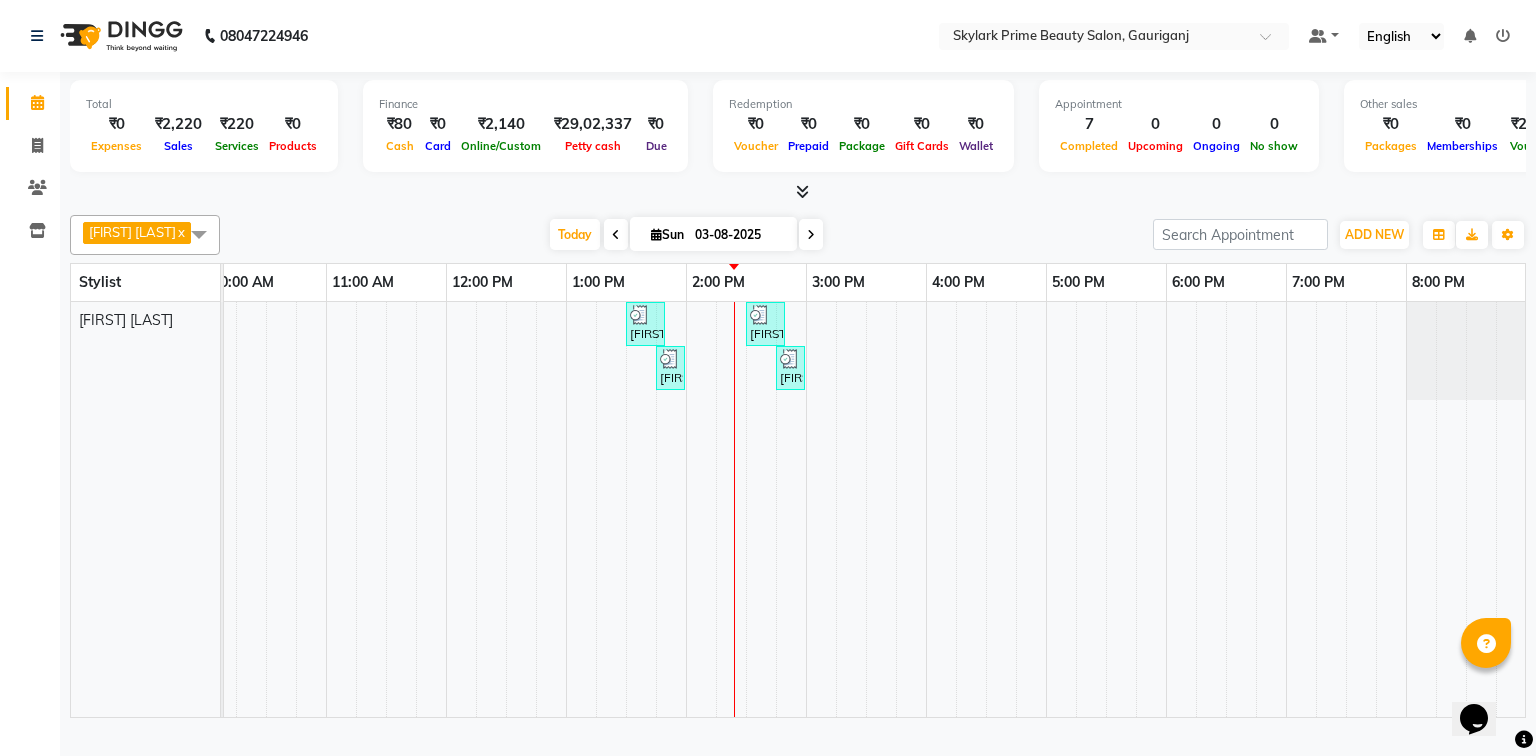 click on "priyanka maam, TK01, 01:30 PM-01:50 PM, Threading  - Eyebrow     pushppa, TK03, 02:30 PM-02:50 PM, Threading  - Eyebrow     priyanka maam, TK01, 01:45 PM-01:50 PM, Threading  - Forhead     pushppa, TK03, 02:45 PM-02:50 PM, Threading  - Upper Lips" at bounding box center [746, 509] 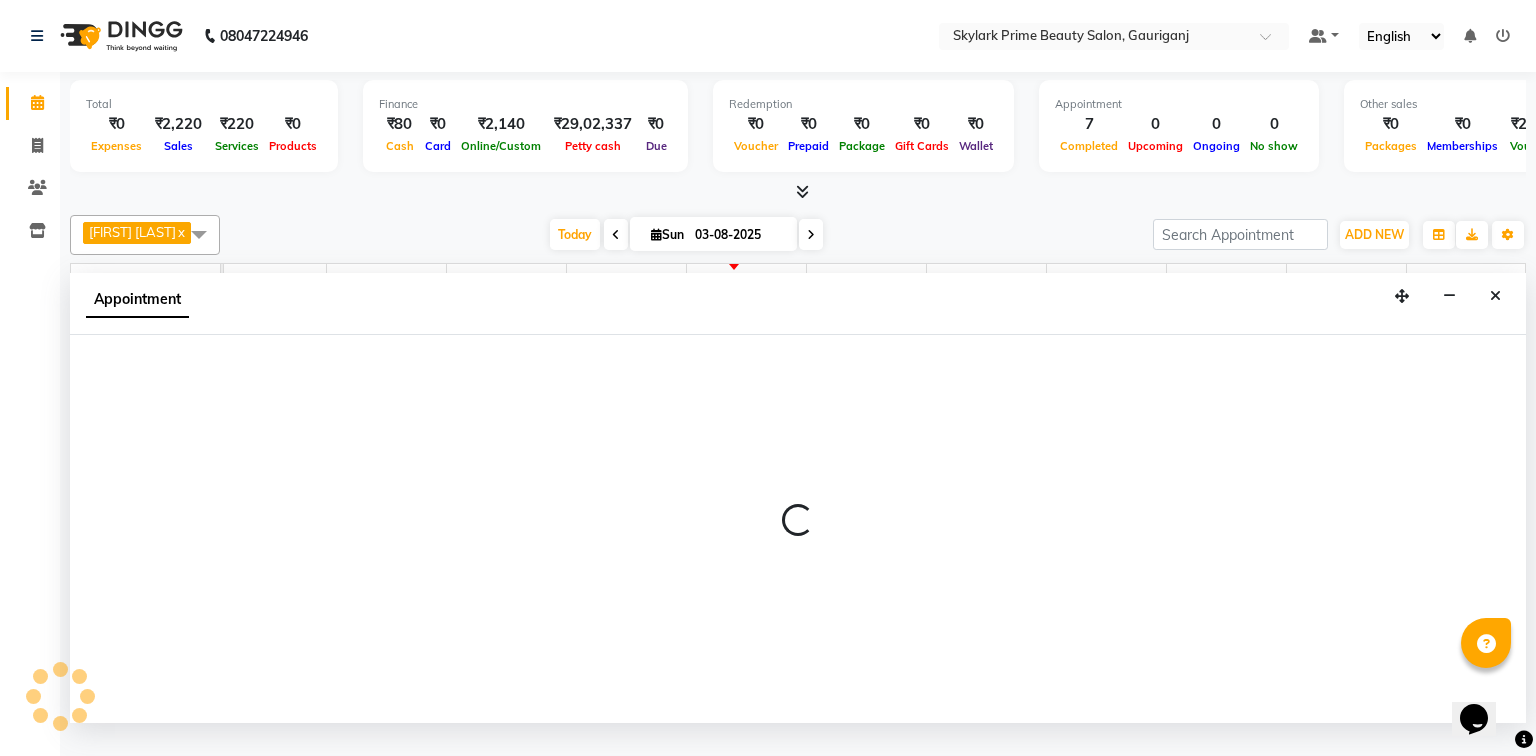 select on "30218" 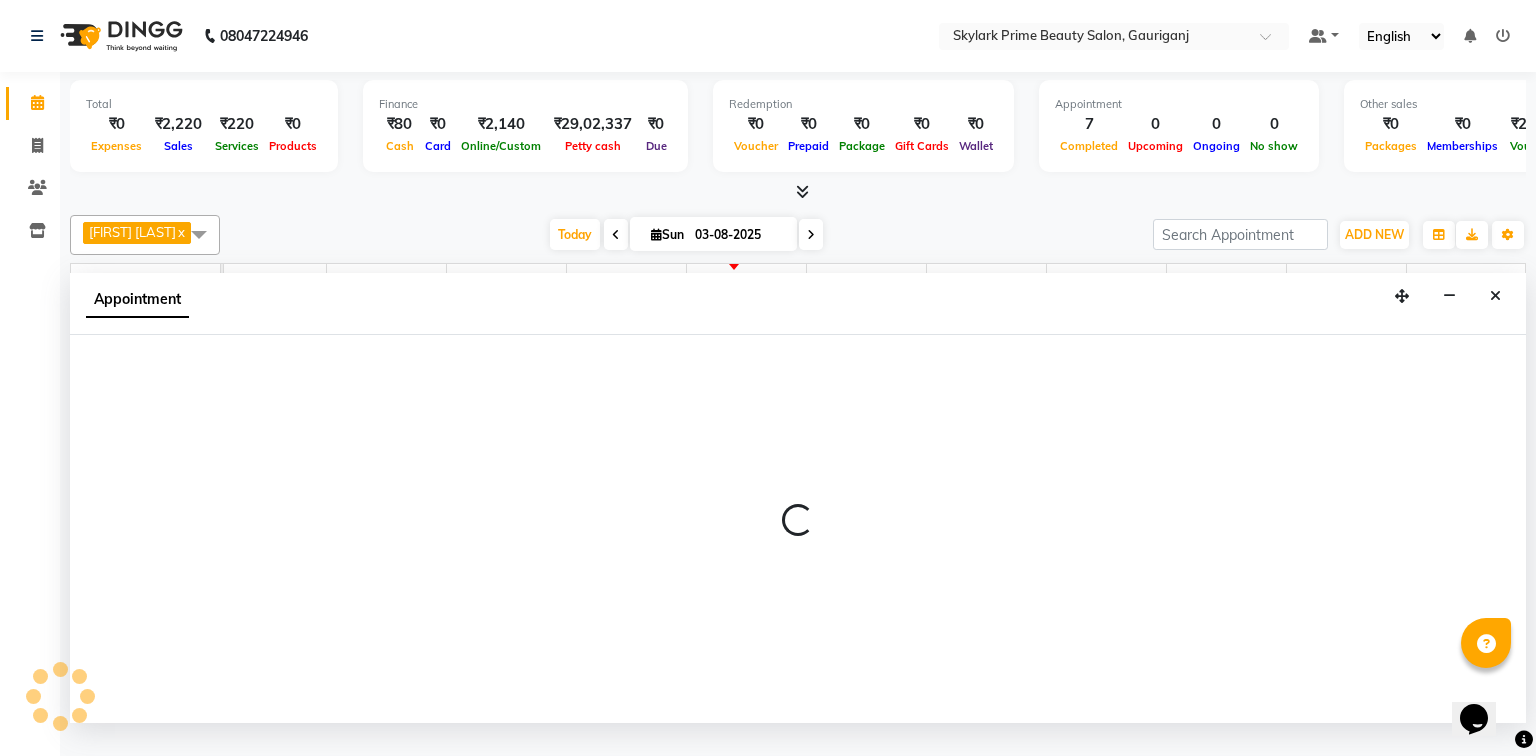 select on "tentative" 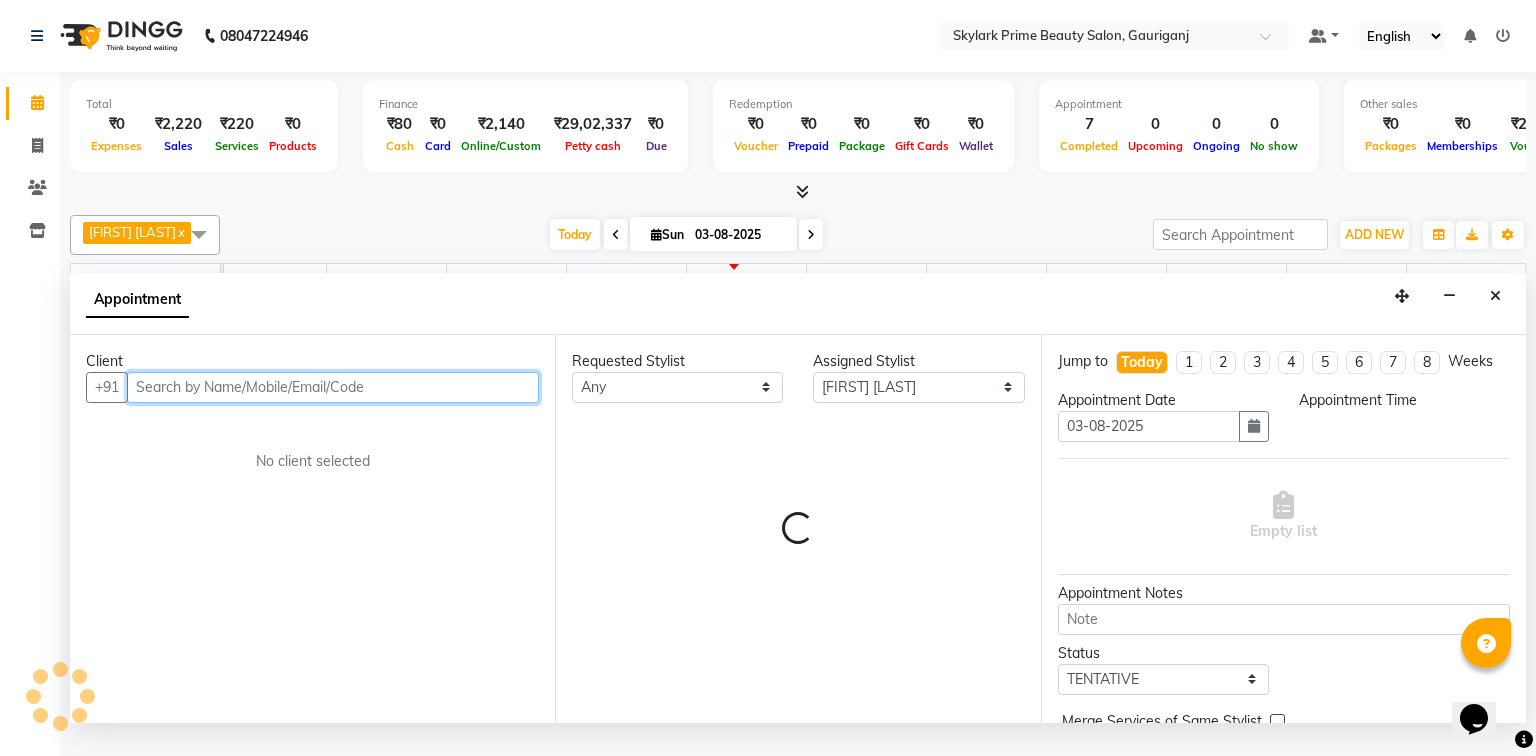 select on "915" 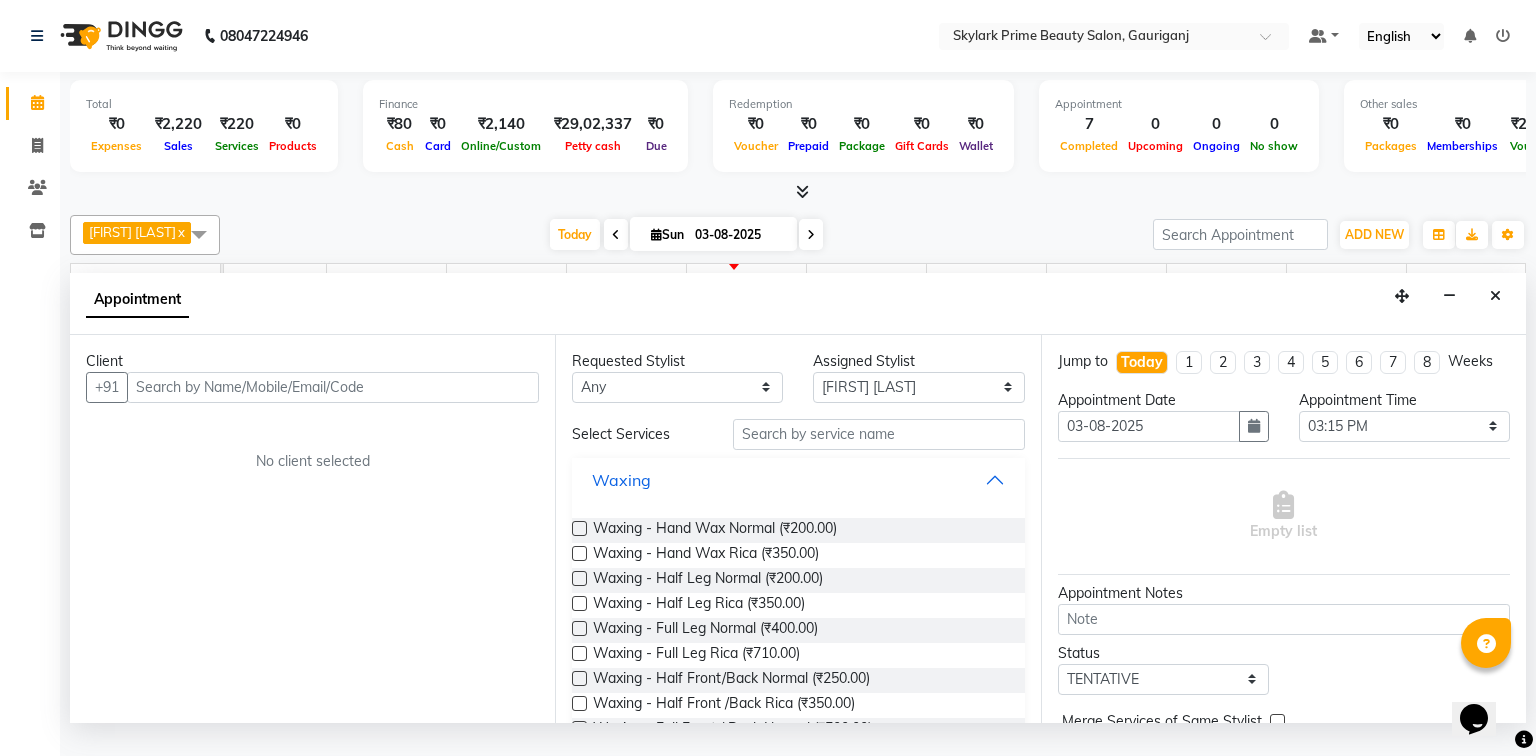 click on "Waxing" at bounding box center [798, 480] 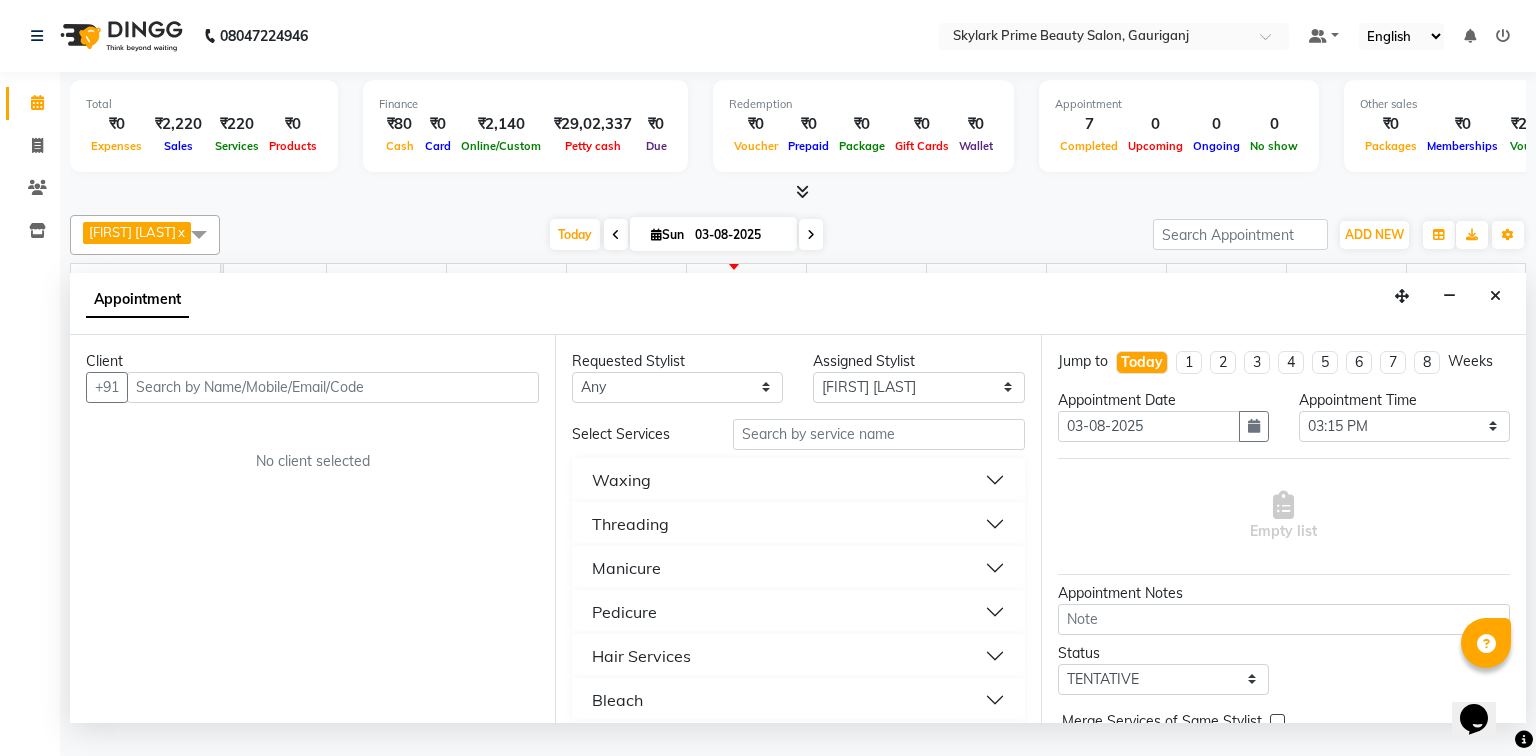 click on "Threading" at bounding box center (630, 524) 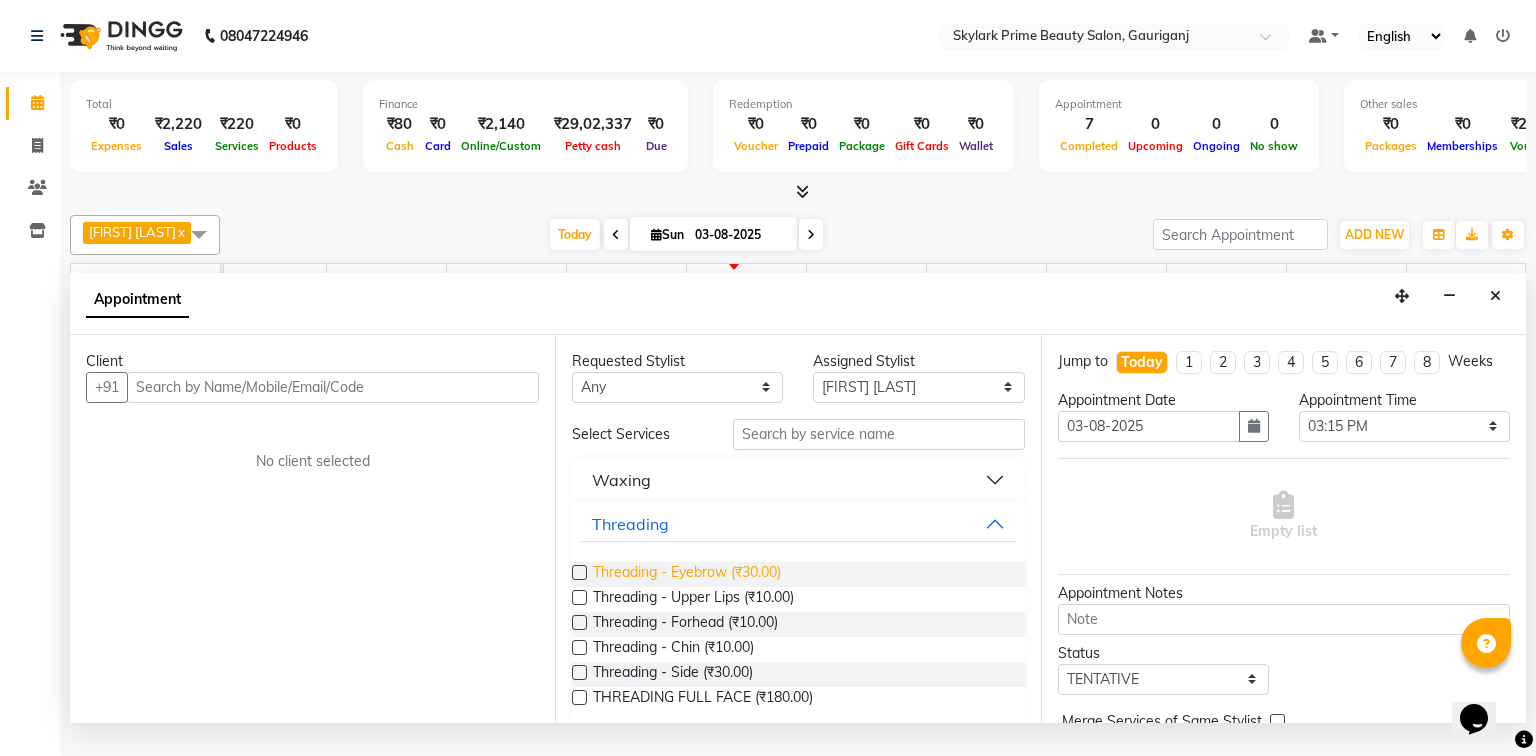 click on "Threading  - Eyebrow (₹30.00)" at bounding box center [687, 574] 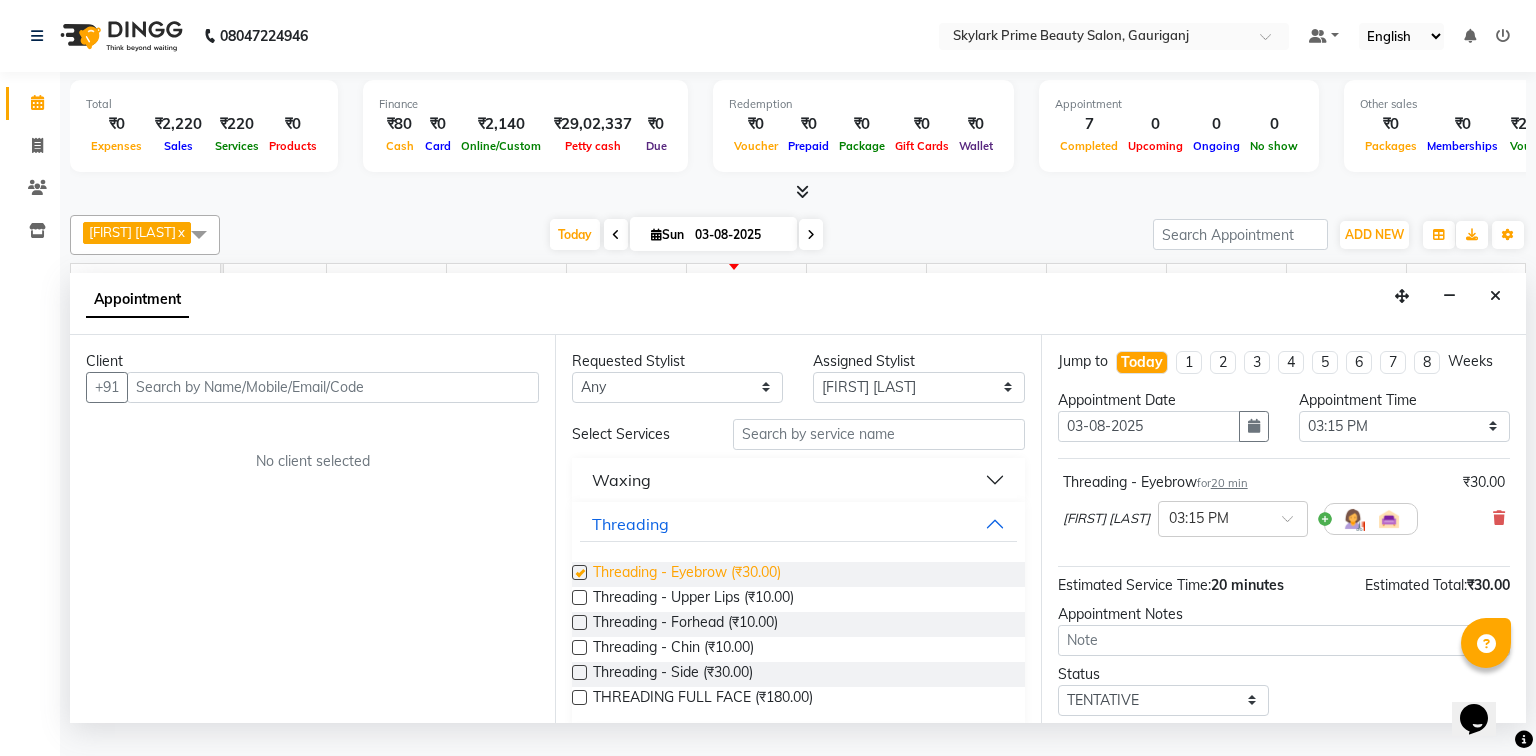 checkbox on "false" 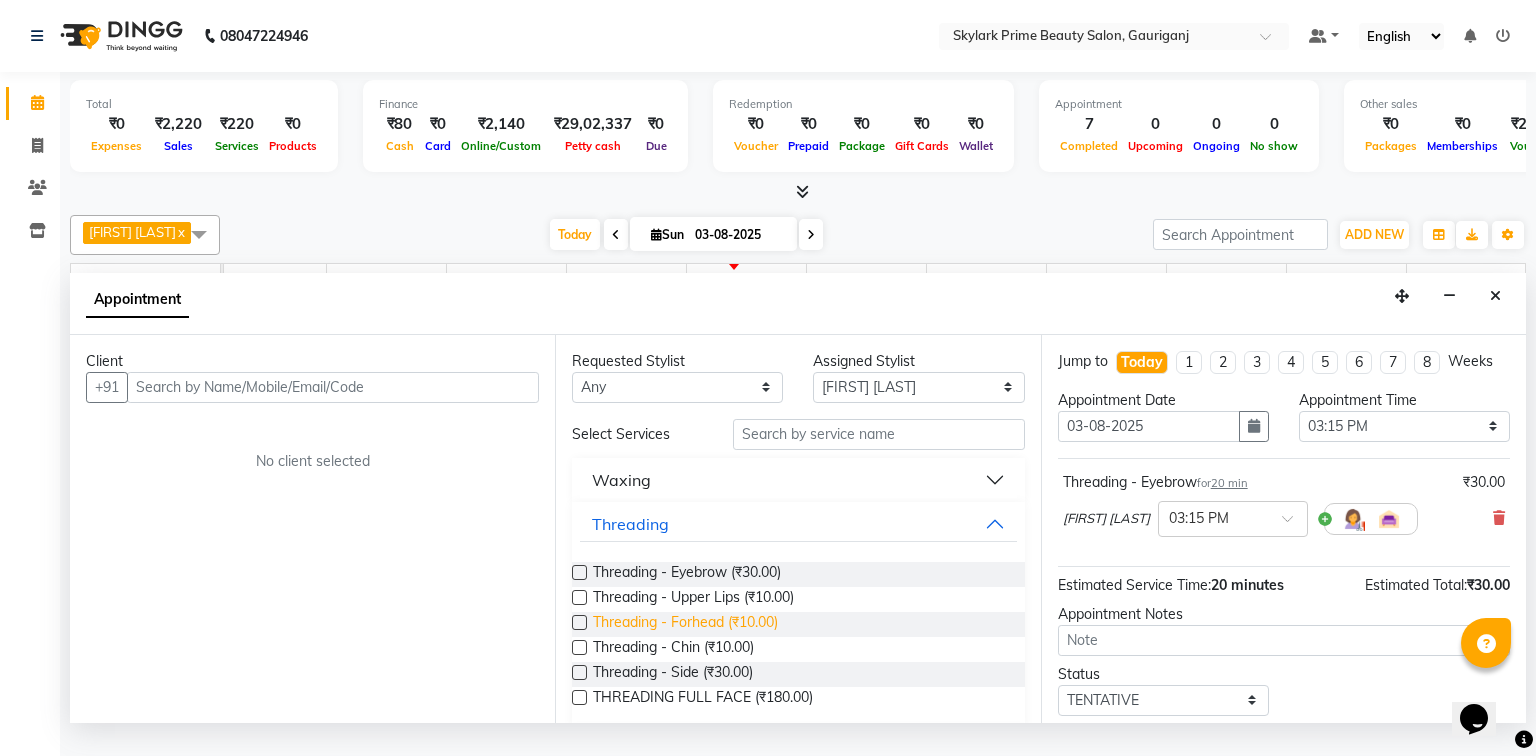 click on "Threading  - Forhead (₹10.00)" at bounding box center [685, 624] 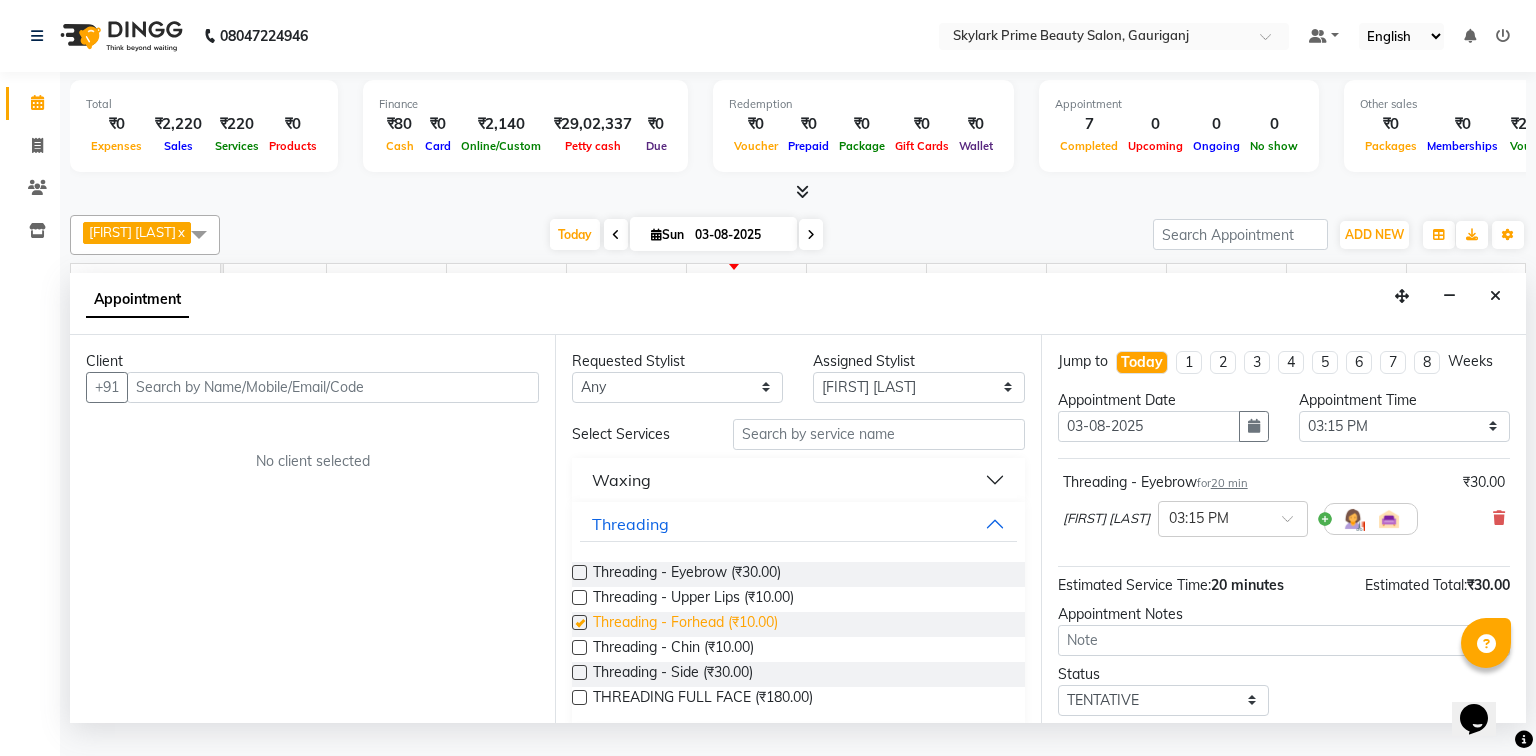 checkbox on "false" 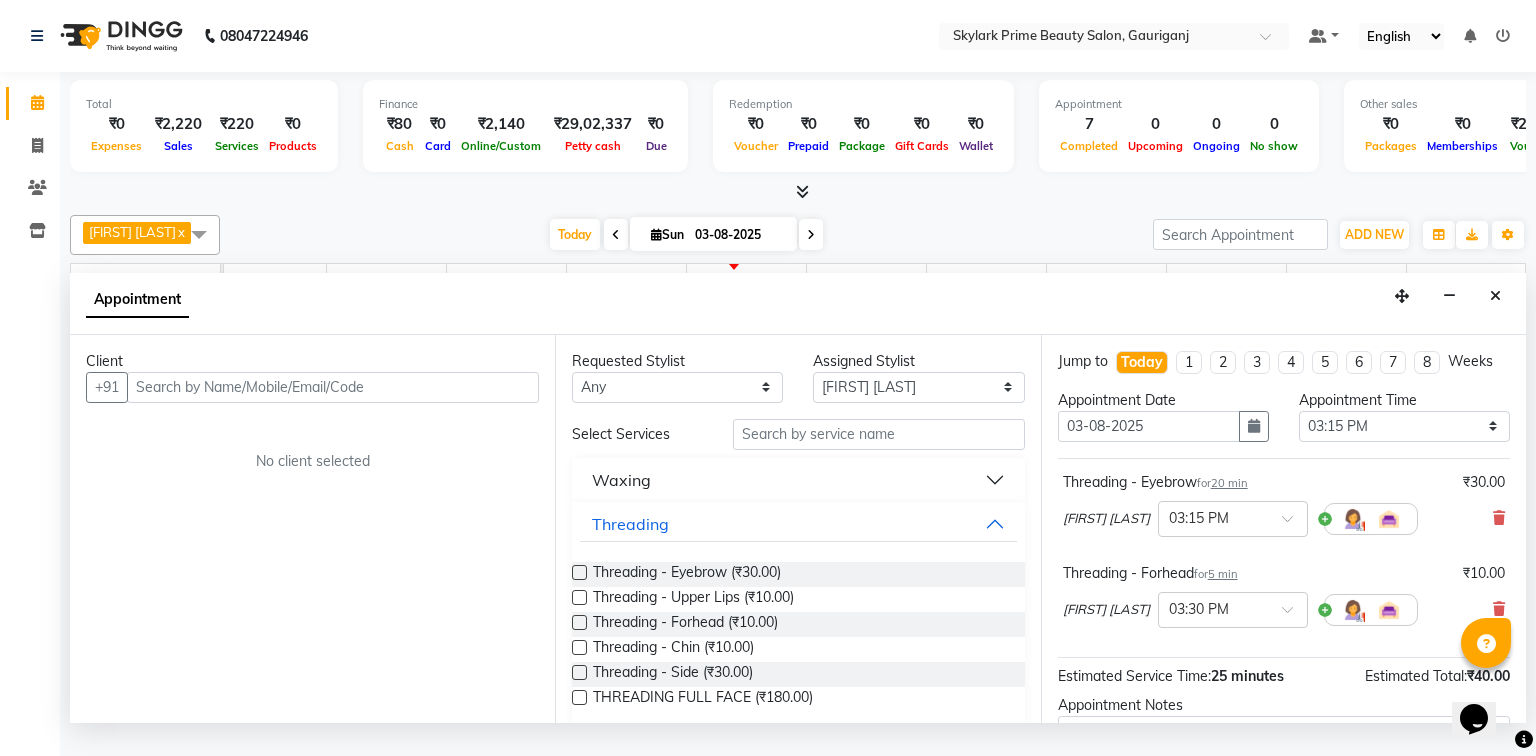 scroll, scrollTop: 160, scrollLeft: 0, axis: vertical 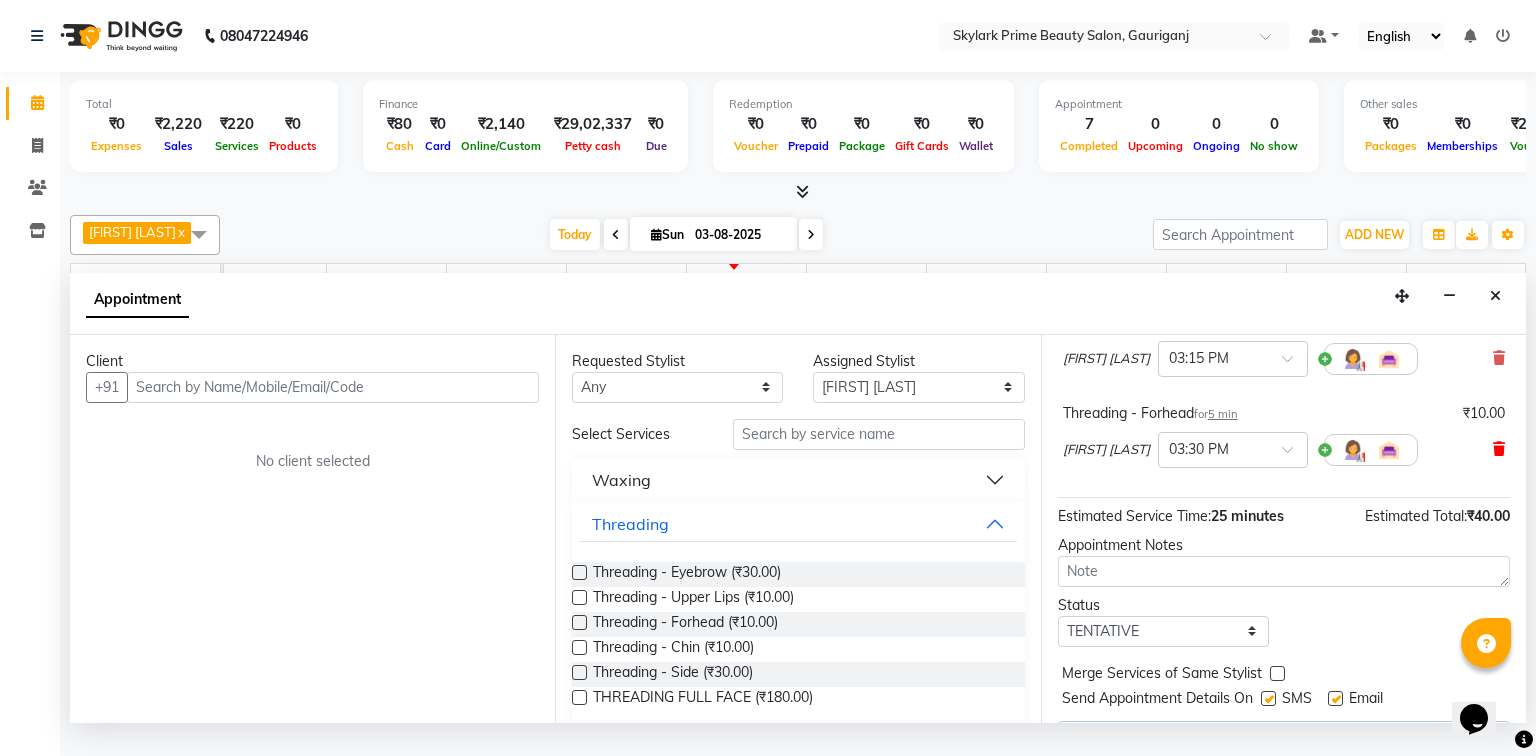click at bounding box center [1499, 449] 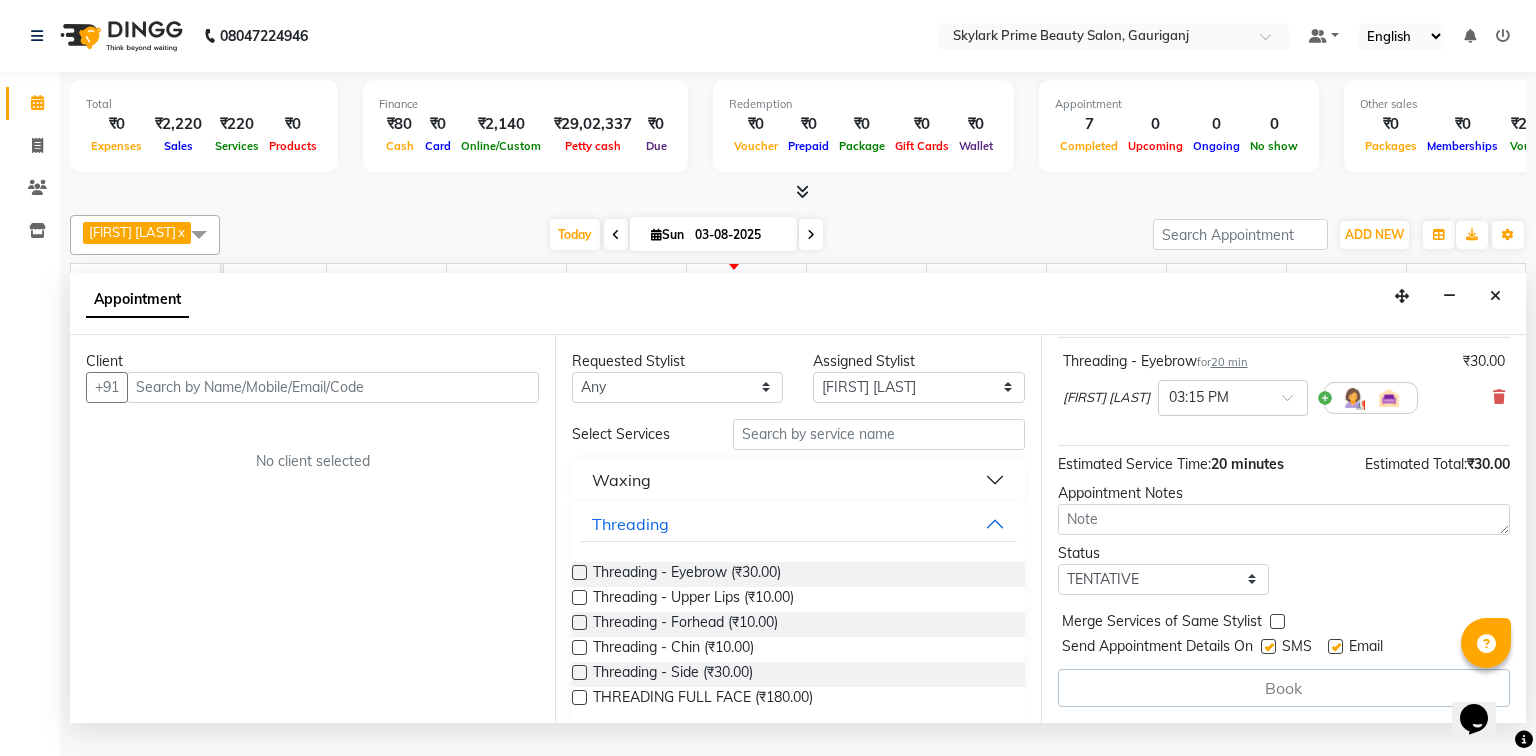 scroll, scrollTop: 120, scrollLeft: 0, axis: vertical 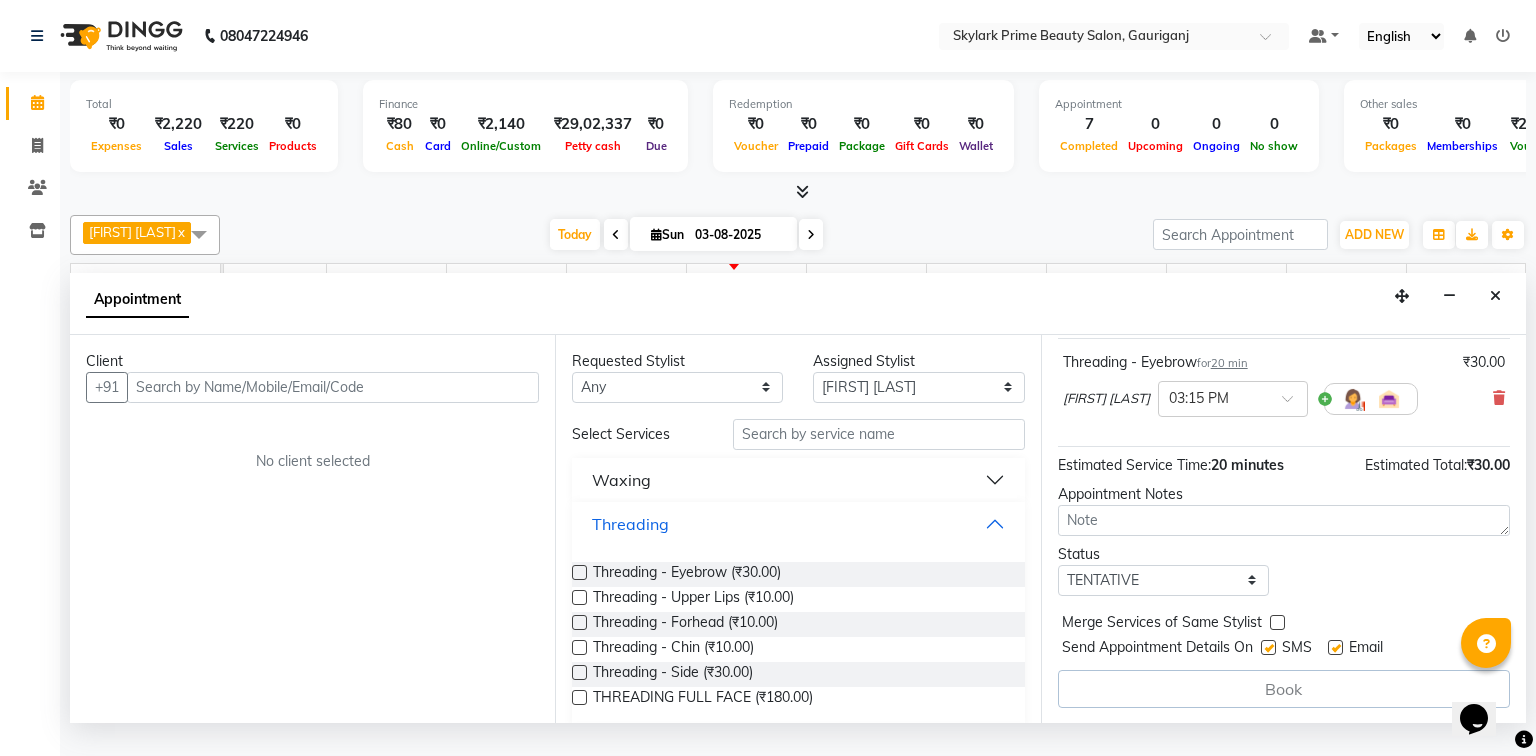 click on "Threading" at bounding box center (798, 524) 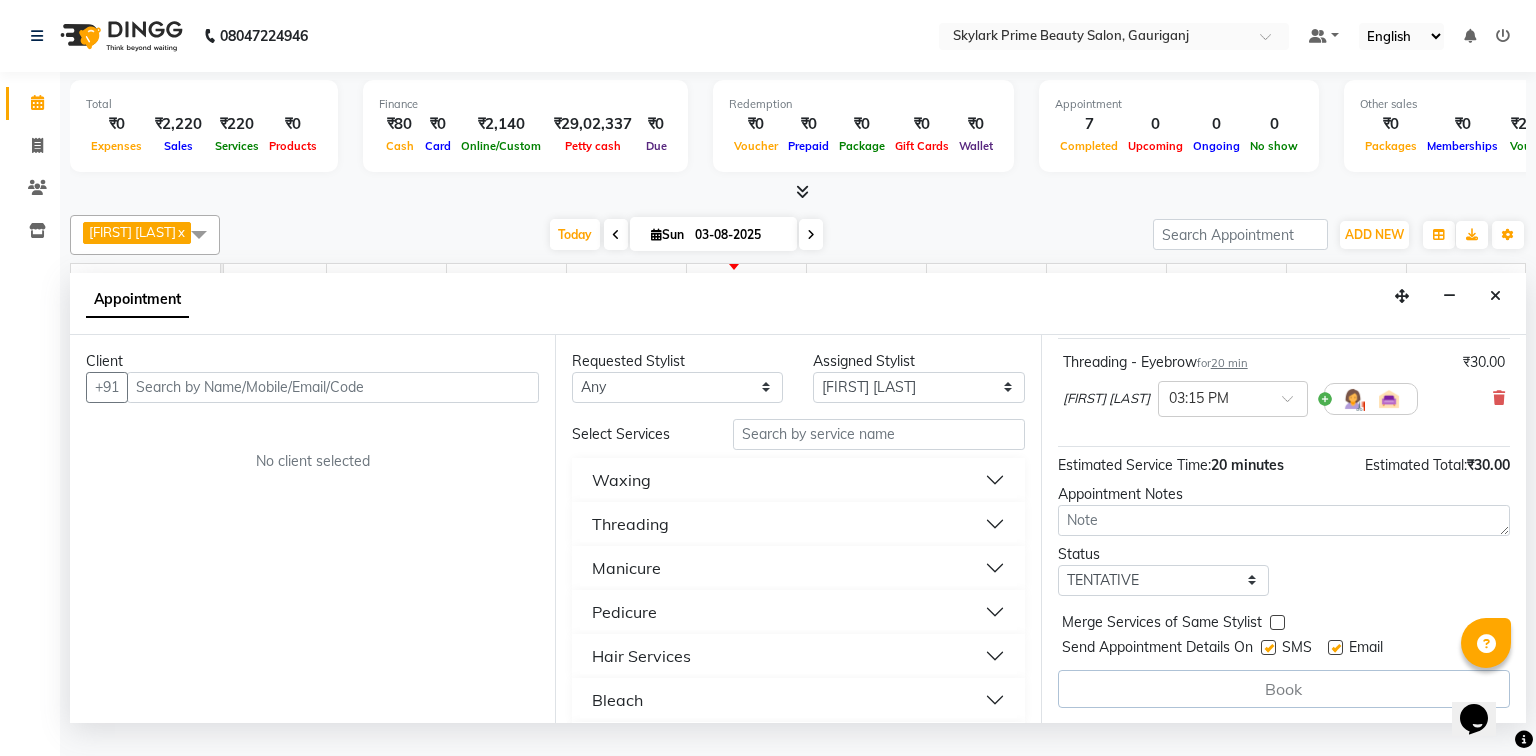 click on "Waxing" at bounding box center [798, 480] 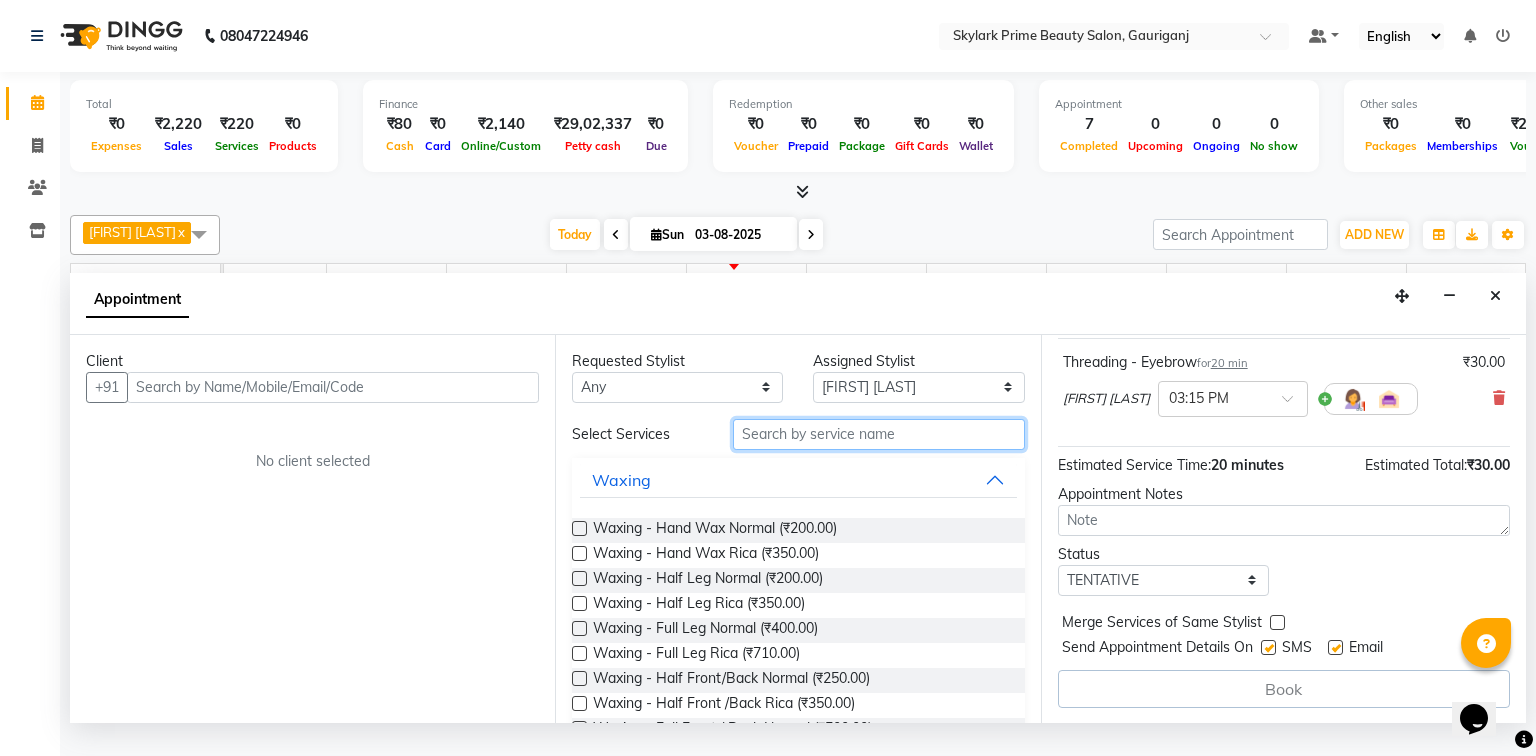 click at bounding box center (879, 434) 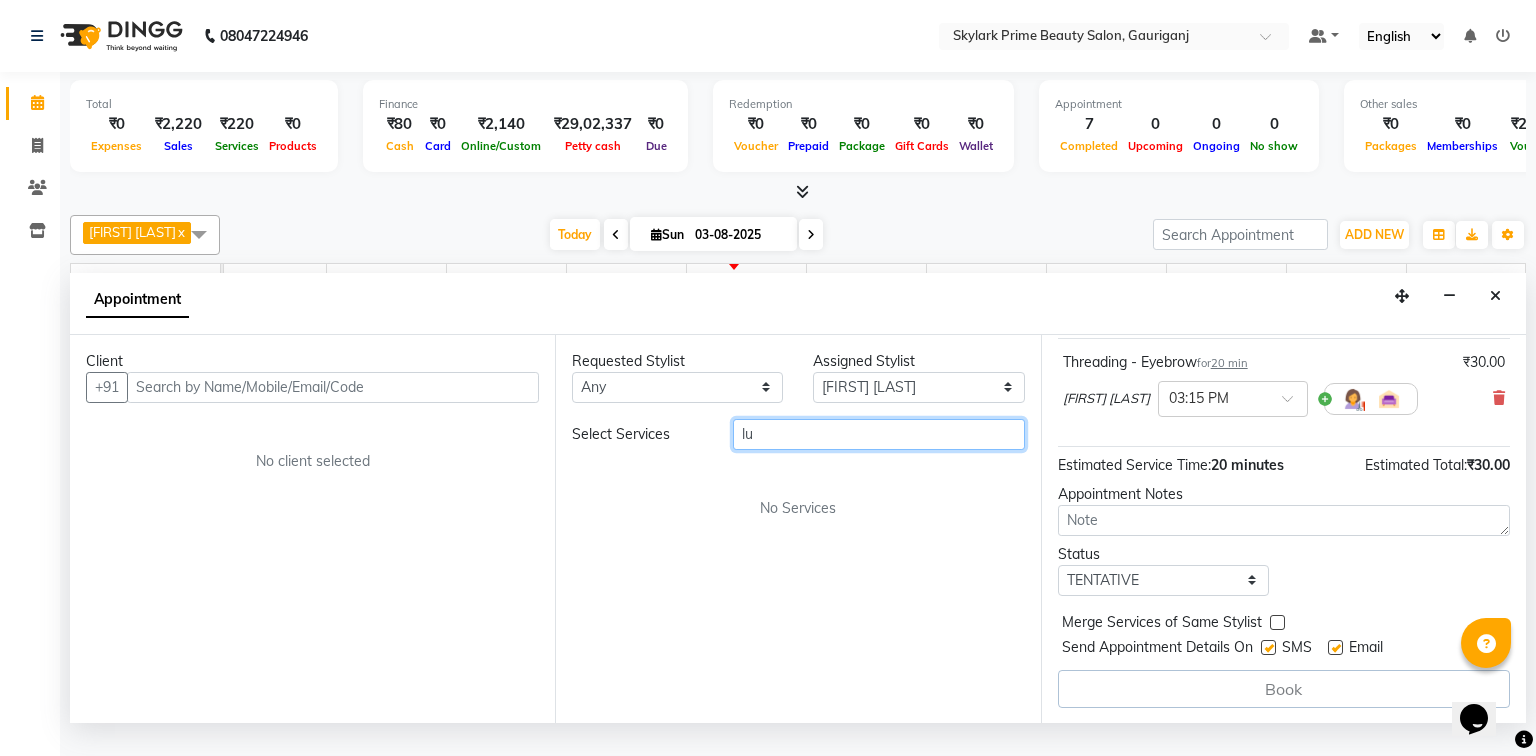 type on "l" 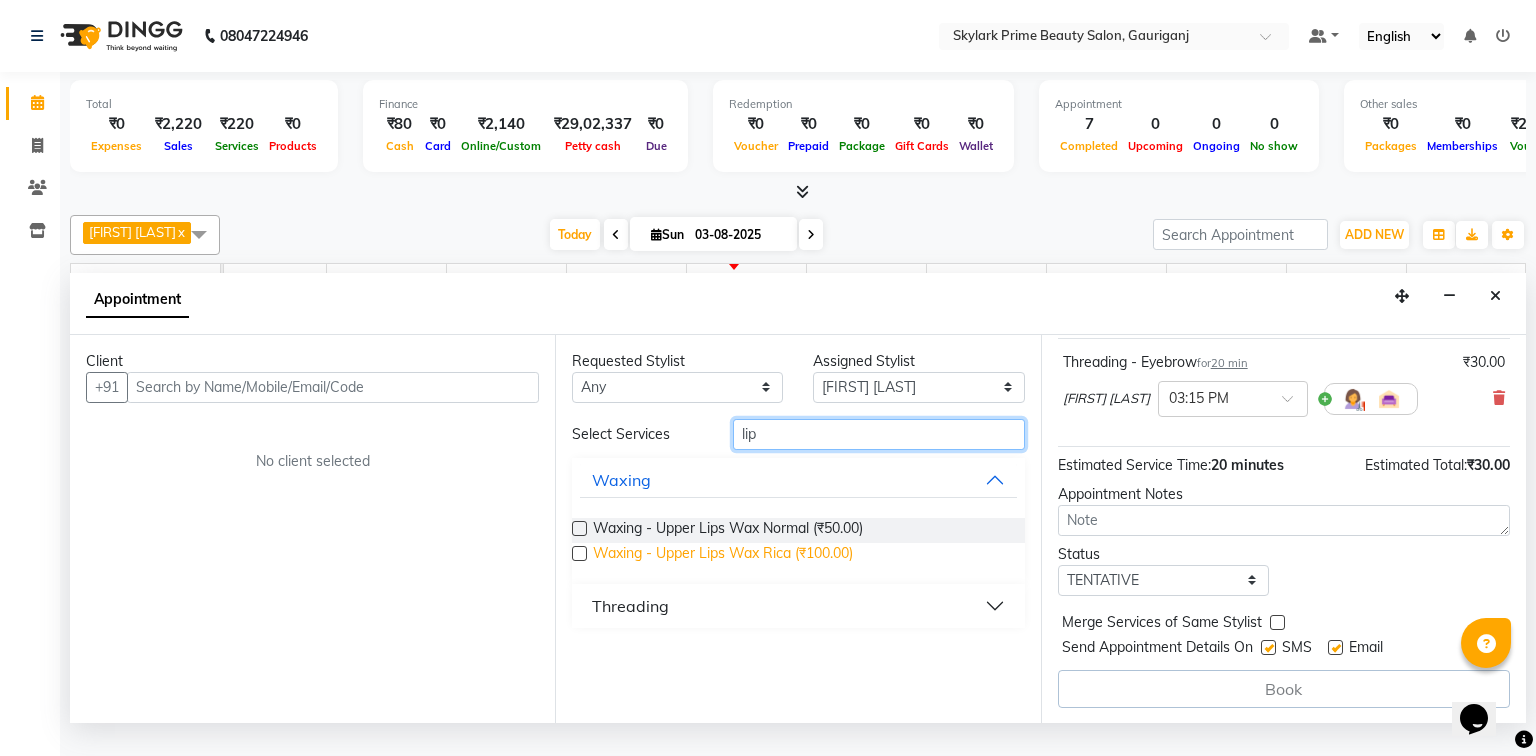 type on "lip" 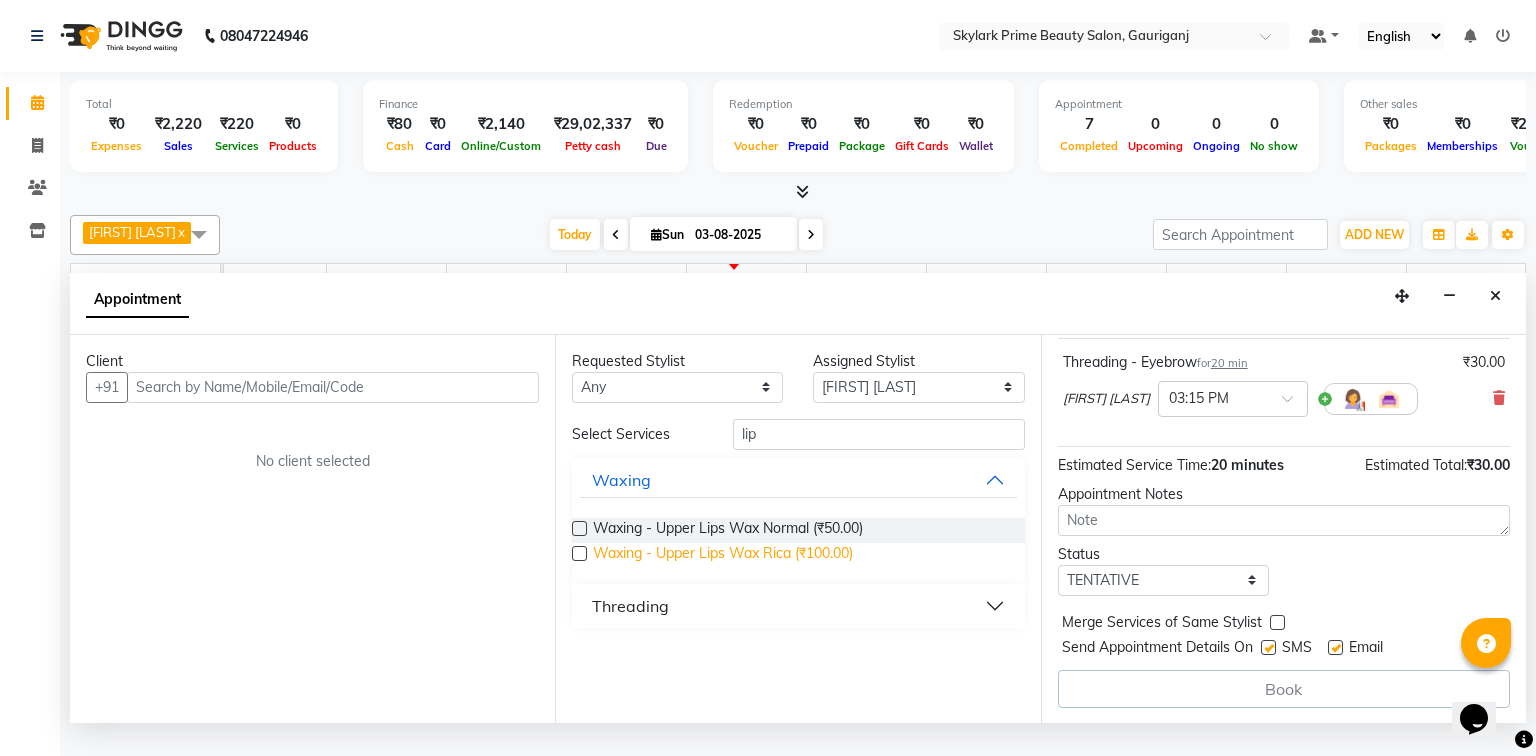 click on "Waxing - Upper Lips Wax Rica (₹100.00)" at bounding box center [723, 555] 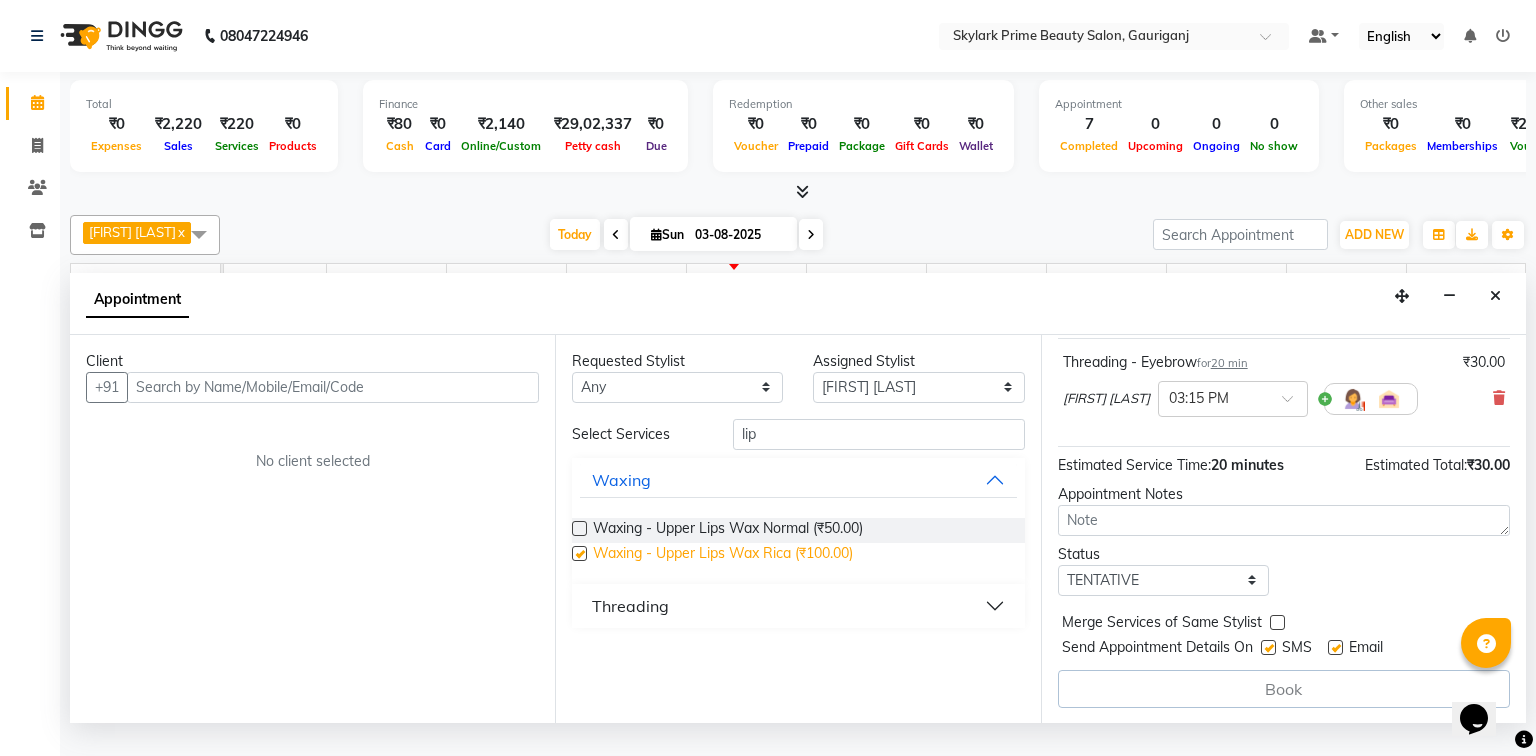 scroll, scrollTop: 160, scrollLeft: 0, axis: vertical 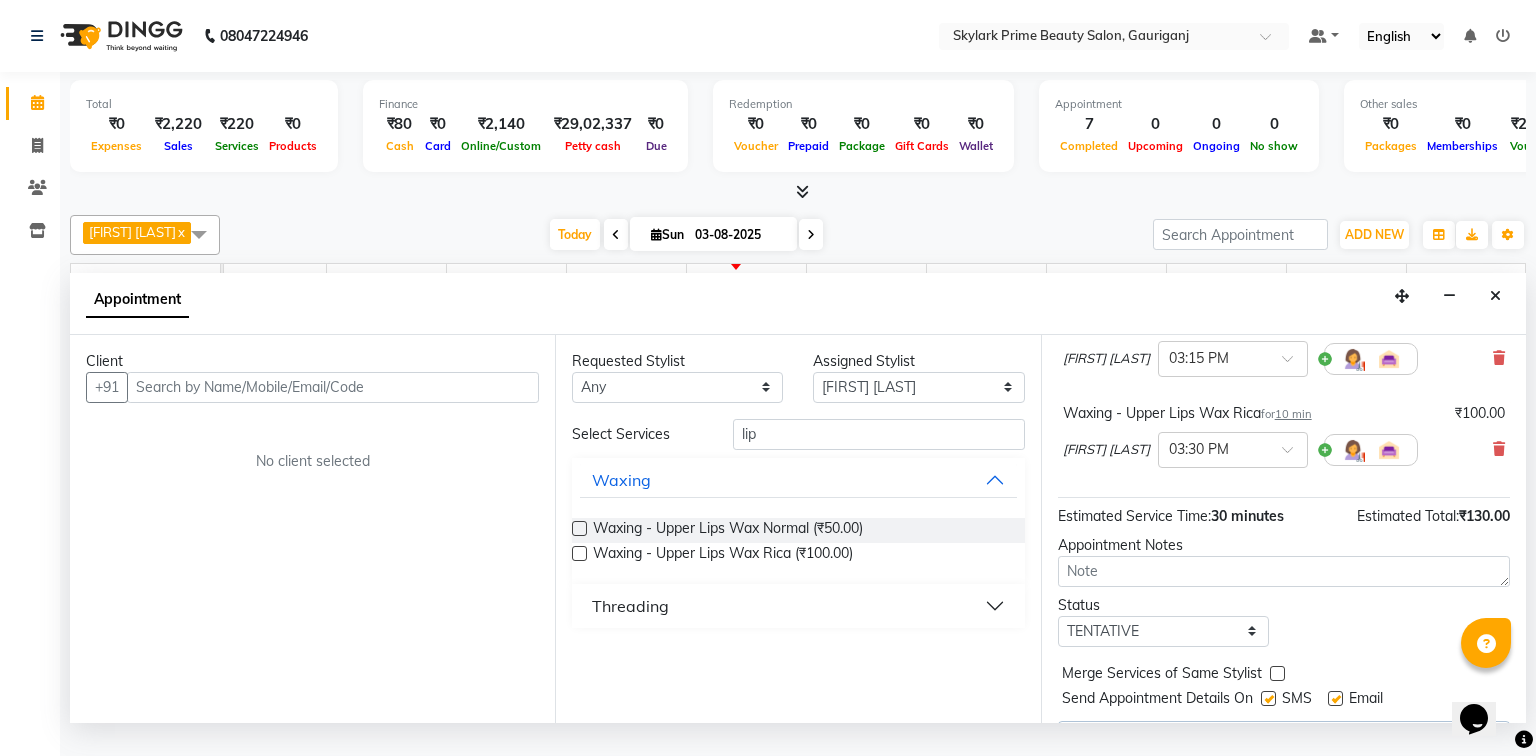checkbox on "false" 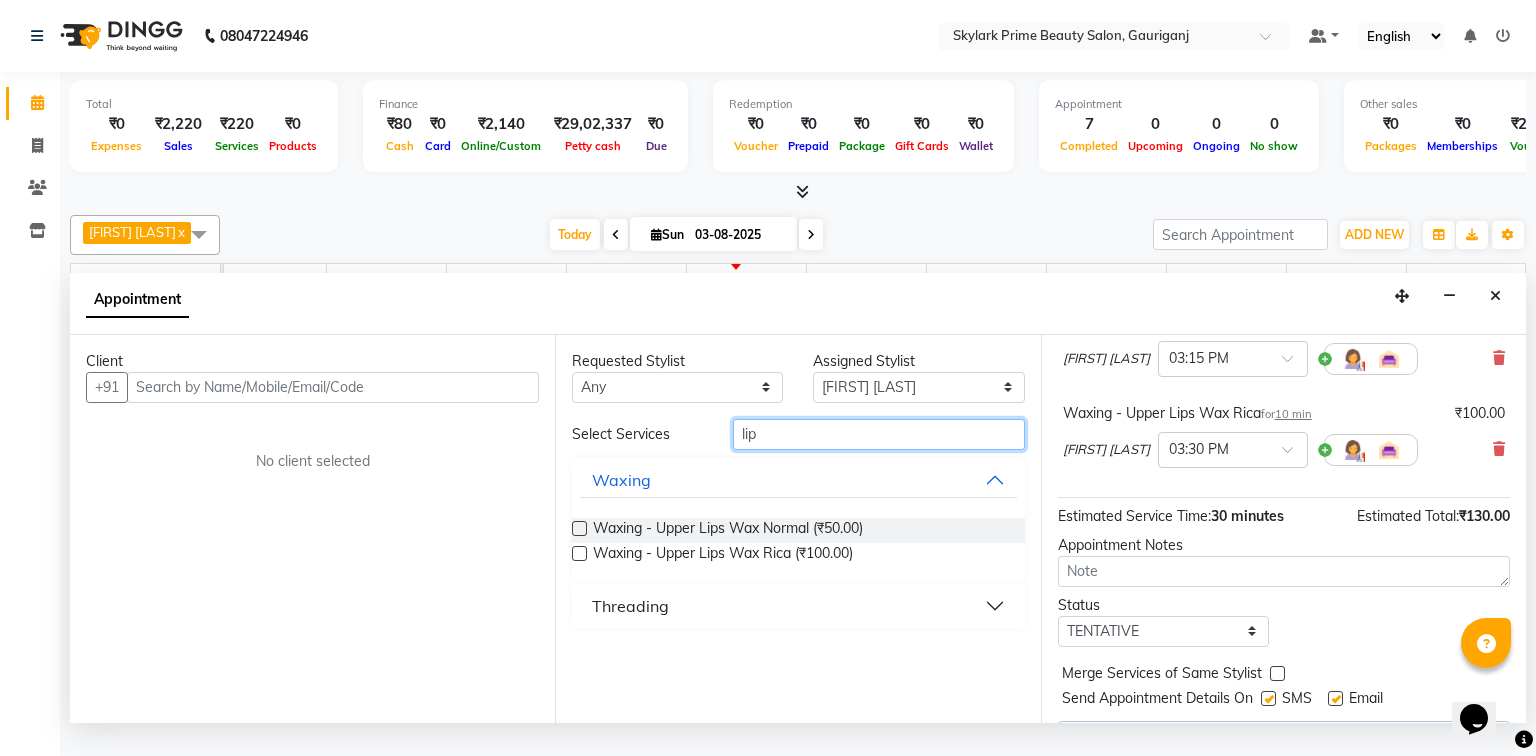 click on "lip" at bounding box center [879, 434] 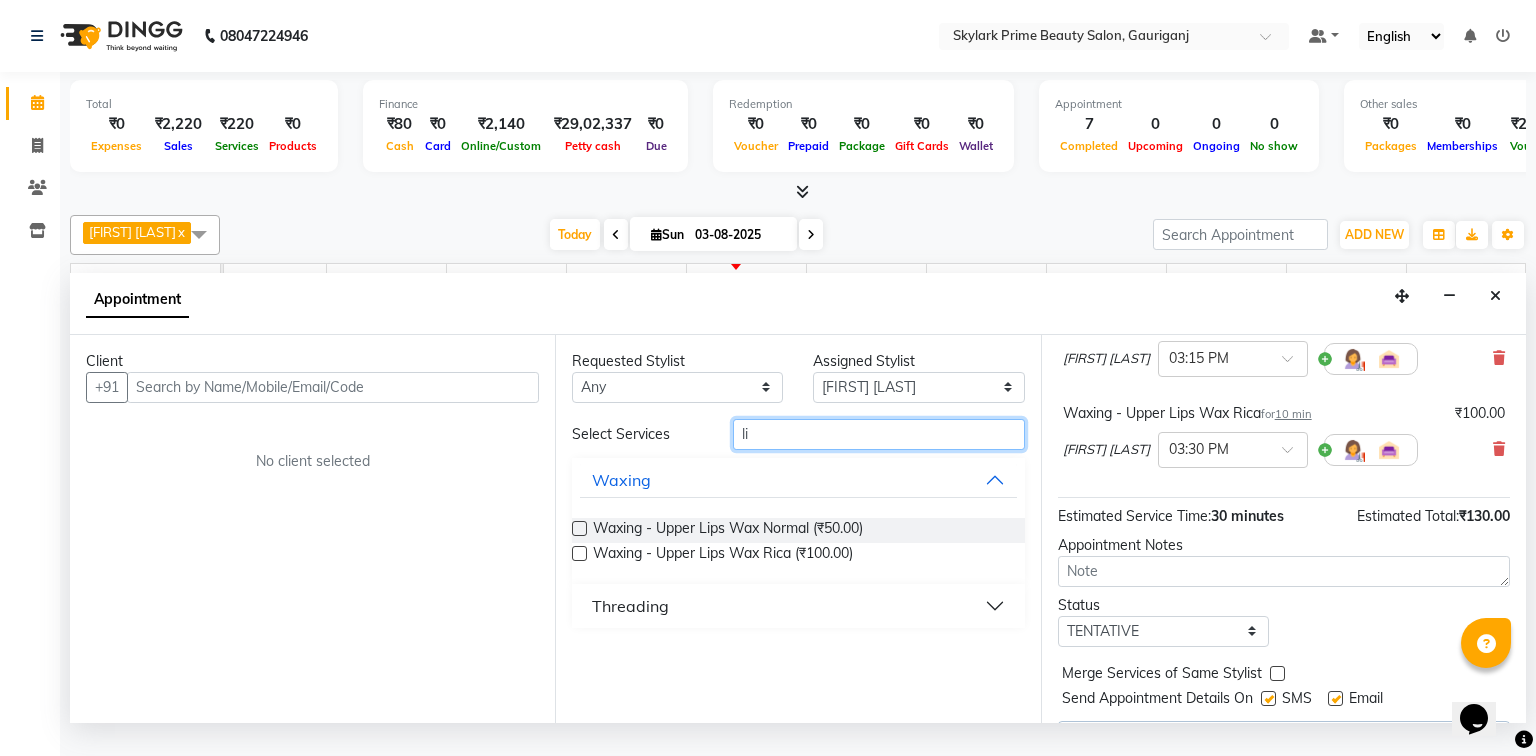 type on "l" 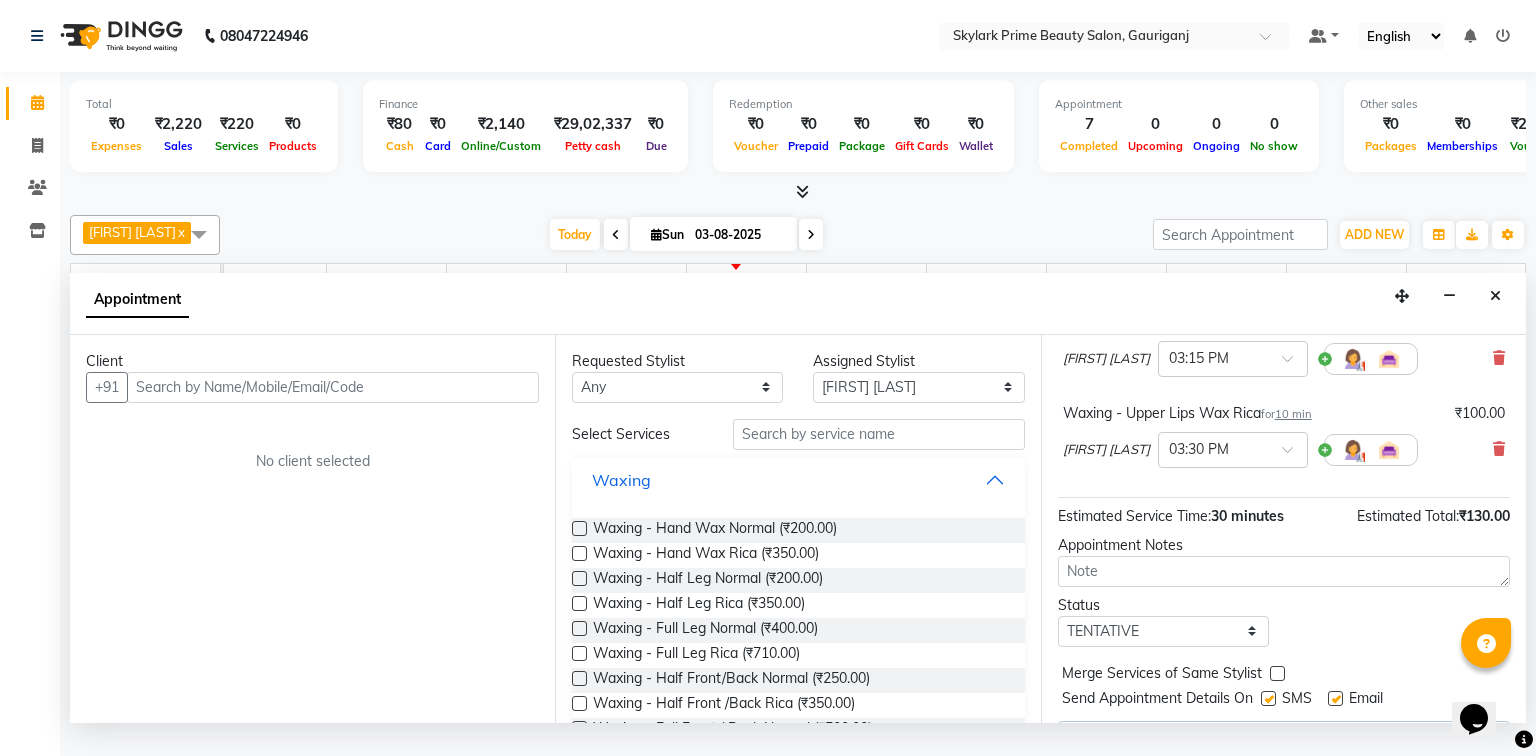 click on "Waxing" at bounding box center [798, 480] 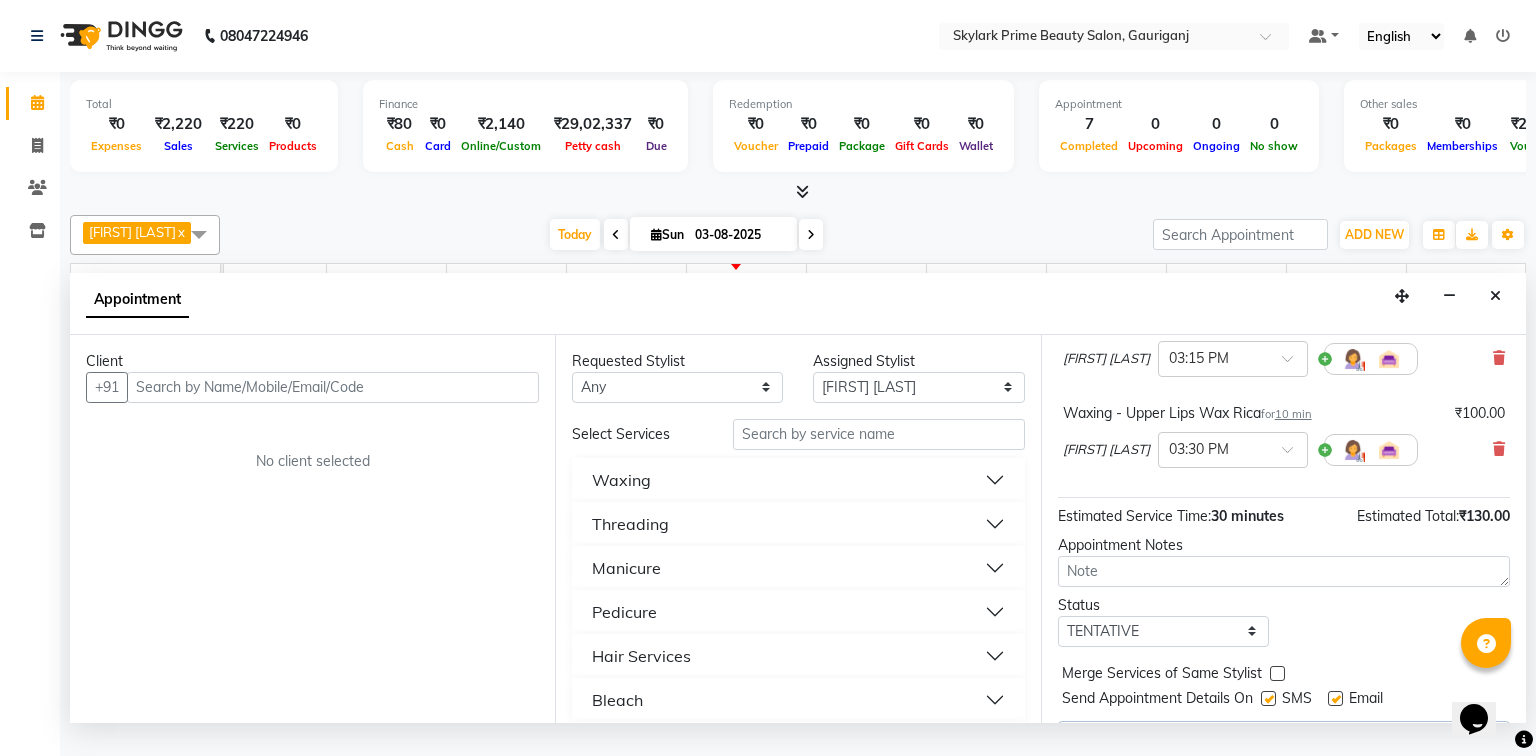 click on "Waxing" at bounding box center (798, 480) 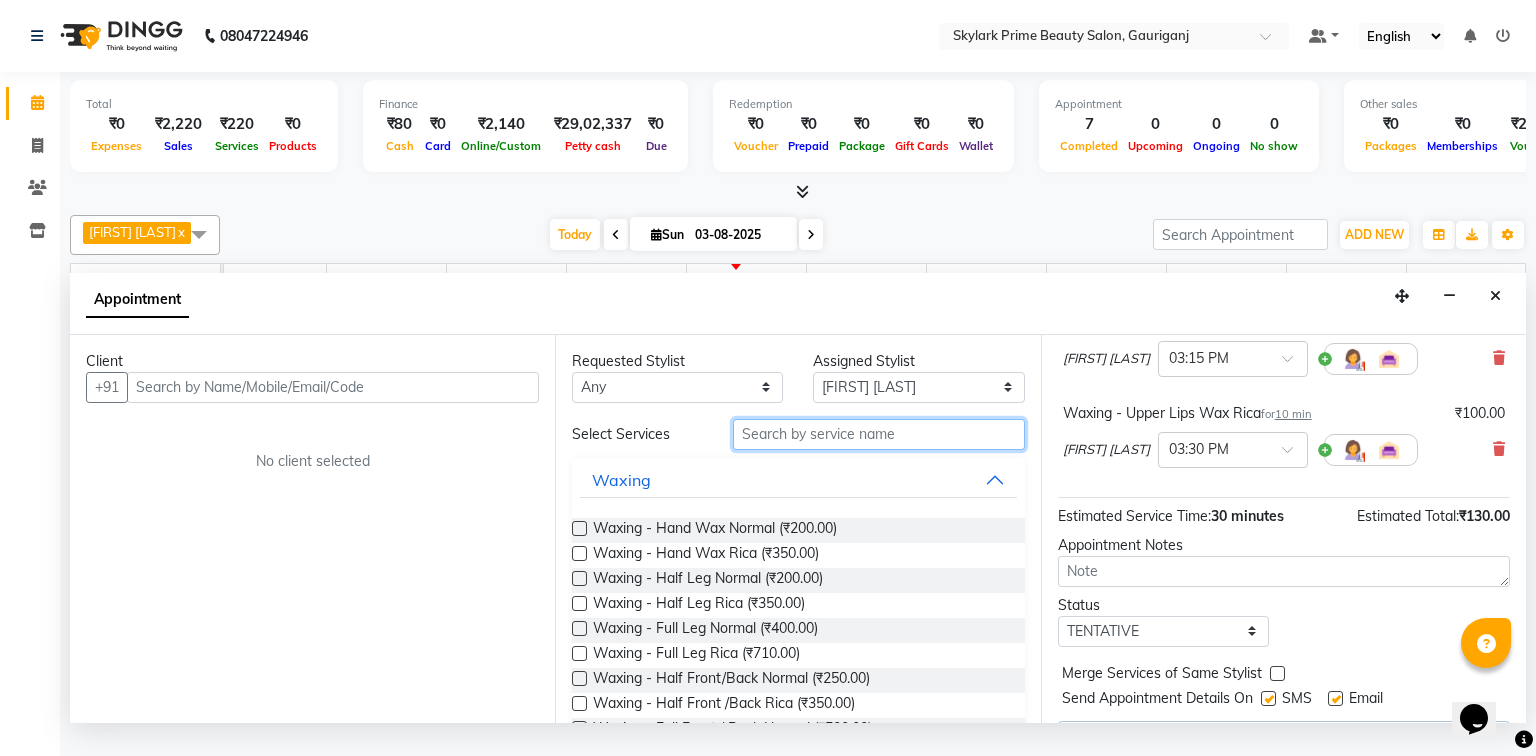 click at bounding box center [879, 434] 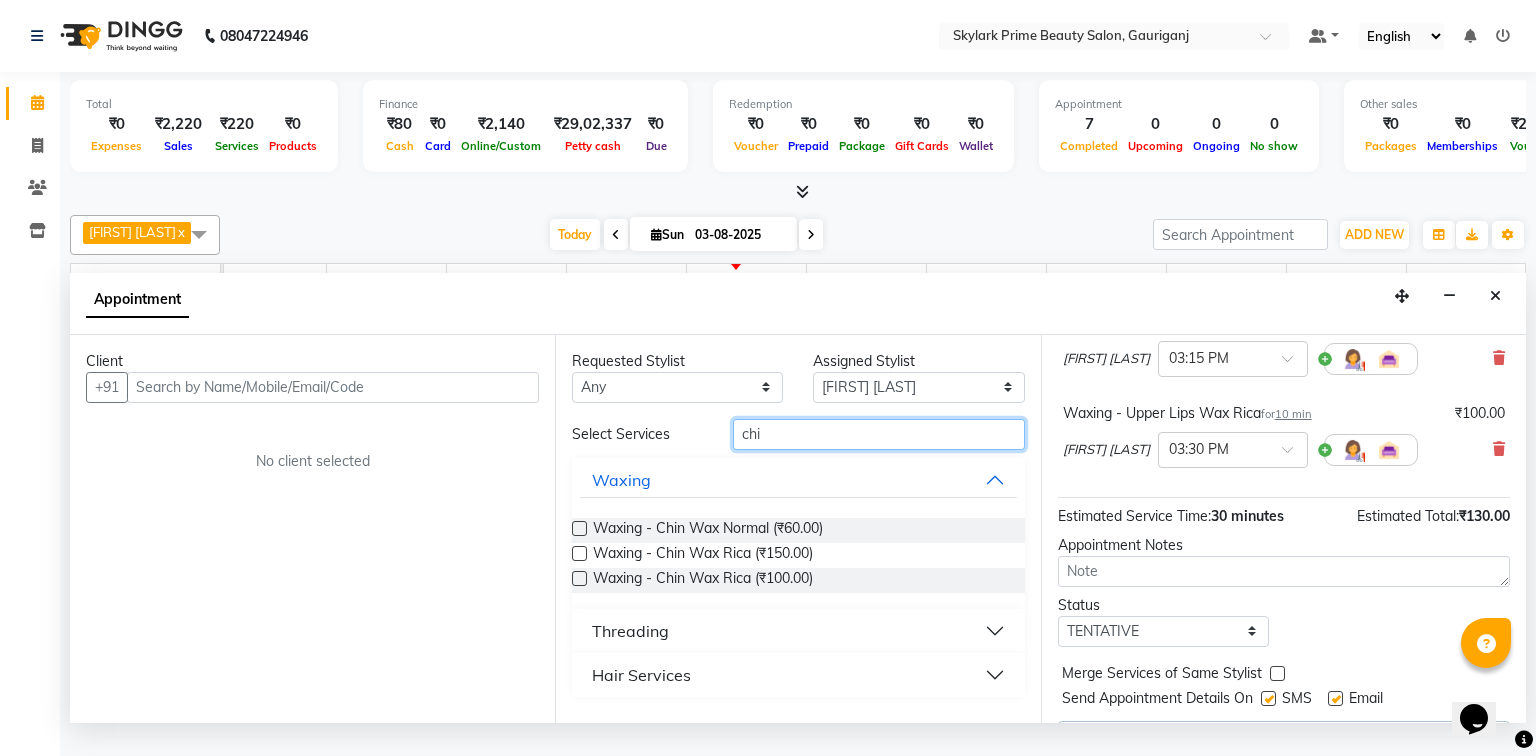 type on "chi" 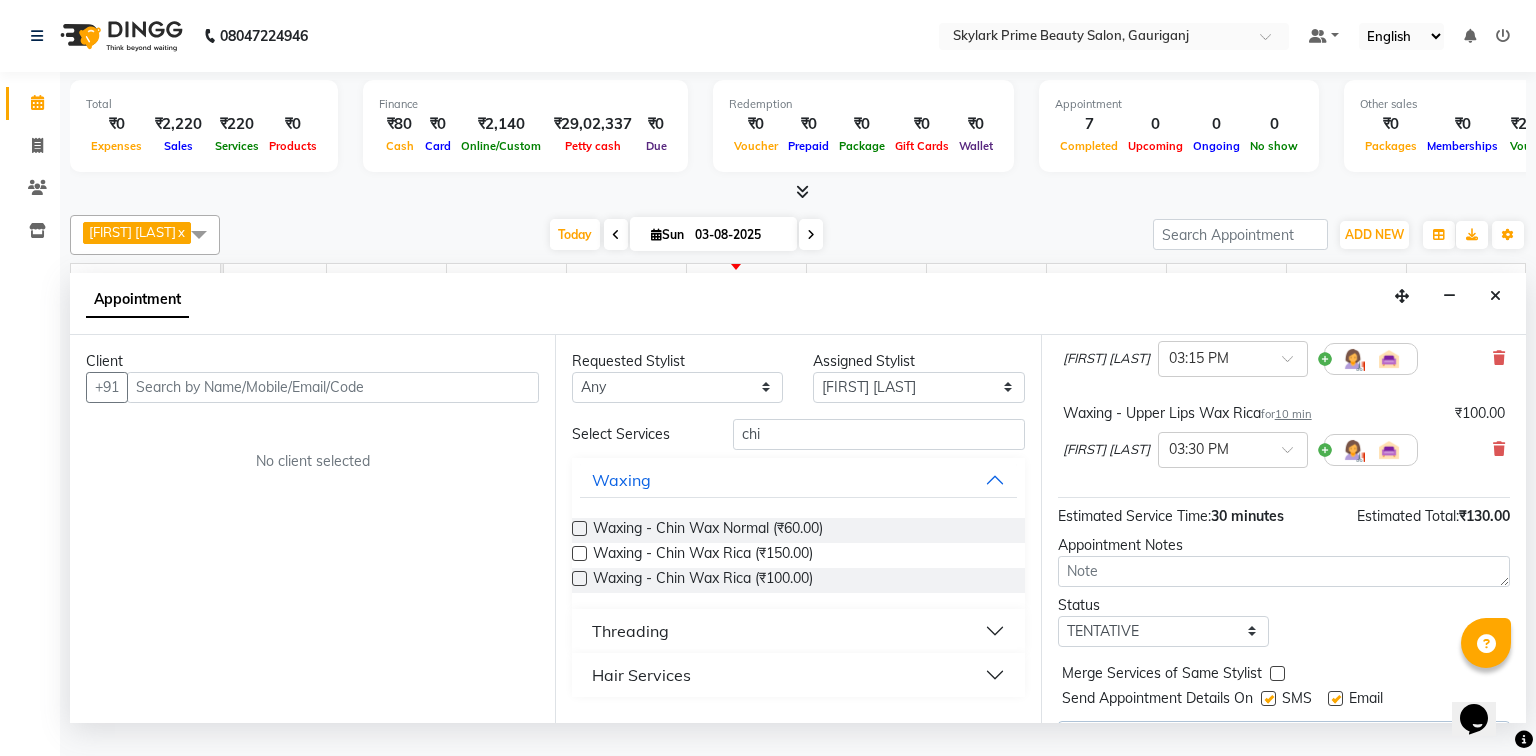 click at bounding box center [579, 553] 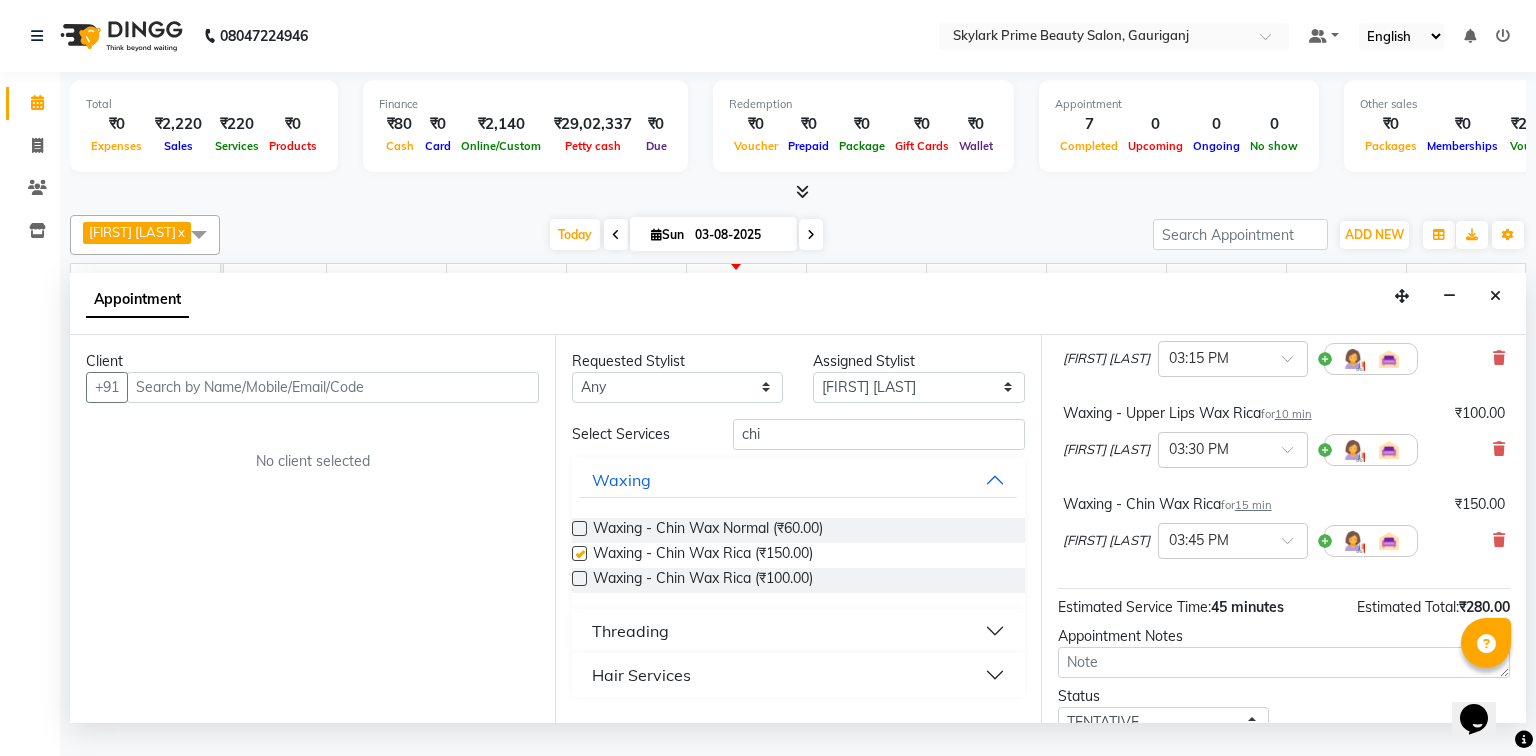 checkbox on "false" 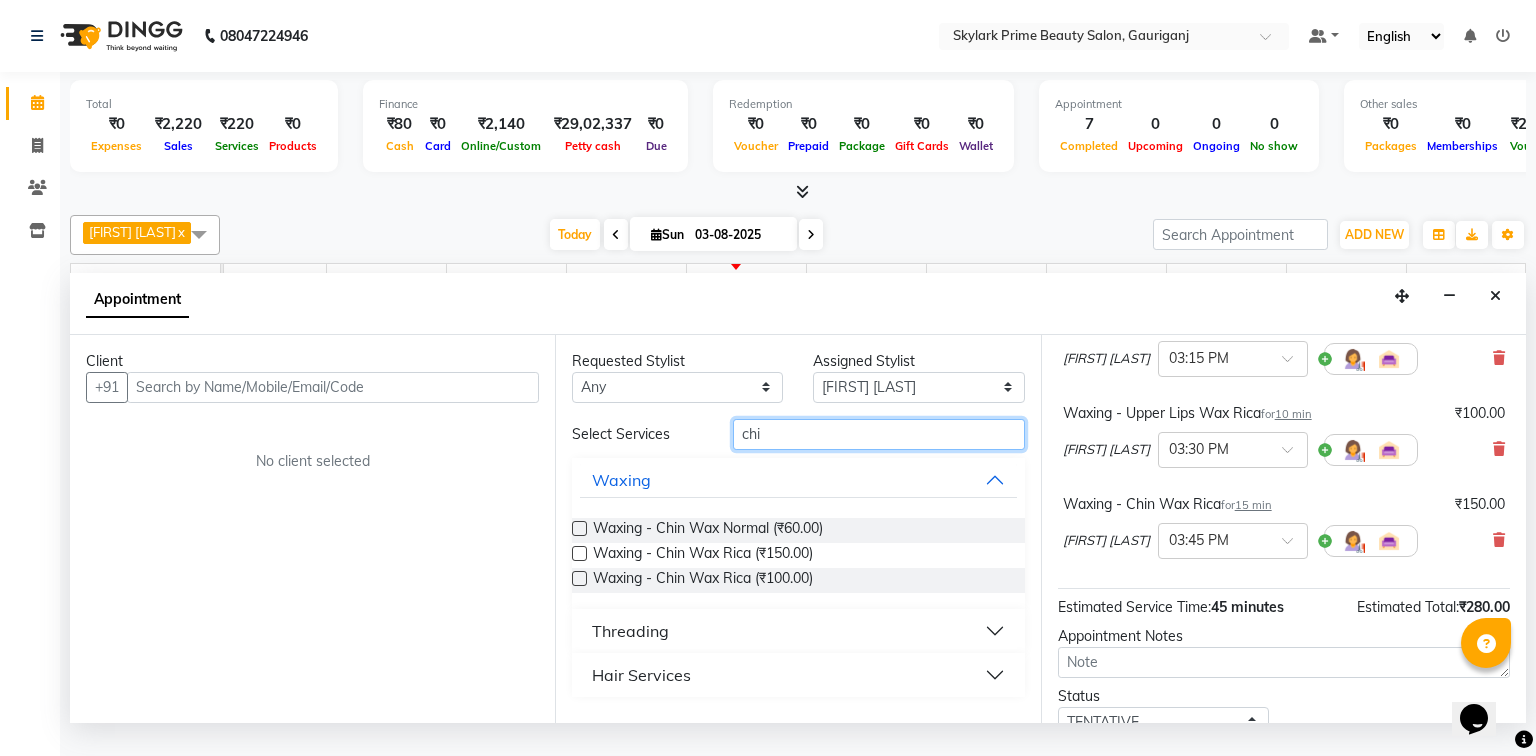 click on "chi" at bounding box center [879, 434] 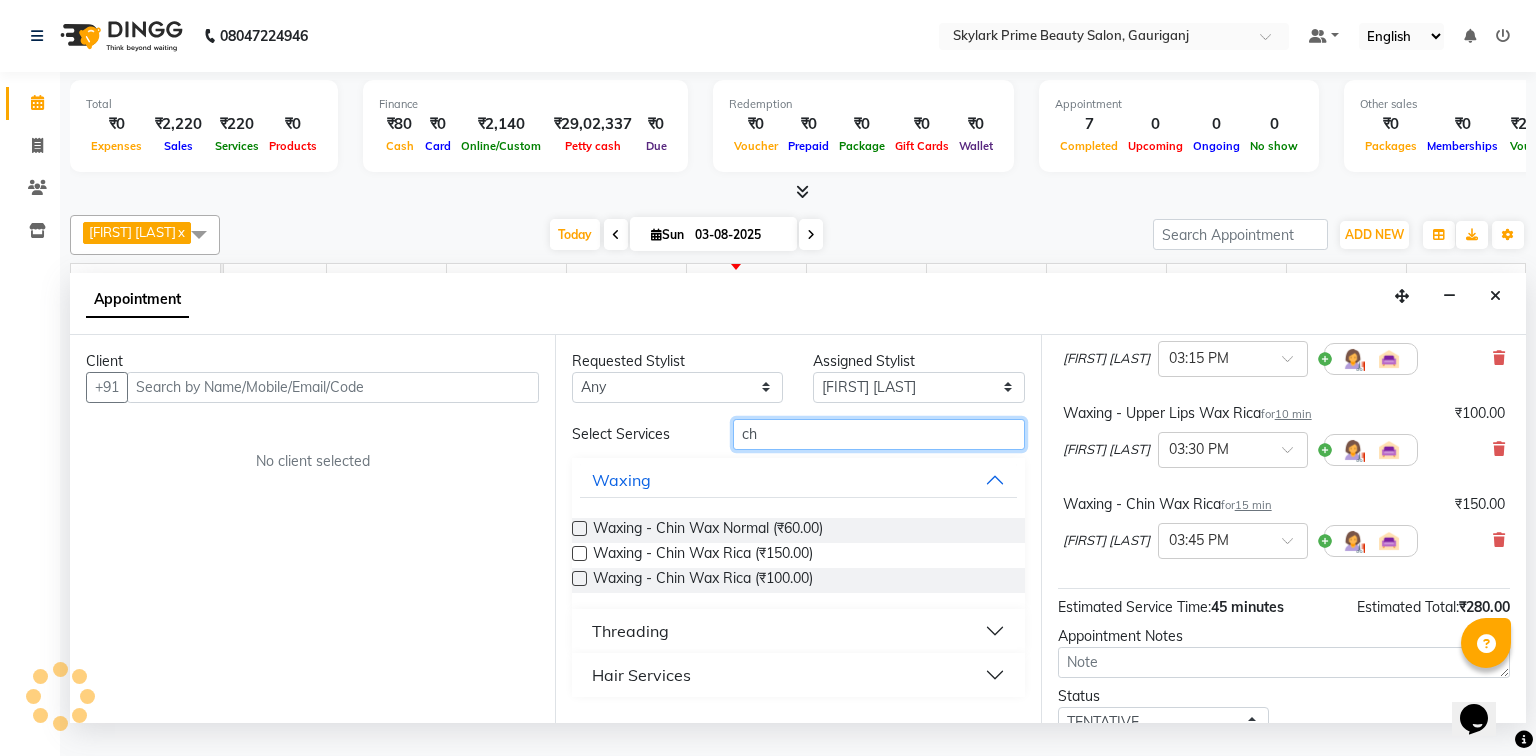 type on "c" 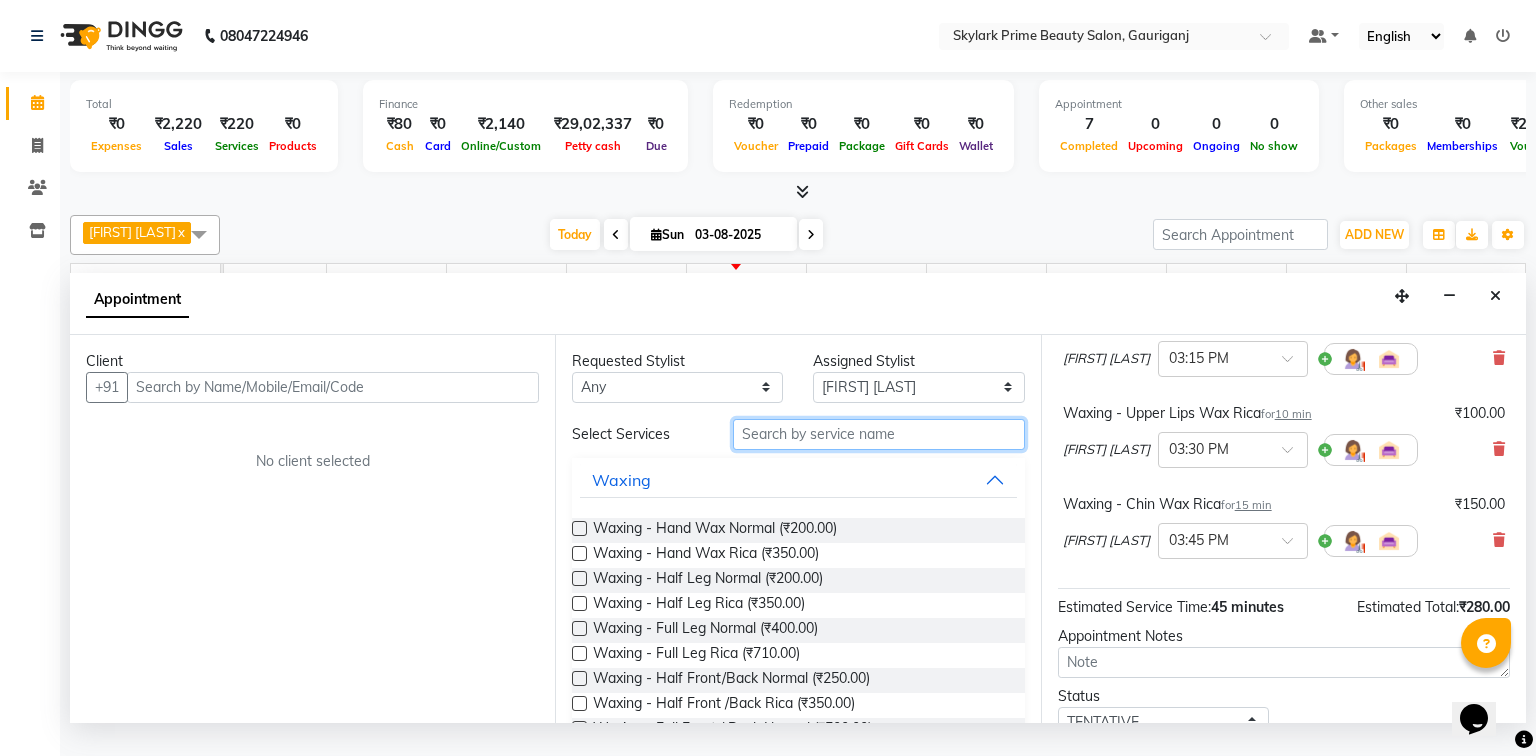 scroll, scrollTop: 240, scrollLeft: 0, axis: vertical 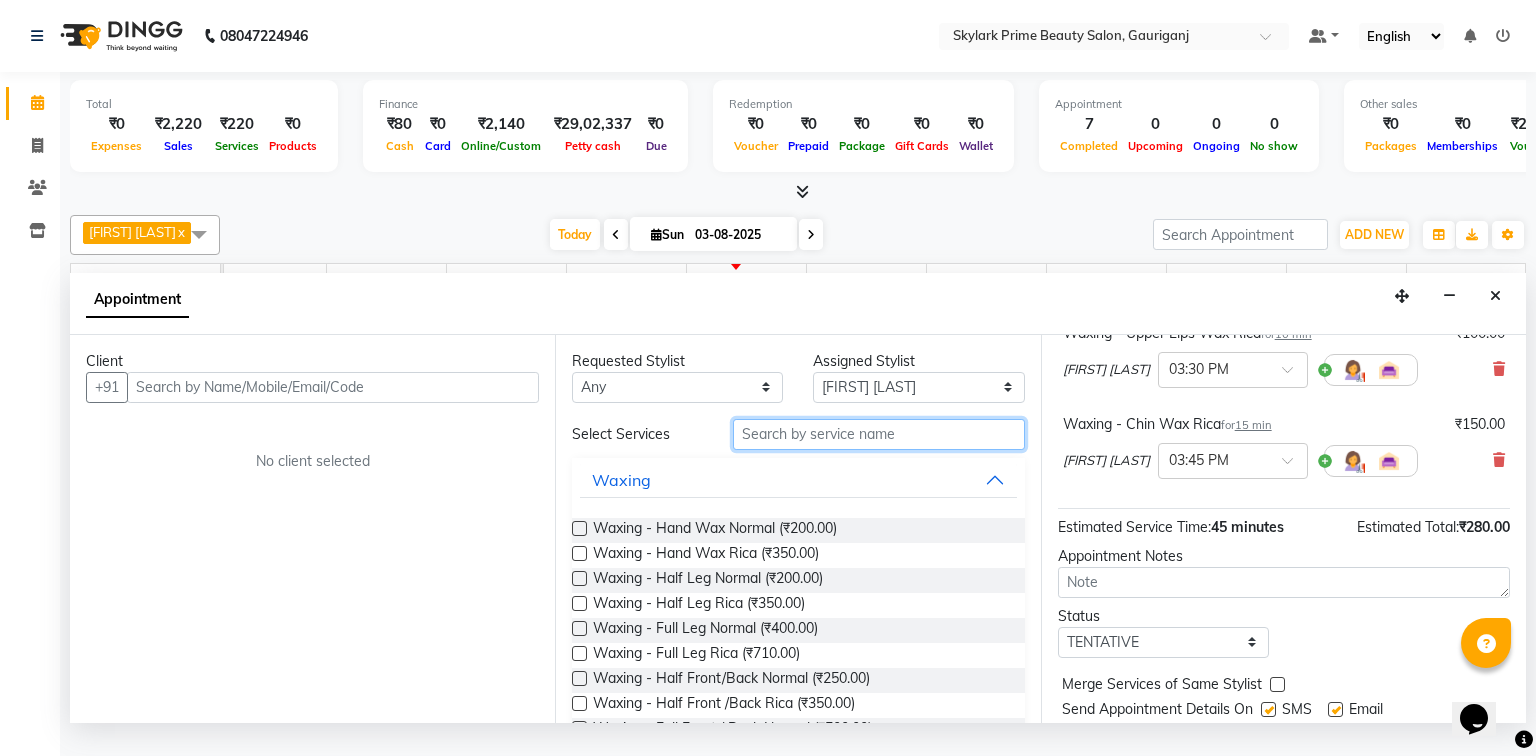 type 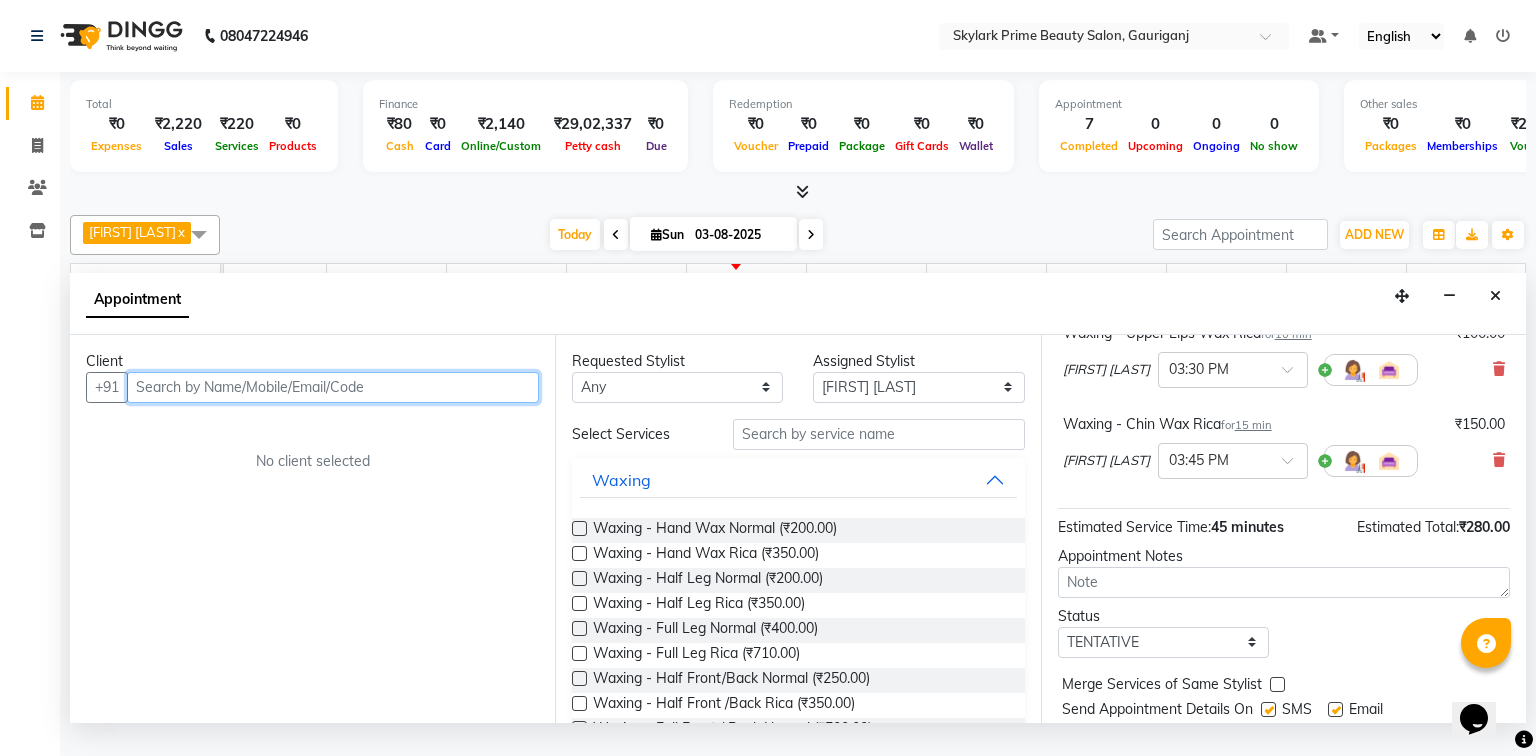 click at bounding box center (333, 387) 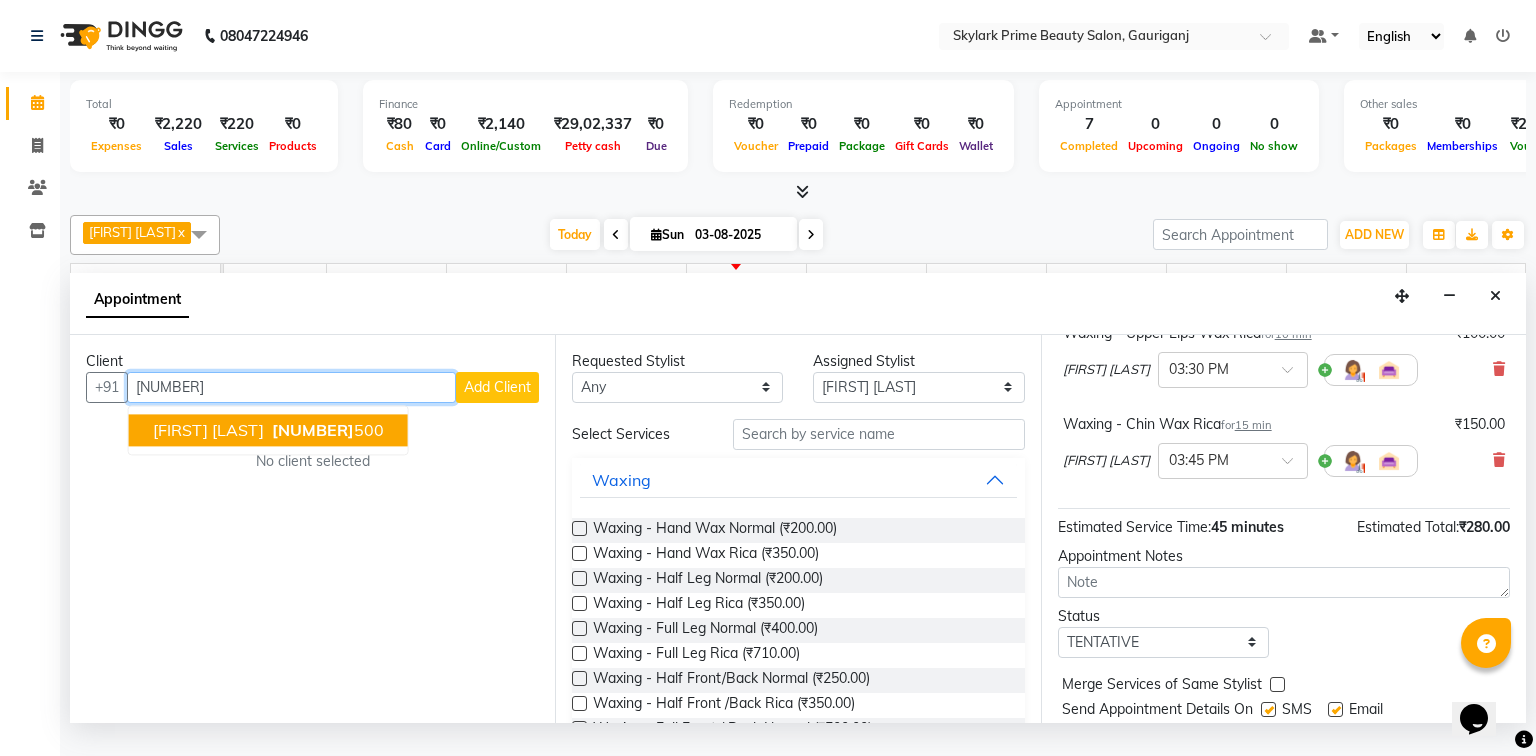 click on "[FIRST] [LAST]" at bounding box center (208, 430) 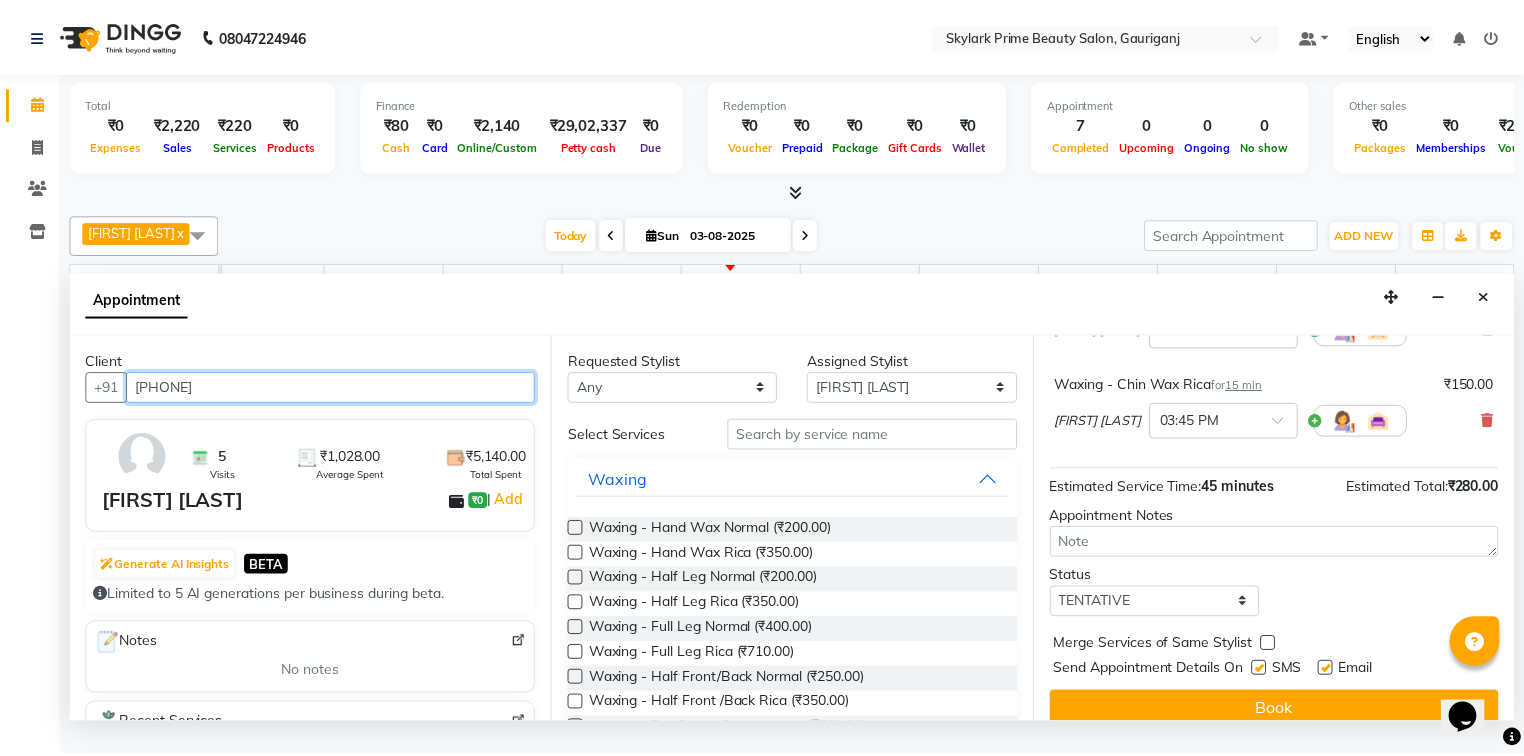 scroll, scrollTop: 300, scrollLeft: 0, axis: vertical 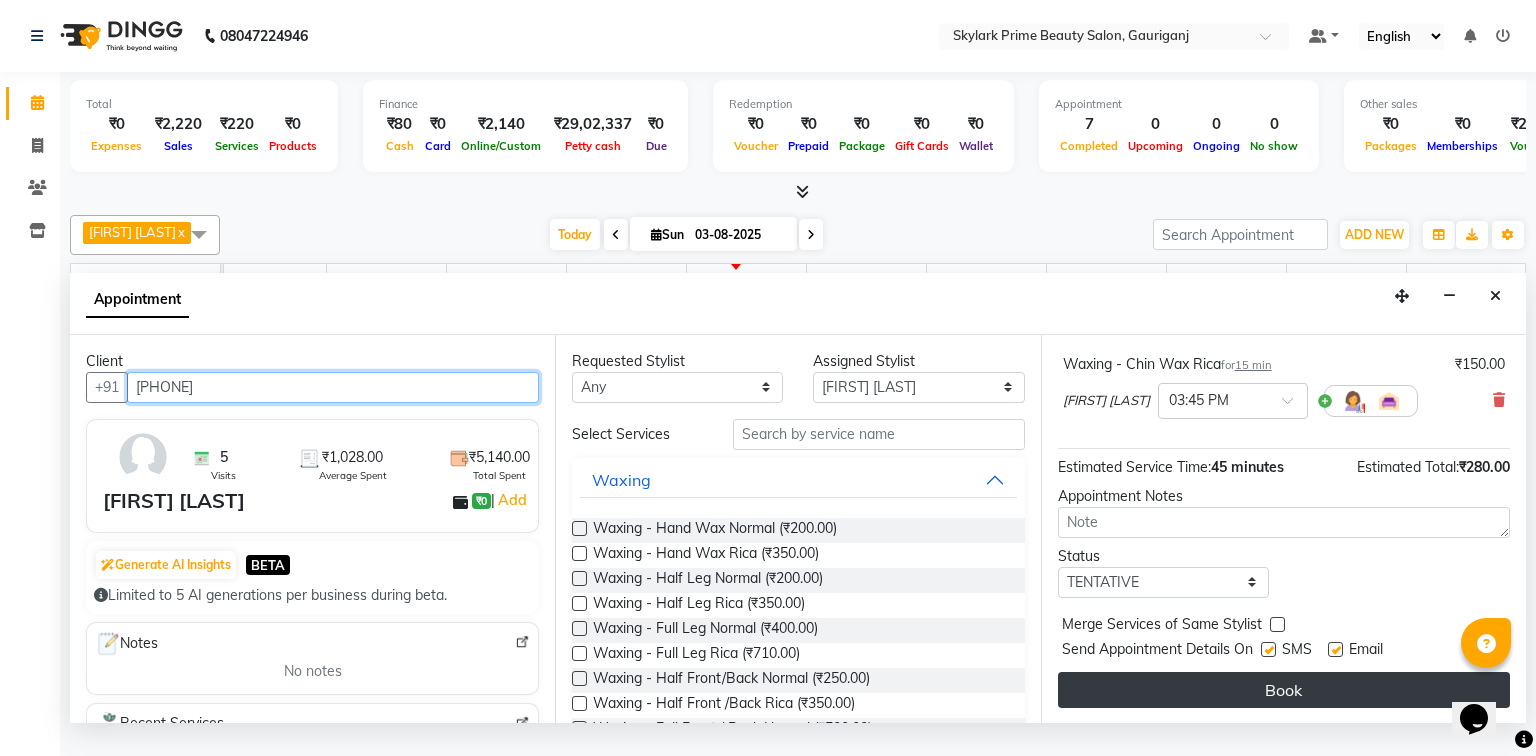 type on "[PHONE]" 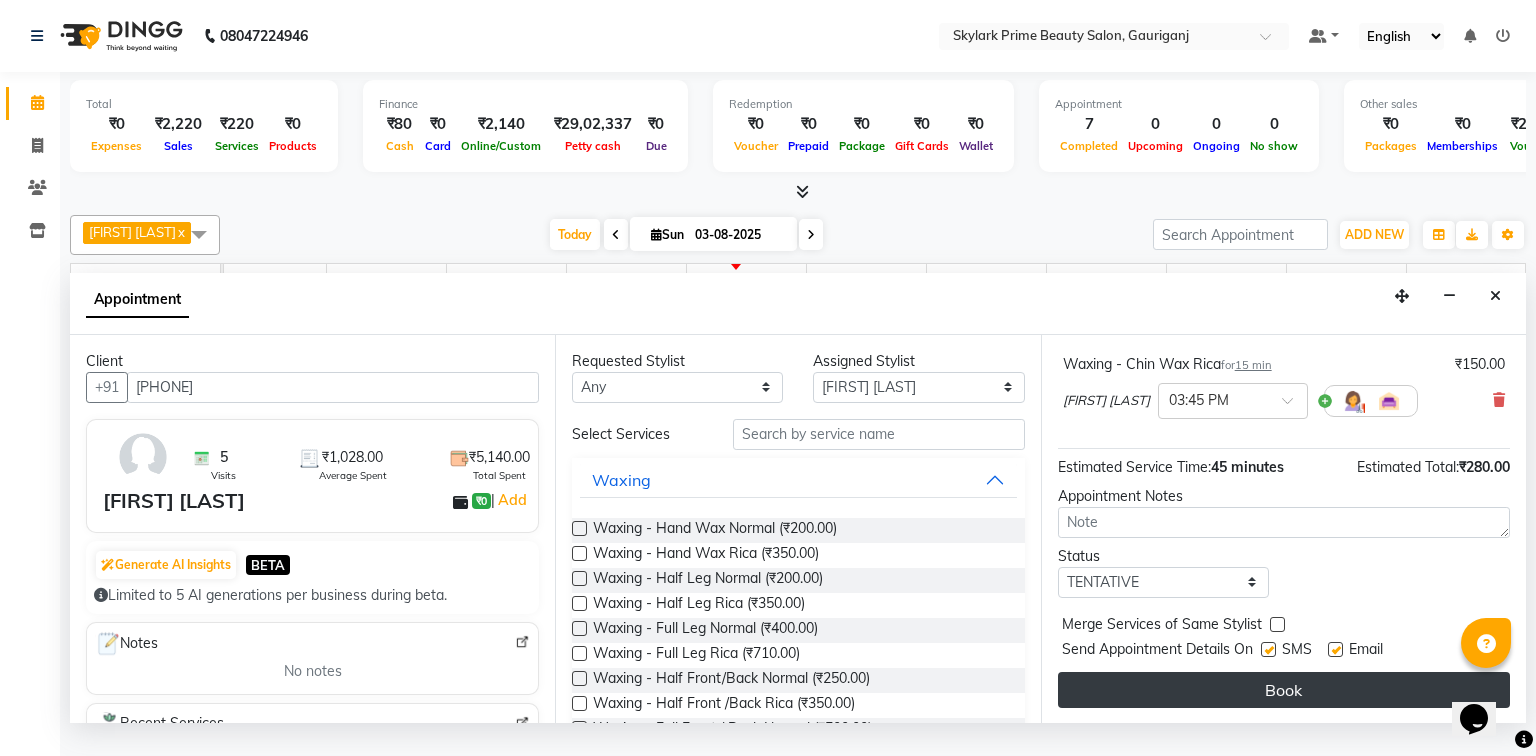 click on "Book" at bounding box center (1284, 690) 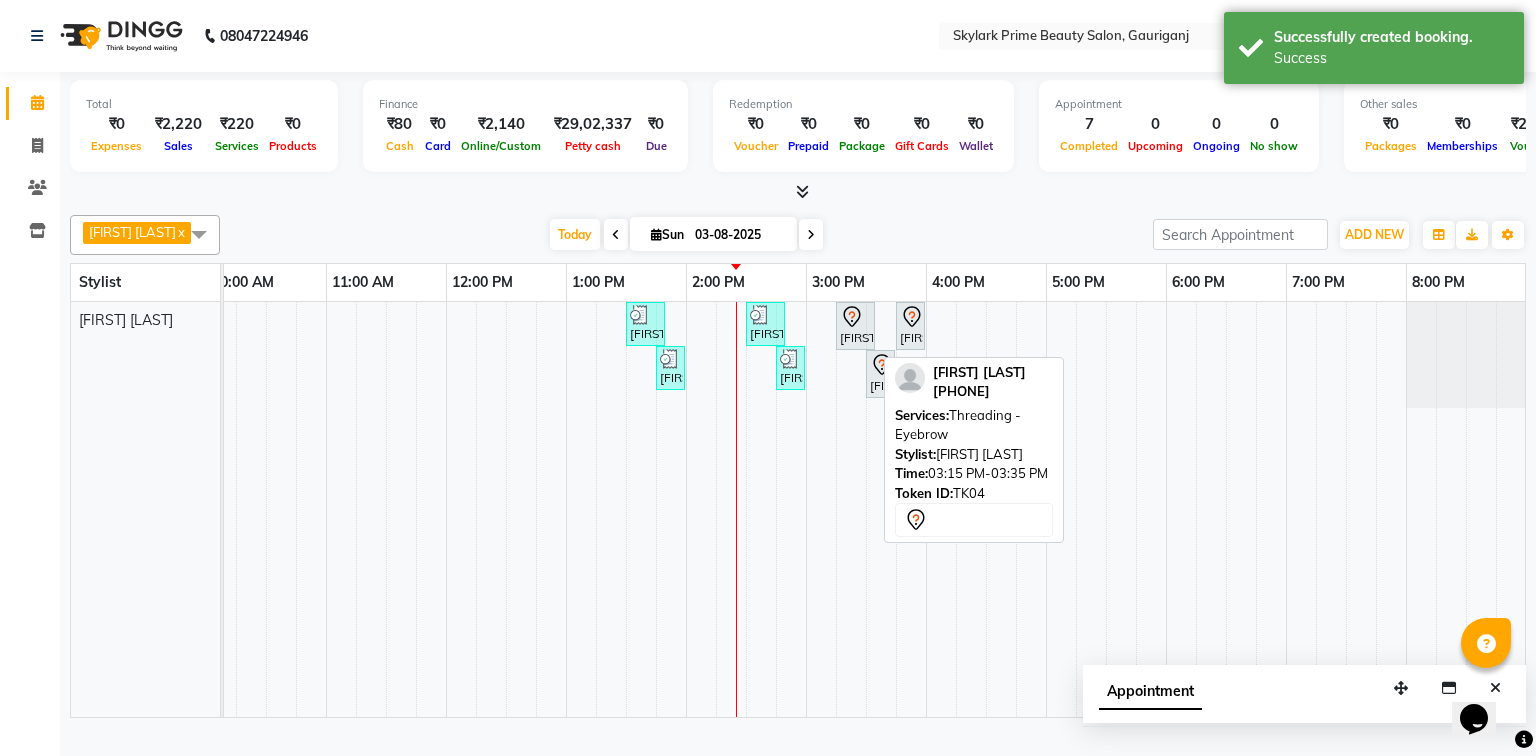 click on "[FIRST] [LAST], [LOCATION], [TIME]-[TIME], [SERVICE]" at bounding box center [855, 326] 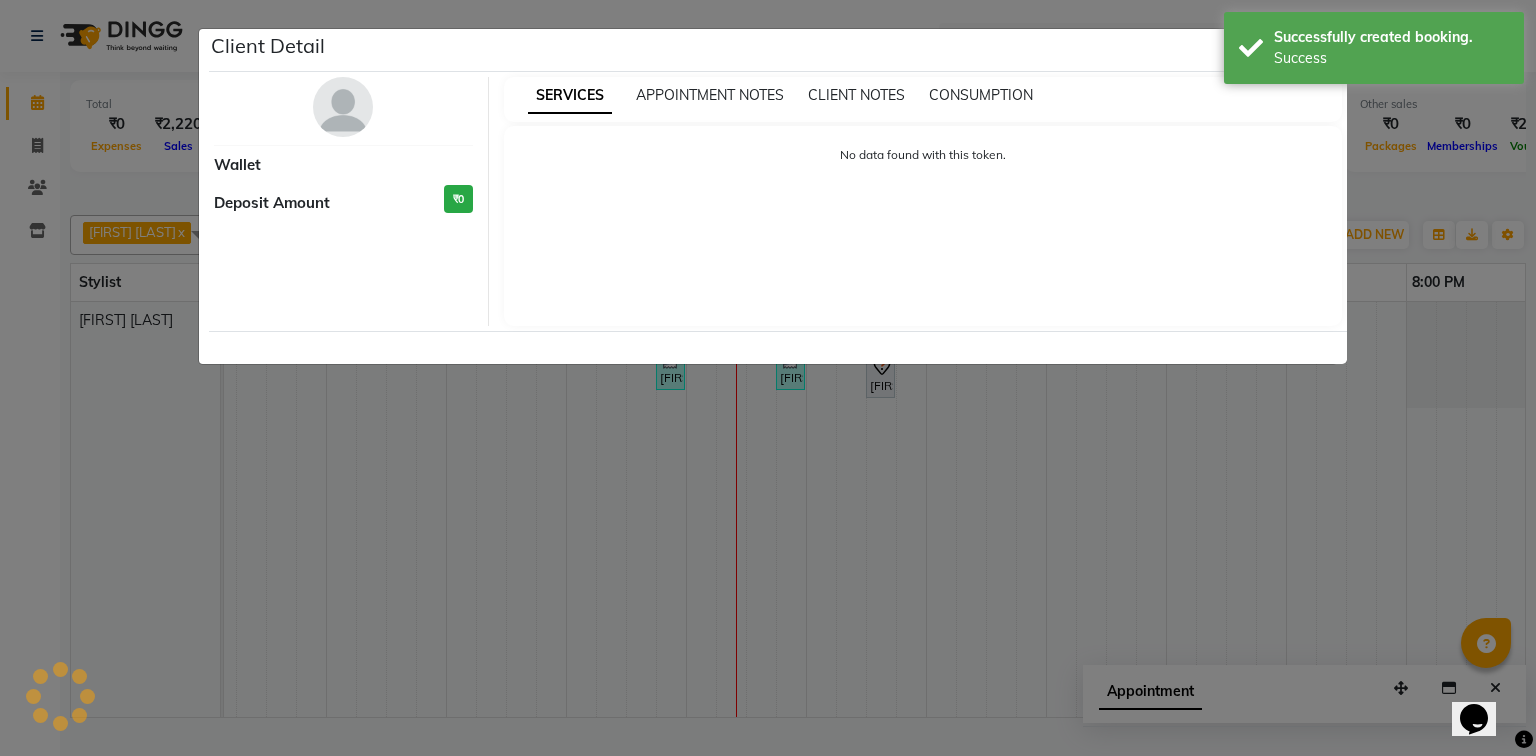 select on "7" 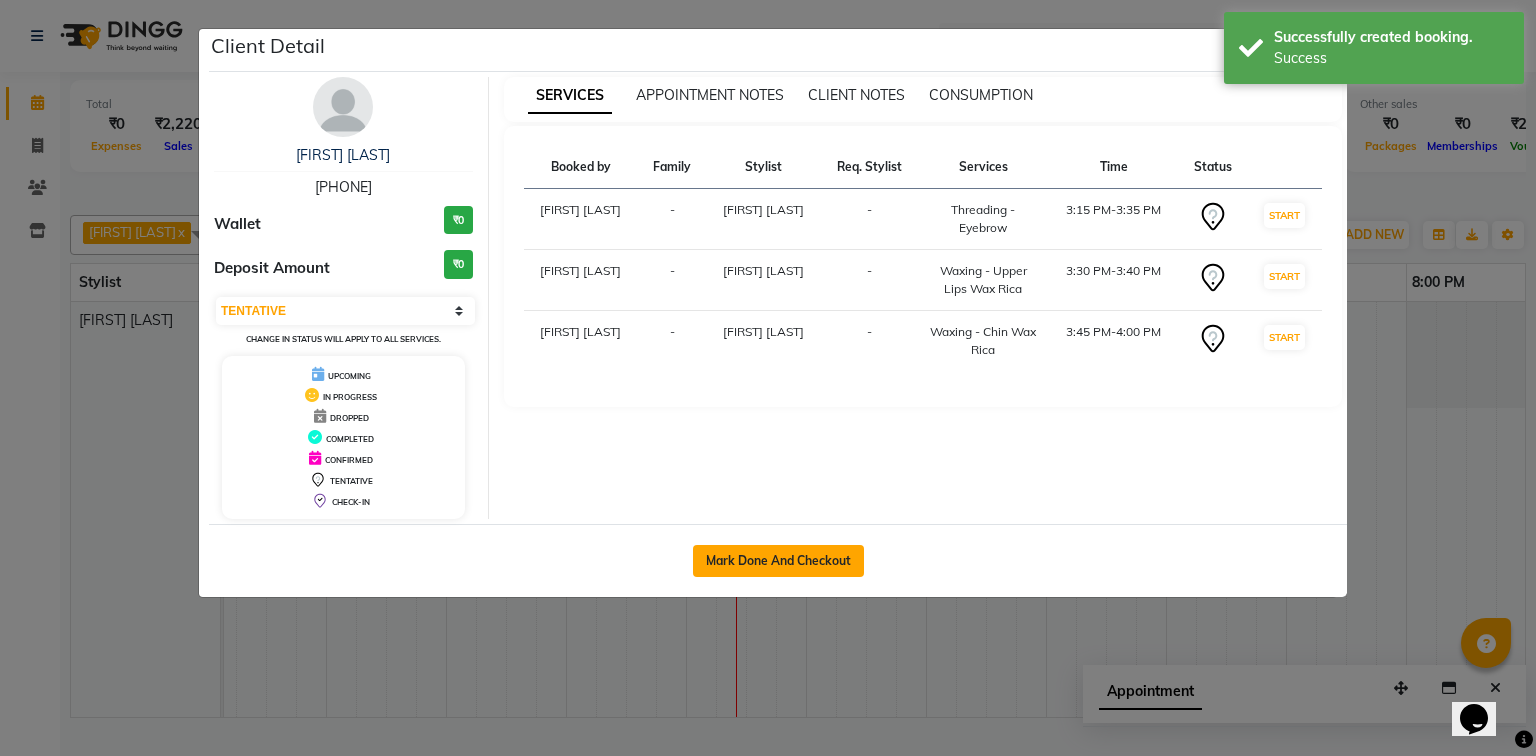 click on "Mark Done And Checkout" 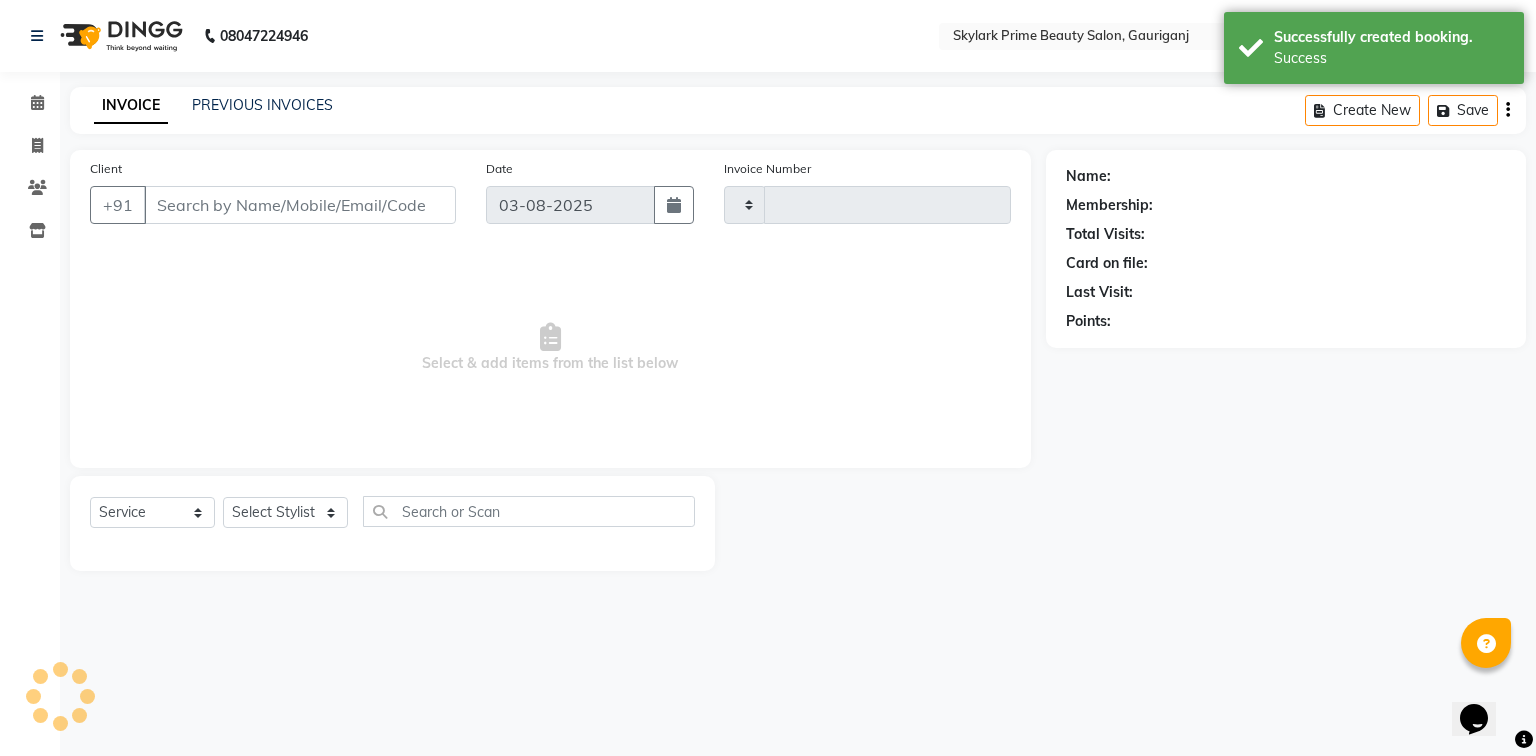 type on "2584" 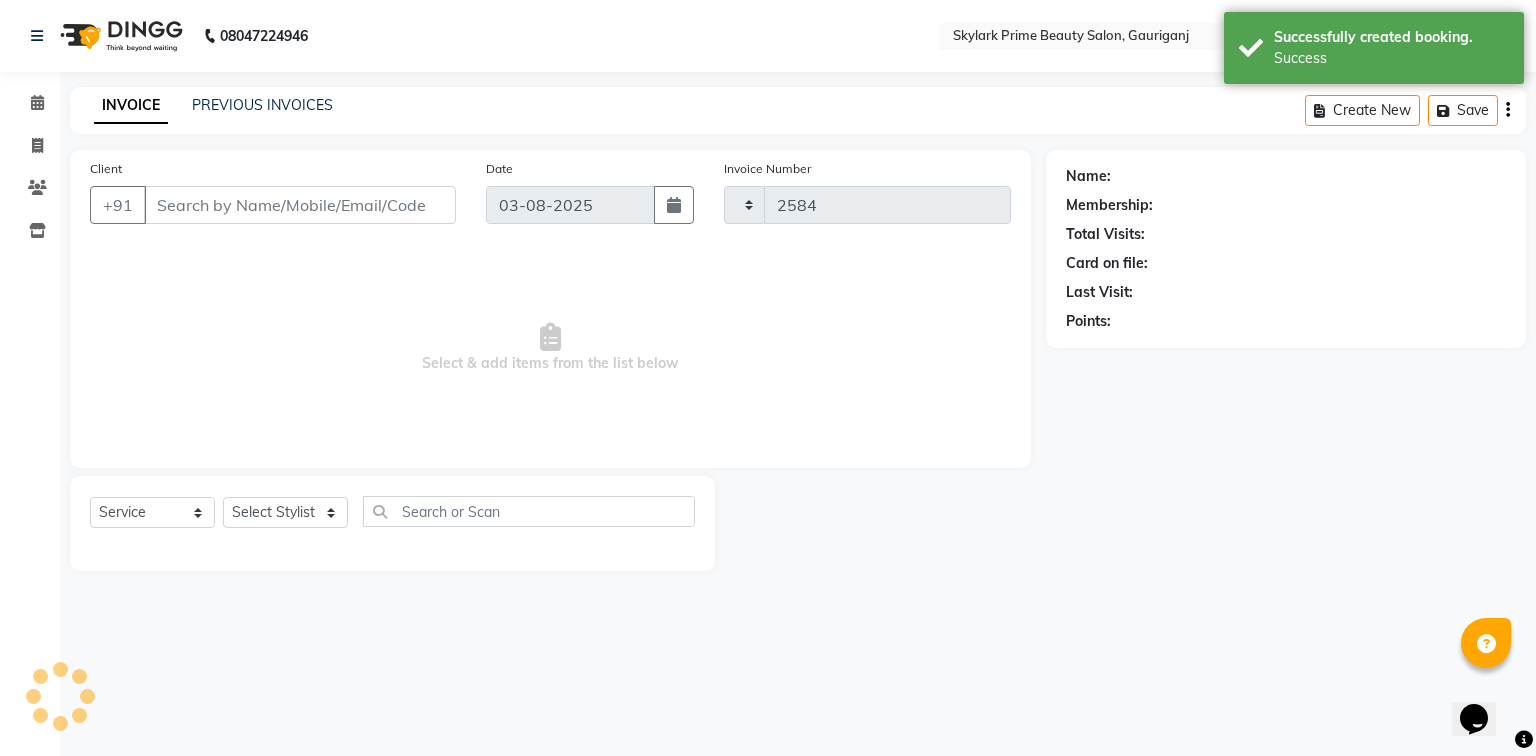 select on "4735" 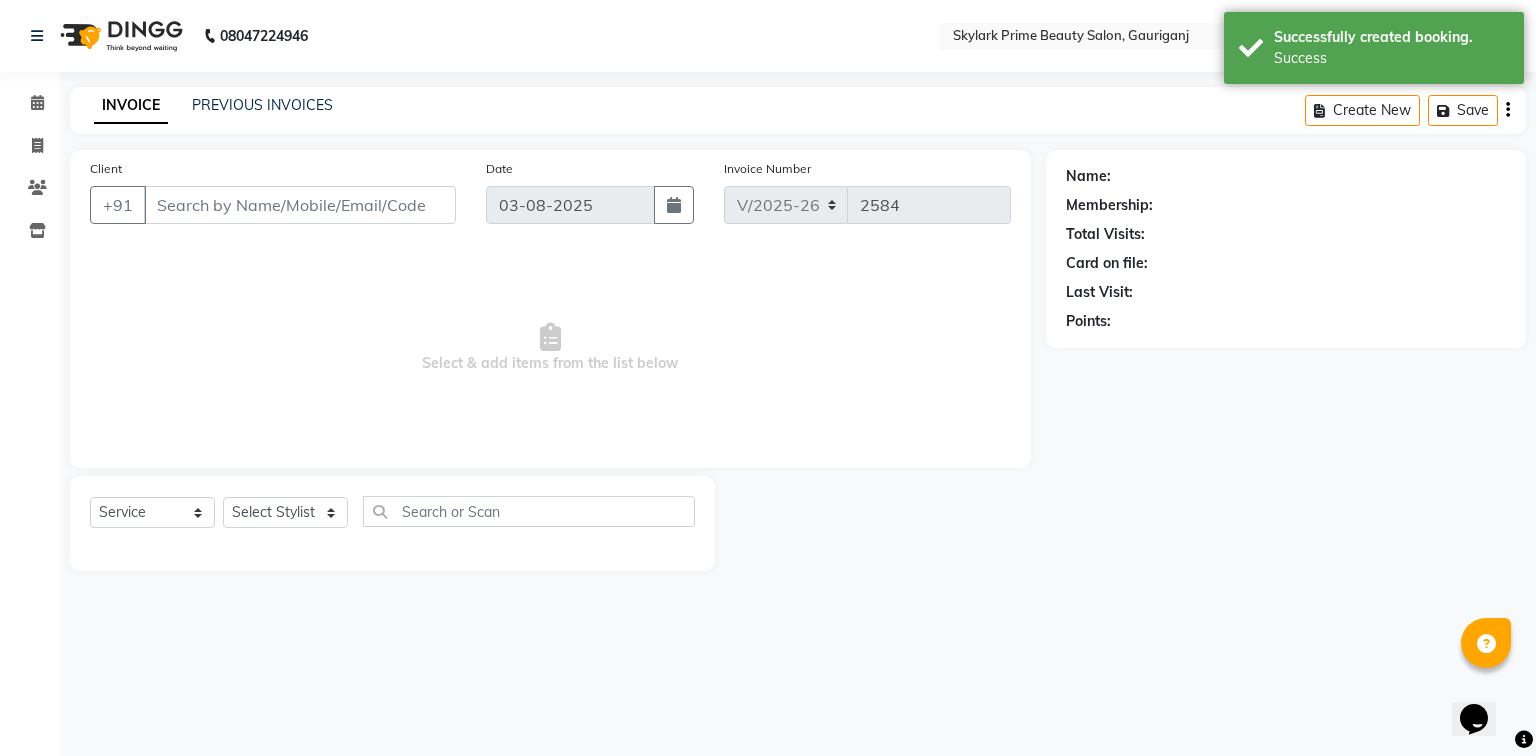 type on "[PHONE]" 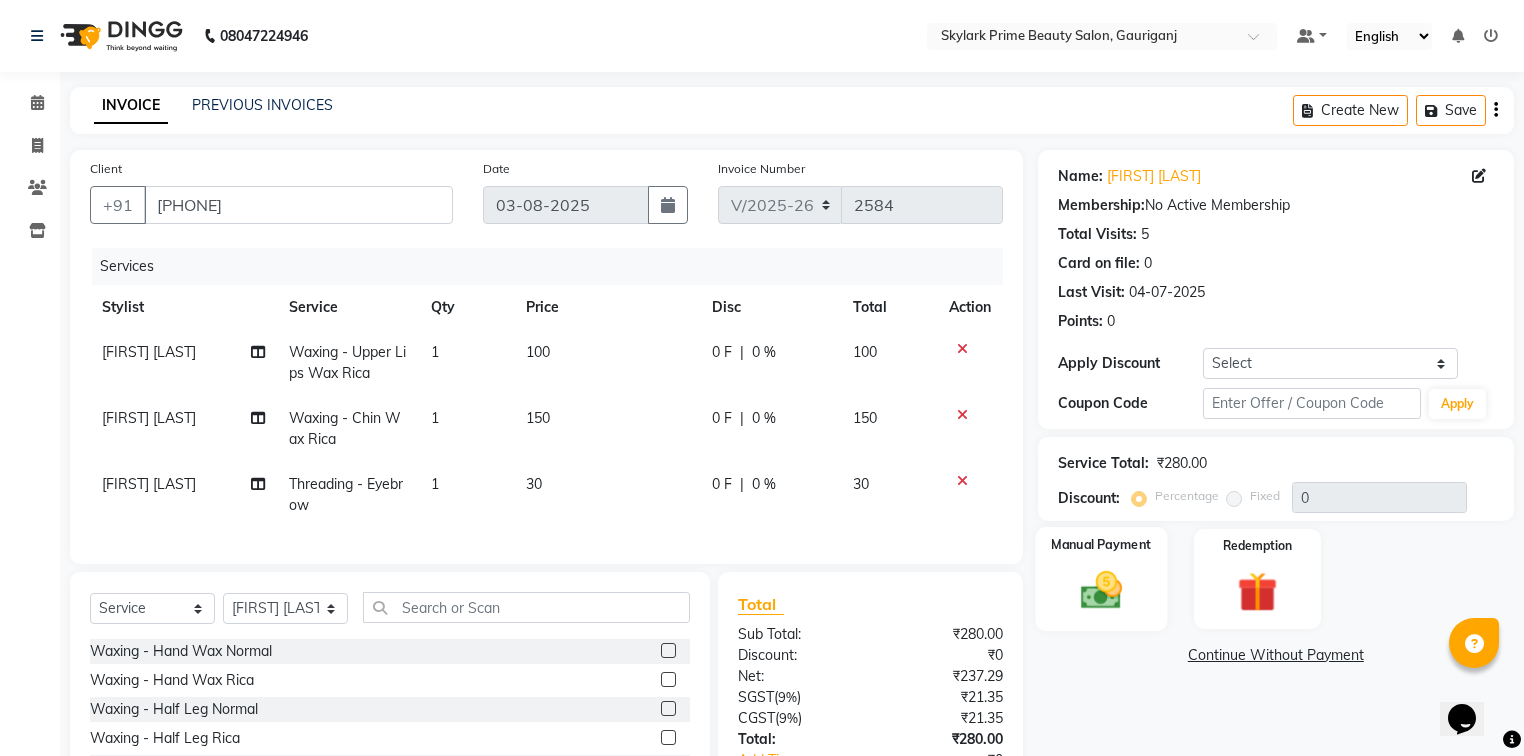 click 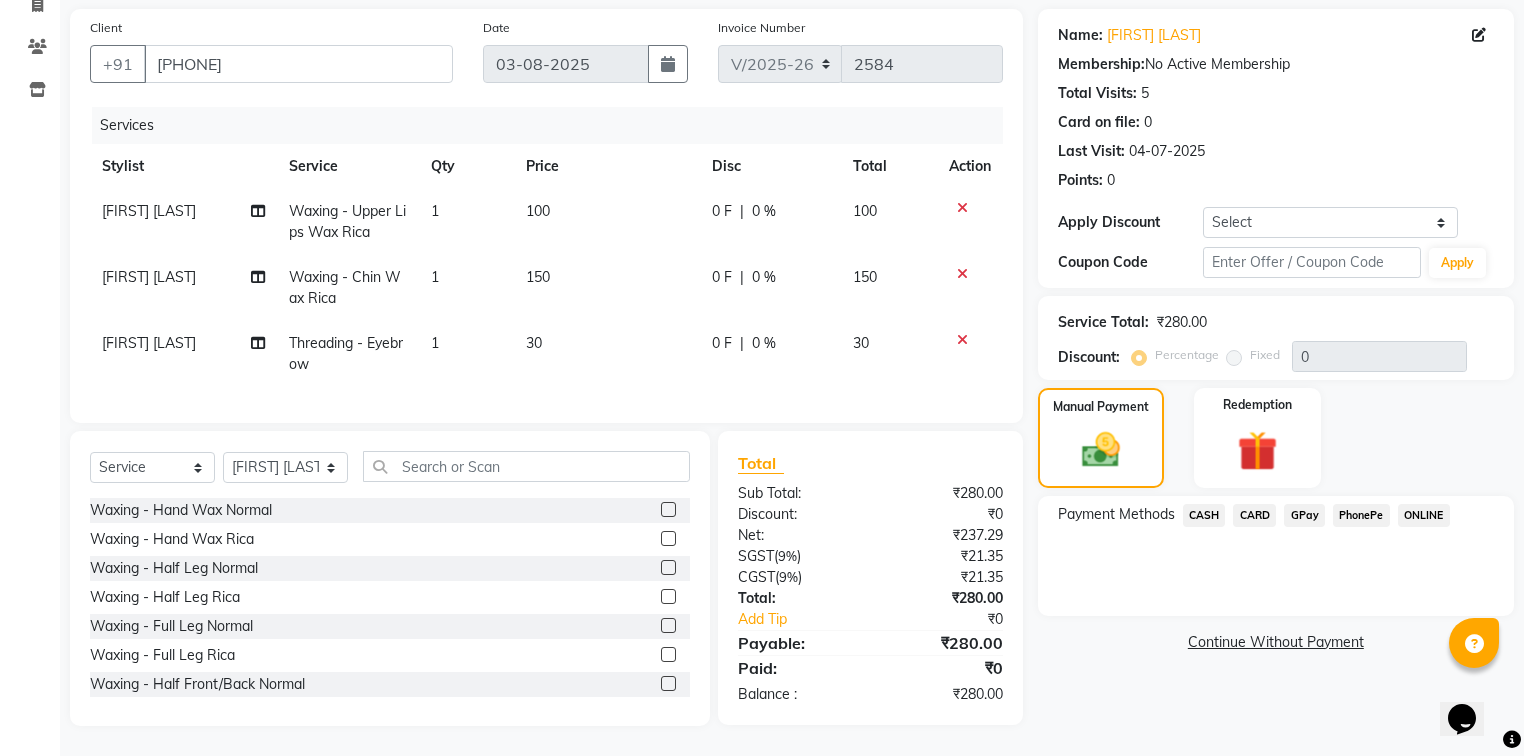 scroll, scrollTop: 153, scrollLeft: 0, axis: vertical 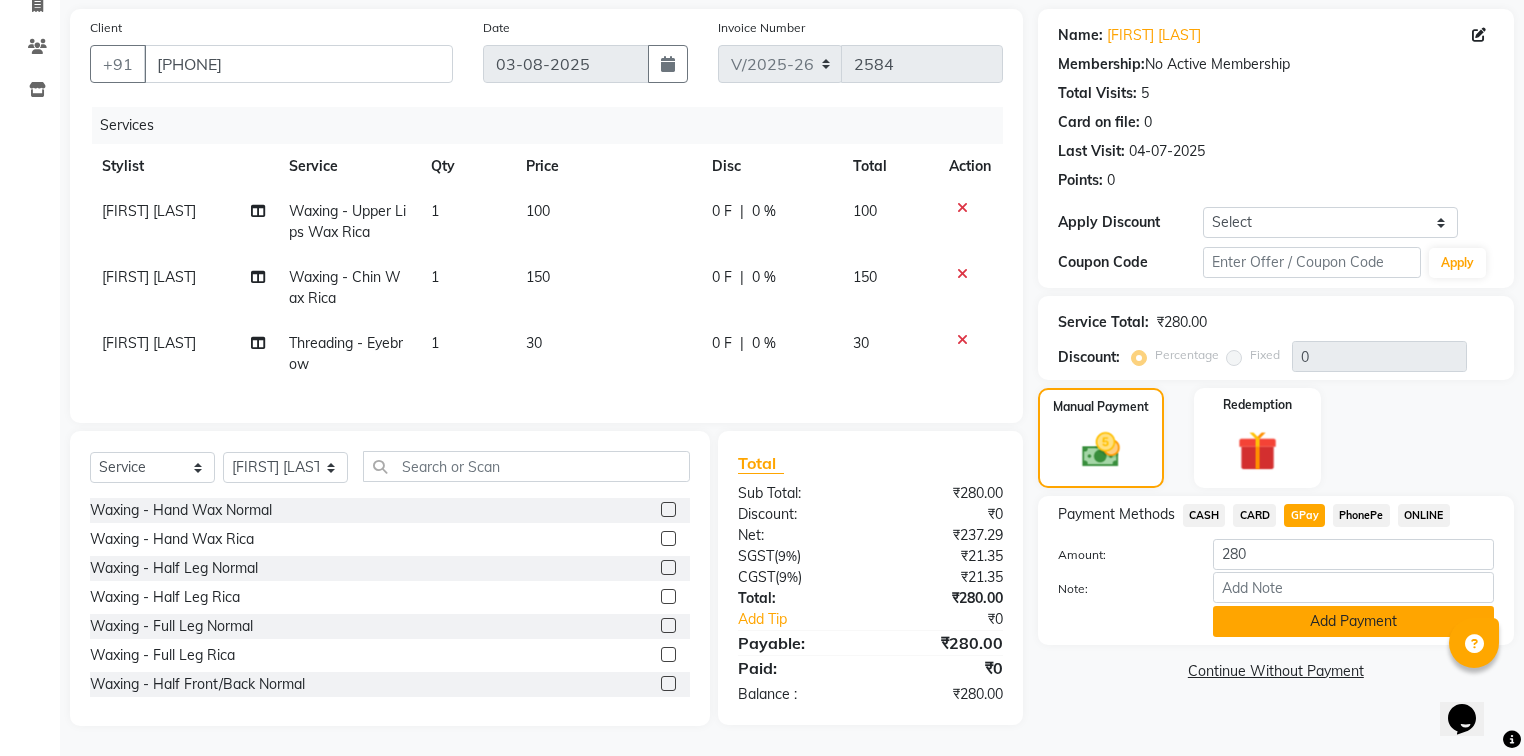 click on "Add Payment" 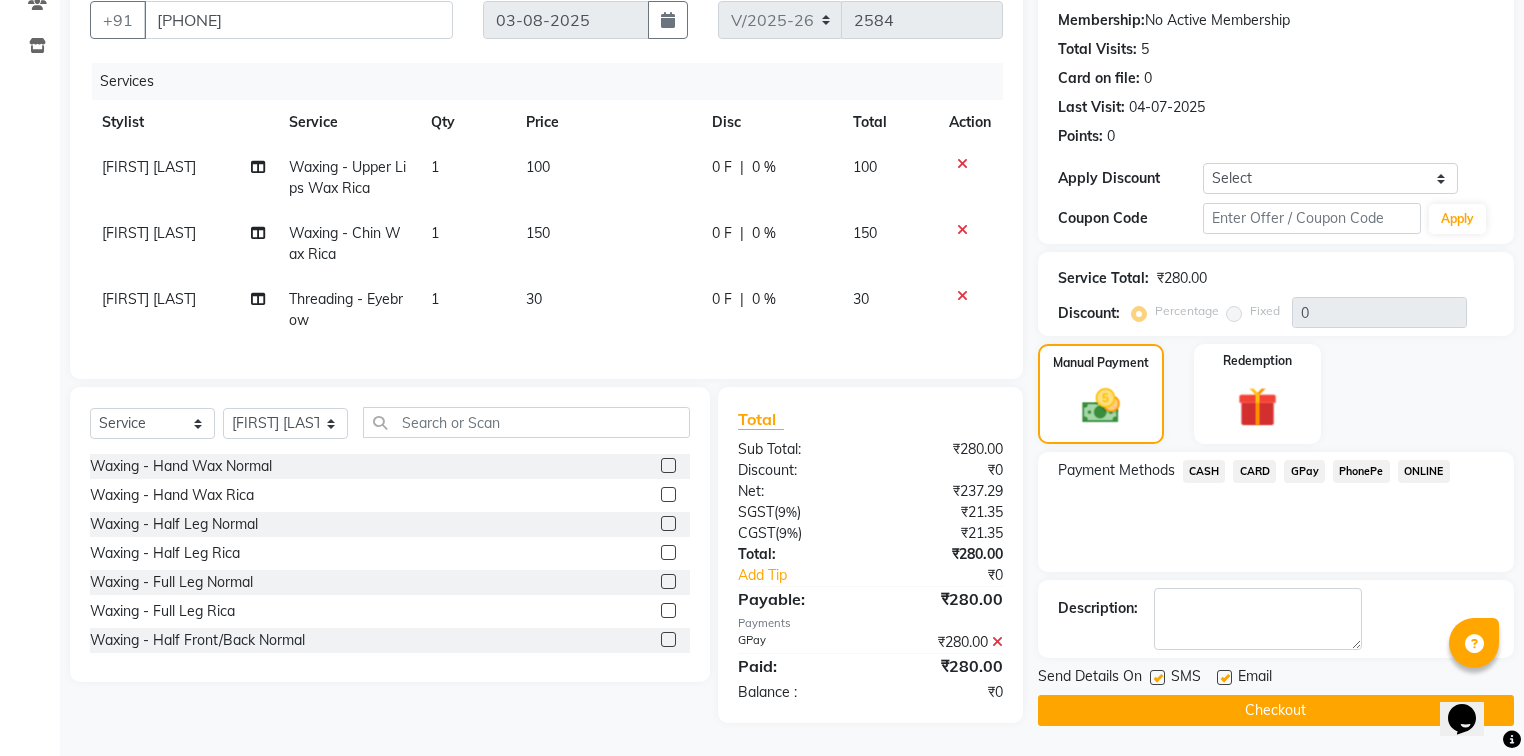 scroll, scrollTop: 194, scrollLeft: 0, axis: vertical 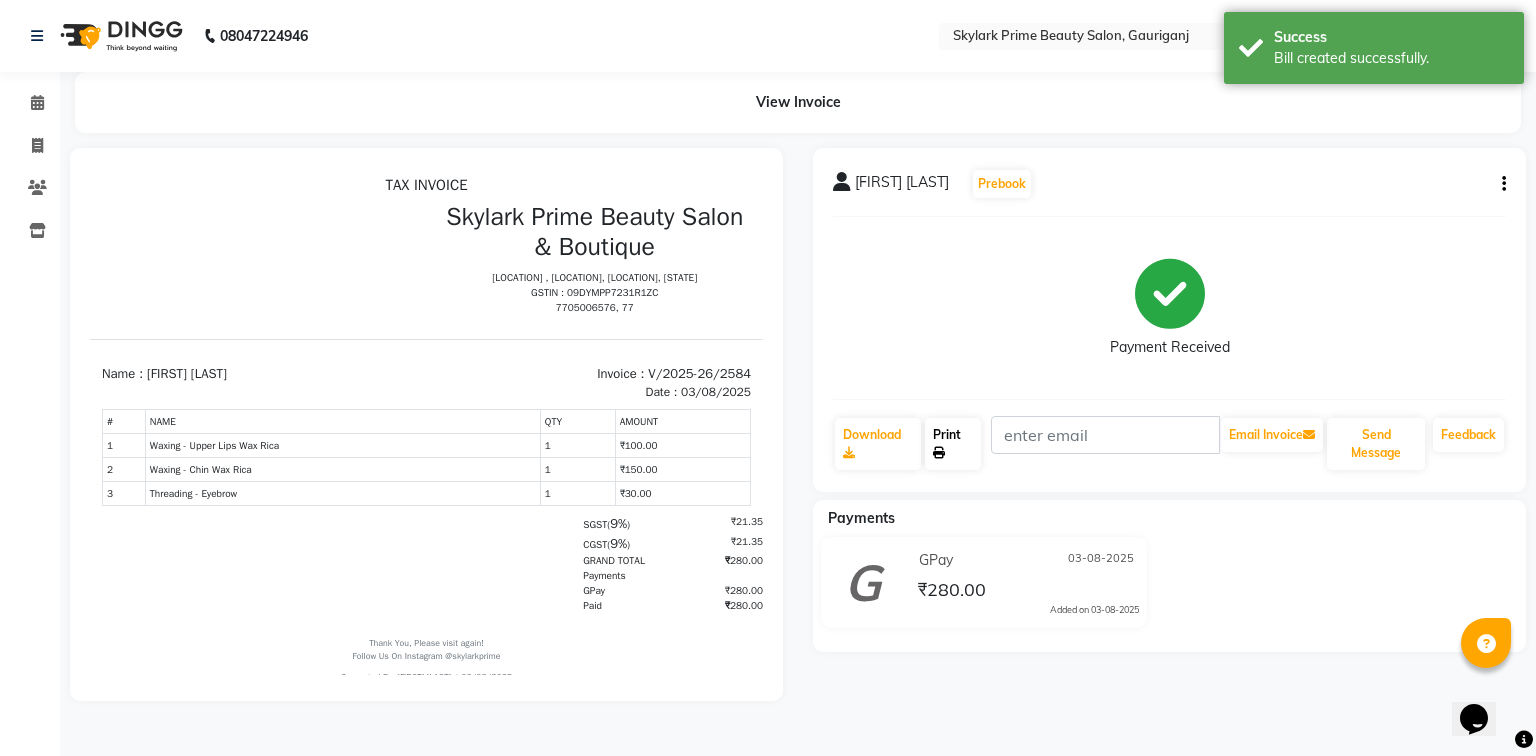click on "Print" 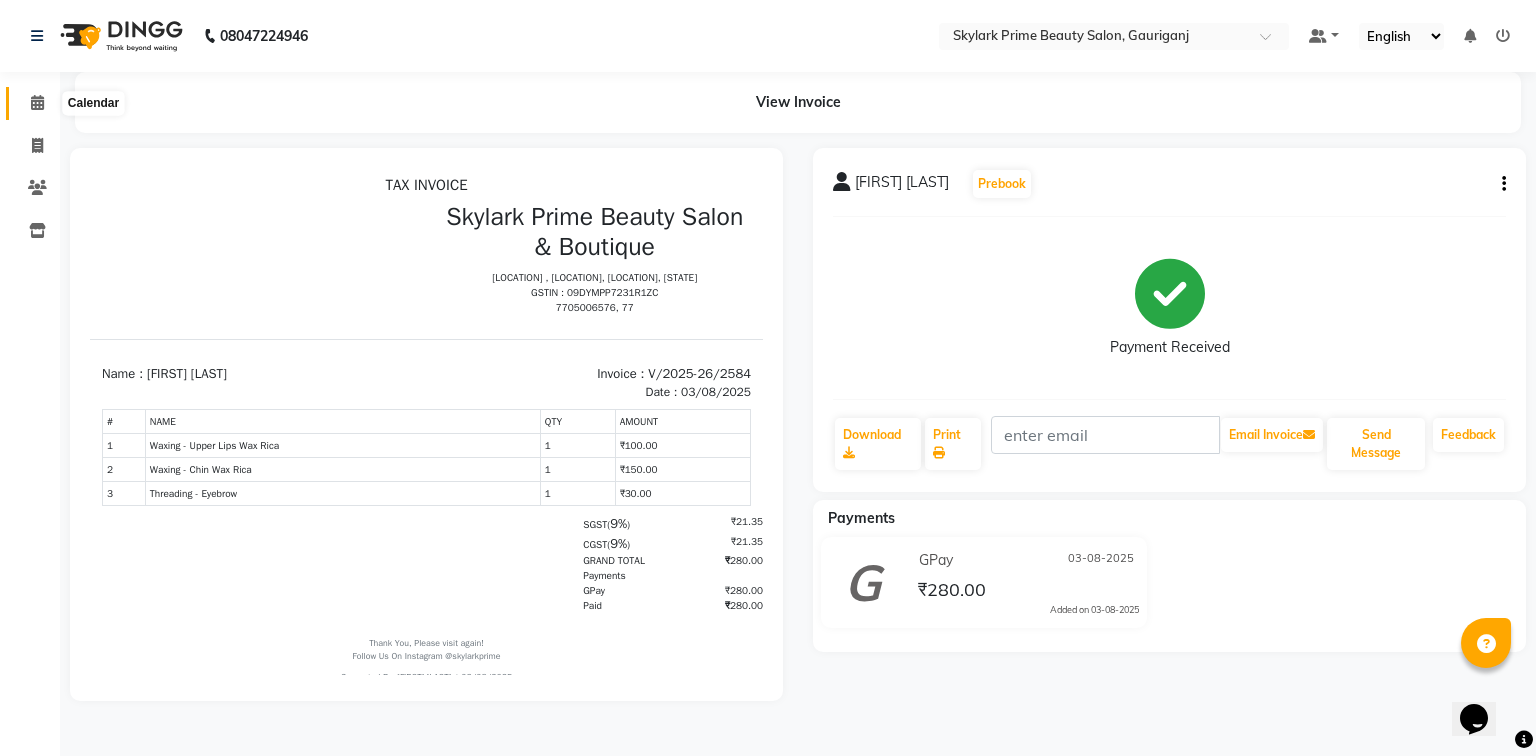 click 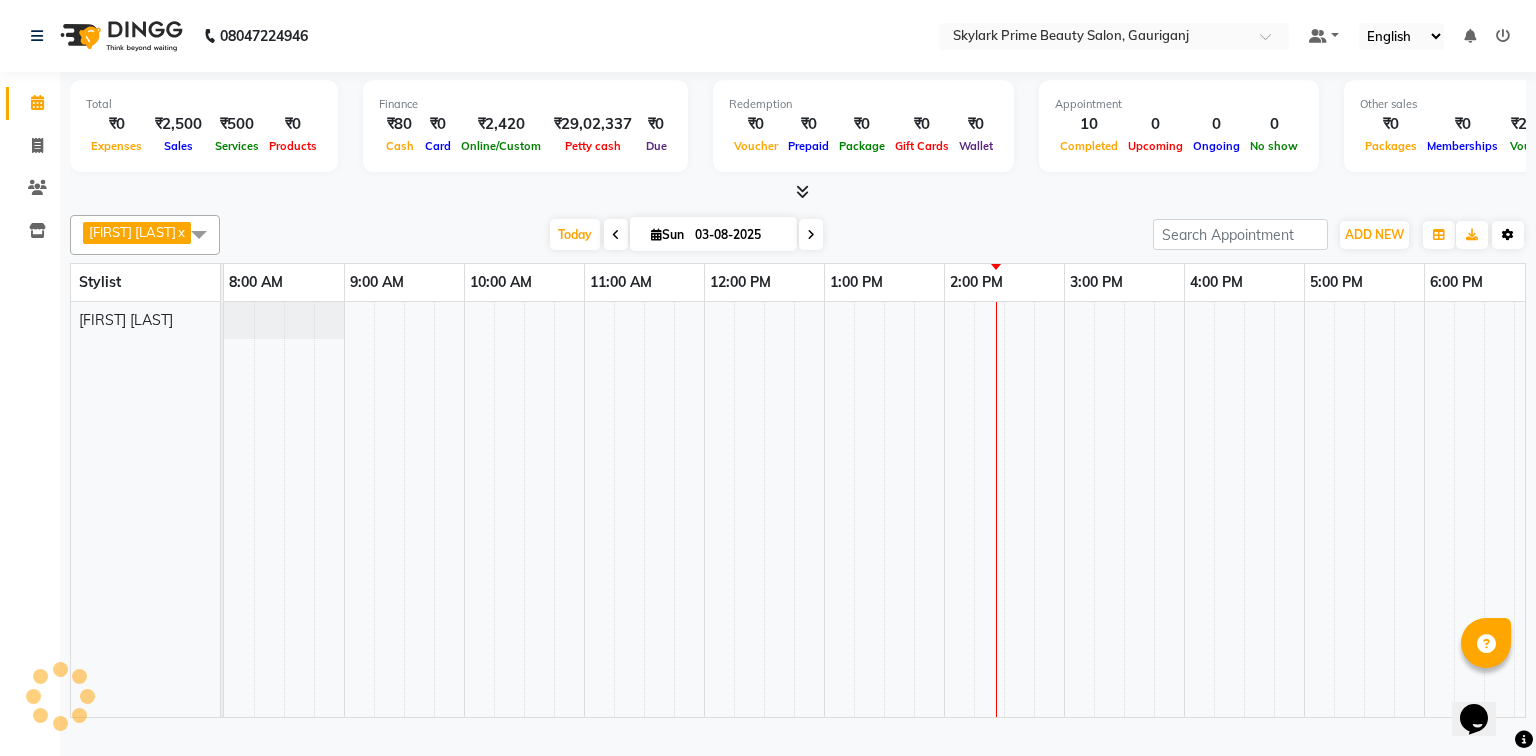 scroll, scrollTop: 0, scrollLeft: 0, axis: both 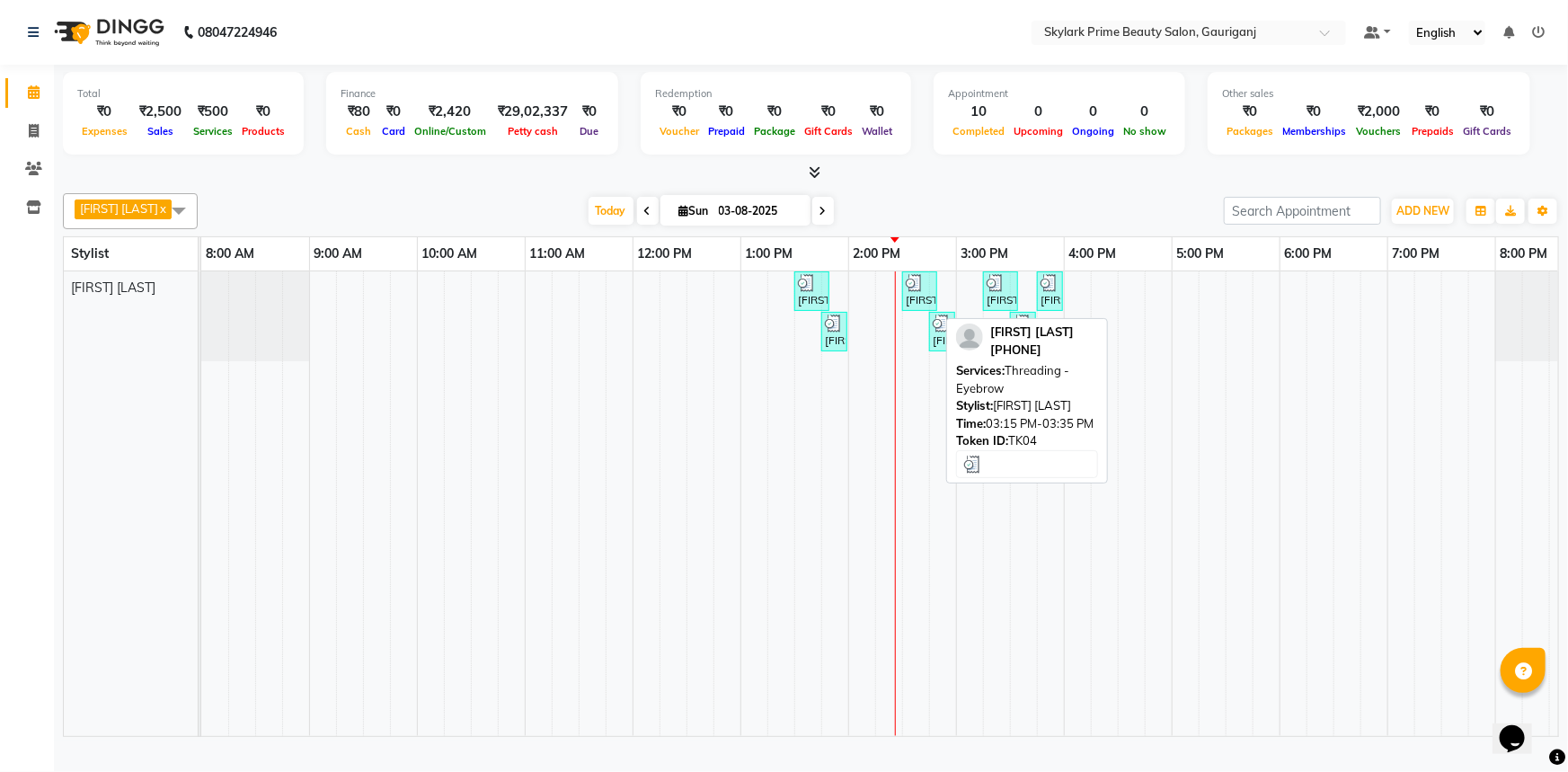 click on "[FIRST] [LAST], [LOCATION], [TIME]-[TIME], [SERVICE]" at bounding box center [1000, 291] 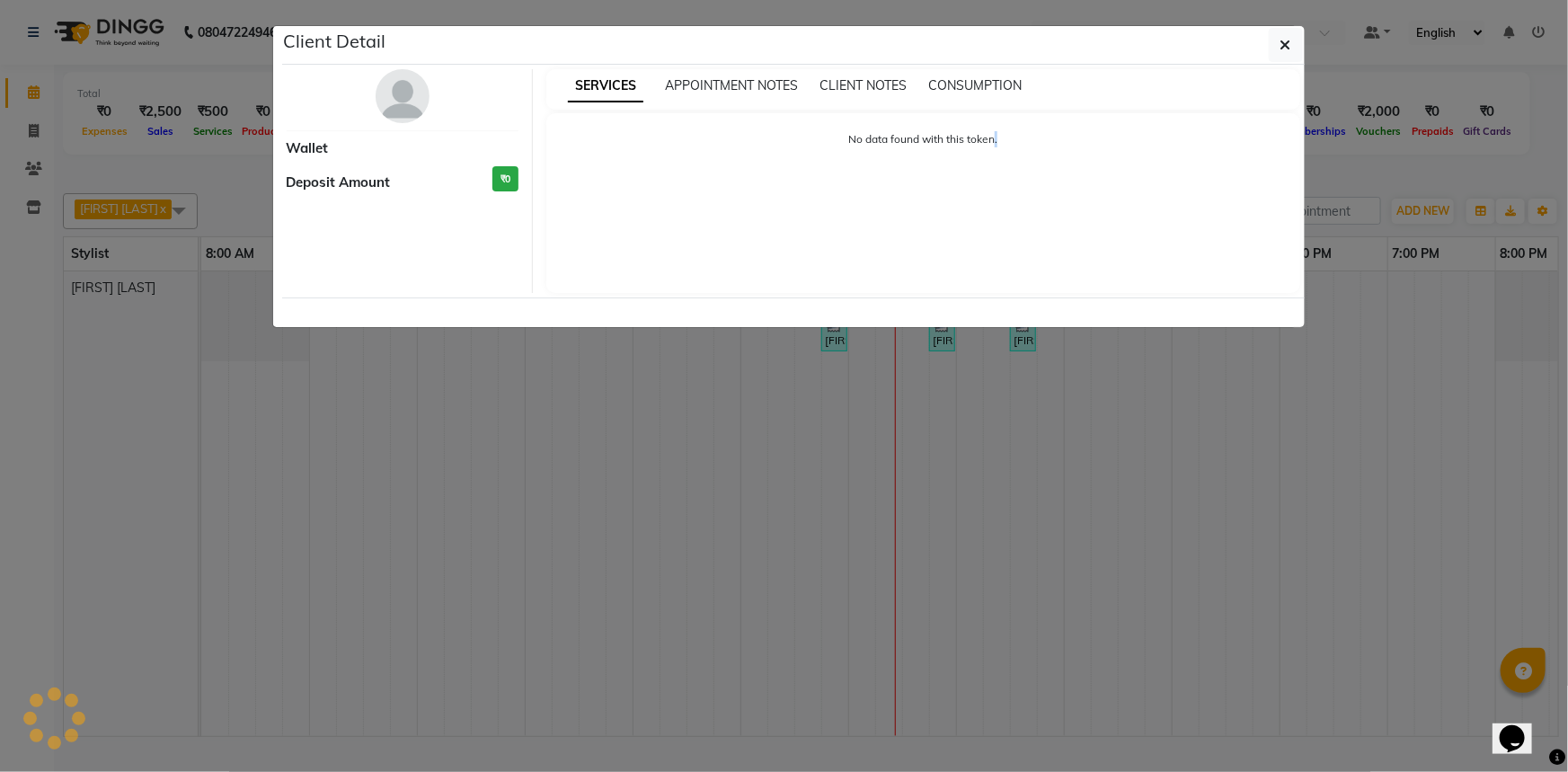 click on "Client Detail     Wallet Deposit Amount  ₹0  SERVICES APPOINTMENT NOTES CLIENT NOTES CONSUMPTION No data found with this token." 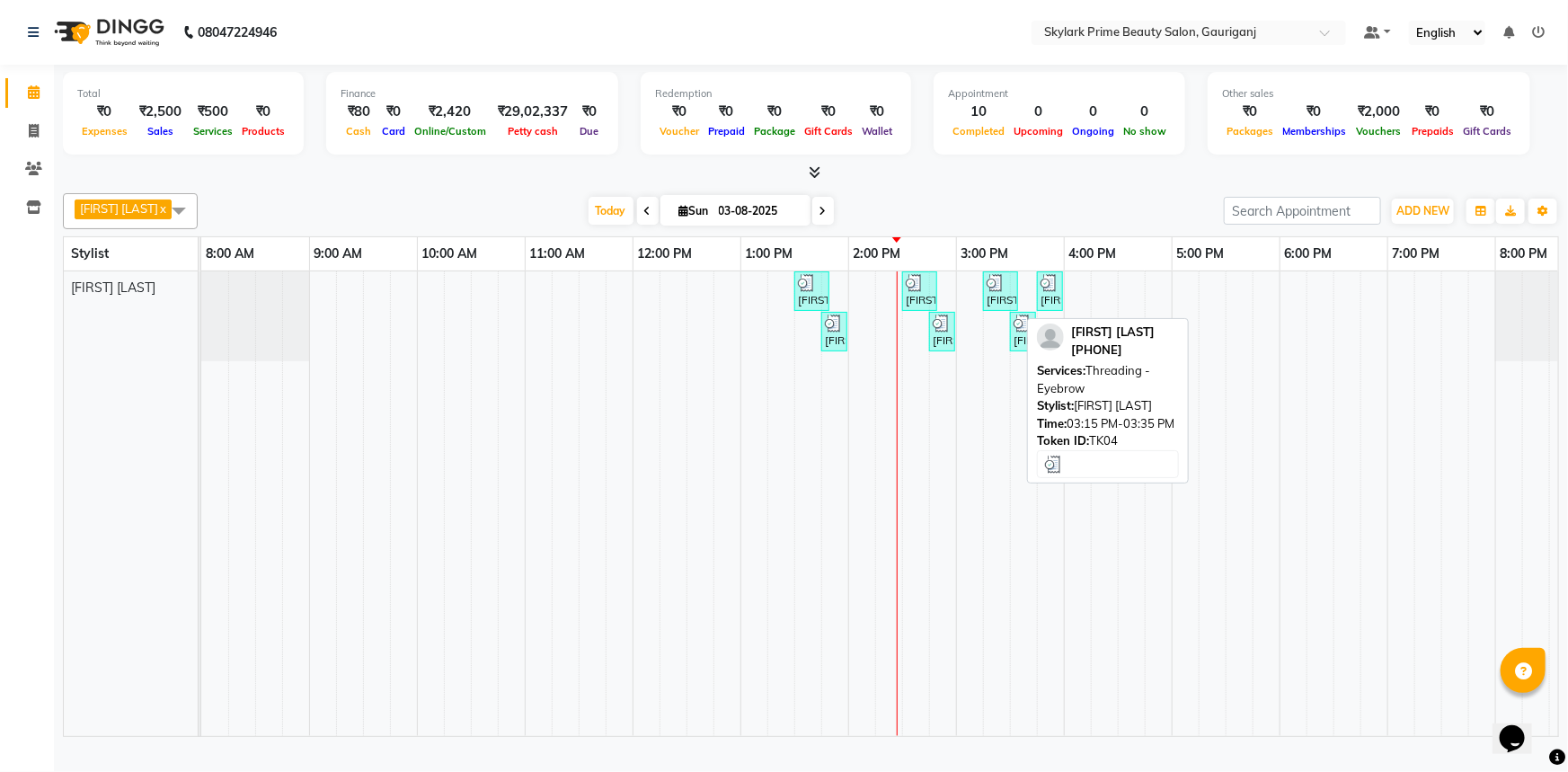 click on "[FIRST] [LAST], [LOCATION], [TIME]-[TIME], [SERVICE]" at bounding box center (1000, 291) 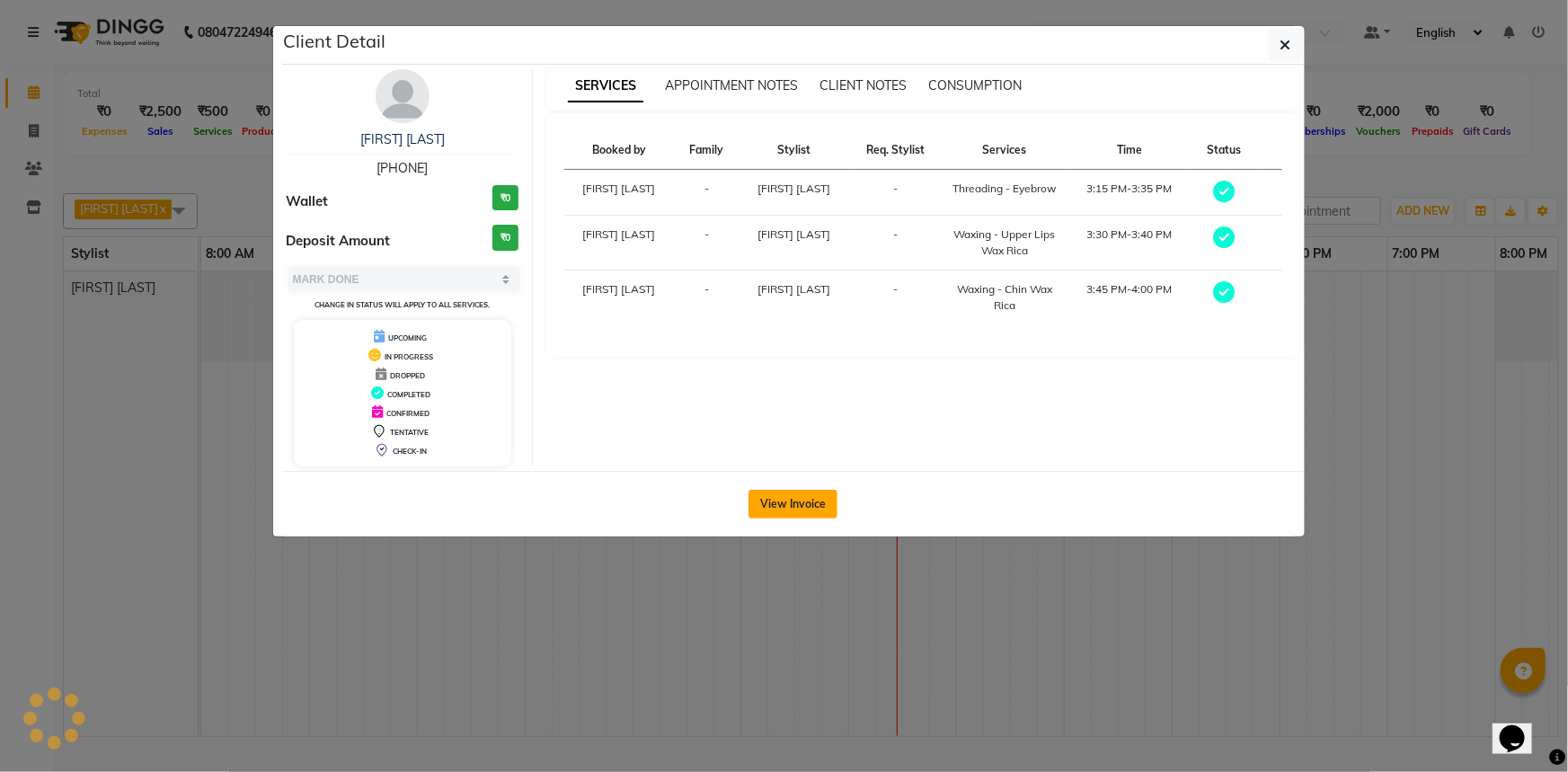 click on "View Invoice" 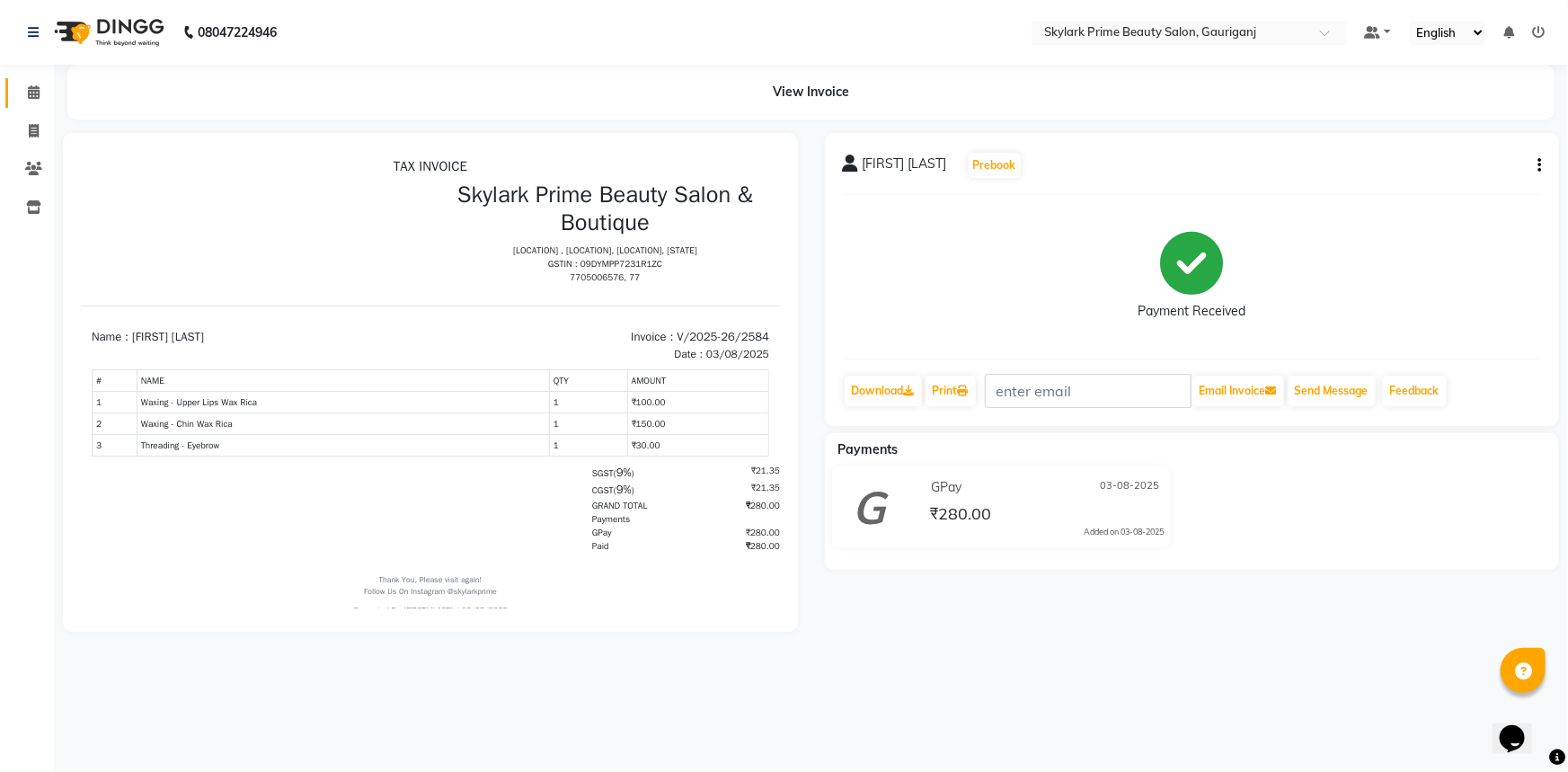 scroll, scrollTop: 0, scrollLeft: 0, axis: both 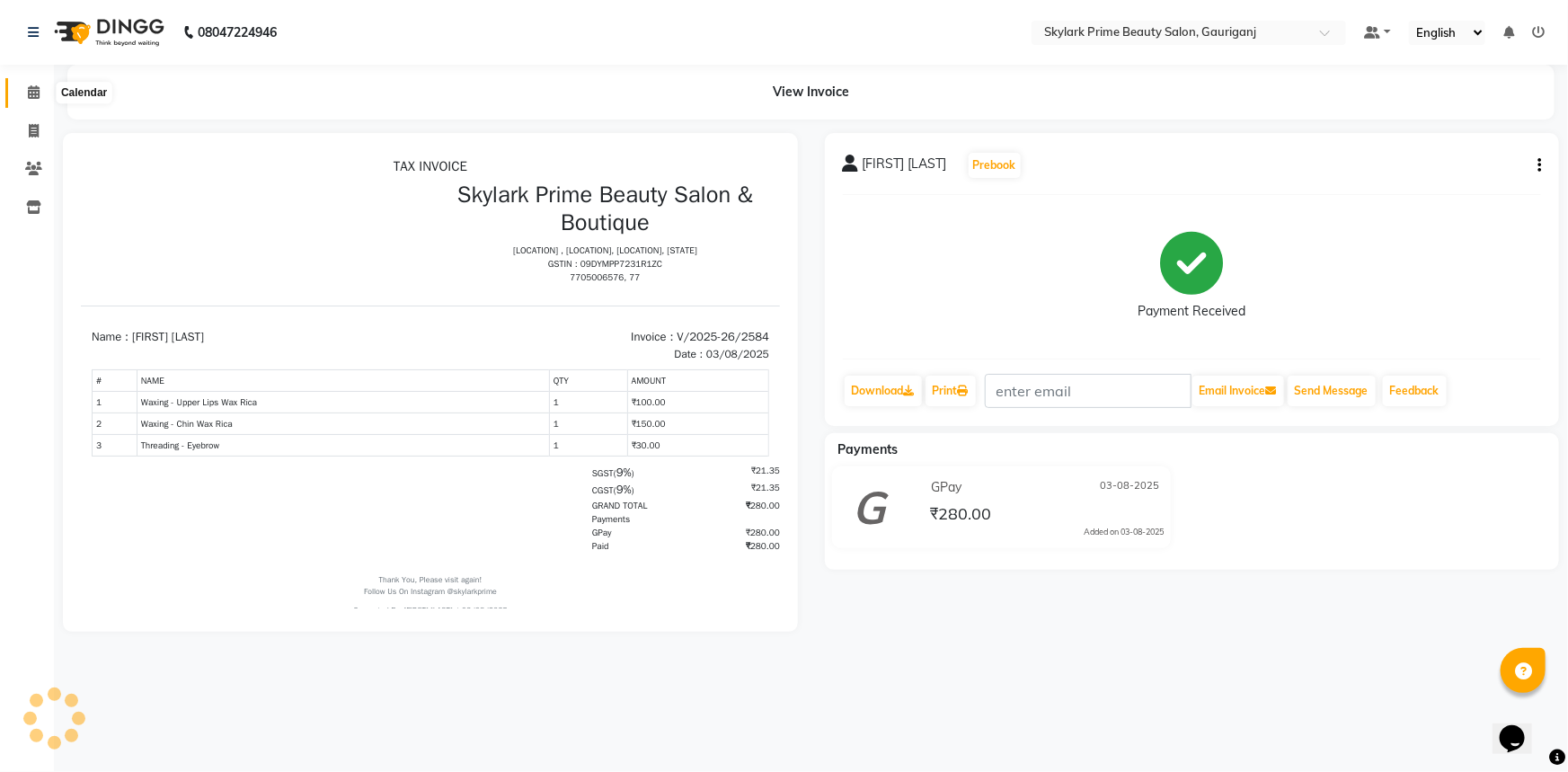 click 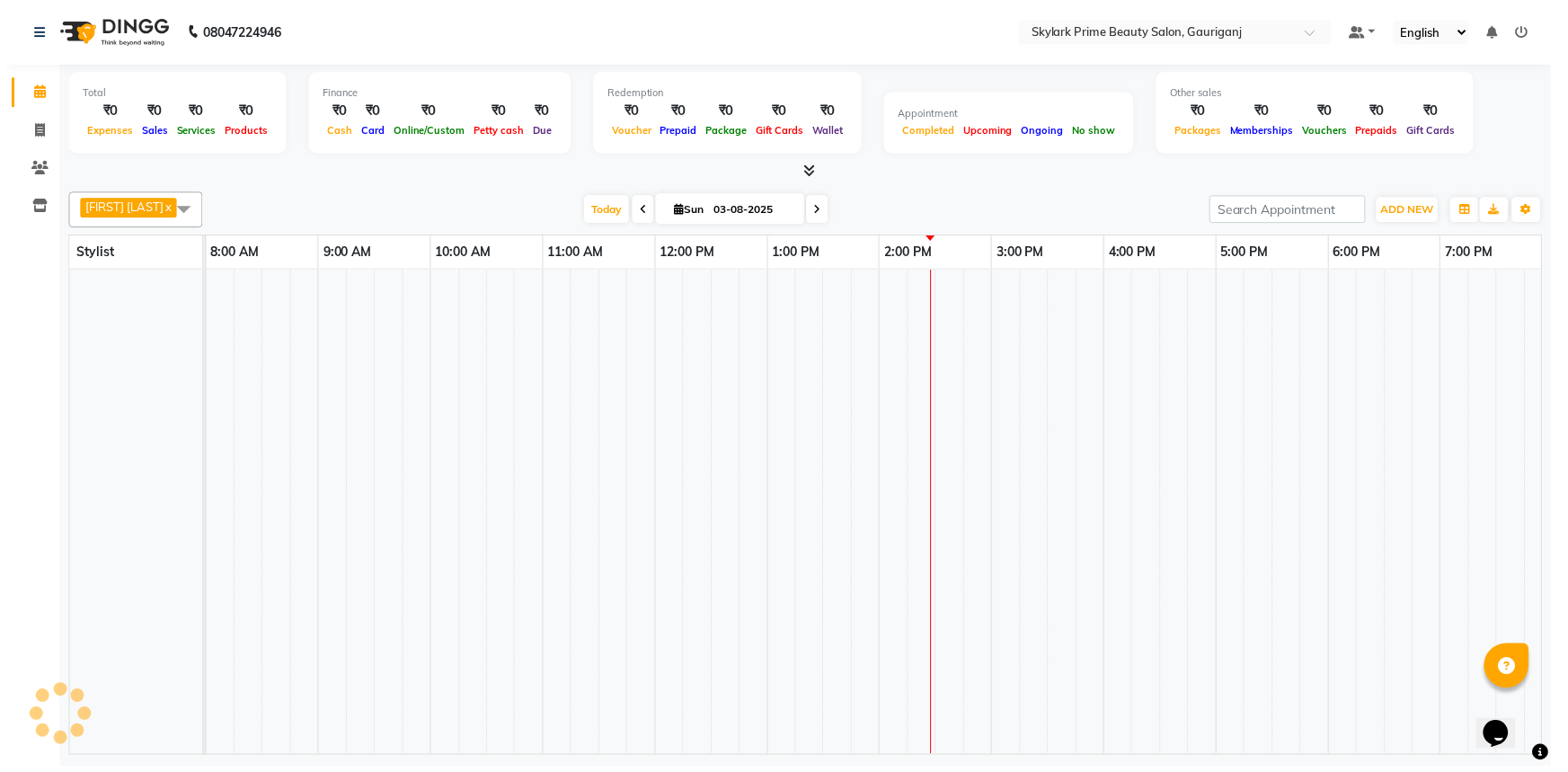 scroll, scrollTop: 0, scrollLeft: 0, axis: both 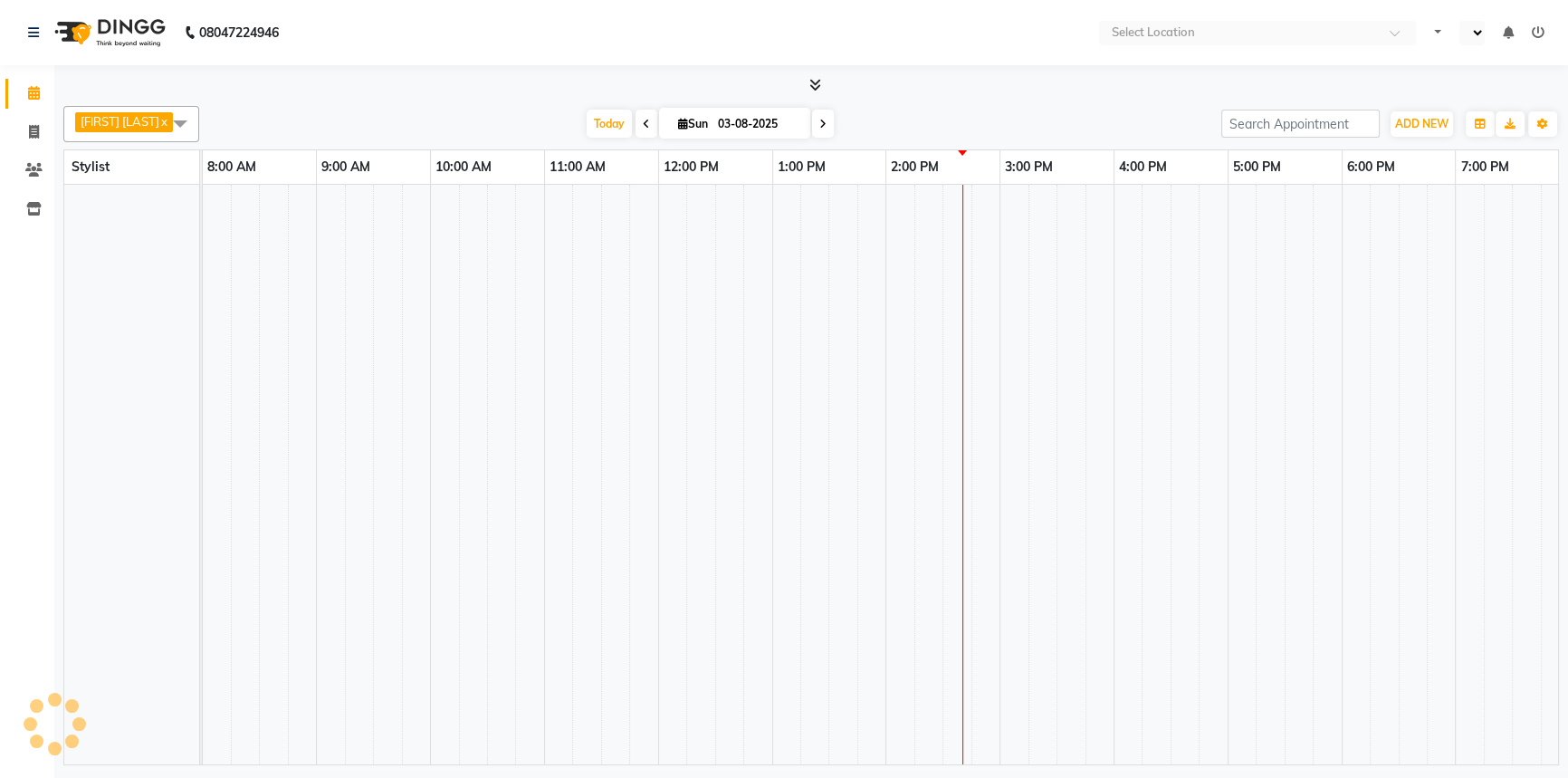 select on "en" 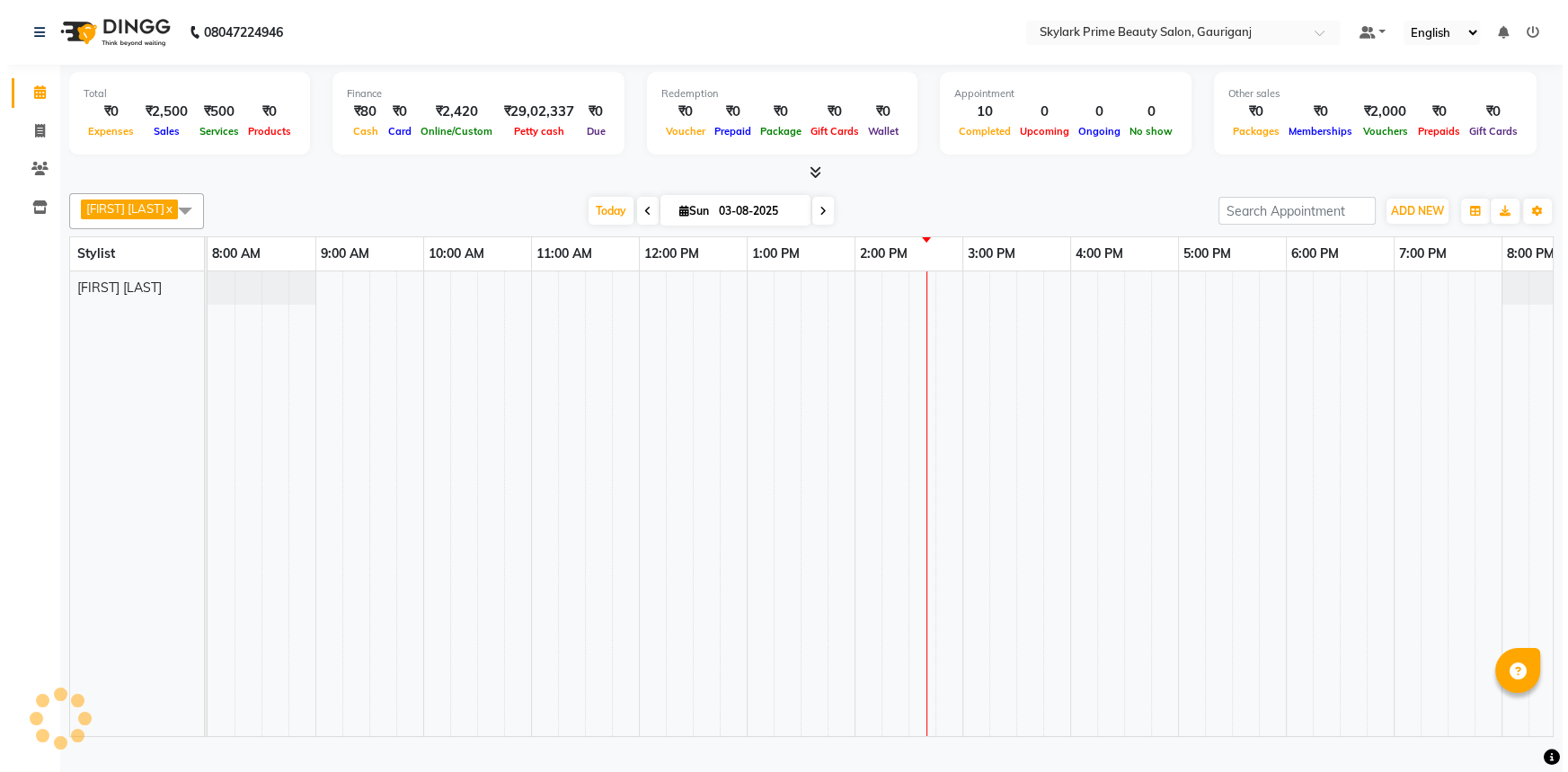 scroll, scrollTop: 0, scrollLeft: 44, axis: horizontal 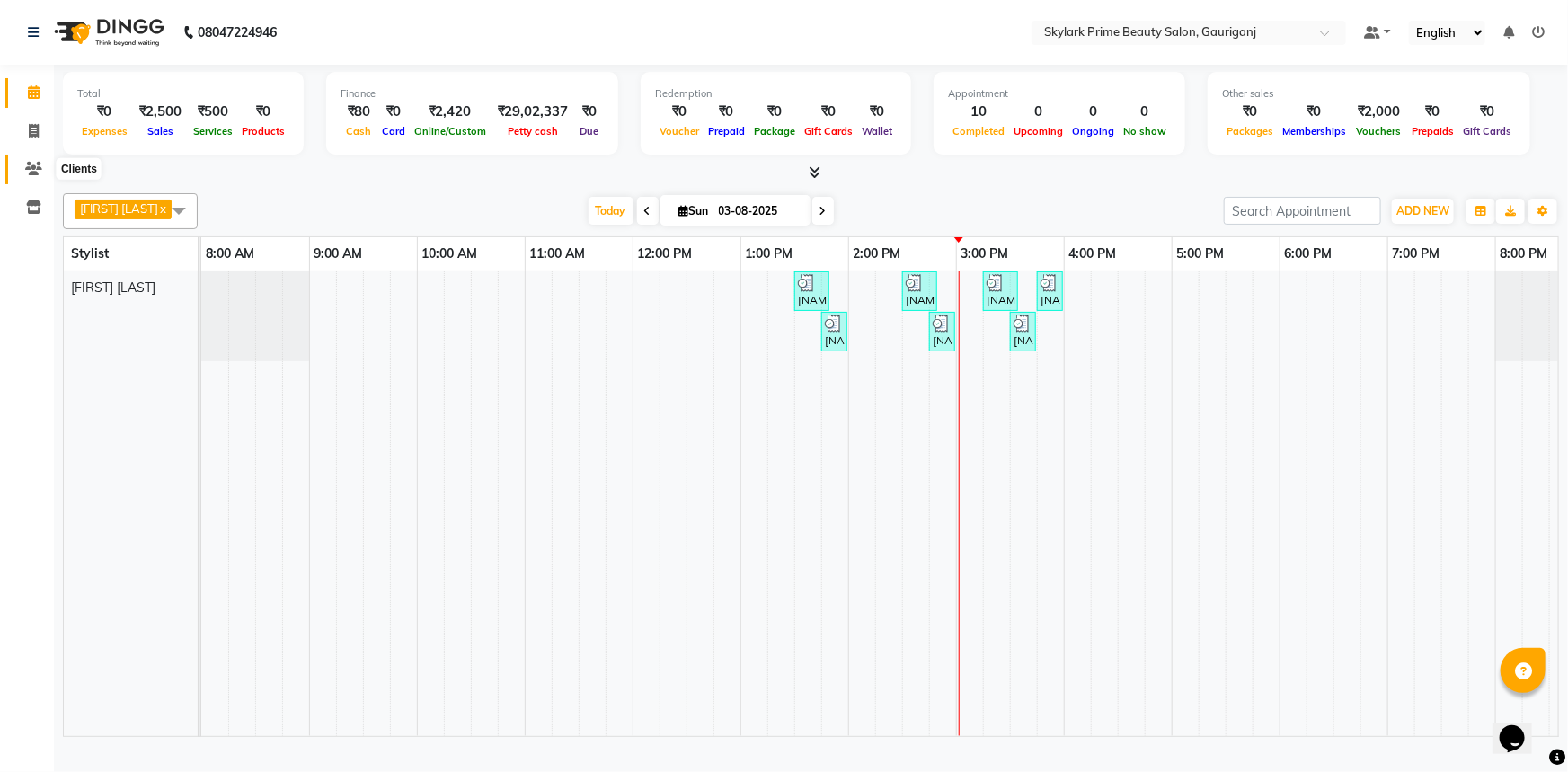 click 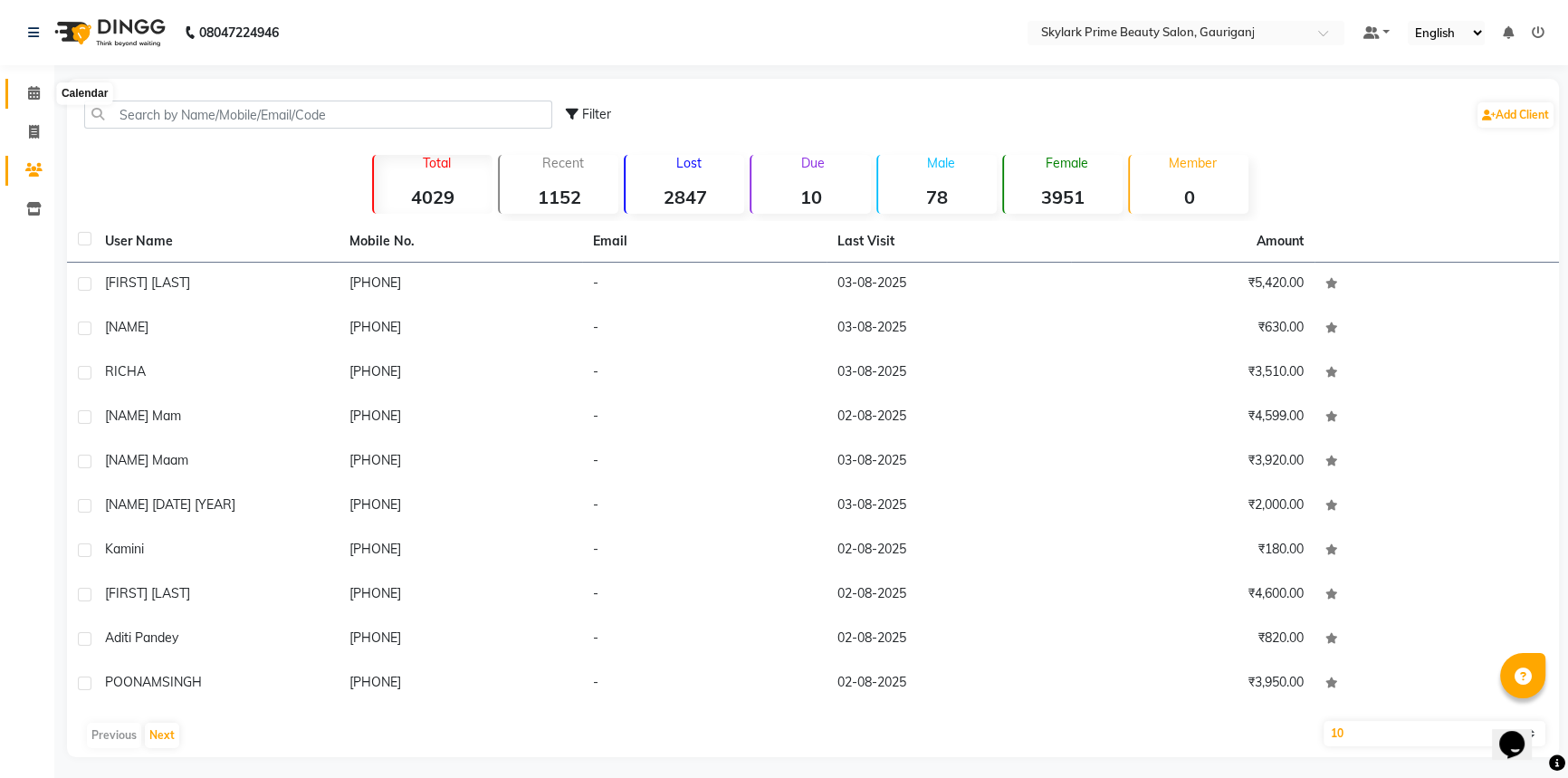 click 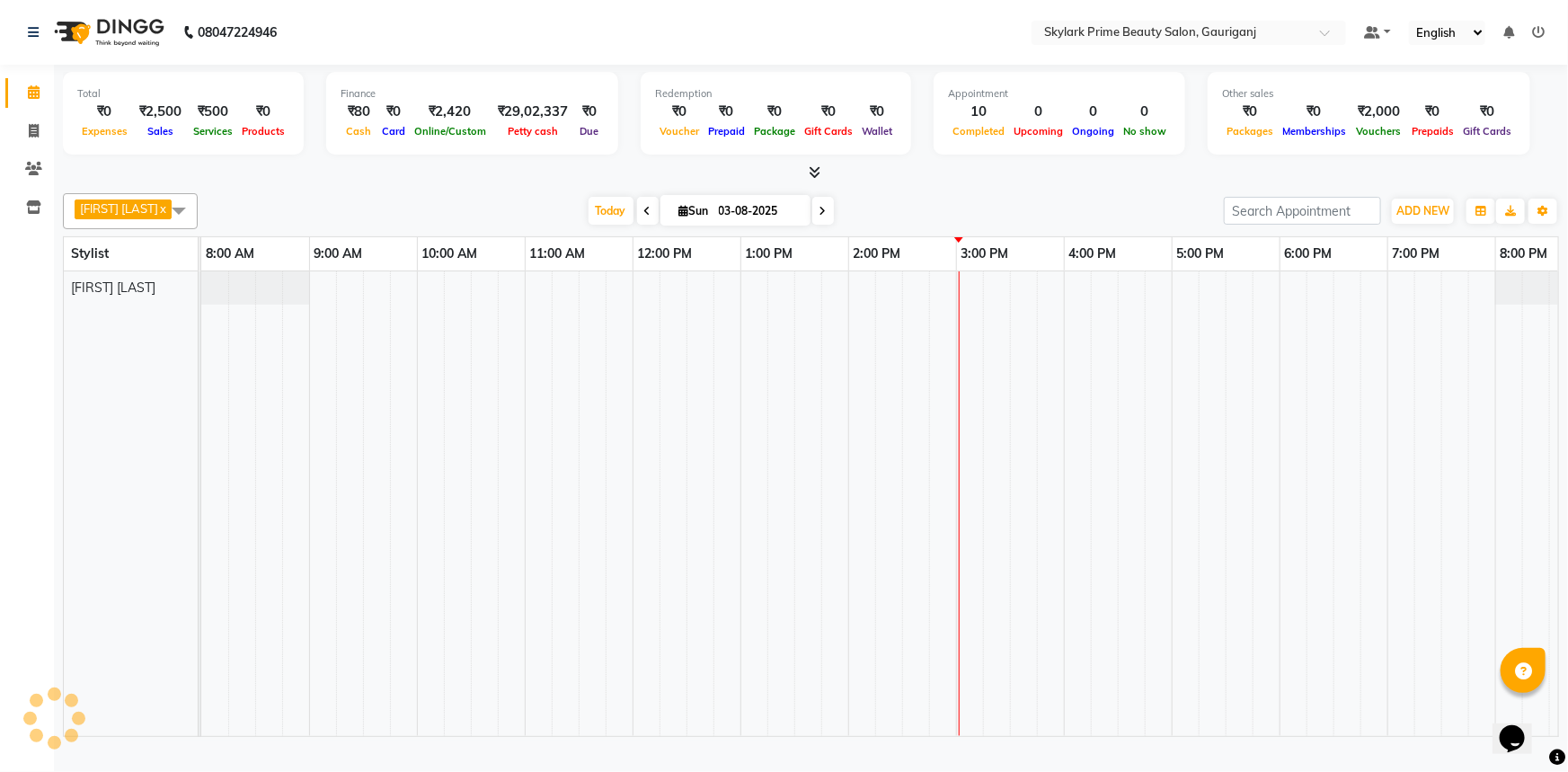 scroll, scrollTop: 0, scrollLeft: 44, axis: horizontal 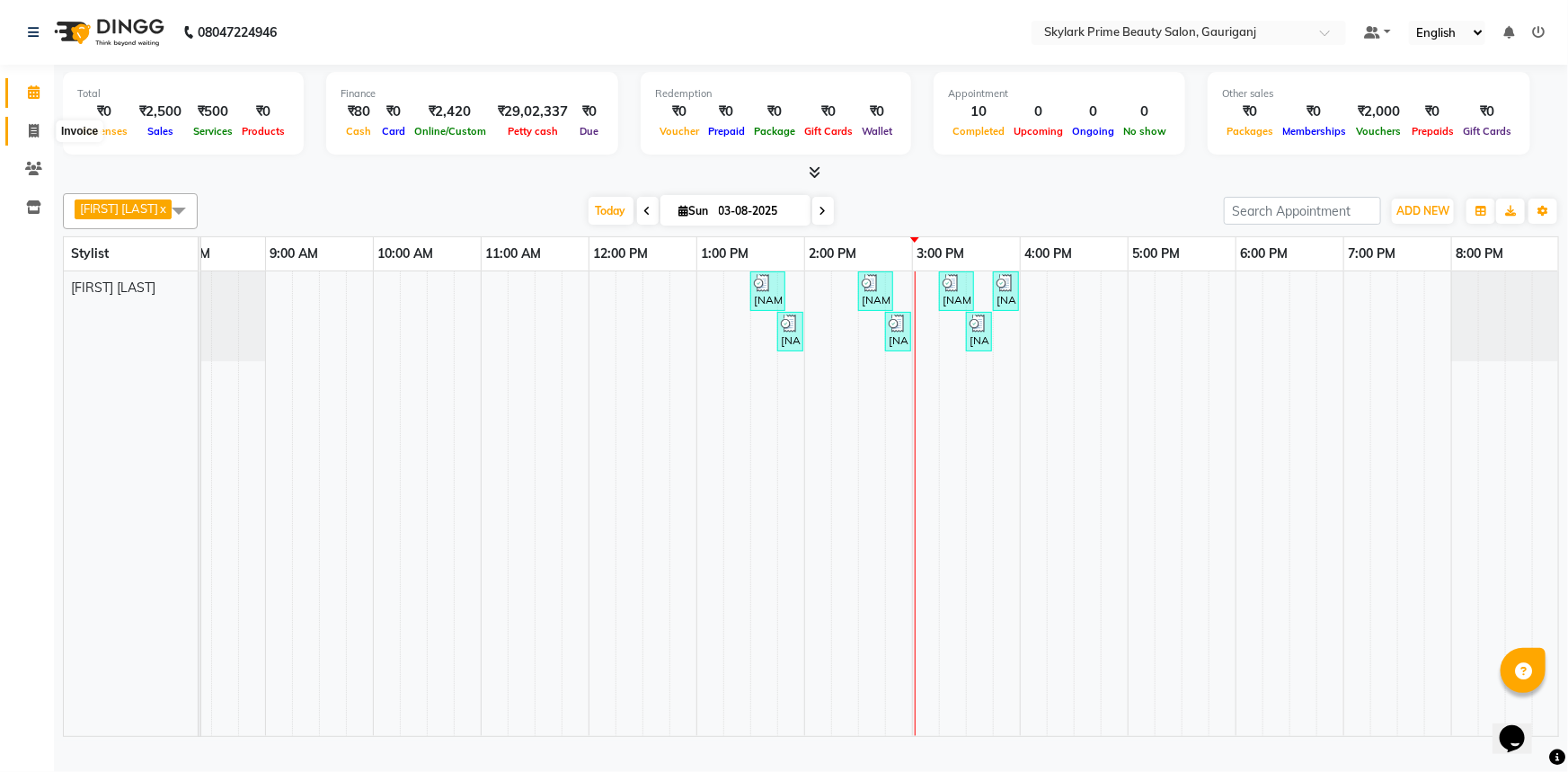click 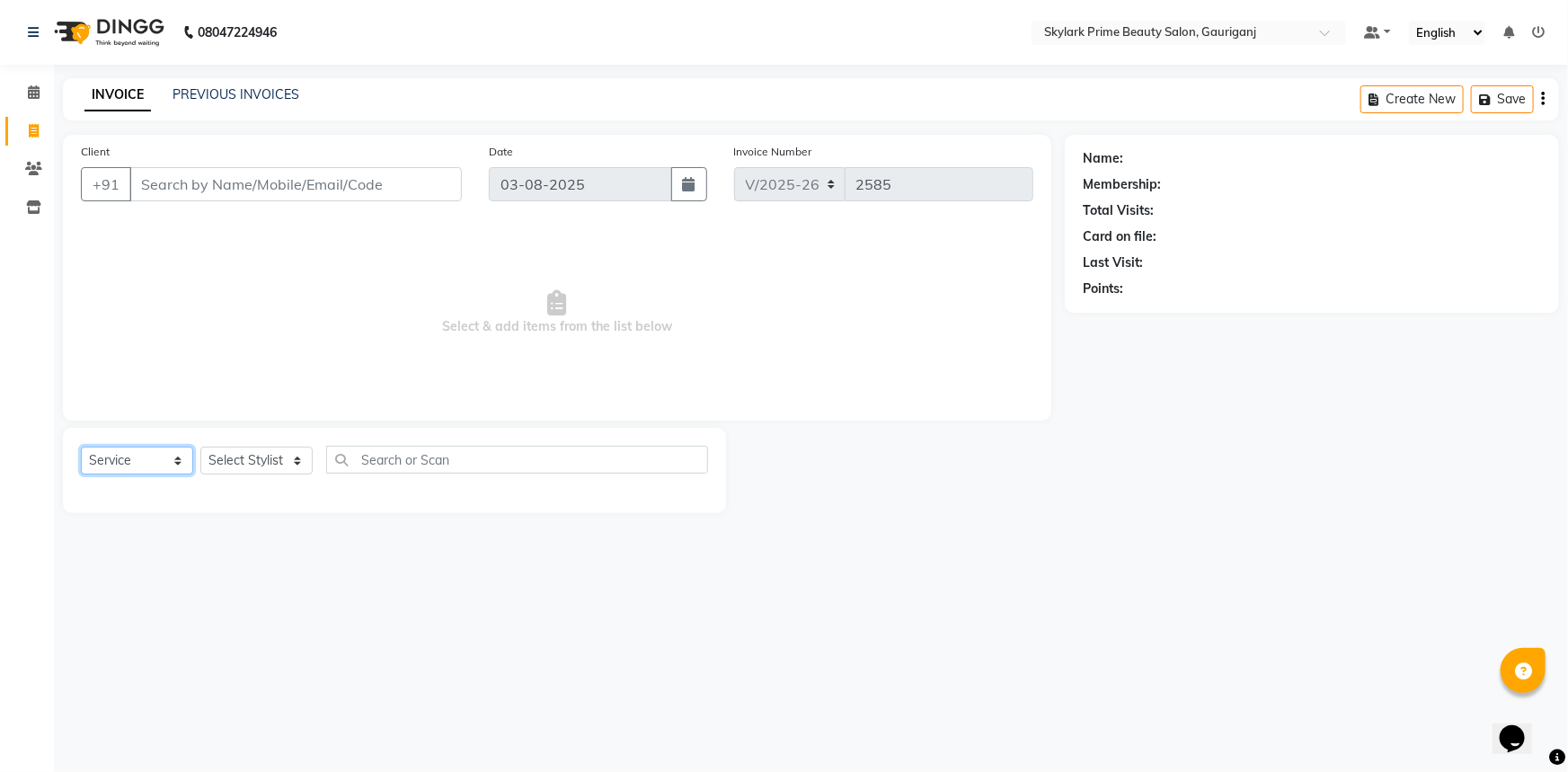 click on "Select  Service  Product  Membership  Package Voucher Prepaid Gift Card" 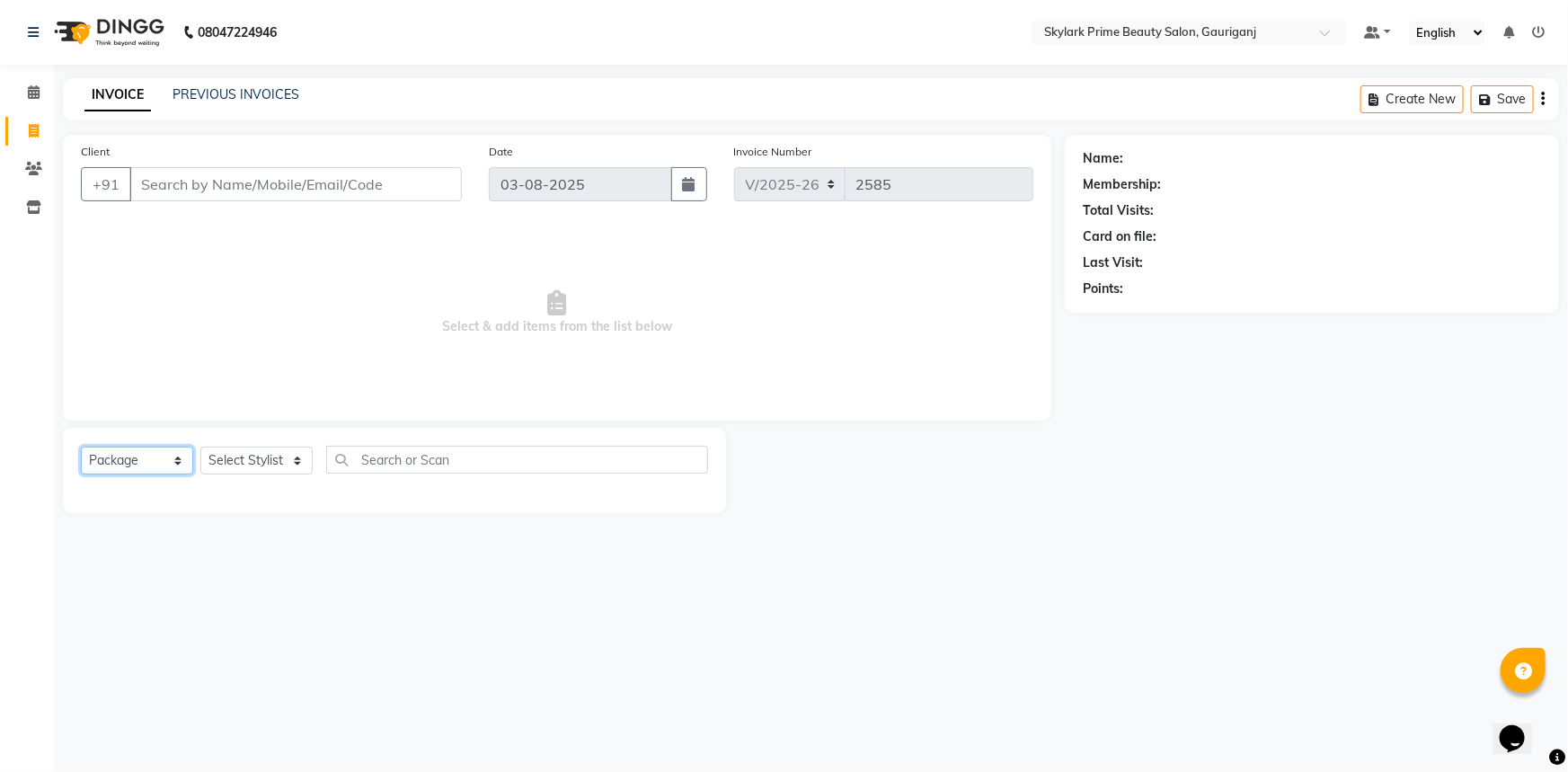 click on "Select  Service  Product  Membership  Package Voucher Prepaid Gift Card" 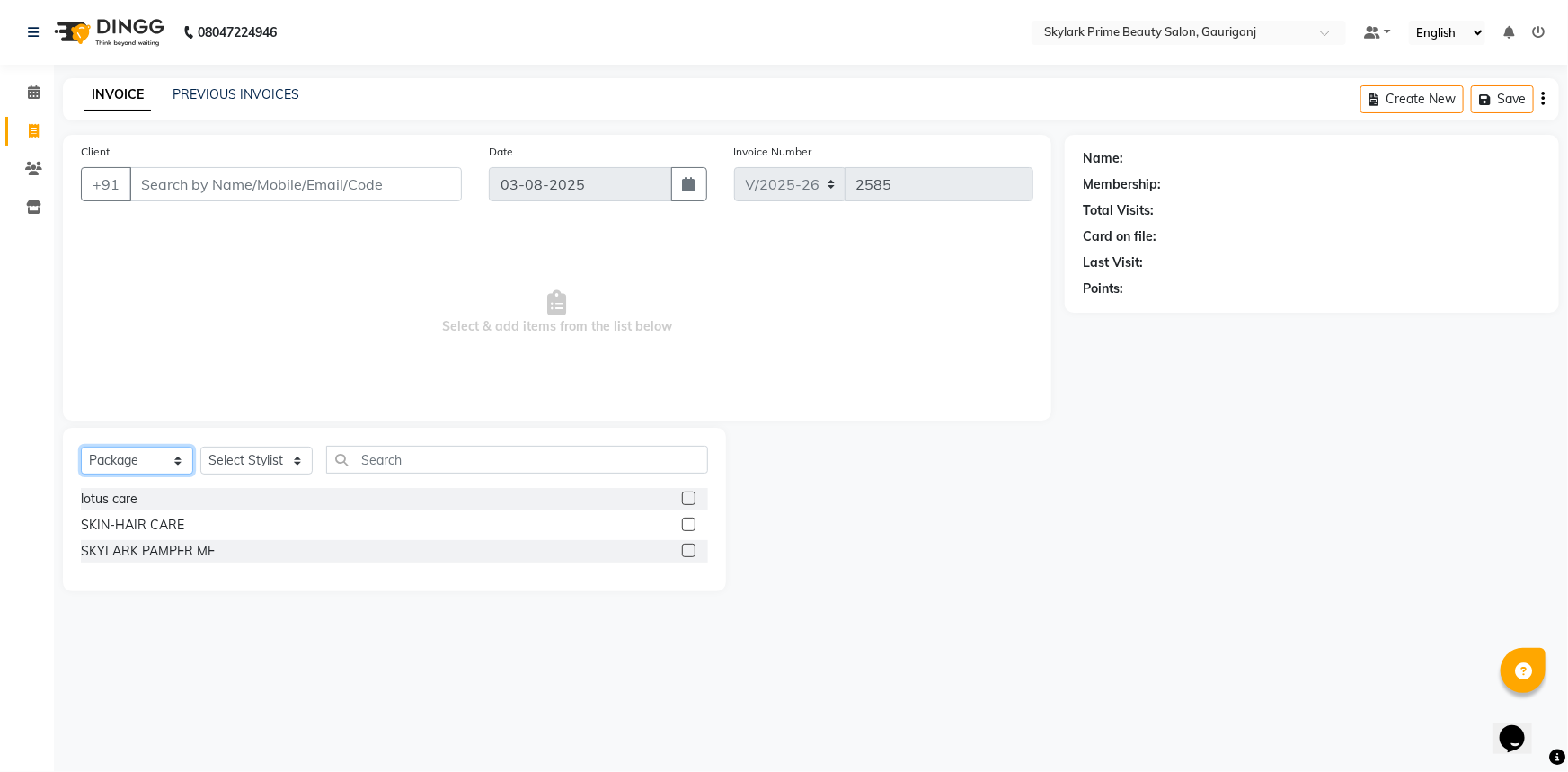 click on "Select  Service  Product  Membership  Package Voucher Prepaid Gift Card" 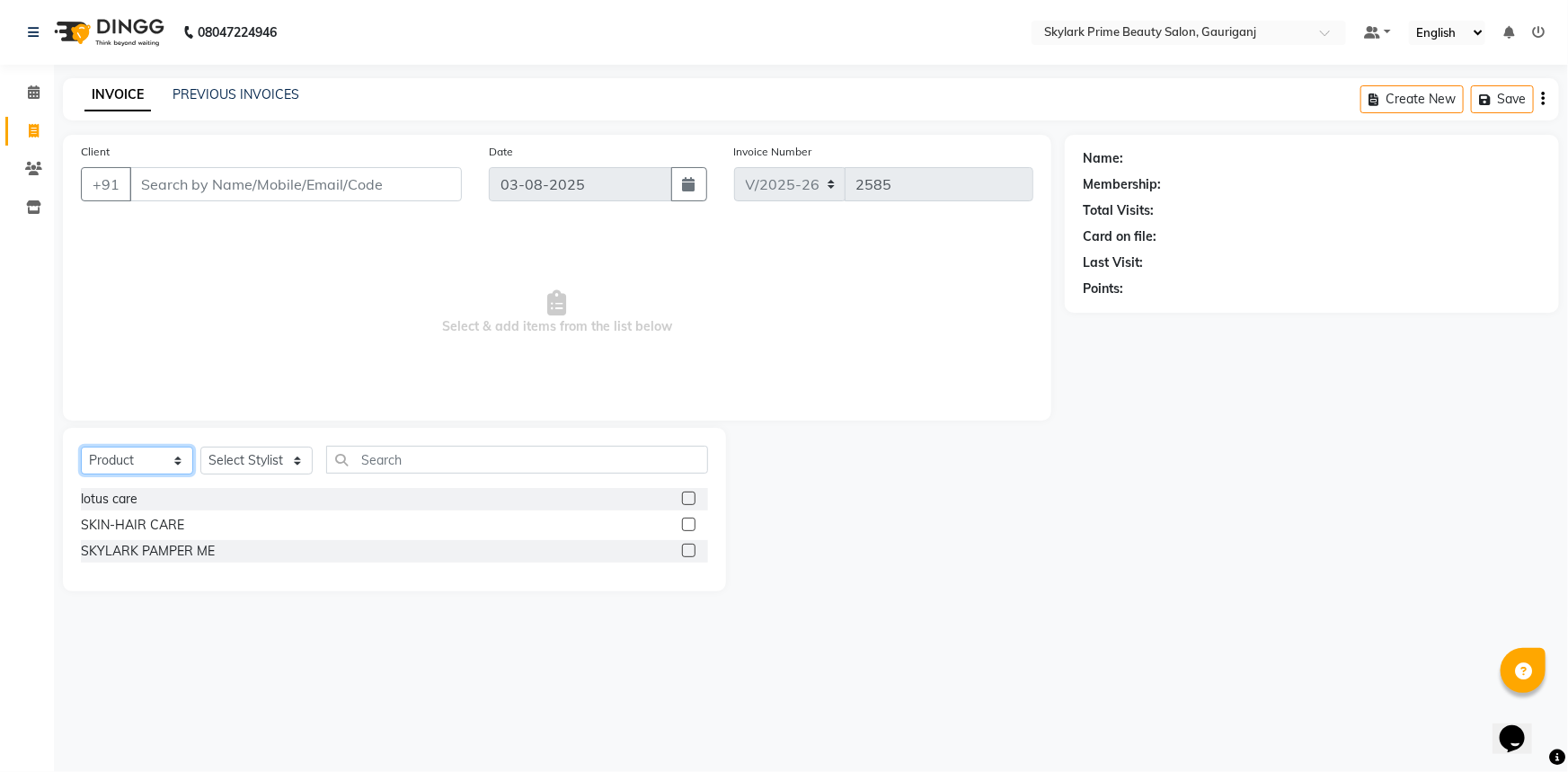 click on "Select  Service  Product  Membership  Package Voucher Prepaid Gift Card" 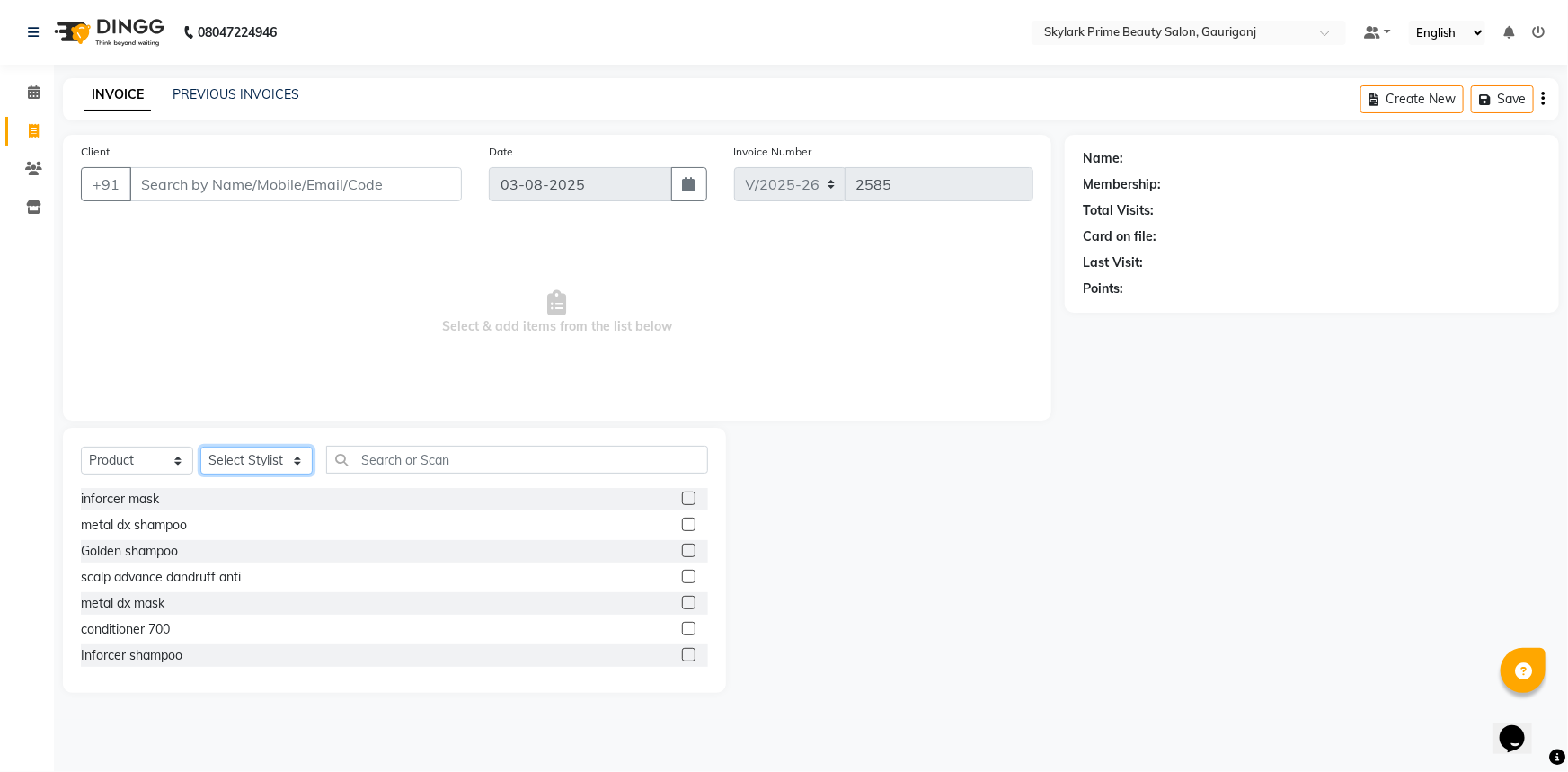 click on "Select Stylist Gurwinder Singh Komal Mishra Shashwat Pandey Sindu SUVIDHA PANDEY" 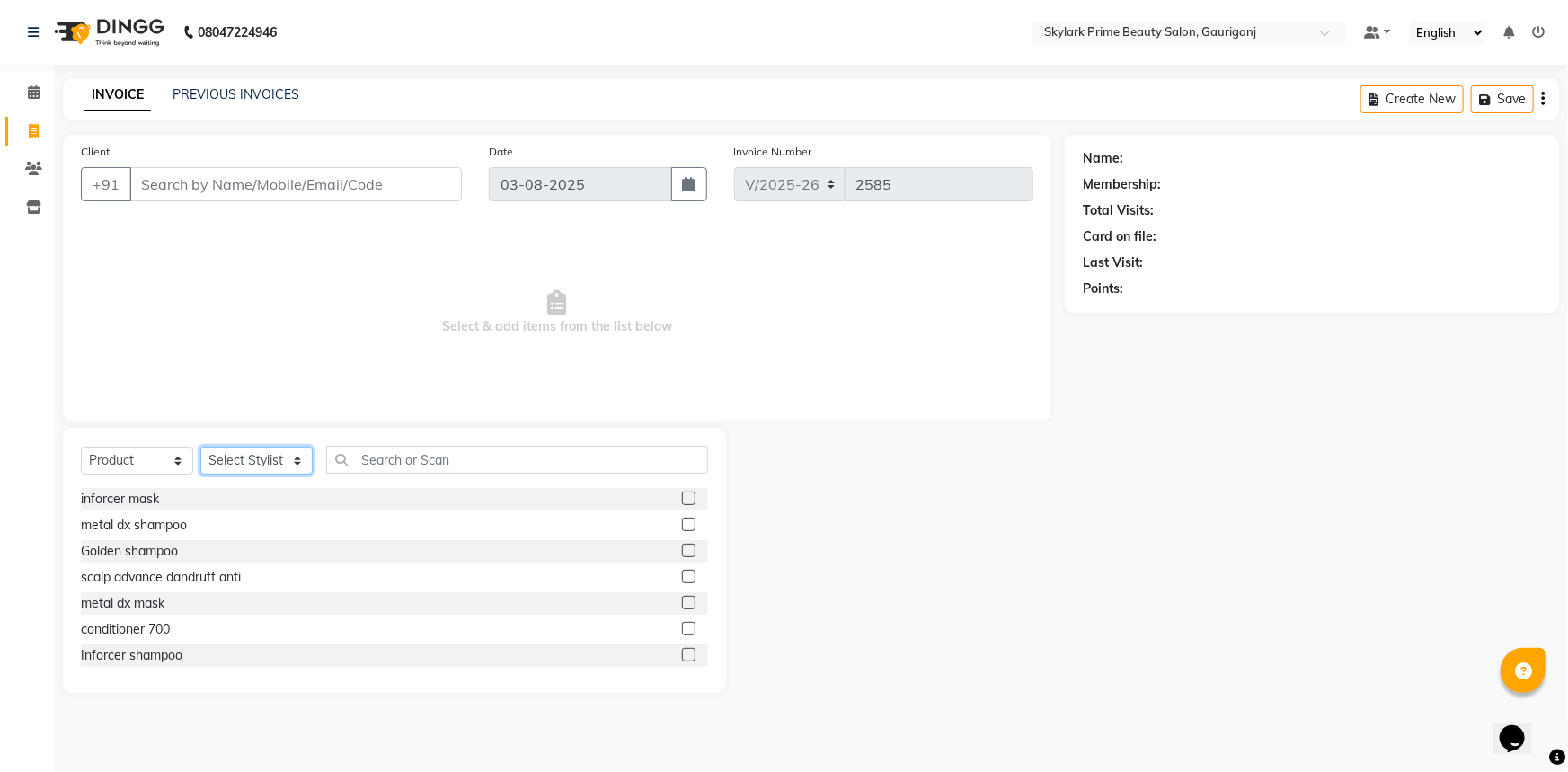 select on "30218" 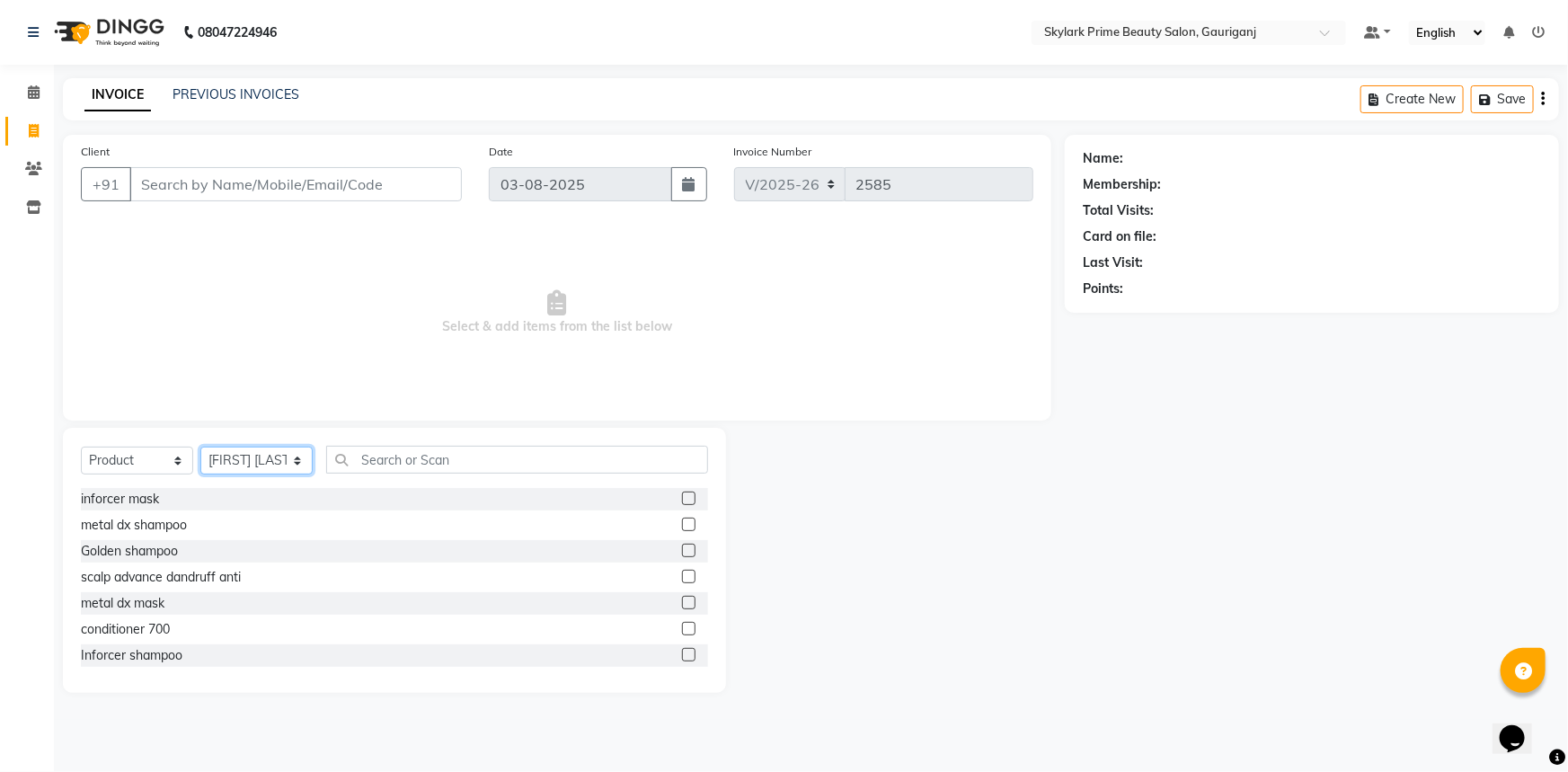 click on "Select Stylist Gurwinder Singh Komal Mishra Shashwat Pandey Sindu SUVIDHA PANDEY" 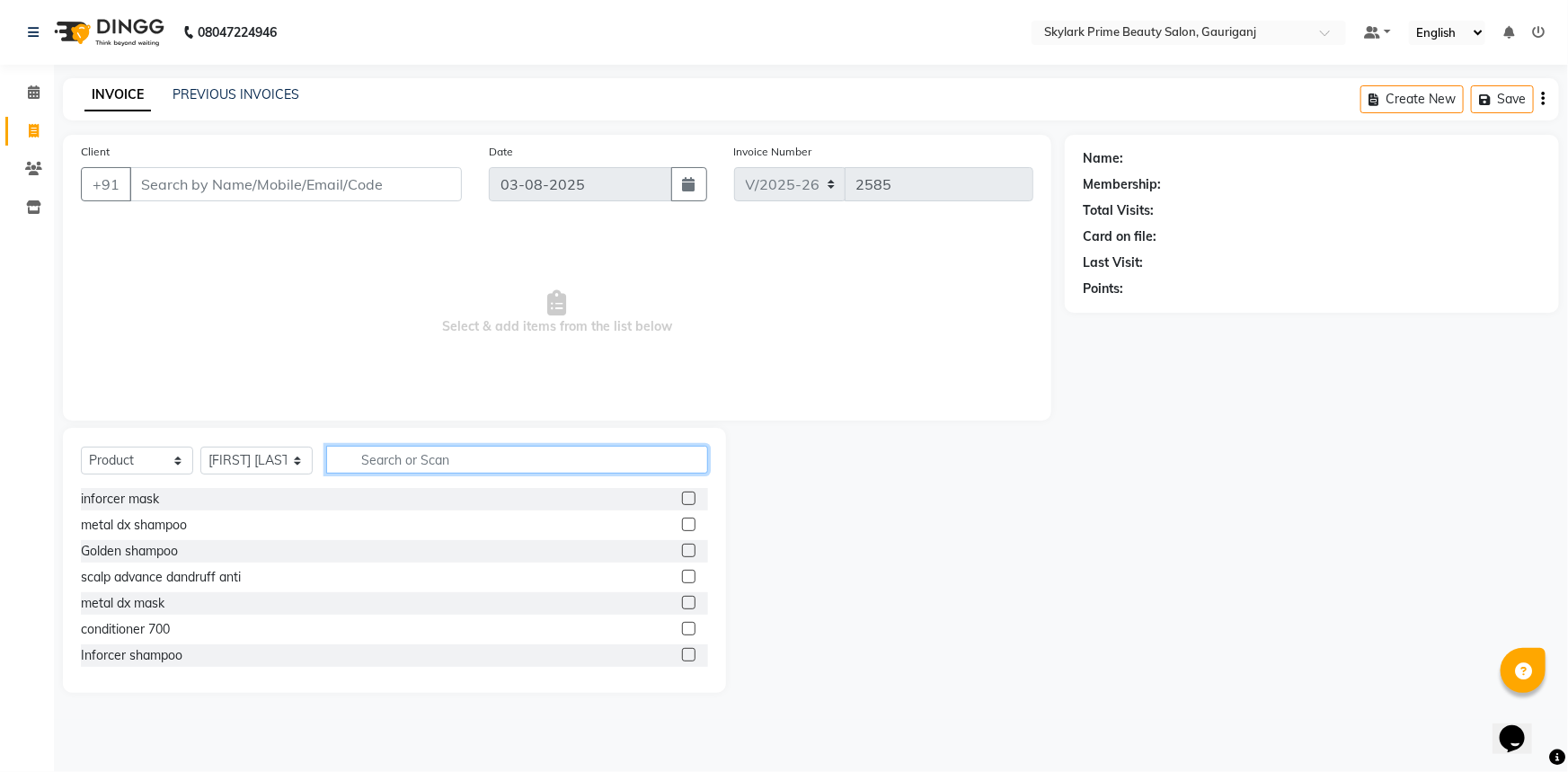 click 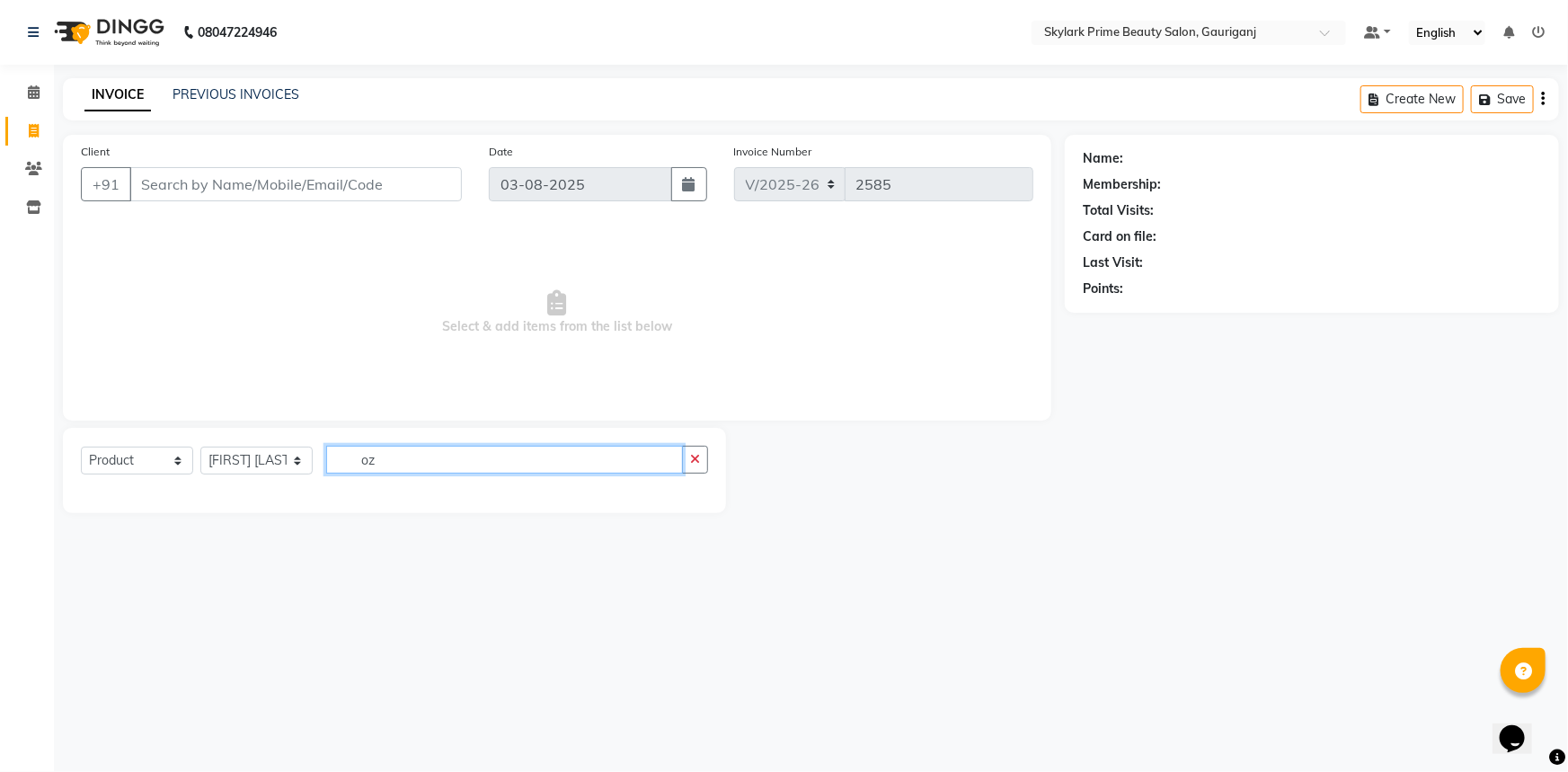 type on "o" 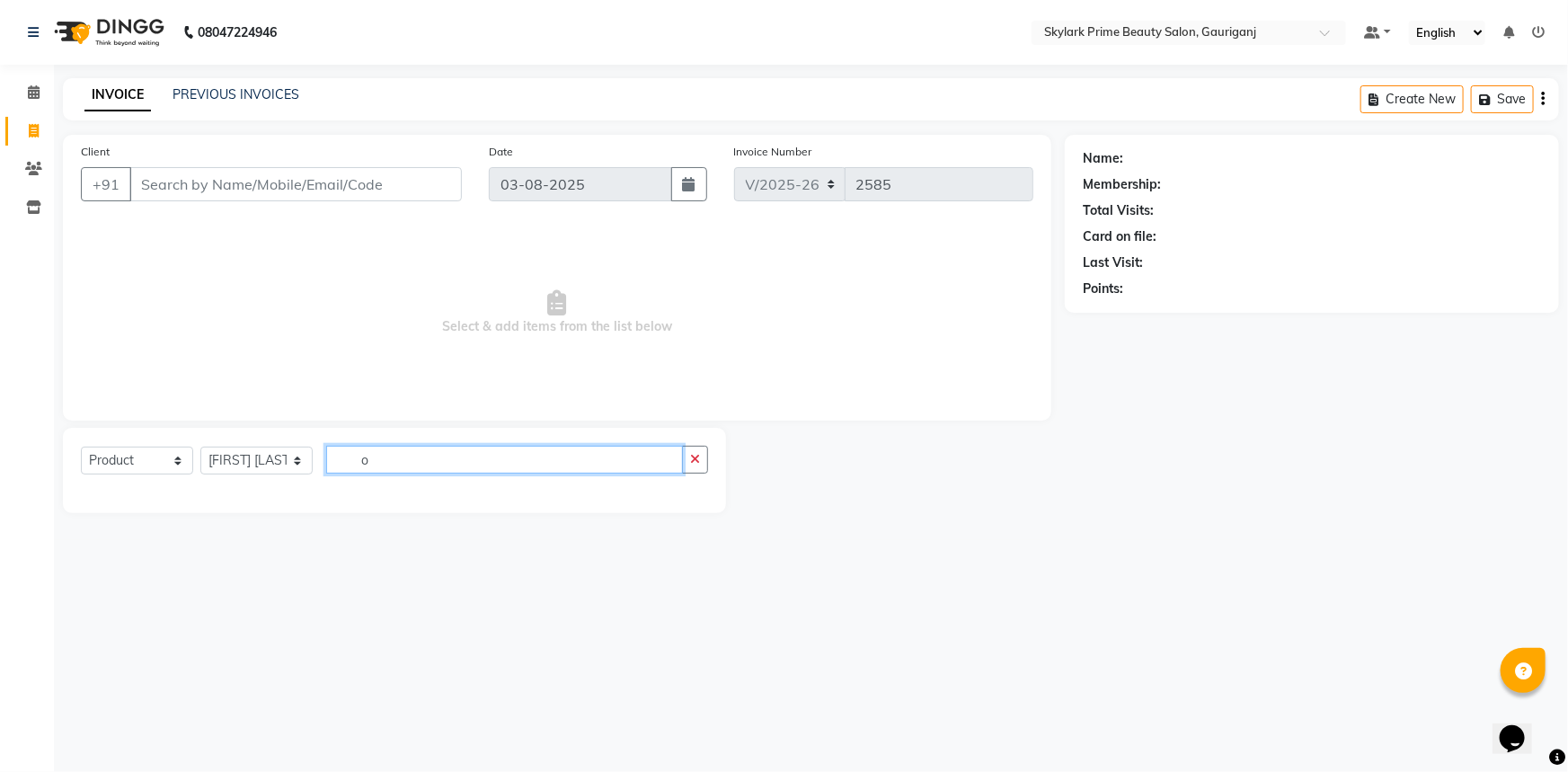 type 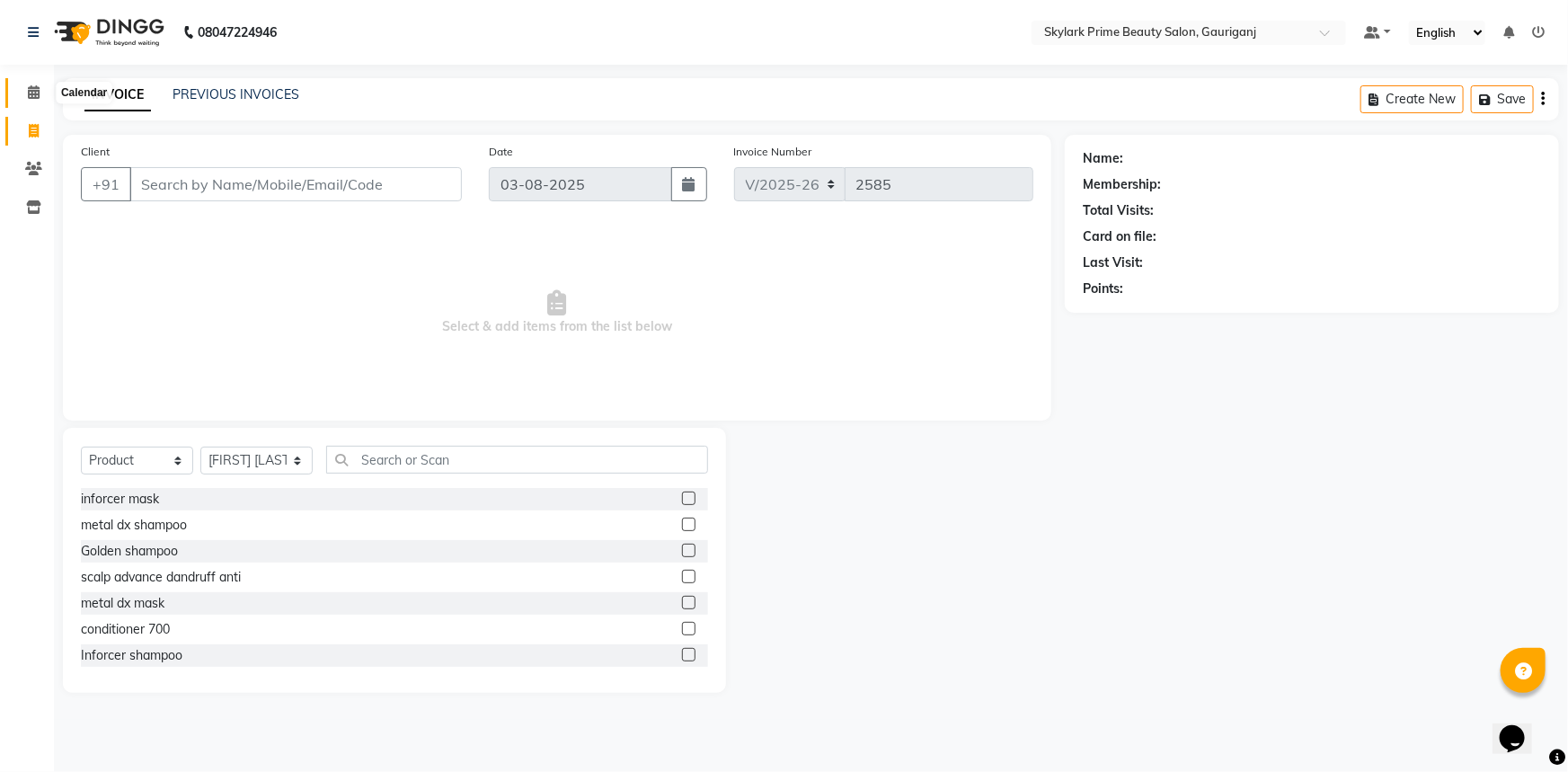 click 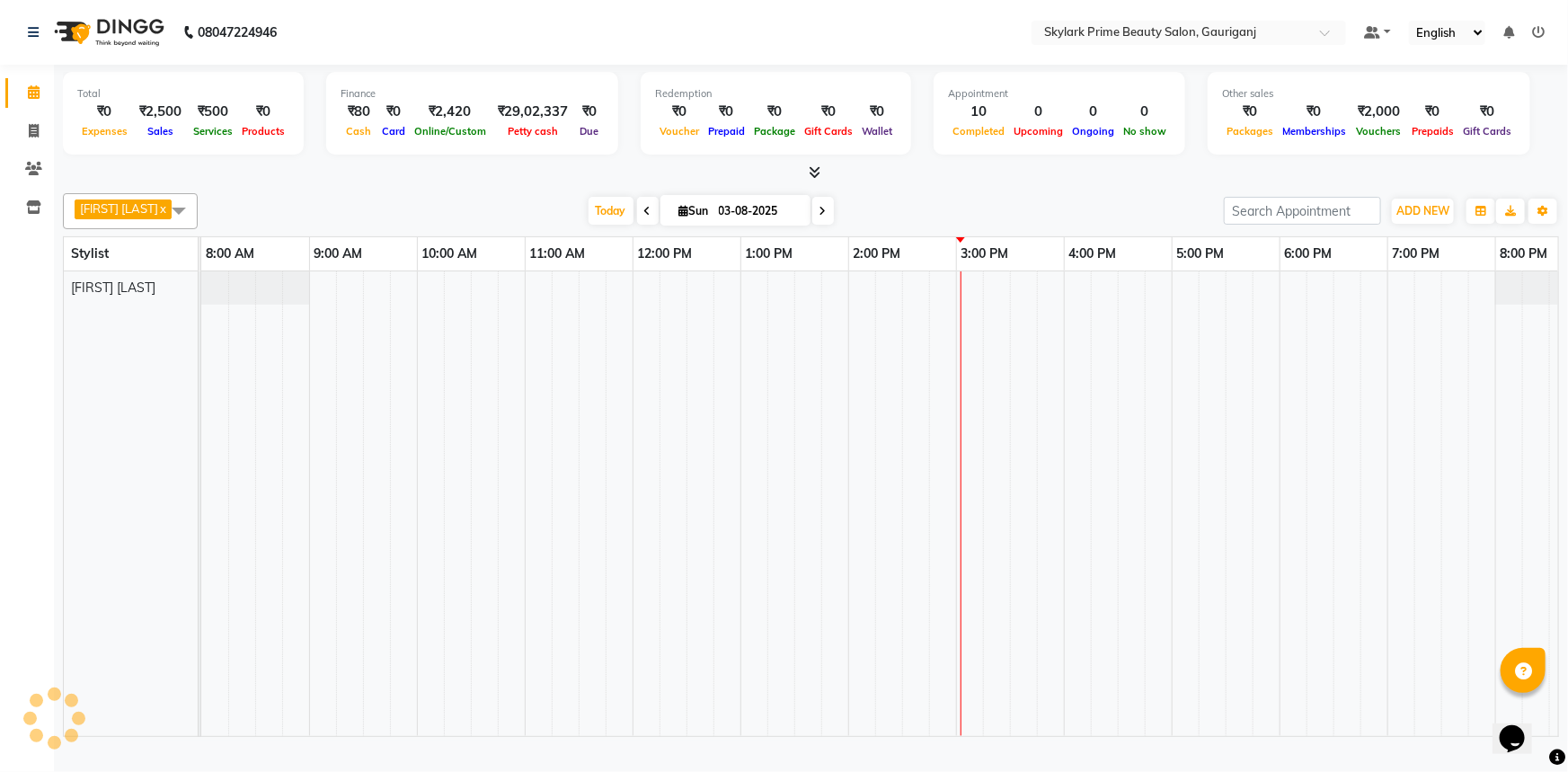 scroll, scrollTop: 0, scrollLeft: 0, axis: both 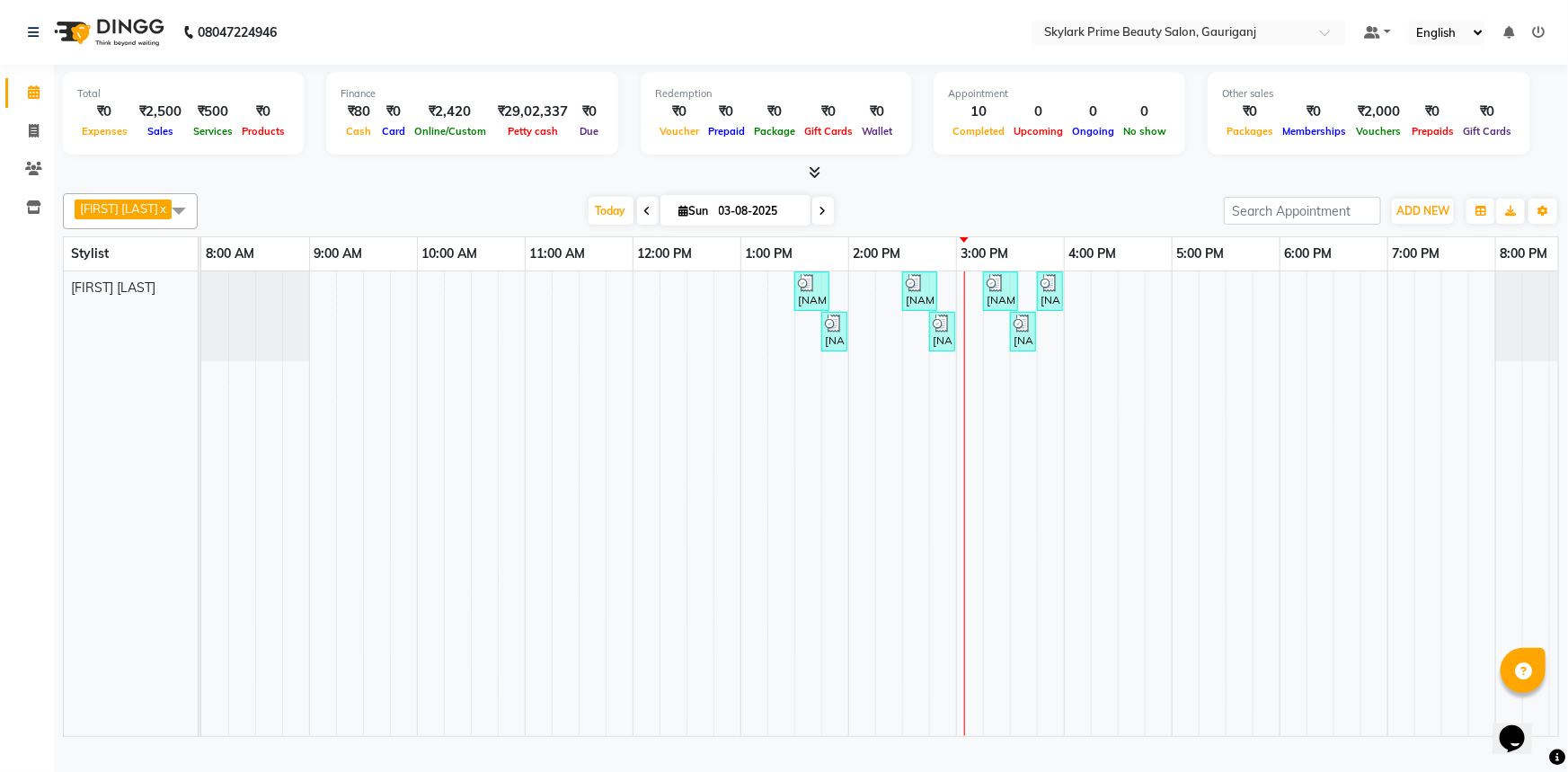 click on "priyanka maam, TK01, 01:30 PM-01:50 PM, Threading  - Eyebrow     pushppa, TK03, 02:30 PM-02:50 PM, Threading  - Eyebrow     ankita kaurya, TK04, 03:15 PM-03:35 PM, Threading  - Eyebrow     ankita kaurya, TK04, 03:45 PM-04:00 PM, Waxing - Chin Wax Rica     priyanka maam, TK01, 01:45 PM-01:50 PM, Threading  - Forhead     pushppa, TK03, 02:45 PM-02:50 PM, Threading  - Upper Lips     ankita kaurya, TK04, 03:30 PM-03:40 PM, Waxing - Upper Lips Wax Rica" at bounding box center [902, 503] 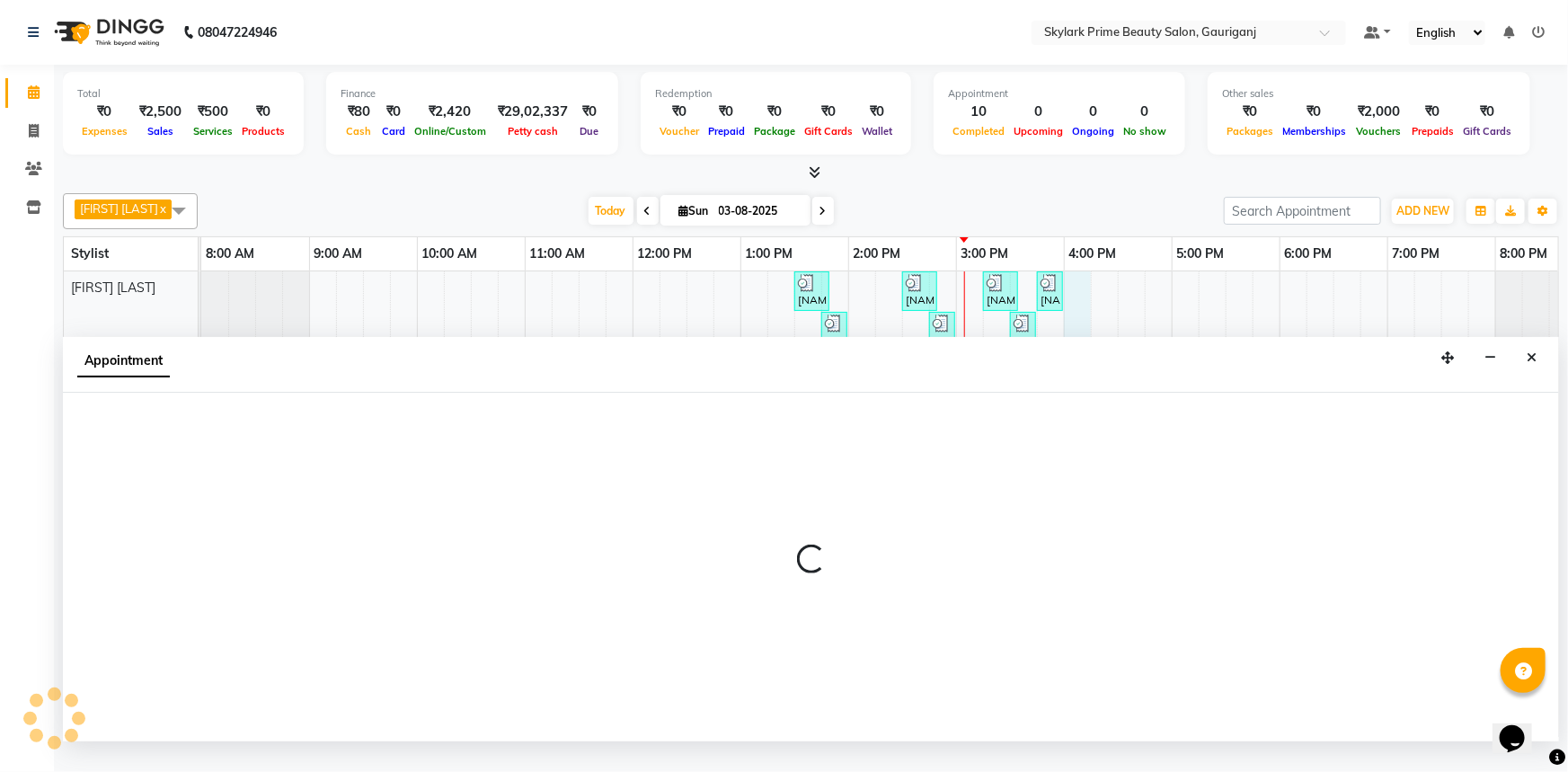 select on "30218" 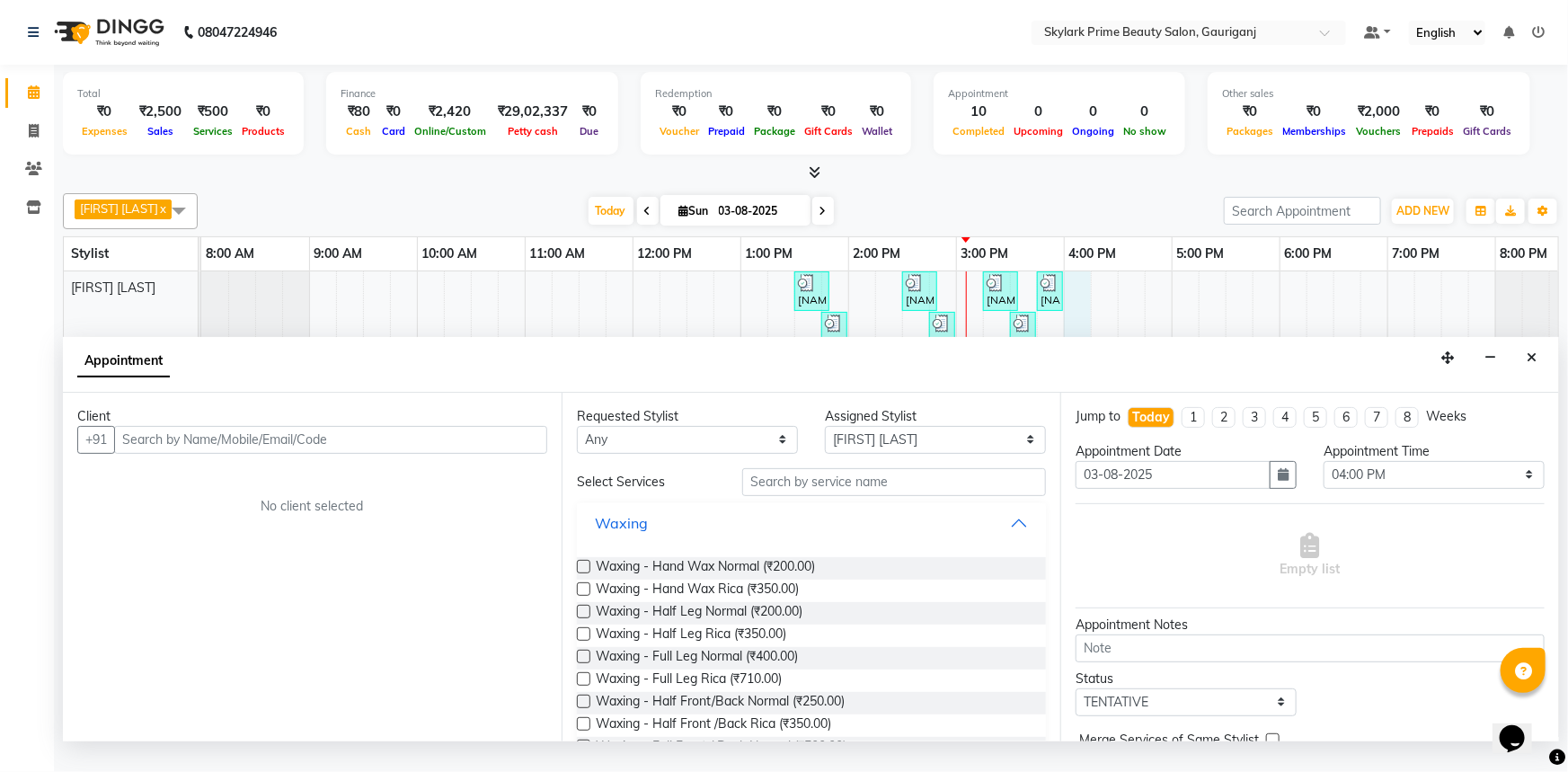 click on "Waxing" at bounding box center [811, 523] 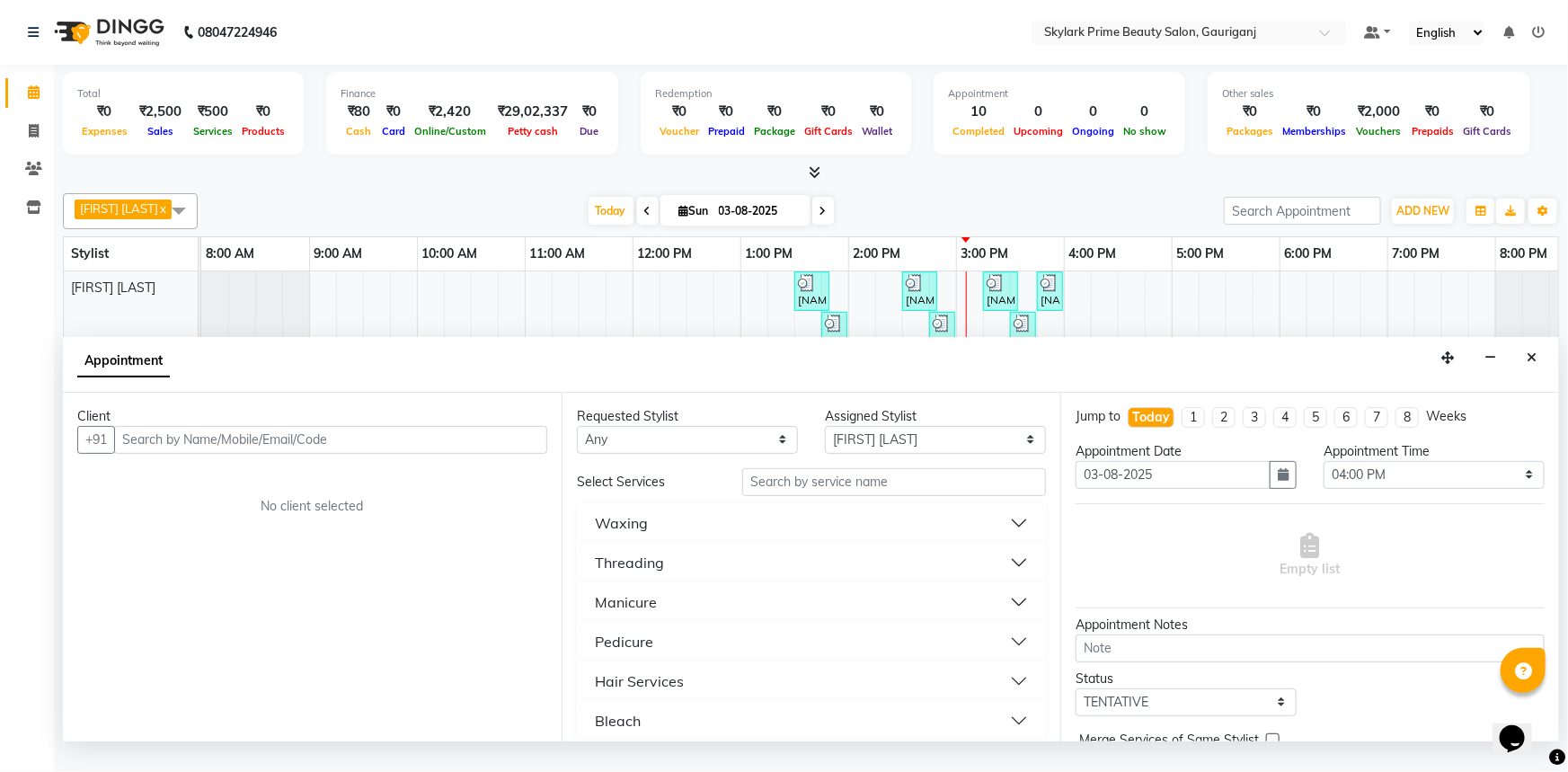 click on "Threading" at bounding box center (629, 563) 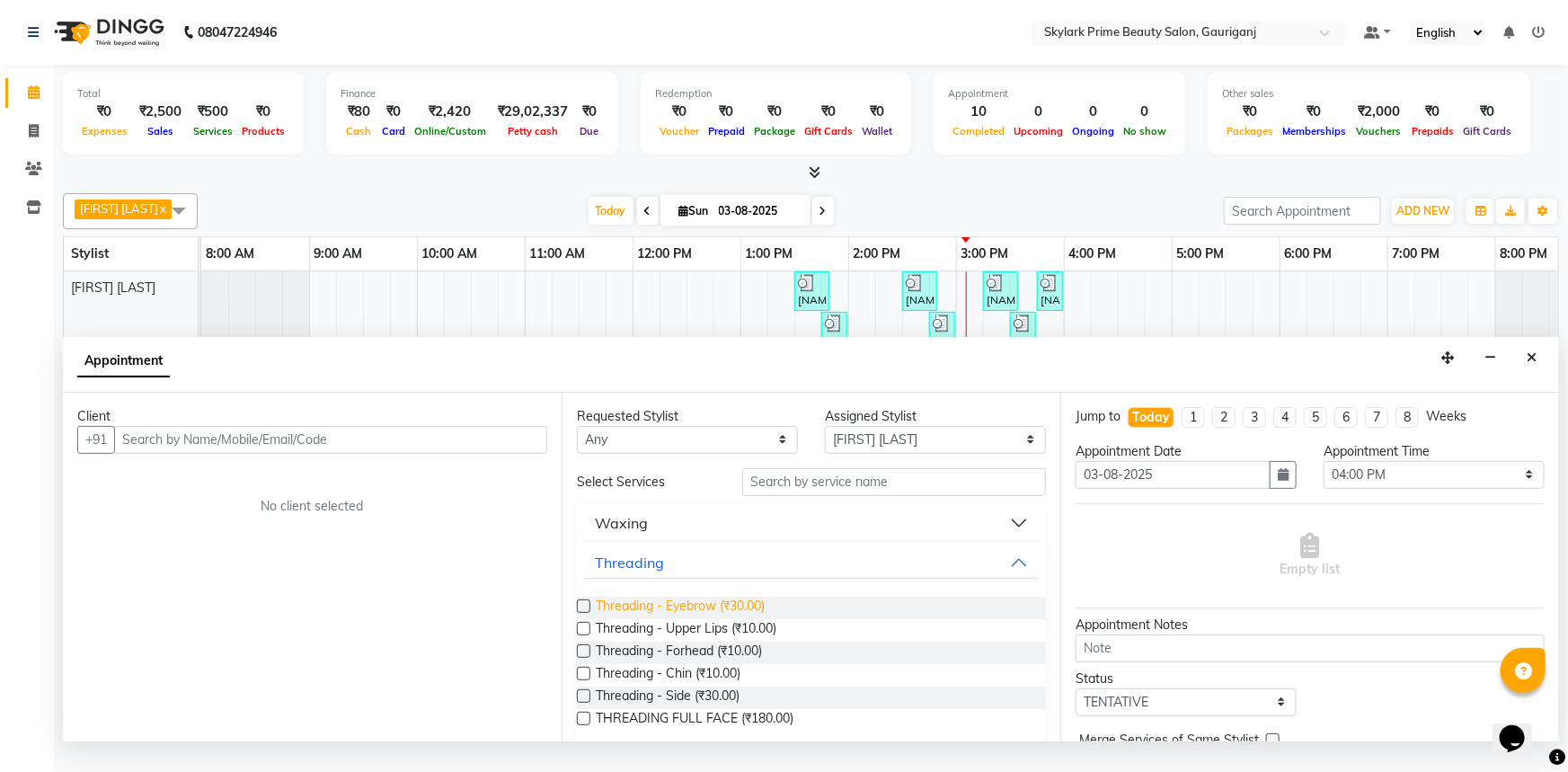 click on "Threading  - Eyebrow (₹30.00)" at bounding box center [680, 608] 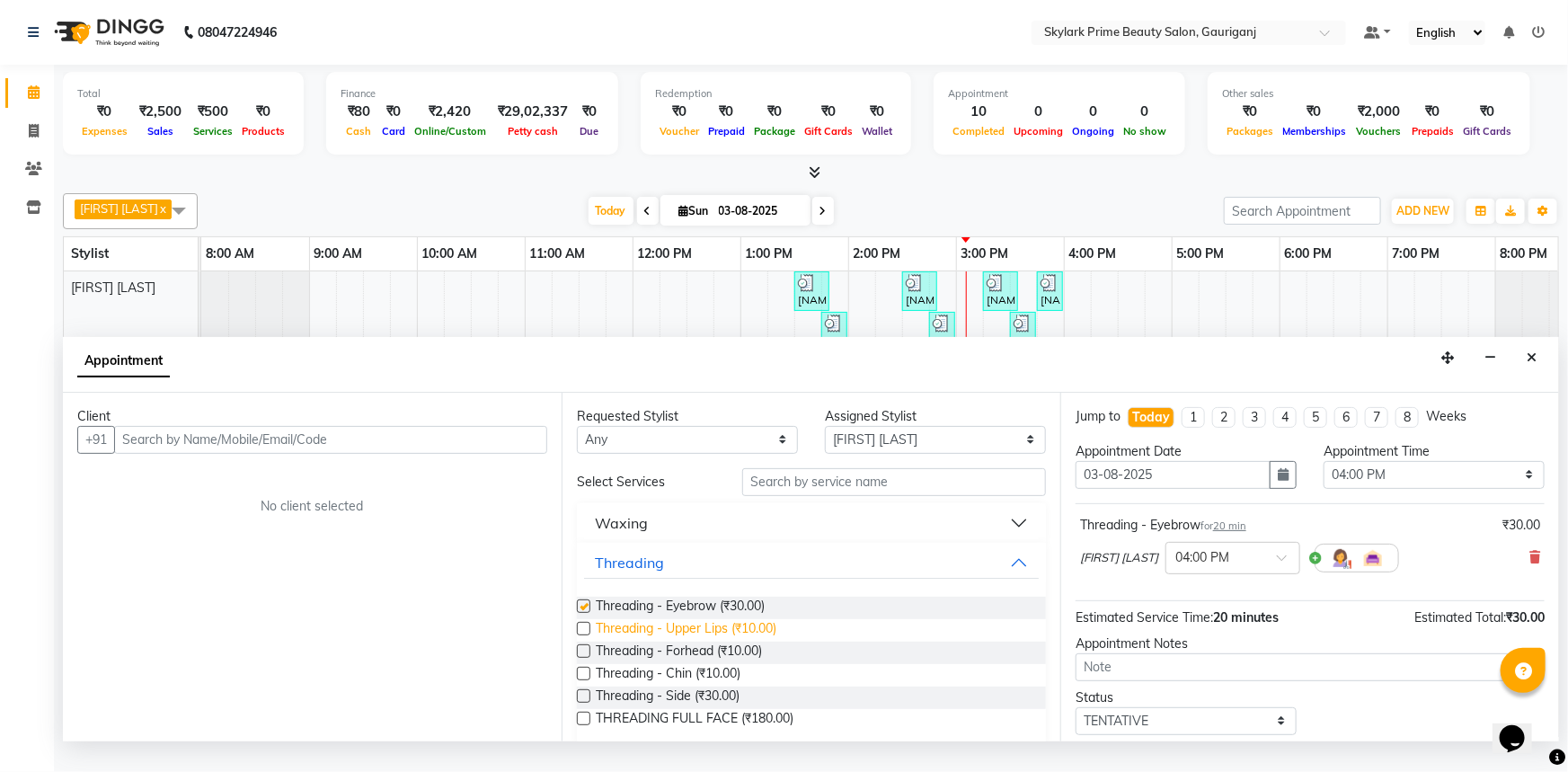 checkbox on "false" 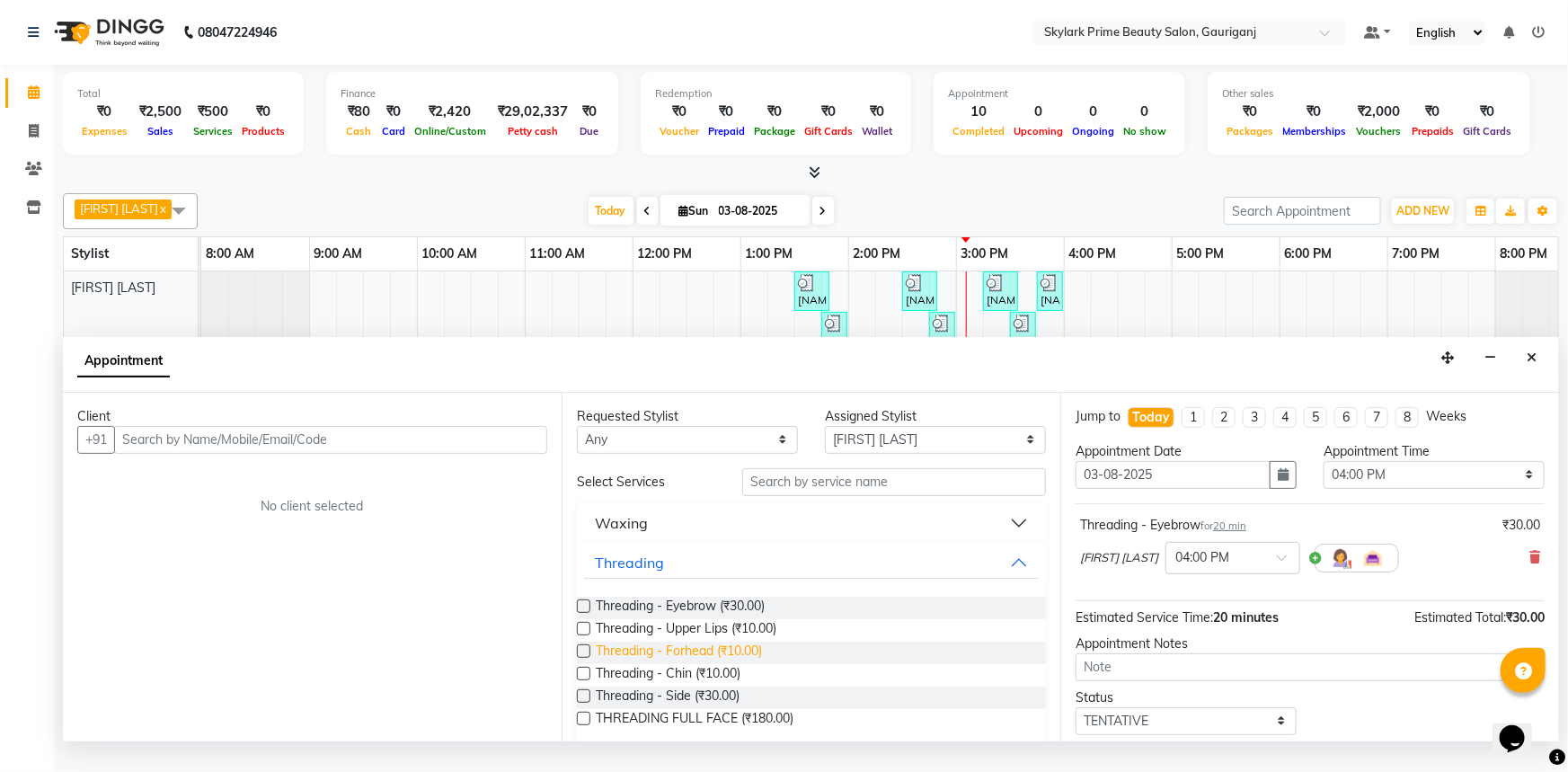 click on "Threading  - Forhead (₹10.00)" at bounding box center [678, 652] 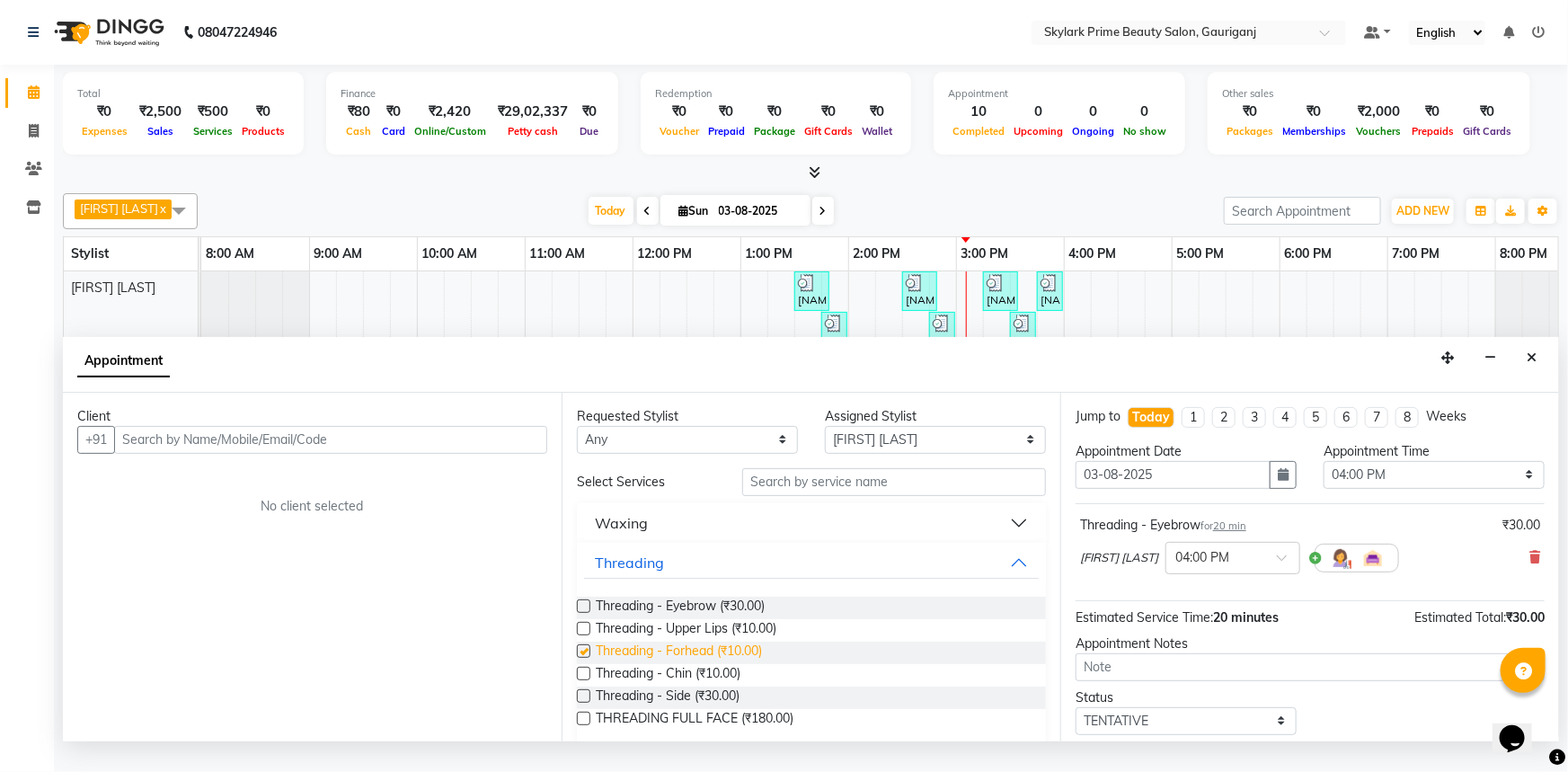 checkbox on "false" 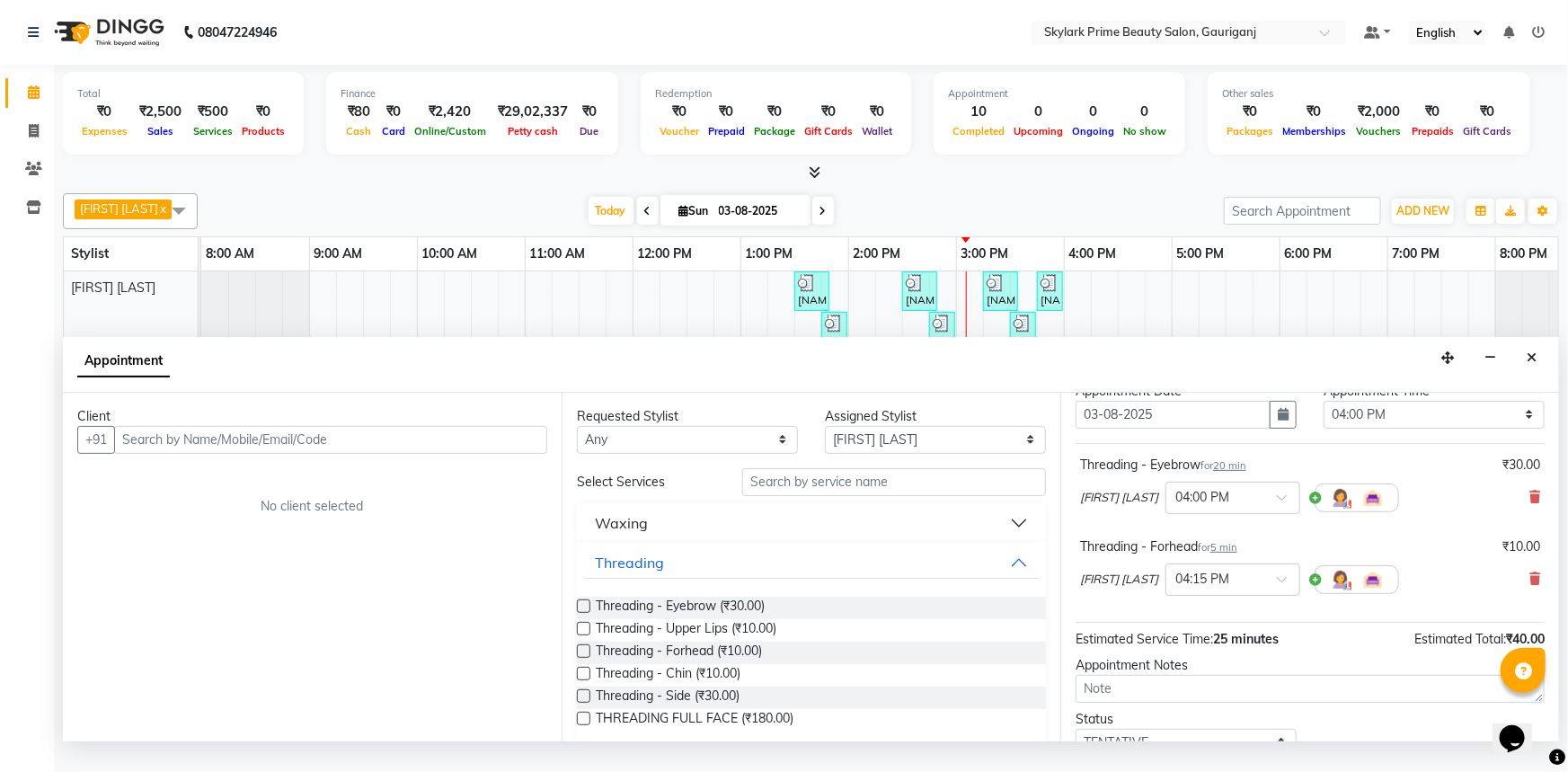 scroll, scrollTop: 108, scrollLeft: 0, axis: vertical 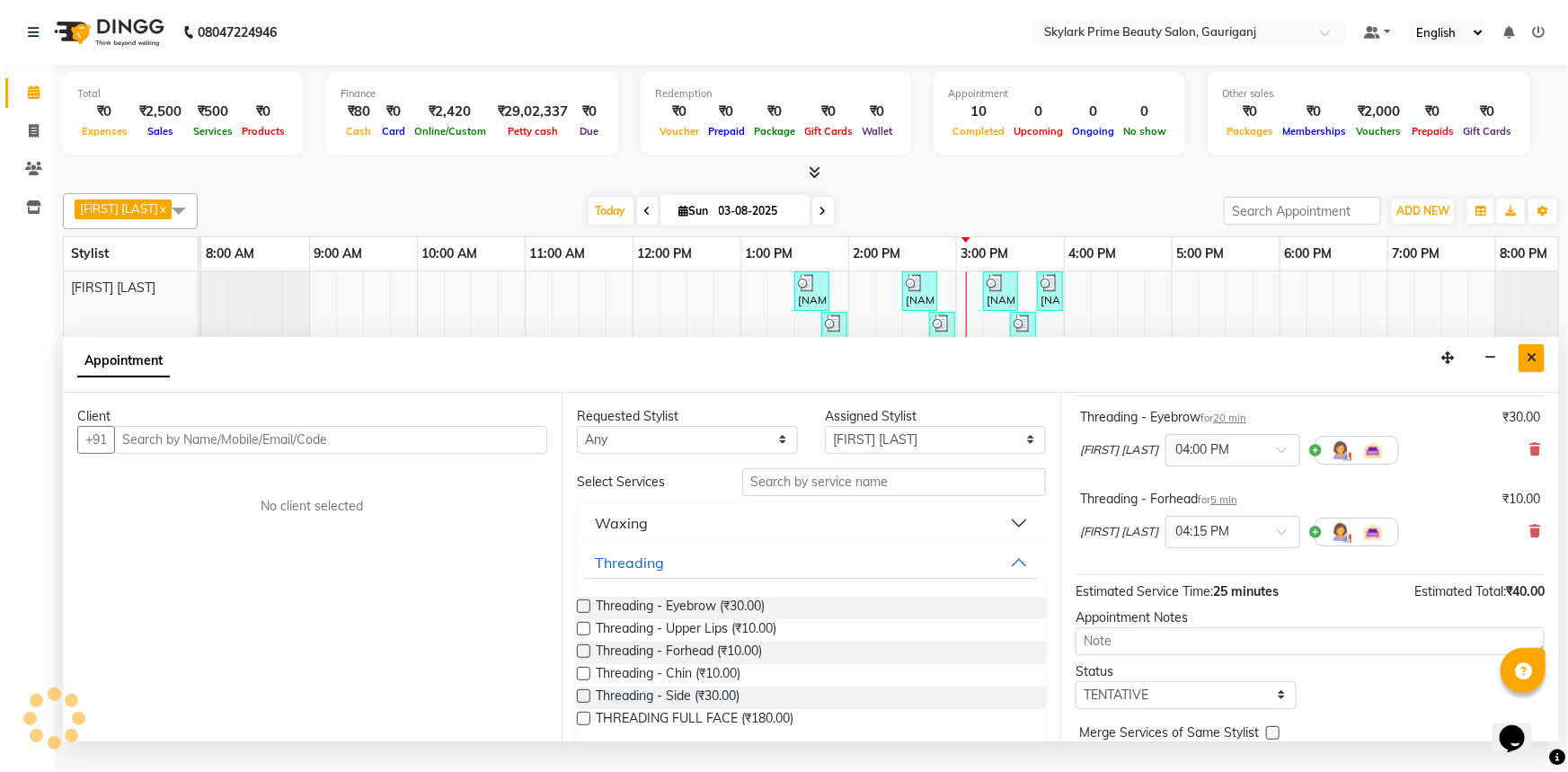 click at bounding box center (1531, 358) 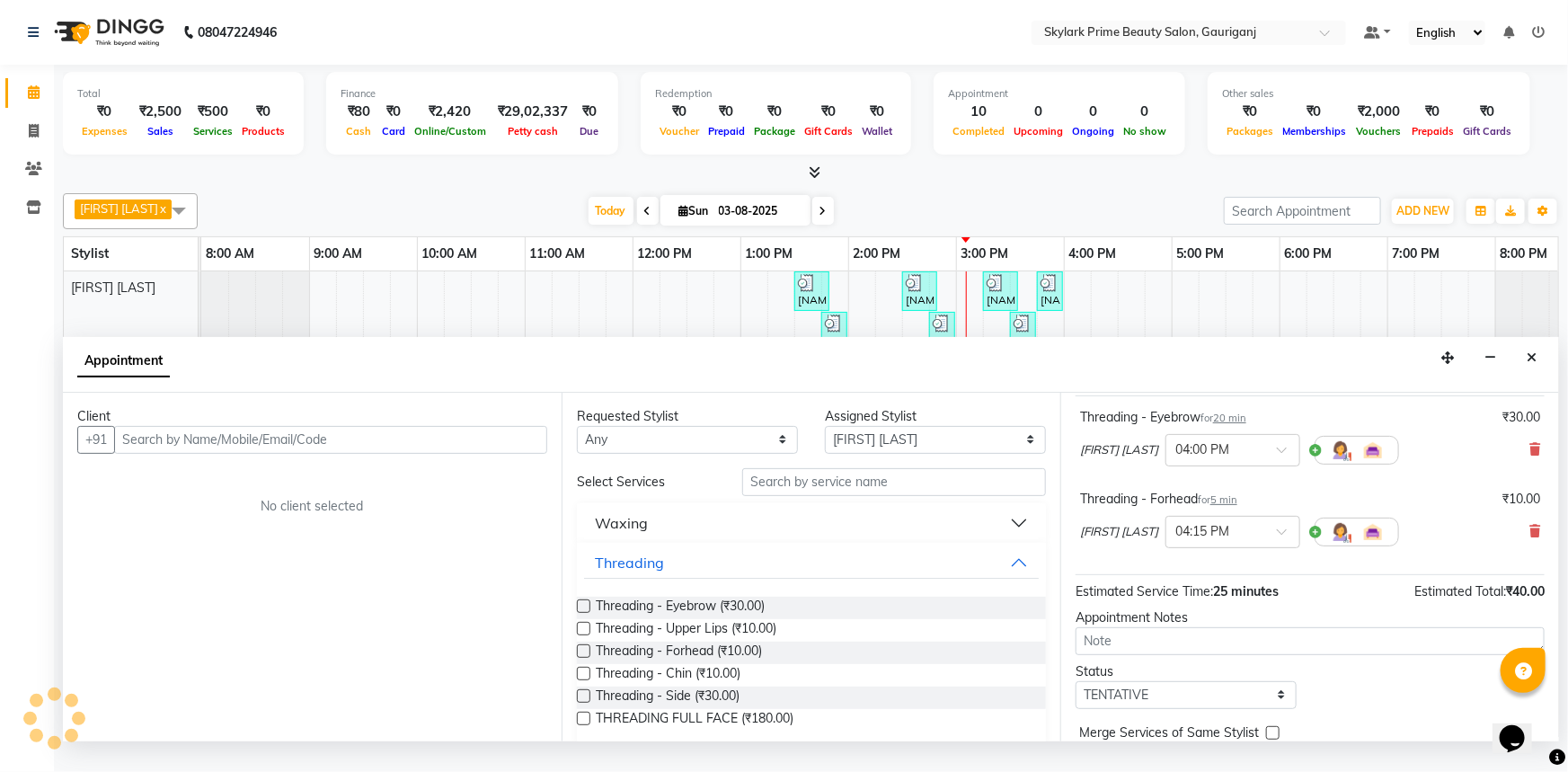 click at bounding box center [1549, 316] 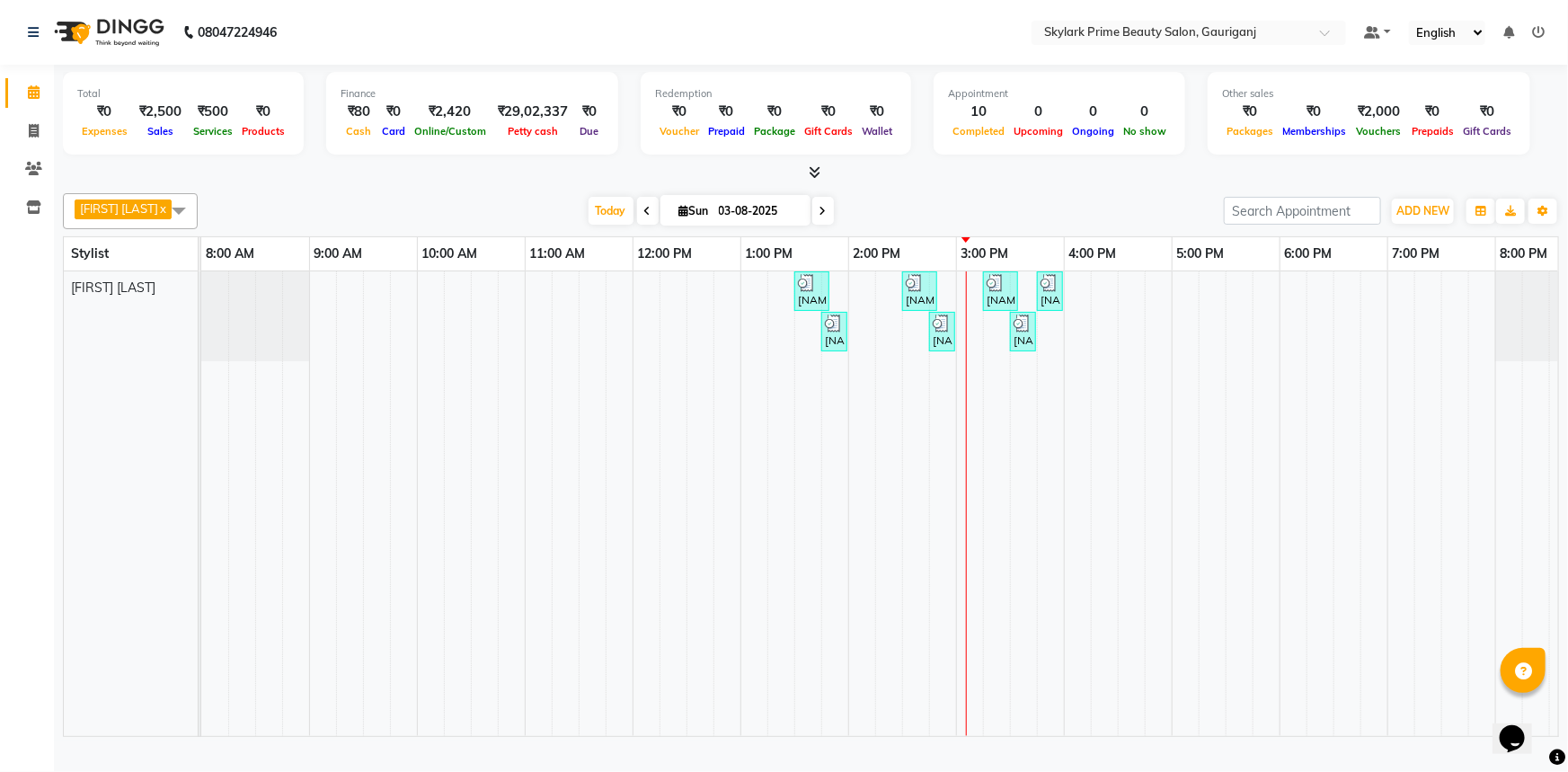 click at bounding box center (179, 210) 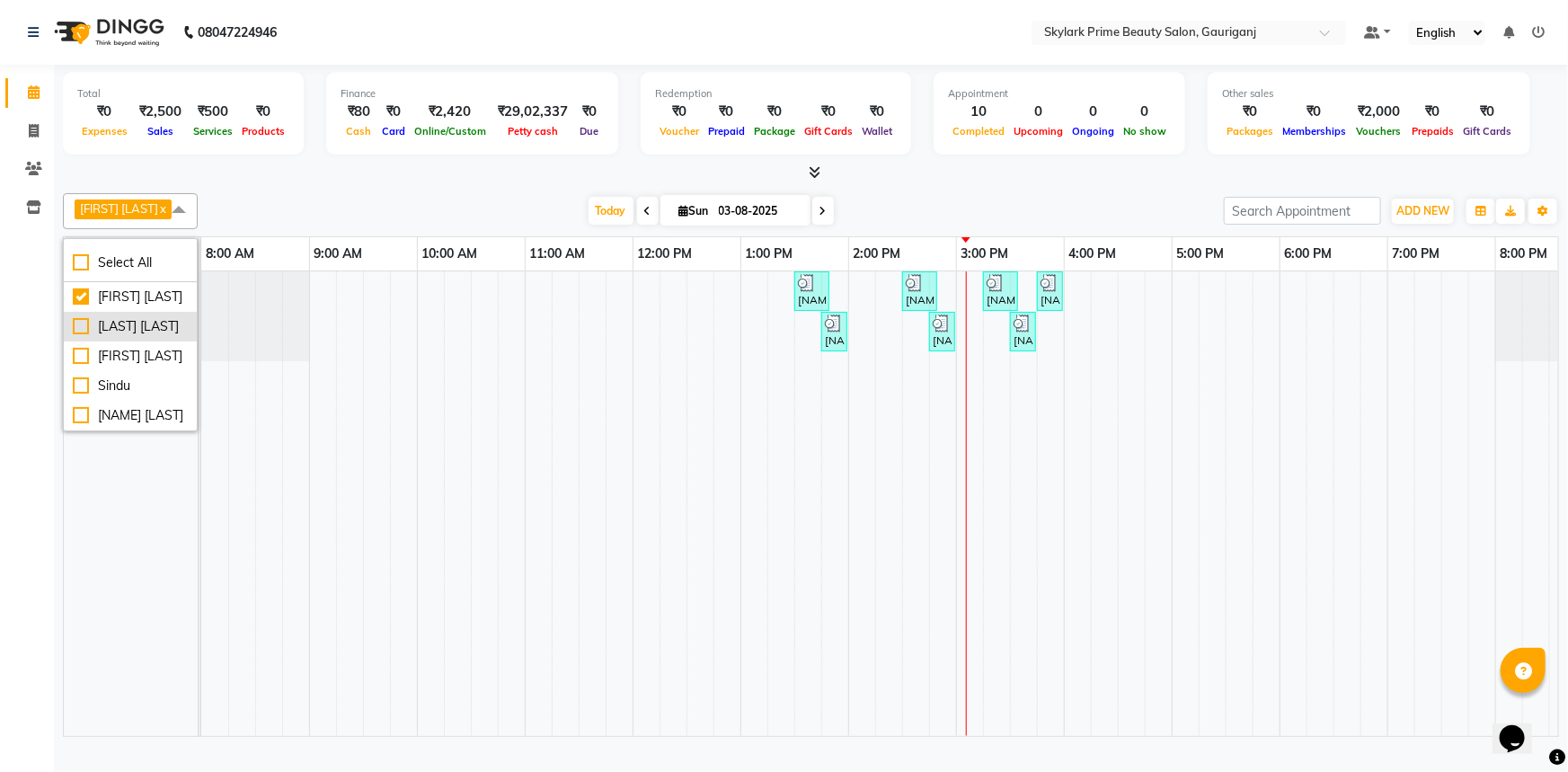 click on "[FIRST] [LAST]" at bounding box center [130, 326] 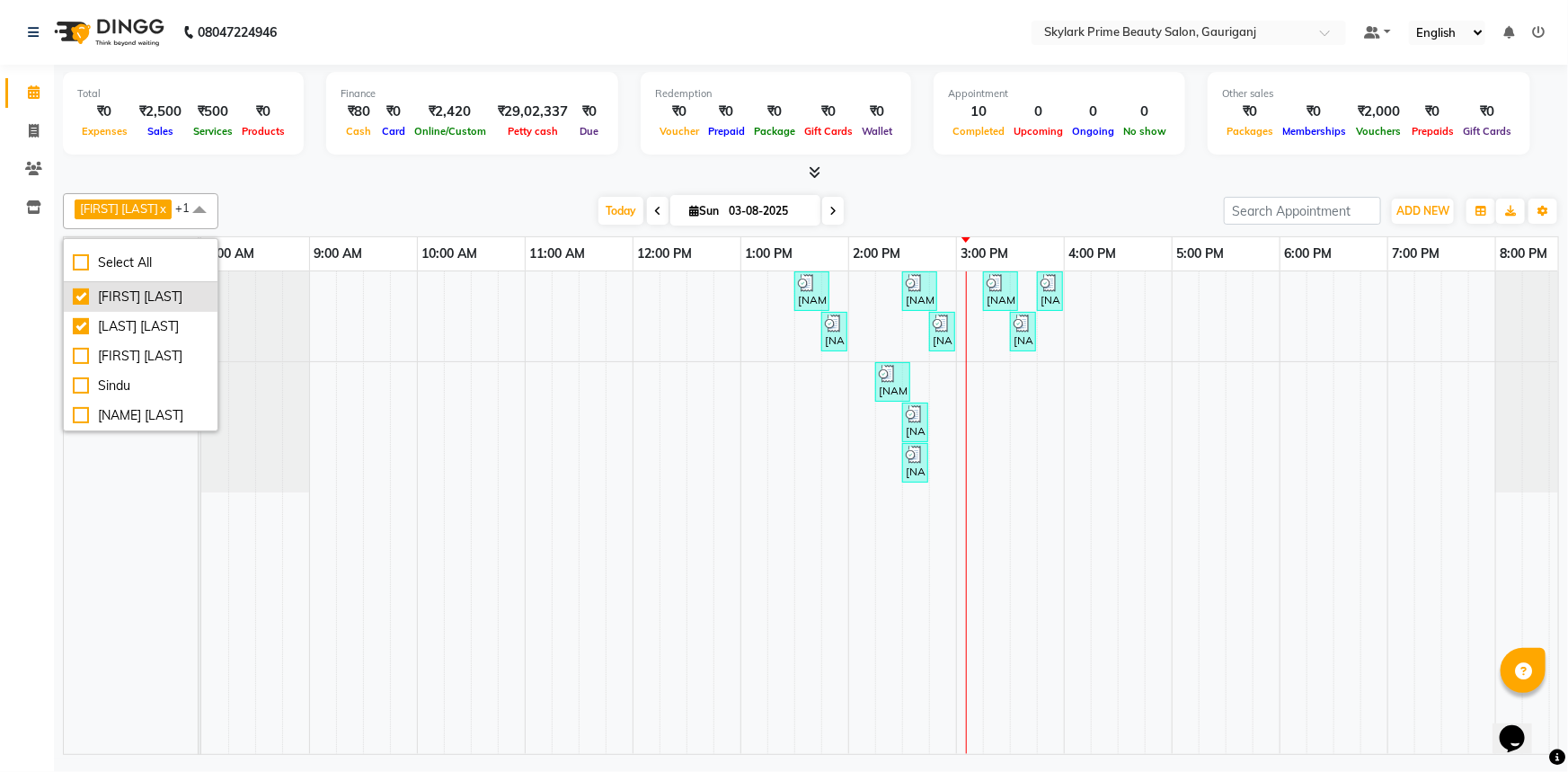 click on "[FIRST] [LAST]" at bounding box center [140, 326] 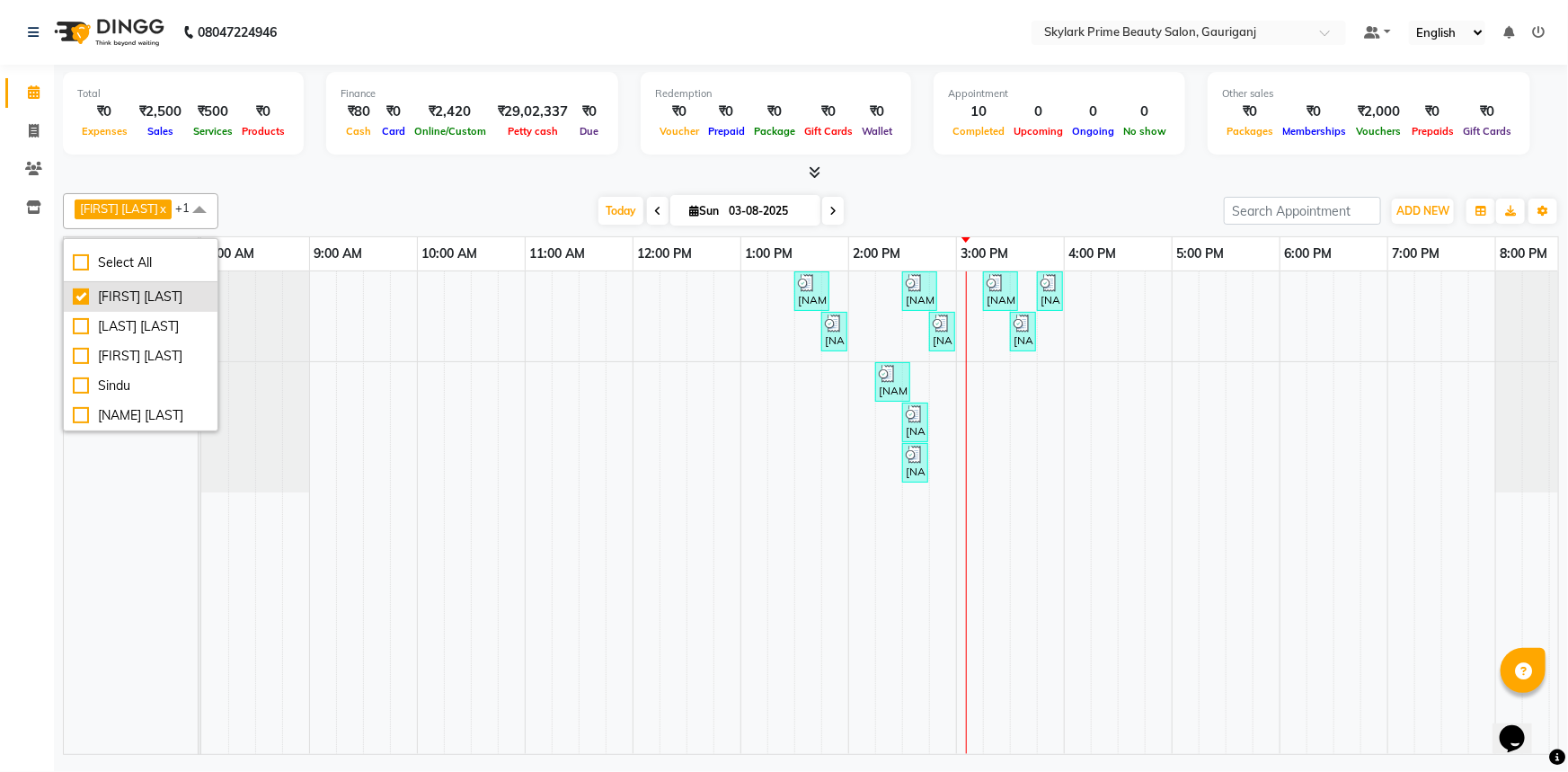 checkbox on "false" 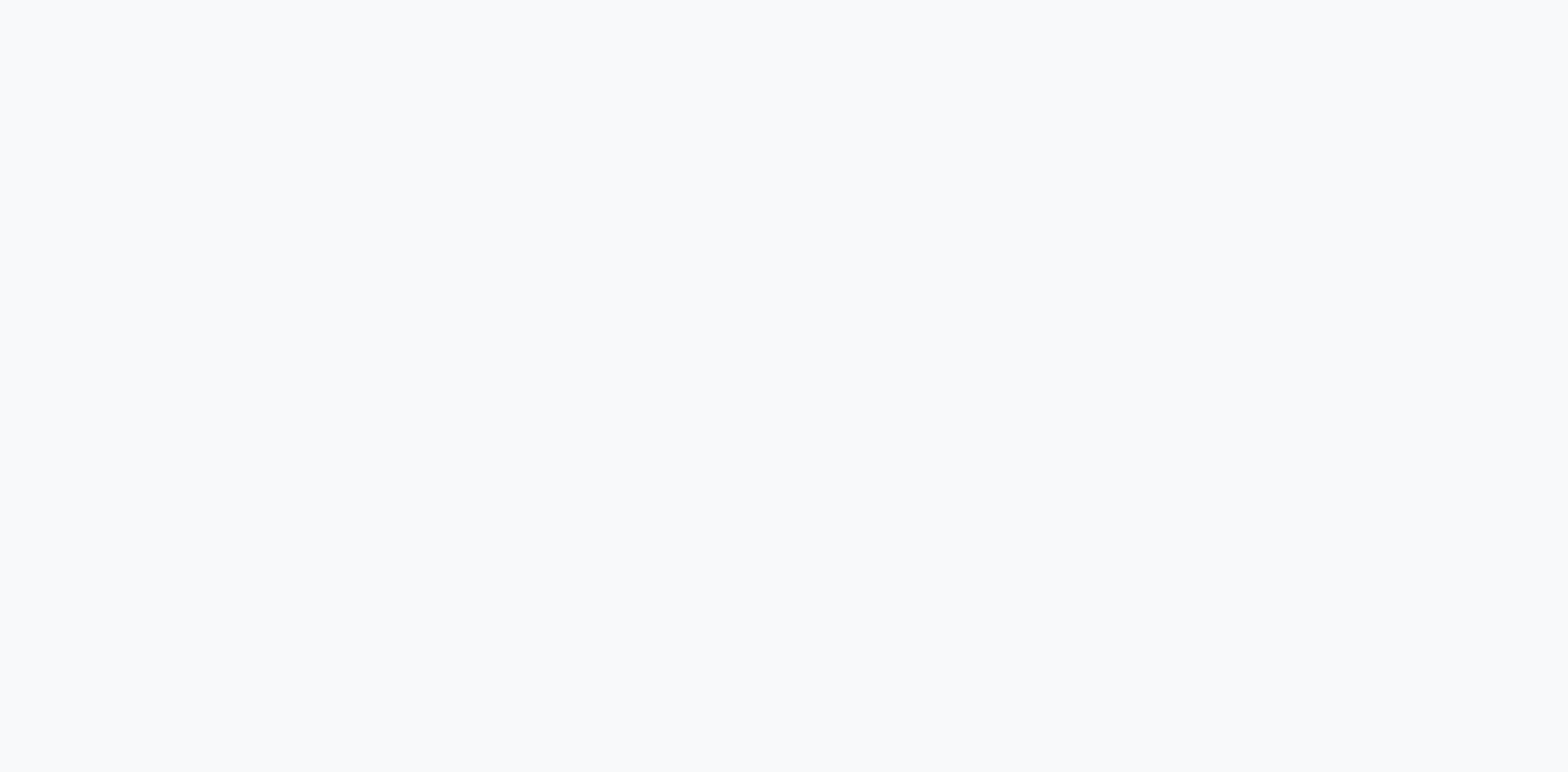 scroll, scrollTop: 0, scrollLeft: 0, axis: both 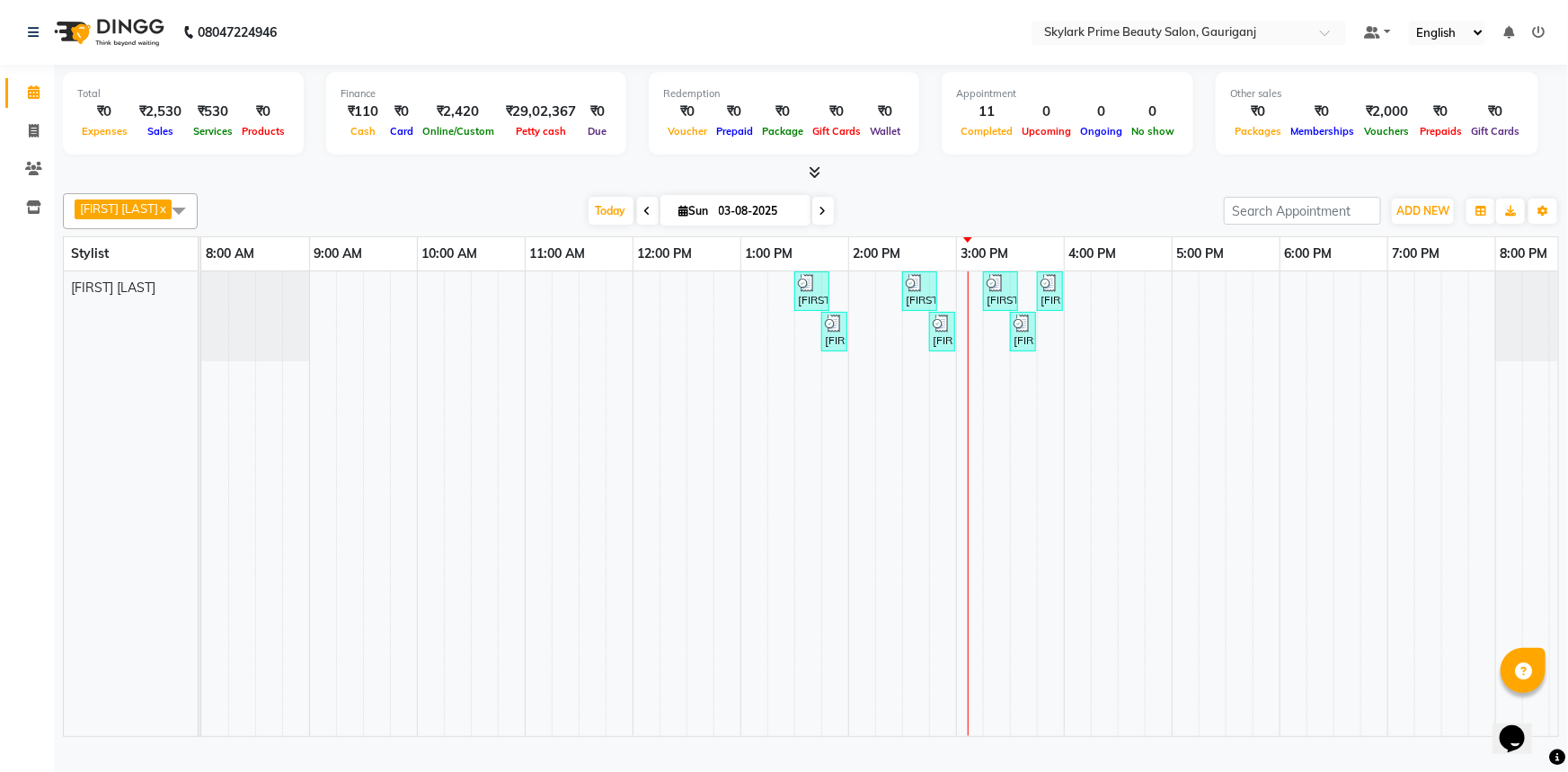click at bounding box center (179, 210) 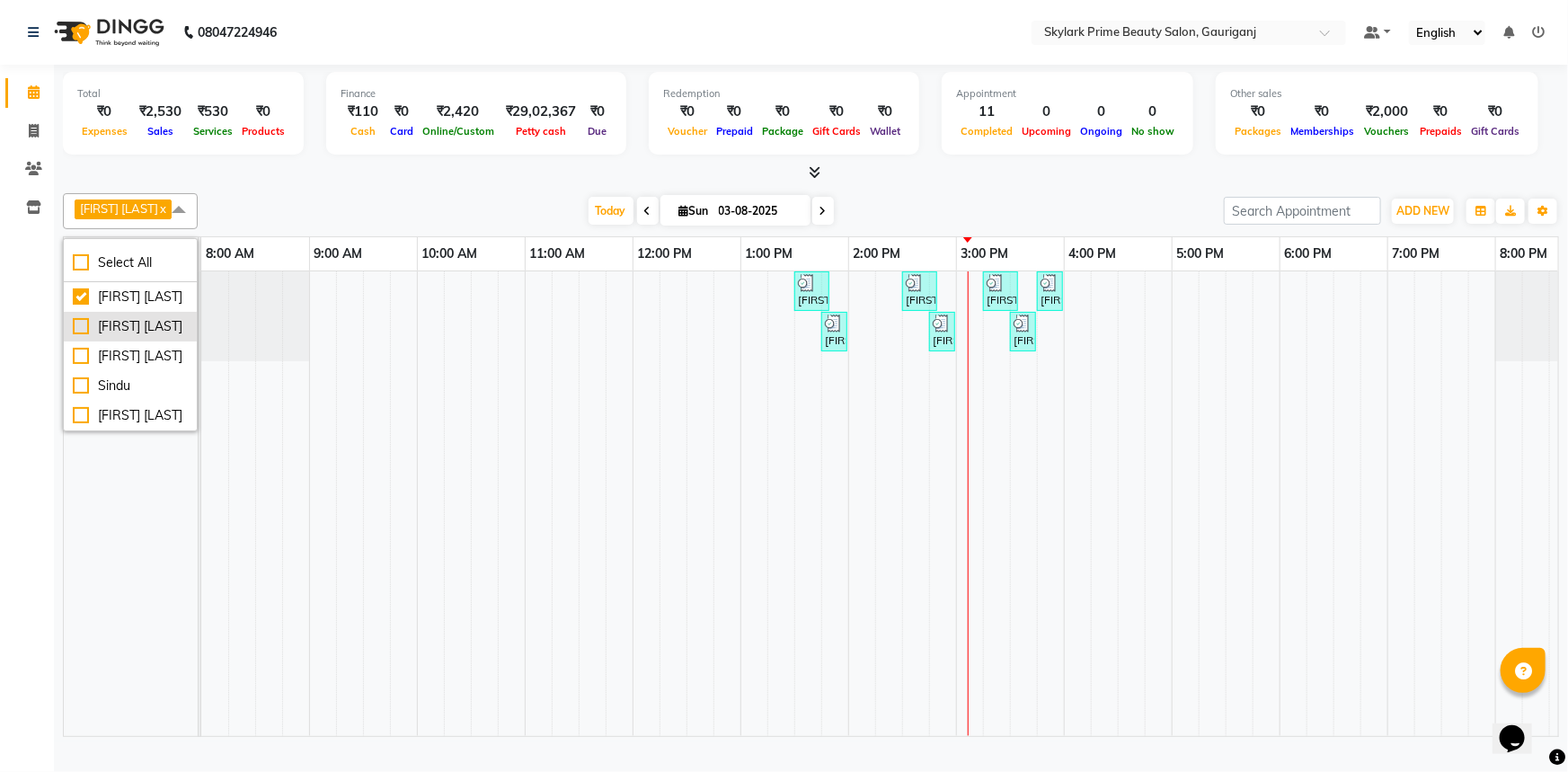 click on "[FIRST] [LAST]" at bounding box center [130, 326] 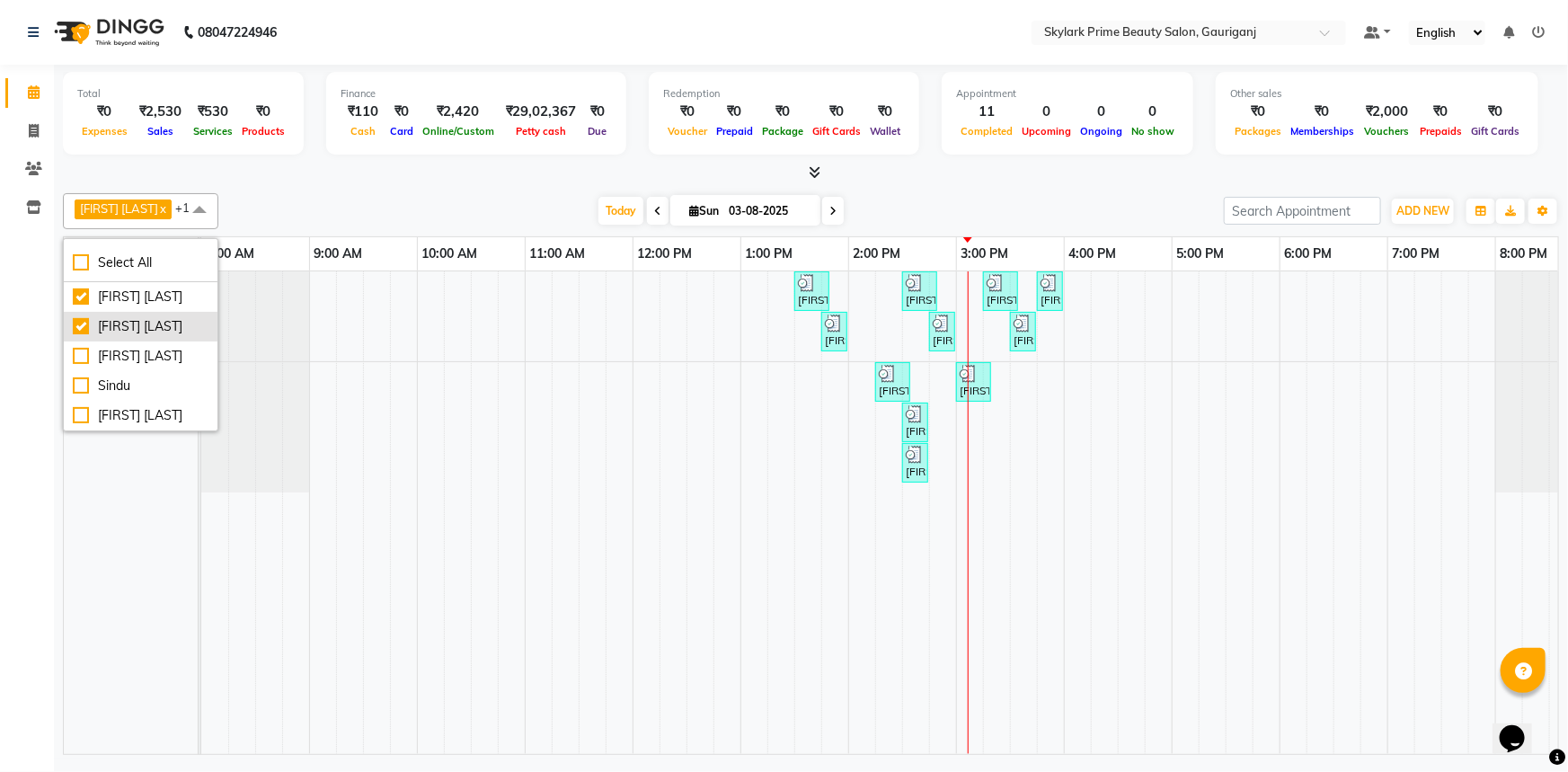 click on "[FIRST] [LAST]" at bounding box center [140, 326] 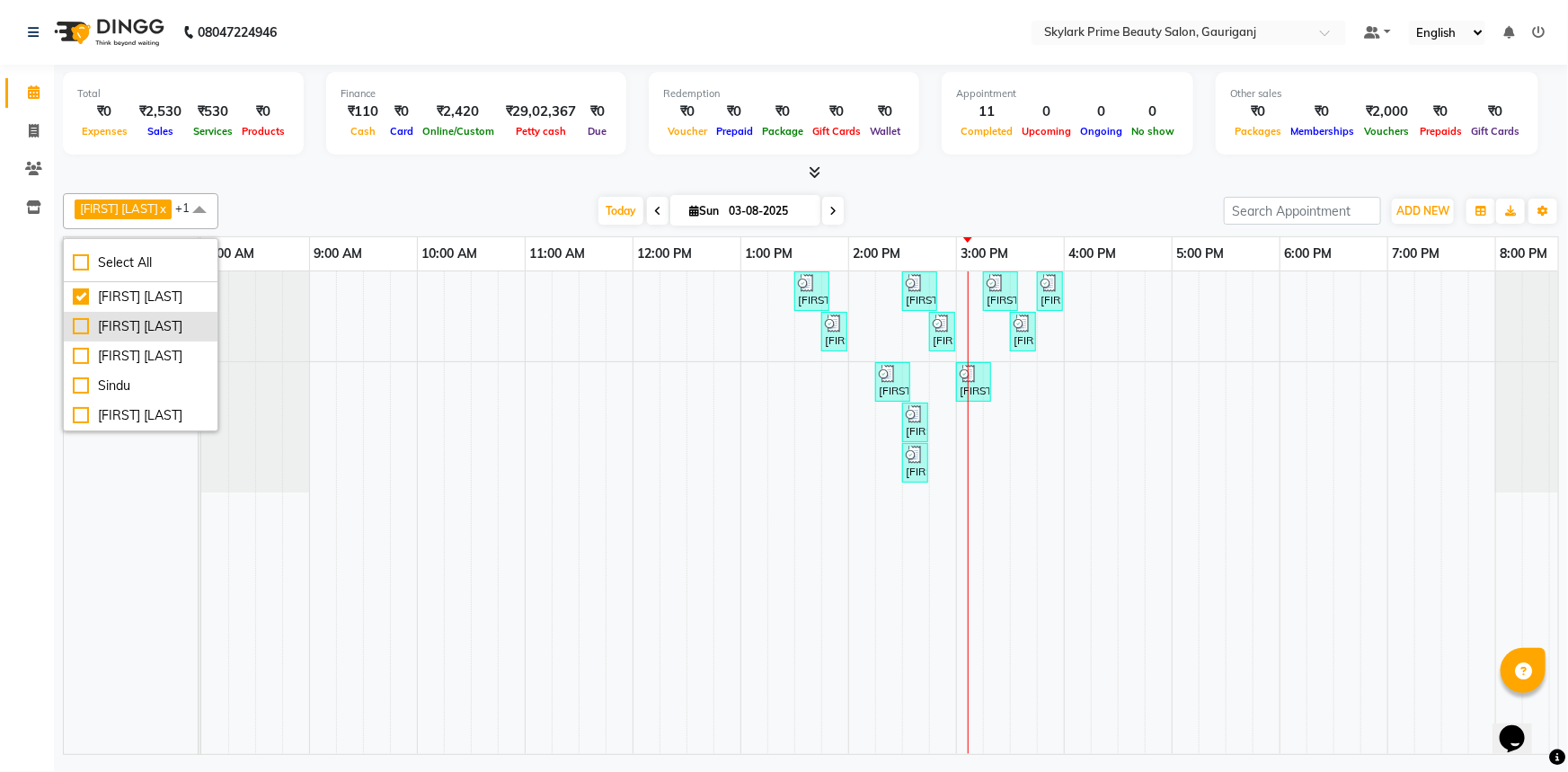 checkbox on "false" 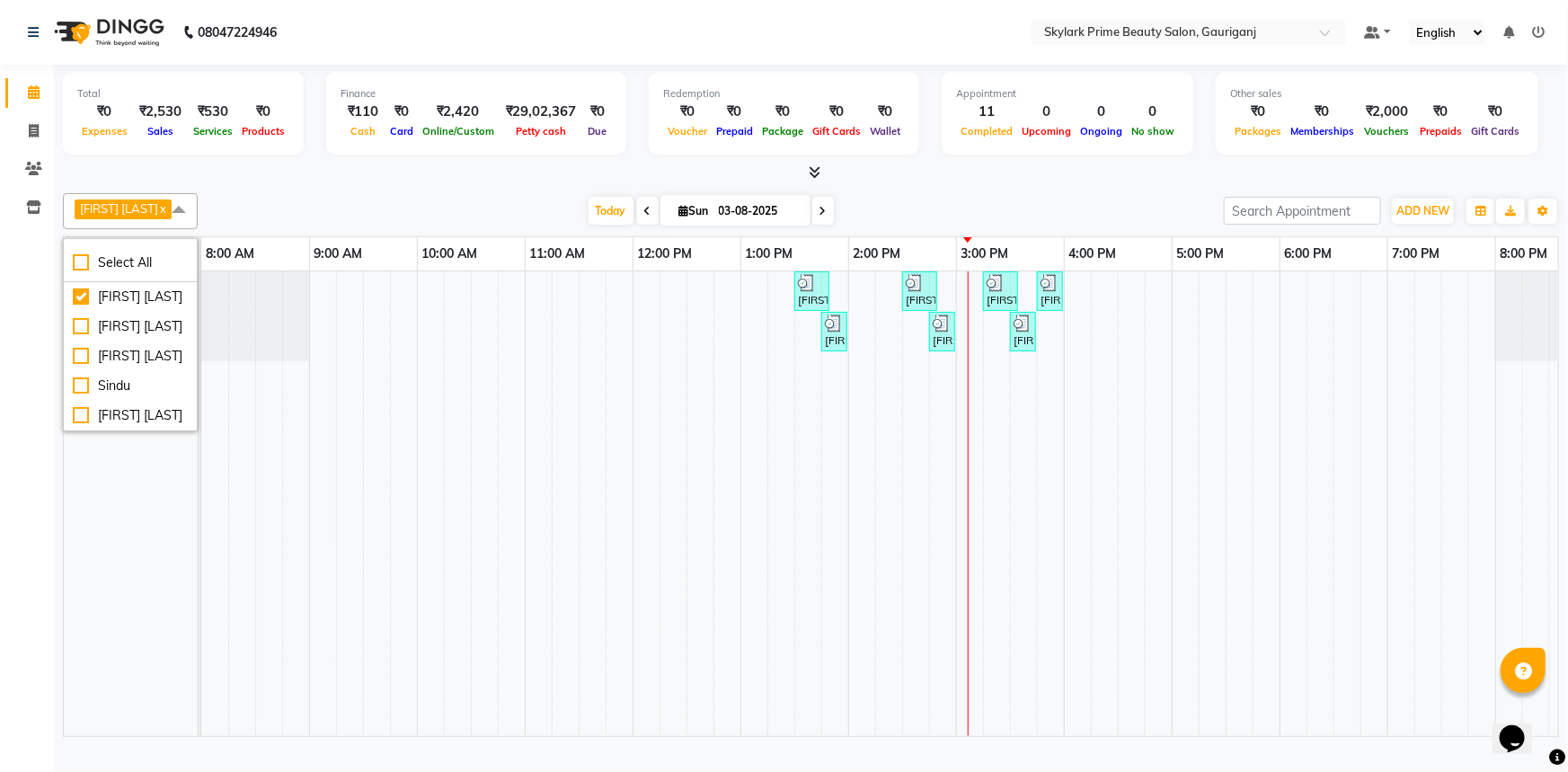 click at bounding box center (179, 210) 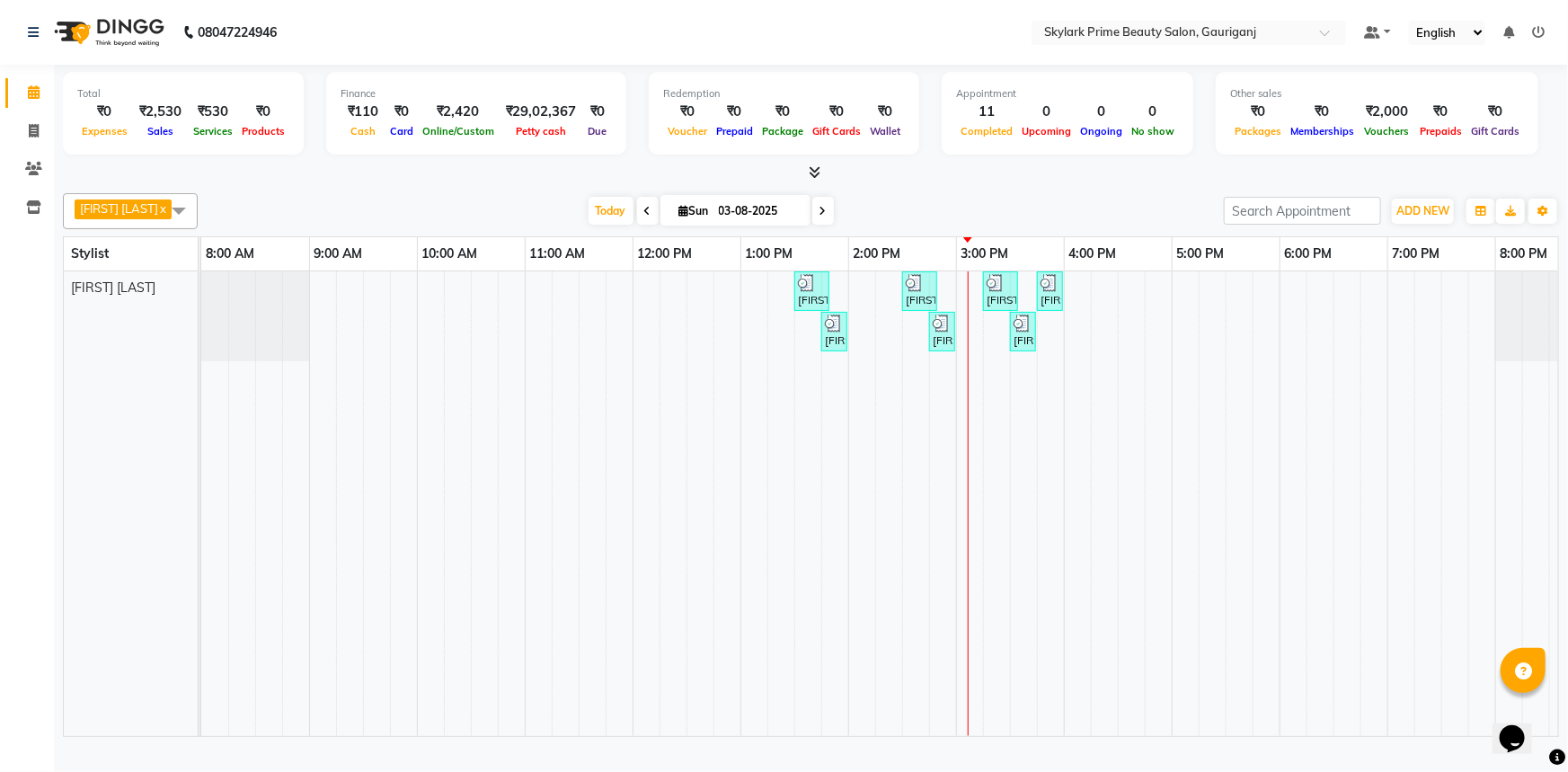 click on "priyanka maam, TK01, 01:30 PM-01:50 PM, Threading  - Eyebrow     pushppa, TK03, 02:30 PM-02:50 PM, Threading  - Eyebrow     ankita kaurya, TK04, 03:15 PM-03:35 PM, Threading  - Eyebrow     ankita kaurya, TK04, 03:45 PM-04:00 PM, Waxing - Chin Wax Rica     priyanka maam, TK01, 01:45 PM-01:50 PM, Threading  - Forhead     pushppa, TK03, 02:45 PM-02:50 PM, Threading  - Upper Lips     ankita kaurya, TK04, 03:30 PM-03:40 PM, Waxing - Upper Lips Wax Rica" at bounding box center (902, 503) 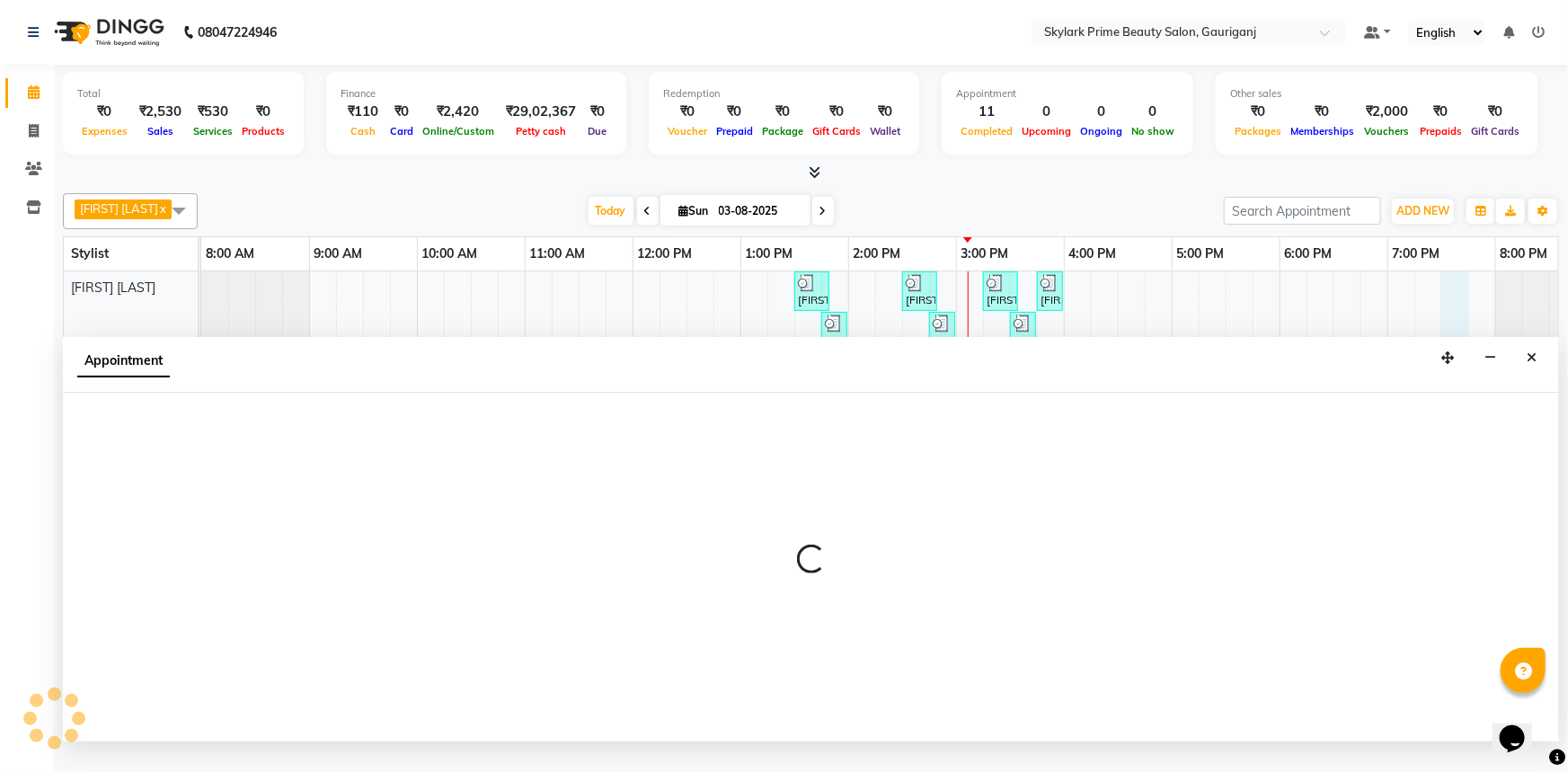 select on "30218" 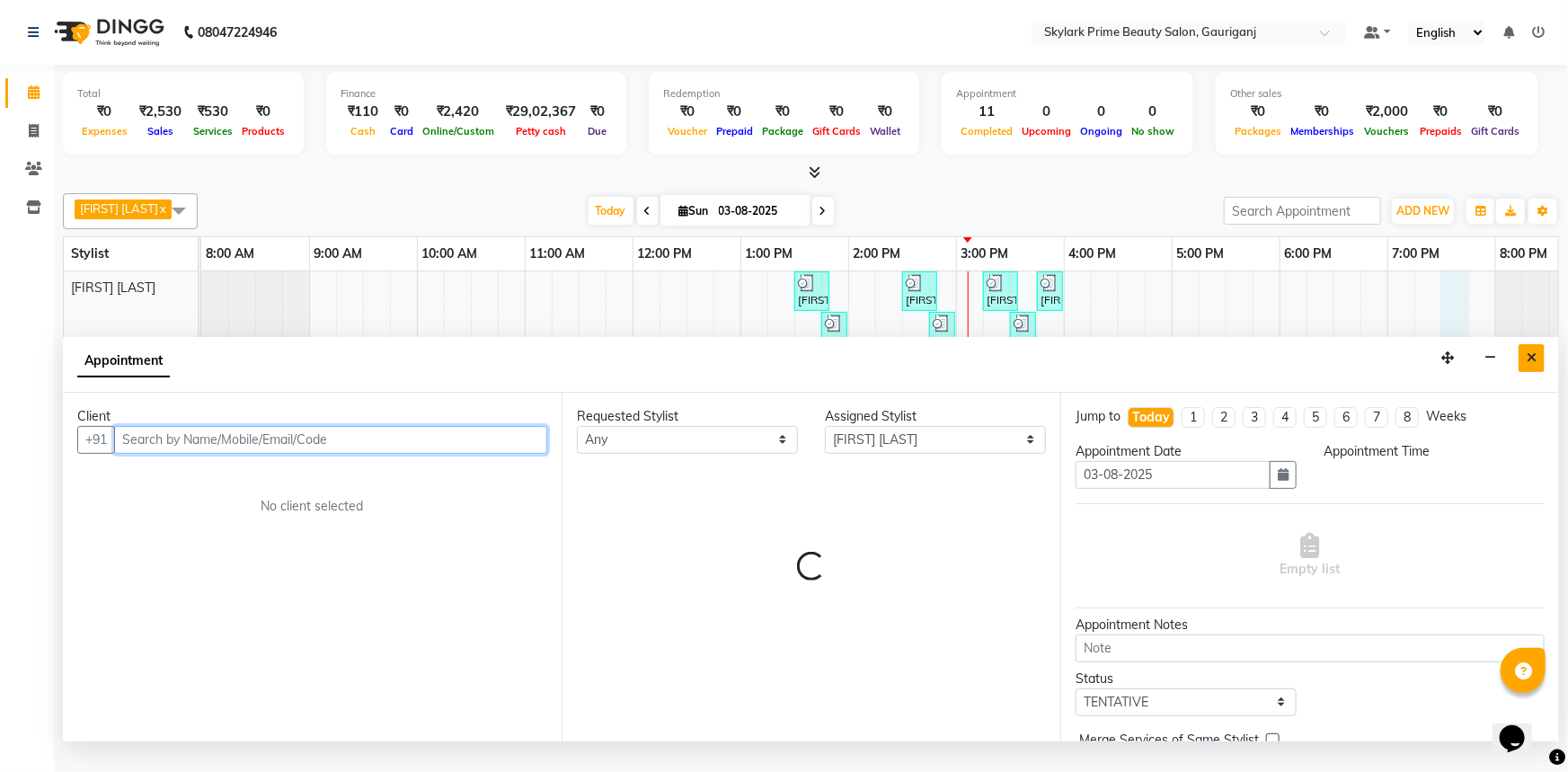 select on "1170" 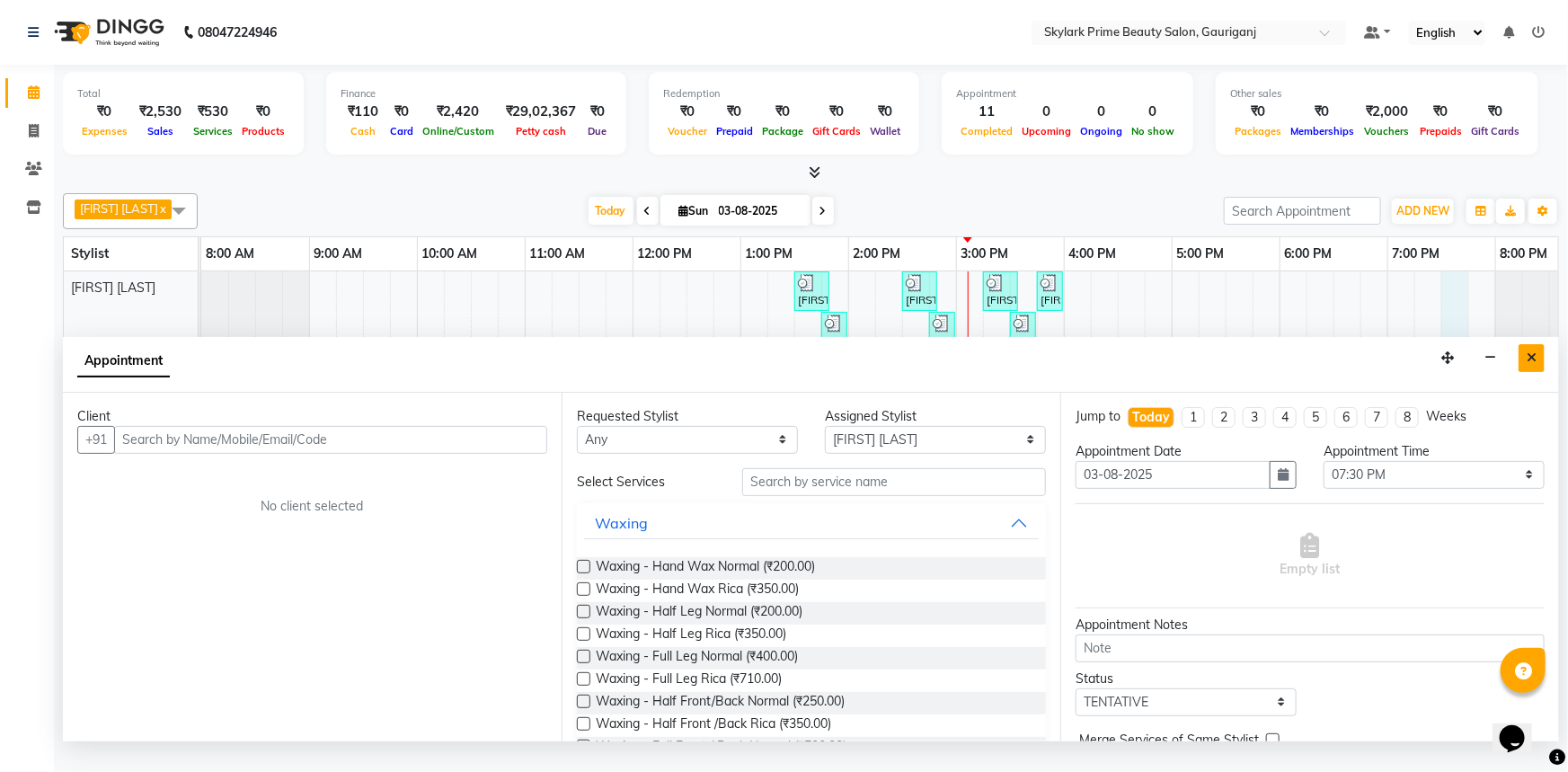 click at bounding box center (1531, 358) 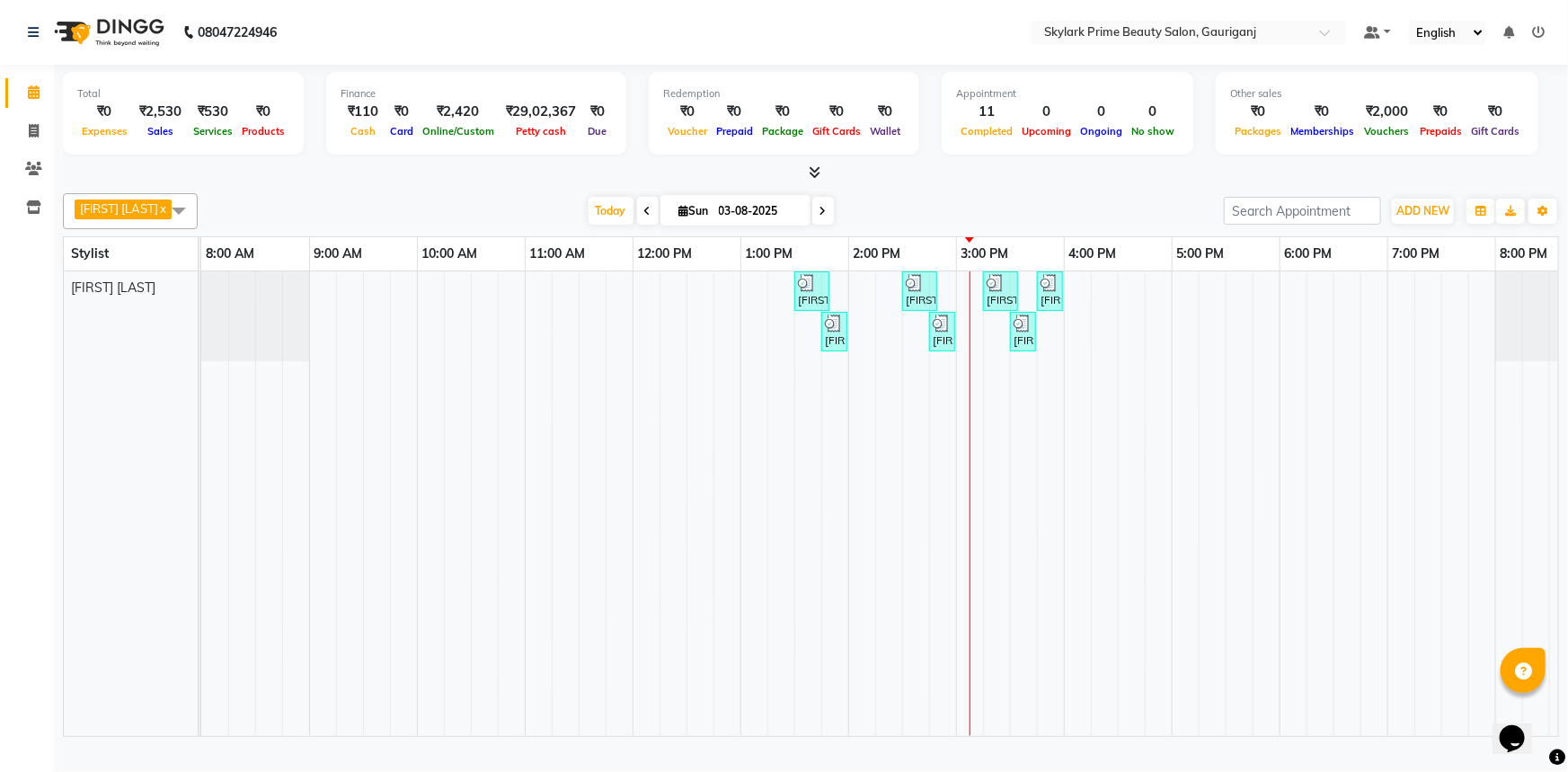 click at bounding box center (1428, 503) 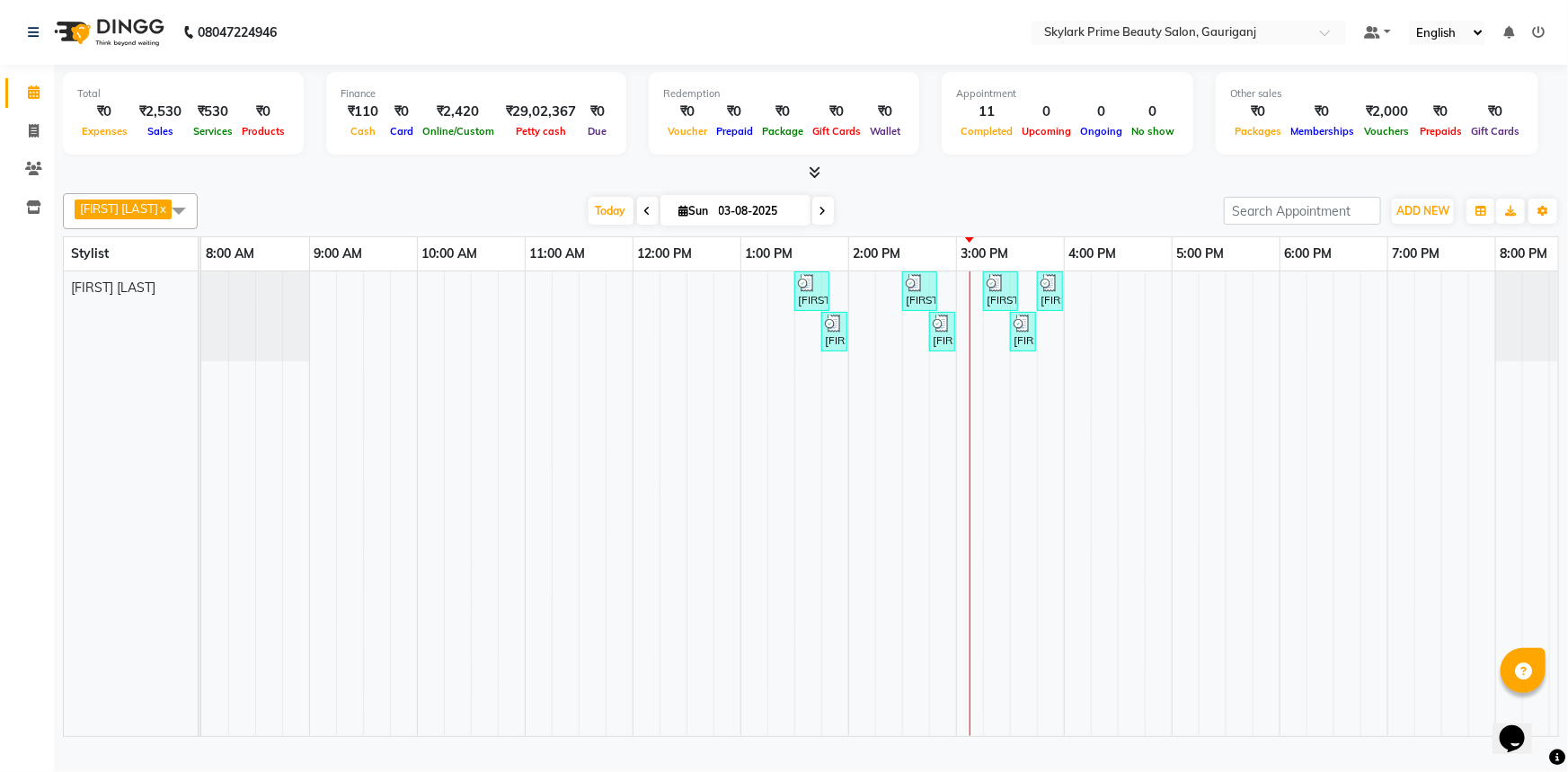 click at bounding box center (1023, 503) 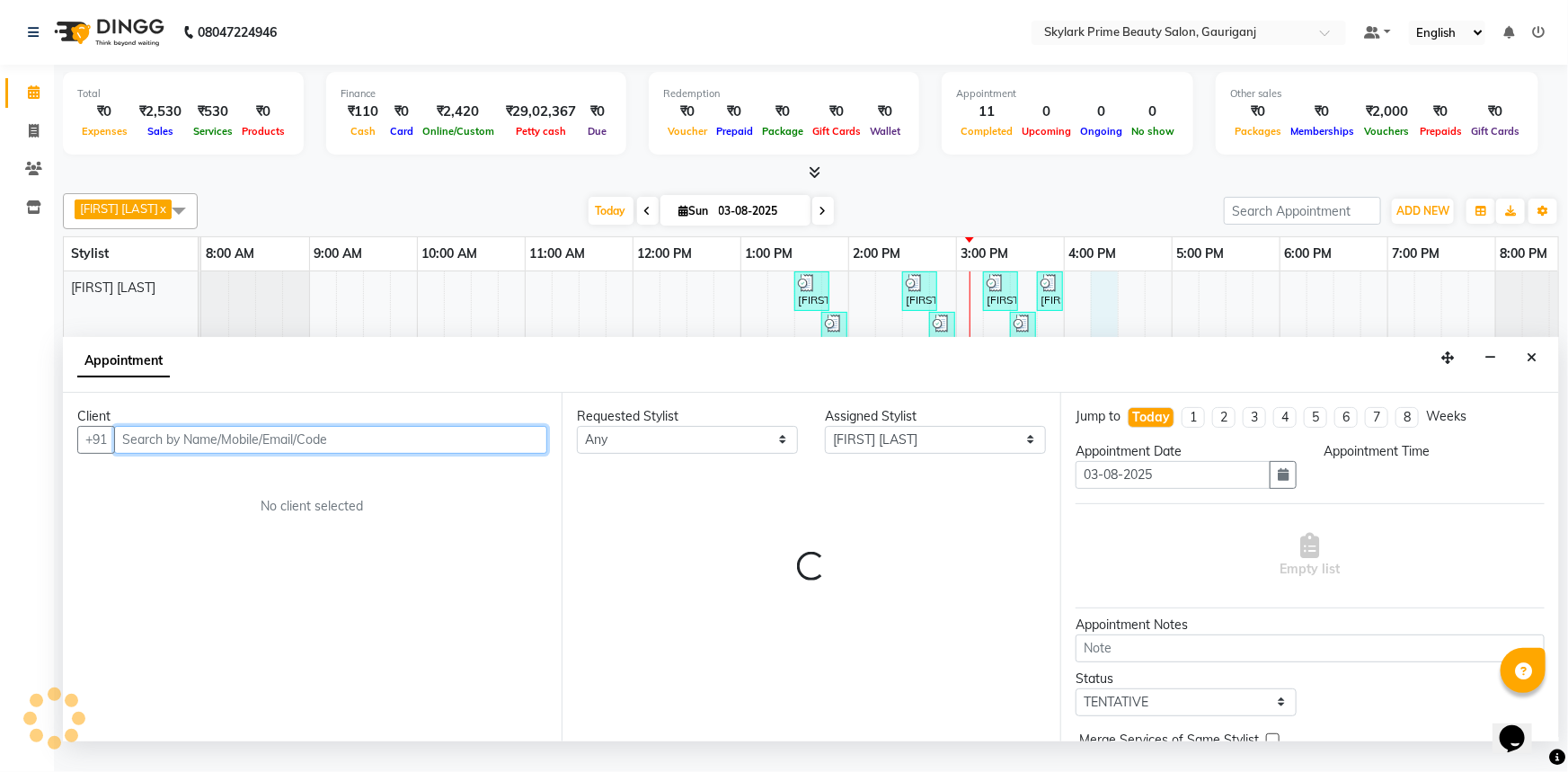 select on "975" 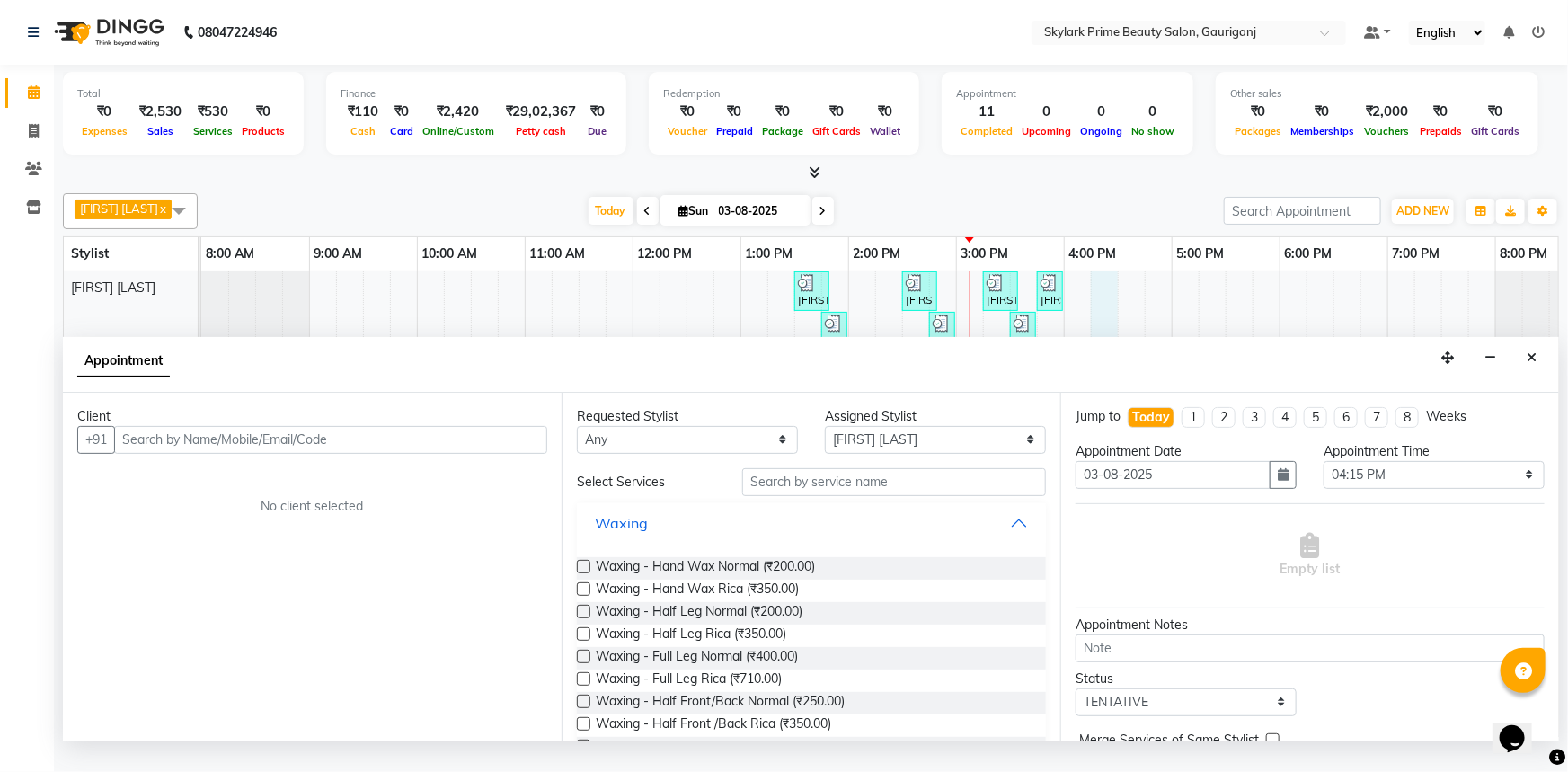 click on "Waxing" at bounding box center (811, 523) 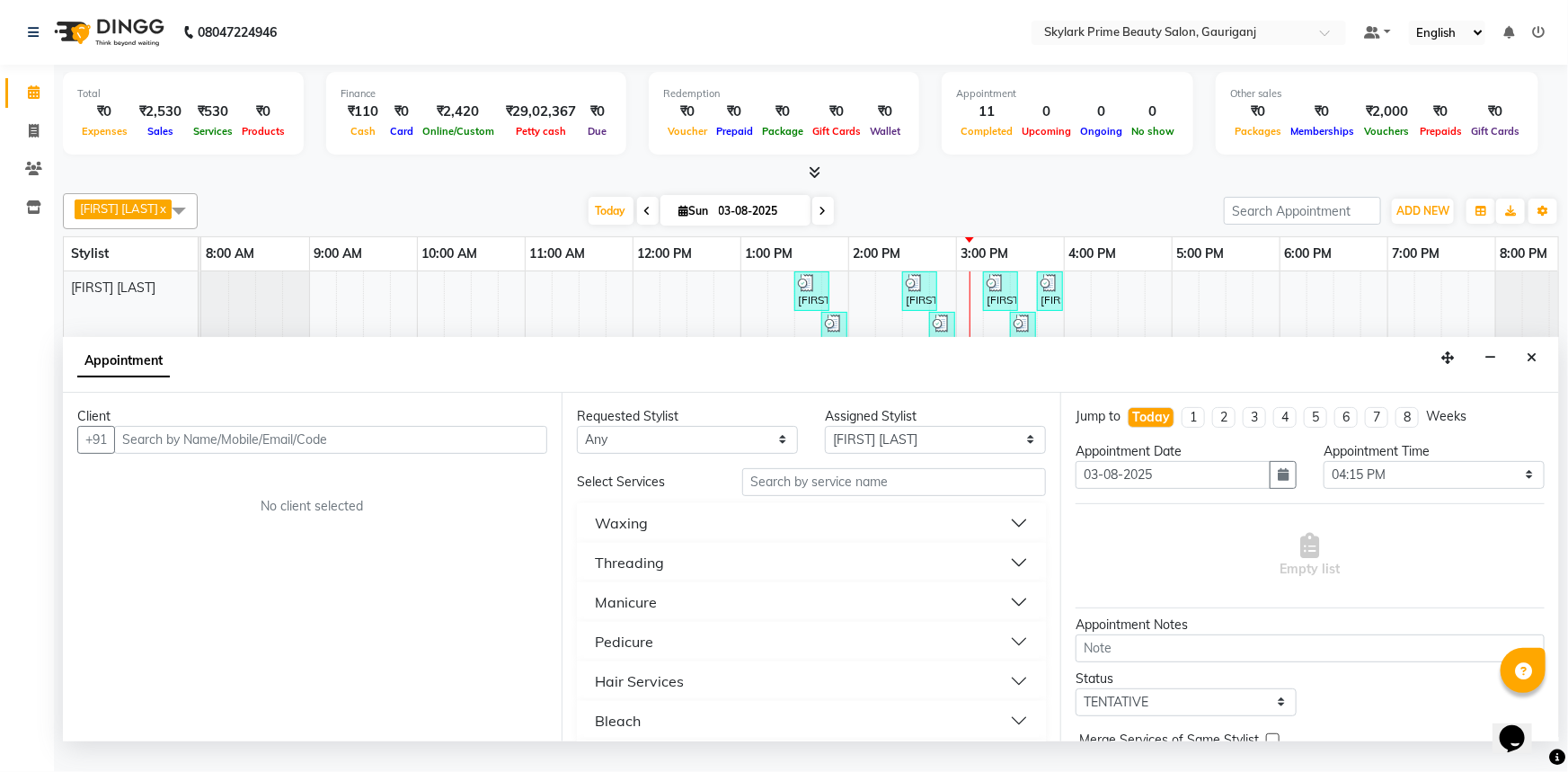 click on "Threading" at bounding box center (811, 563) 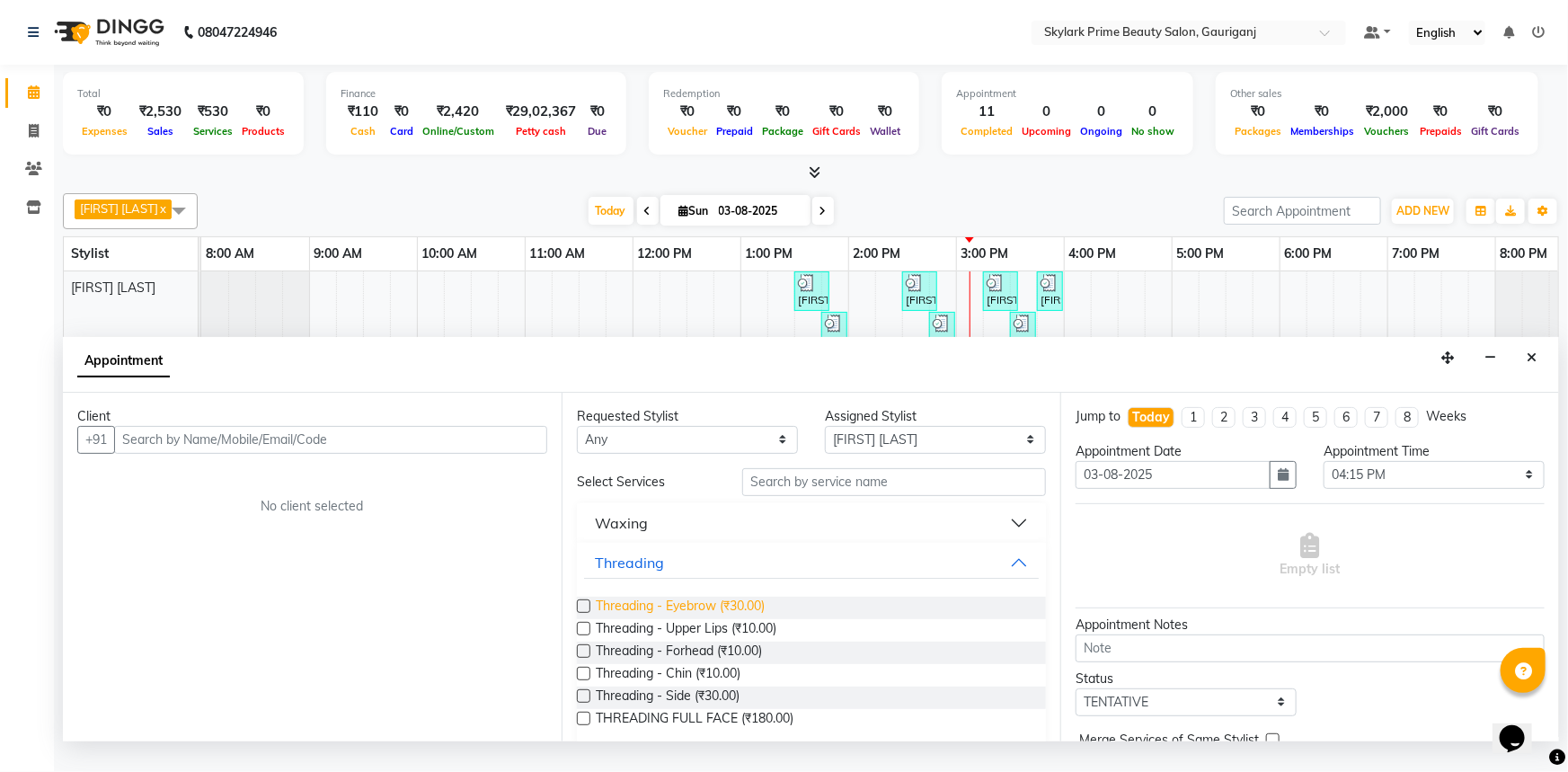 click on "Threading  - Eyebrow (₹30.00)" at bounding box center [680, 608] 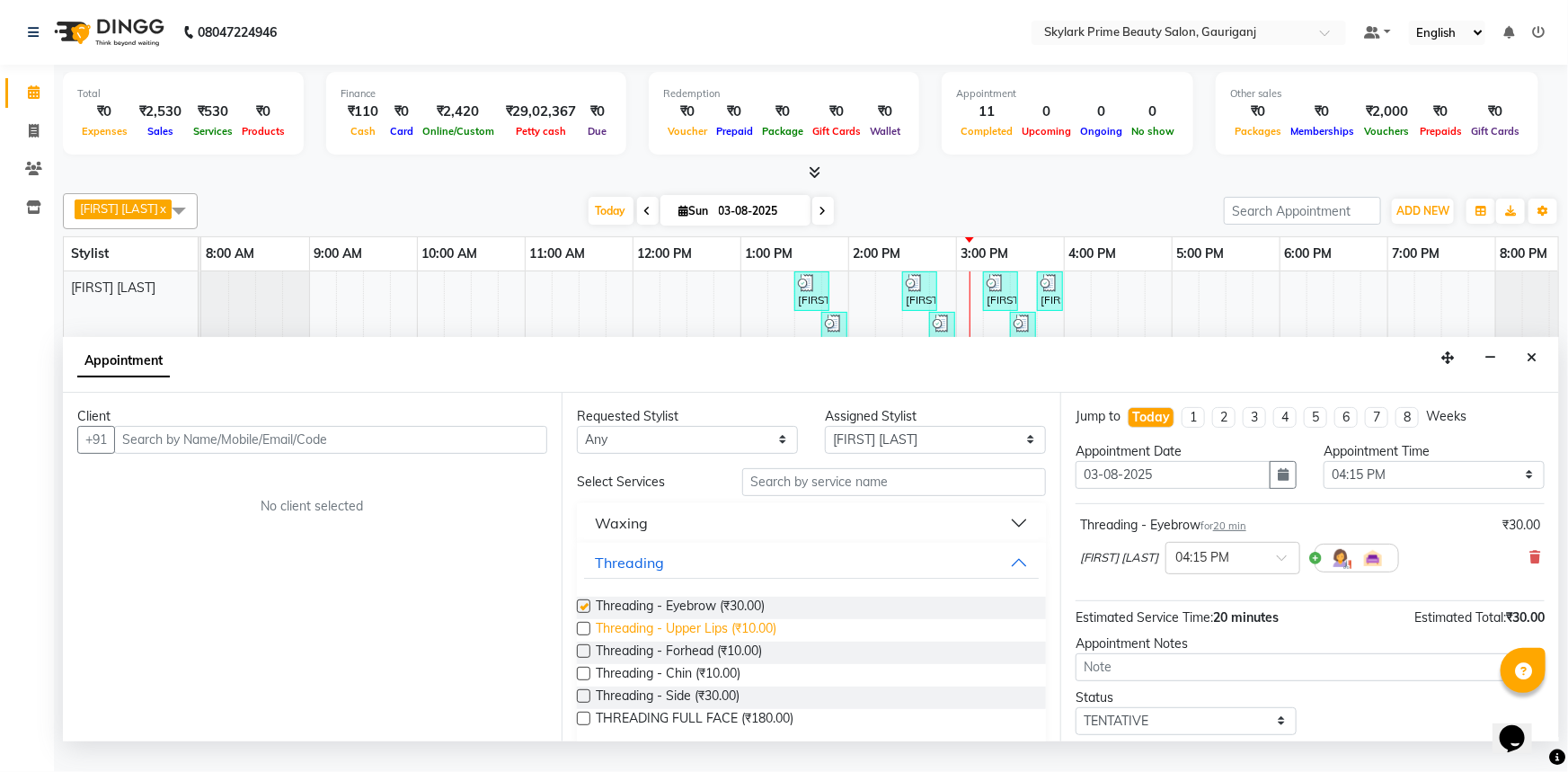 checkbox on "false" 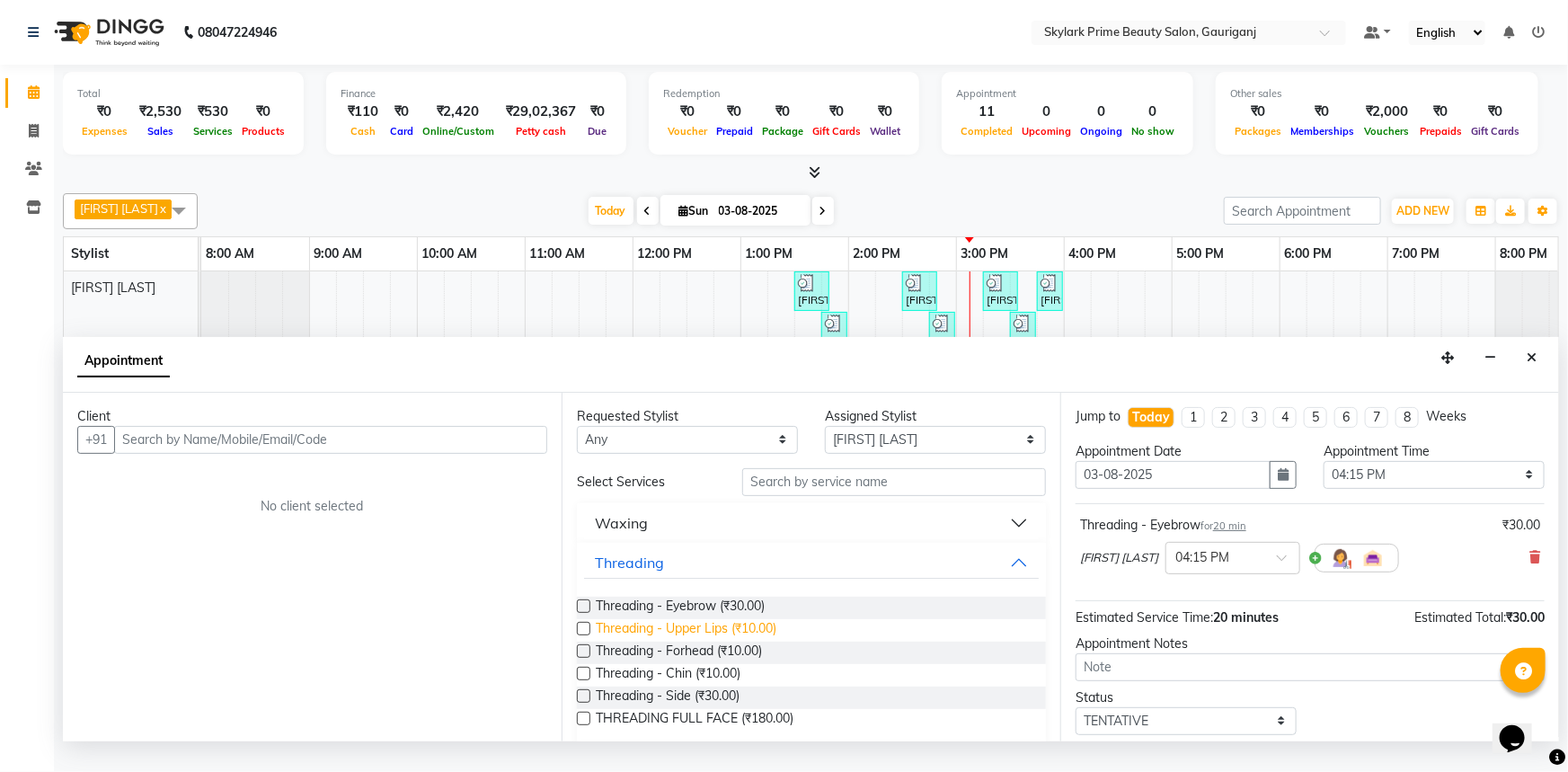 click on "Threading  - Upper Lips (₹10.00)" at bounding box center [686, 630] 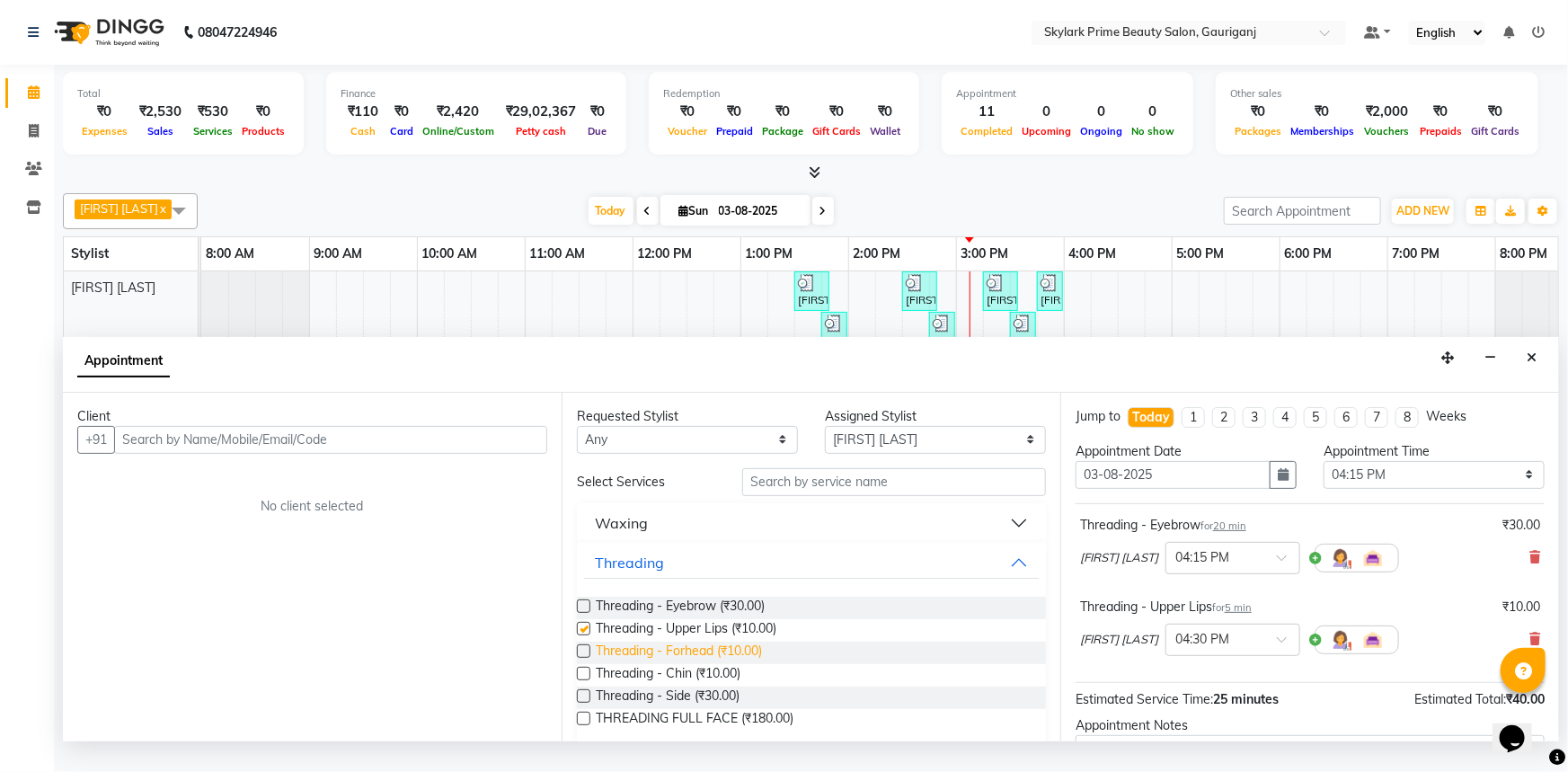checkbox on "false" 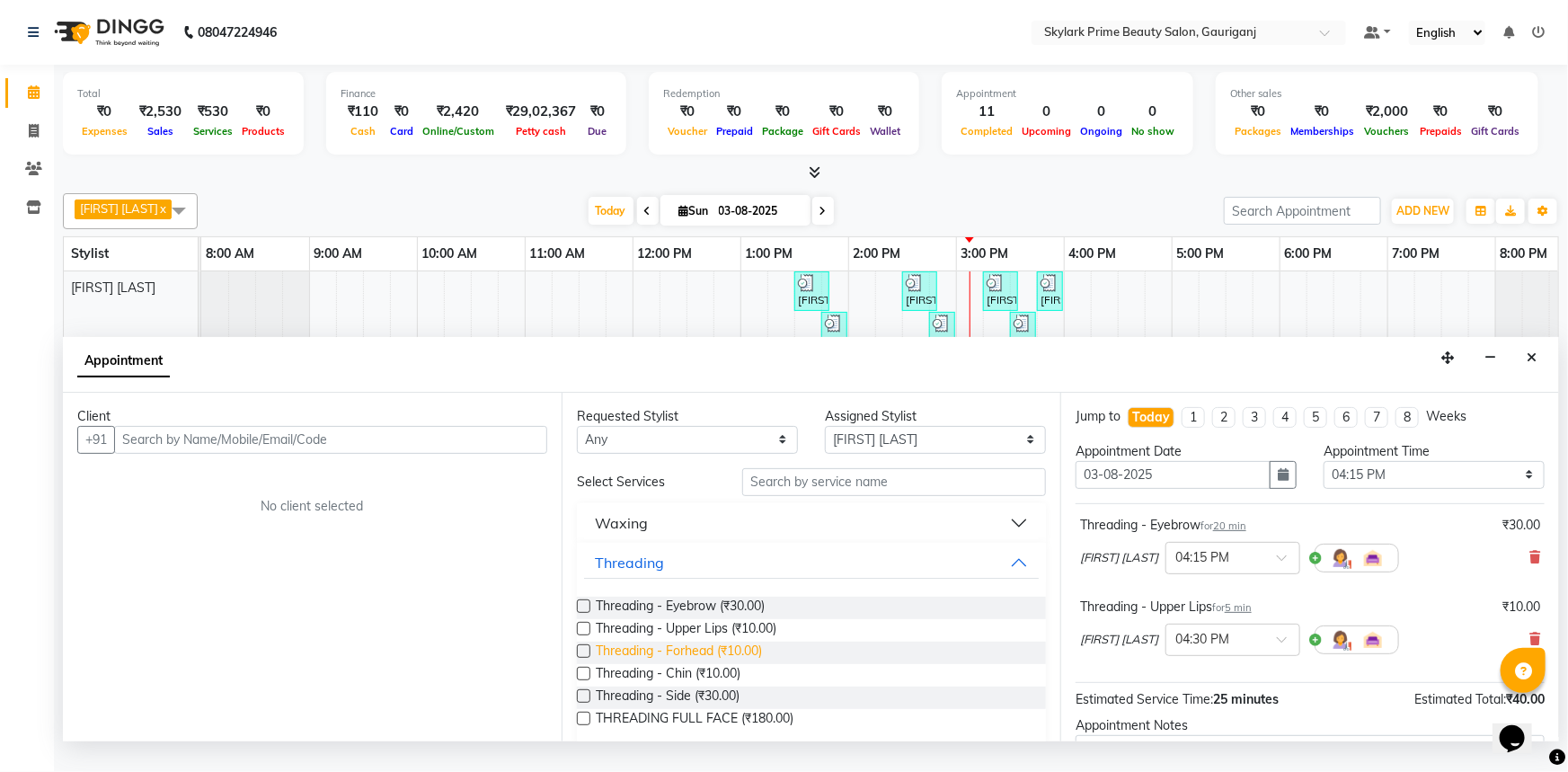 click on "Threading  - Forhead (₹10.00)" at bounding box center (678, 652) 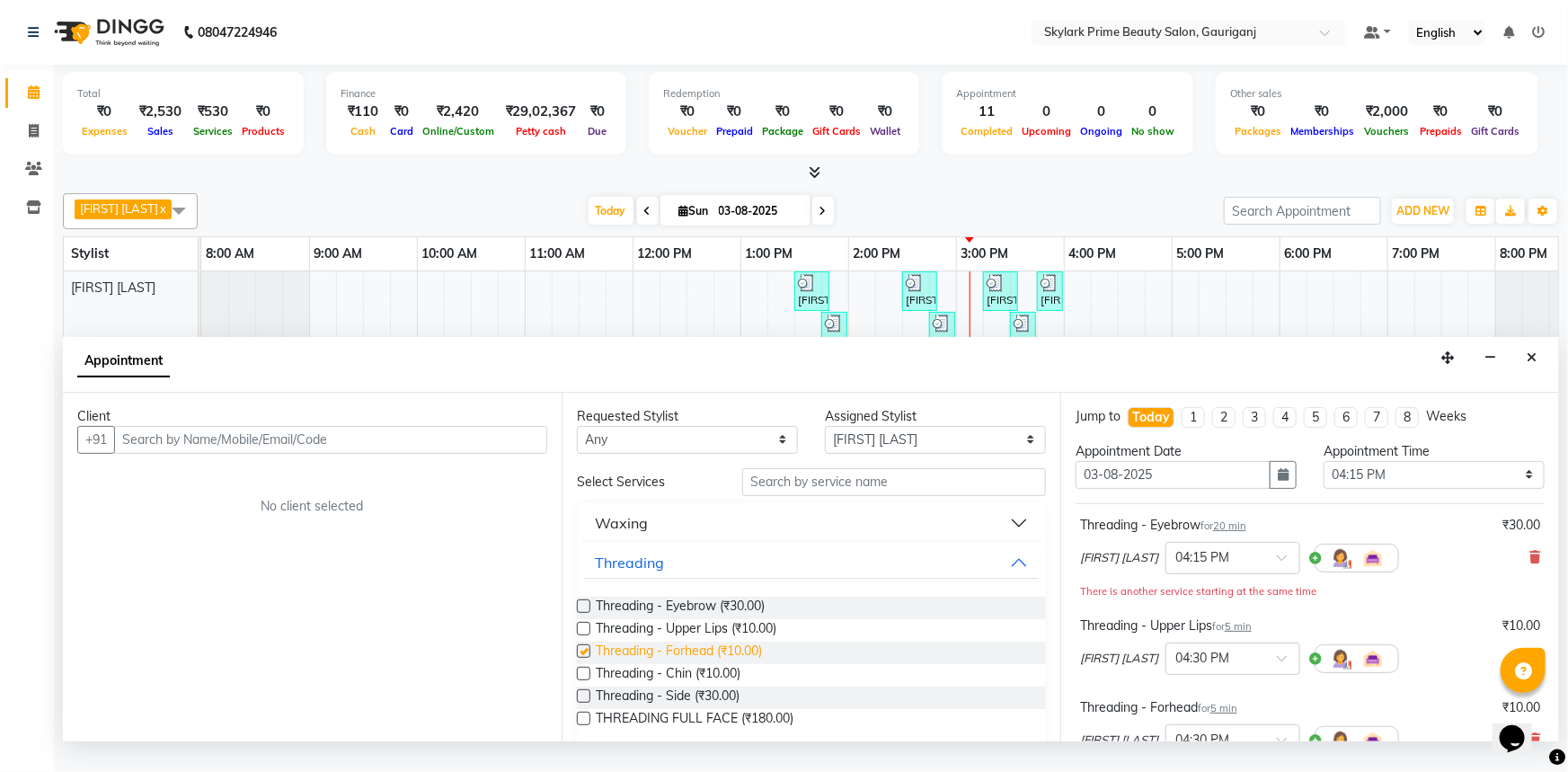 checkbox on "false" 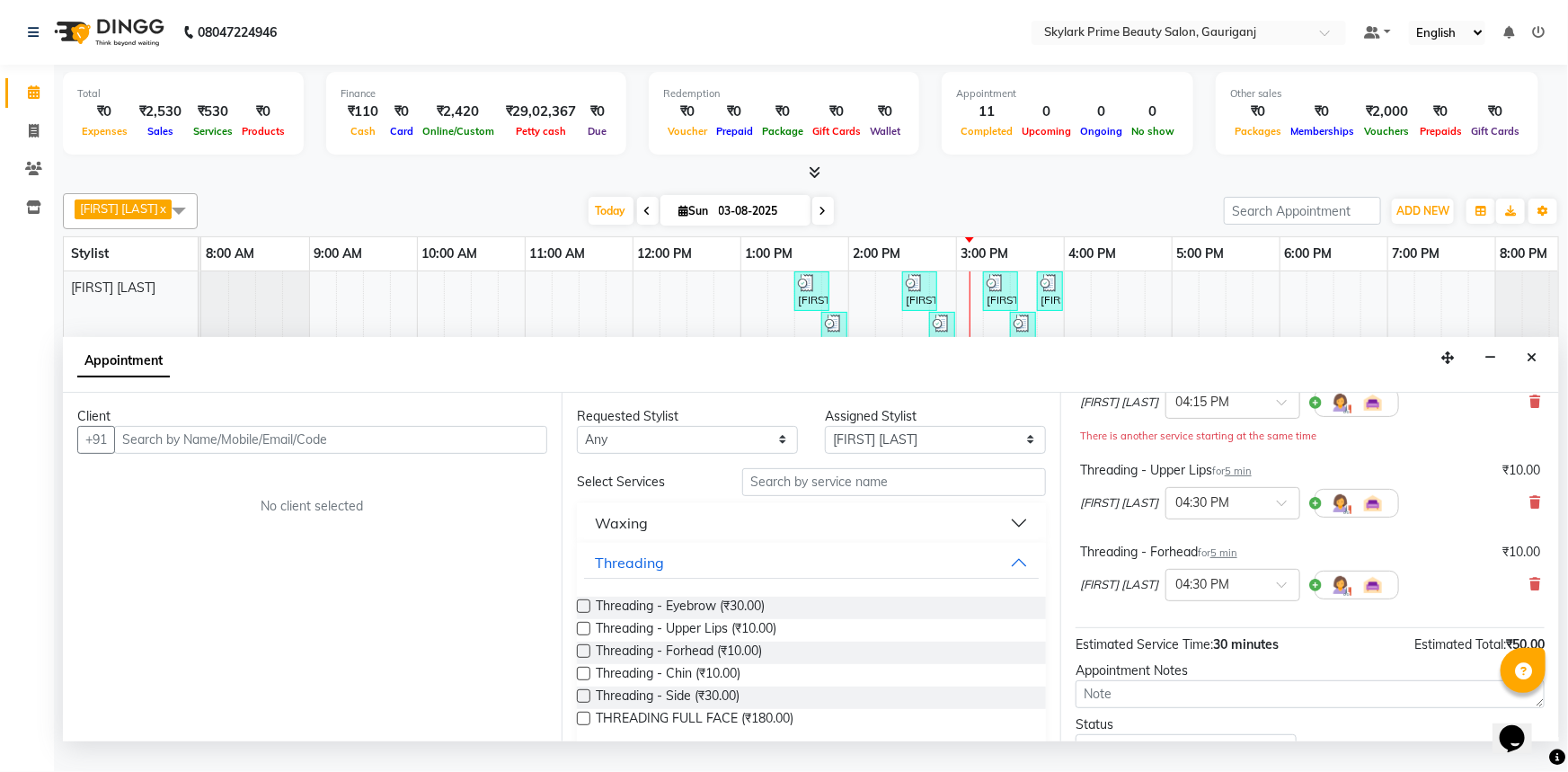 scroll, scrollTop: 244, scrollLeft: 0, axis: vertical 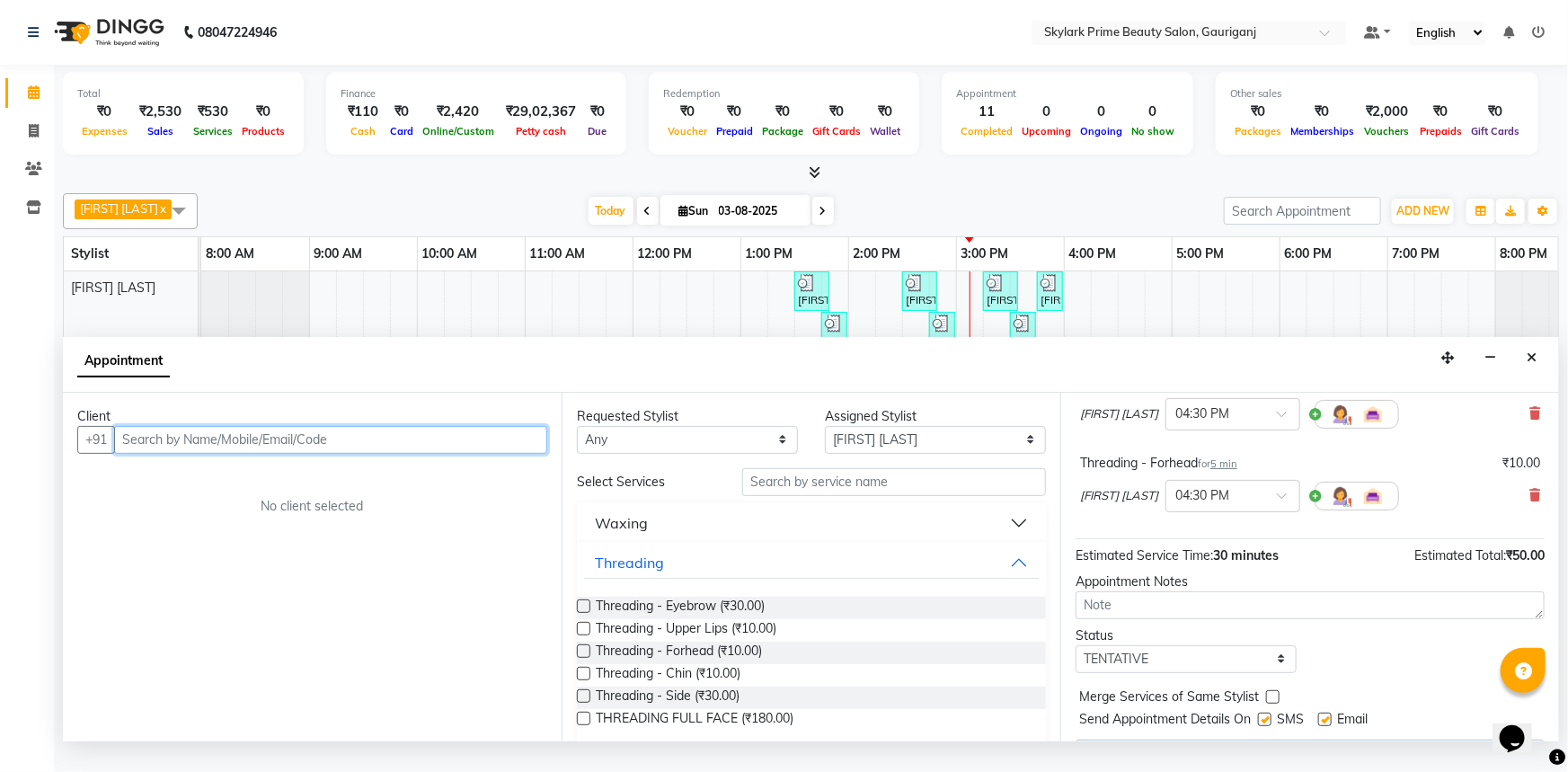 click at bounding box center (331, 439) 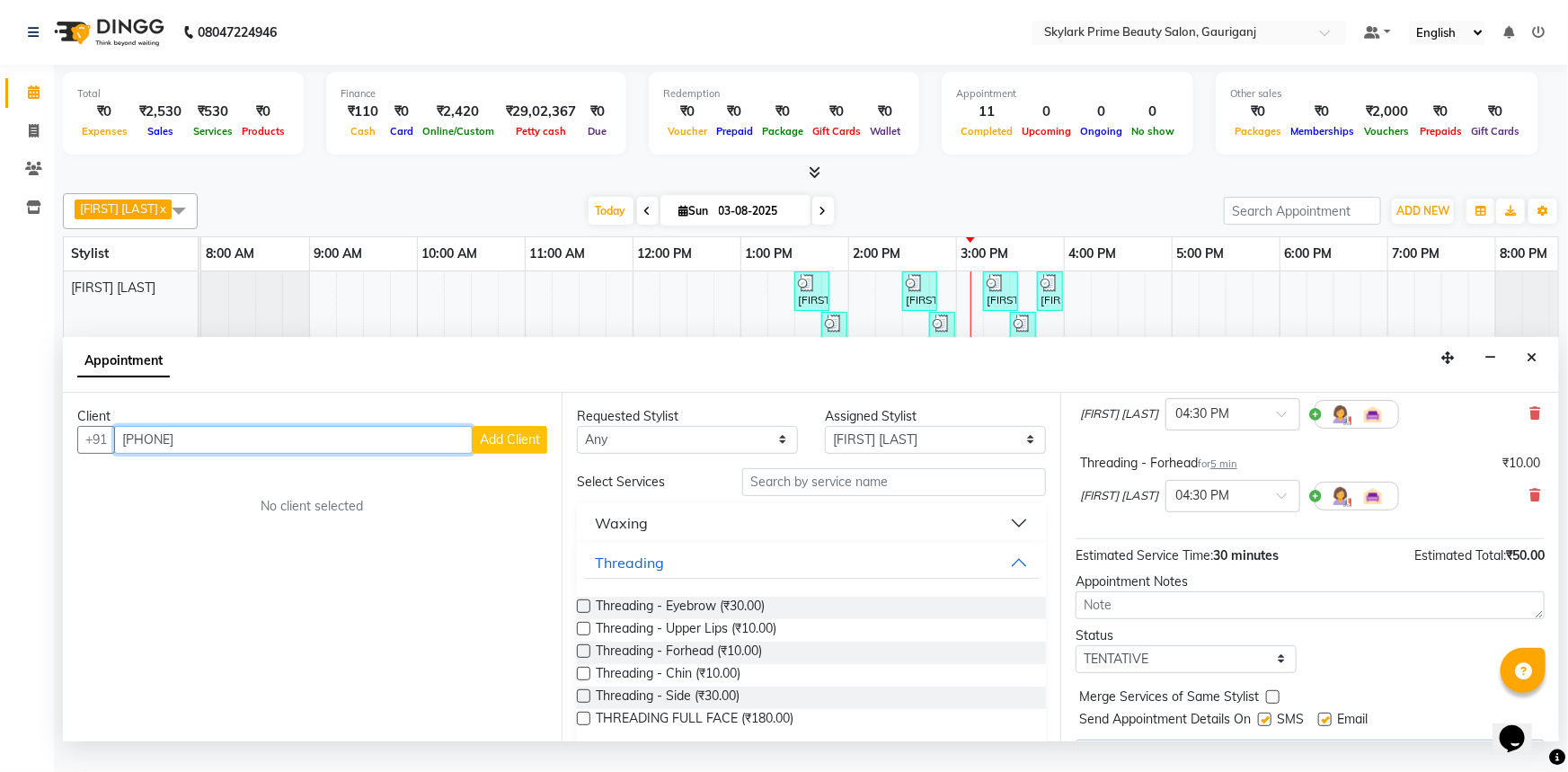 type on "[PHONE]" 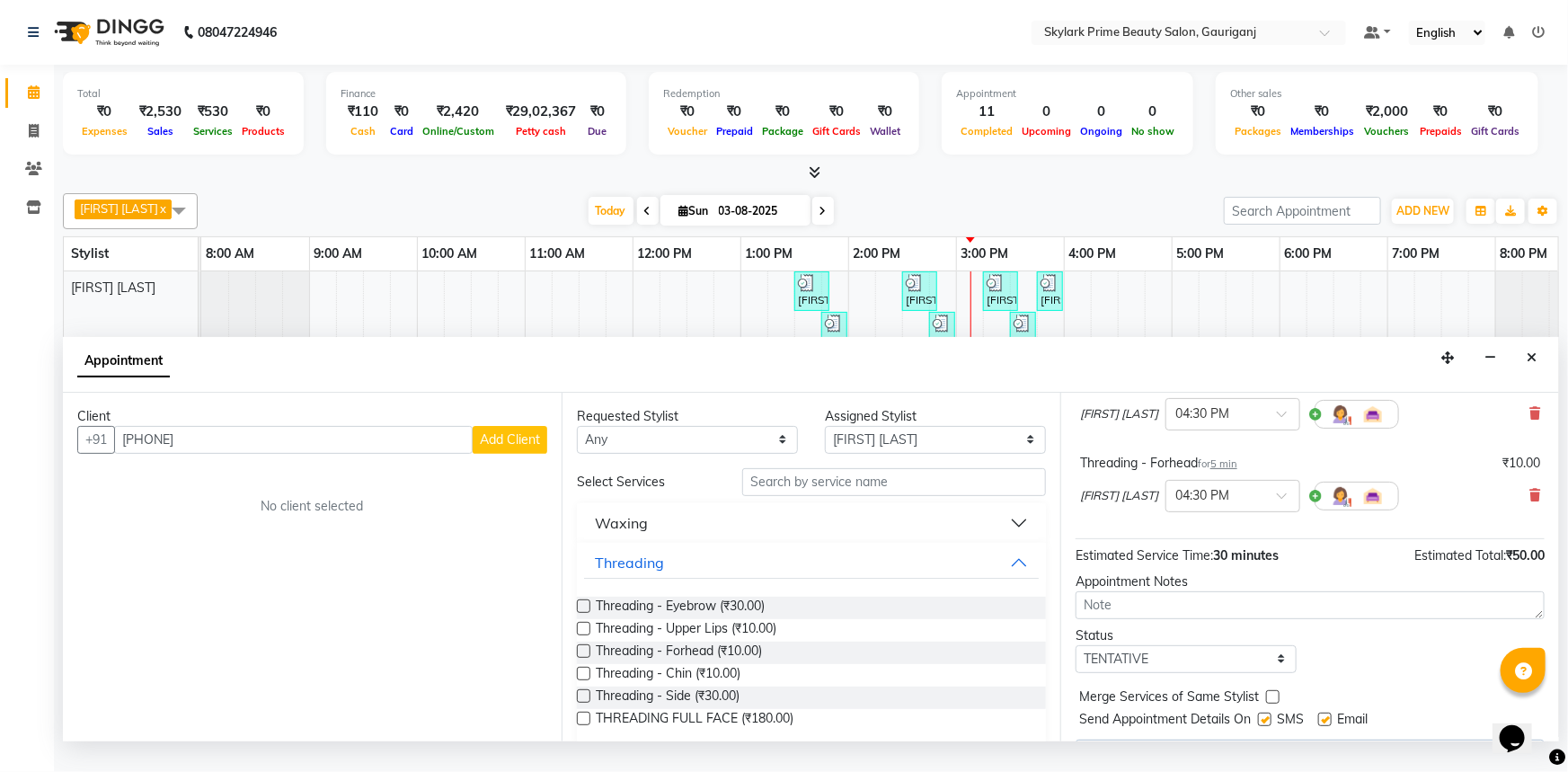 click on "Add Client" at bounding box center (509, 439) 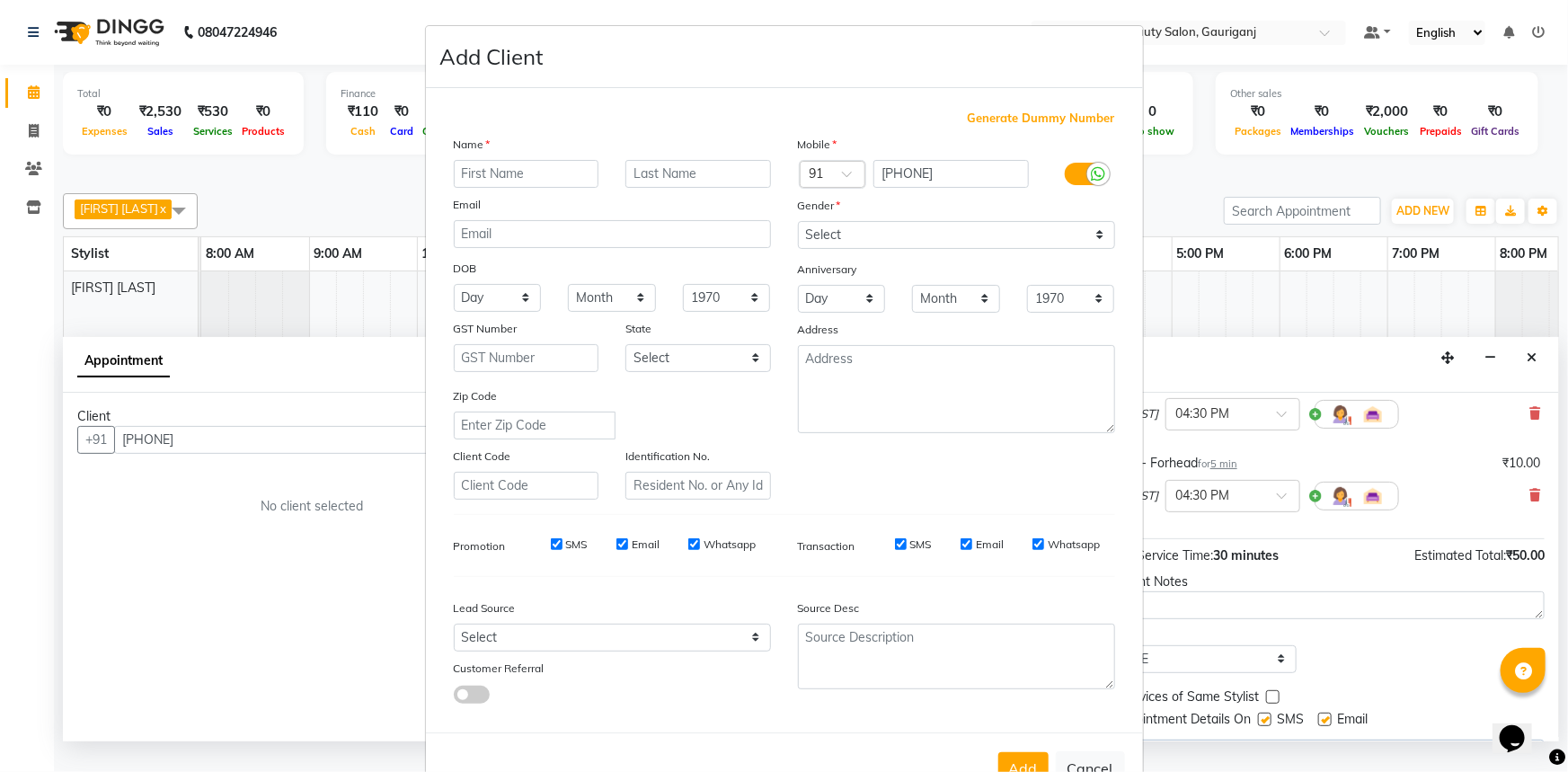 click at bounding box center [527, 173] 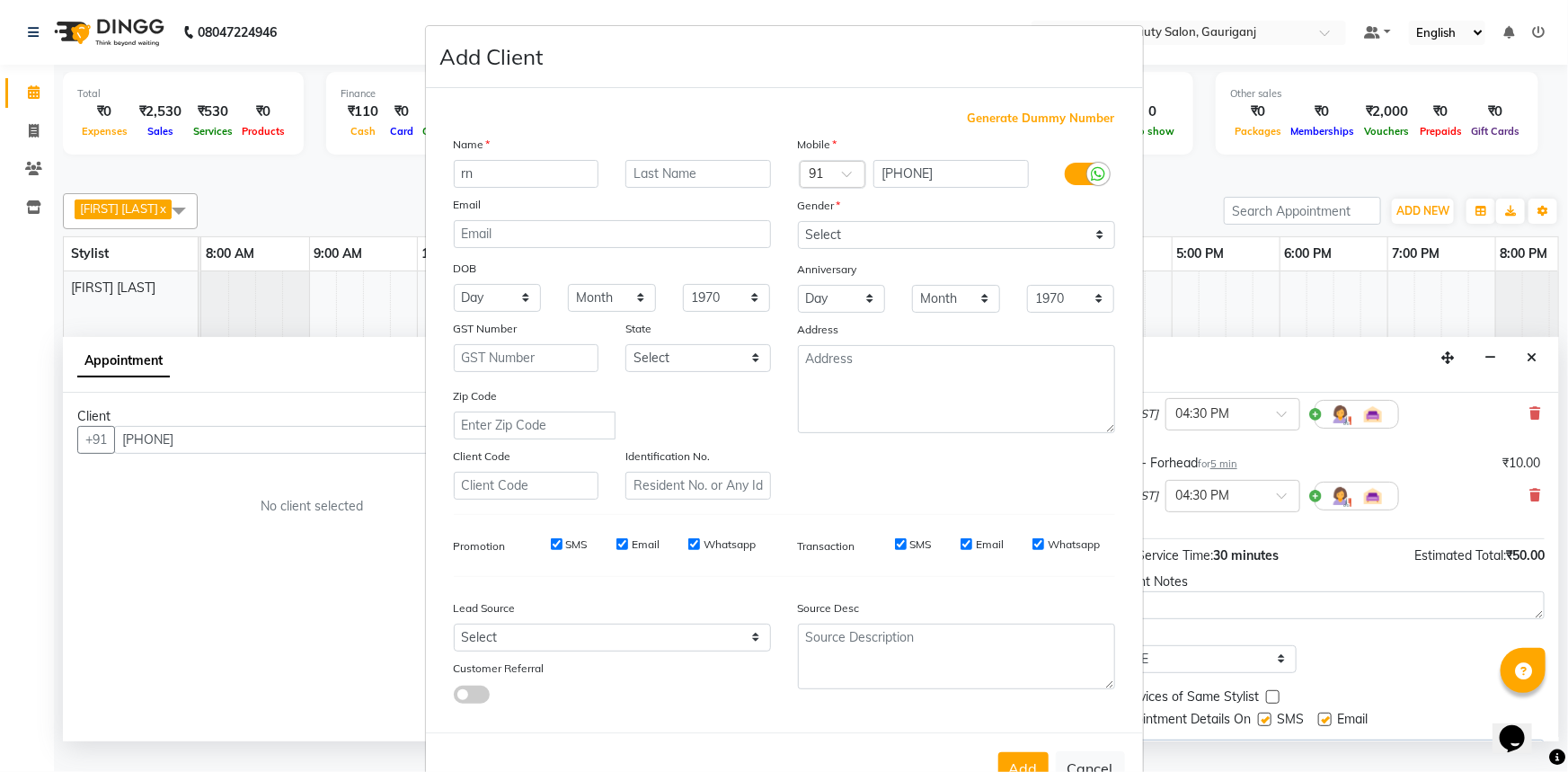 type on "r" 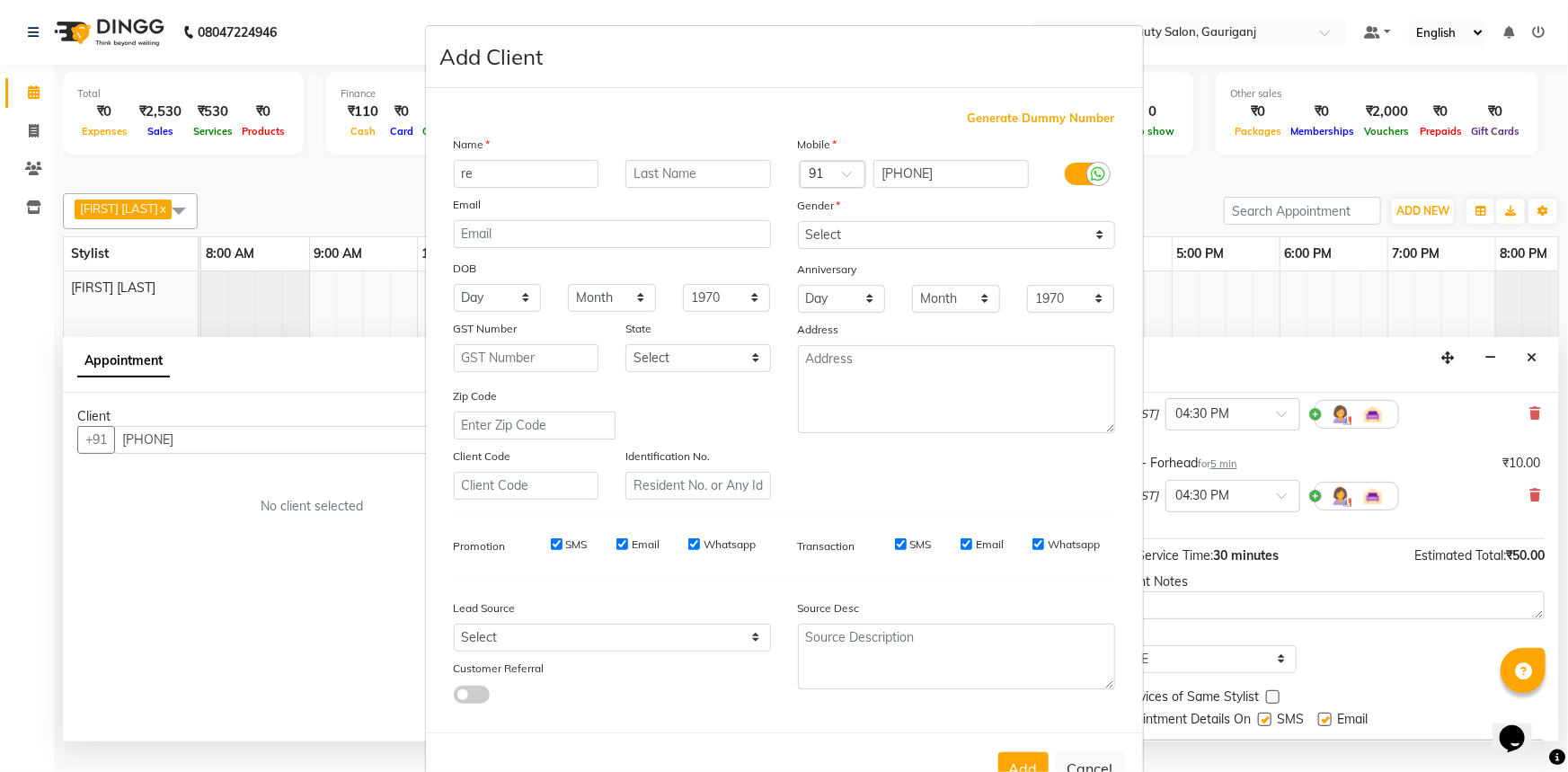 type on "r" 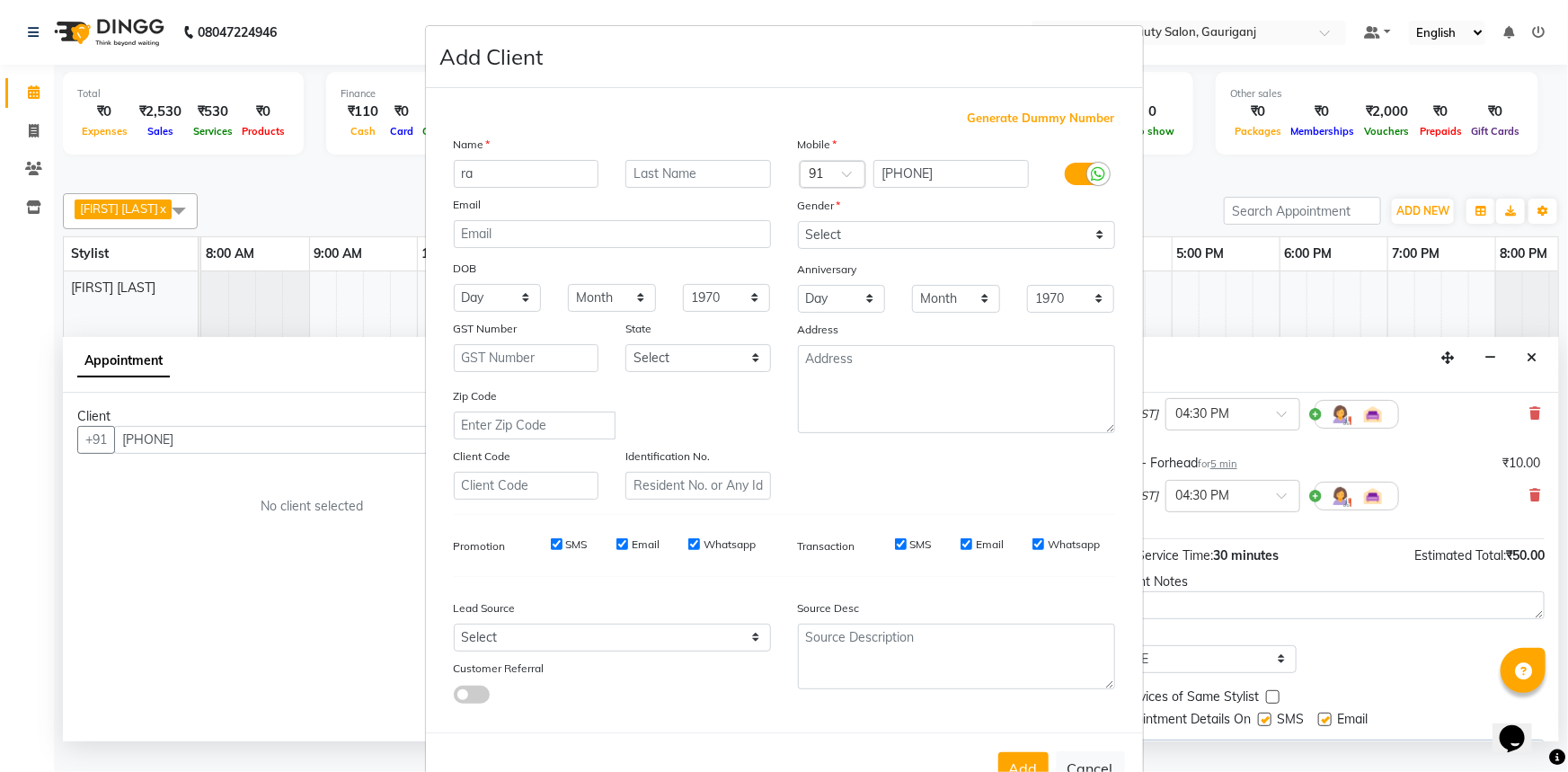 type on "r" 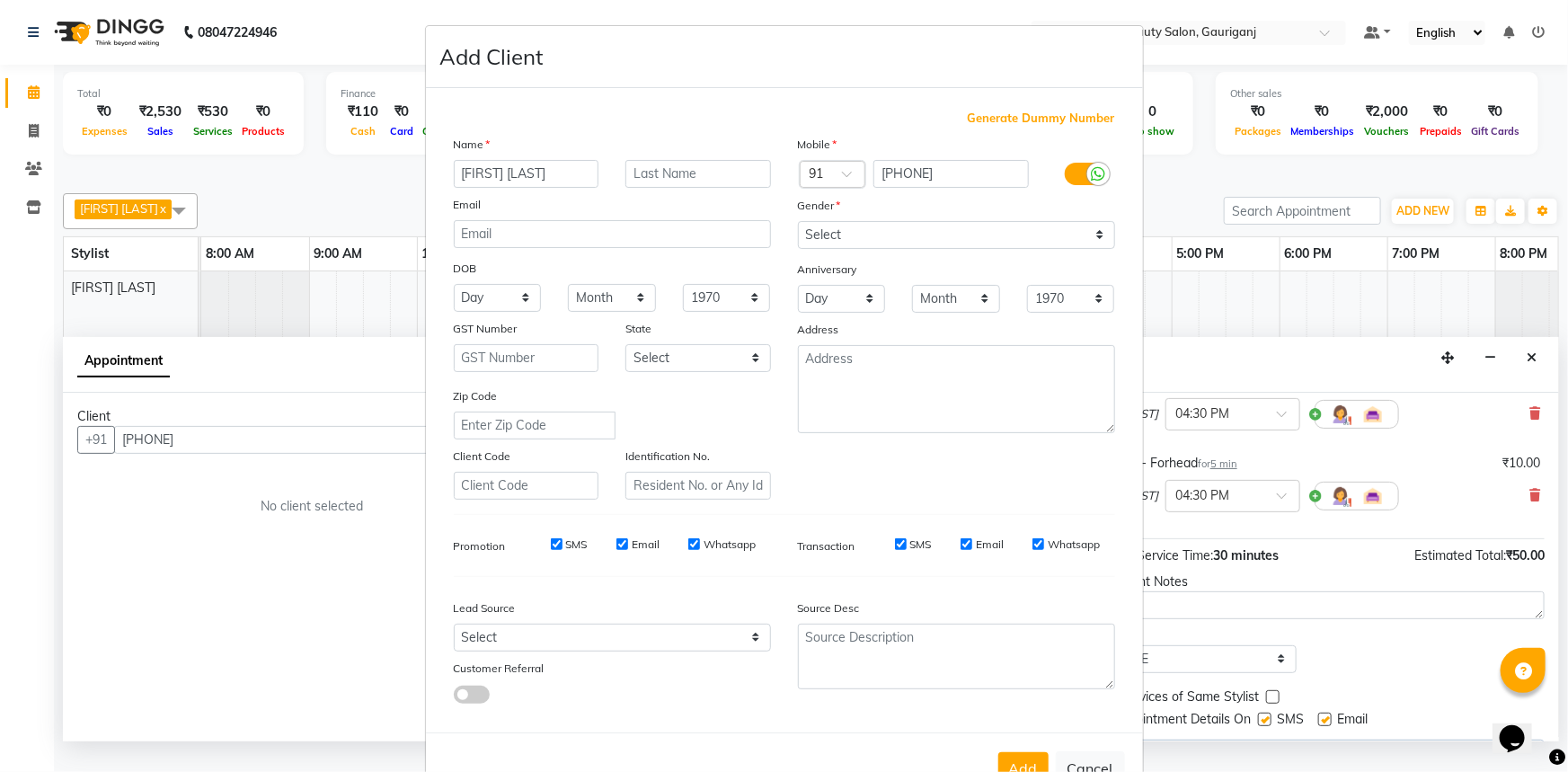 type on "[FIRST] [LAST]" 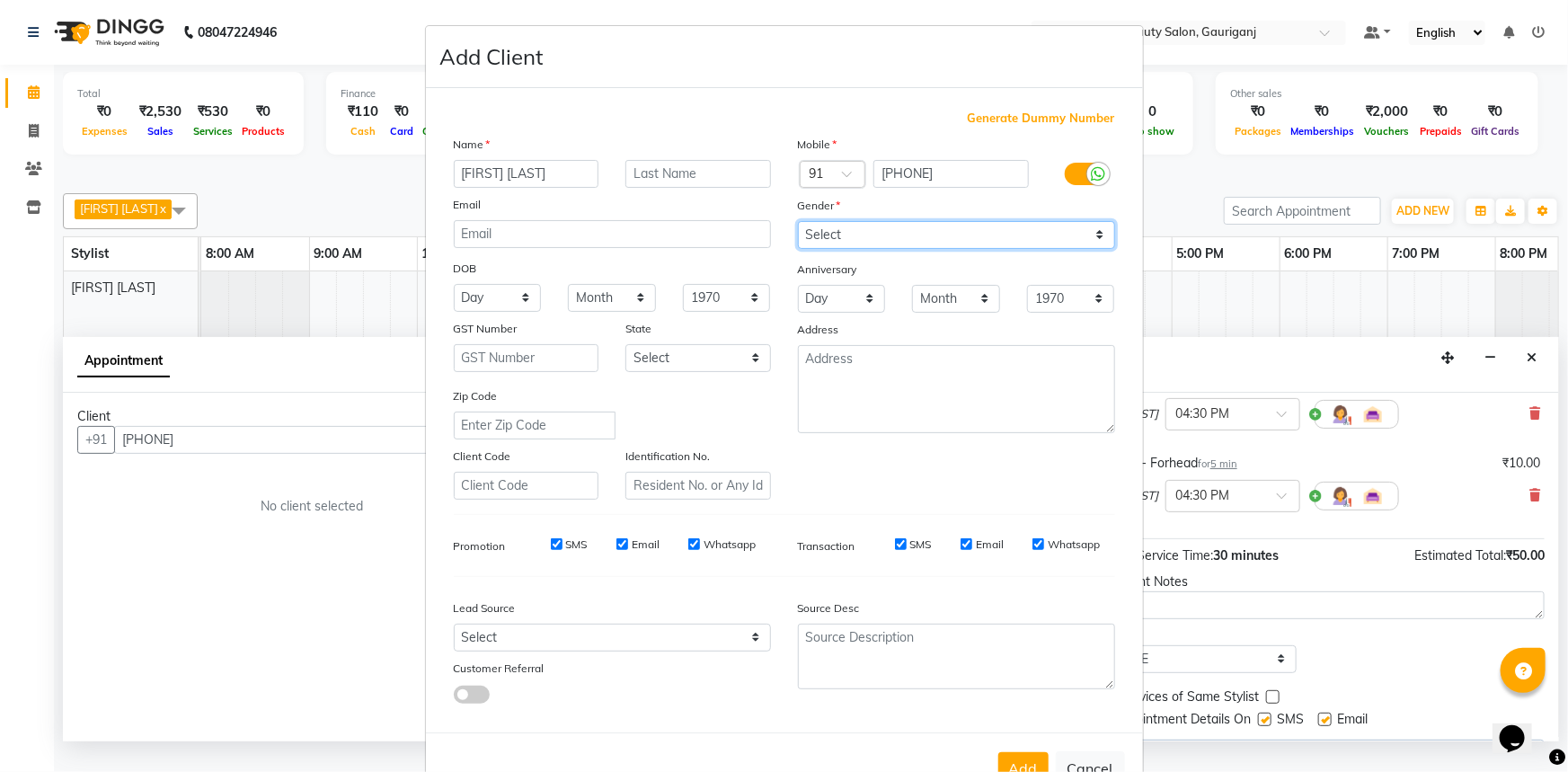 click on "Select Male Female Other Prefer Not To Say" at bounding box center (956, 235) 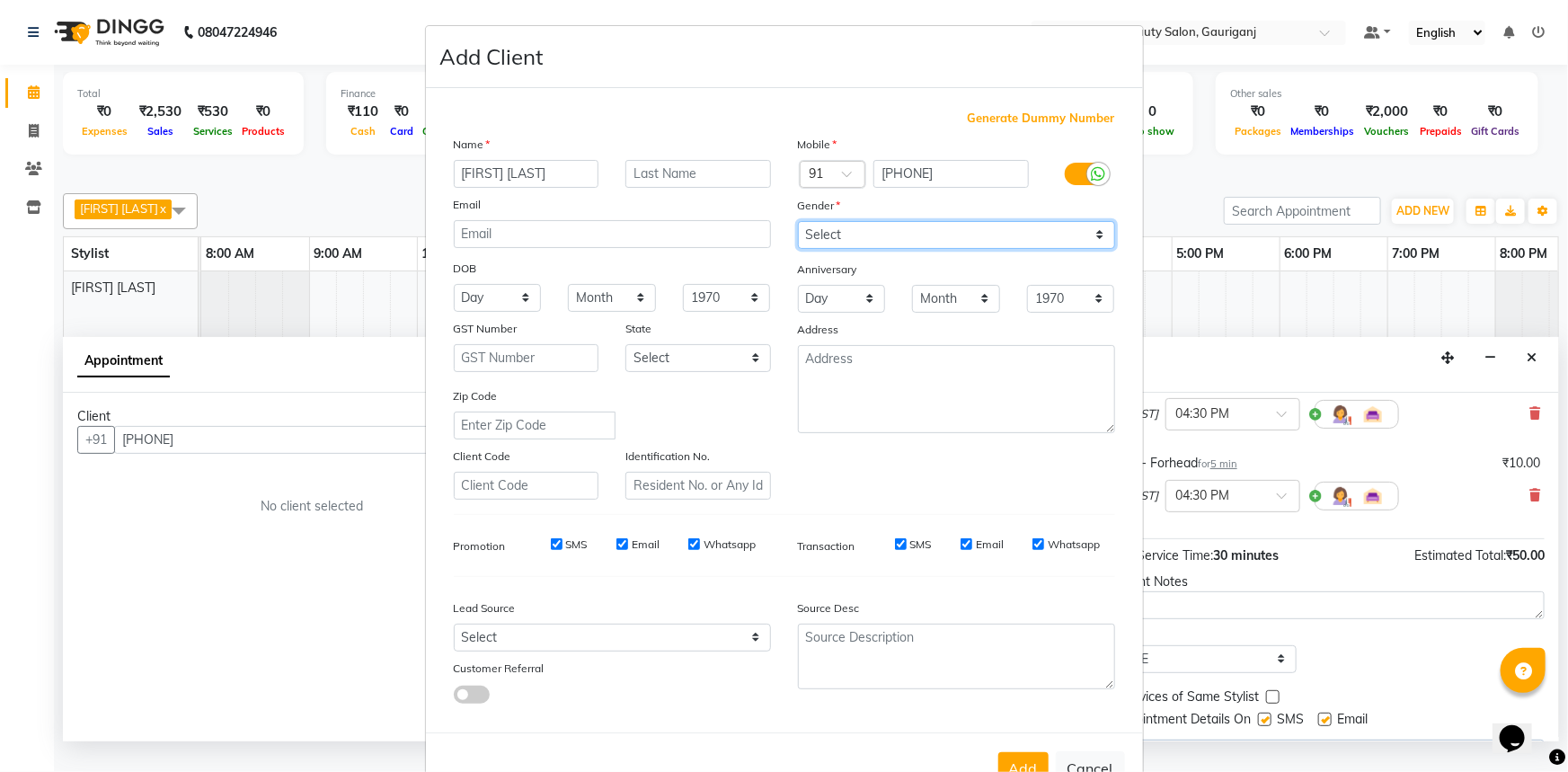 select on "female" 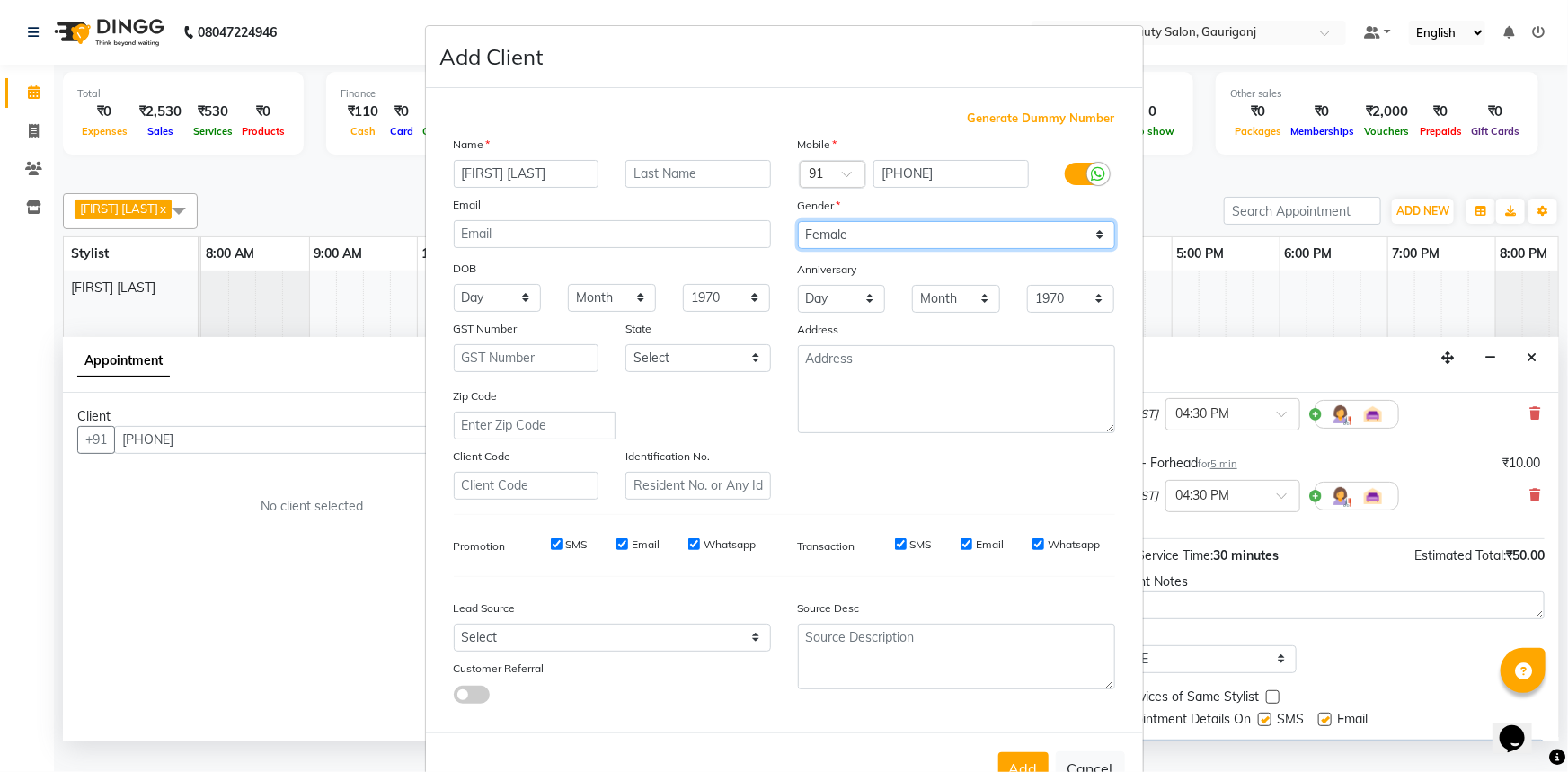 click on "Select Male Female Other Prefer Not To Say" at bounding box center [956, 235] 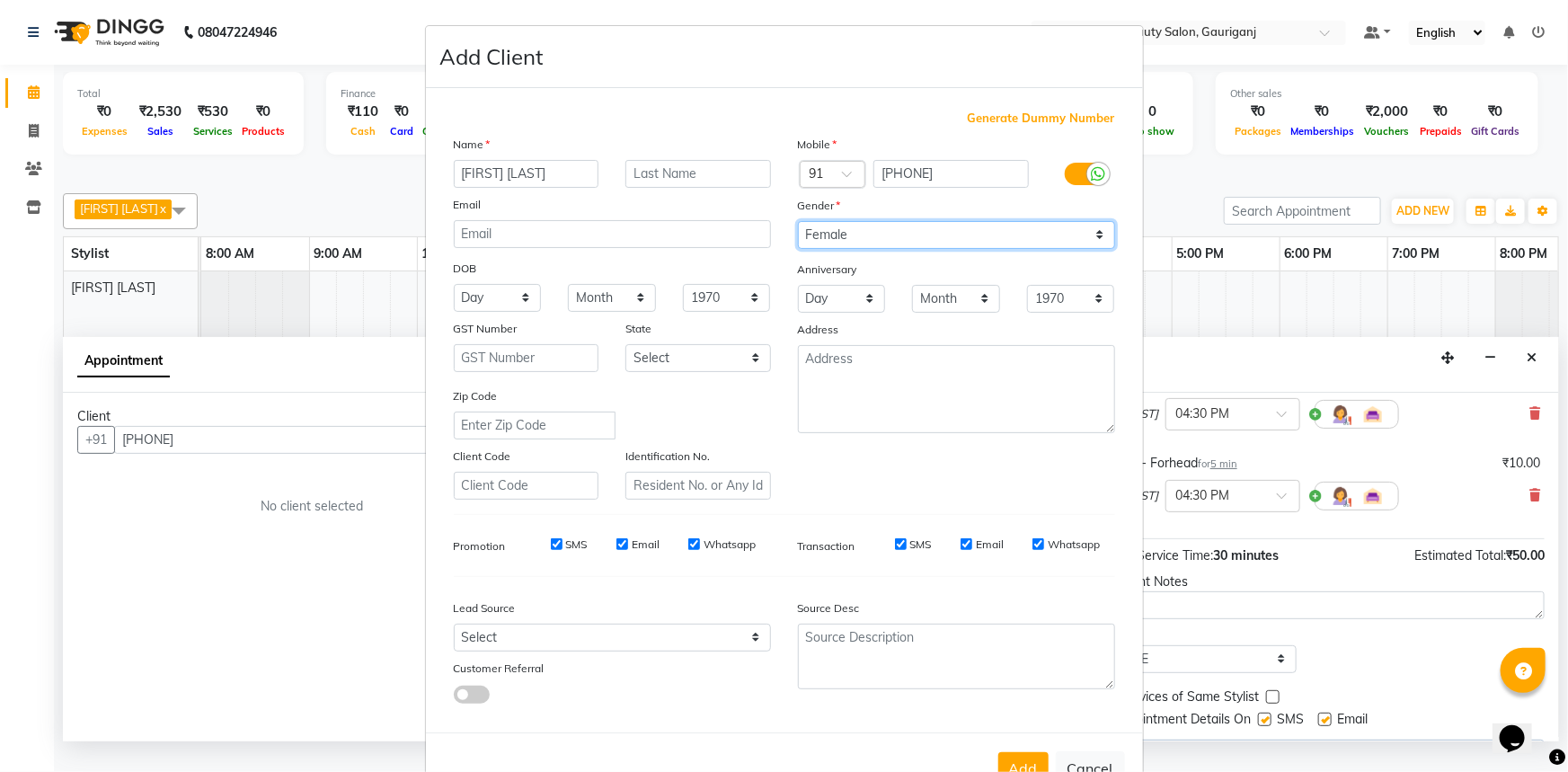 drag, startPoint x: 846, startPoint y: 229, endPoint x: 913, endPoint y: 242, distance: 68.24954 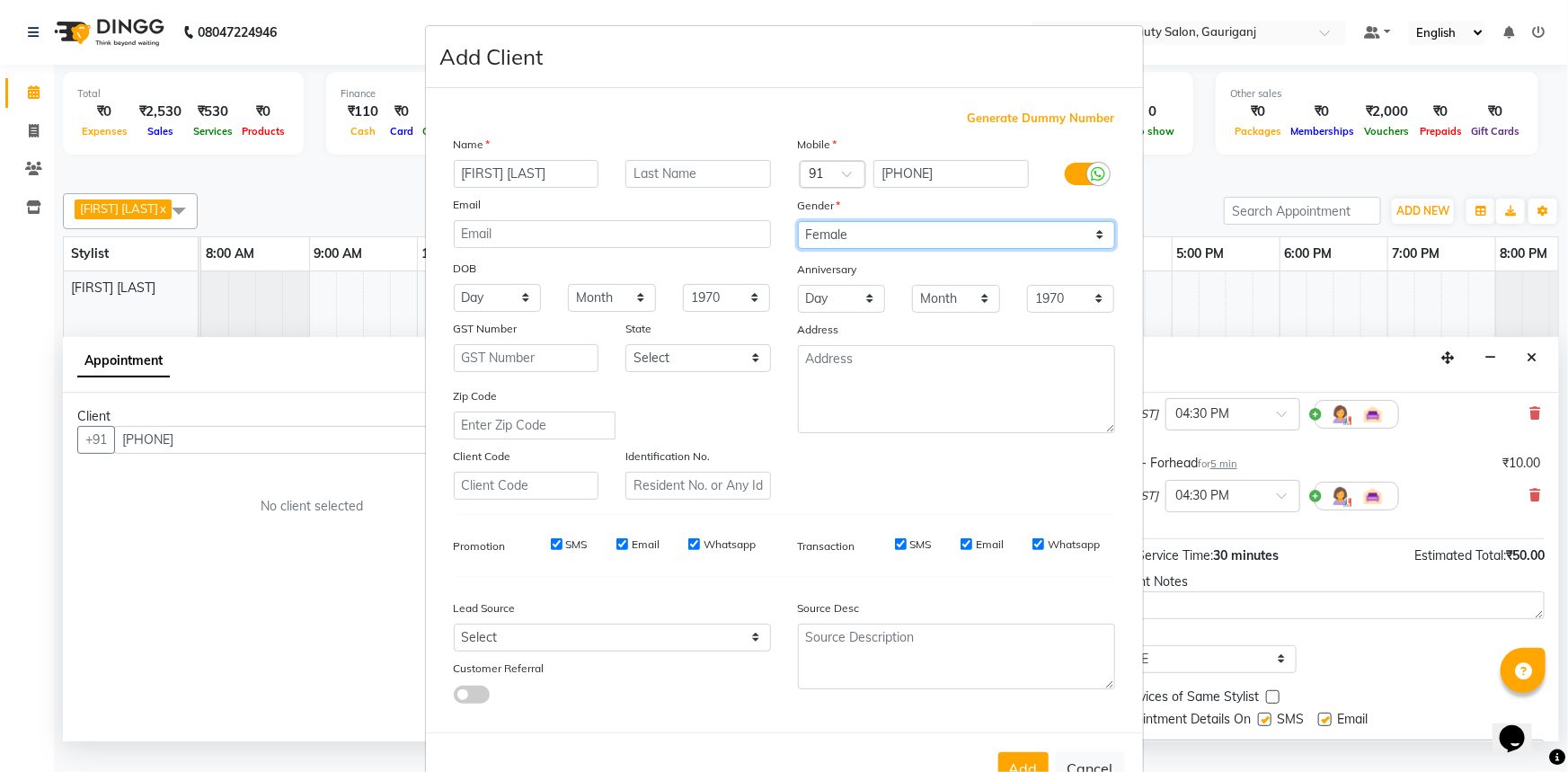 click on "Select Male Female Other Prefer Not To Say" at bounding box center [956, 235] 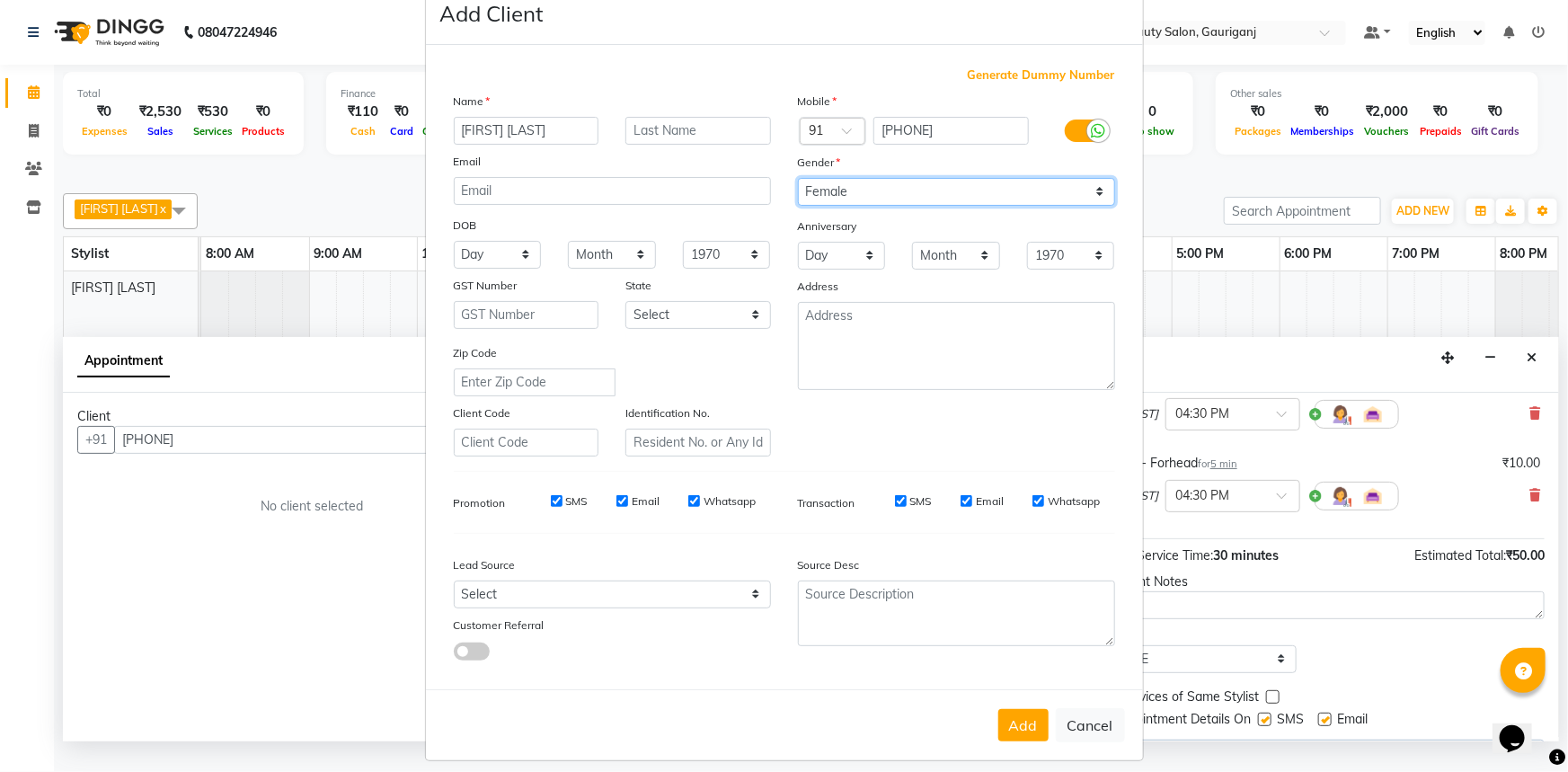 scroll, scrollTop: 63, scrollLeft: 0, axis: vertical 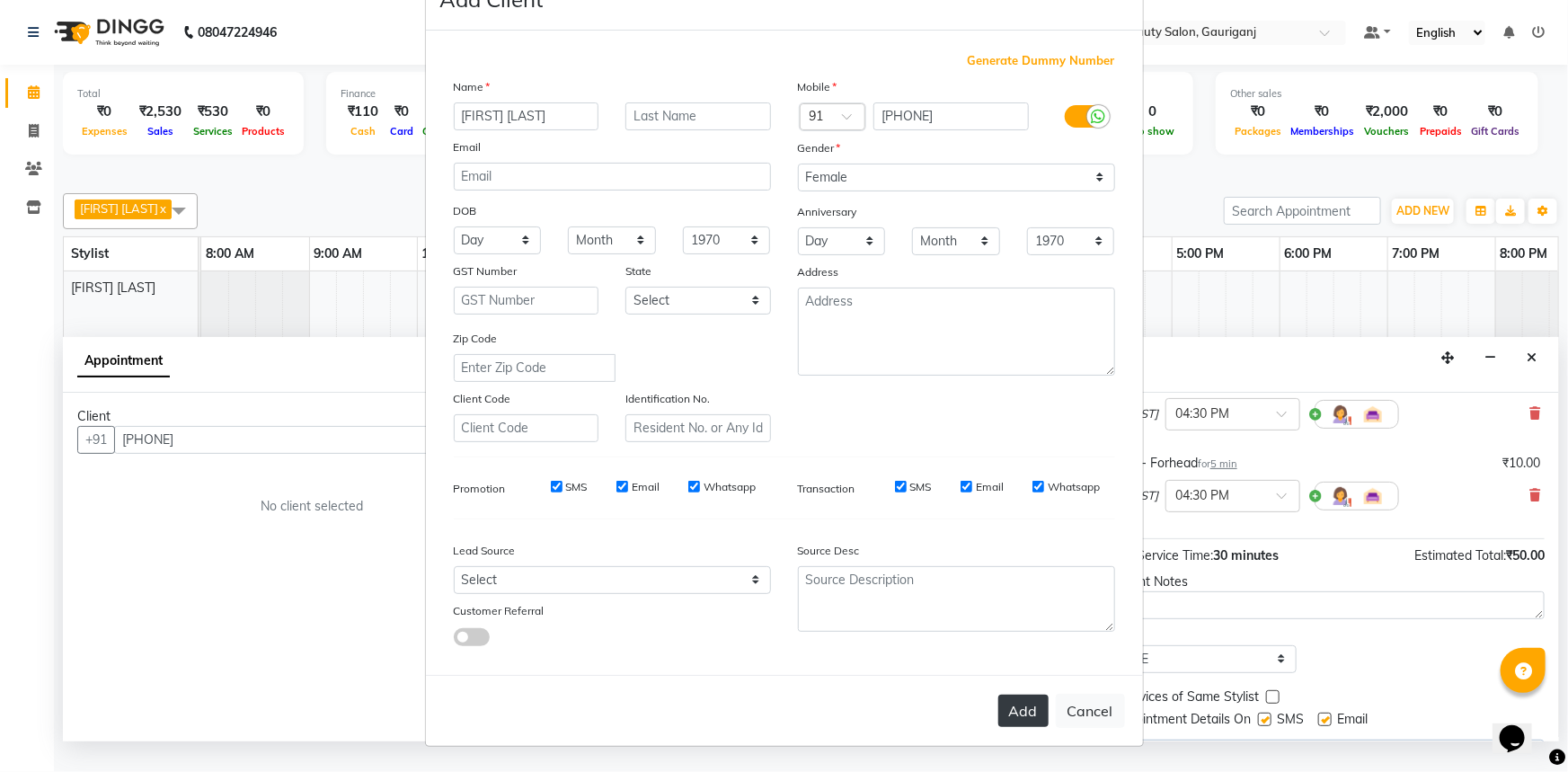 click on "Add" at bounding box center (1023, 711) 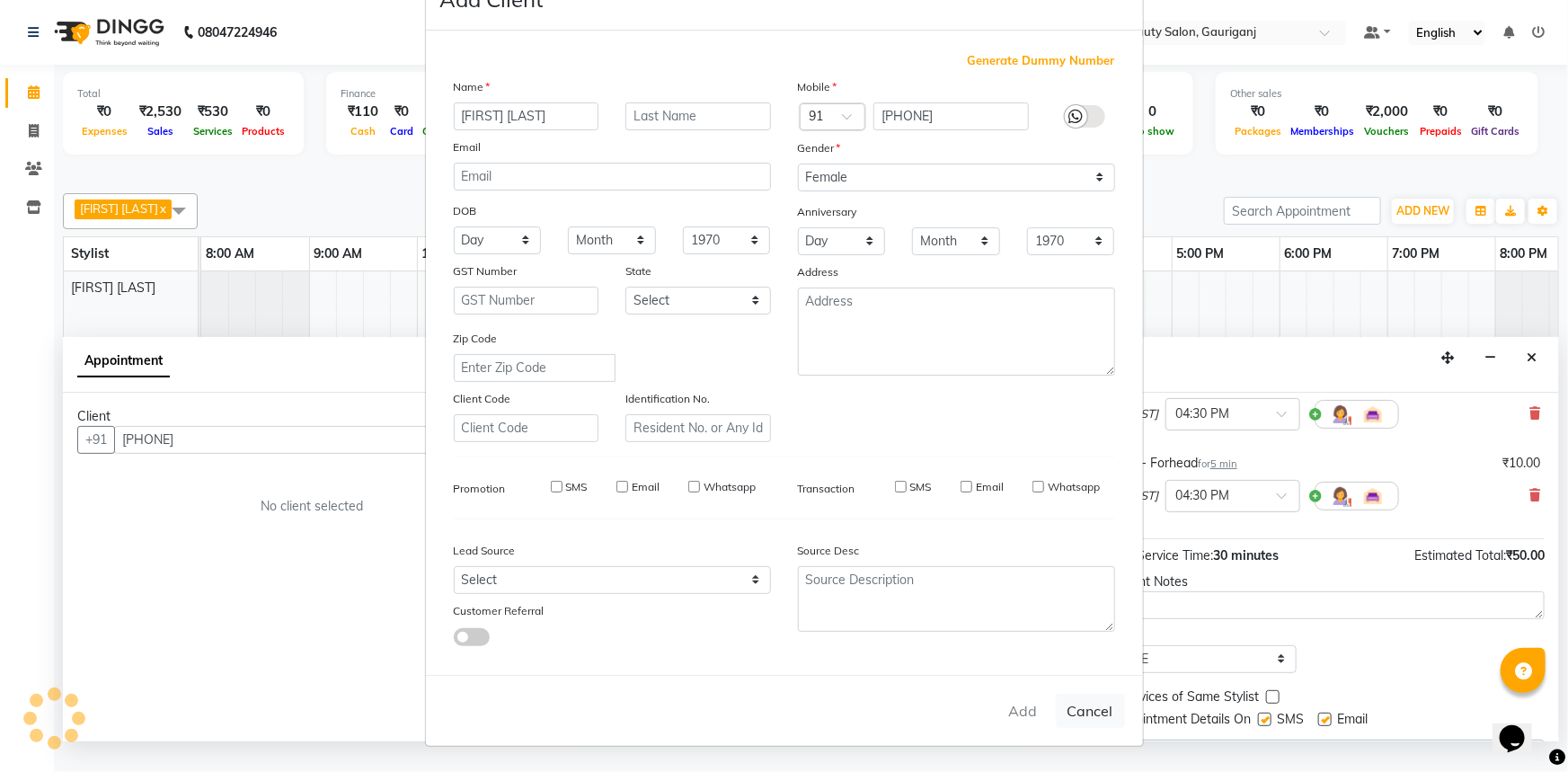 type 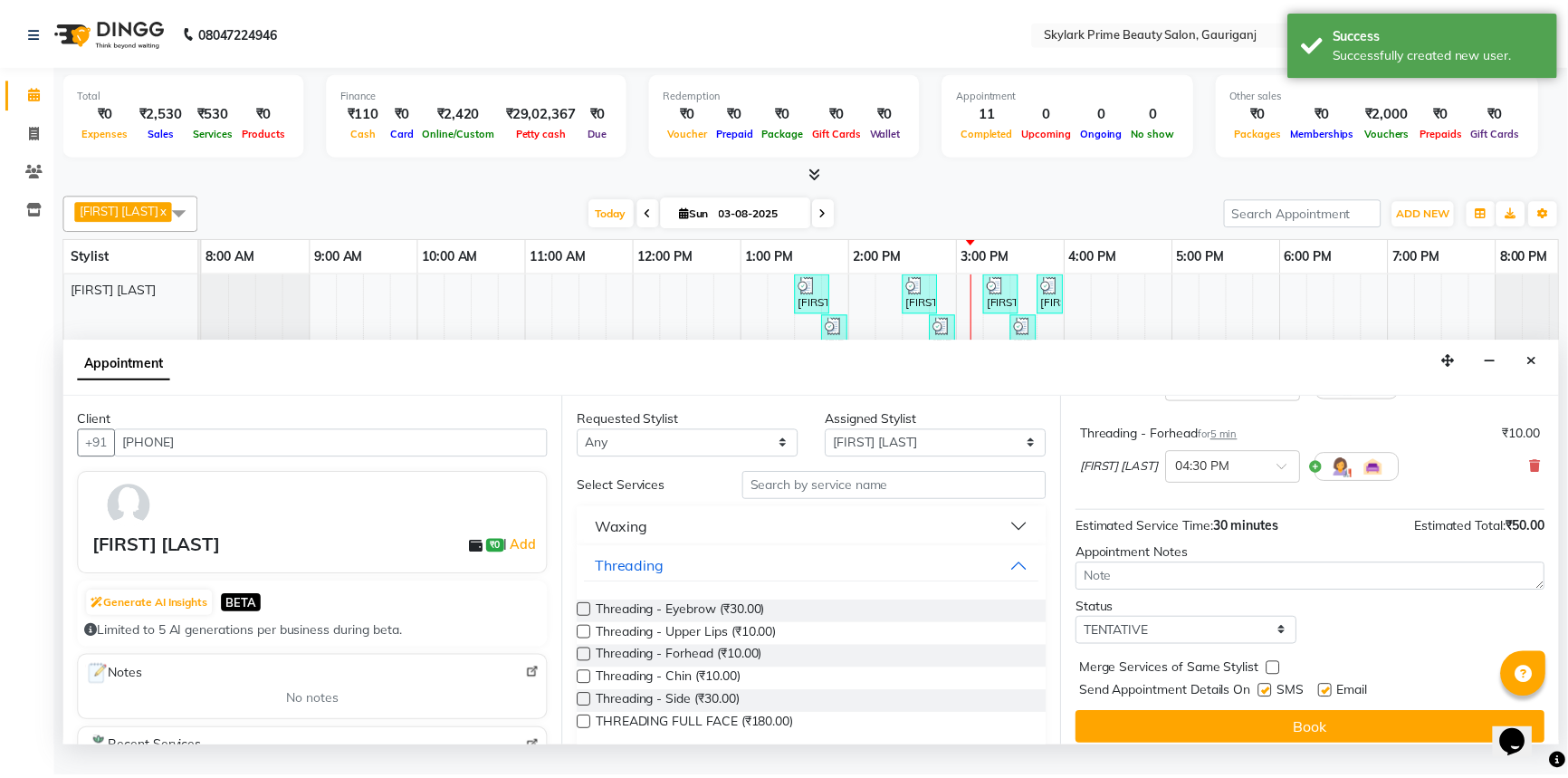 scroll, scrollTop: 291, scrollLeft: 0, axis: vertical 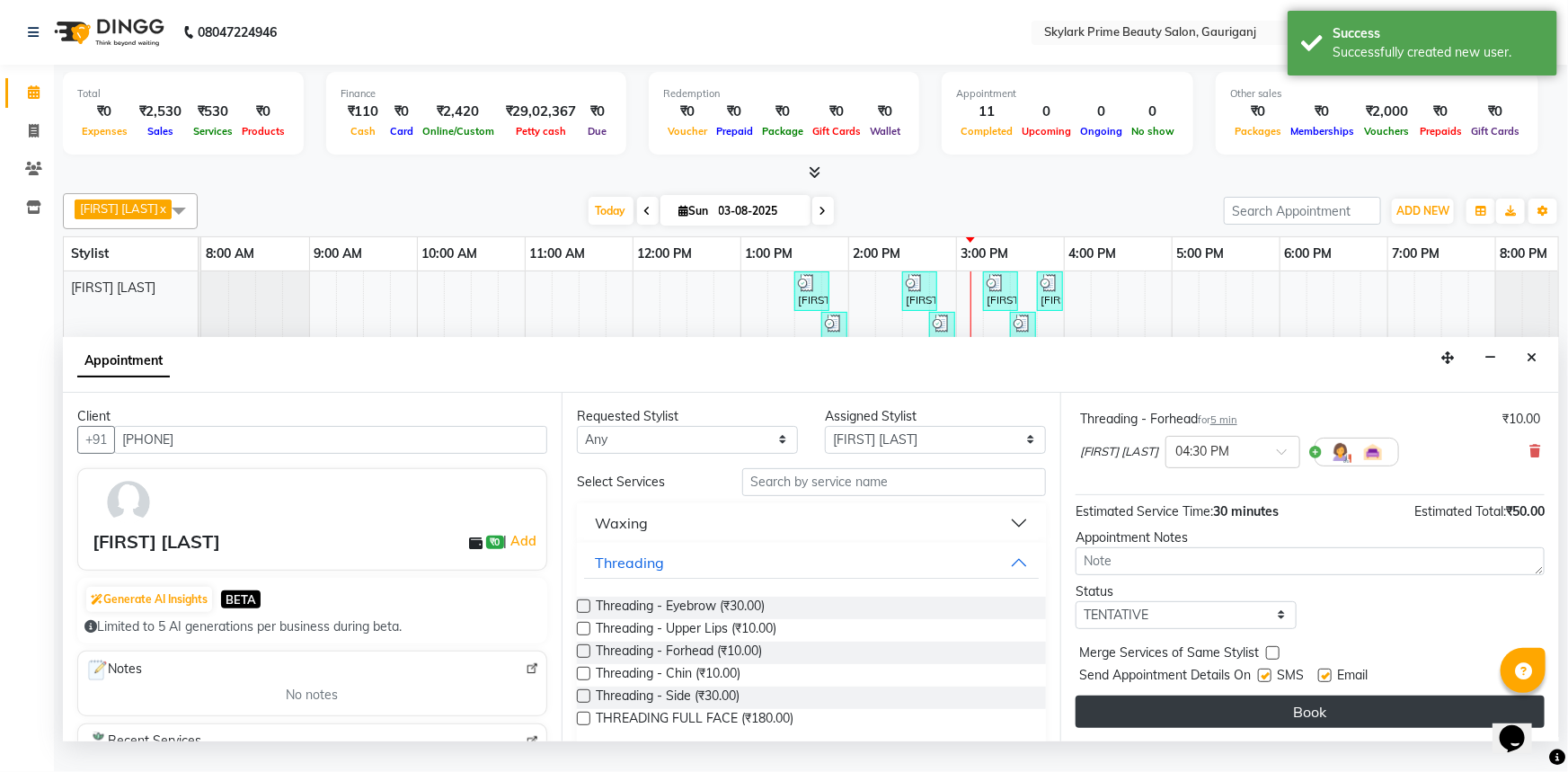 click on "Book" at bounding box center [1310, 712] 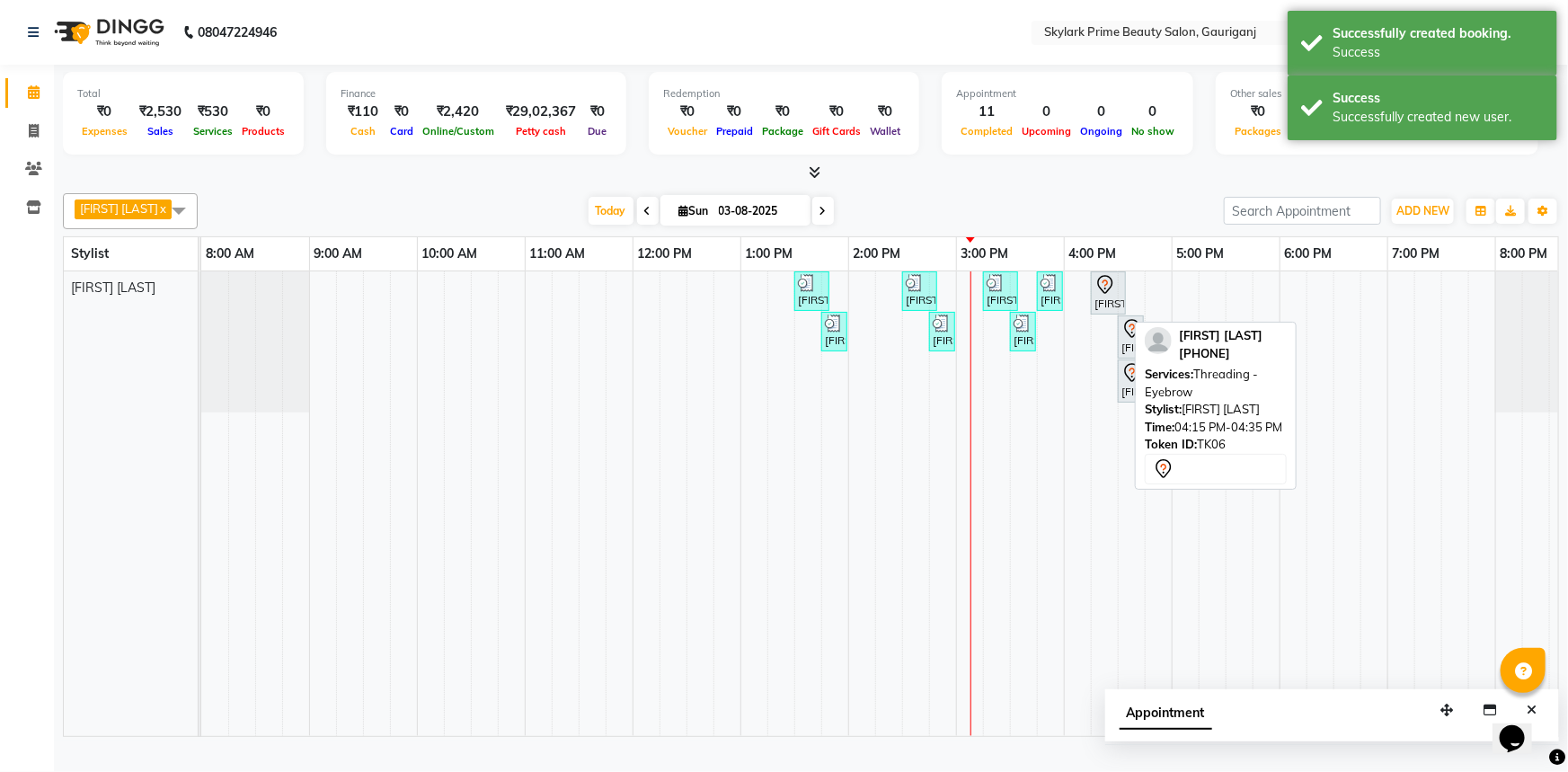click on "[FIRST] [LAST], [CODE], [TIME]-[TIME], [SERVICE] - [SERVICE]" at bounding box center [1108, 293] 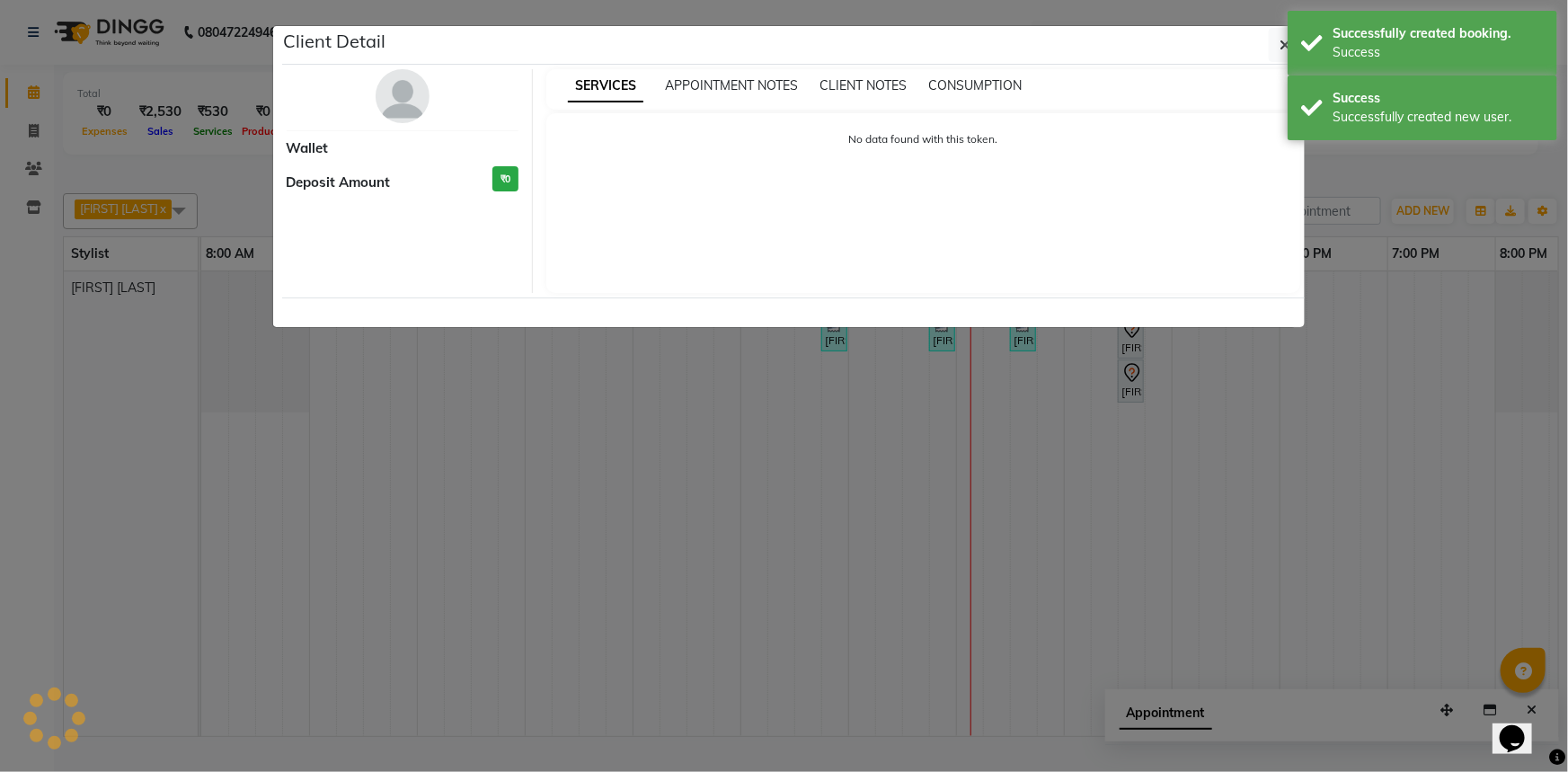 select on "7" 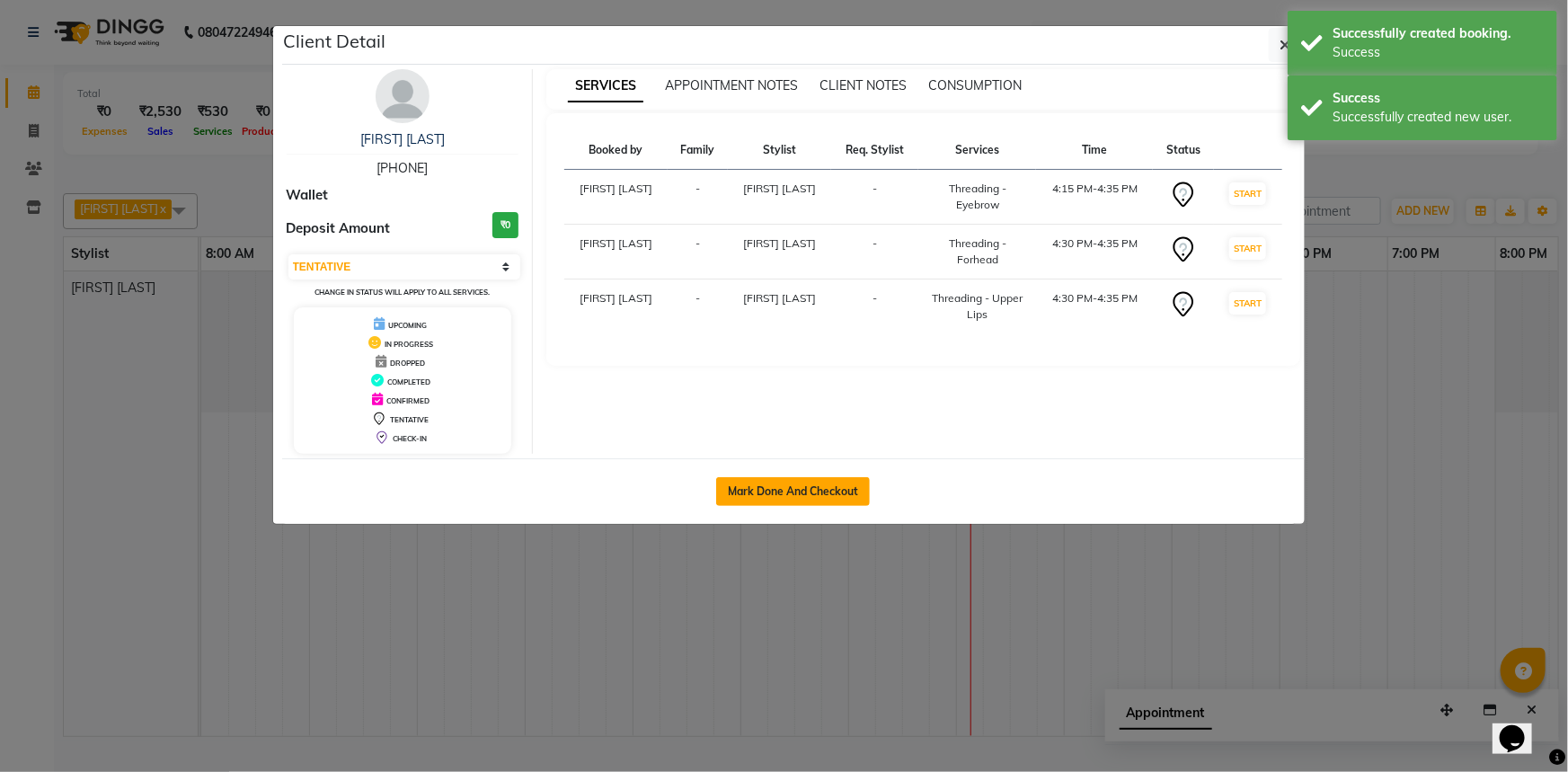 click on "Mark Done And Checkout" 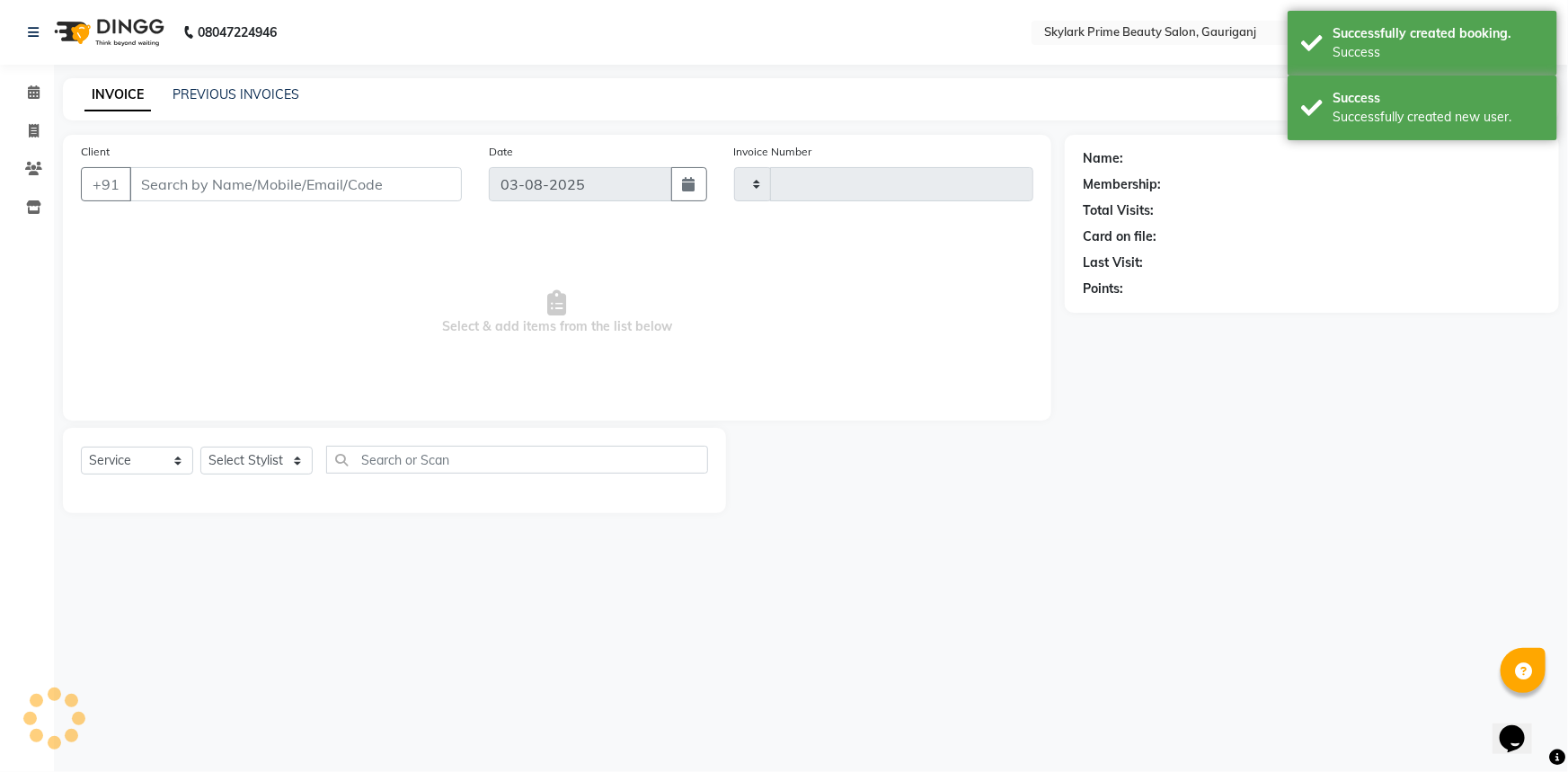 type on "2586" 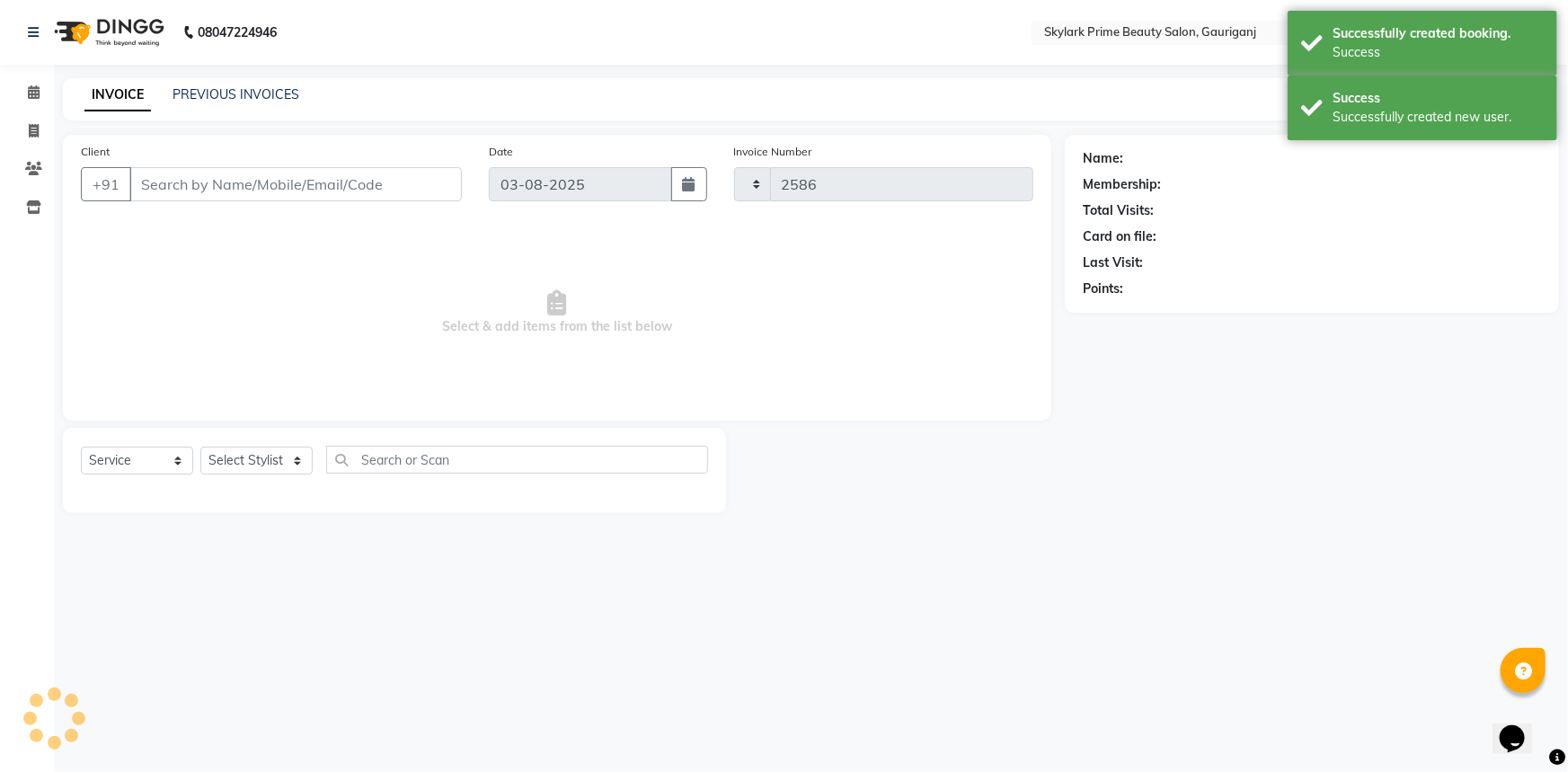 select on "4735" 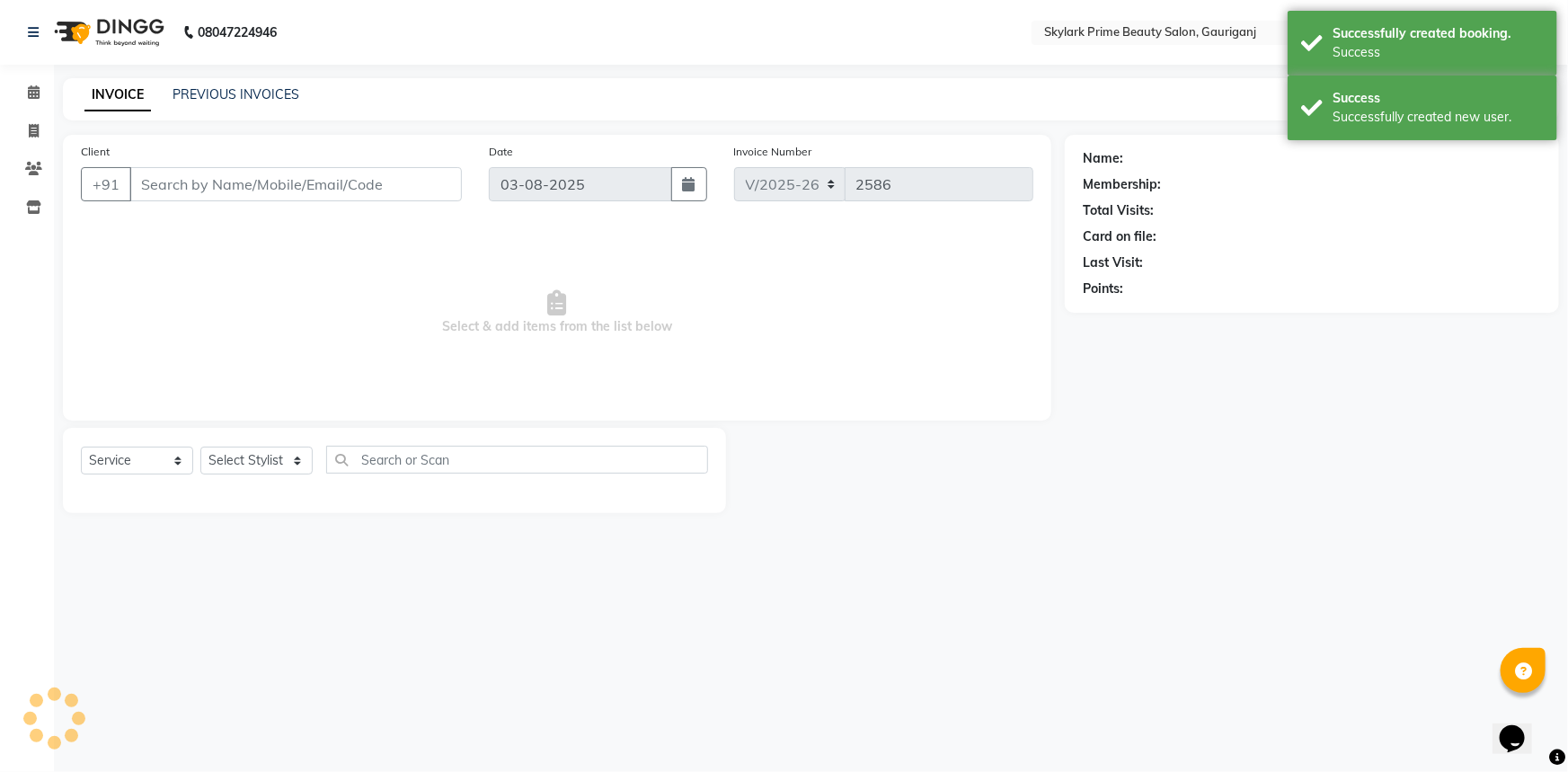 type on "[PHONE]" 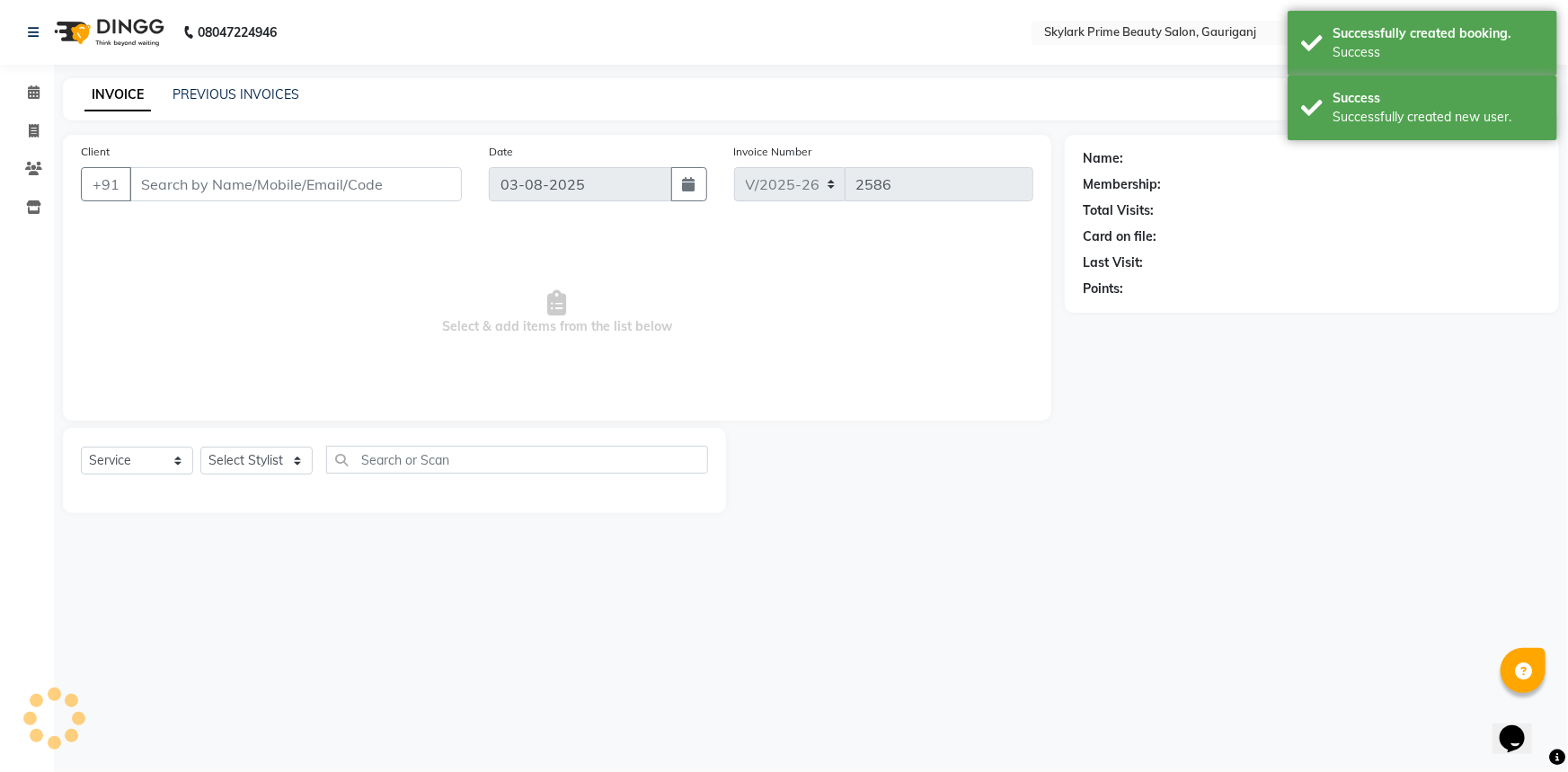 select on "30218" 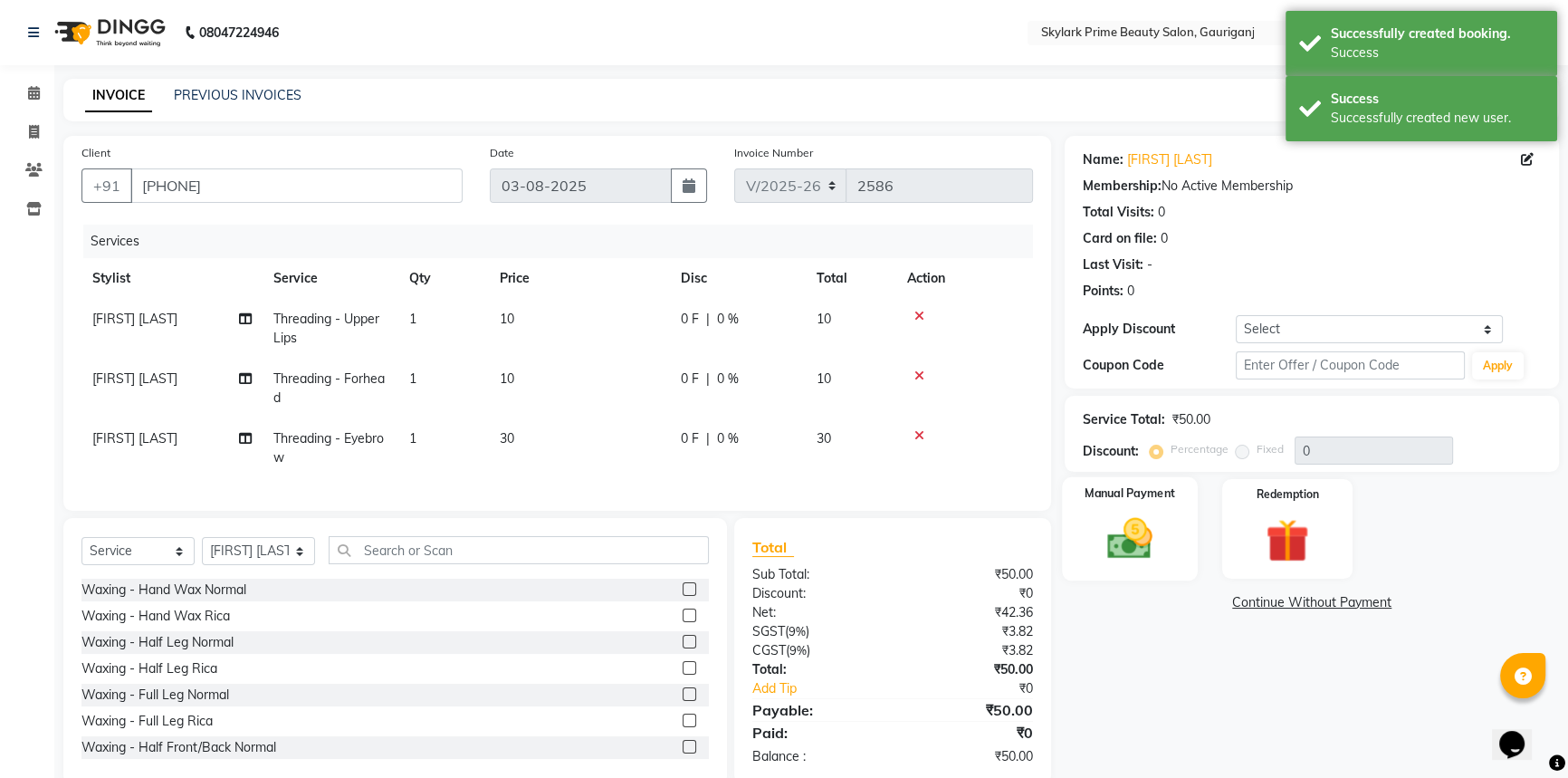 click 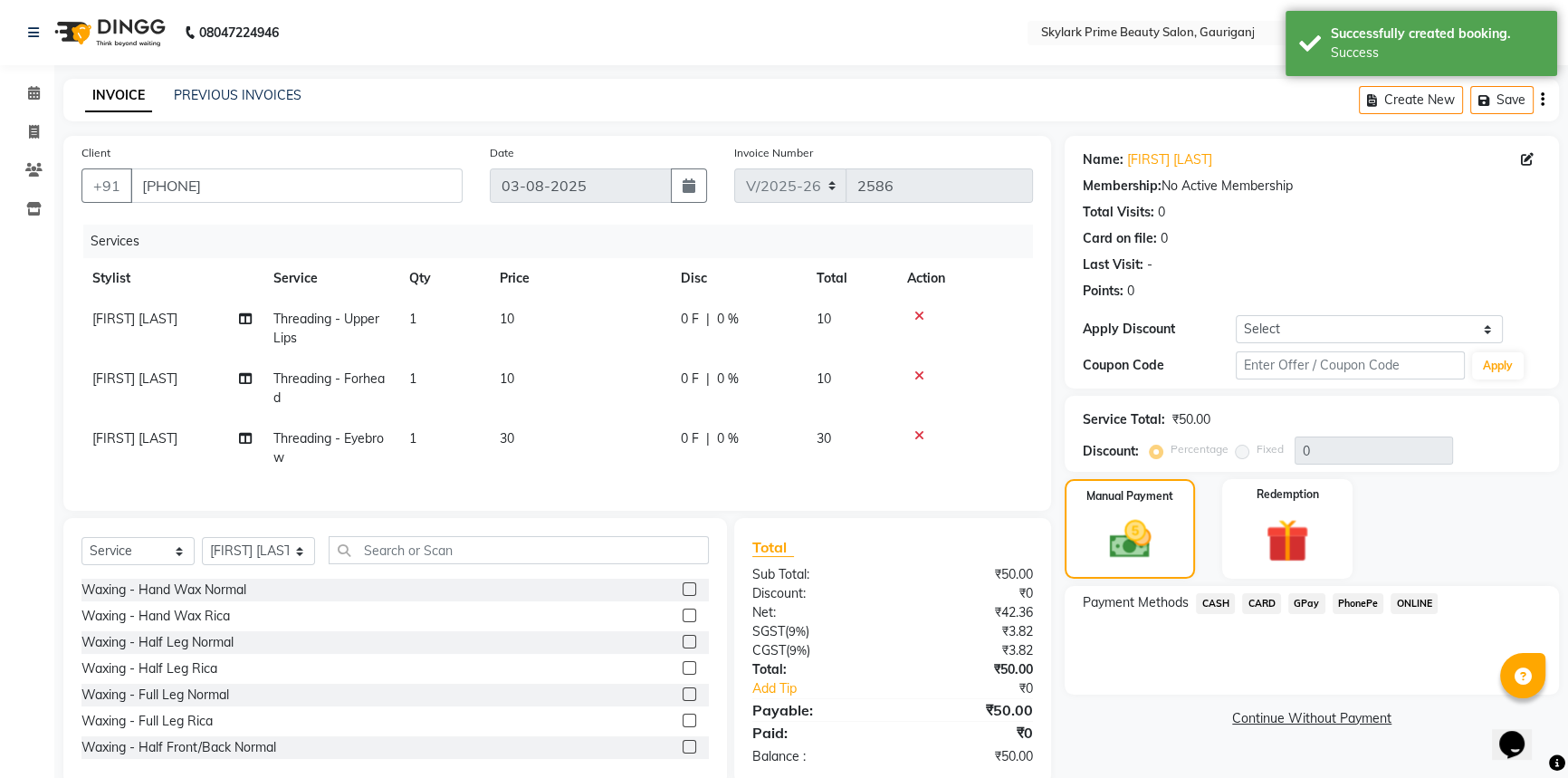 click on "CASH" 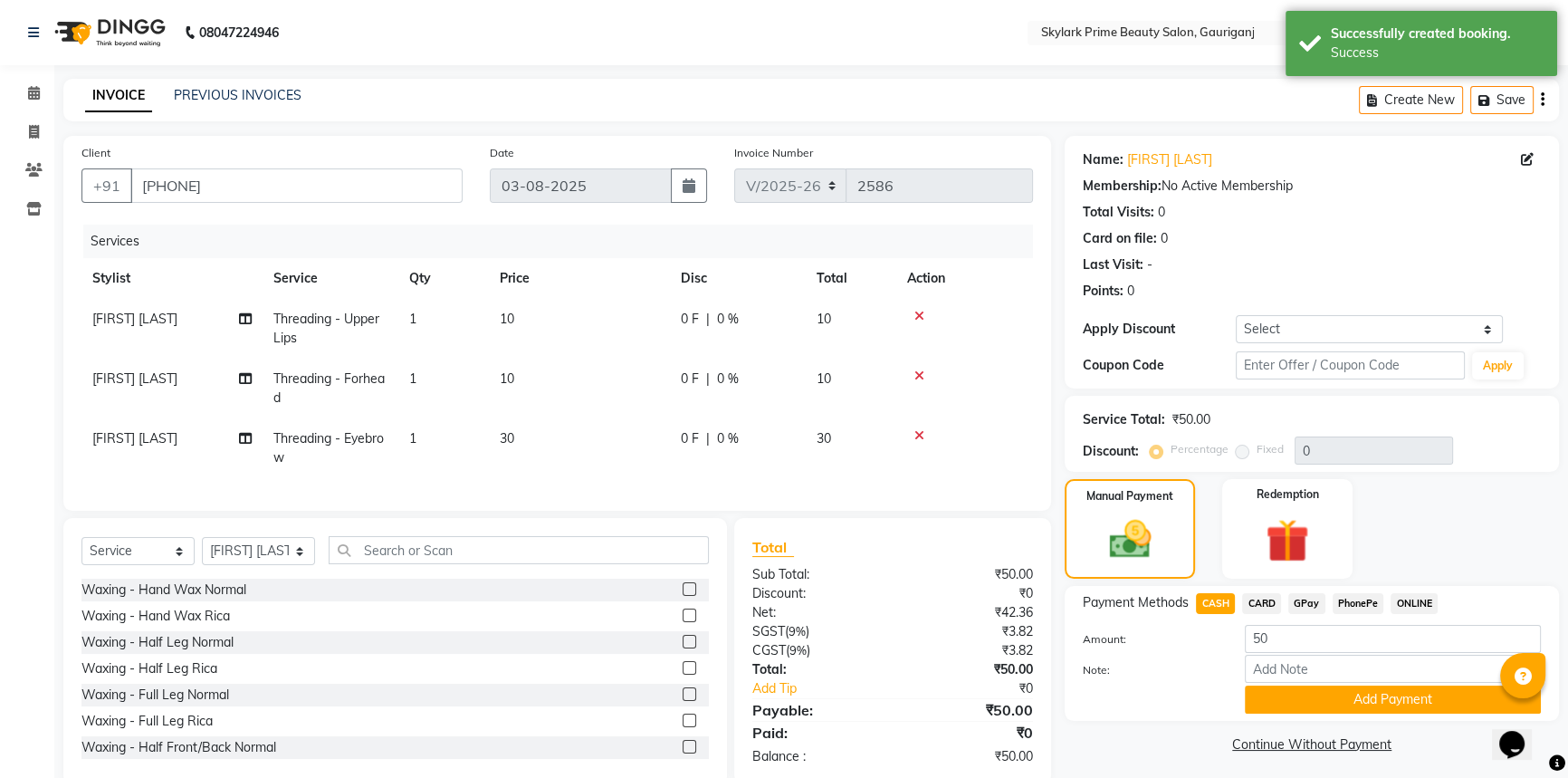 scroll, scrollTop: 46, scrollLeft: 0, axis: vertical 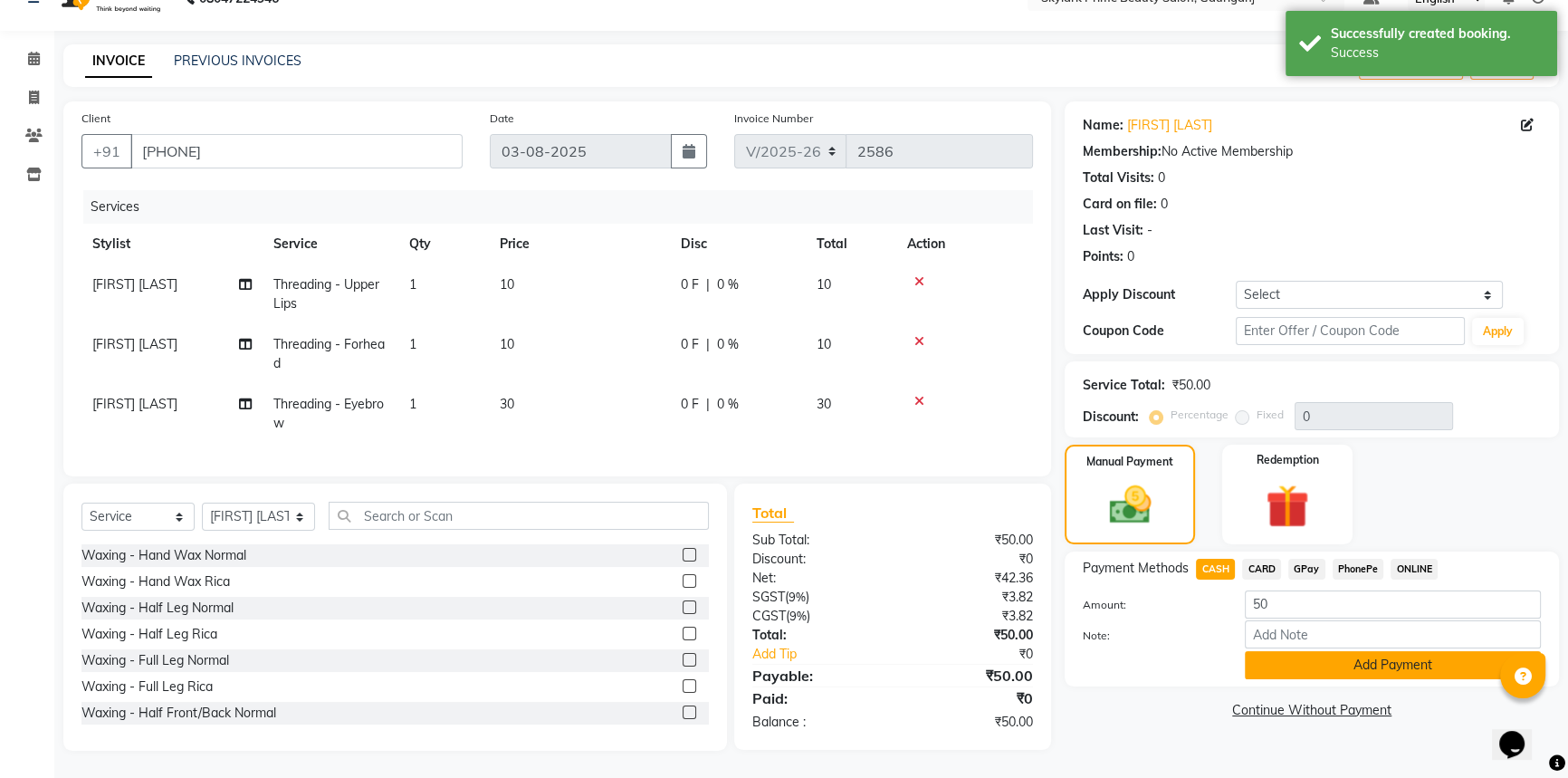 click on "Add Payment" 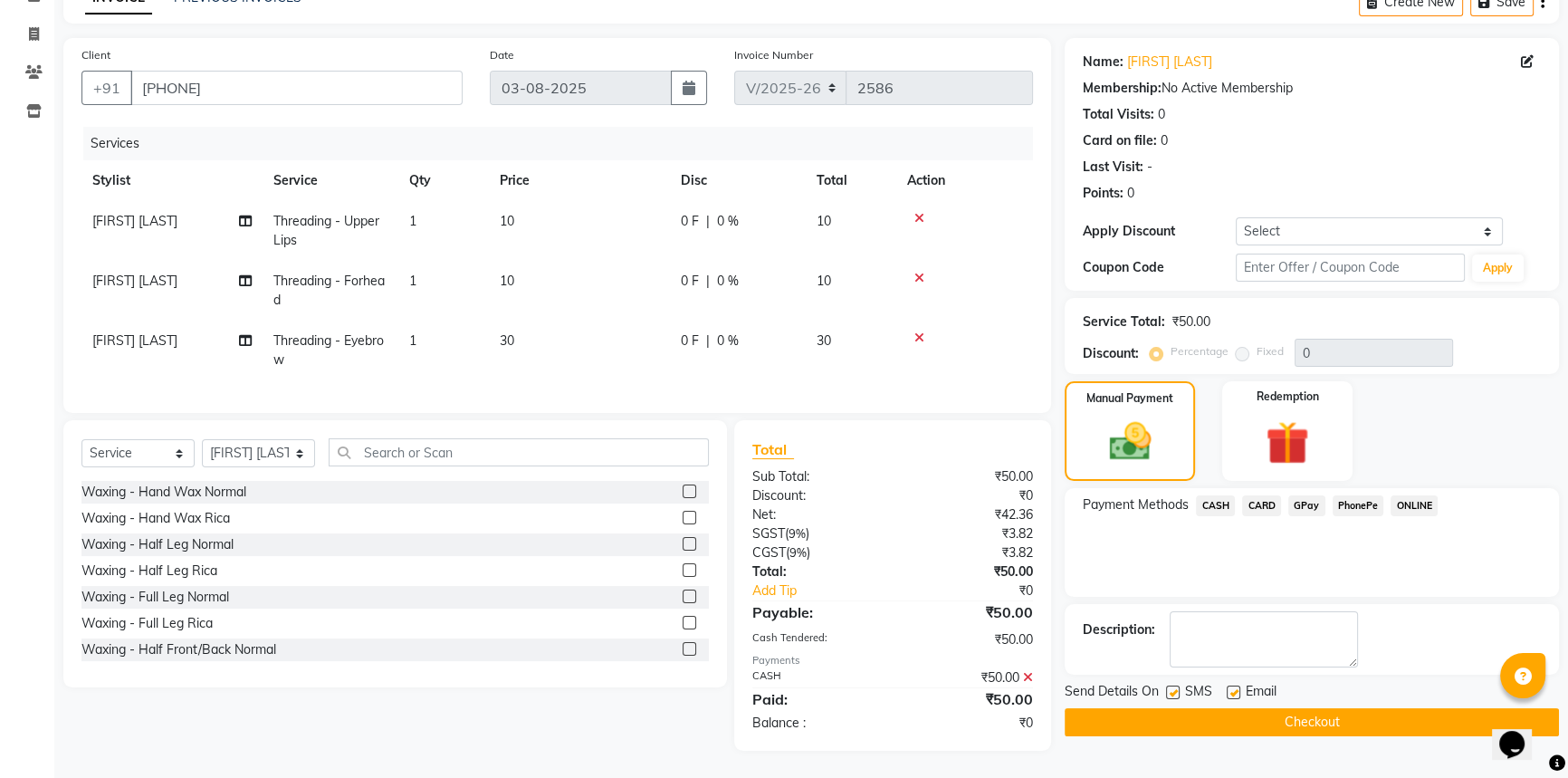 scroll, scrollTop: 110, scrollLeft: 0, axis: vertical 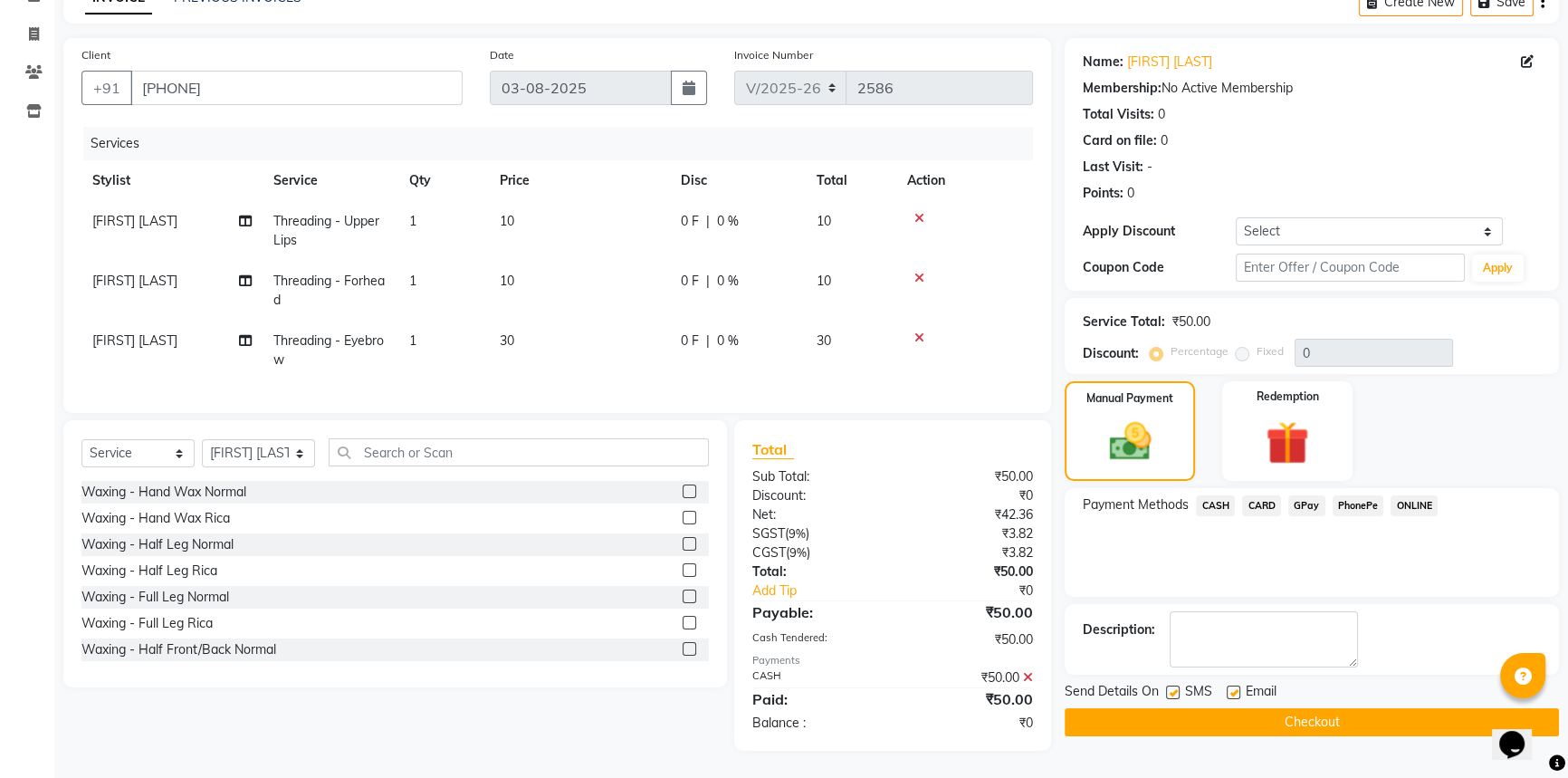 click on "Checkout" 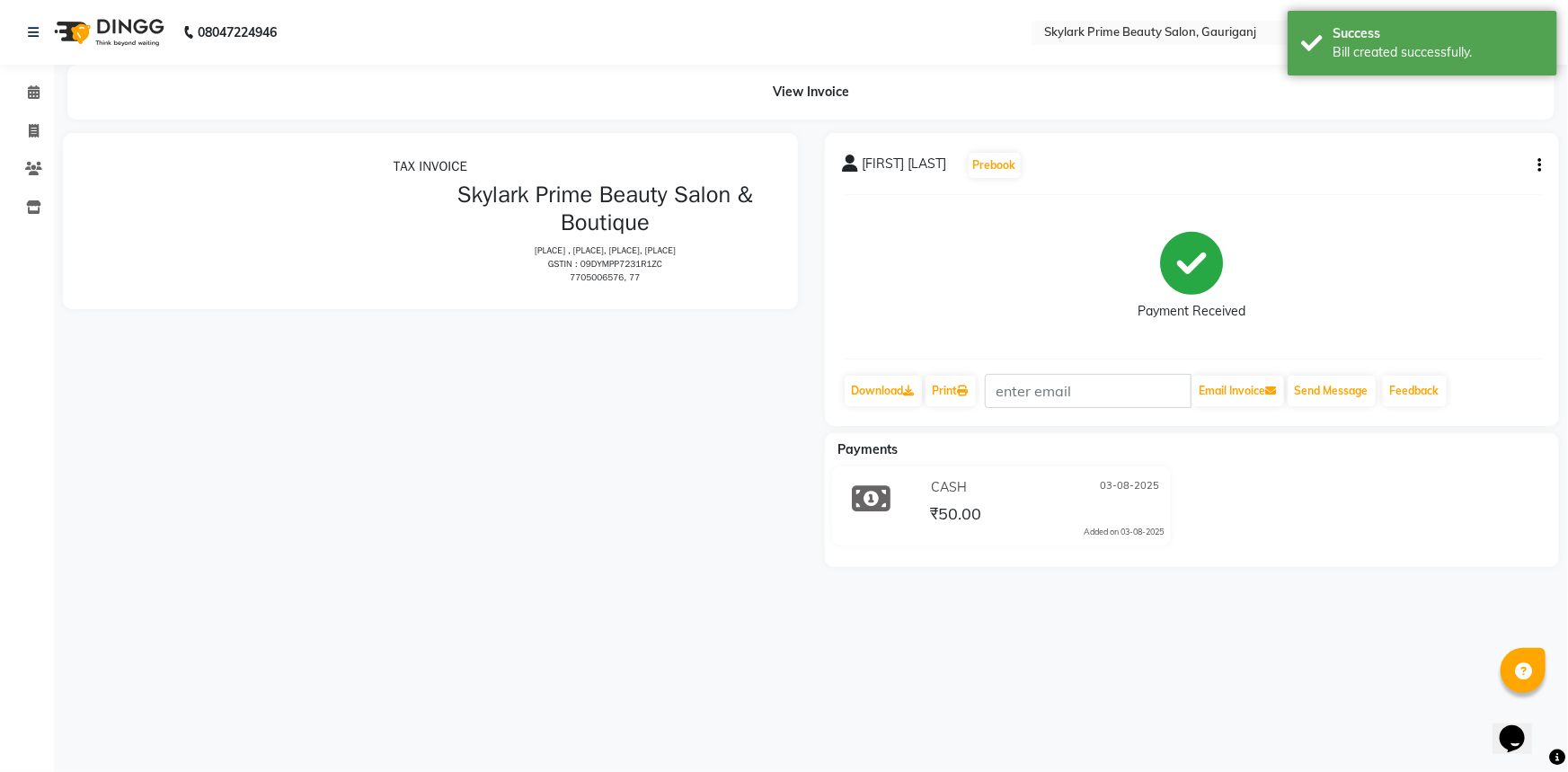 scroll, scrollTop: 0, scrollLeft: 0, axis: both 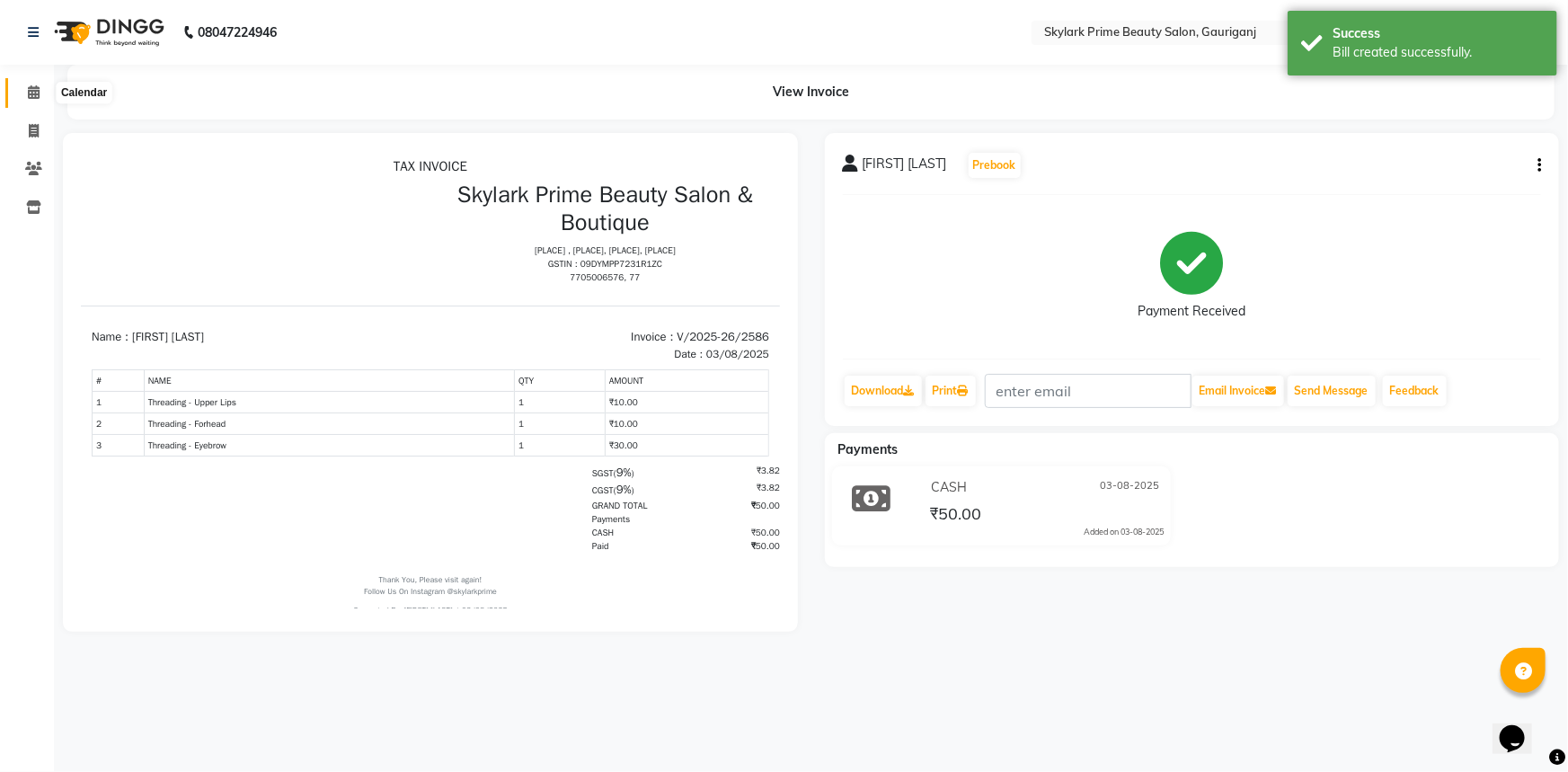 click 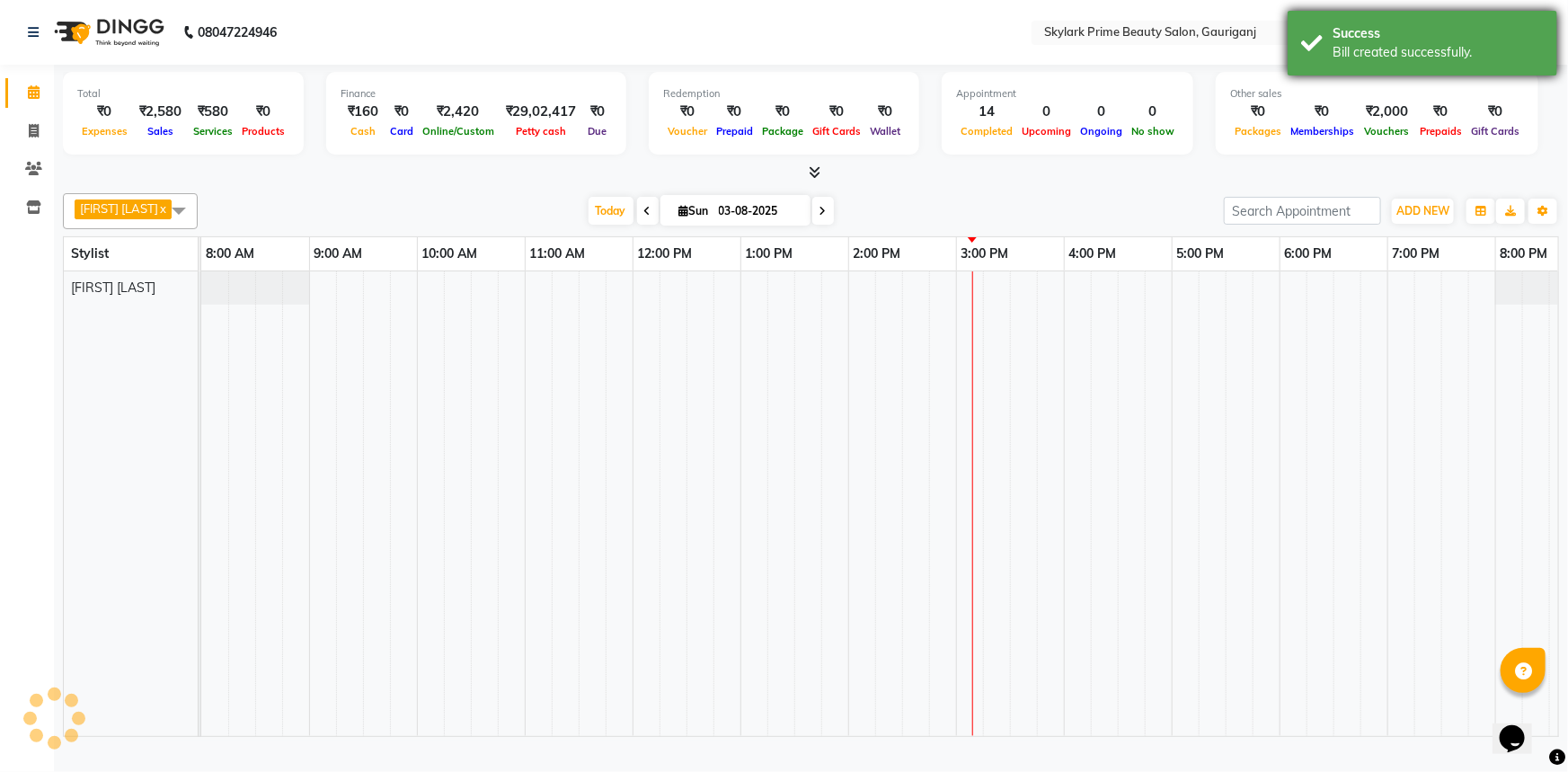 scroll, scrollTop: 0, scrollLeft: 0, axis: both 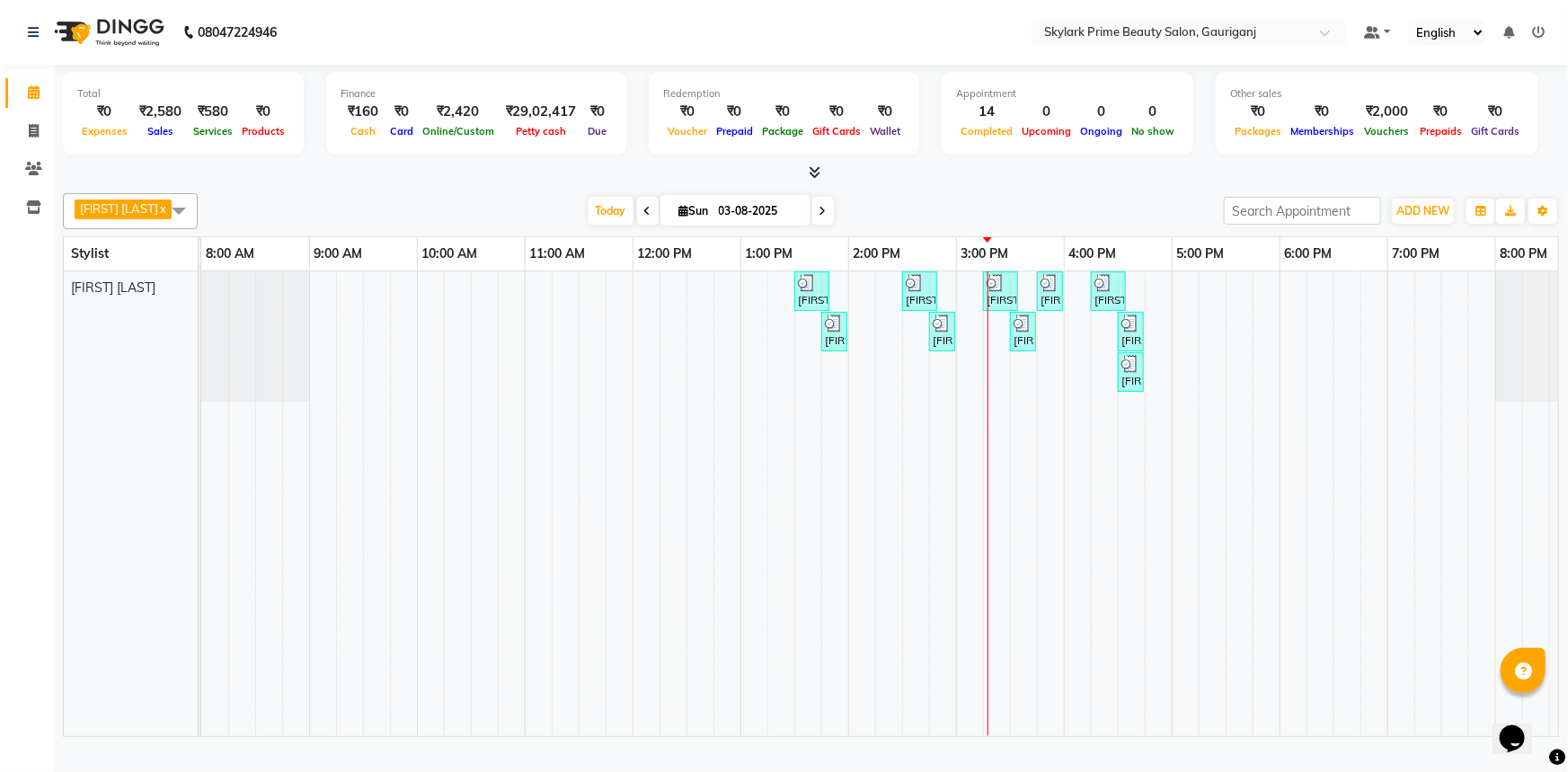click on "[FIRST] [TITLE], TK01, [TIME]-[TIME], [SERVICE] - [BODY_PART]     [FIRST] [TITLE], TK03, [TIME]-[TIME], [SERVICE] - [BODY_PART]     [FIRST] [TITLE], TK04, [TIME]-[TIME], [SERVICE] - [BODY_PART]     [FIRST] [TITLE], TK04, [TIME]-[TIME], [SERVICE] - [BODY_PART]     [FIRST] [LAST], TK06, [TIME]-[TIME], [SERVICE] - [BODY_PART]     [FIRST] [TITLE], TK01, [TIME]-[TIME], [SERVICE] - [BODY_PART]     [FIRST] [TITLE], TK03, [TIME]-[TIME], [SERVICE] - [BODY_PART]     [FIRST] [TITLE], TK04, [TIME]-[TIME], [SERVICE] - [BODY_PART]     [FIRST] [LAST], TK06, [TIME]-[TIME], [SERVICE] - [BODY_PART]     [FIRST] [LAST], TK06, [TIME]-[TIME], [SERVICE] - [BODY_PART]" at bounding box center (902, 503) 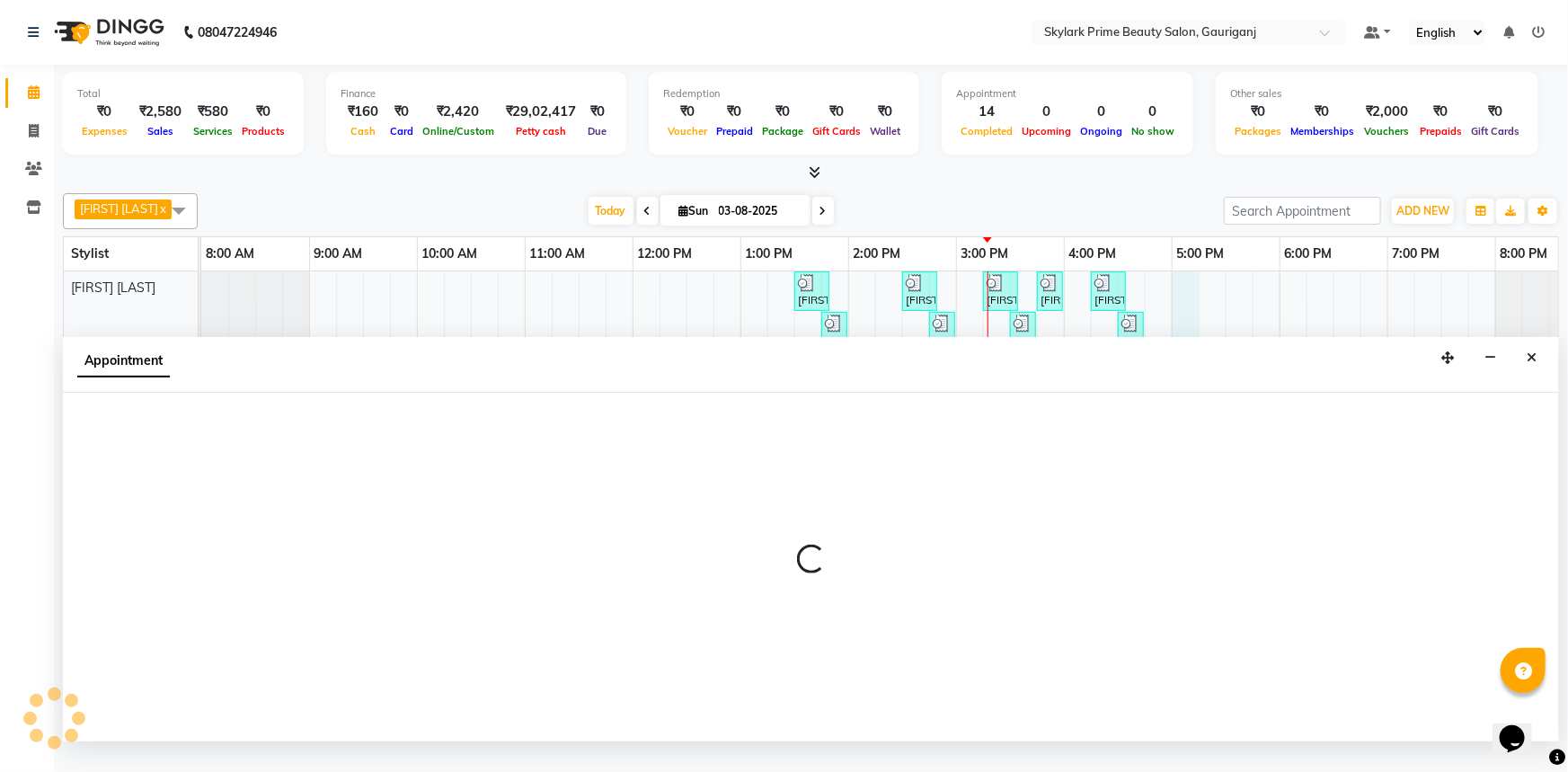 select on "30218" 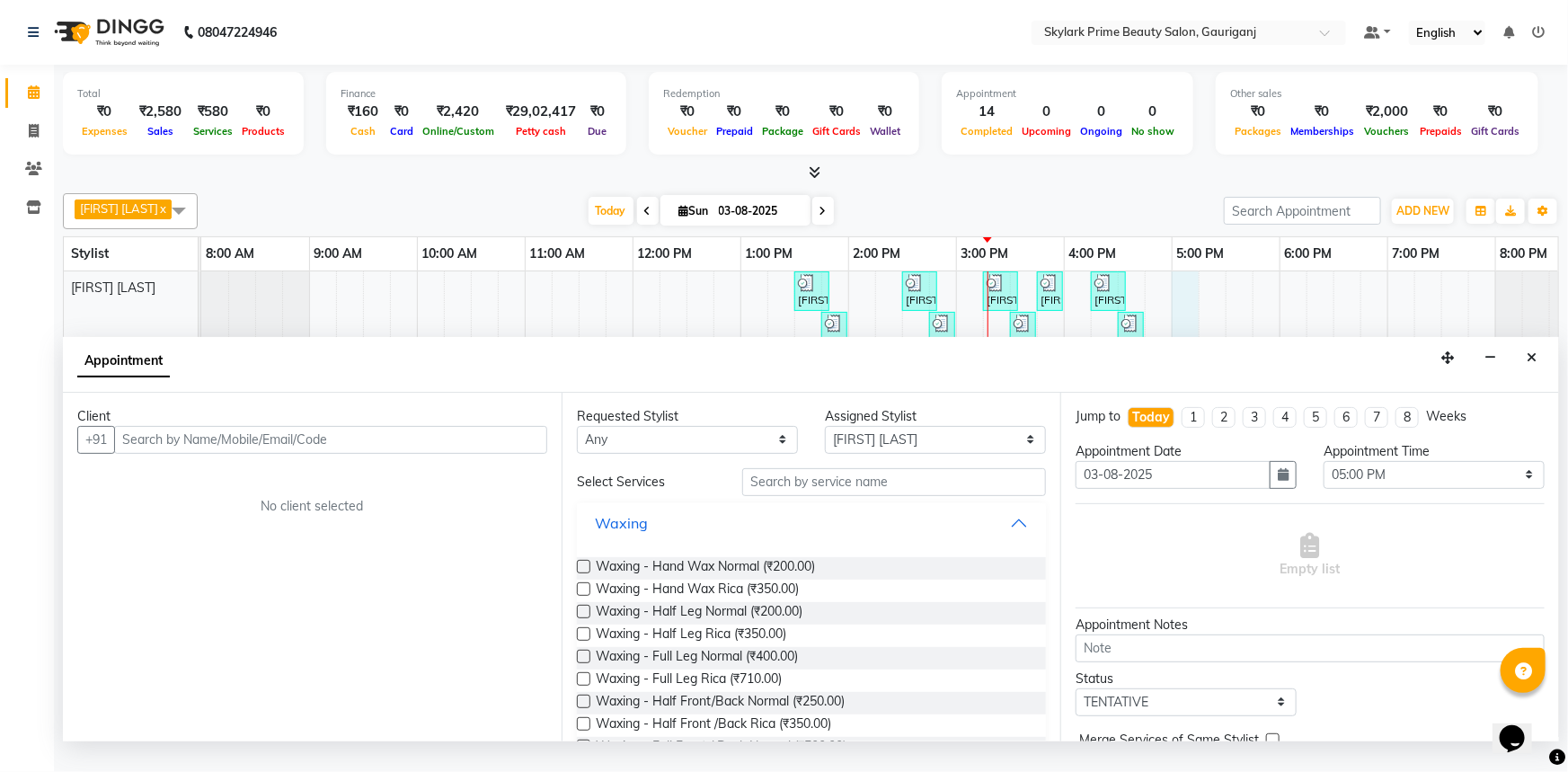 click on "Waxing" at bounding box center [811, 523] 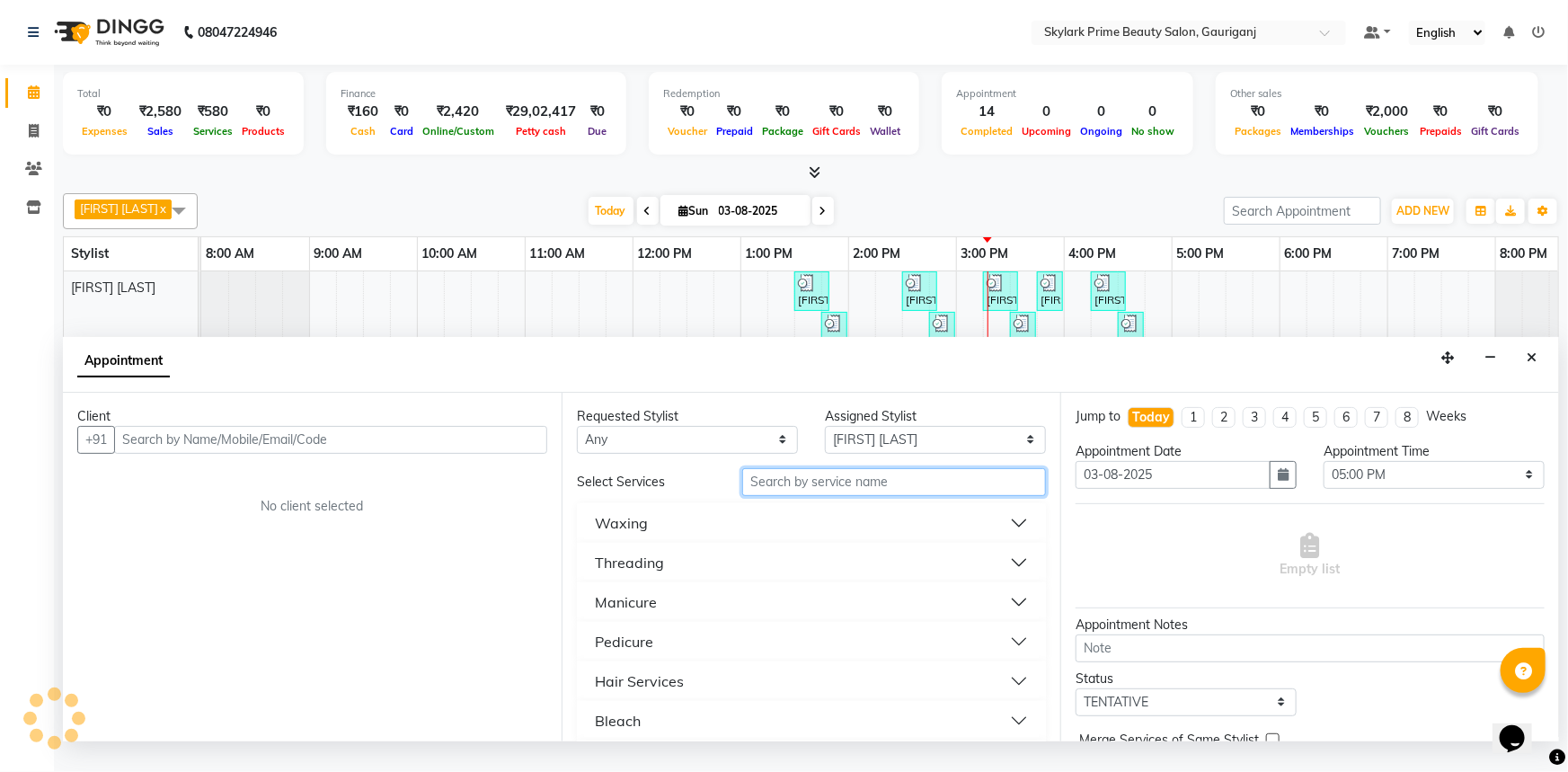 click at bounding box center [894, 482] 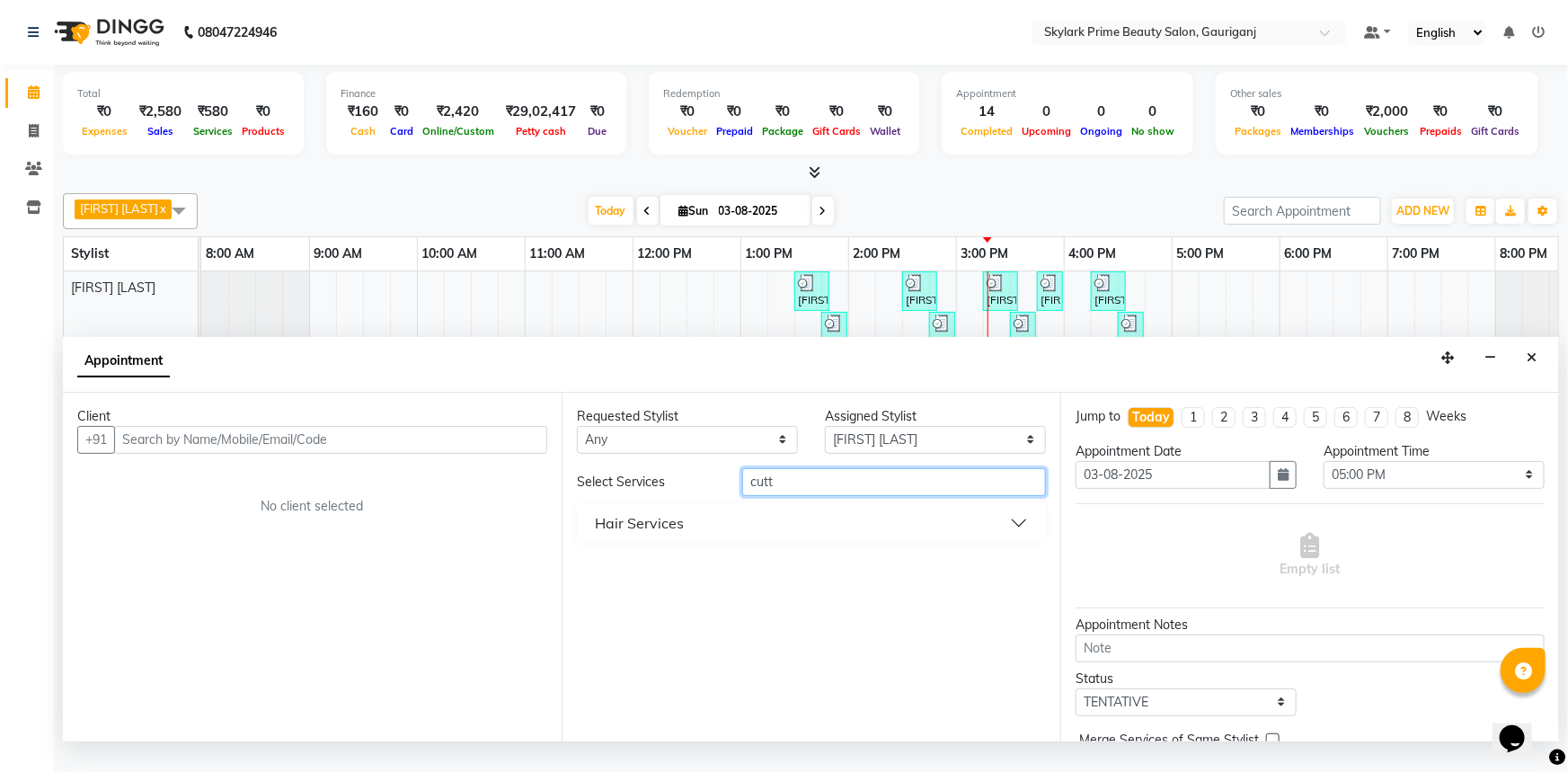 type on "cutt" 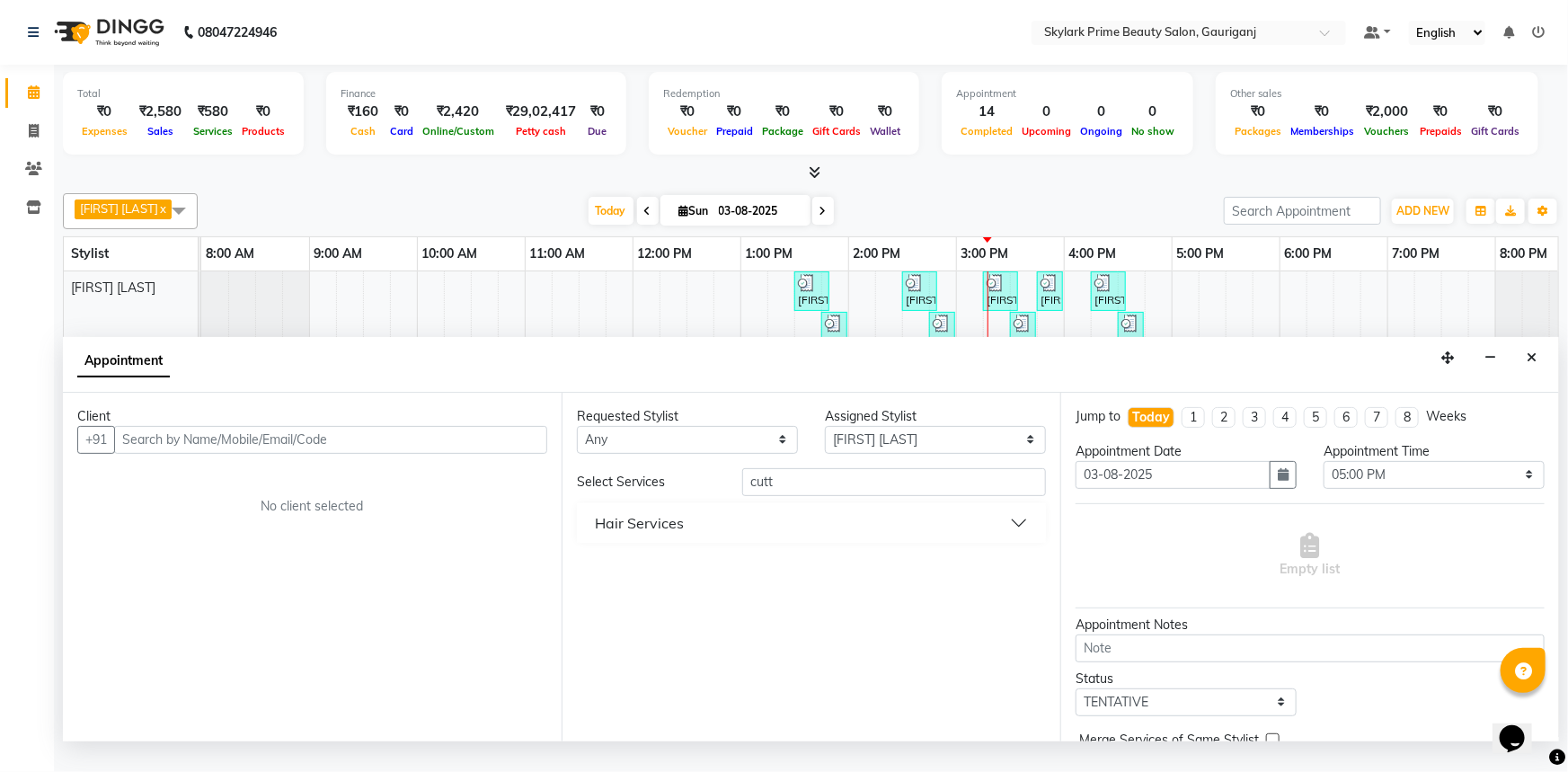 click on "Hair Services" at bounding box center [811, 523] 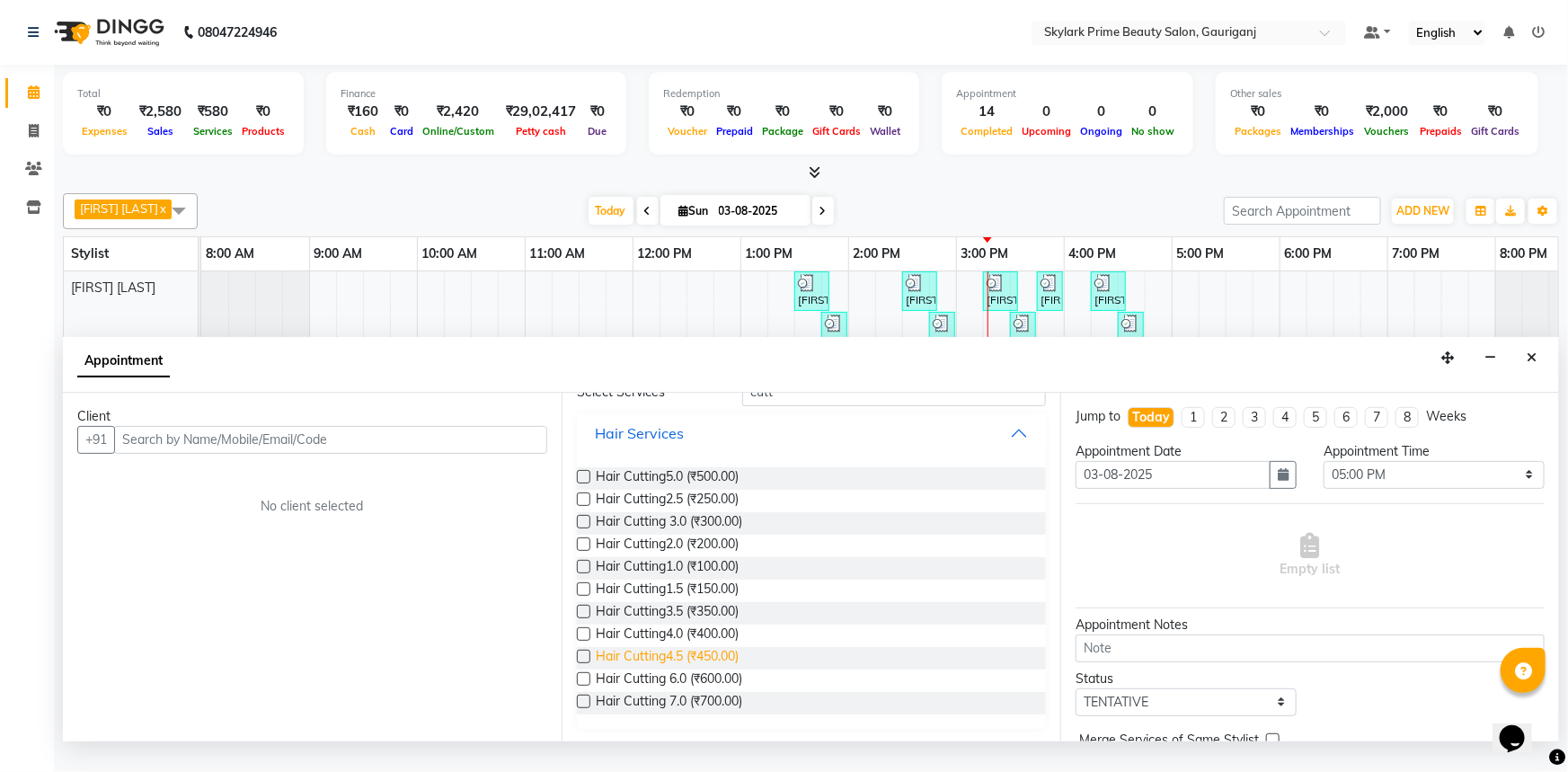 scroll, scrollTop: 91, scrollLeft: 0, axis: vertical 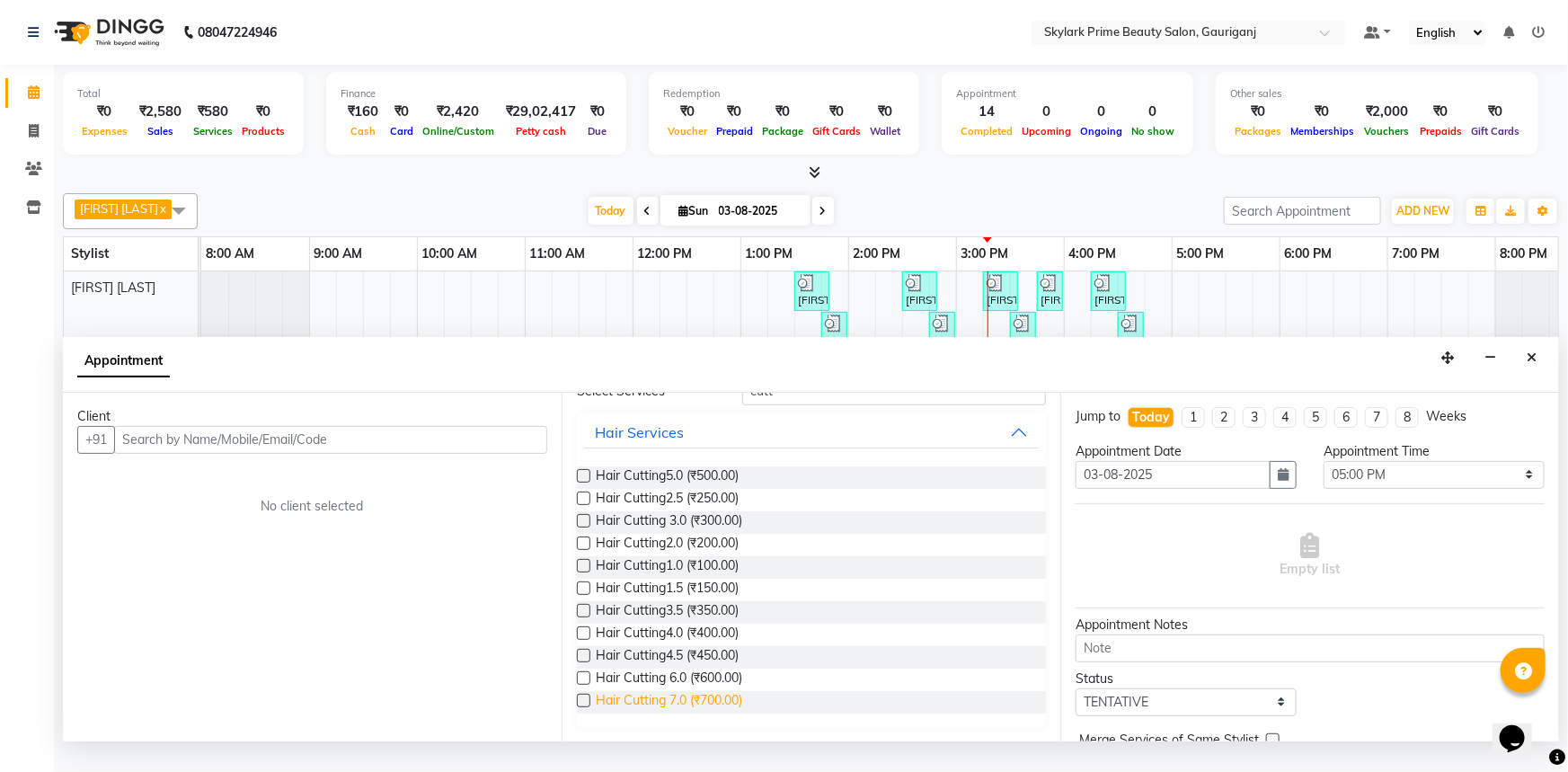 click on "Hair Cutting 7.0 (₹700.00)" at bounding box center (669, 702) 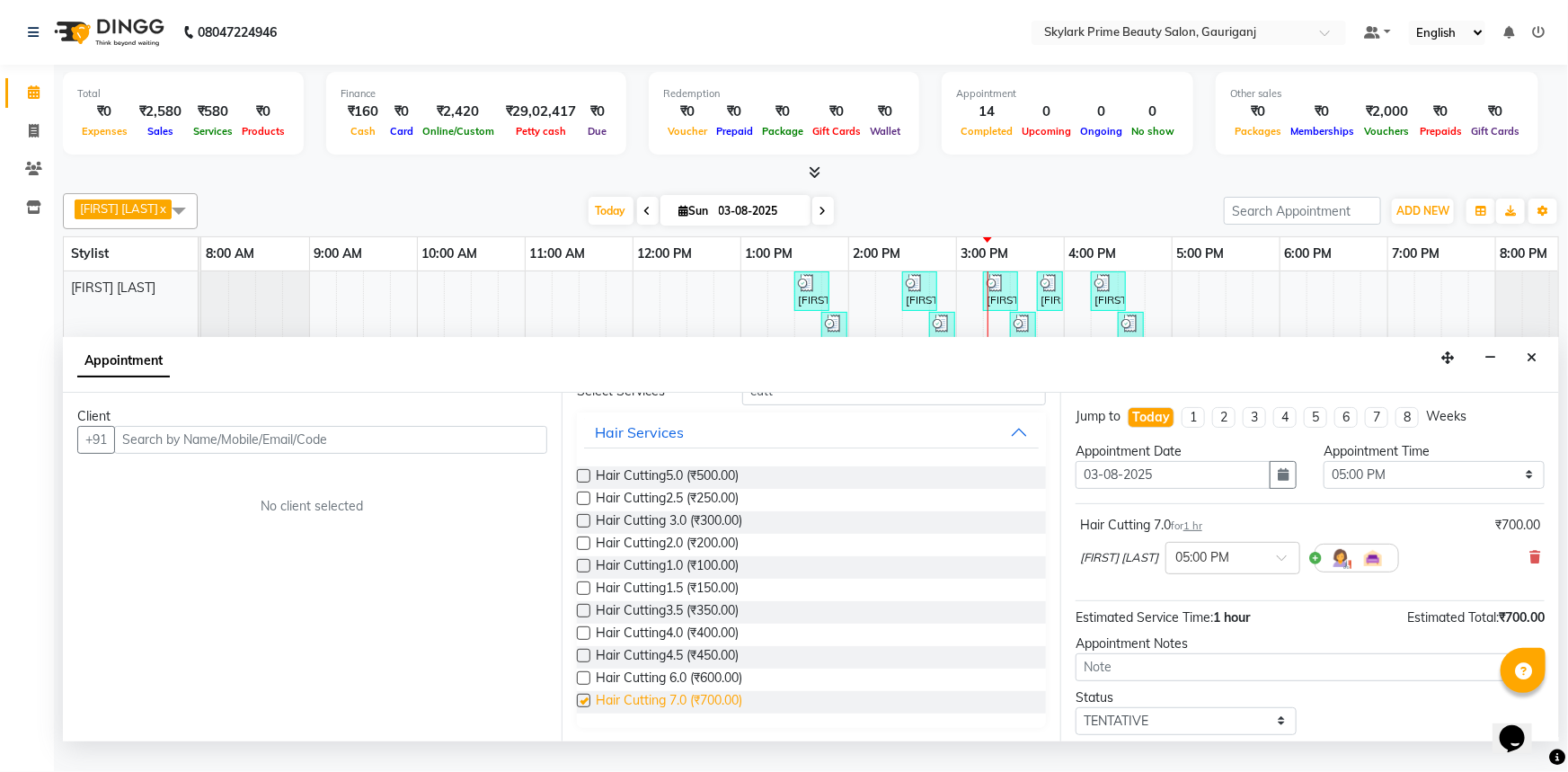 checkbox on "false" 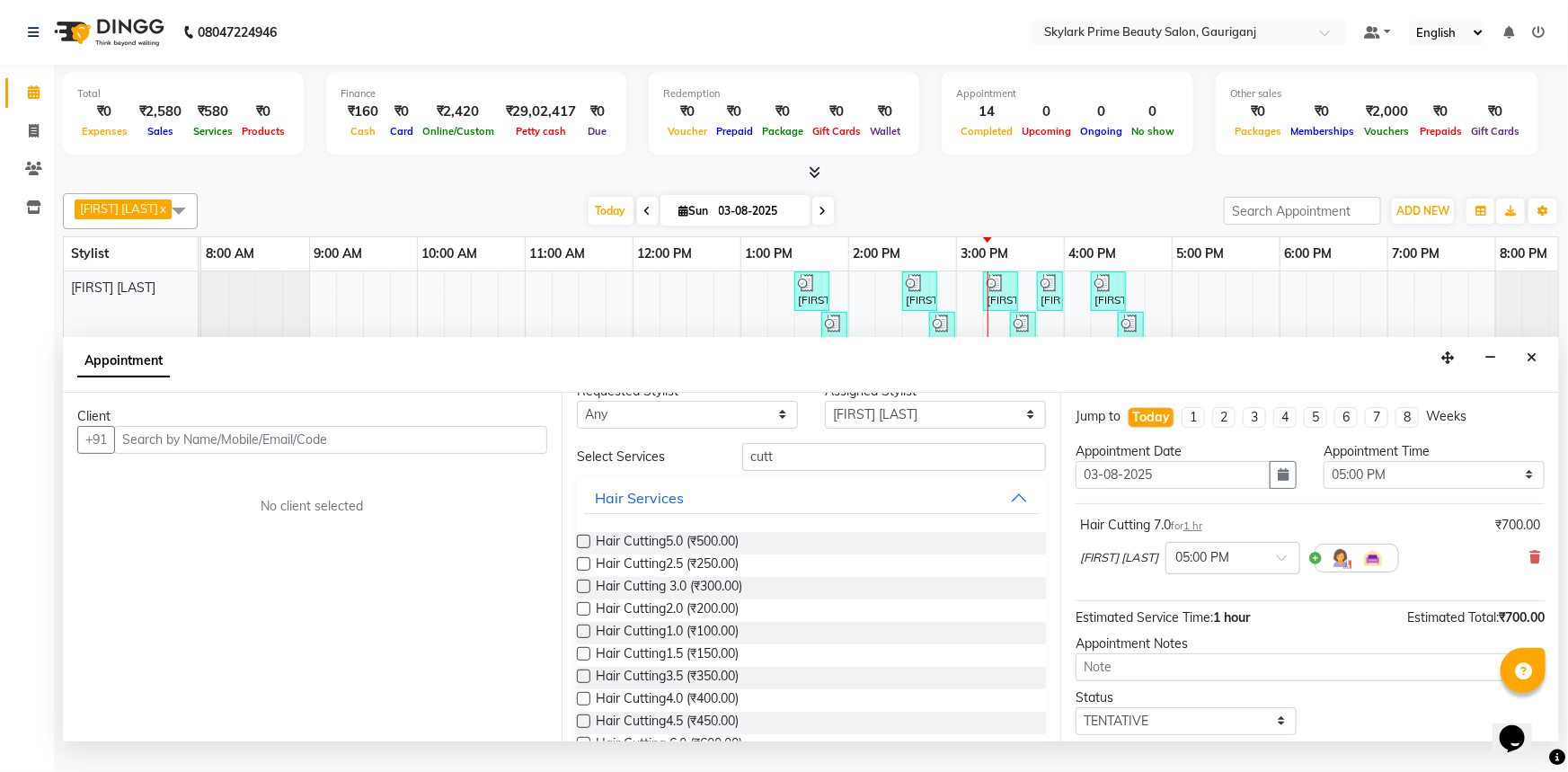 scroll, scrollTop: 0, scrollLeft: 0, axis: both 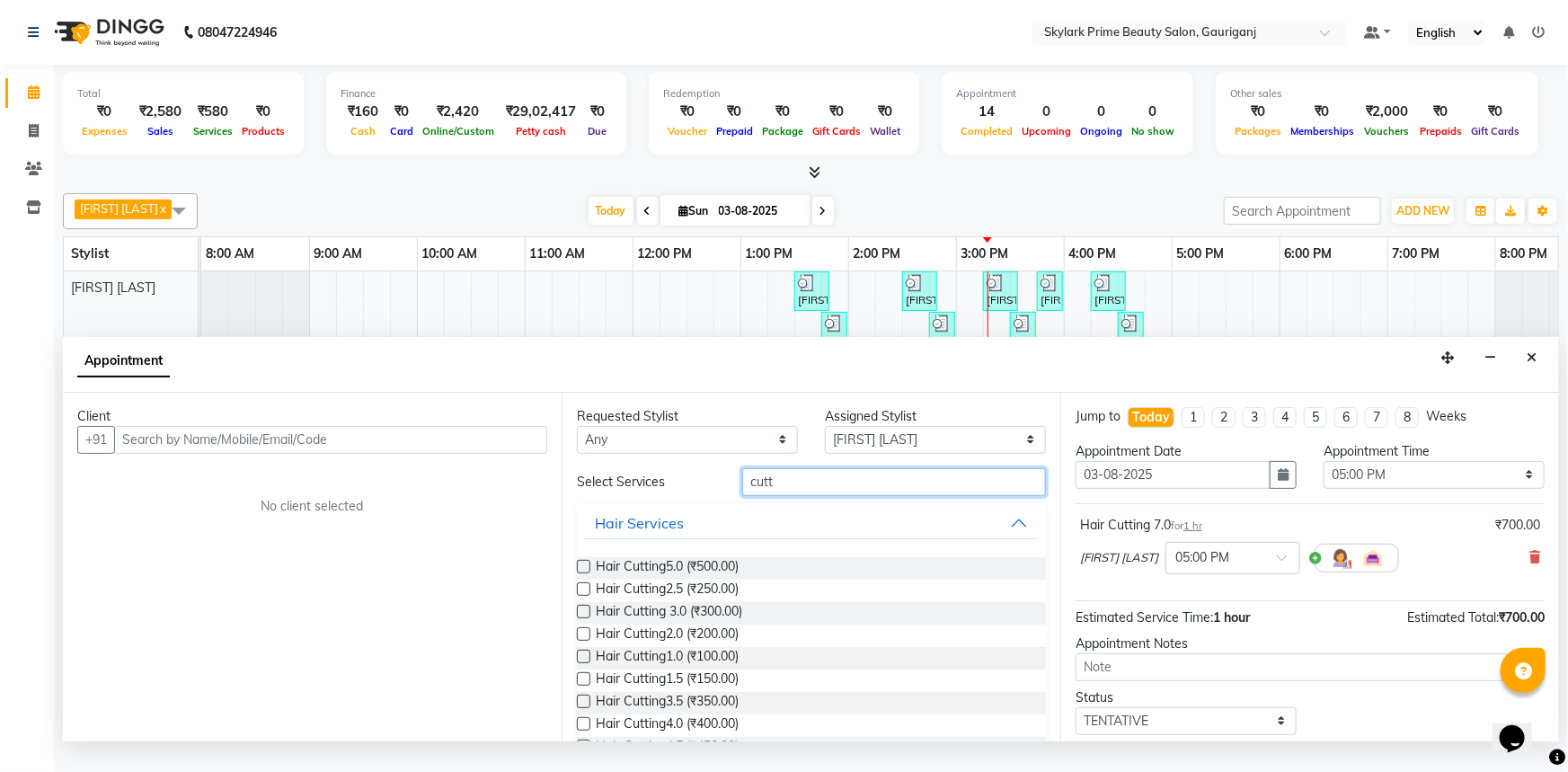 click on "cutt" at bounding box center (894, 482) 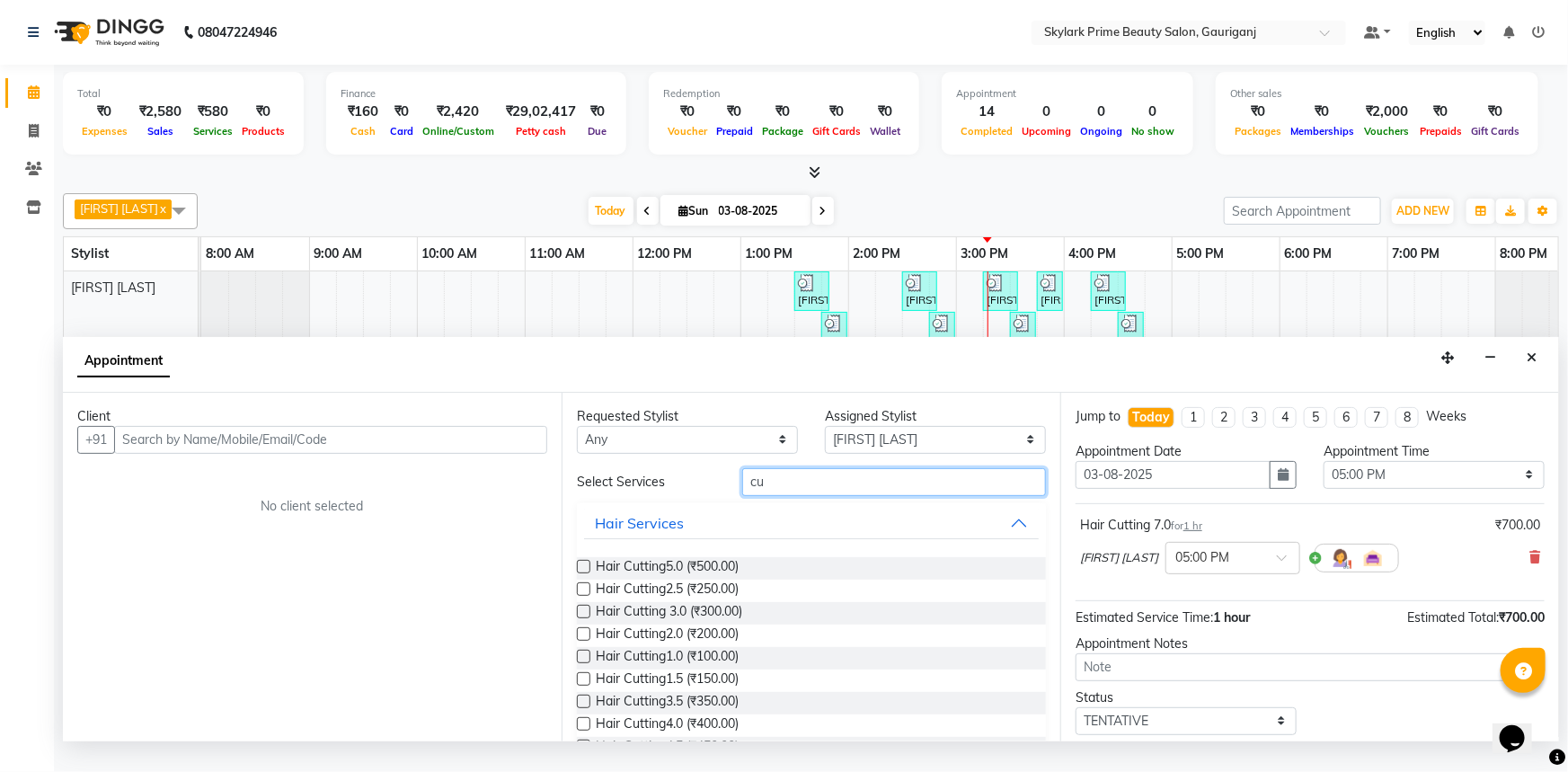 type on "c" 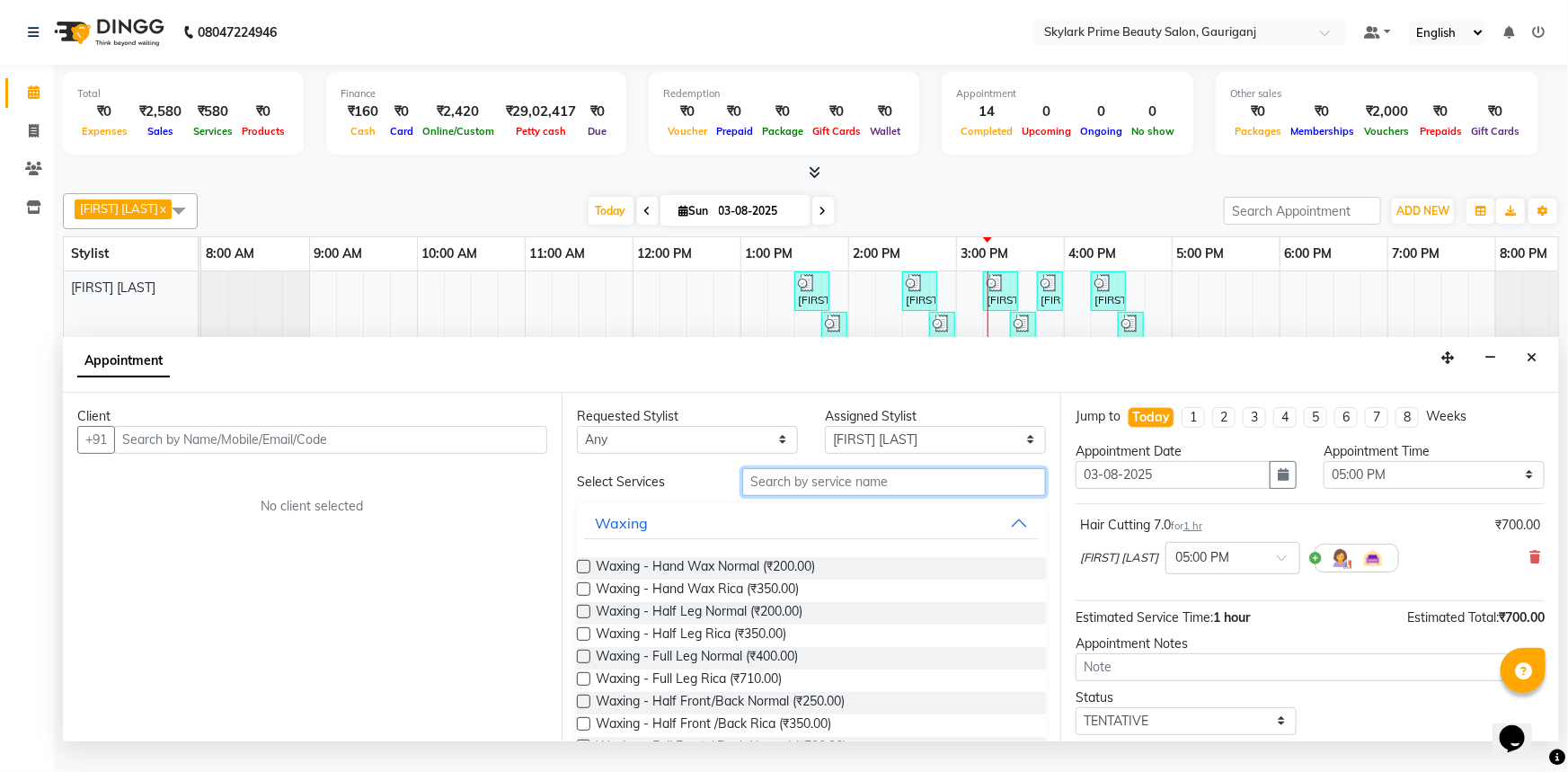 type 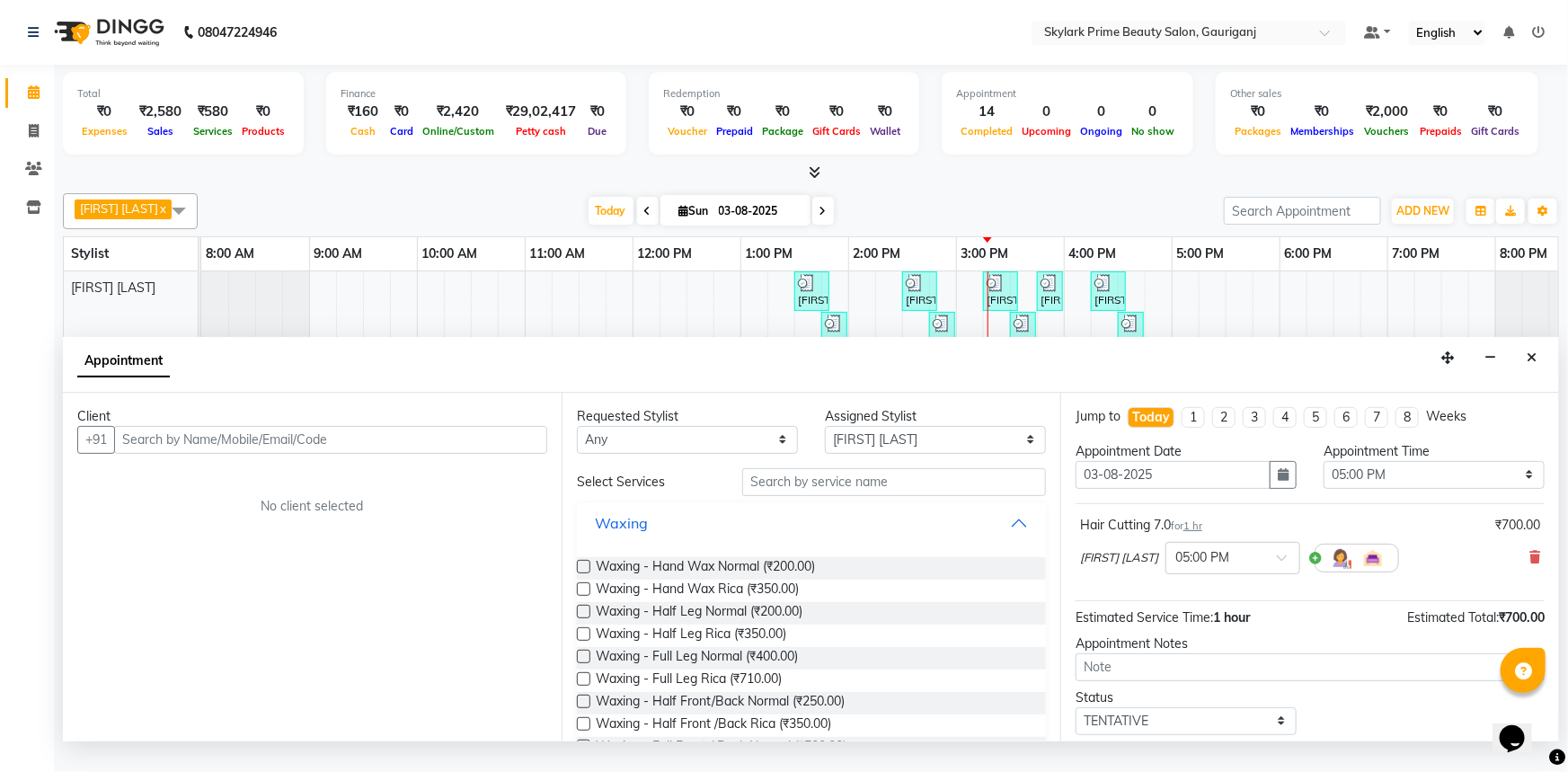 click on "Waxing" at bounding box center (811, 523) 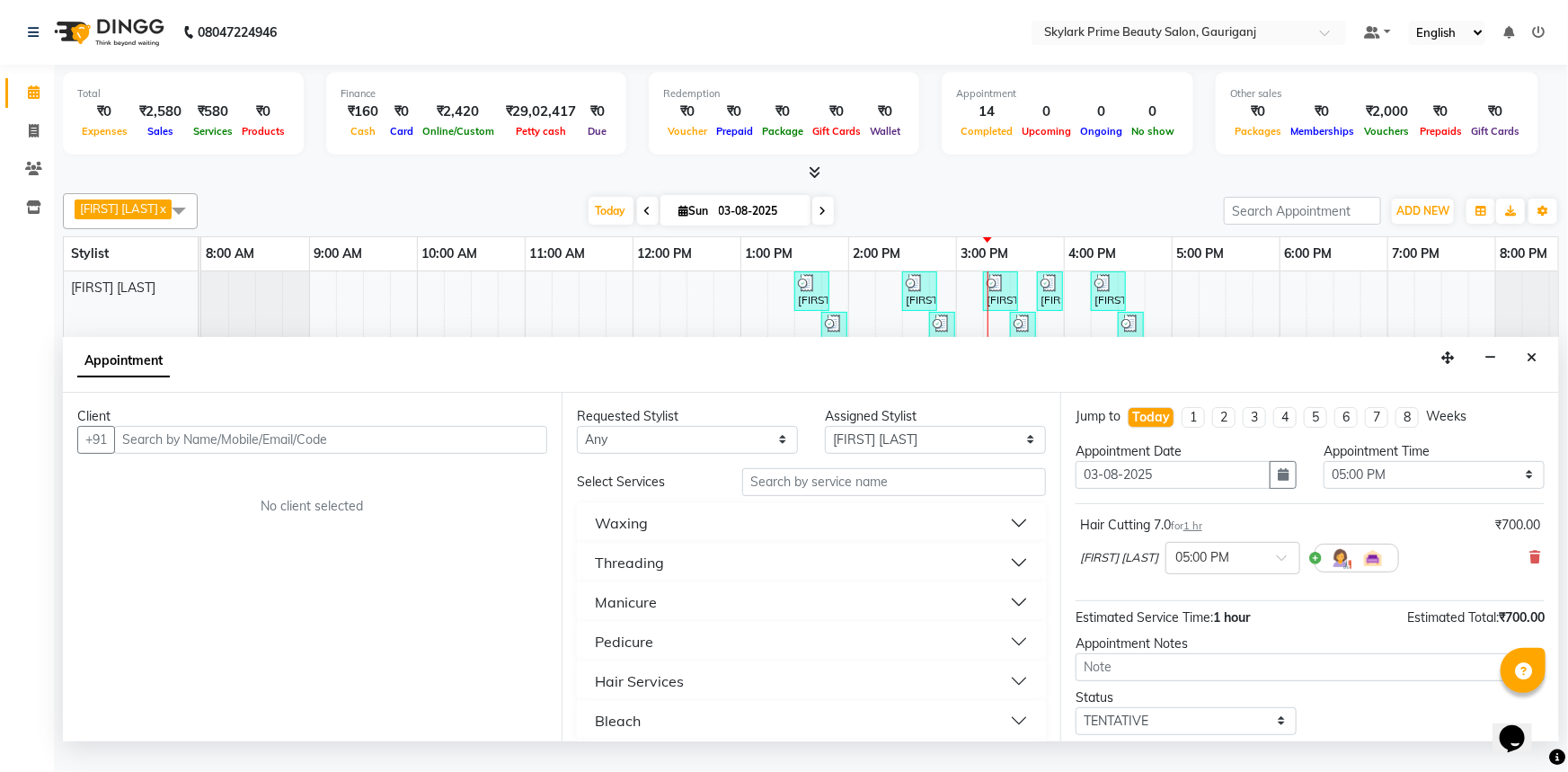 type 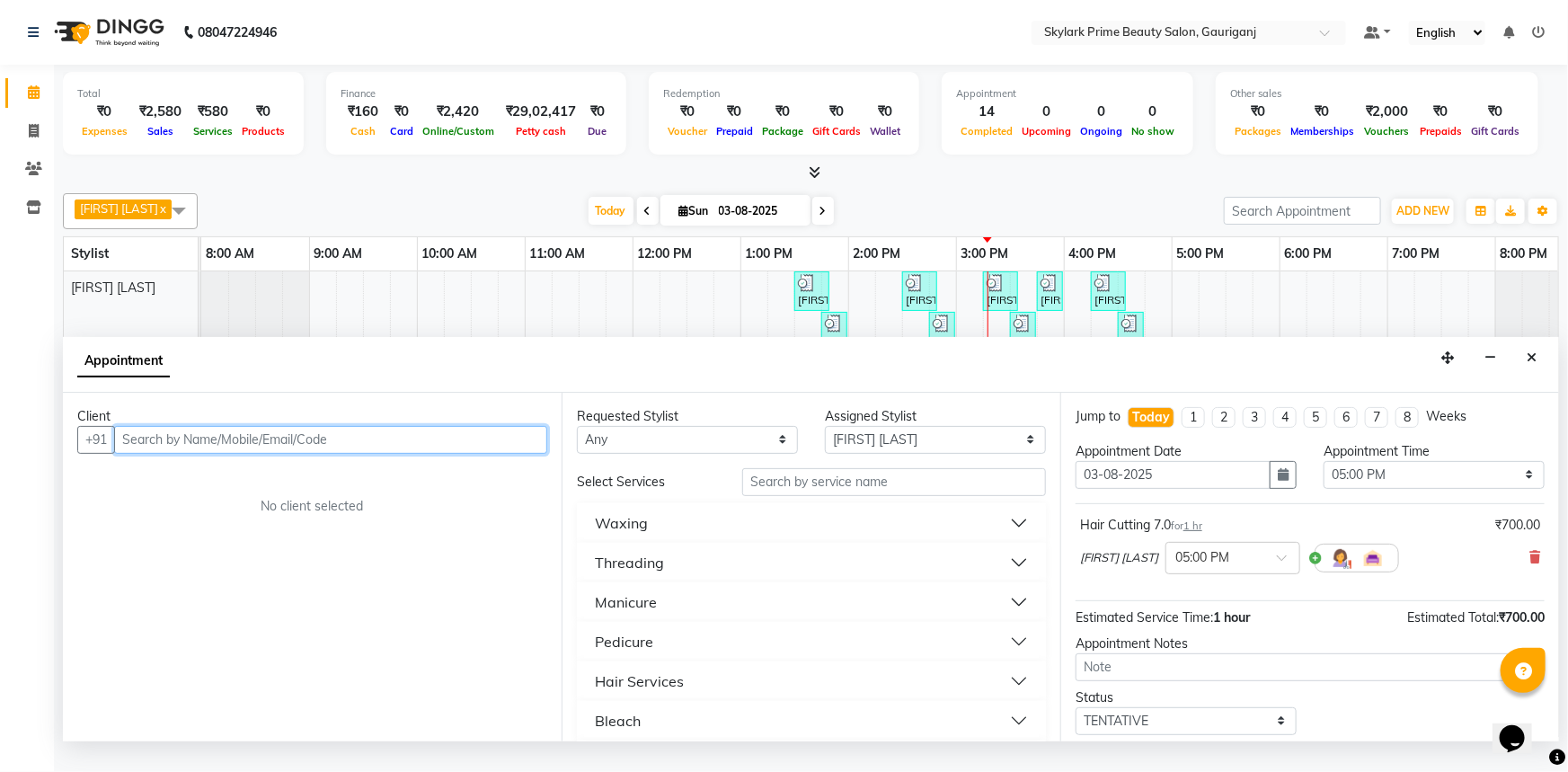 click at bounding box center [331, 439] 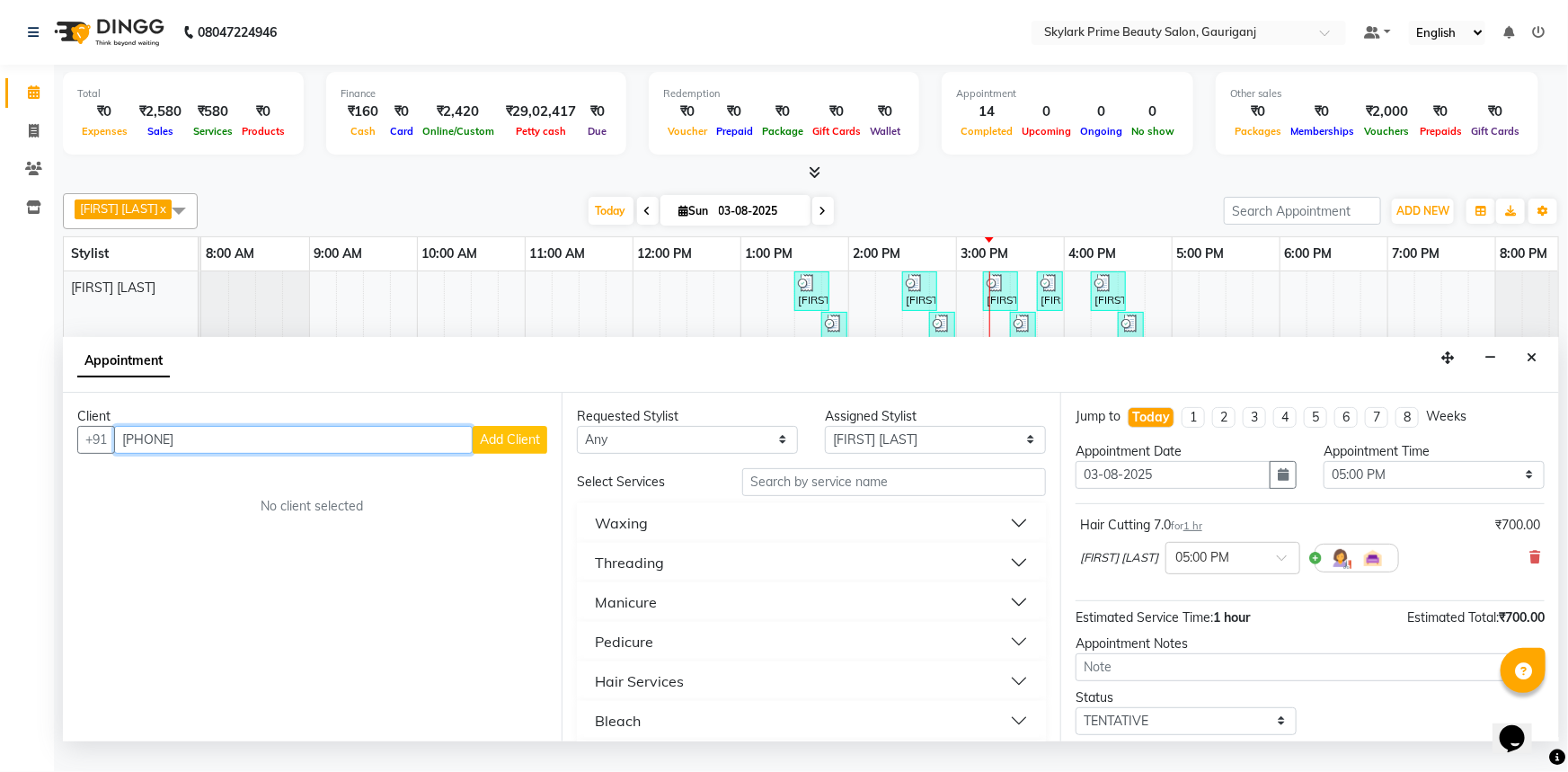 type on "[PHONE]" 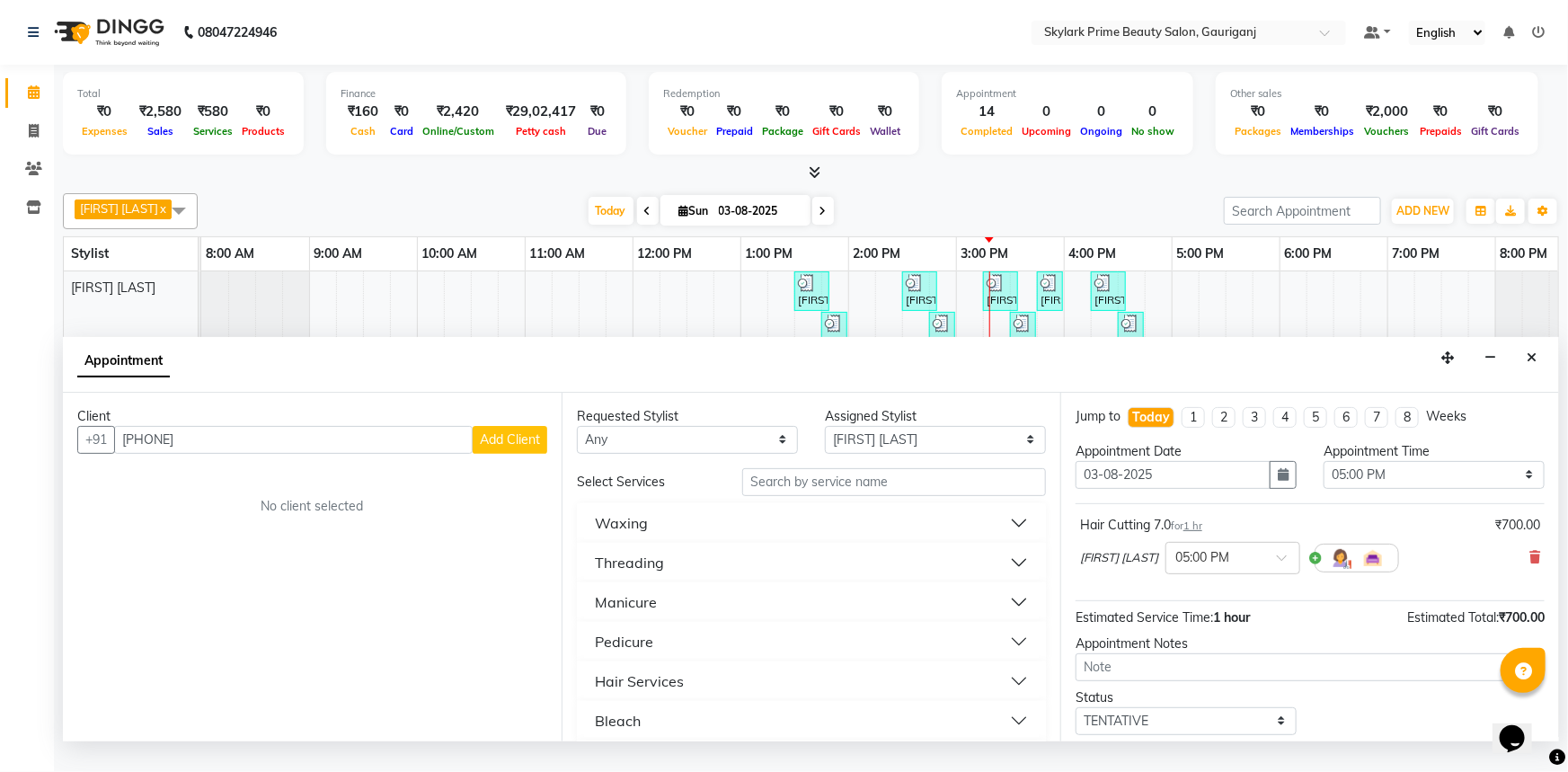 click on "Add Client" at bounding box center [509, 439] 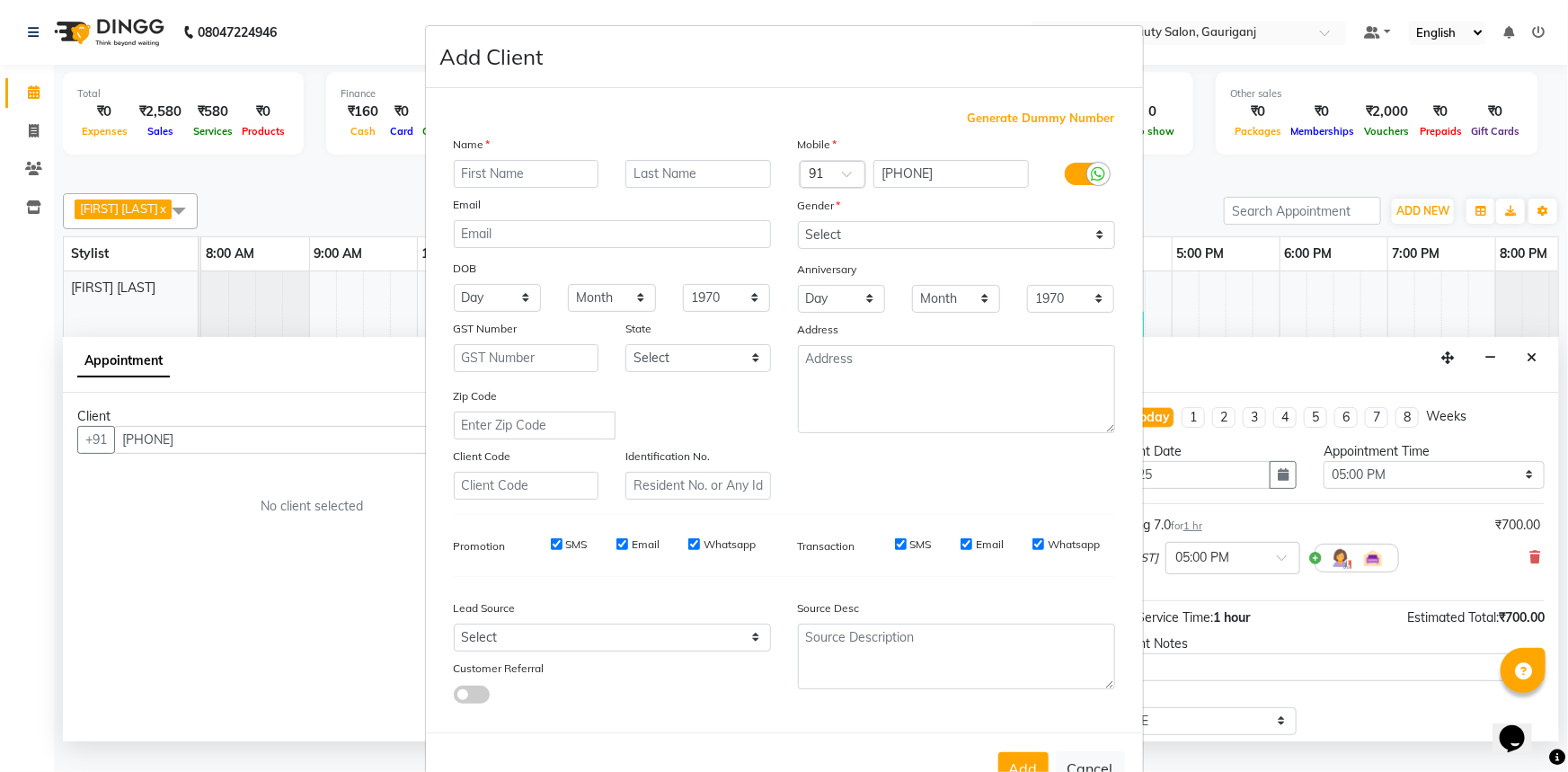 click at bounding box center (527, 173) 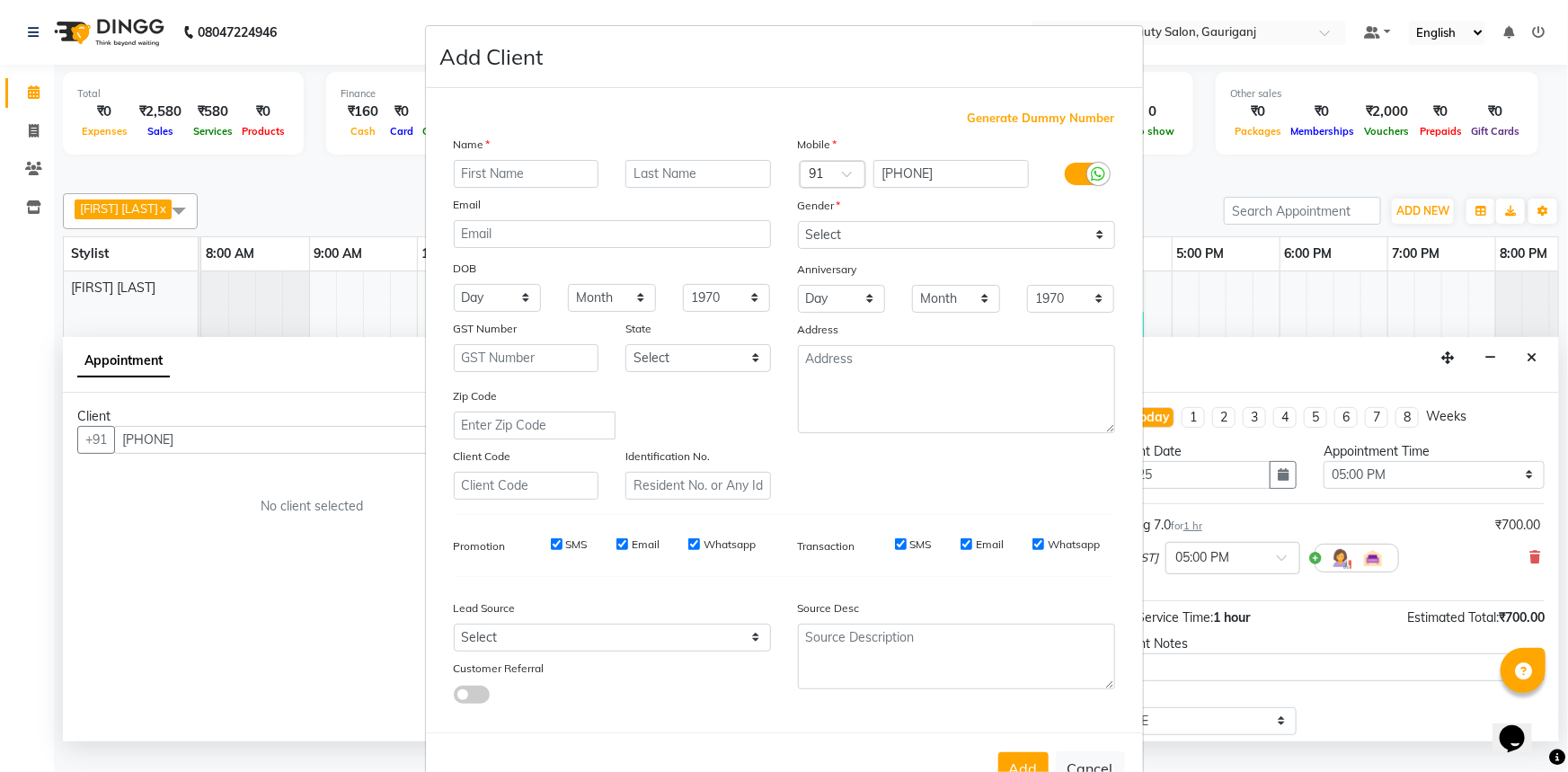 click at bounding box center (527, 173) 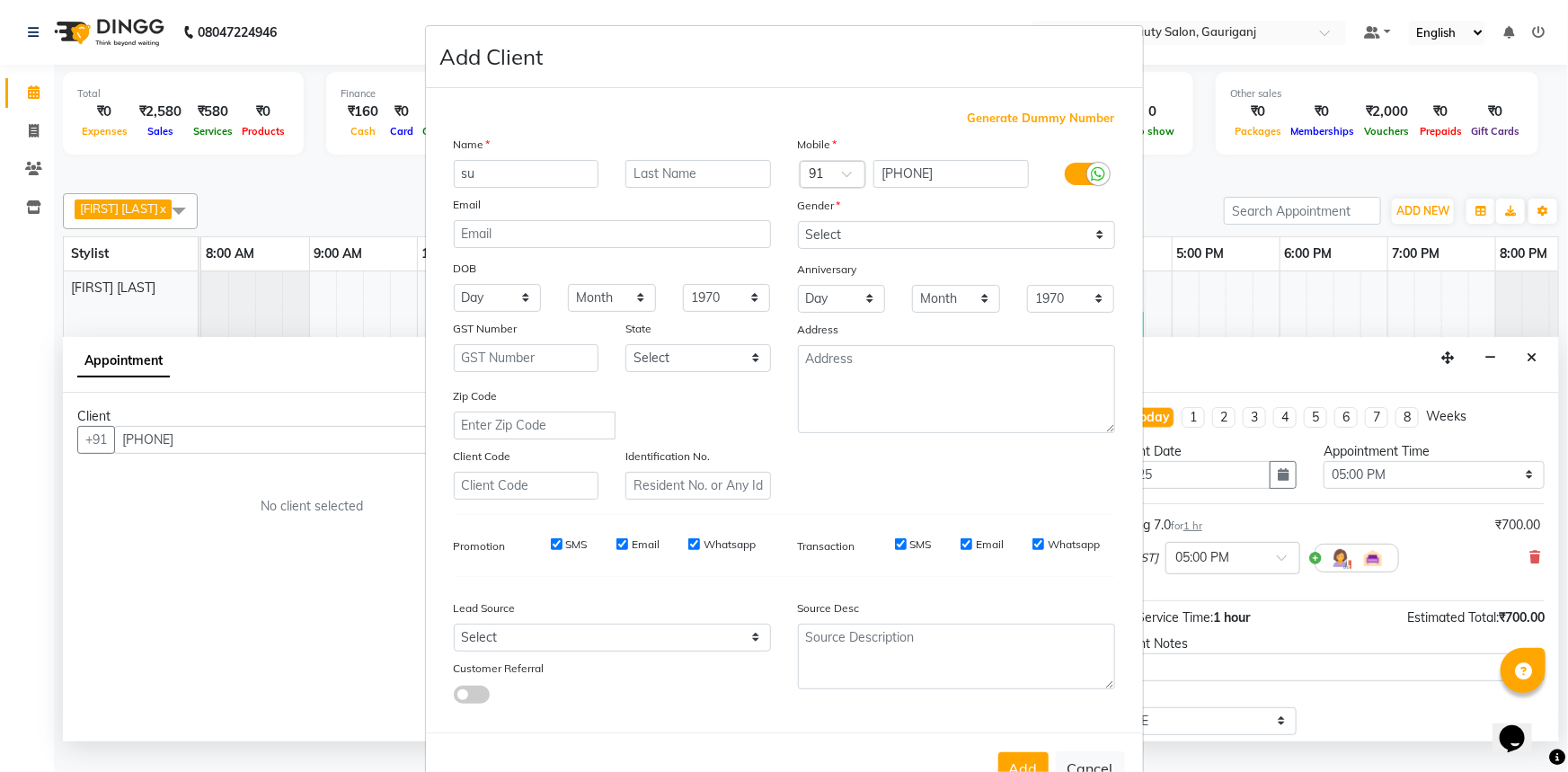 type on "s" 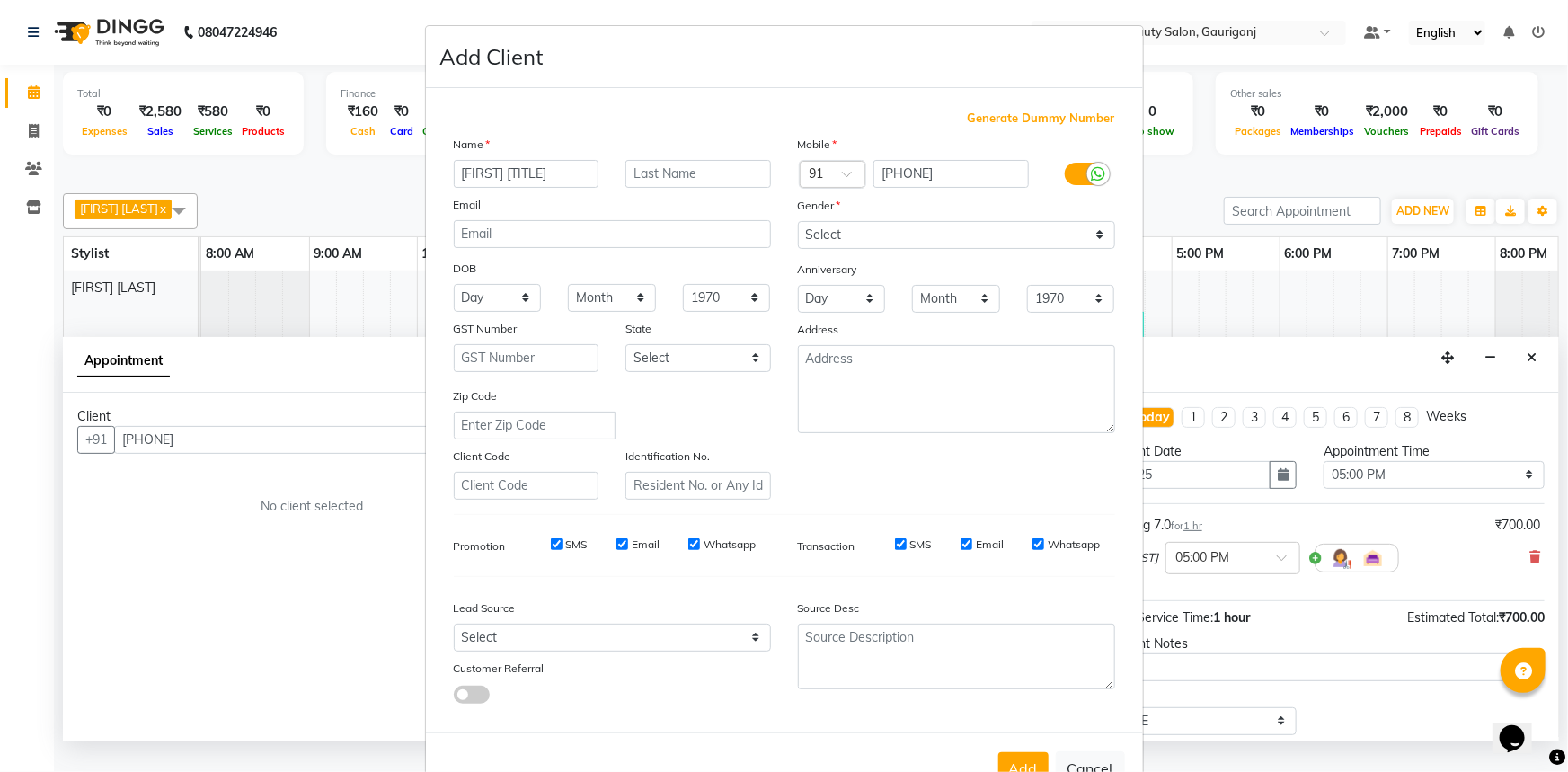 type on "[FIRST] [TITLE]" 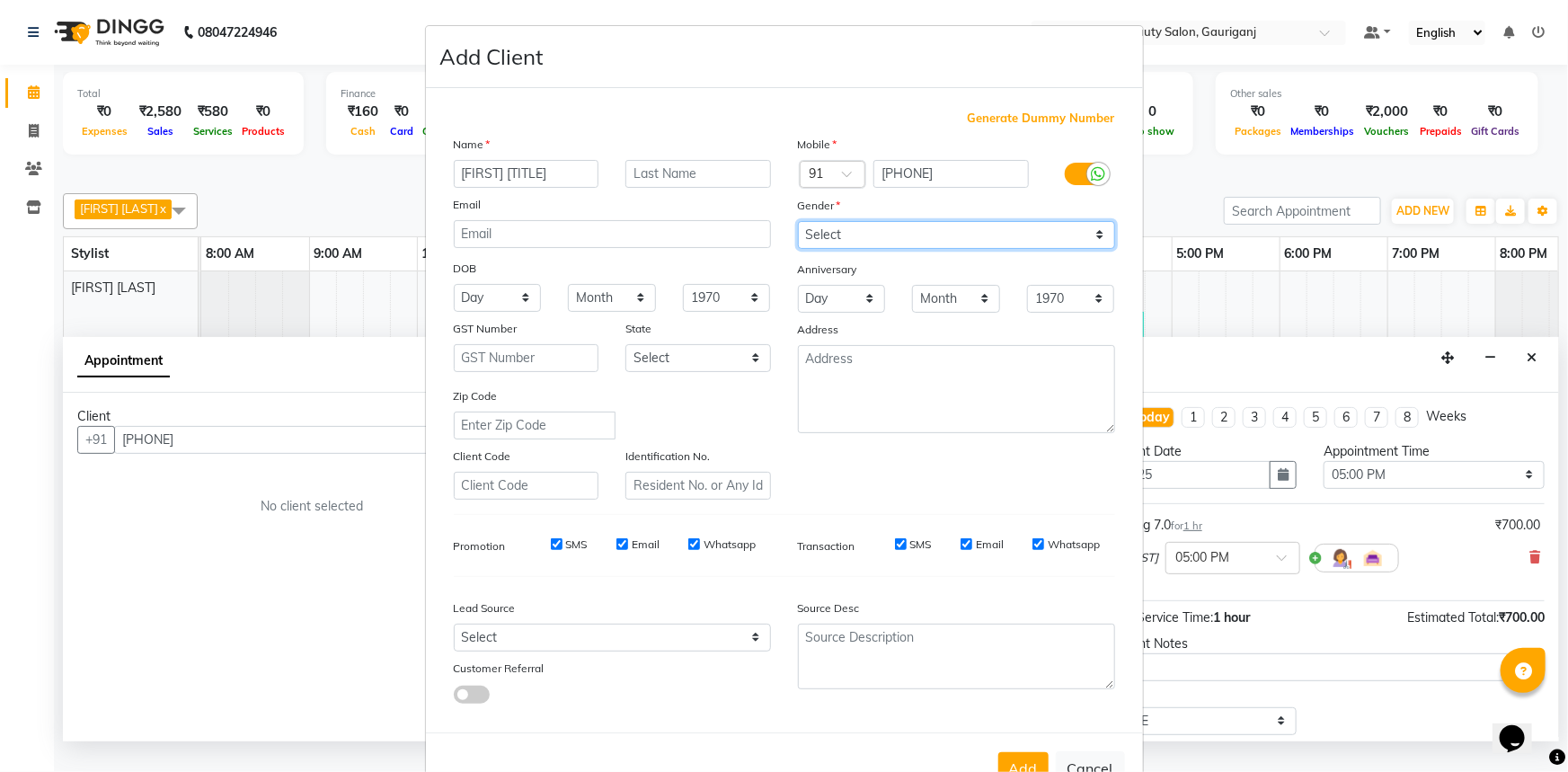 click on "Select Male Female Other Prefer Not To Say" at bounding box center [956, 235] 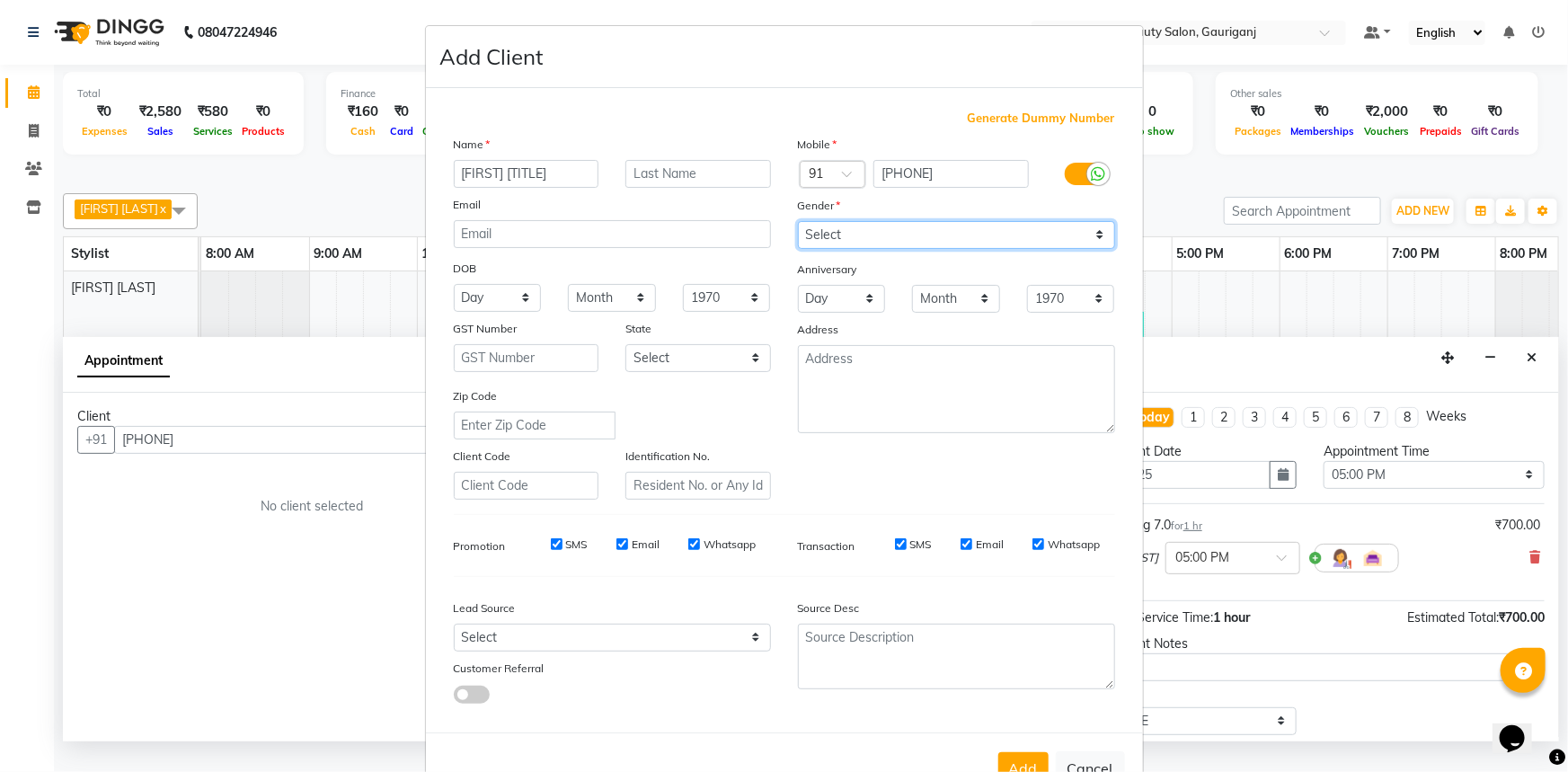 select on "female" 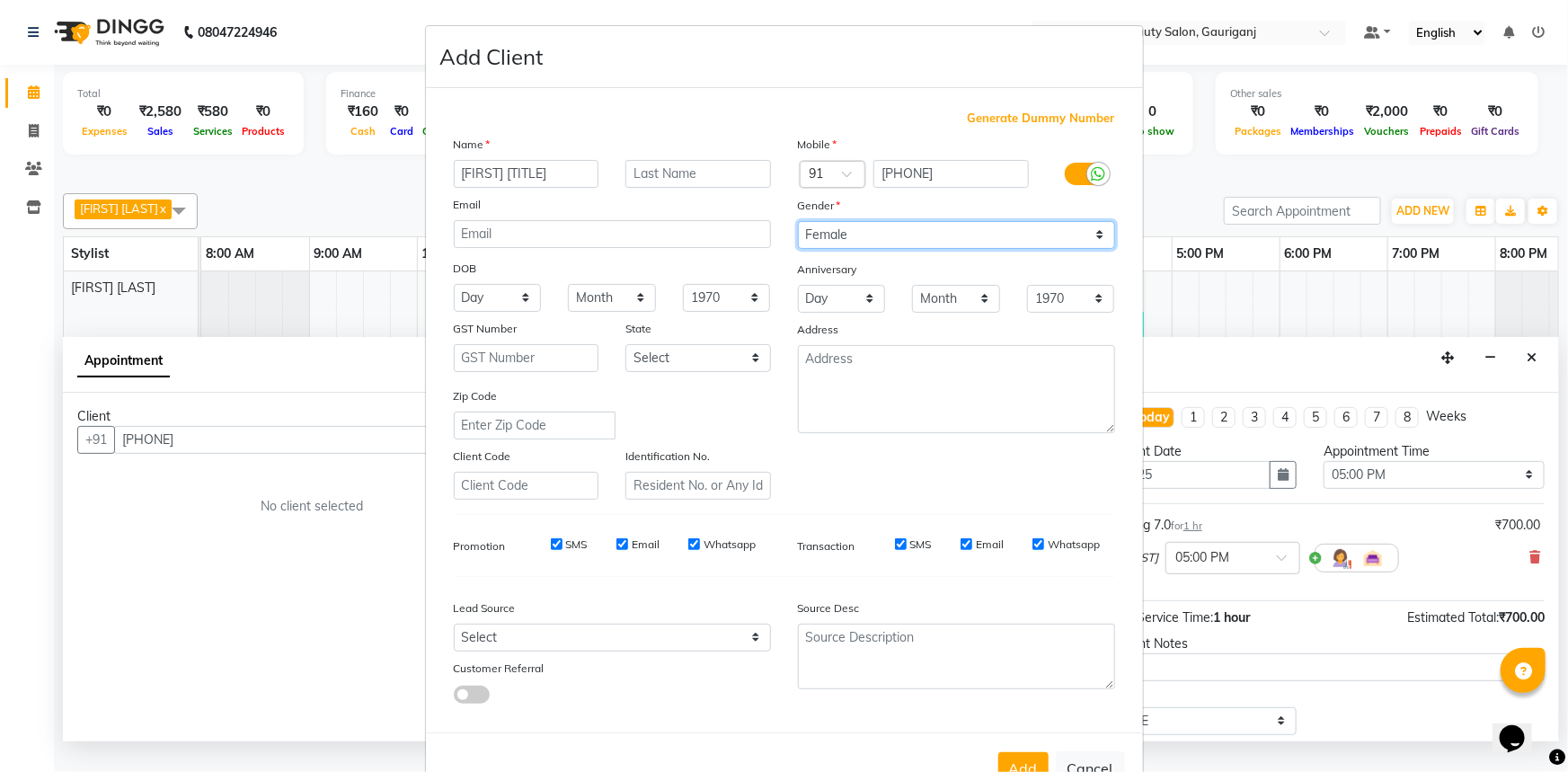 click on "Select Male Female Other Prefer Not To Say" at bounding box center [956, 235] 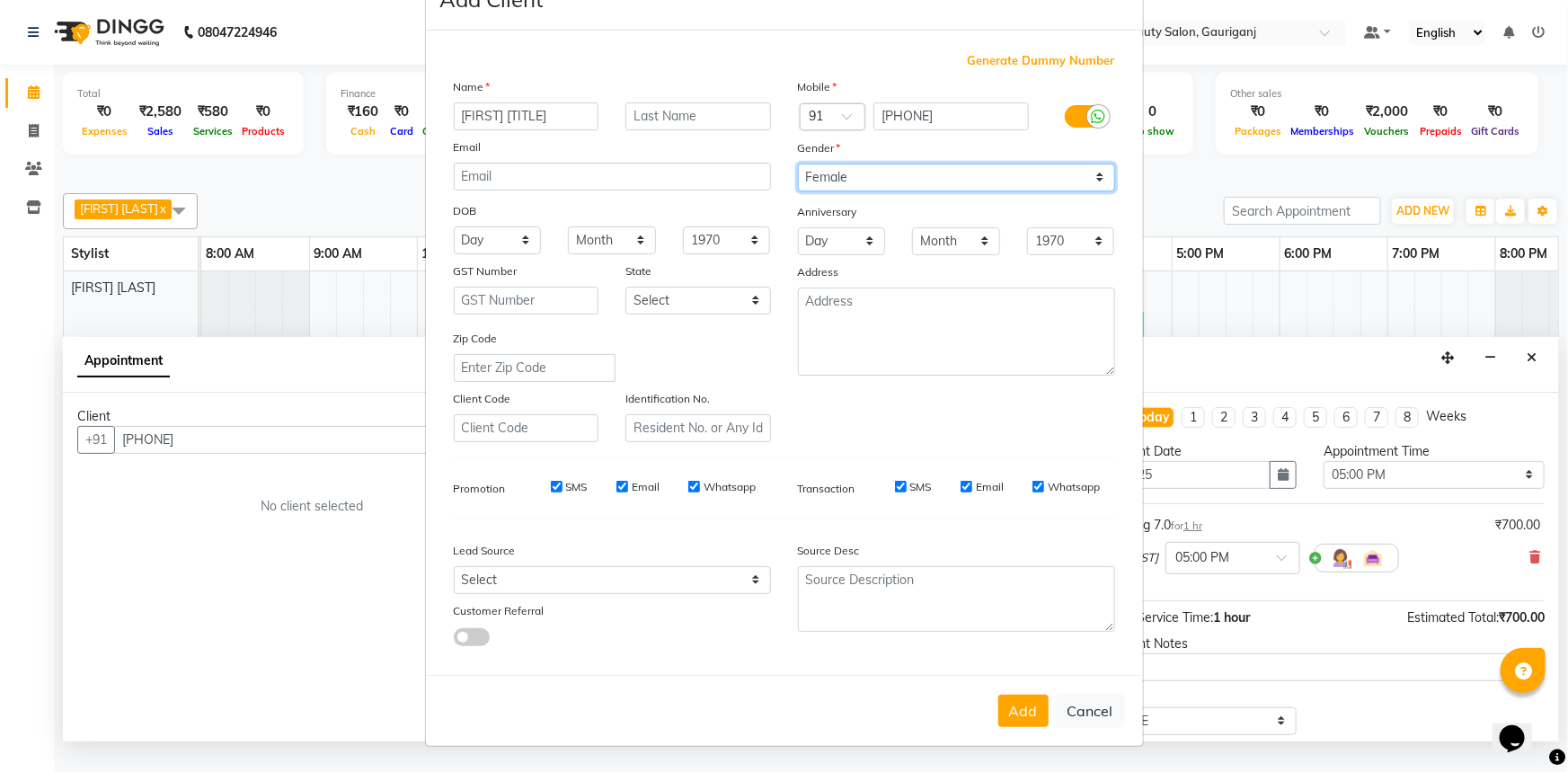 scroll, scrollTop: 63, scrollLeft: 0, axis: vertical 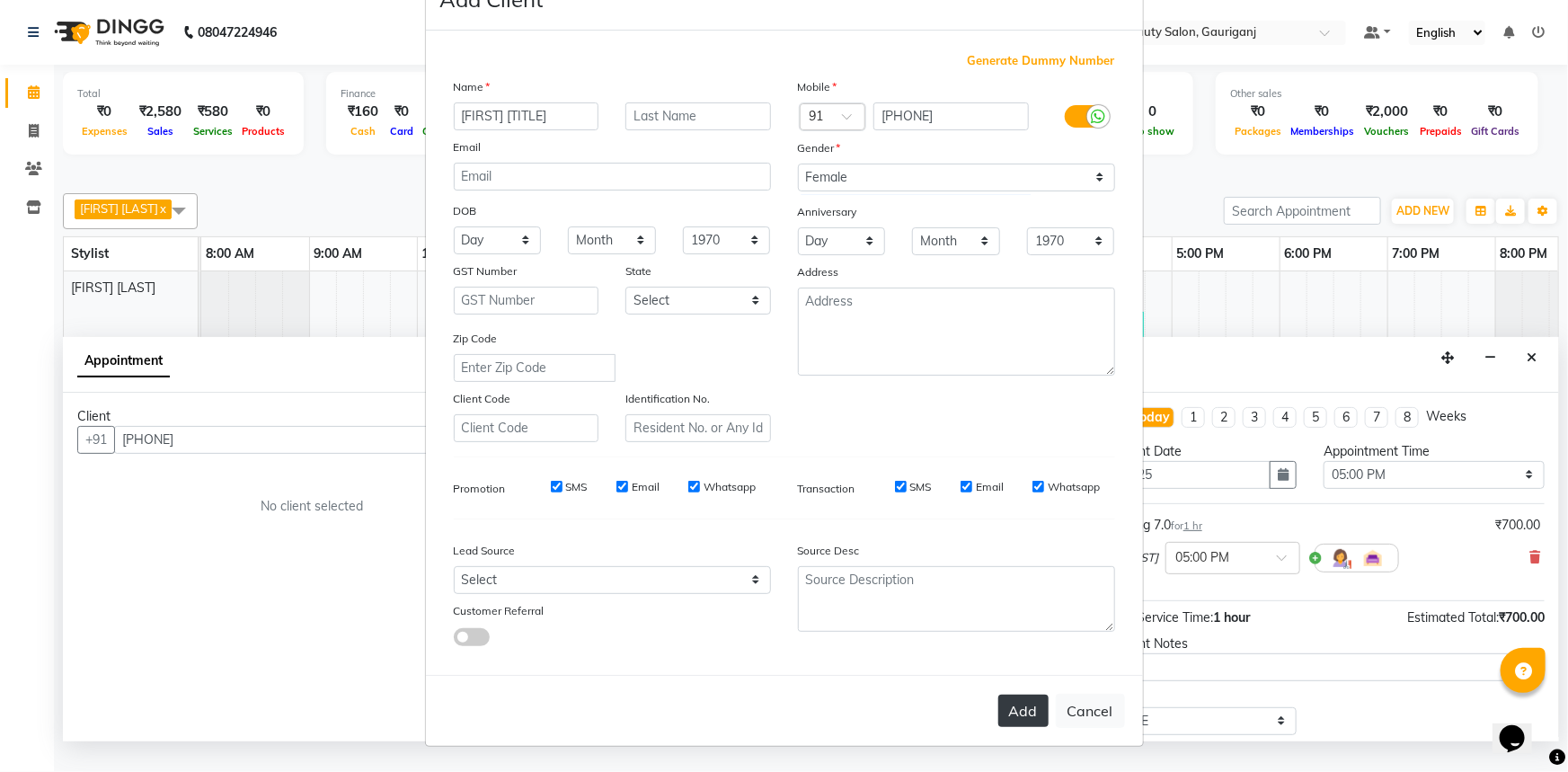 click on "Add" at bounding box center (1023, 711) 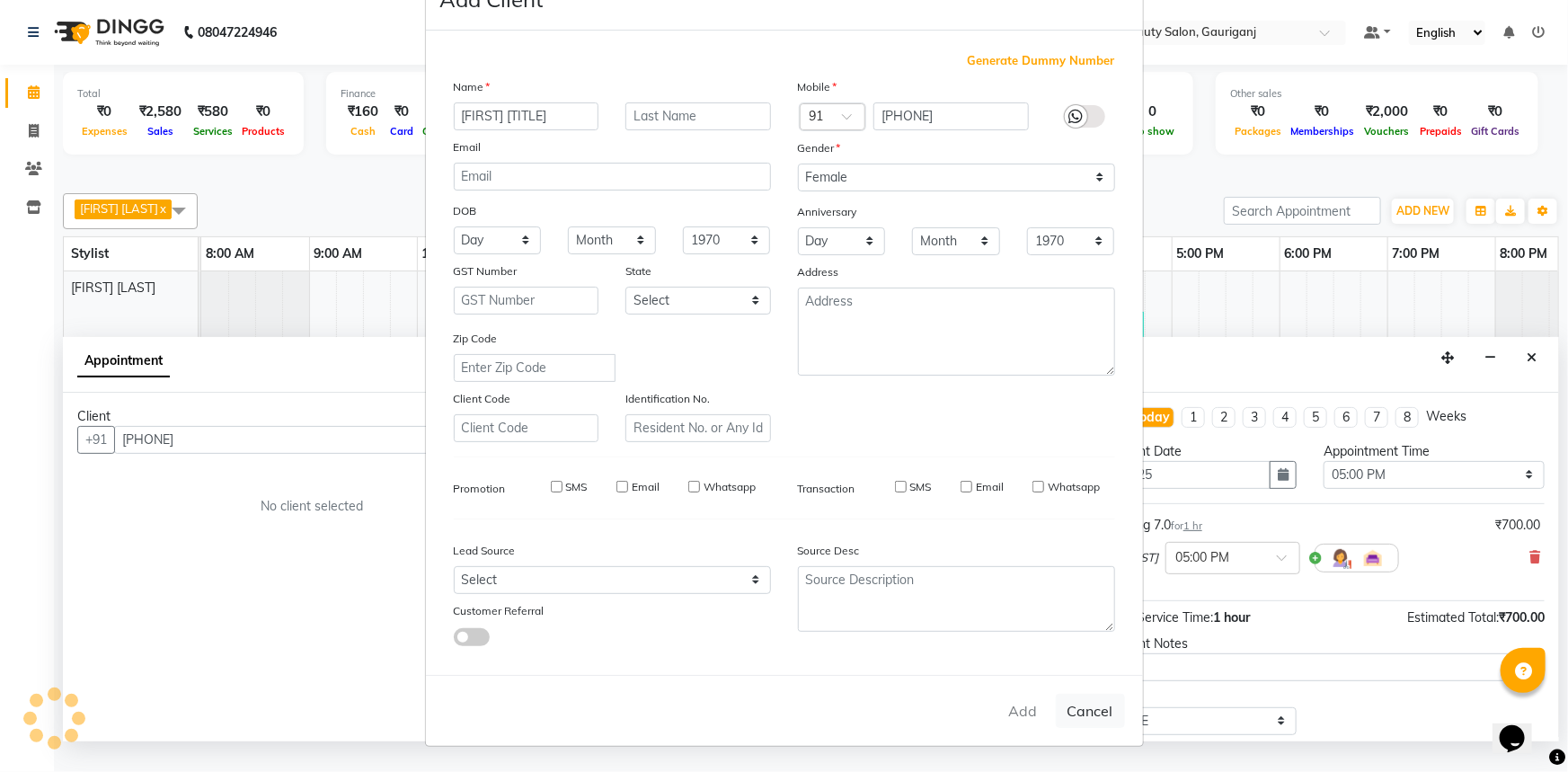 type 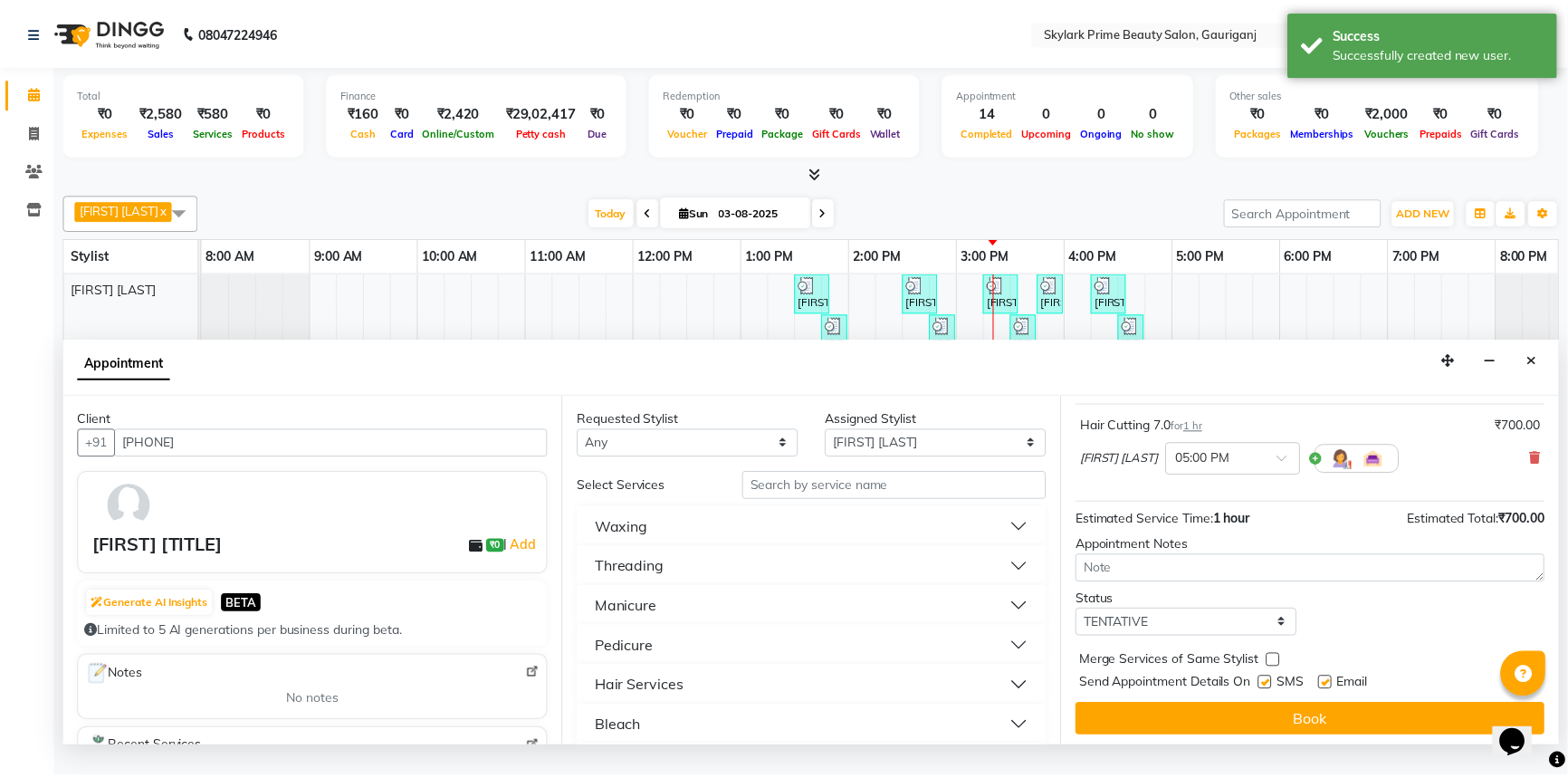 scroll, scrollTop: 107, scrollLeft: 0, axis: vertical 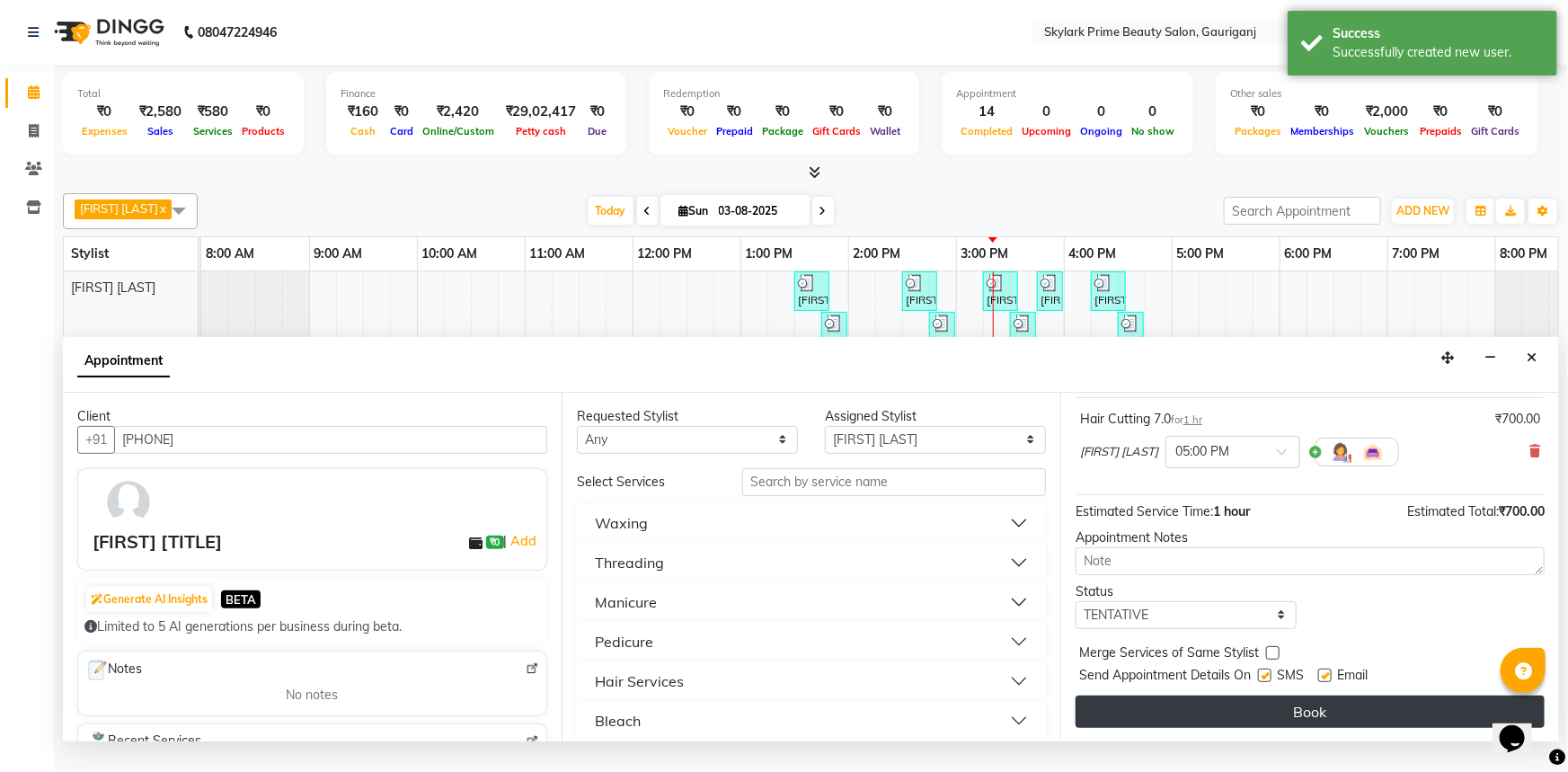 click on "Book" at bounding box center (1310, 712) 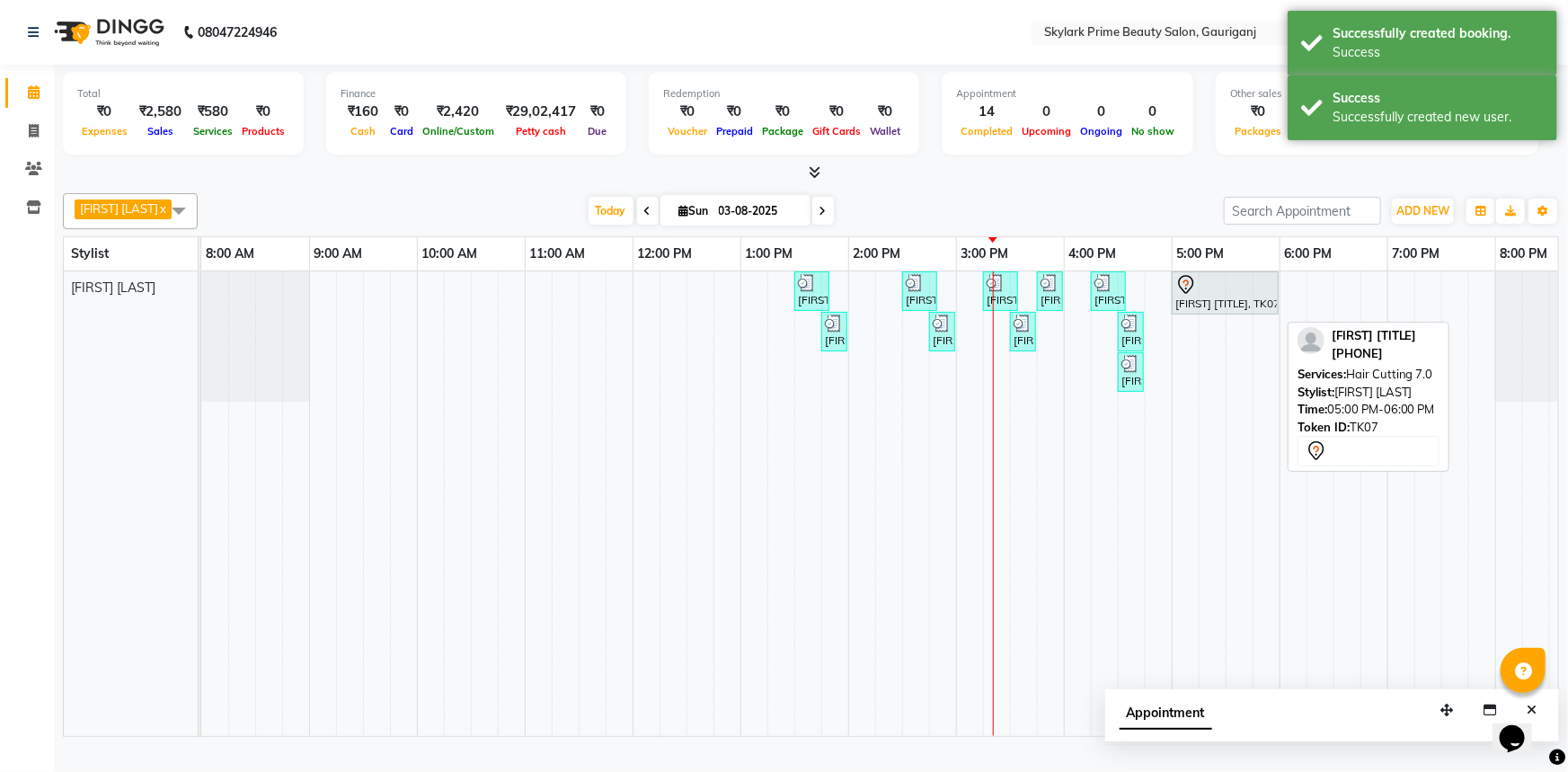 click at bounding box center [1225, 285] 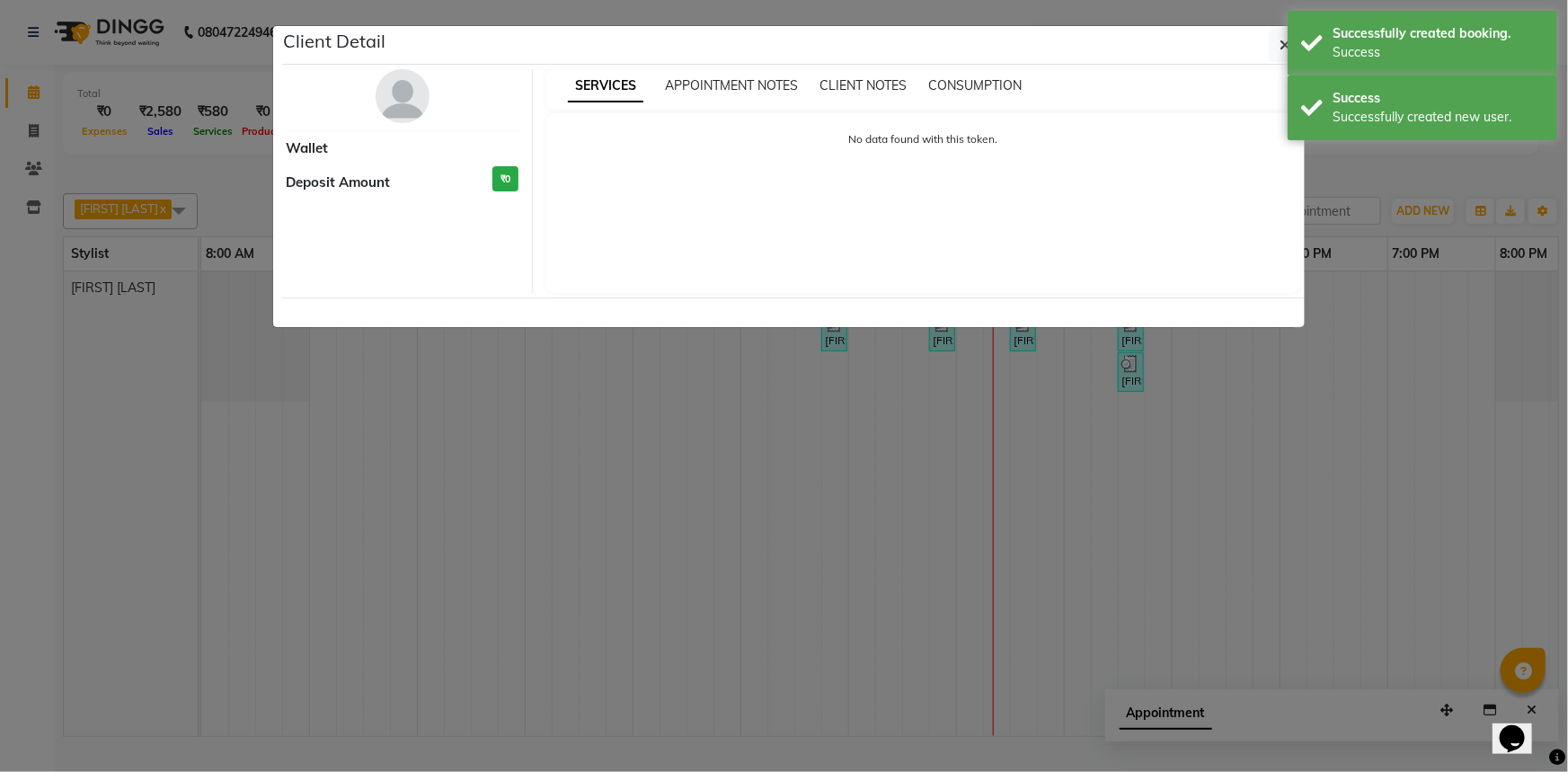 select on "7" 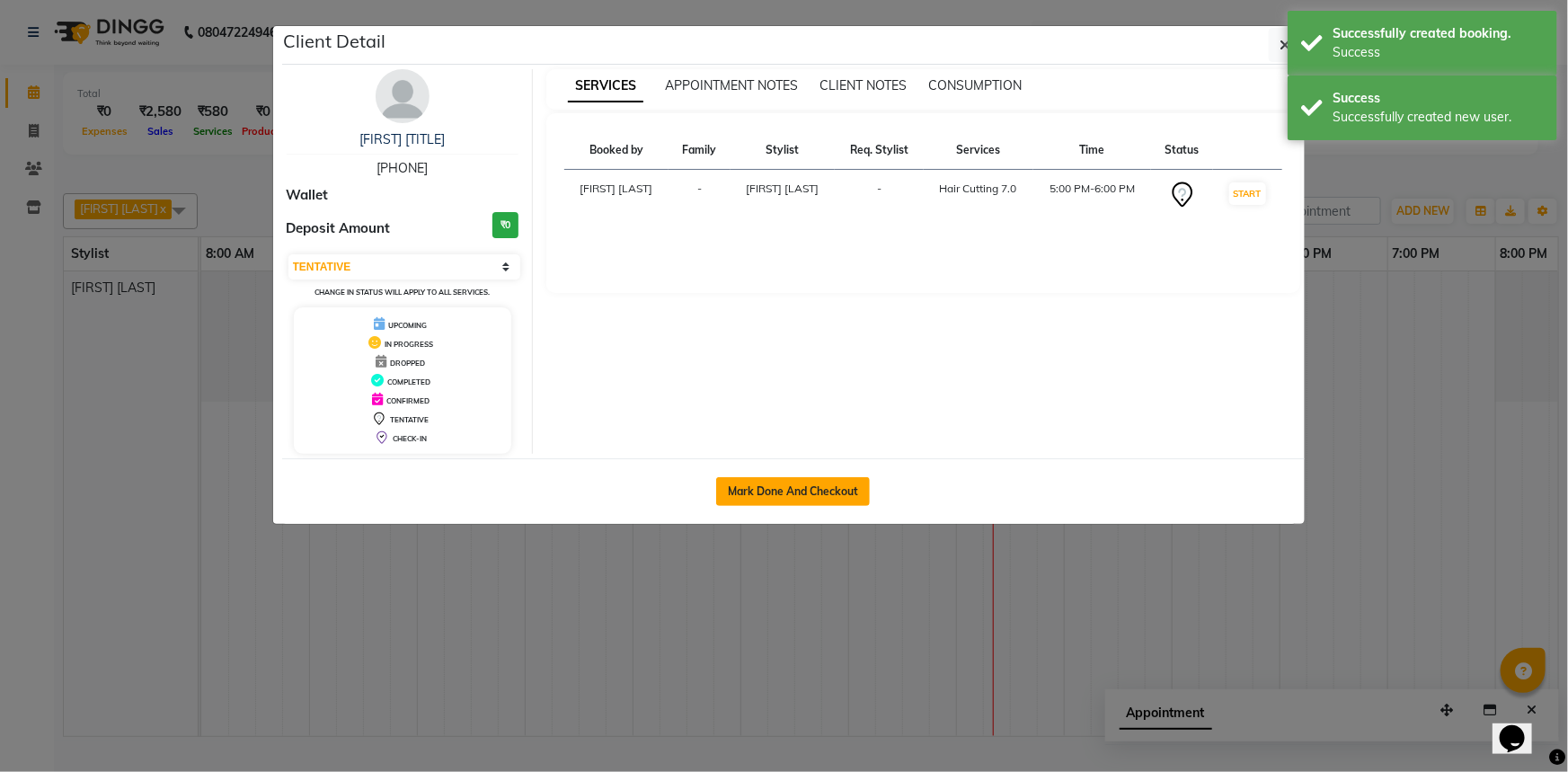 click on "Mark Done And Checkout" 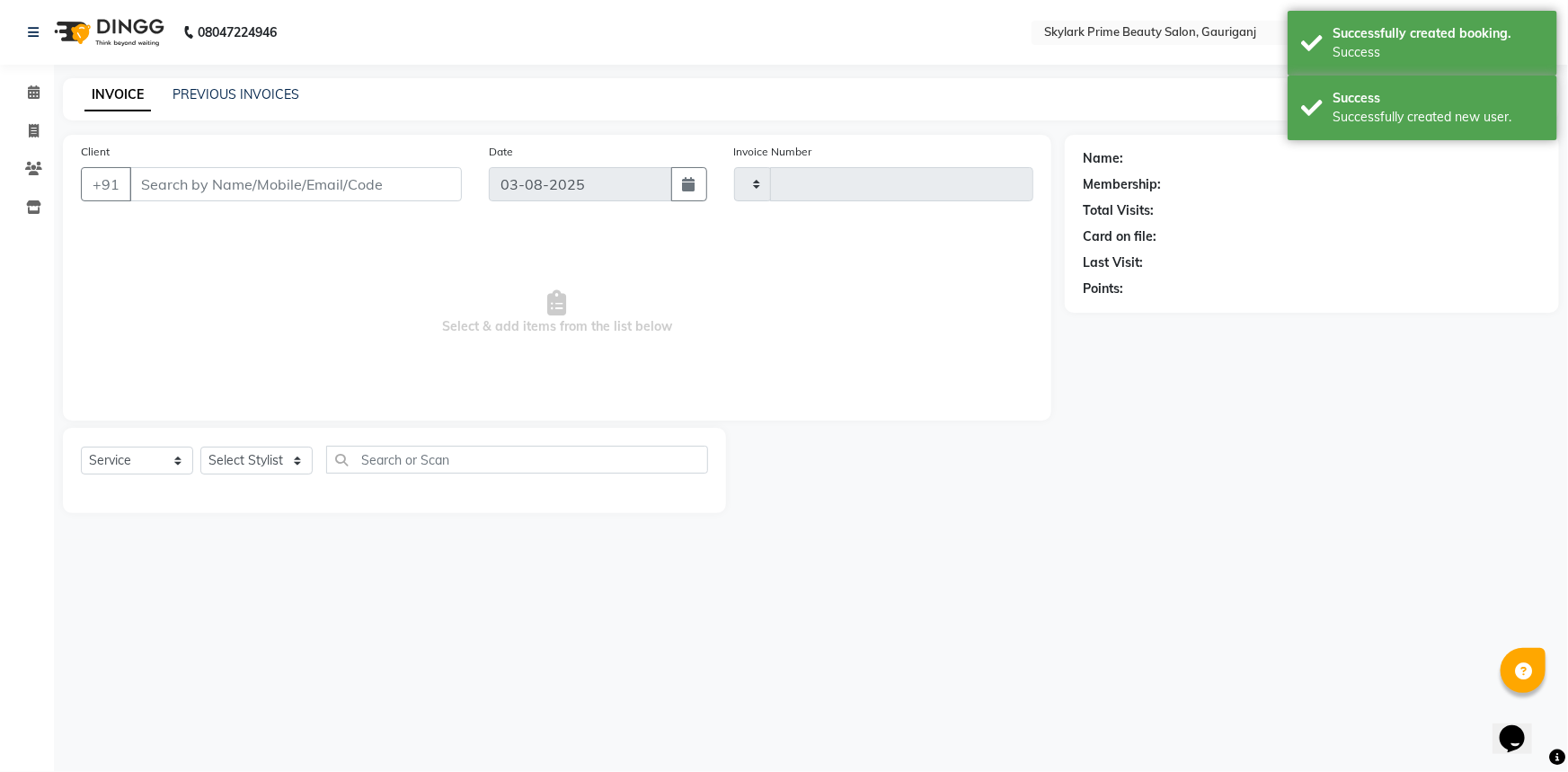 type on "2587" 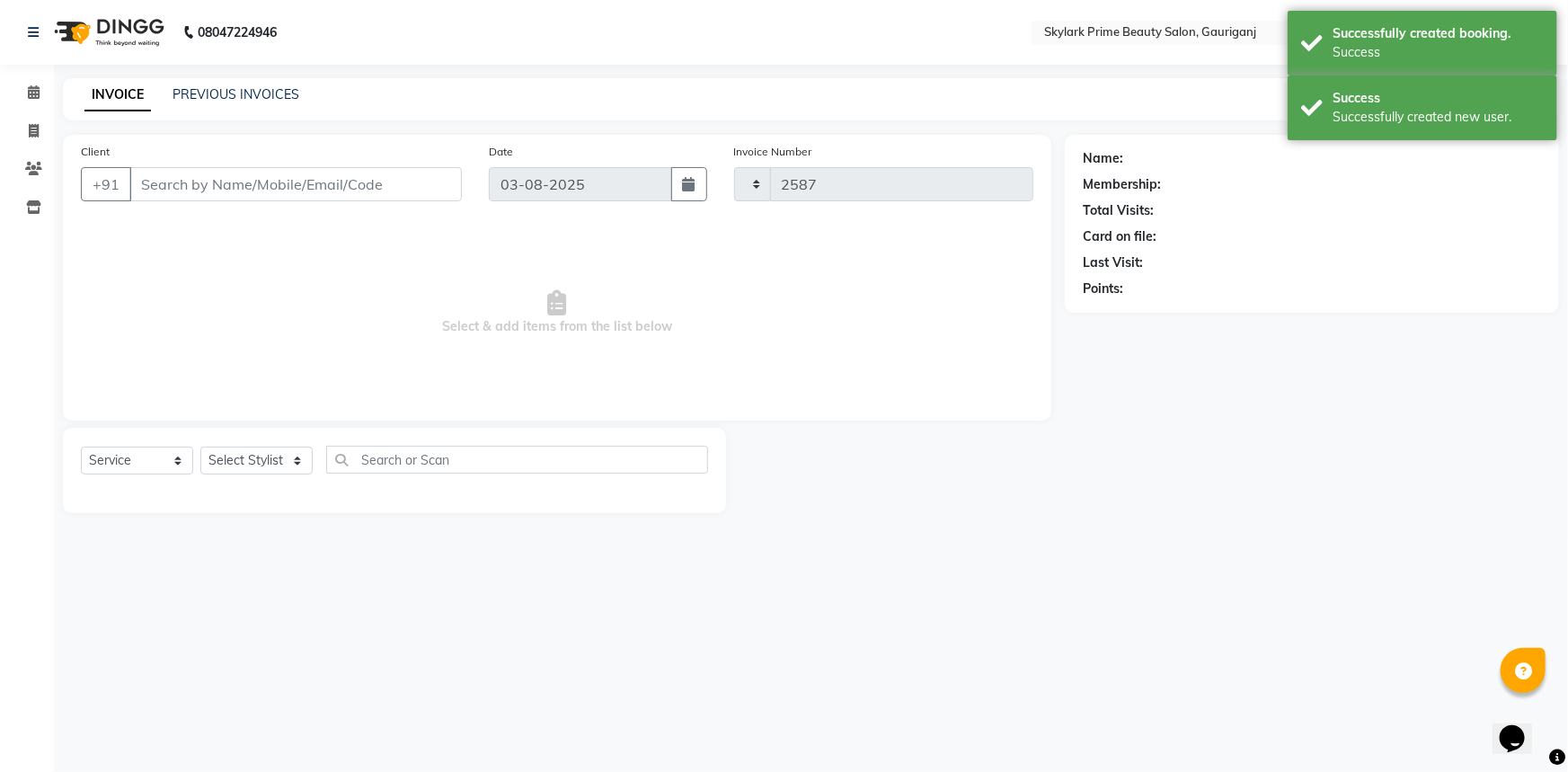 select on "4735" 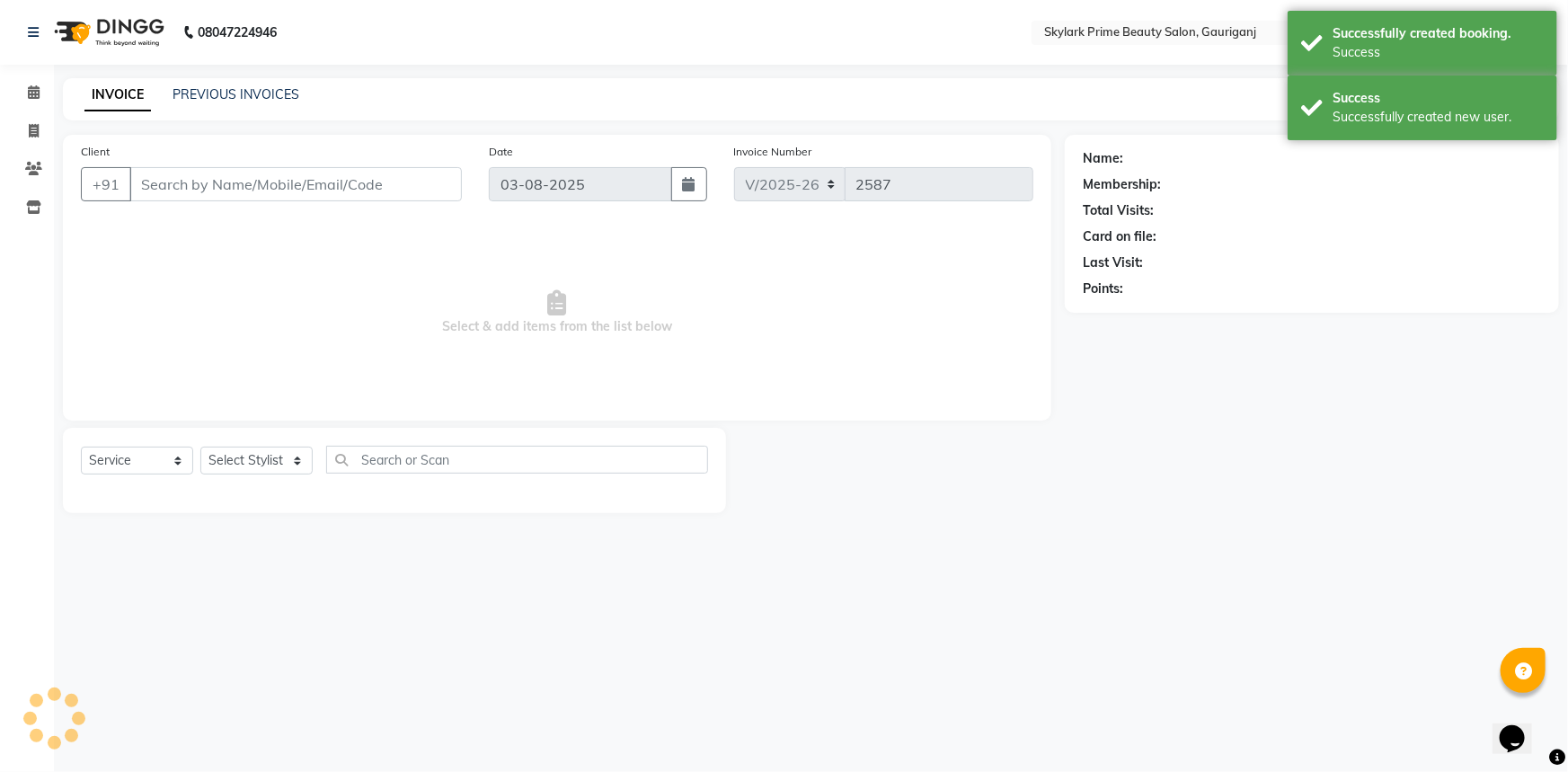 type on "[PHONE]" 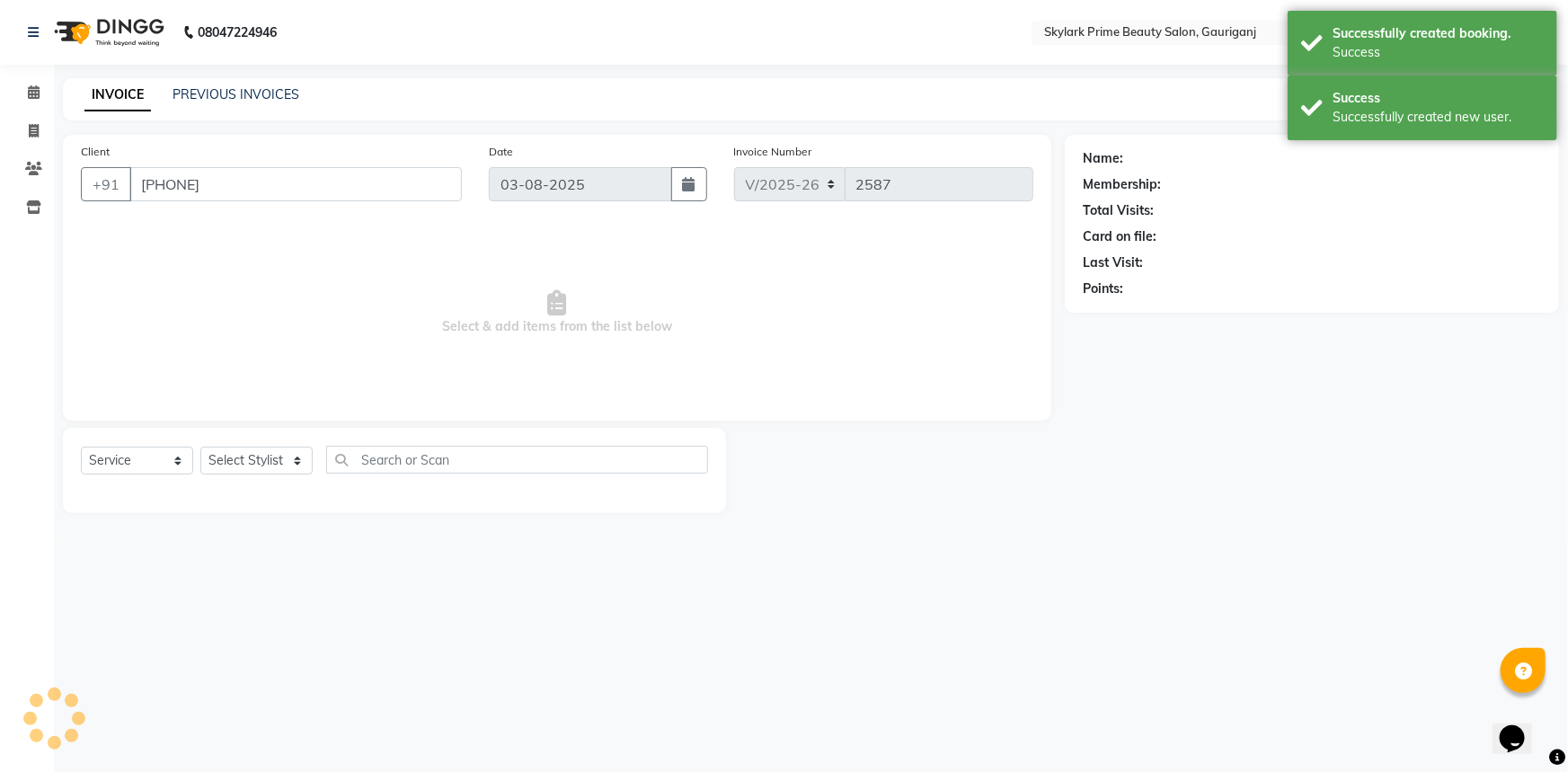 select on "30218" 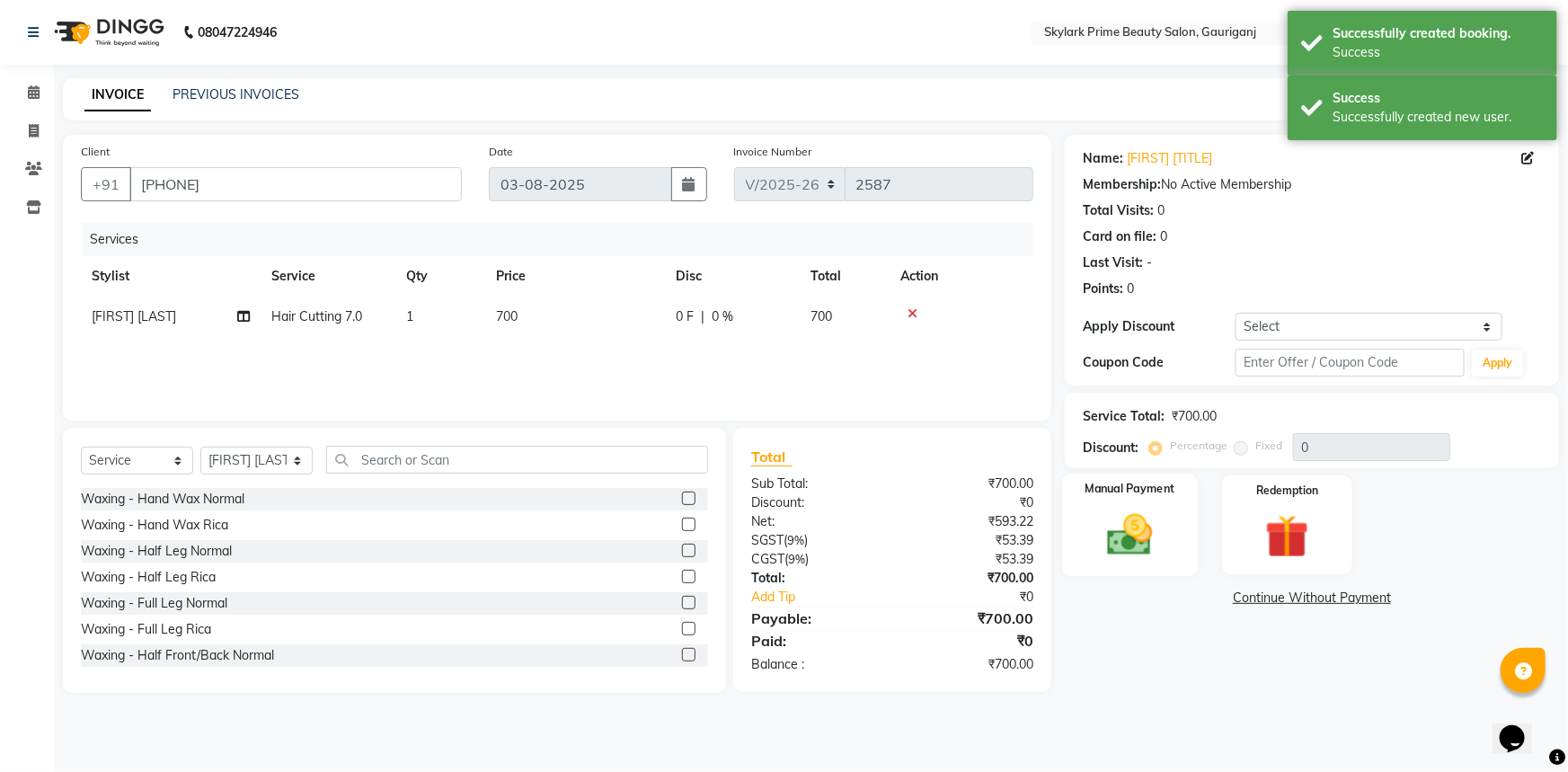 click 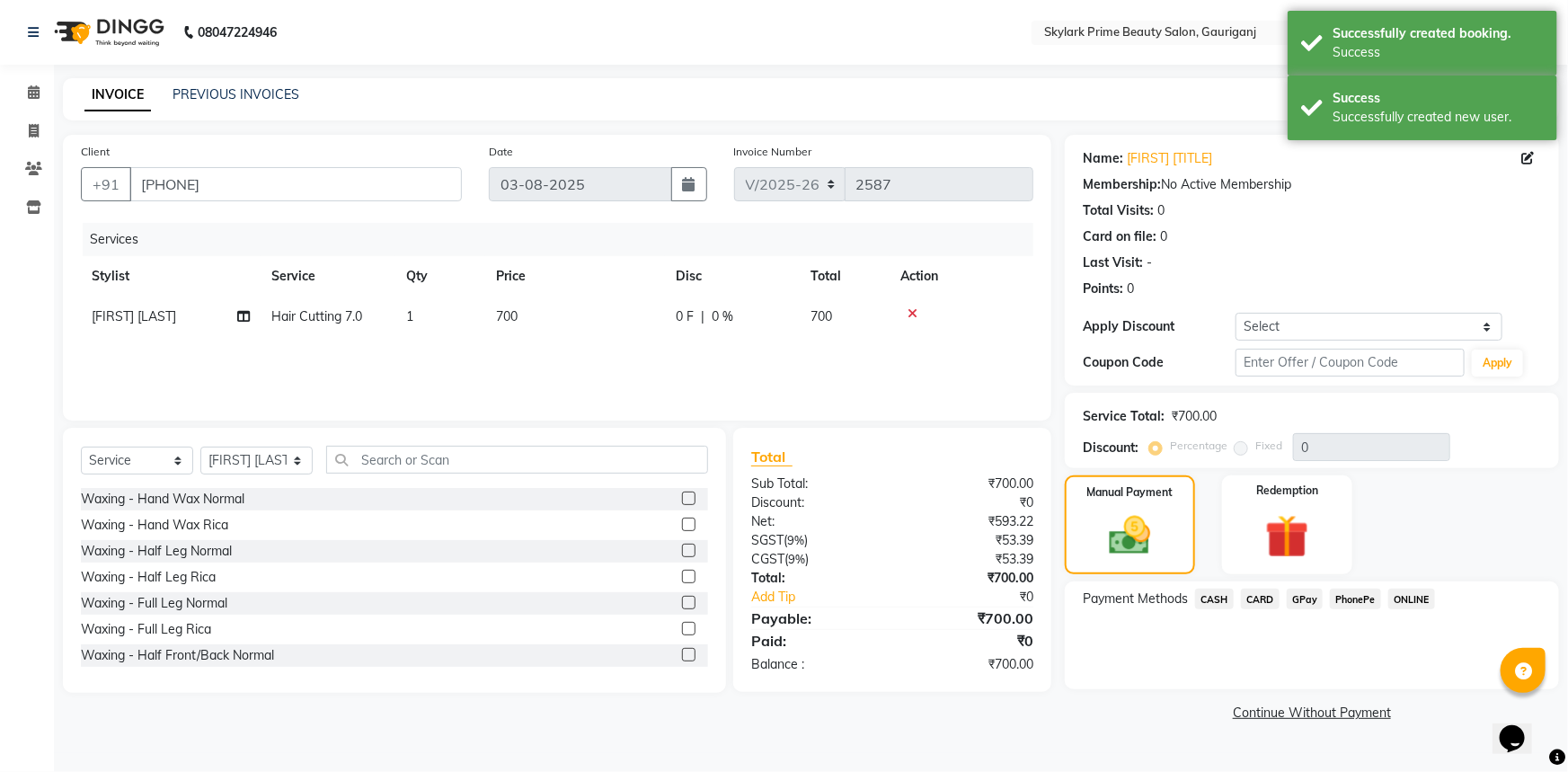 click on "CASH" 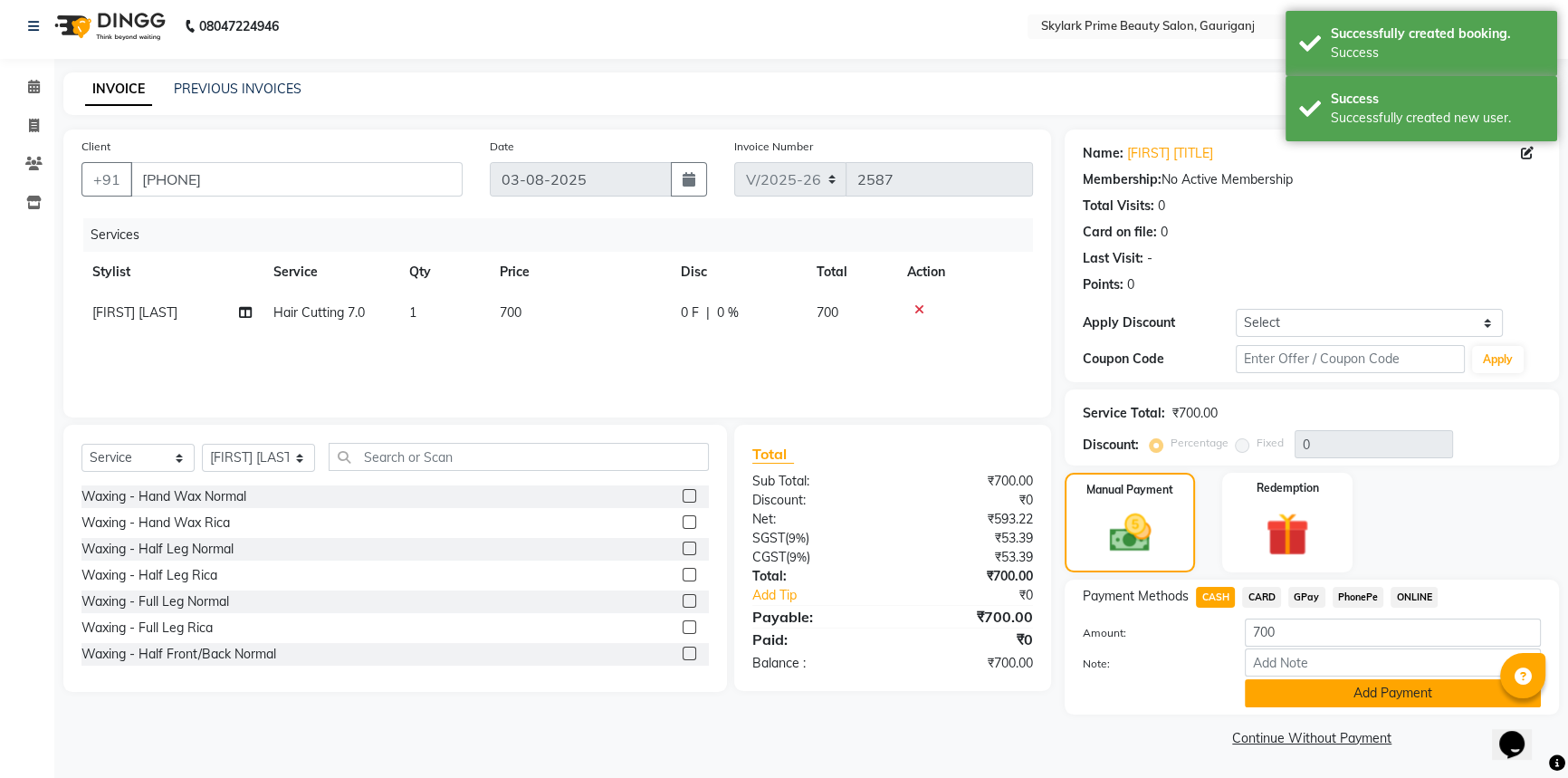 click on "Add Payment" 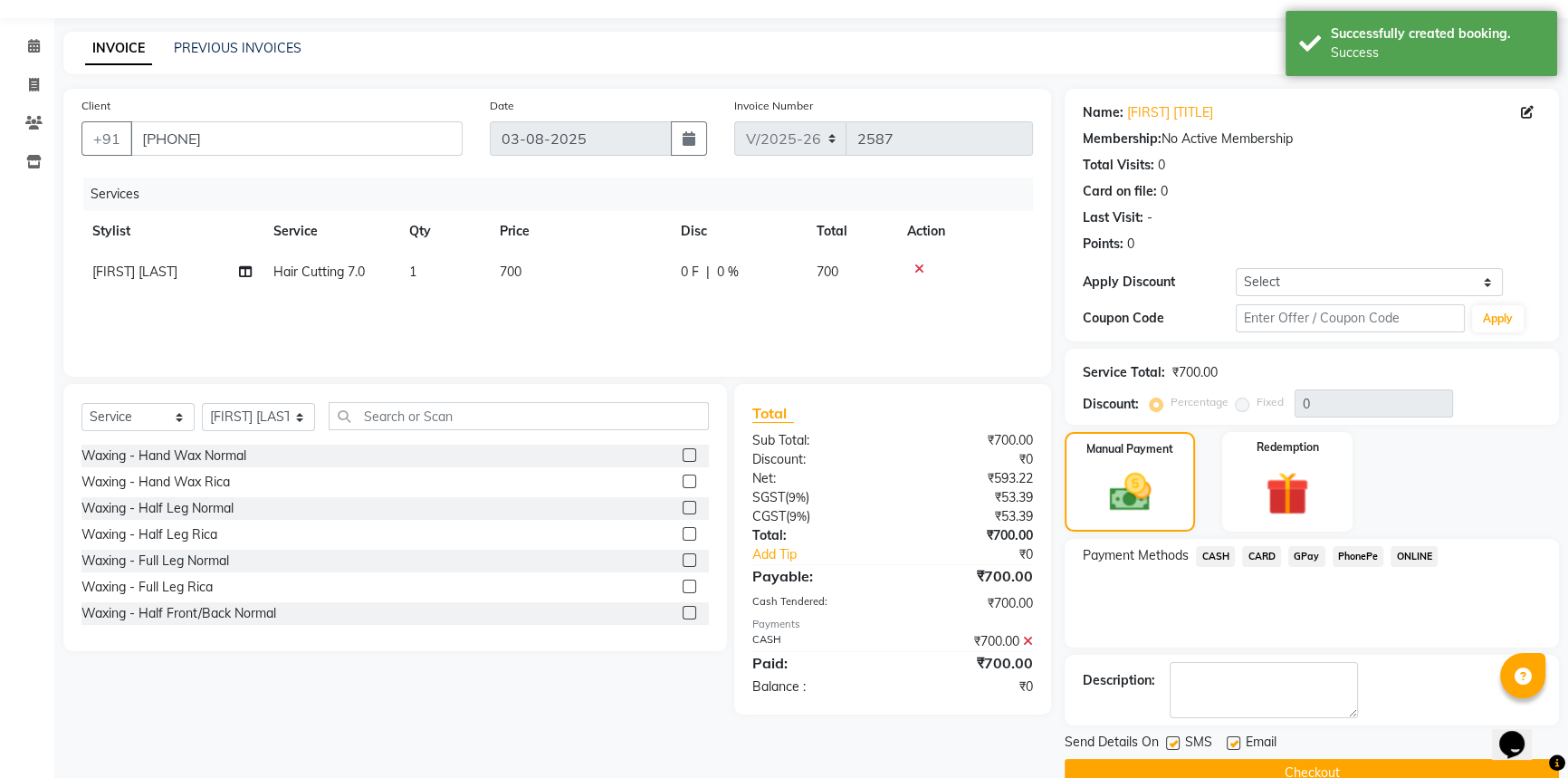 scroll, scrollTop: 82, scrollLeft: 0, axis: vertical 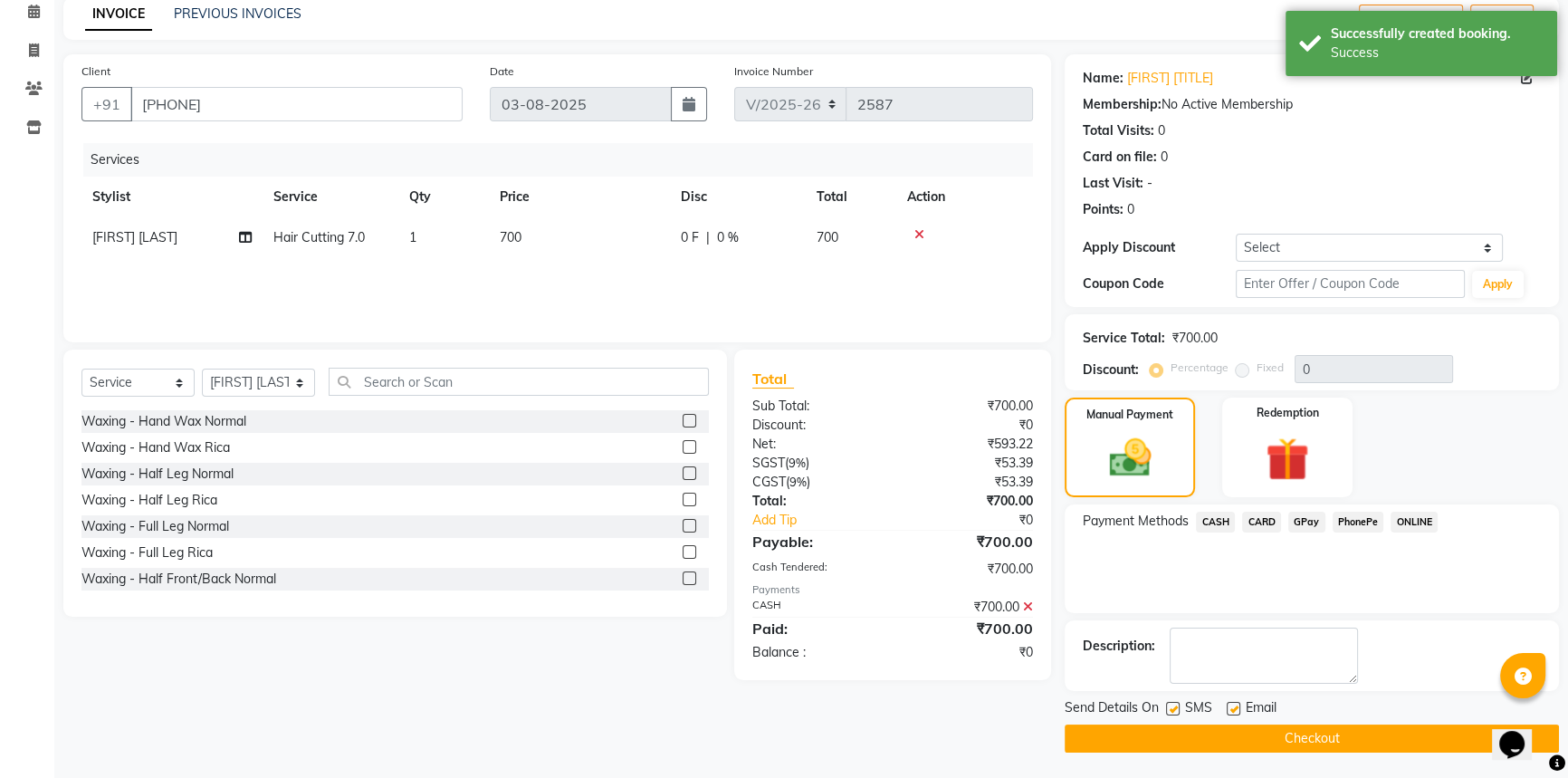 click on "Checkout" 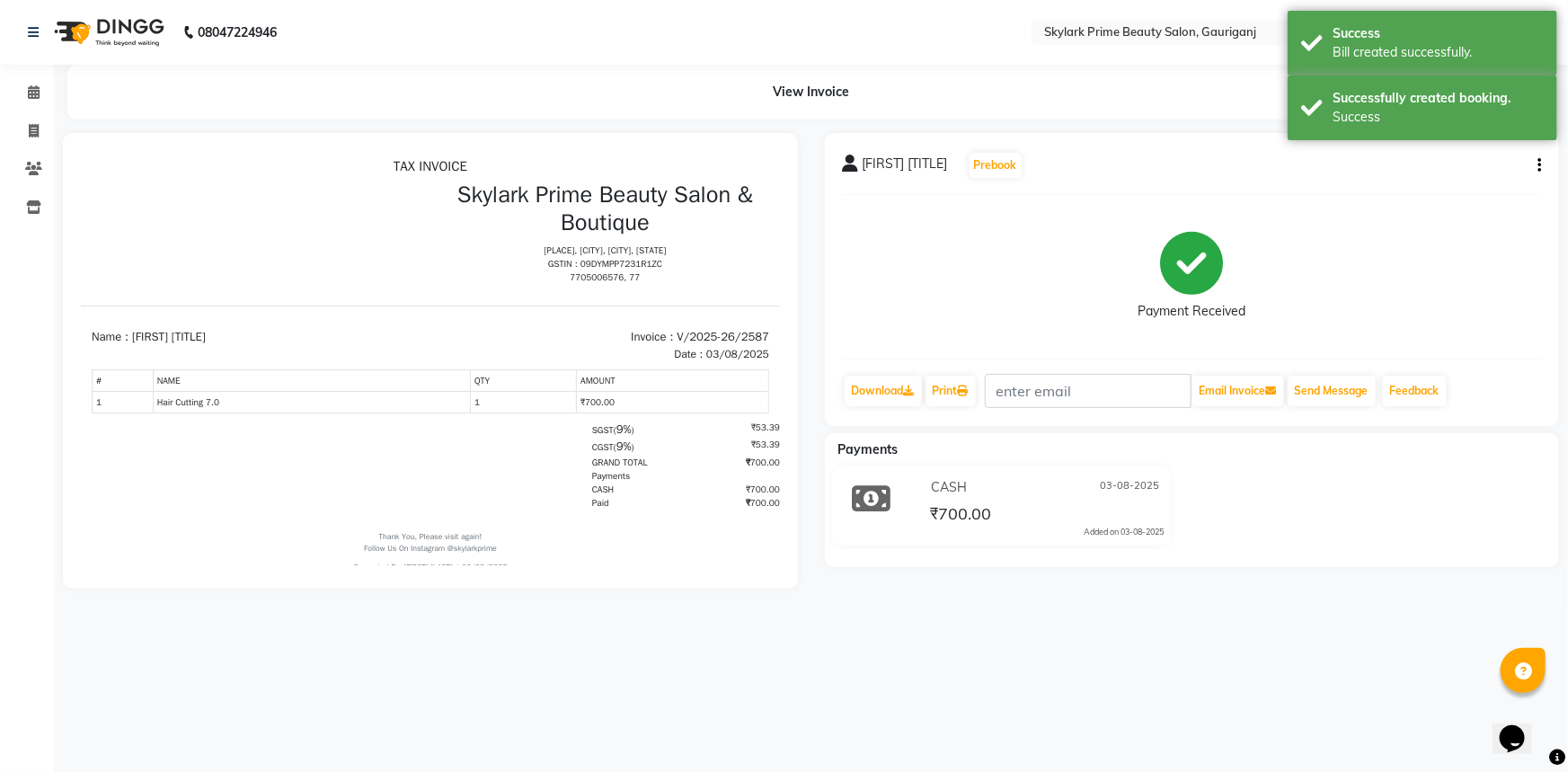 scroll, scrollTop: 0, scrollLeft: 0, axis: both 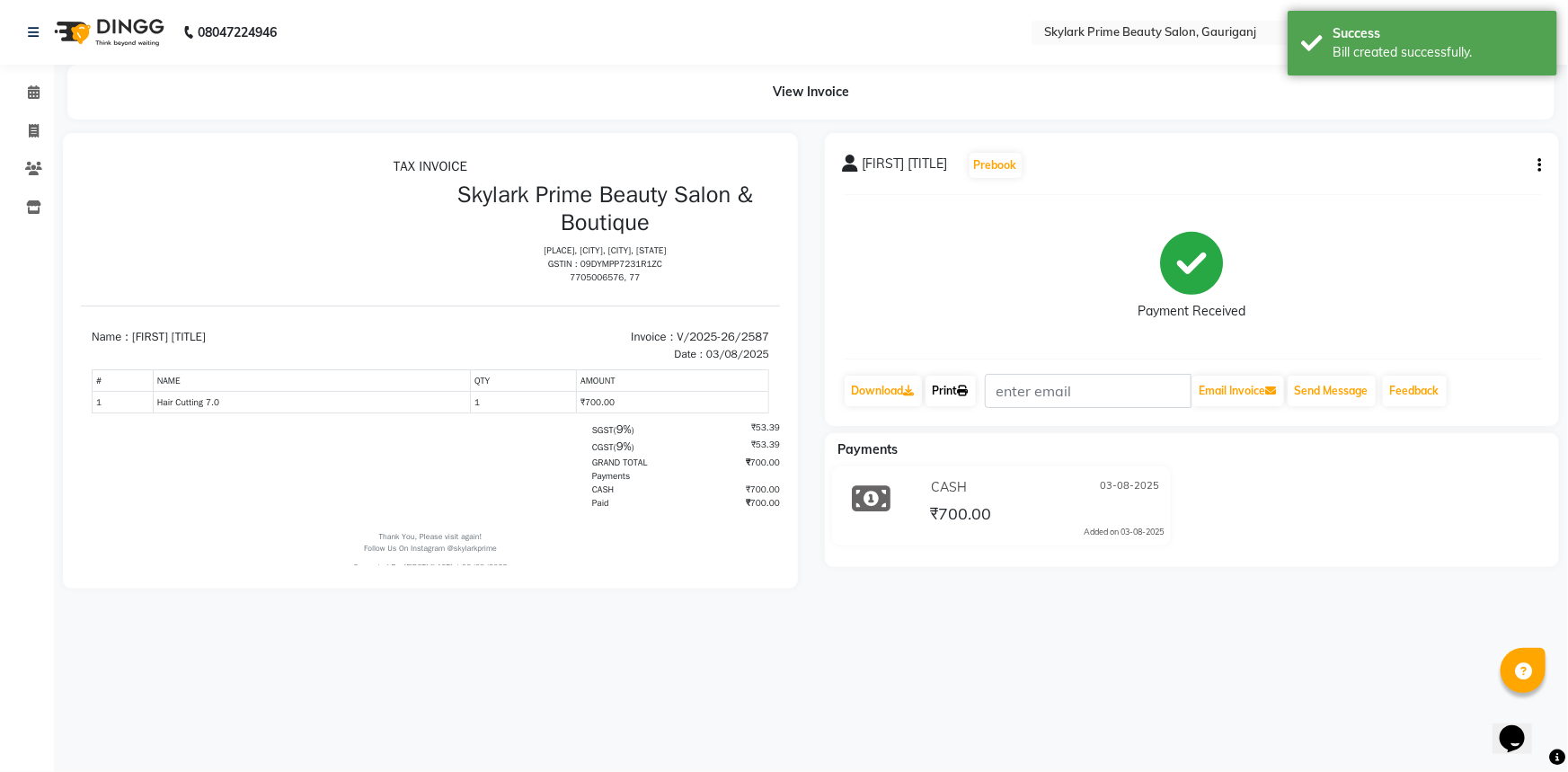 click on "Print" 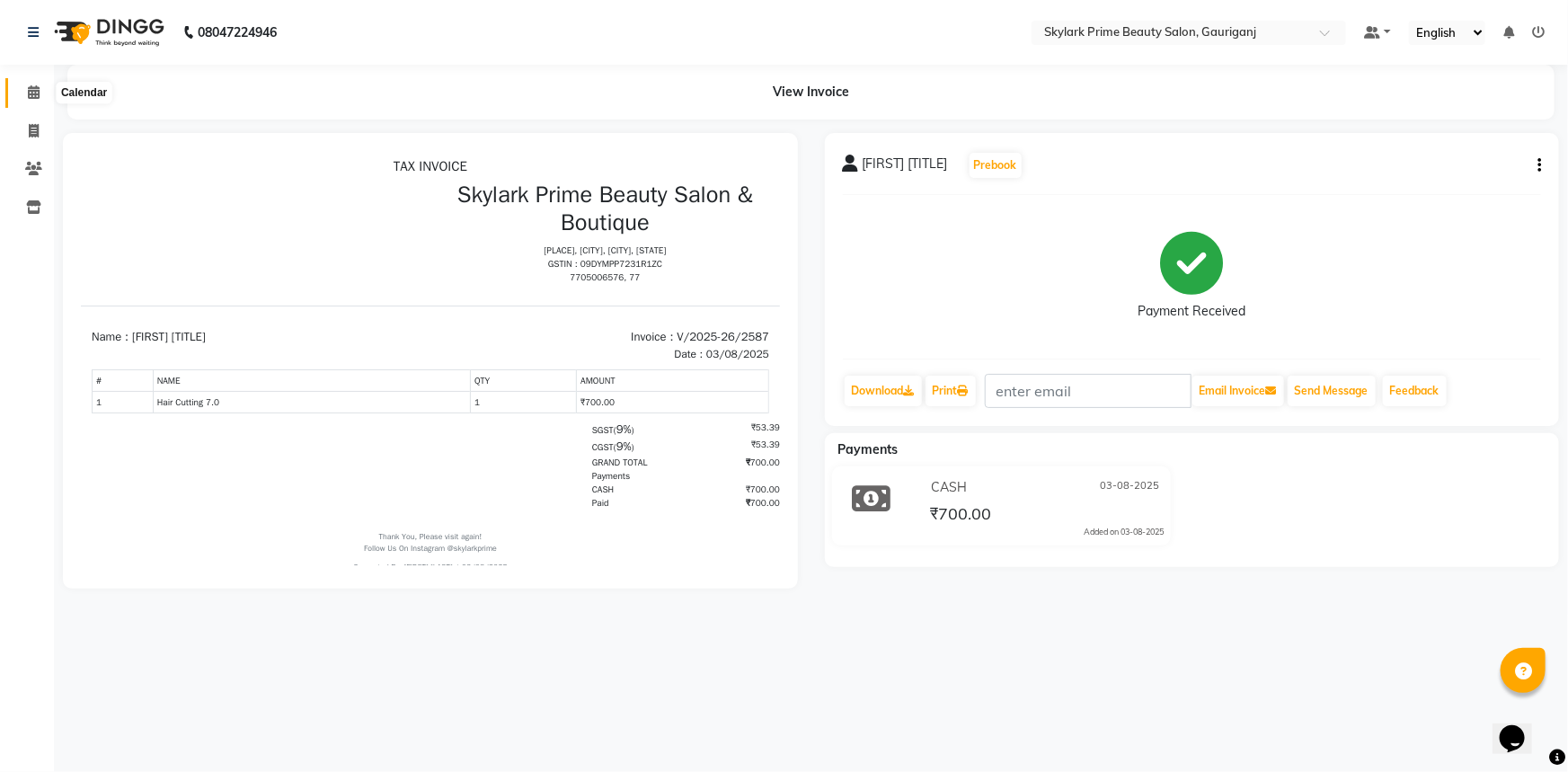 click 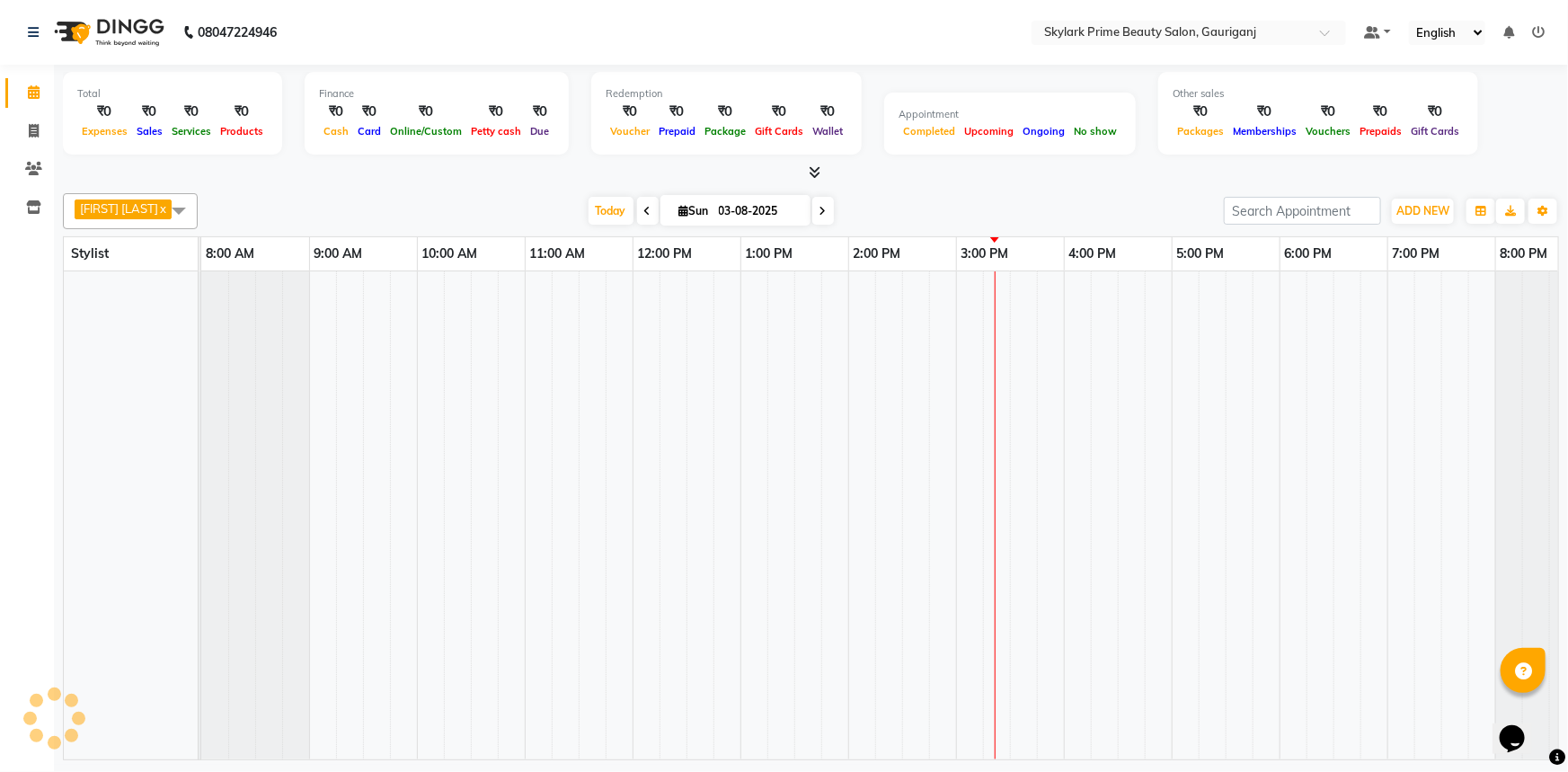 scroll, scrollTop: 0, scrollLeft: 0, axis: both 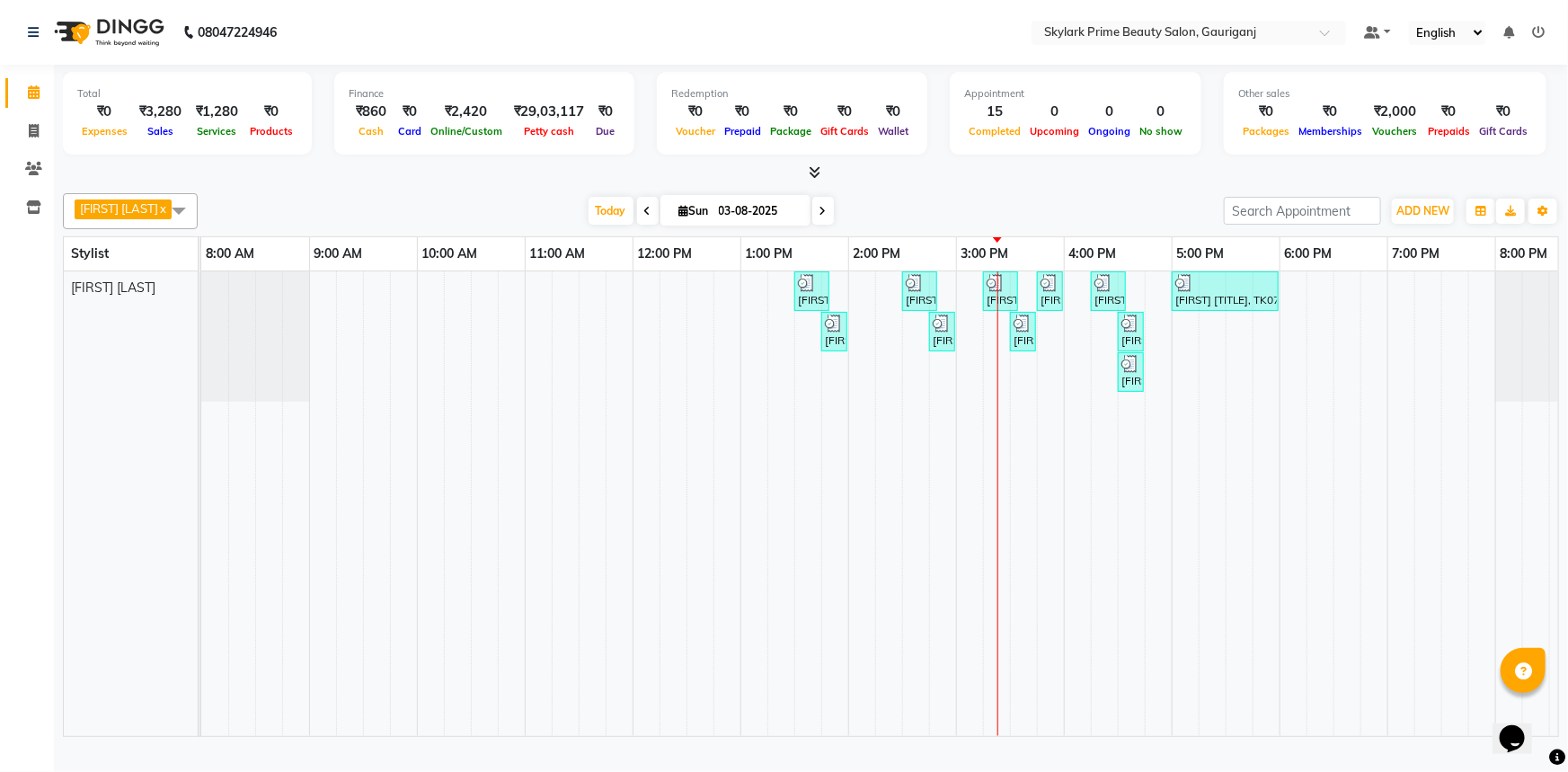 click at bounding box center (1023, 503) 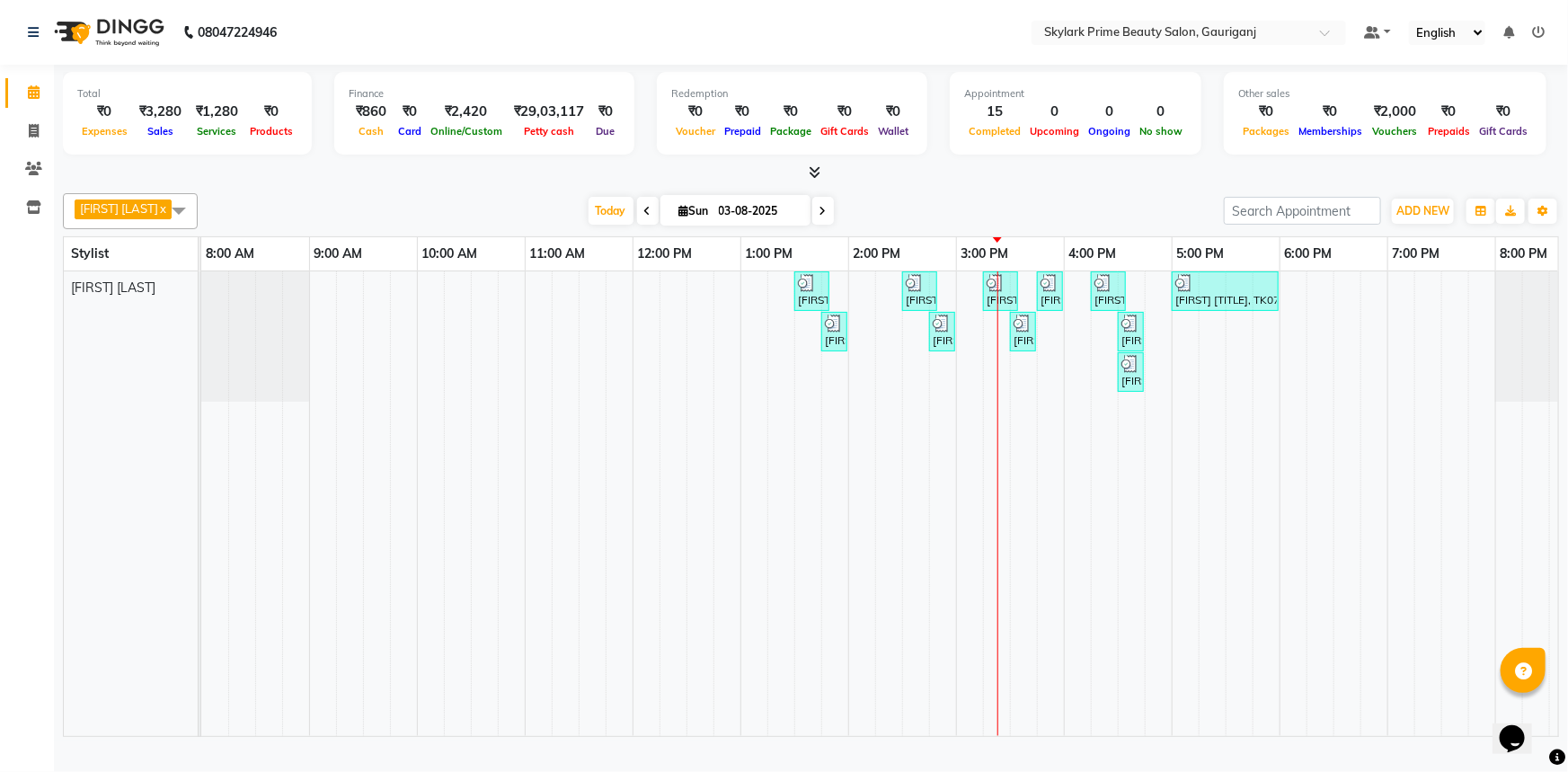 click on "[FIRST] [TITLE], TK04, [TIME]-[TIME], [SERVICE] - [BODY_PART]     [FIRST] [TITLE], TK03, [TIME]-[TIME], [SERVICE] - [BODY_PART]     [FIRST] [TITLE], TK04, [TIME]-[TIME], [SERVICE] - [BODY_PART]     [FIRST] [TITLE], TK04, [TIME]-[TIME], [SERVICE] - [BODY_PART]     [FIRST] [LAST], TK06, [TIME]-[TIME], [SERVICE] - [BODY_PART]     [FIRST] [TITLE], TK07, [TIME]-[TIME], [SERVICE] [PRICE]     [FIRST] [TITLE], TK01, [TIME]-[TIME], [SERVICE] - [BODY_PART]     [FIRST] [TITLE], TK03, [TIME]-[TIME], [SERVICE] - [BODY_PART]     [FIRST] [TITLE], TK04, [TIME]-[TIME], [SERVICE] - [BODY_PART]     [FIRST] [LAST], TK06, [TIME]-[TIME], [SERVICE] - [BODY_PART]     [FIRST] [LAST], TK06, [TIME]-[TIME], [SERVICE] - [BODY_PART]" at bounding box center [902, 503] 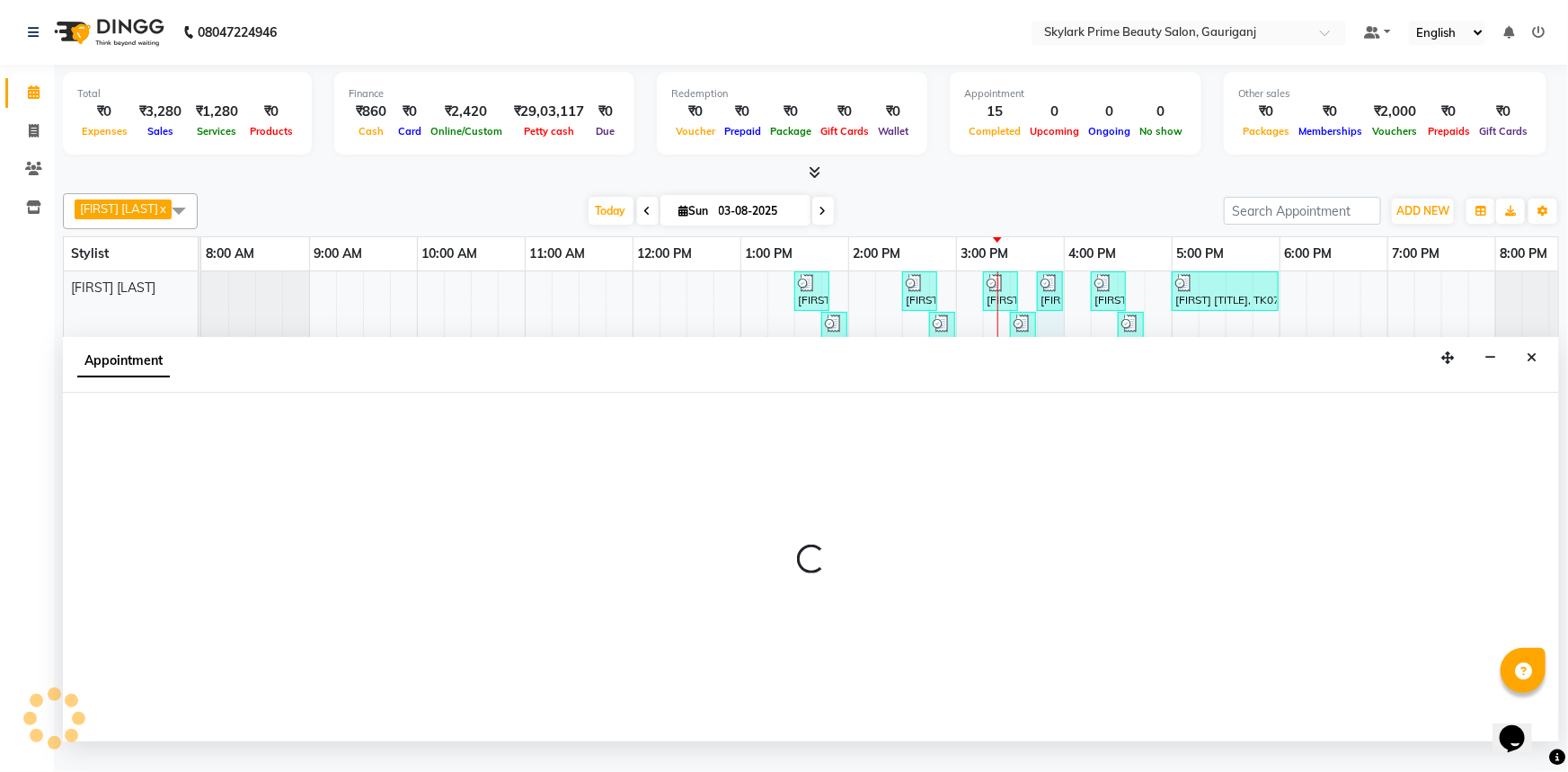 select on "30218" 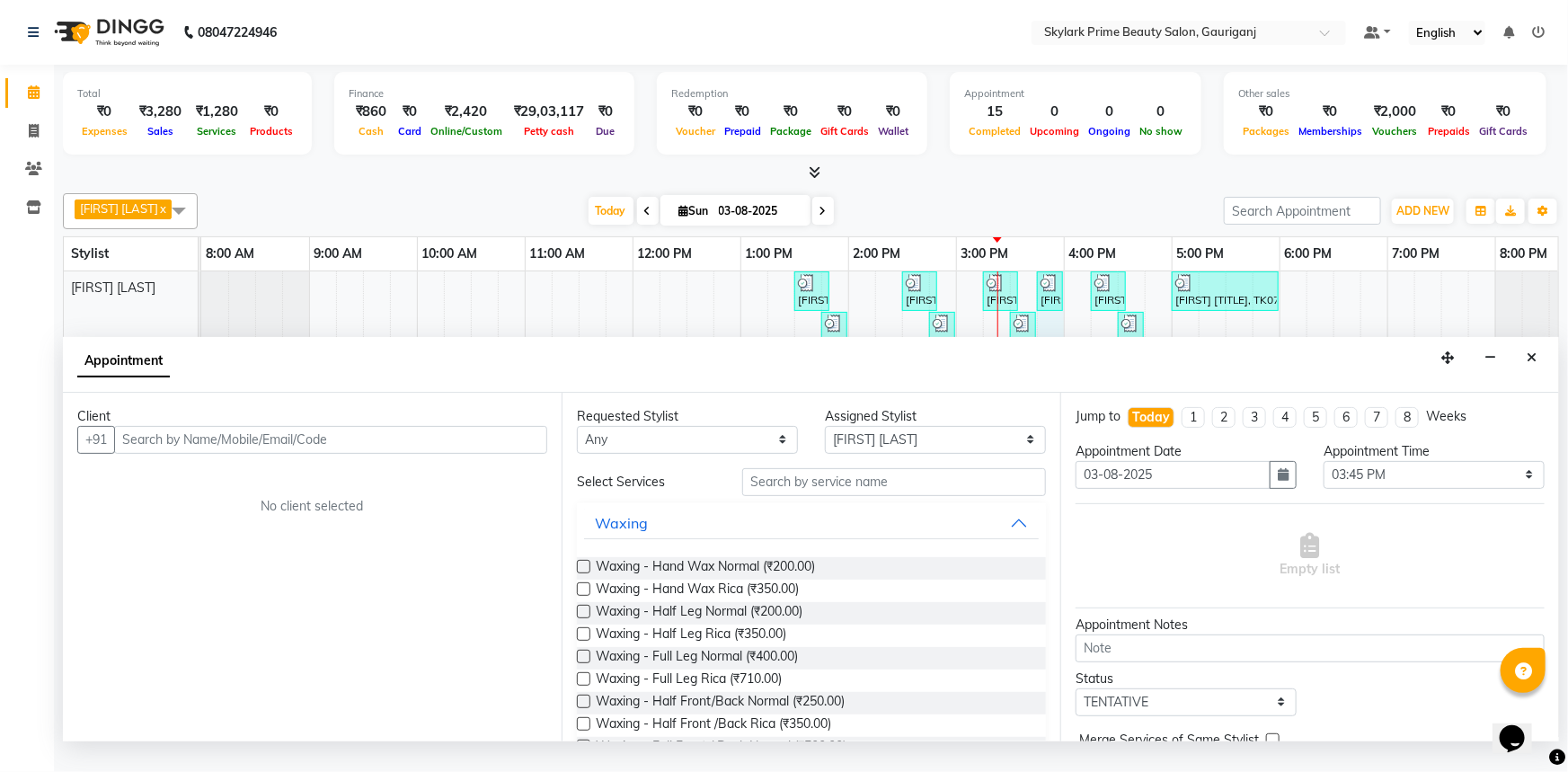 click at bounding box center [331, 439] 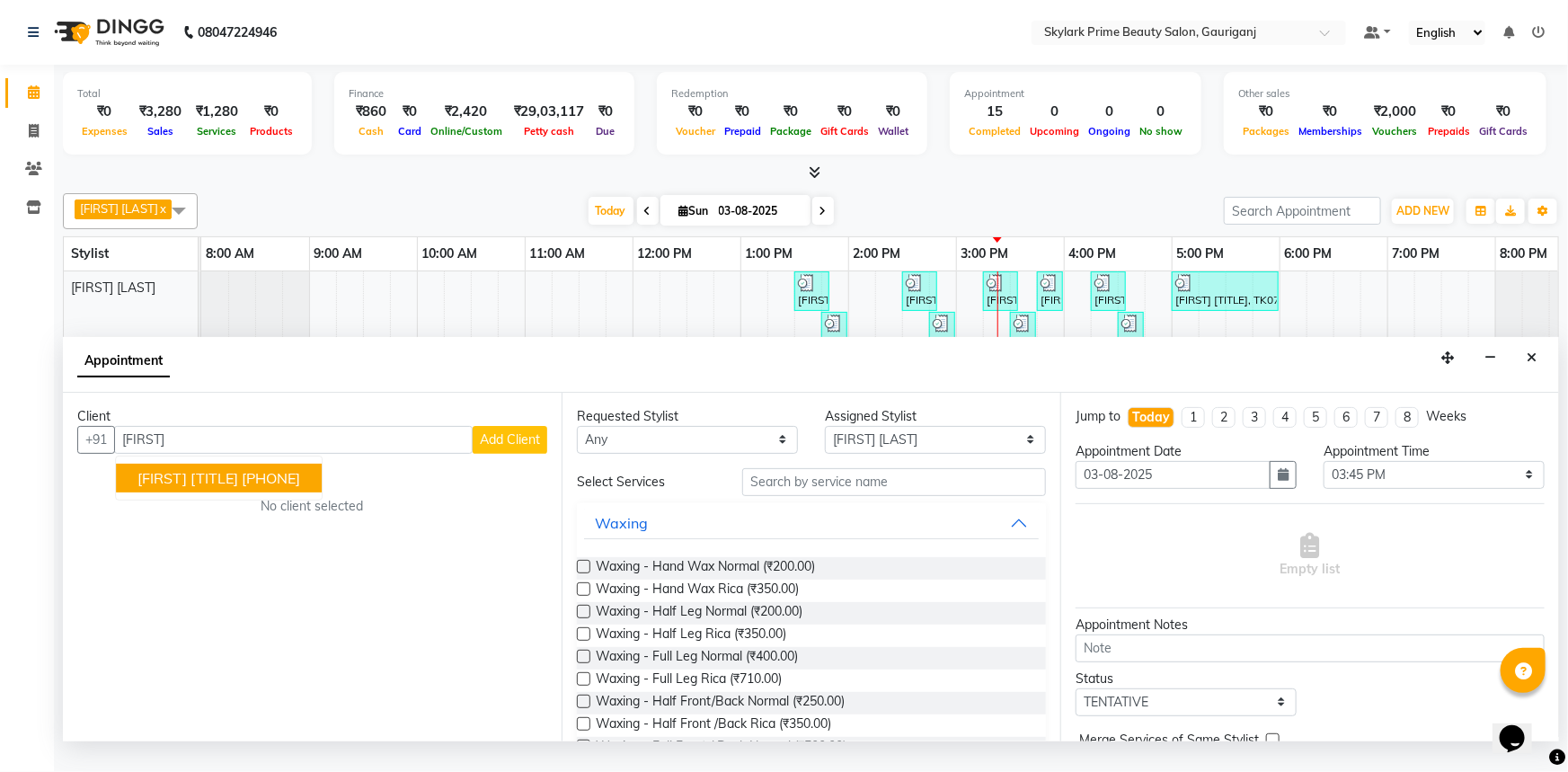click on "[FIRST]" at bounding box center (293, 439) 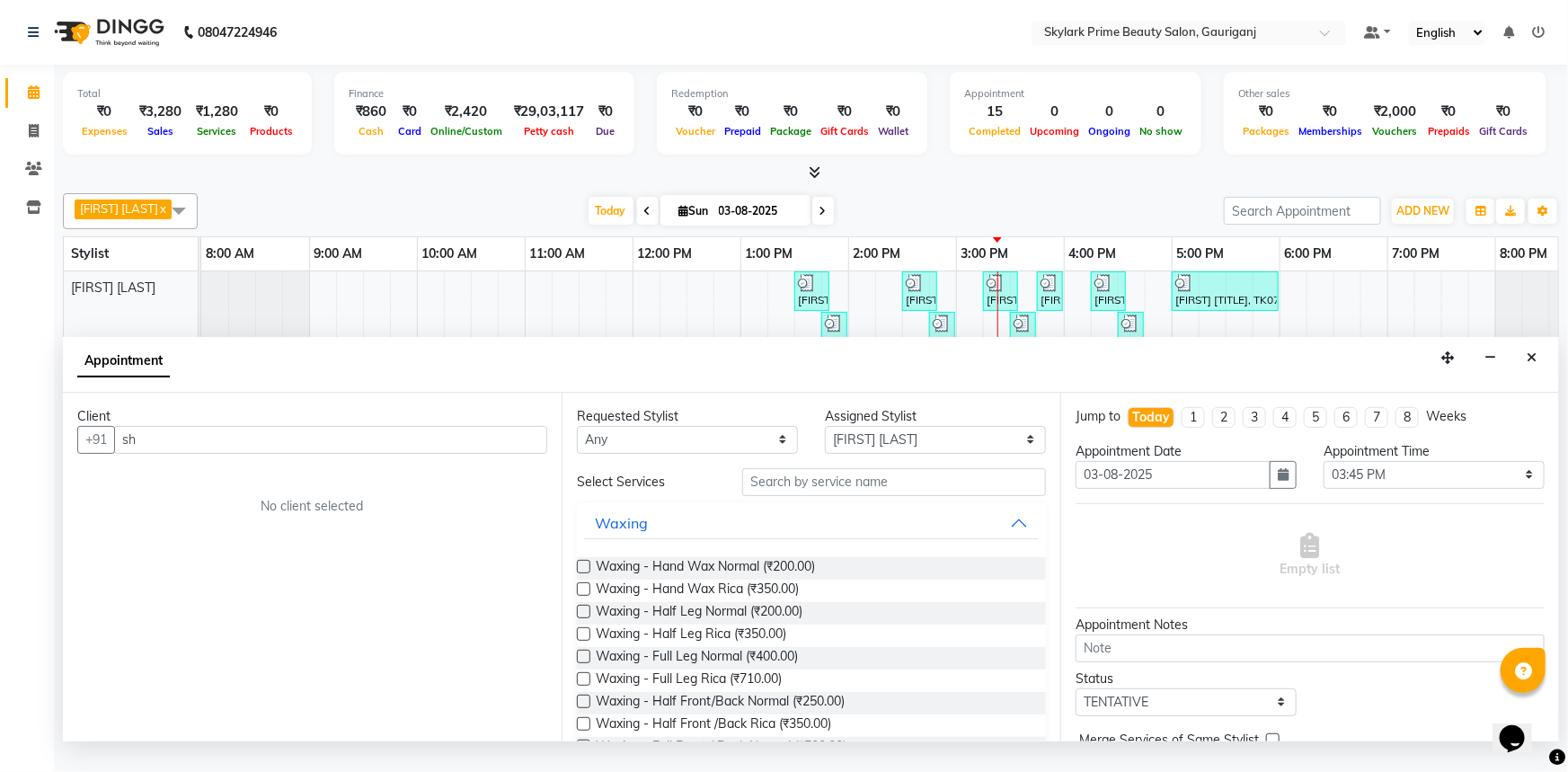 type on "s" 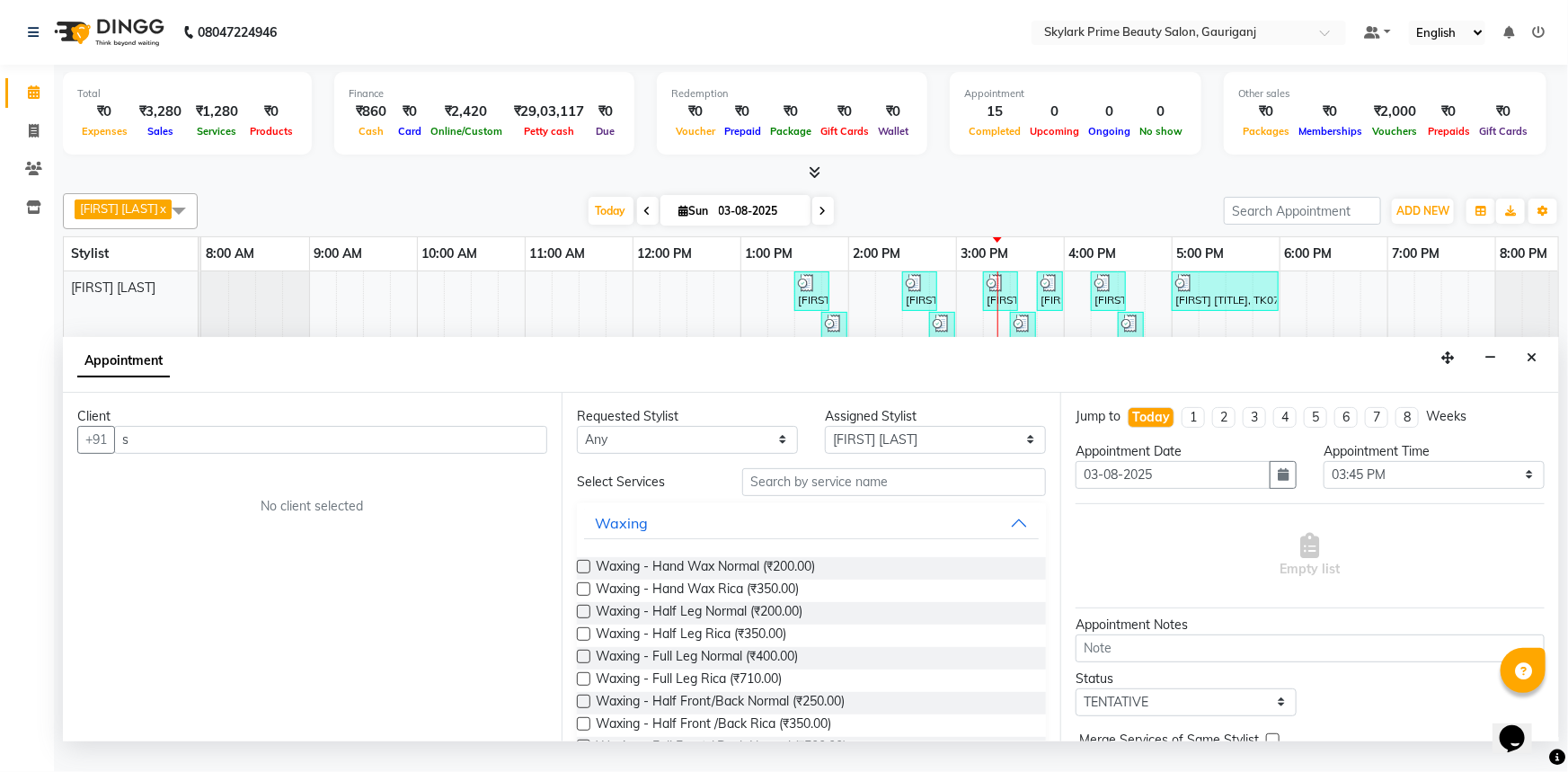 type 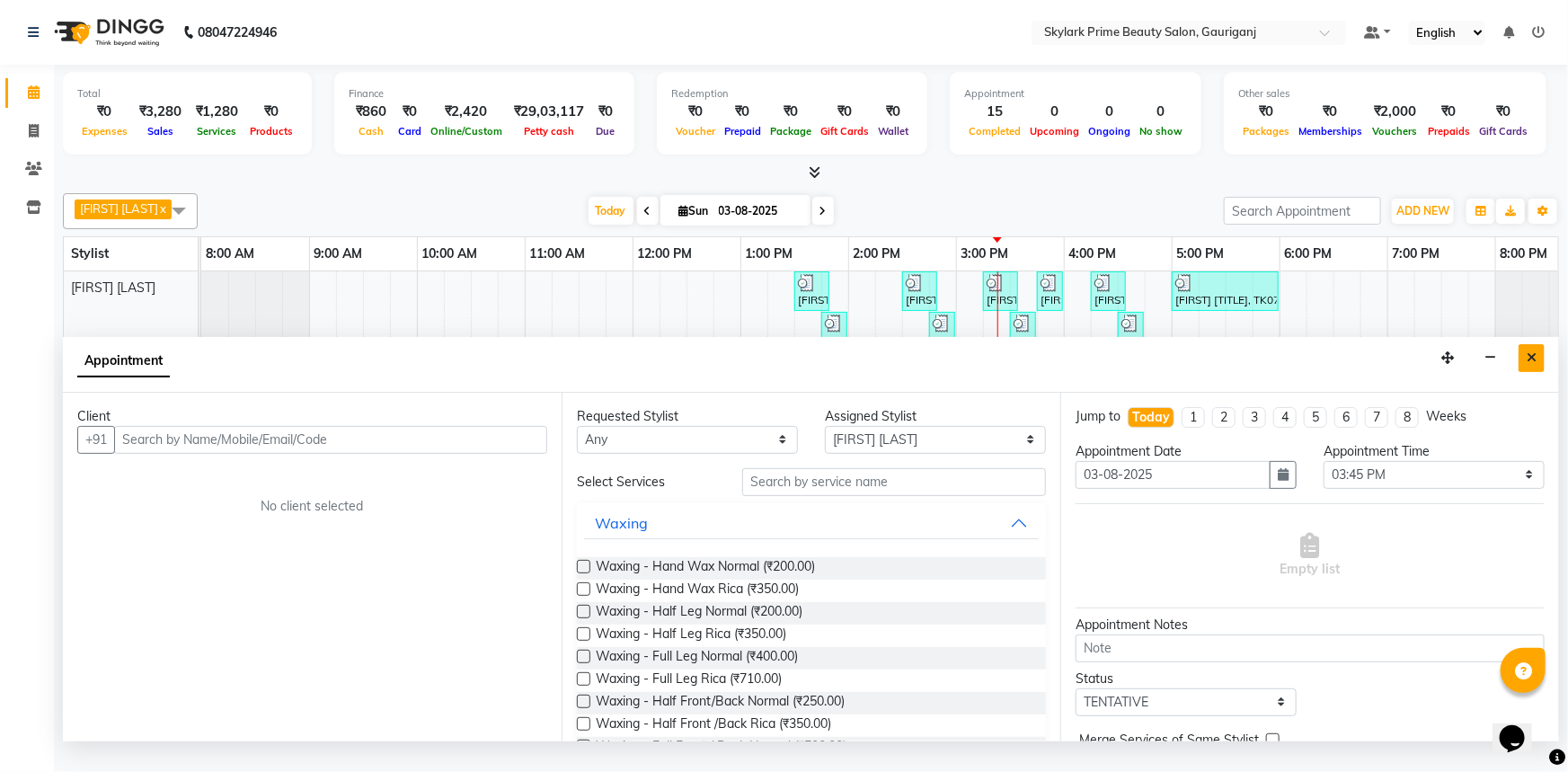 click at bounding box center (1531, 358) 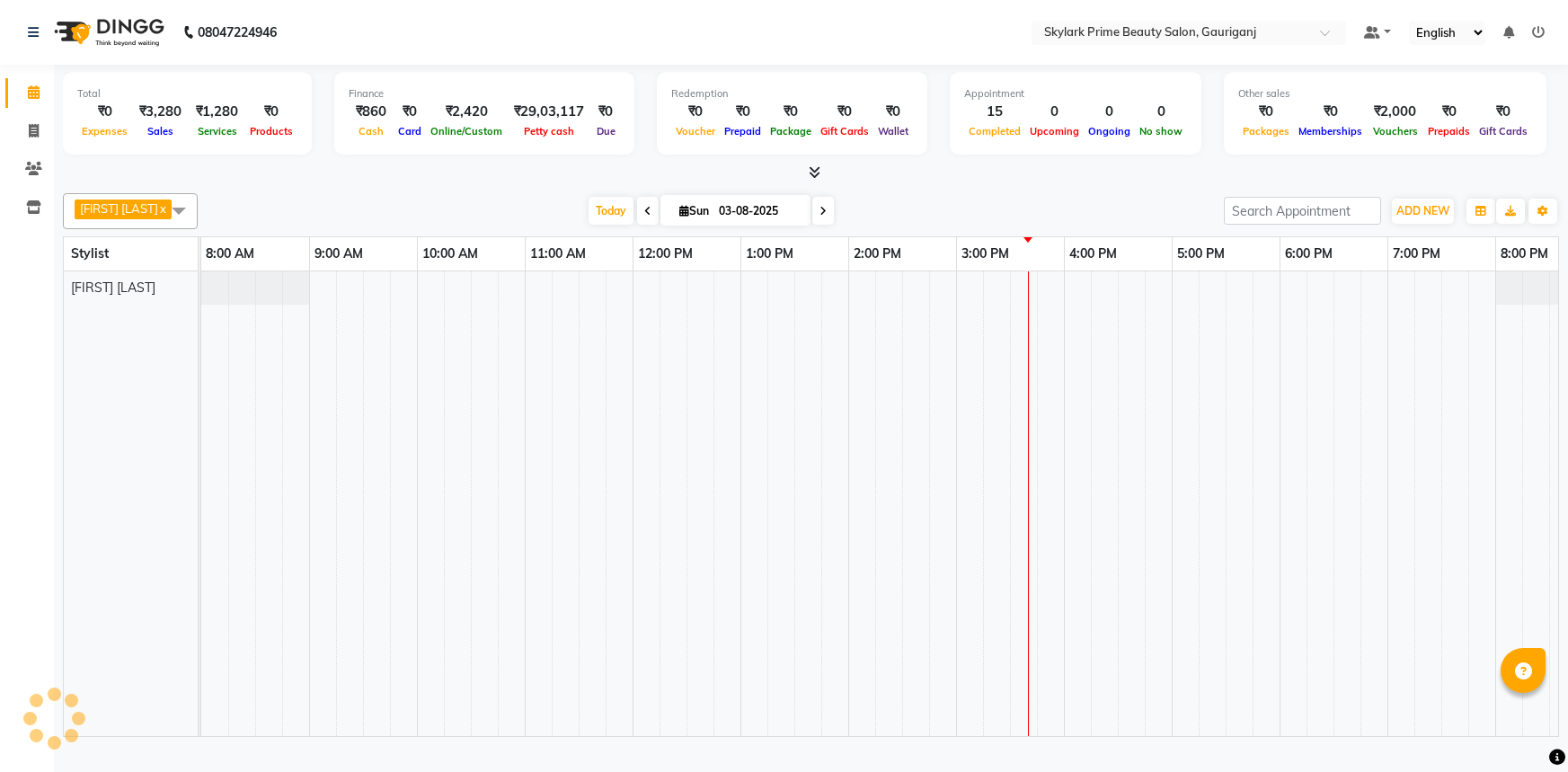 scroll, scrollTop: 0, scrollLeft: 0, axis: both 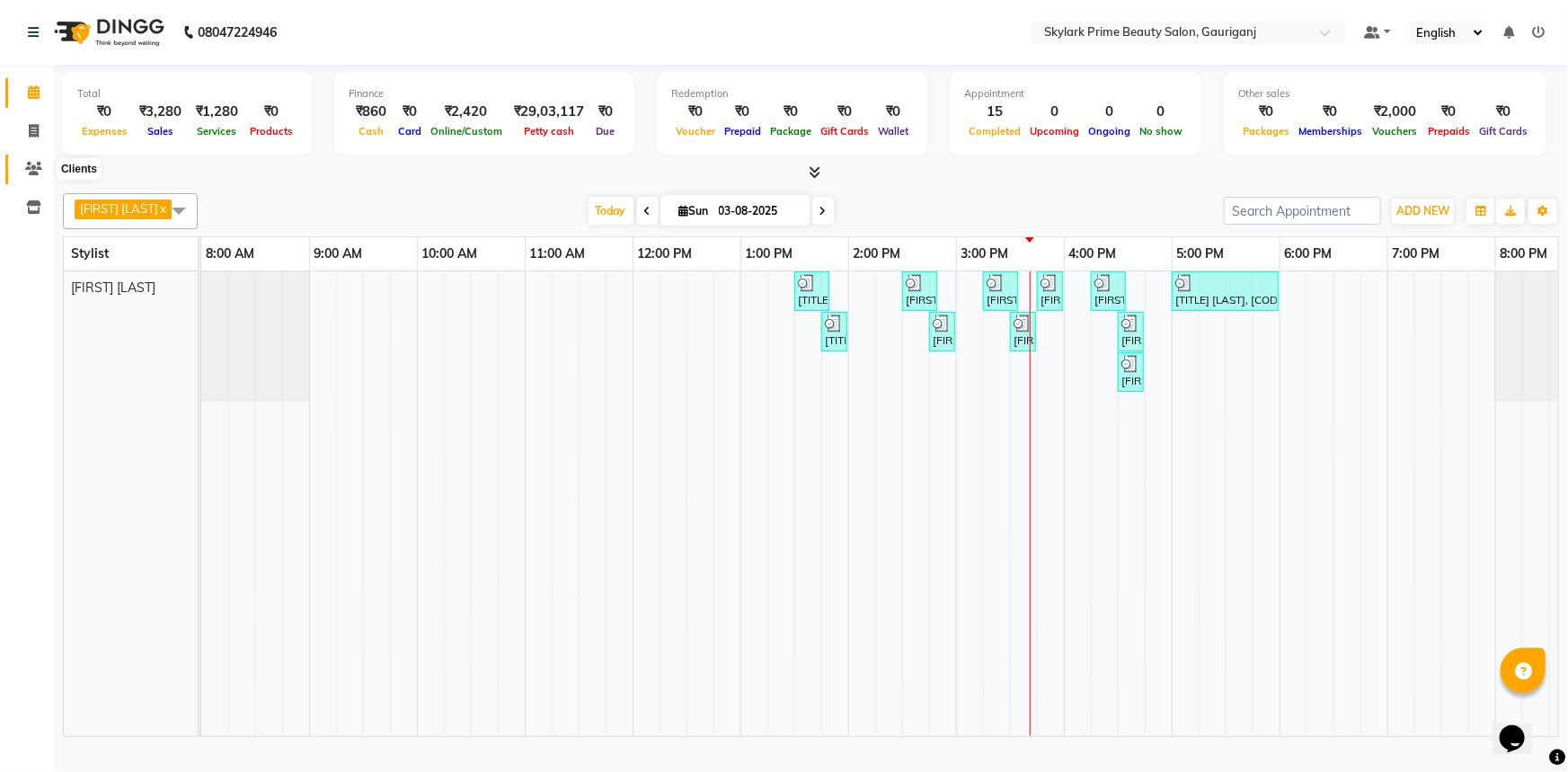 click 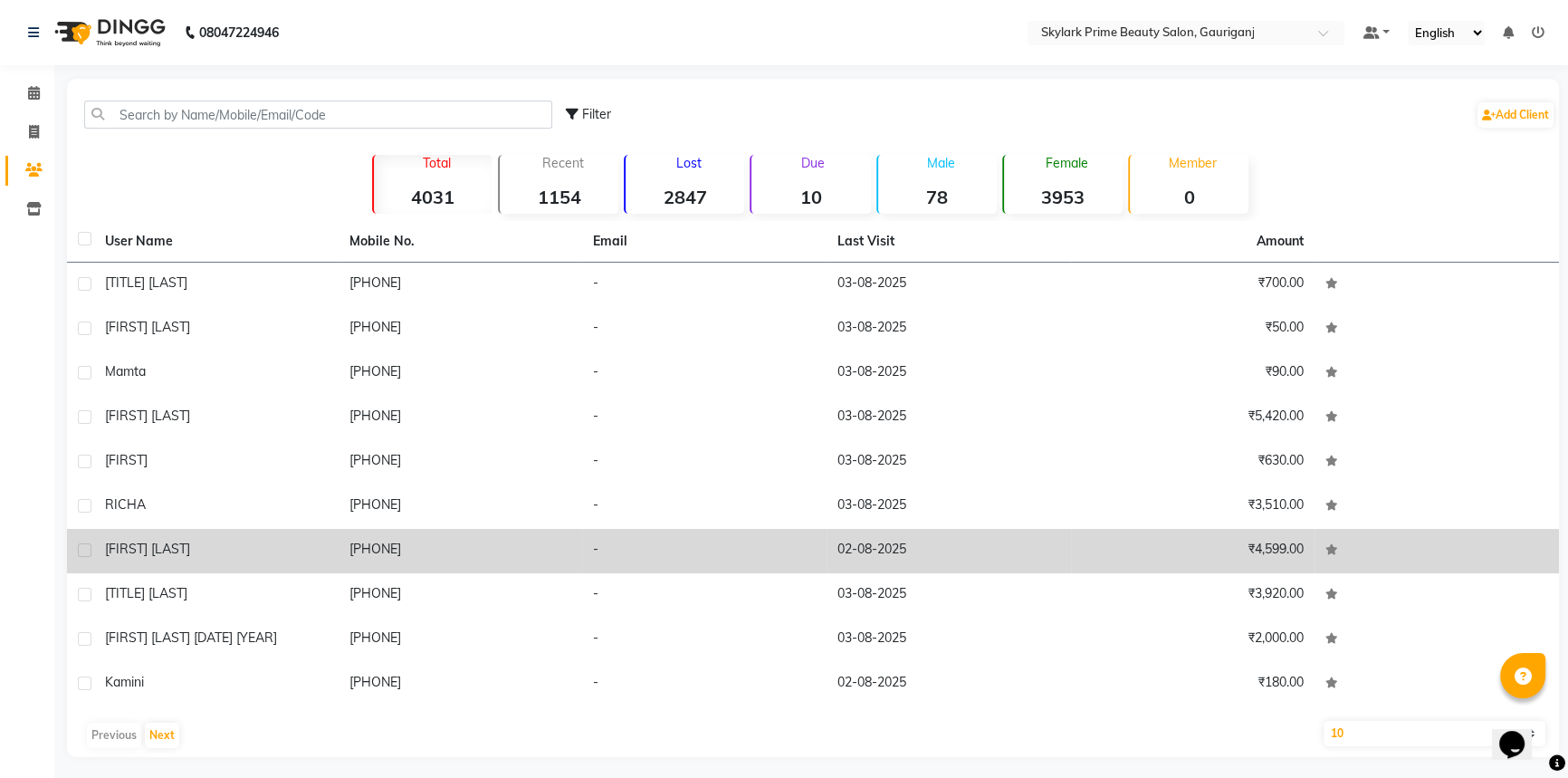 click on "[PHONE]" 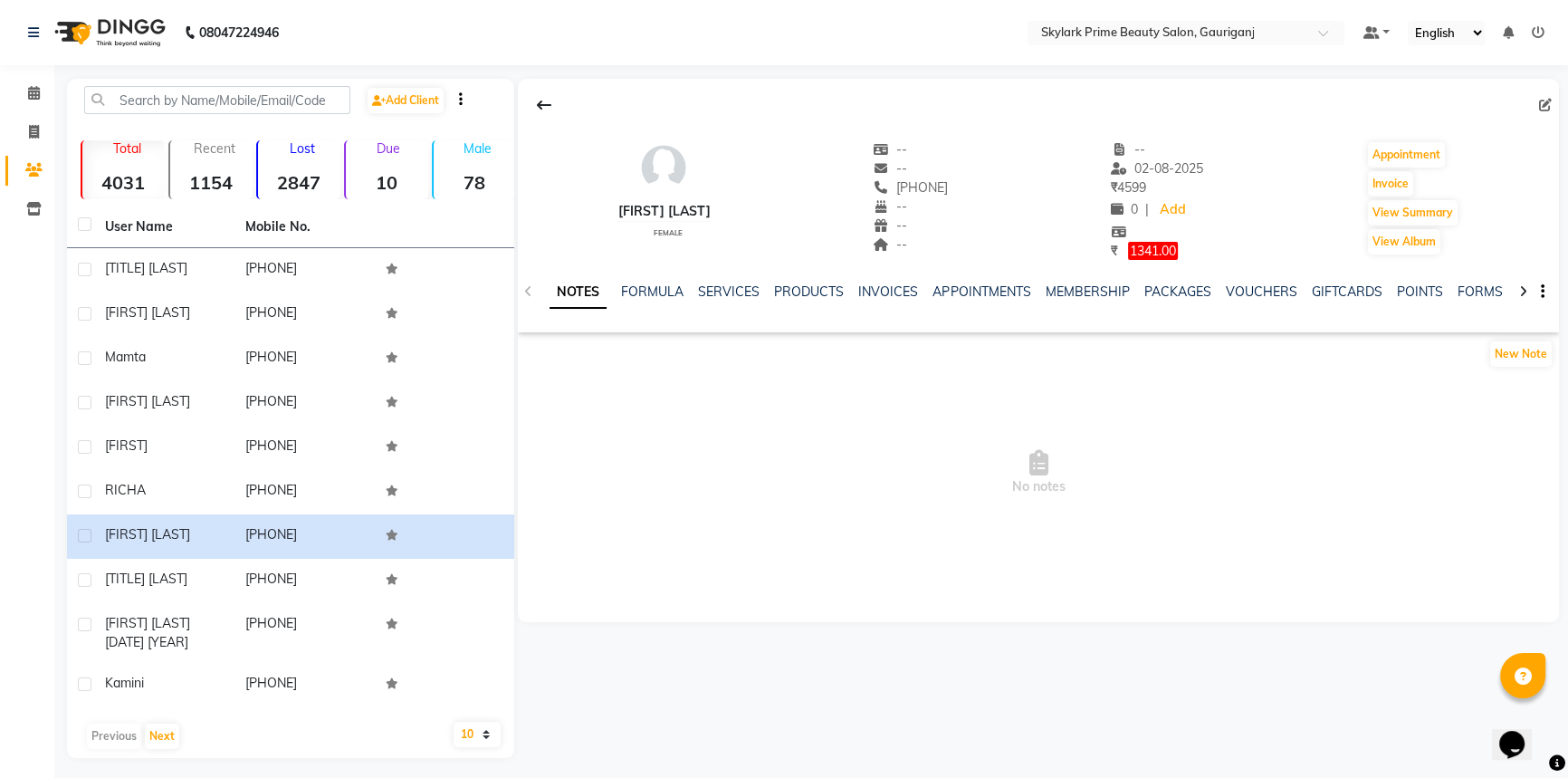click on "NOTES FORMULA SERVICES PRODUCTS INVOICES APPOINTMENTS MEMBERSHIP PACKAGES VOUCHERS GIFTCARDS POINTS FORMS FAMILY CARDS WALLET" 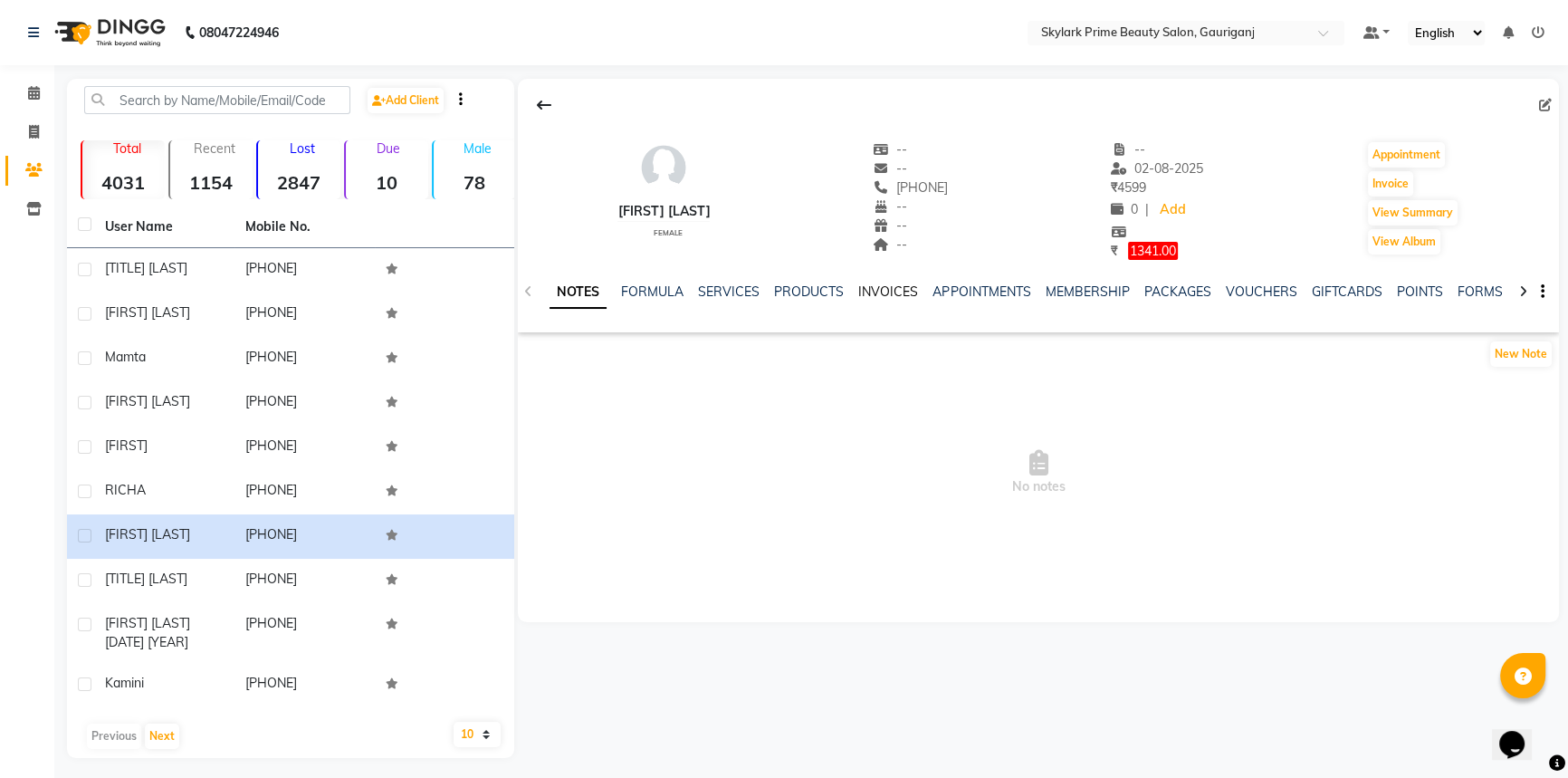 click on "INVOICES" 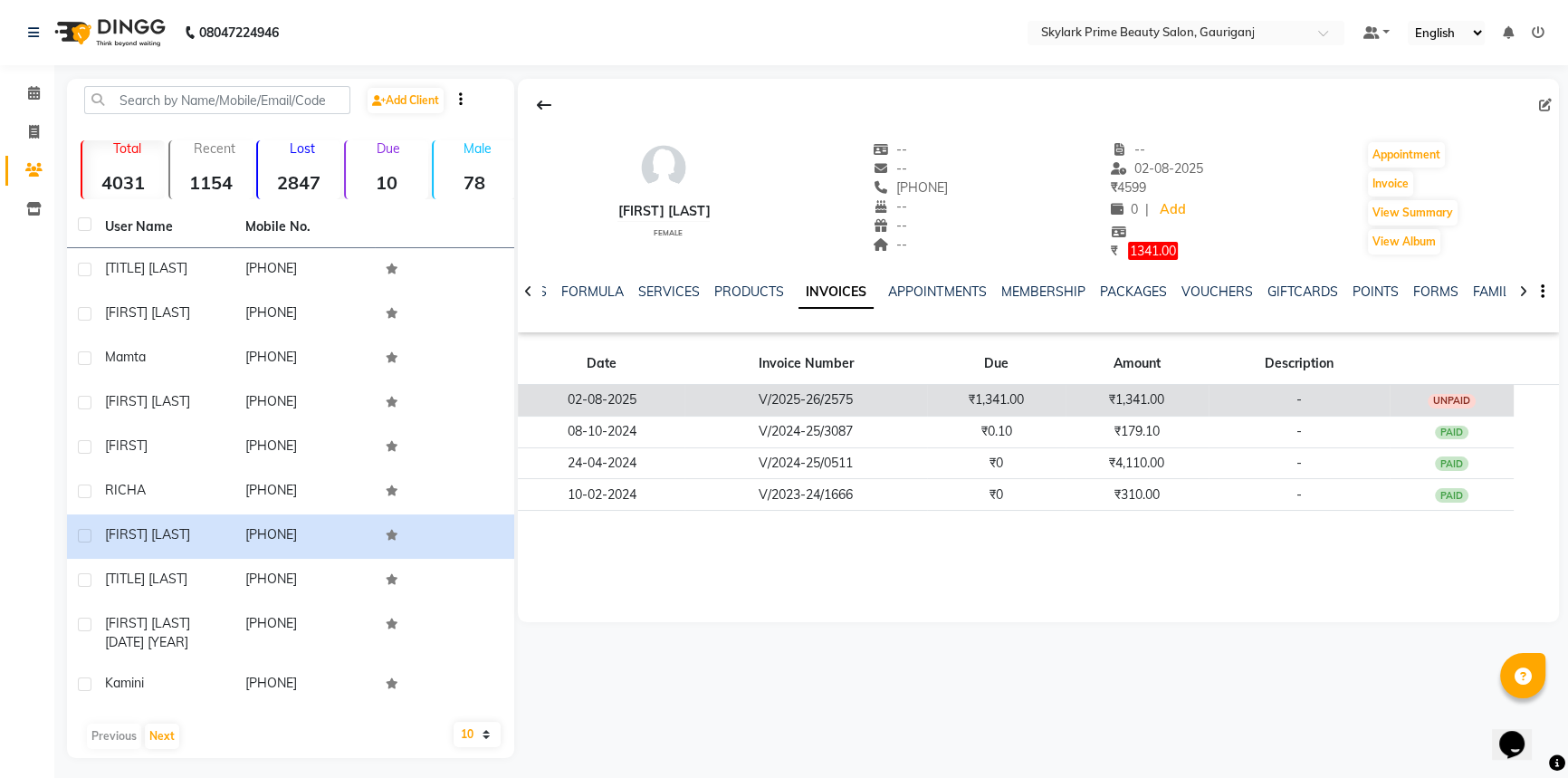 click on "V/2025-26/2575" 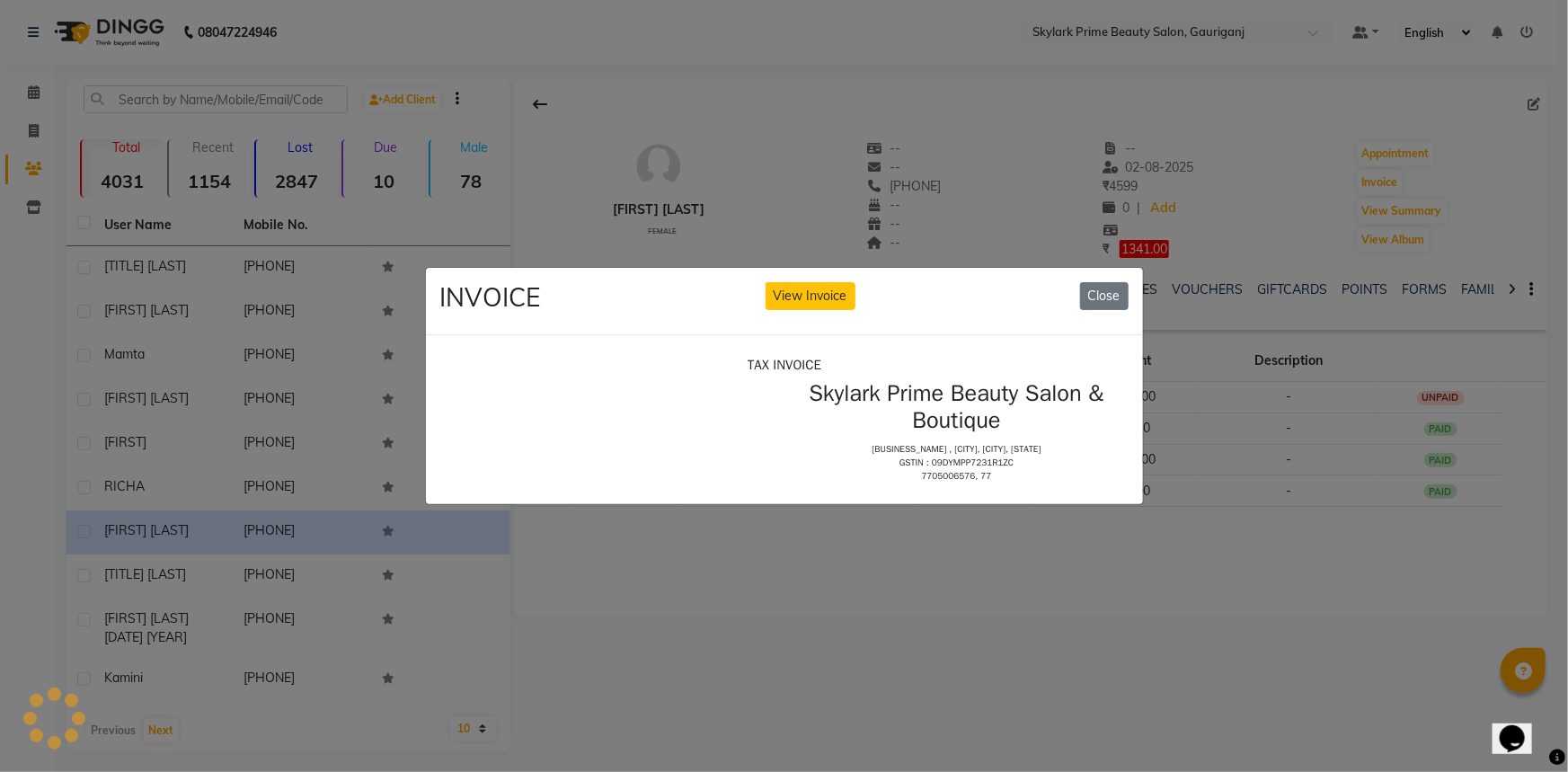 scroll, scrollTop: 0, scrollLeft: 0, axis: both 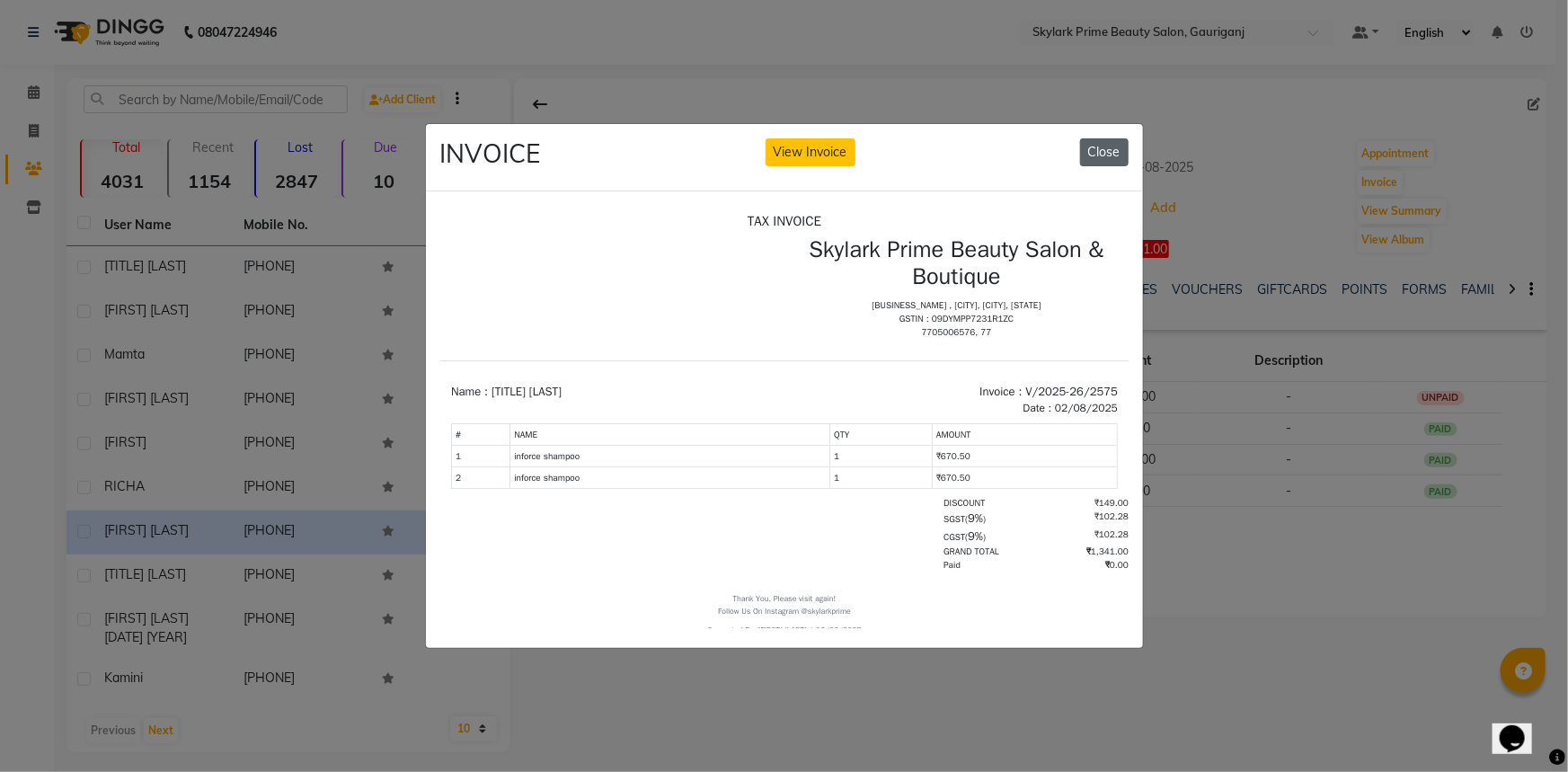 click on "Close" 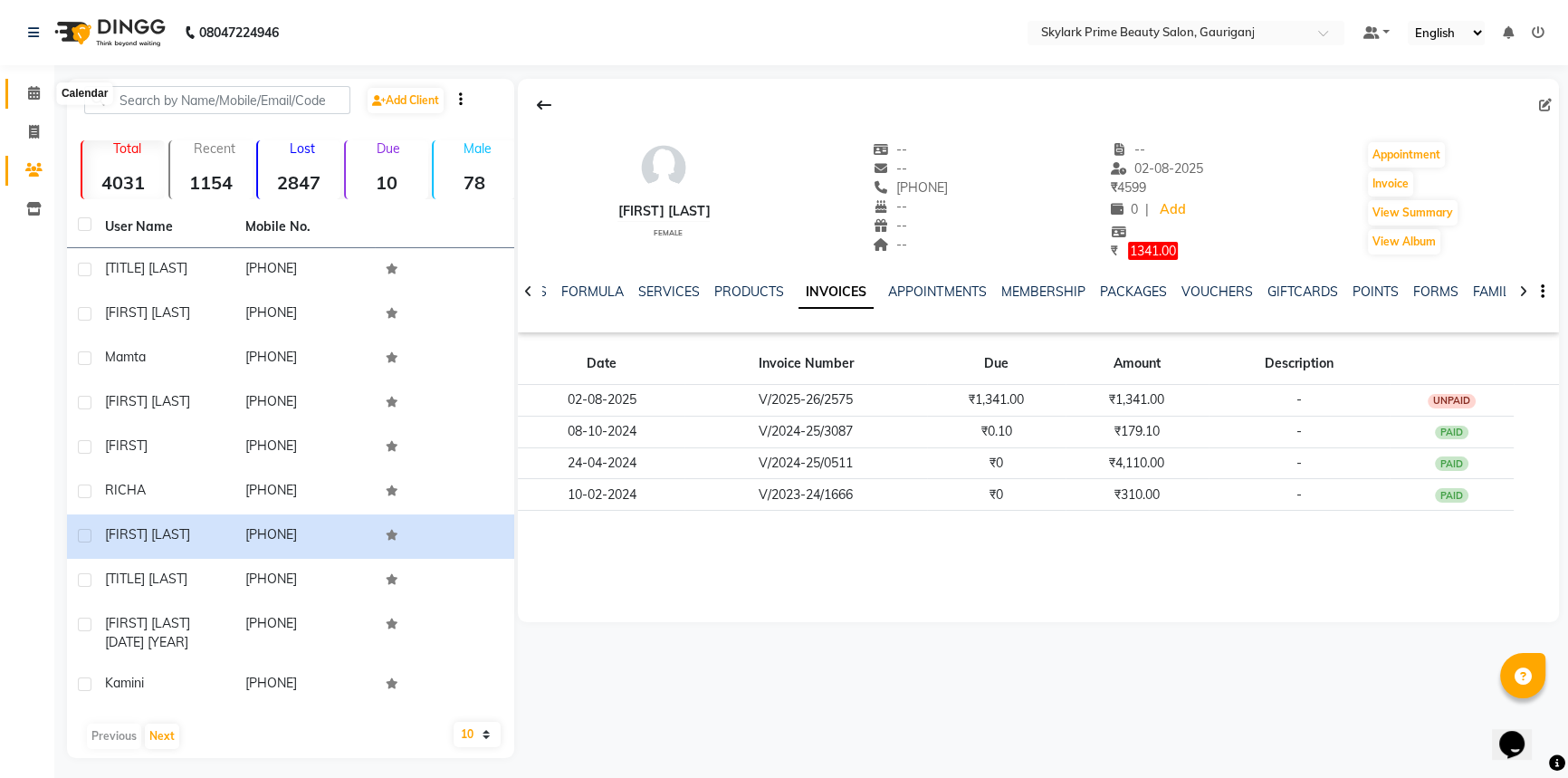 click 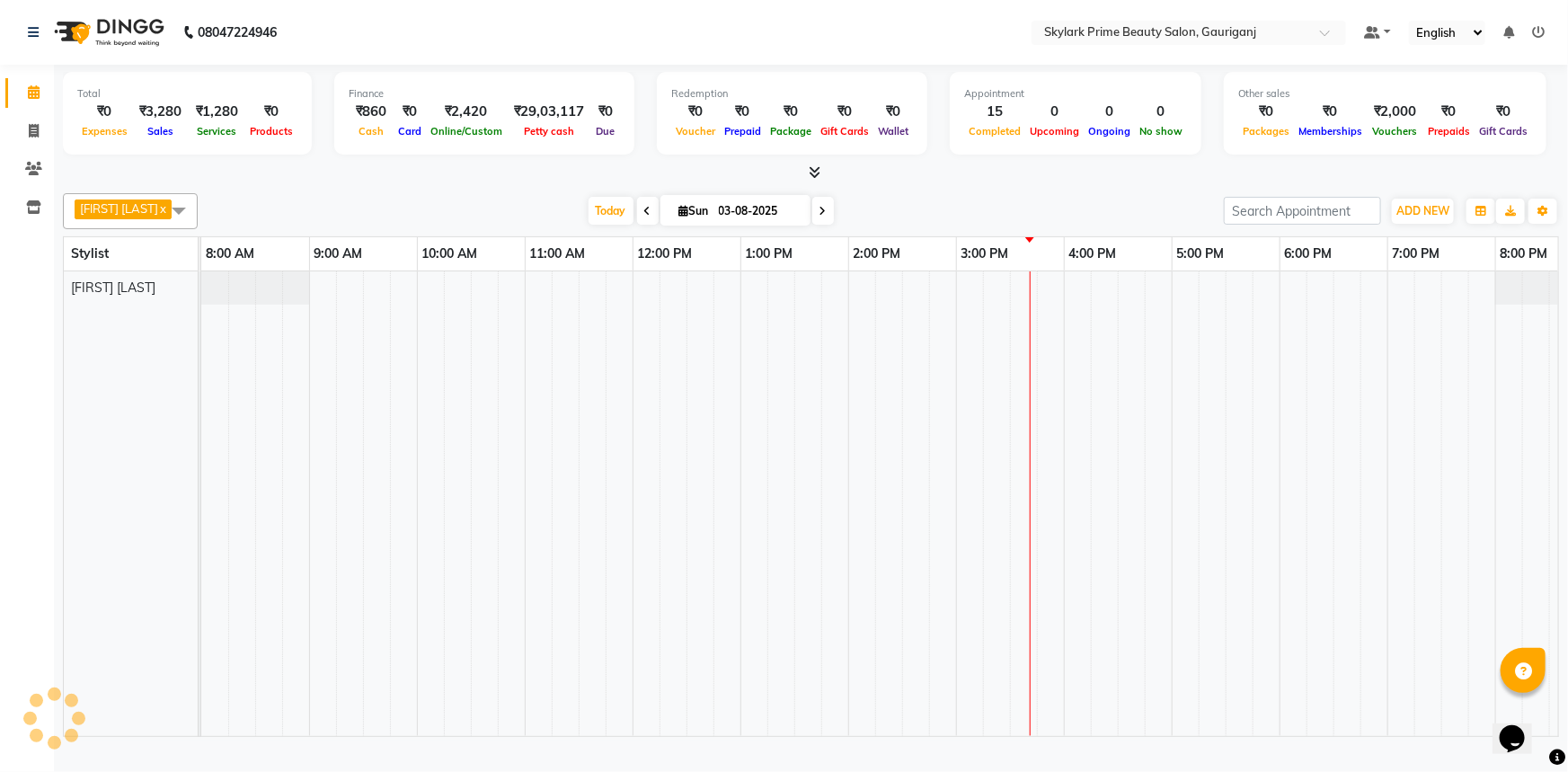 scroll, scrollTop: 0, scrollLeft: 0, axis: both 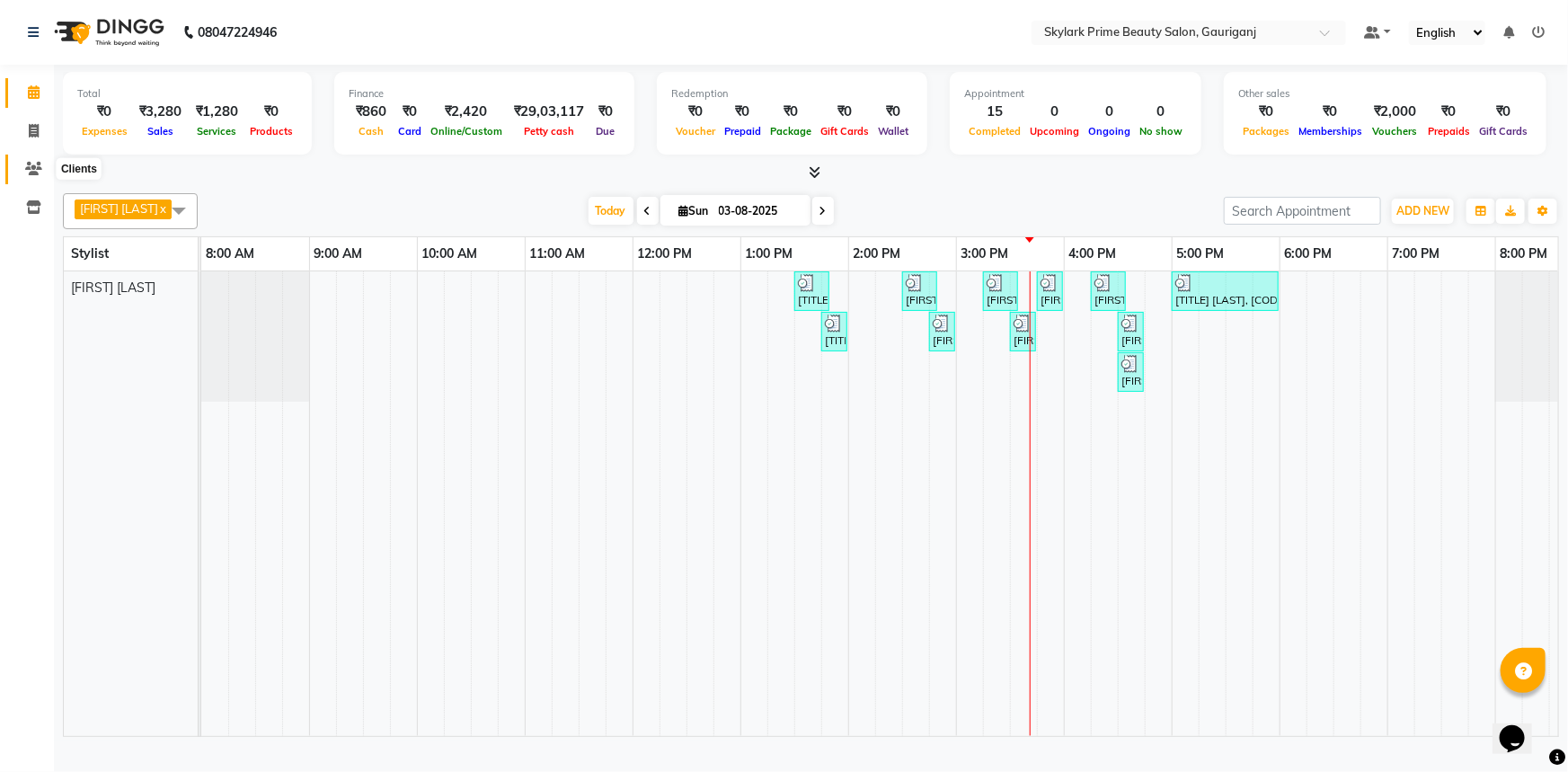 click 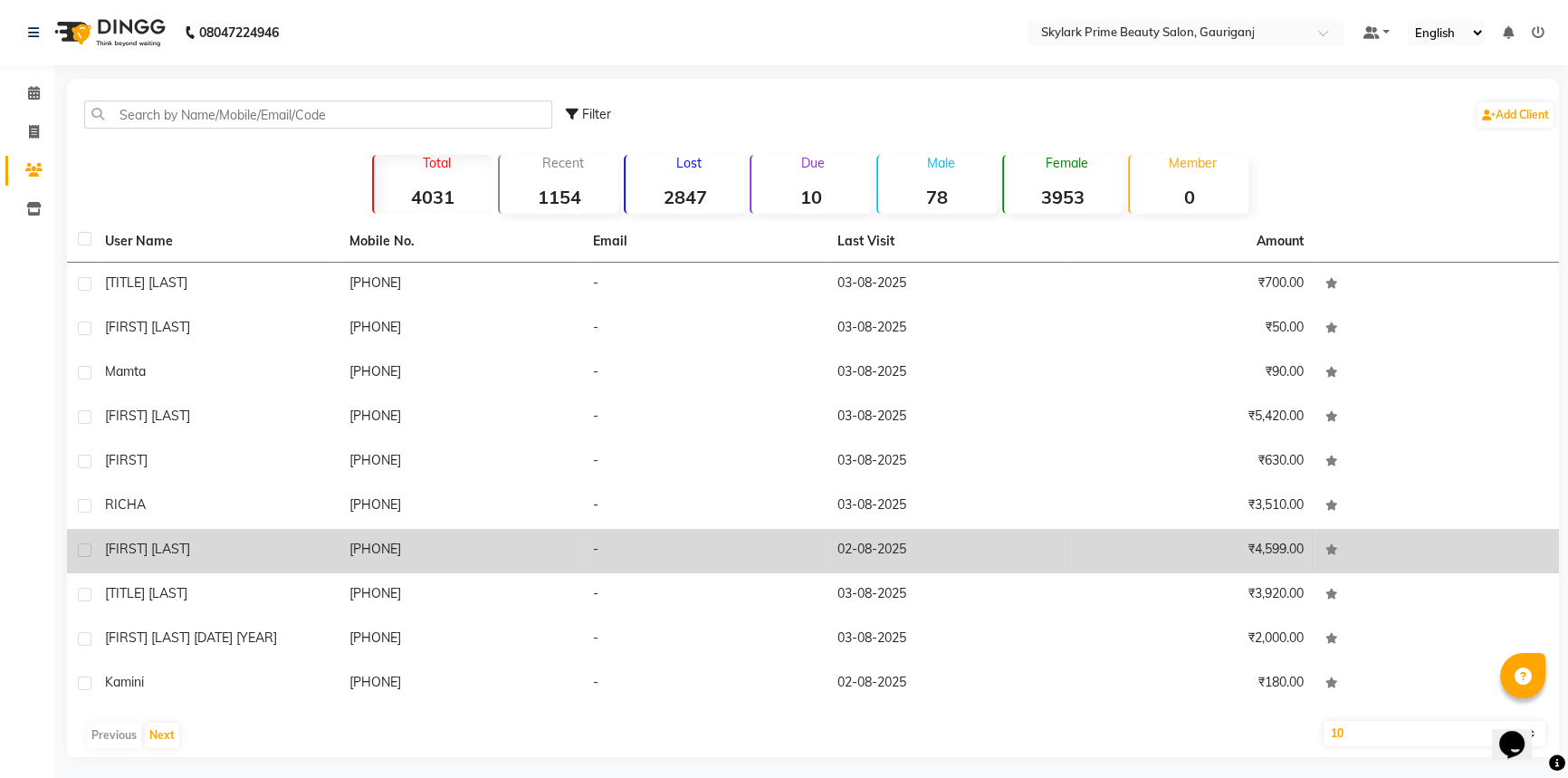 click on "[FIRST] [LAST]" 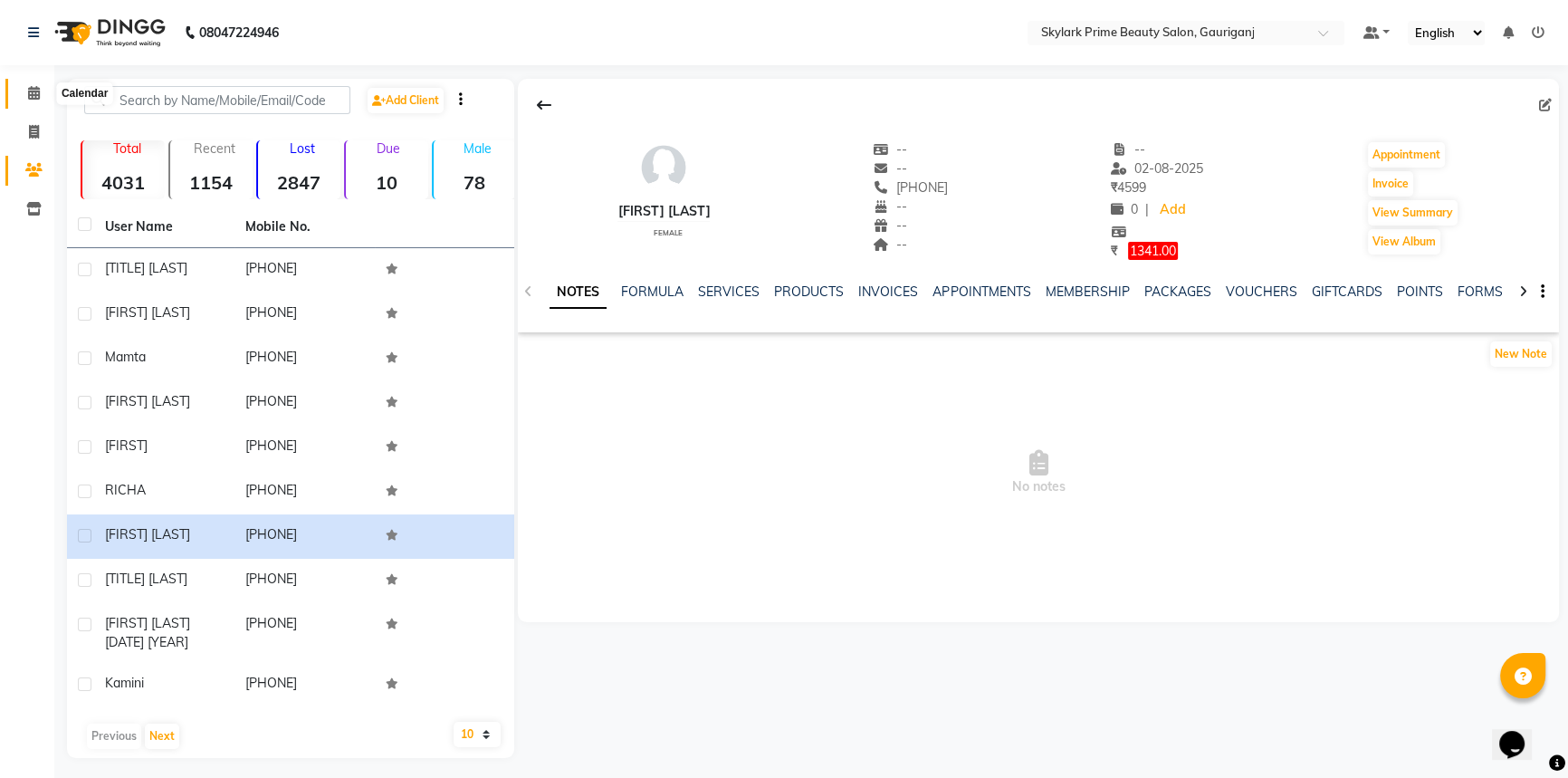 click 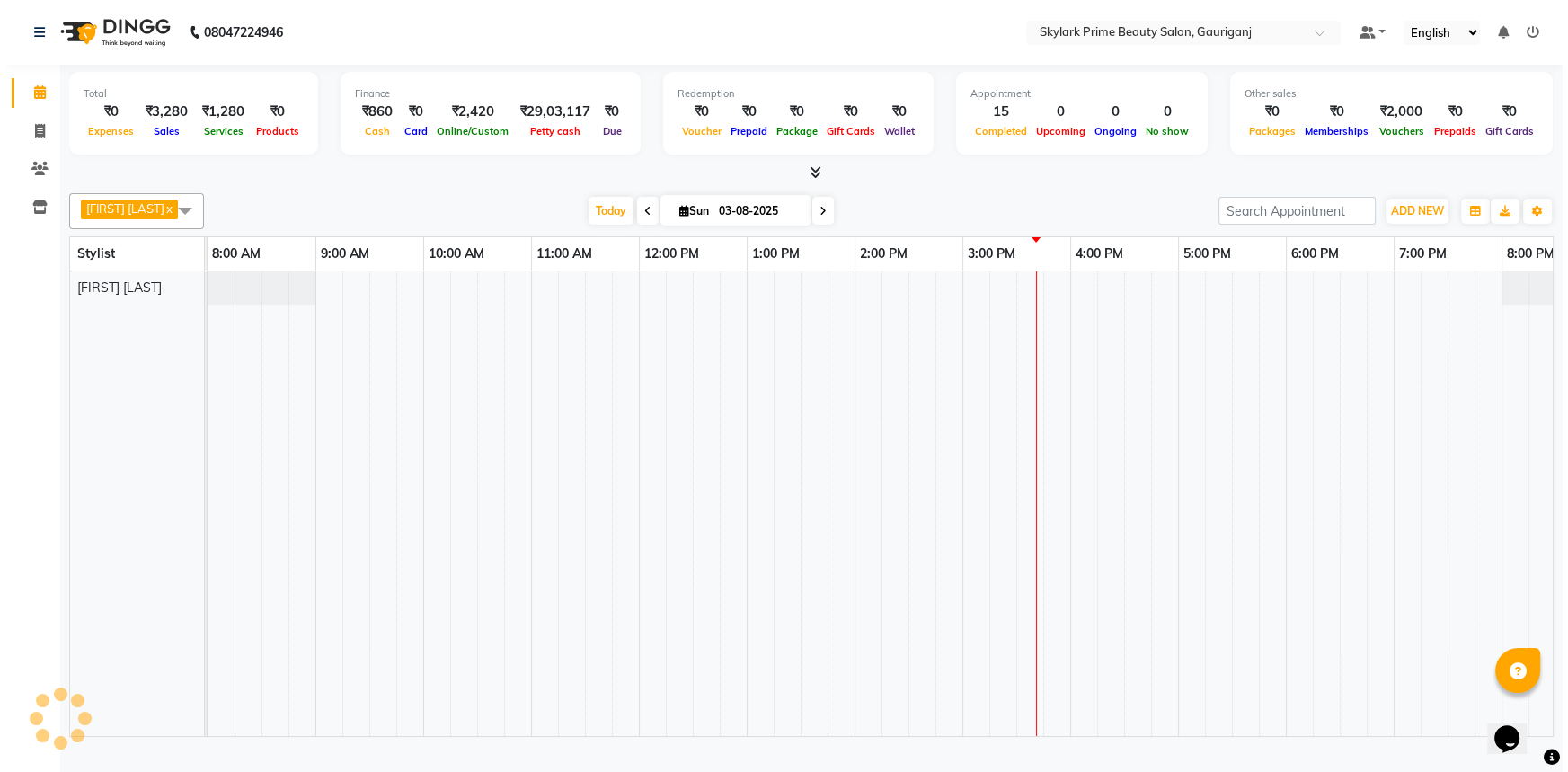 scroll, scrollTop: 0, scrollLeft: 0, axis: both 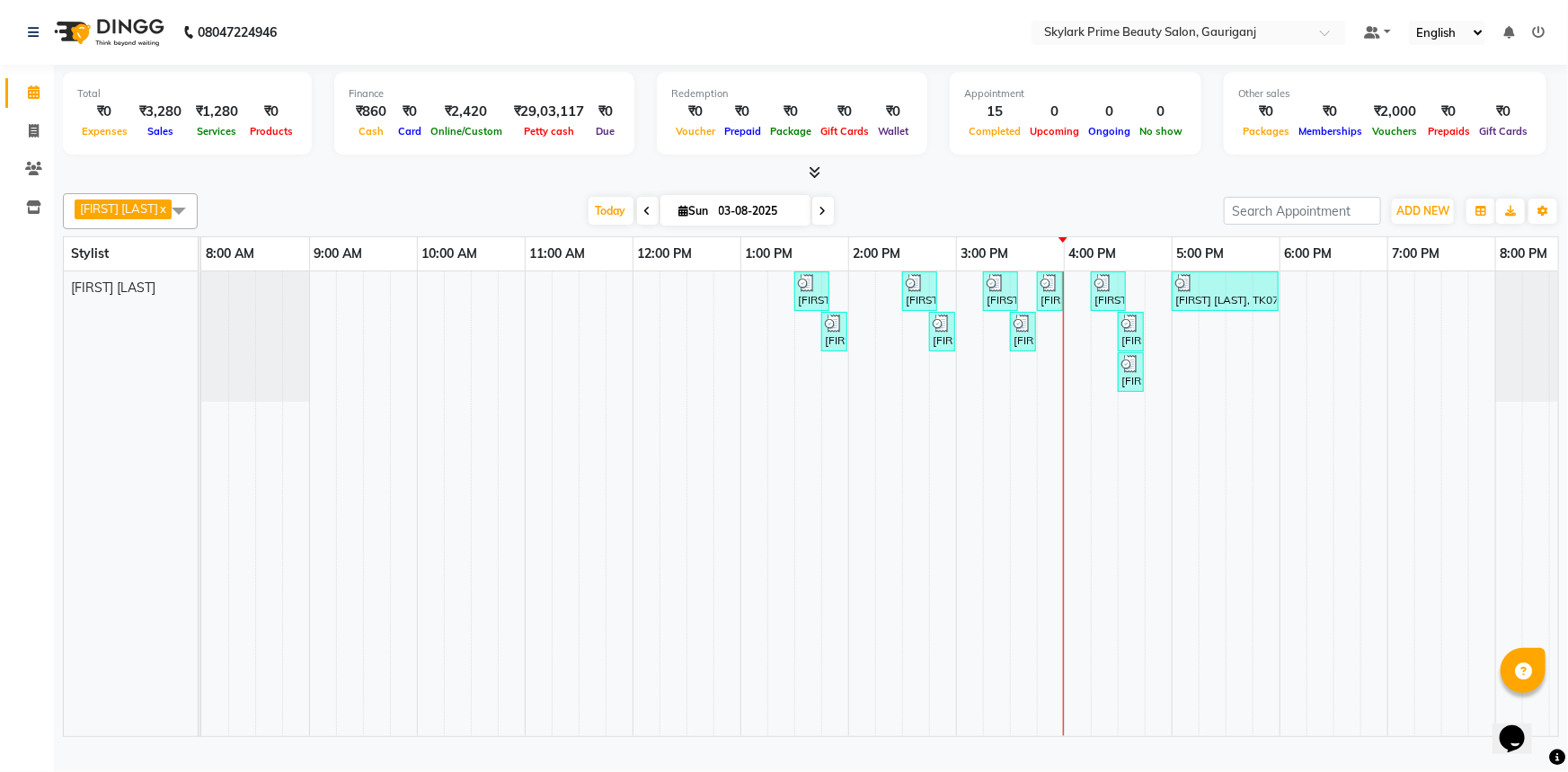 click on "[FIRST] [LAST], TK01, [TIME] - [TIME], Threading  - Eyebrow     [FIRST], TK03, [TIME] - [TIME], Threading  - Eyebrow     [FIRST] [LAST], TK04, [TIME] - [TIME], Threading  - Eyebrow     [FIRST] [LAST], TK04, [TIME] - [TIME], Waxing - Chin Wax Rica     [FIRST] [LAST], TK06, [TIME] - [TIME], Threading  - Eyebrow     [FIRST] [LAST], TK07, [TIME] - [TIME], Hair Cutting 7.0     [FIRST] [LAST], TK01, [TIME] - [TIME], Threading  - Forhead     [FIRST], TK03, [TIME] - [TIME], Threading  - Upper Lips     [FIRST] [LAST], TK04, [TIME] - [TIME], Waxing - Upper Lips Wax Rica     [FIRST] [LAST], TK06, [TIME] - [TIME], Threading  - Forhead     [FIRST] [LAST], TK06, [TIME] - [TIME], Threading  - Upper Lips" at bounding box center (902, 503) 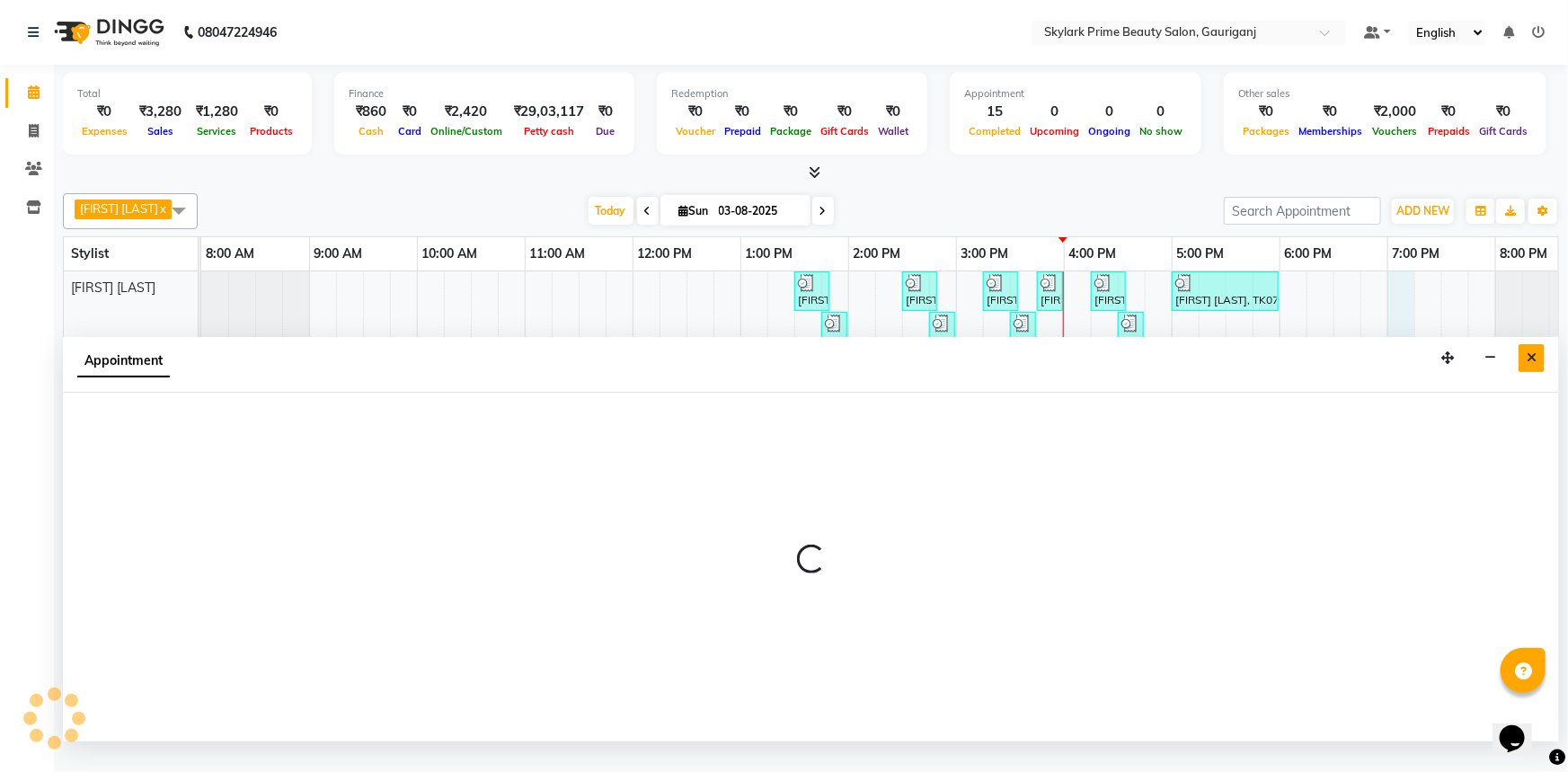 select on "30218" 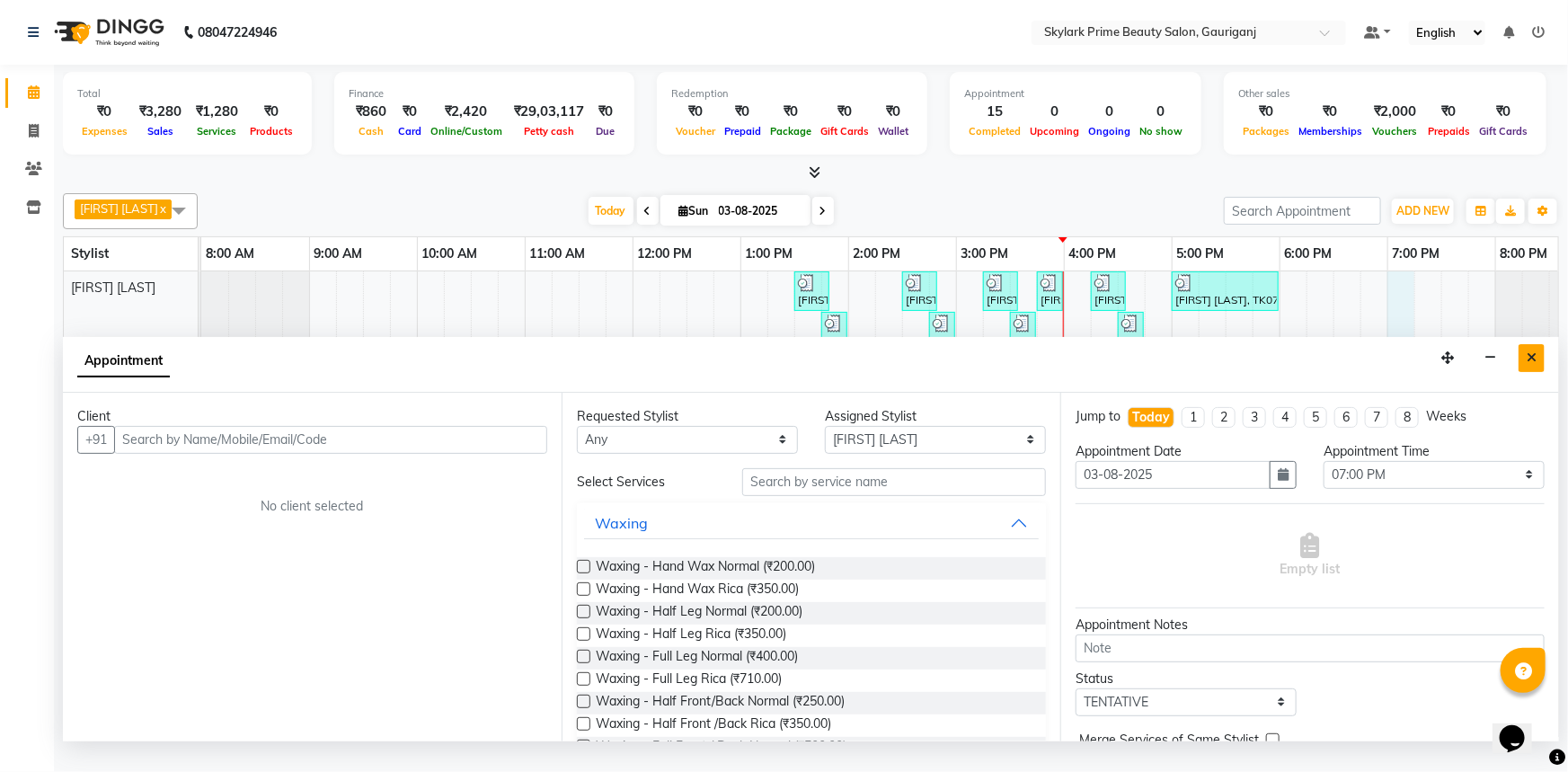 click at bounding box center [1531, 358] 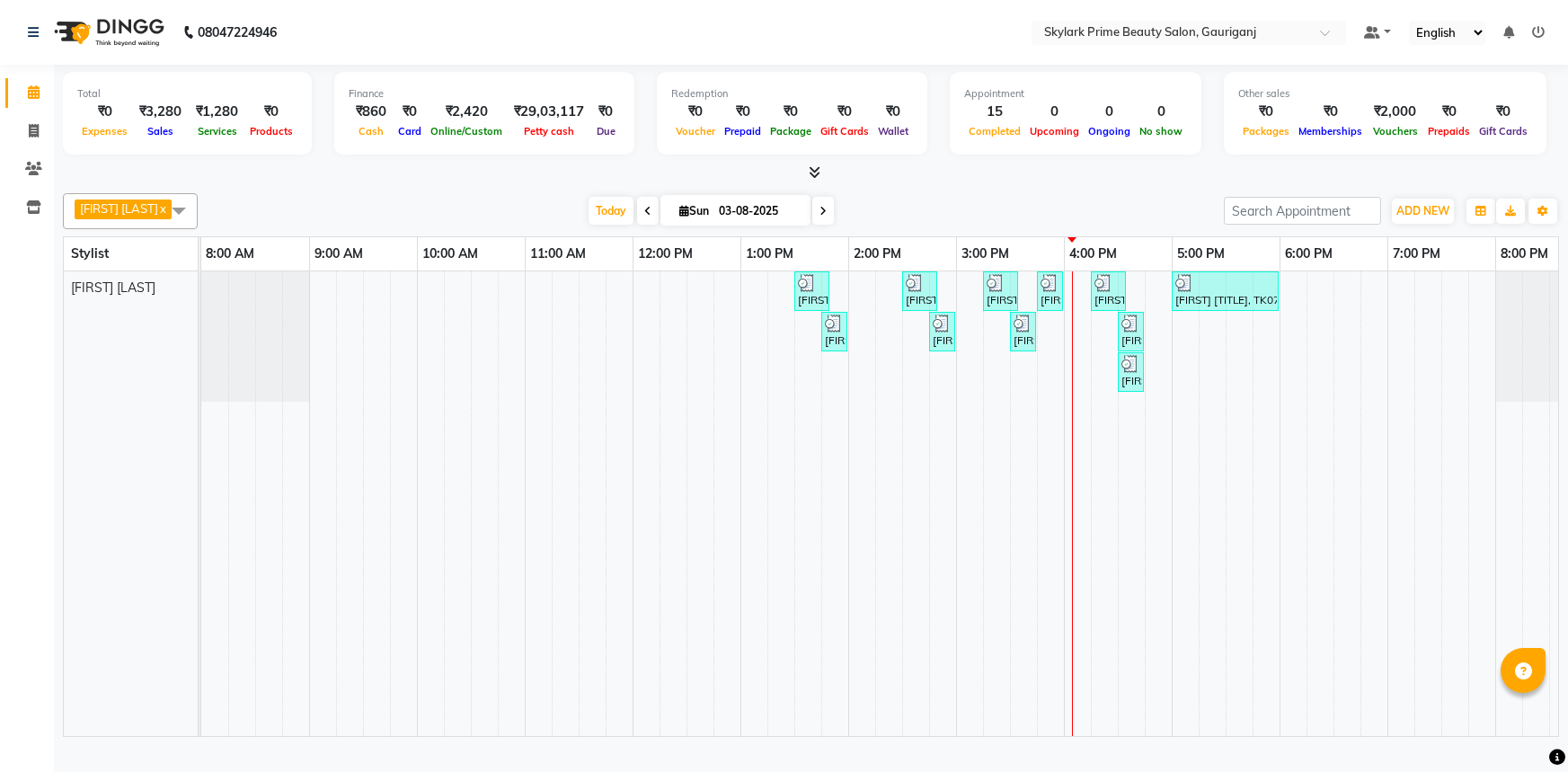 scroll, scrollTop: 0, scrollLeft: 0, axis: both 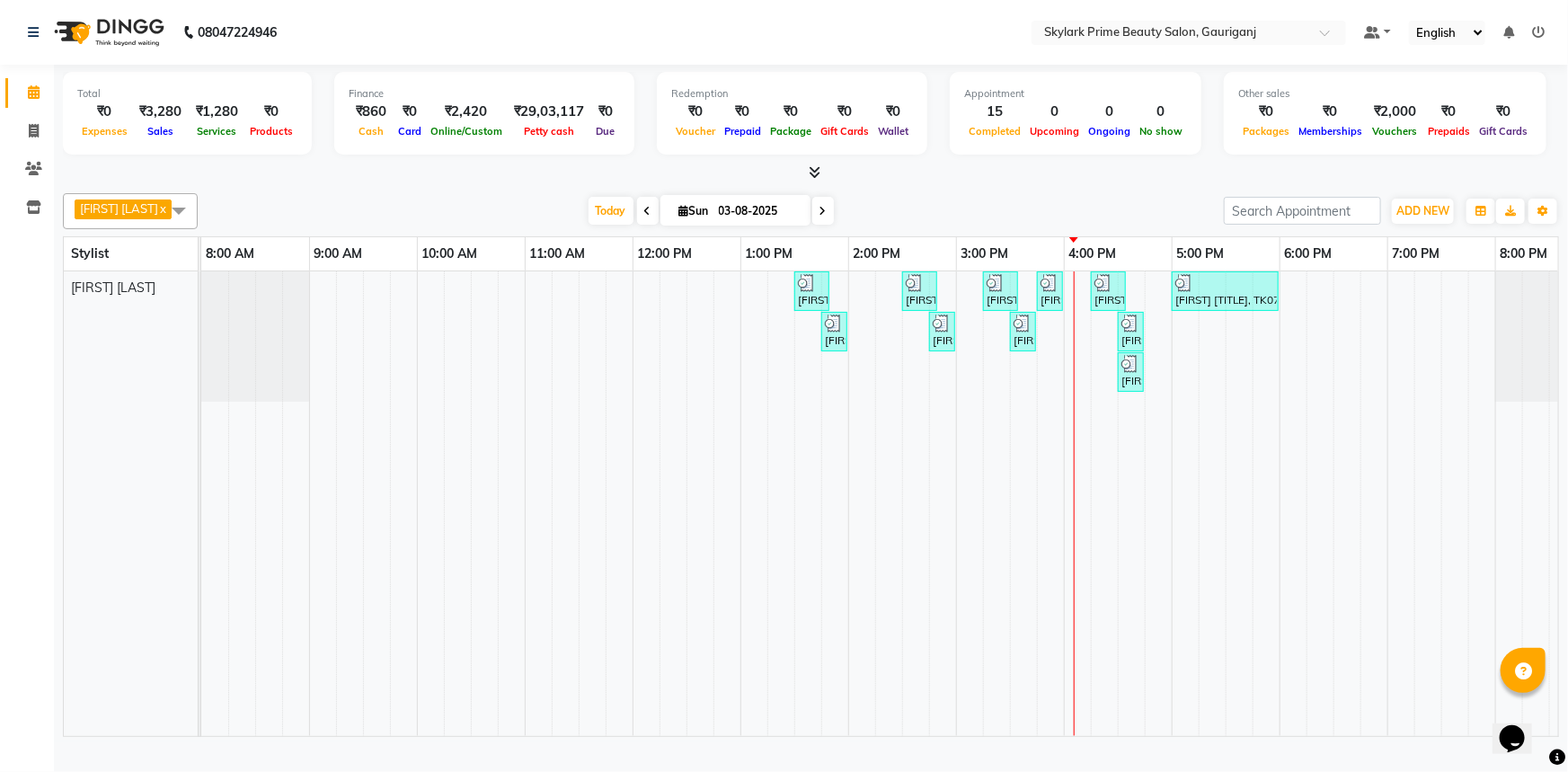 click at bounding box center [1104, 503] 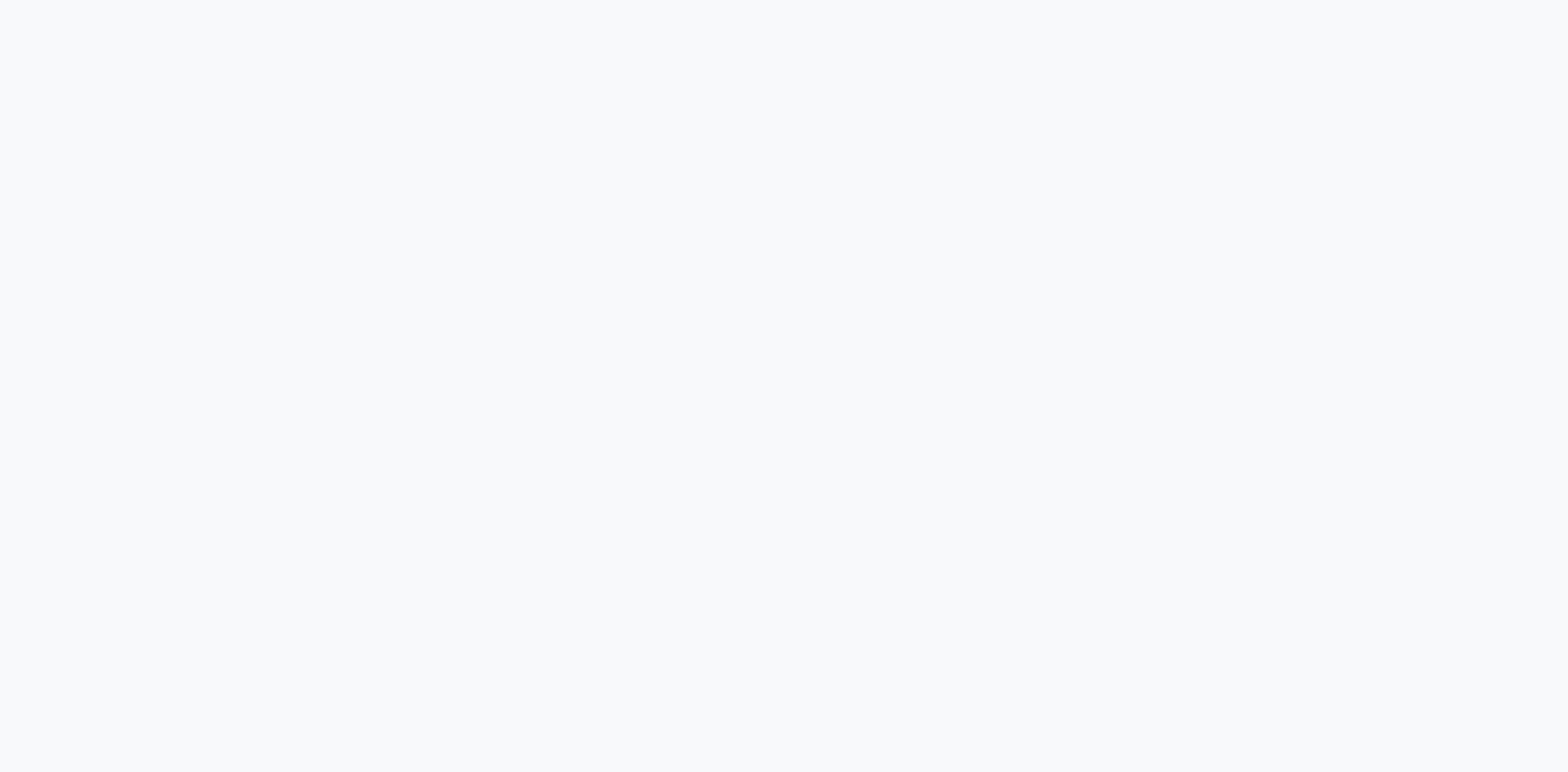 scroll, scrollTop: 0, scrollLeft: 0, axis: both 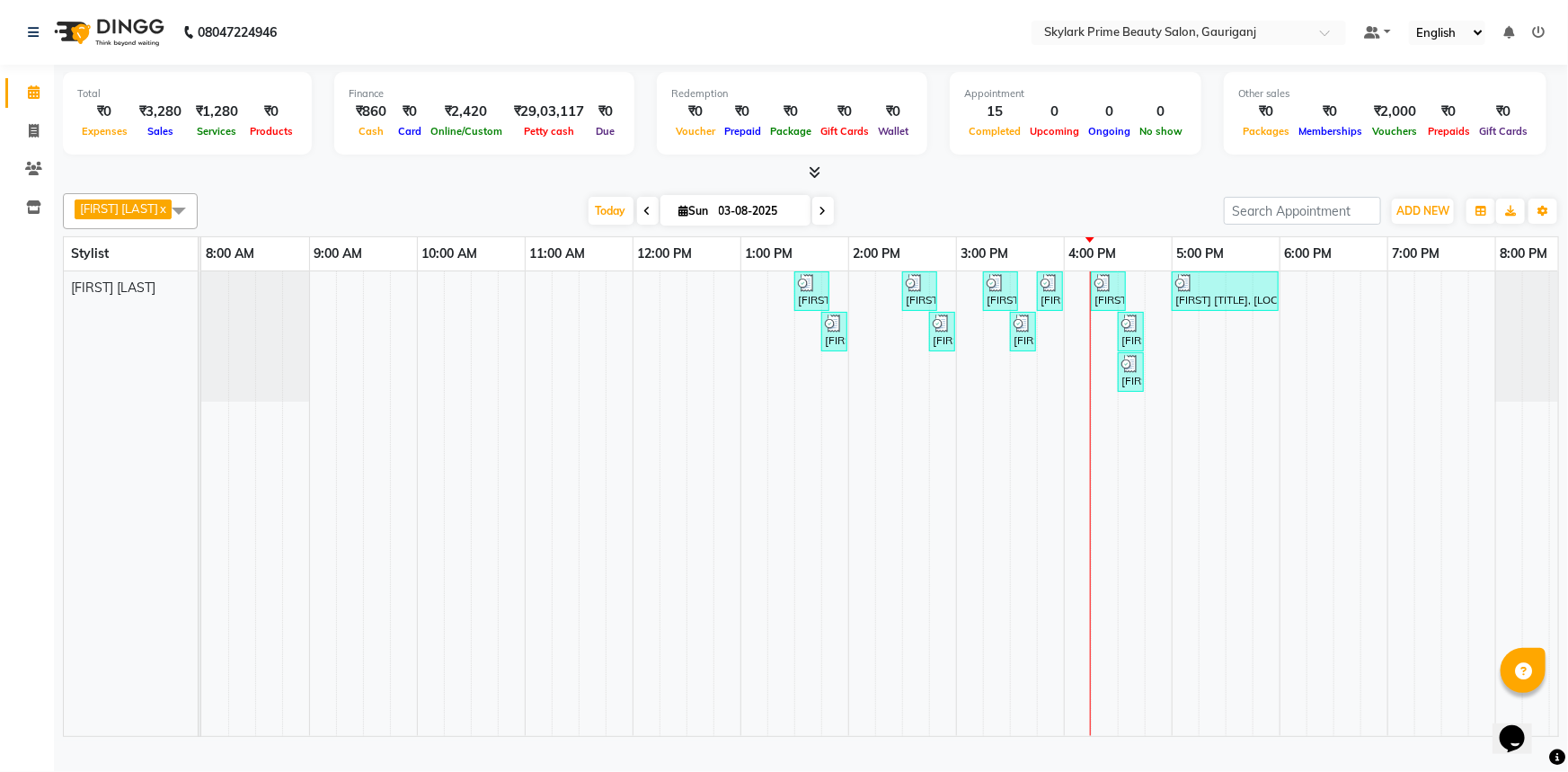 click on "[FIRST] [TITLE], [LOCATION], [TIME]-[TIME], [SERVICE]     [FIRST] [TITLE], [LOCATION], [TIME]-[TIME], [SERVICE]     [FIRST] [LAST], [LOCATION], [TIME]-[TIME], [SERVICE]     [FIRST] [LAST], [LOCATION], [TIME]-[TIME], [SERVICE]     [FIRST] [LAST], [LOCATION], [TIME]-[TIME], [SERVICE]     [FIRST] [LAST], [LOCATION], [TIME]-[TIME], [SERVICE]     [FIRST] [LAST], [LOCATION], [TIME]-[TIME], [SERVICE]     [FIRST] [TITLE], [LOCATION], [TIME]-[TIME], [SERVICE]     [FIRST] [TITLE], [LOCATION], [TIME]-[TIME], [SERVICE]     [FIRST] [LAST], [LOCATION], [TIME]-[TIME], [SERVICE]     [FIRST] [LAST], [LOCATION], [TIME]-[TIME], [SERVICE]     [FIRST] [LAST], [LOCATION], [TIME]-[TIME], [SERVICE]     [FIRST] [LAST], [LOCATION], [TIME]-[TIME], [SERVICE]     [FIRST] [LAST], [LOCATION], [TIME]-[TIME], [SERVICE]     [FIRST] [LAST], [LOCATION], [TIME]-[TIME], [SERVICE]     [FIRST] [LAST], [LOCATION], [TIME]-[TIME], [SERVICE]" at bounding box center (902, 503) 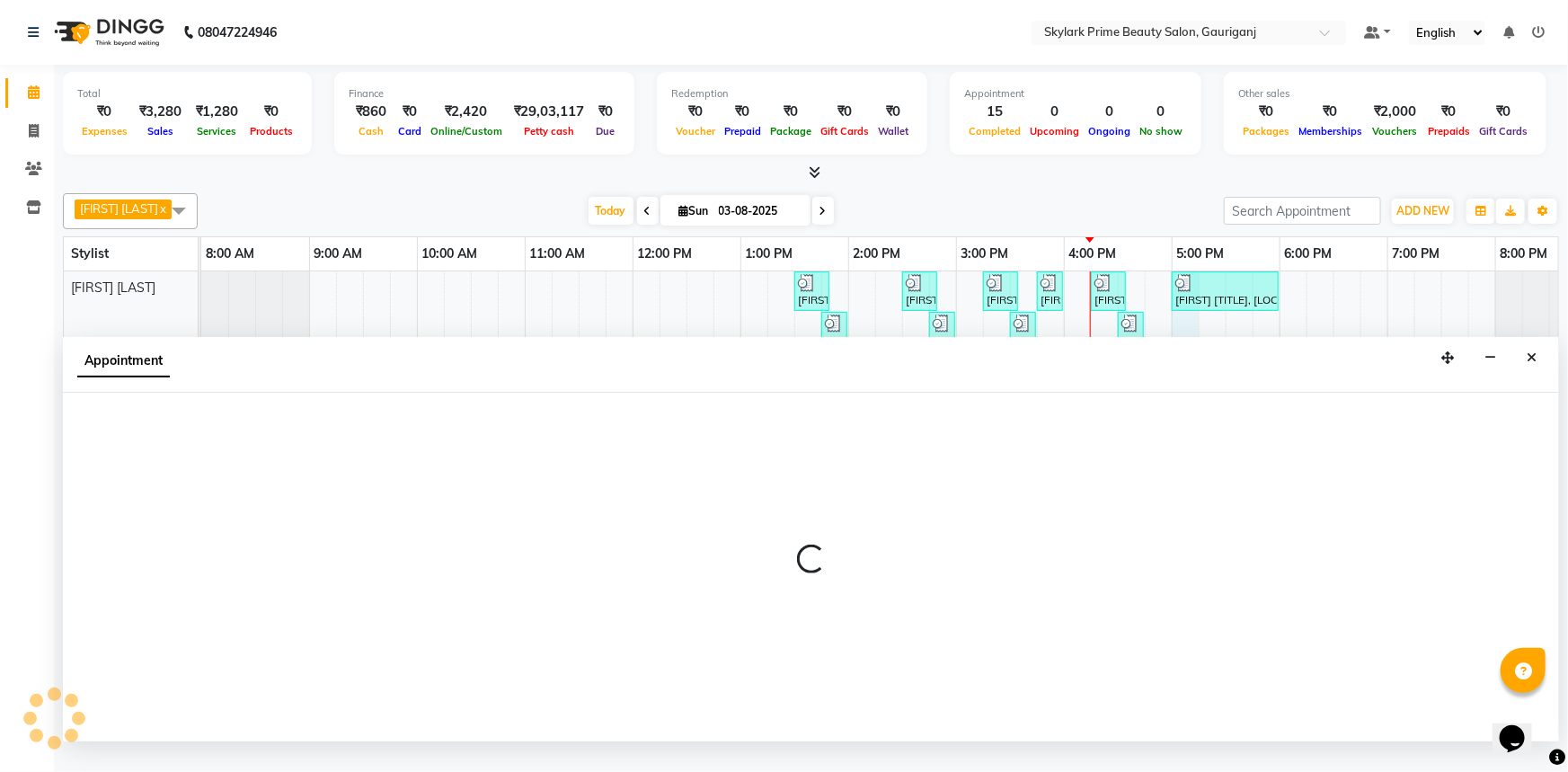 select on "30218" 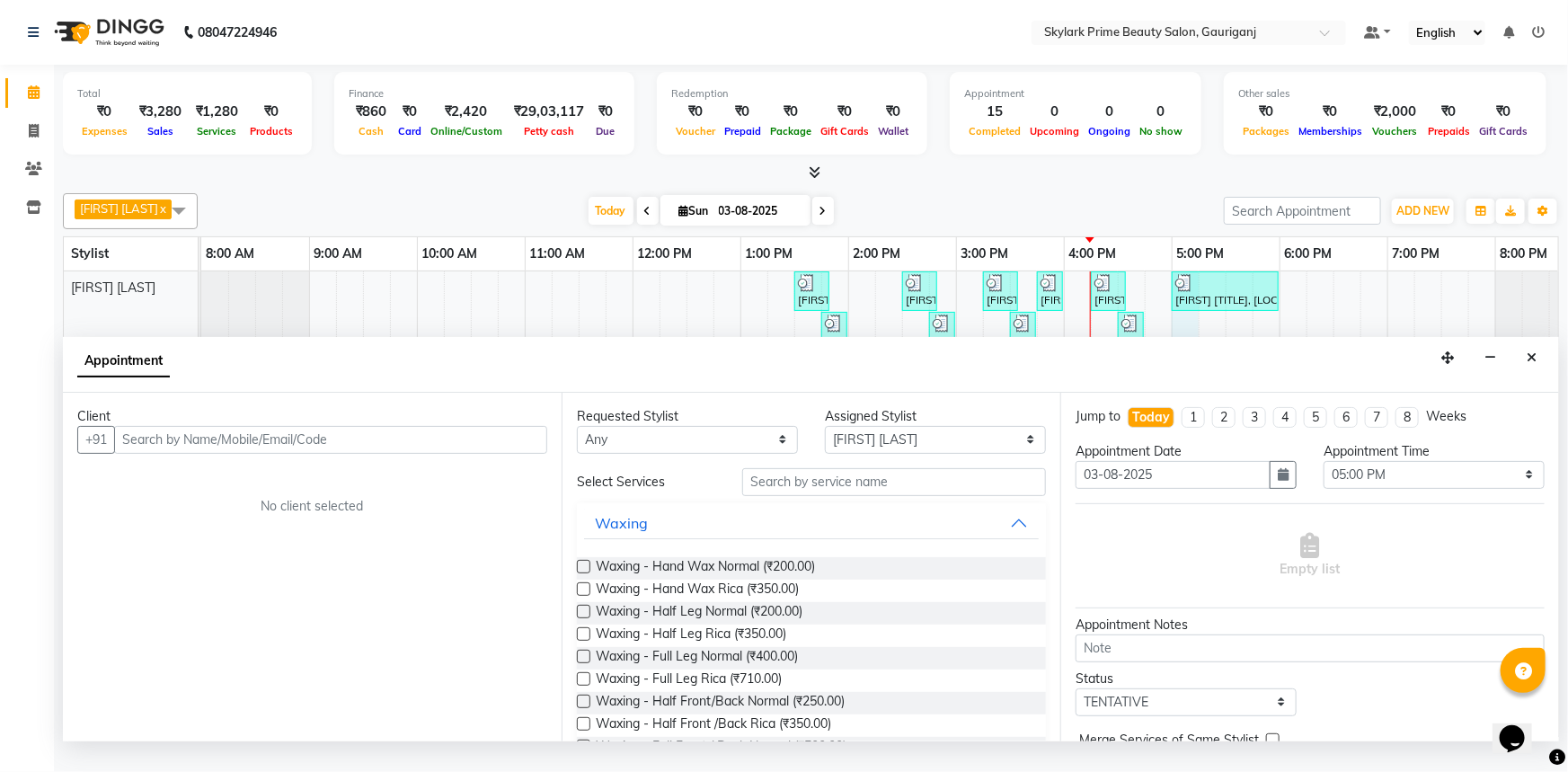 click at bounding box center [331, 439] 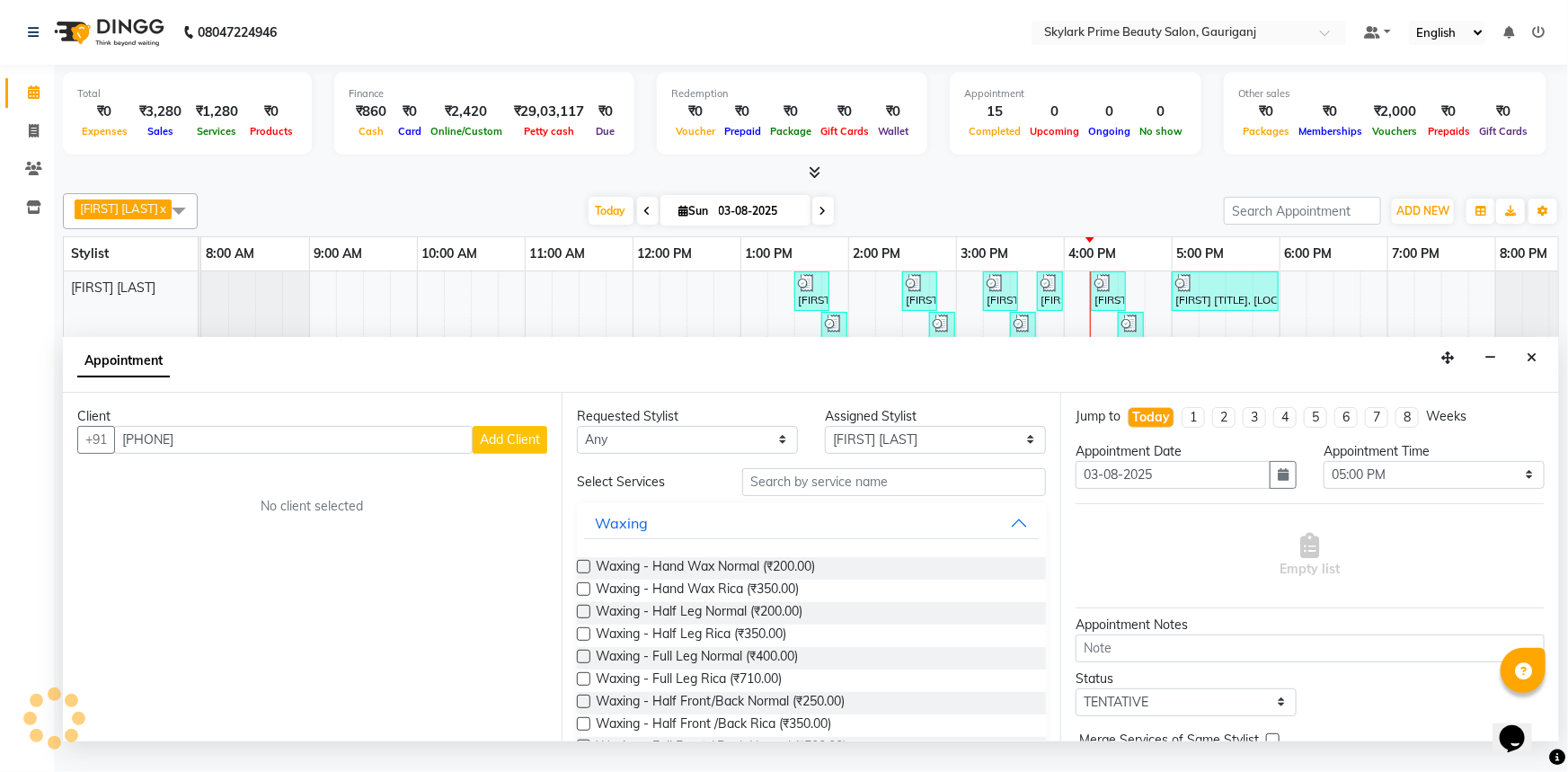type on "[PHONE]" 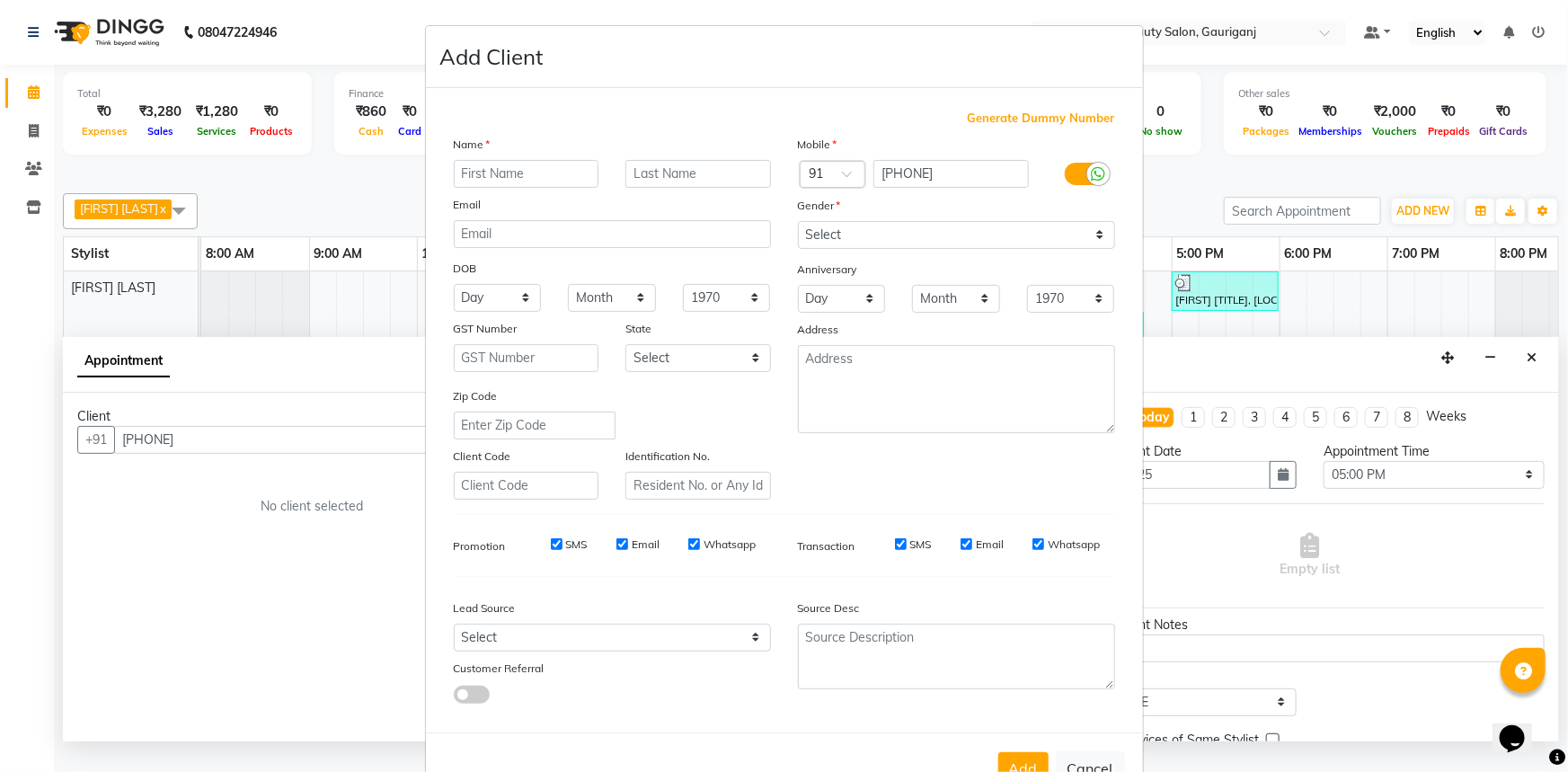 click on "Add Client Generate Dummy Number Name Email DOB Day 01 02 03 04 05 06 07 08 09 10 11 12 13 14 15 16 17 18 19 20 21 22 23 24 25 26 27 28 29 30 31 Month January February March April May June July August September October November December 1940 1941 1942 1943 1944 1945 1946 1947 1948 1949 1950 1951 1952 1953 1954 1955 1956 1957 1958 1959 1960 1961 1962 1963 1964 1965 1966 1967 1968 1969 1970 1971 1972 1973 1974 1975 1976 1977 1978 1979 1980 1981 1982 1983 1984 1985 1986 1987 1988 1989 1990 1991 1992 1993 1994 1995 1996 1997 1998 1999 2000 2001 2002 2003 2004 2005 2006 2007 2008 2009 2010 2011 2012 2013 2014 2015 2016 2017 2018 2019 2020 2021 2022 2023 2024 GST Number State Select Andaman and Nicobar Islands Andhra Pradesh Arunachal Pradesh Assam Bihar Chandigarh Chhattisgarh Dadra and Nagar Haveli Daman and Diu Delhi Goa Gujarat Haryana Himachal Pradesh Jammu and Kashmir Jharkhand Karnataka Kerala Lakshadweep Madhya Pradesh Maharashtra Manipur Meghalaya Mizoram Nagaland Odisha Pondicherry Punjab Rajasthan Sikkim" at bounding box center [784, 386] 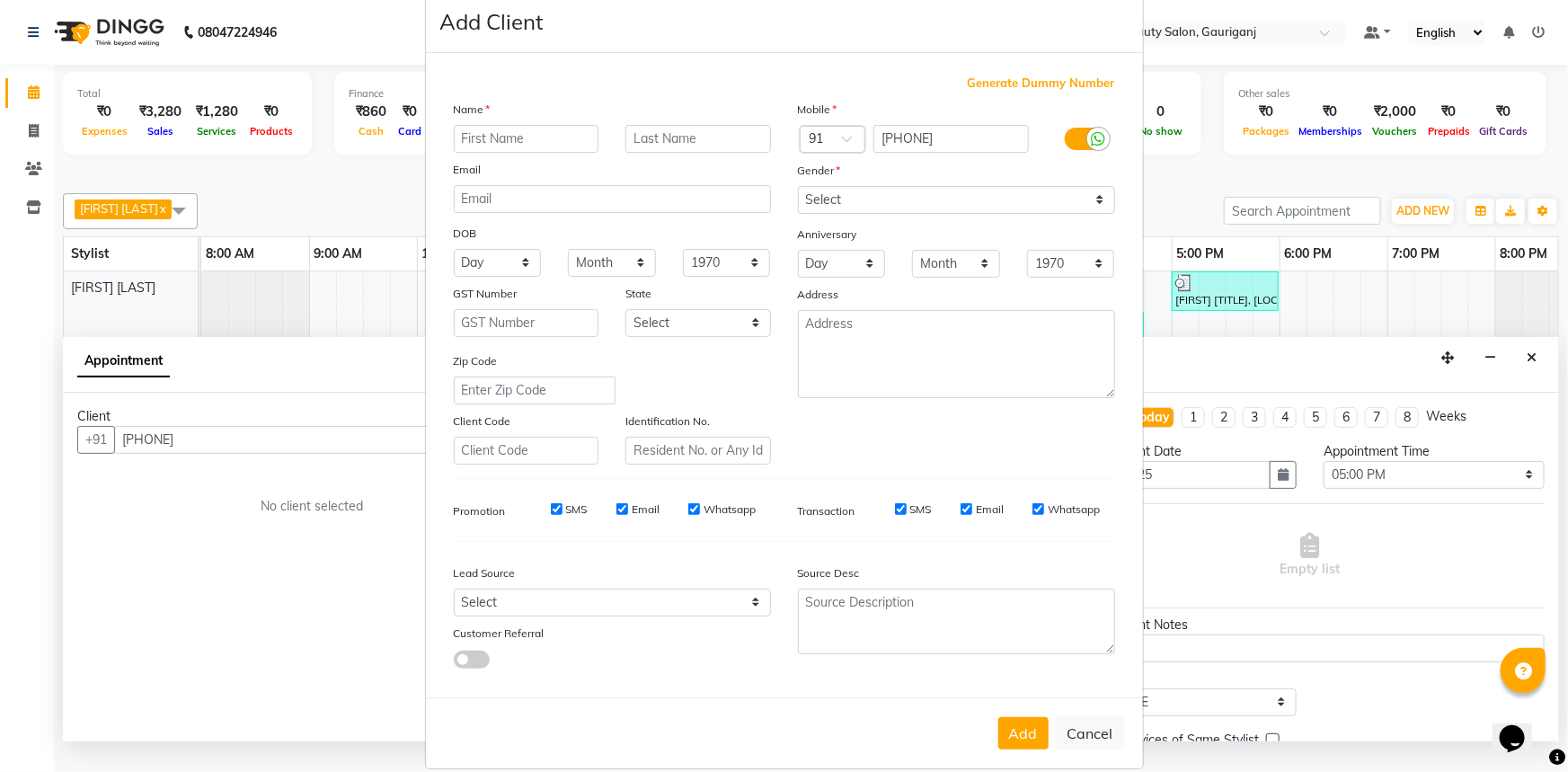 scroll, scrollTop: 63, scrollLeft: 0, axis: vertical 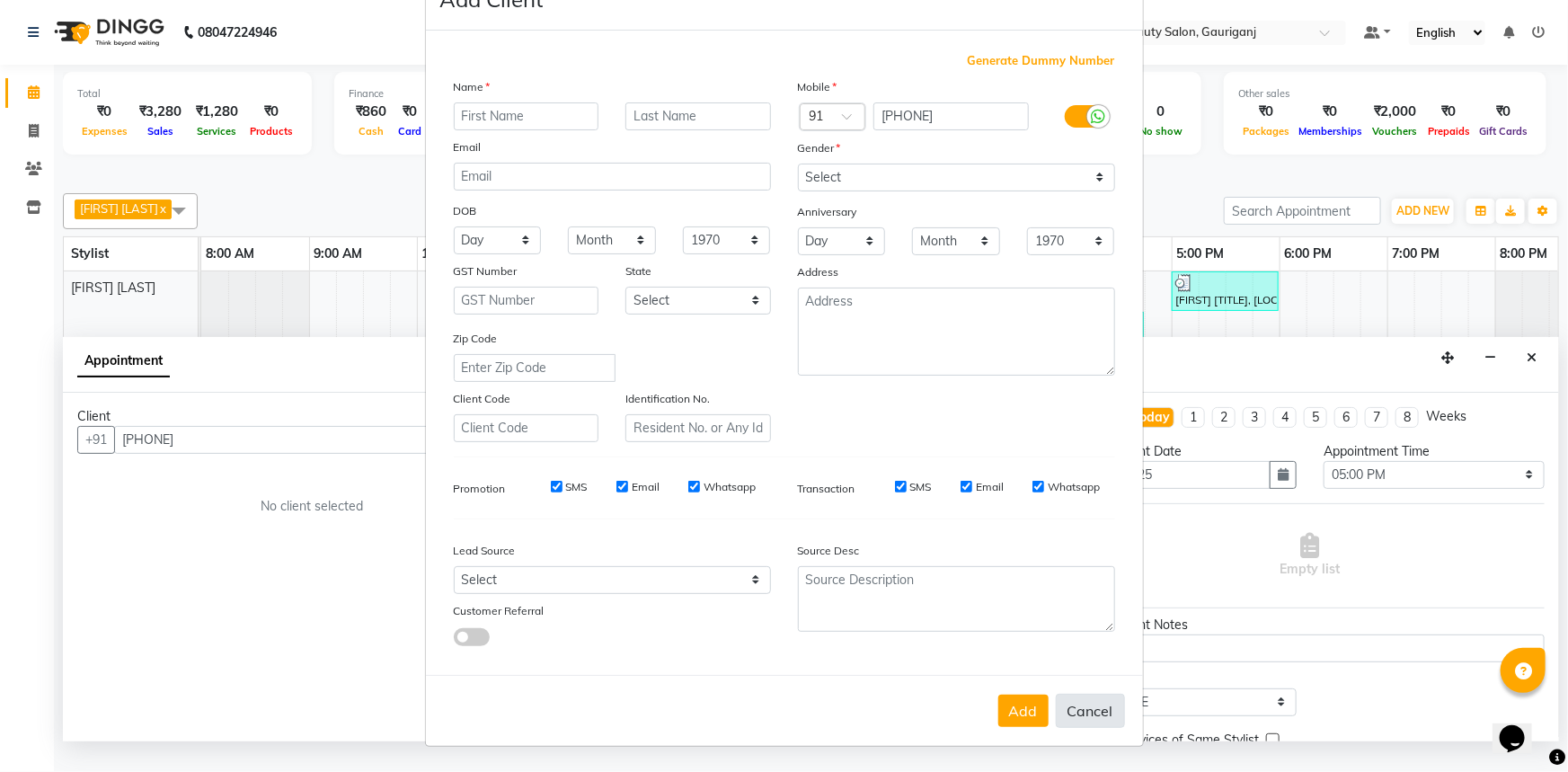 click on "Cancel" at bounding box center (1090, 711) 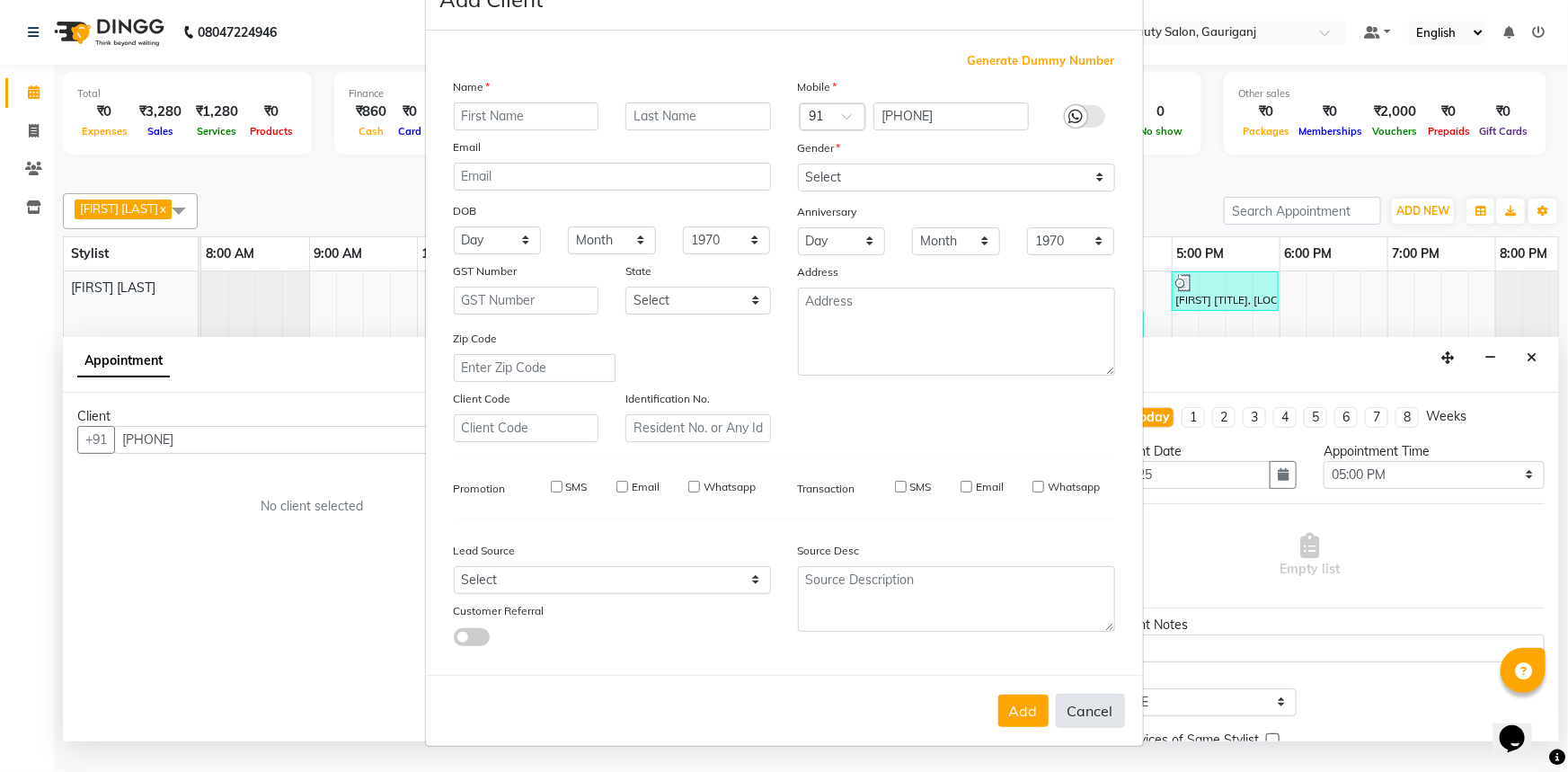 select 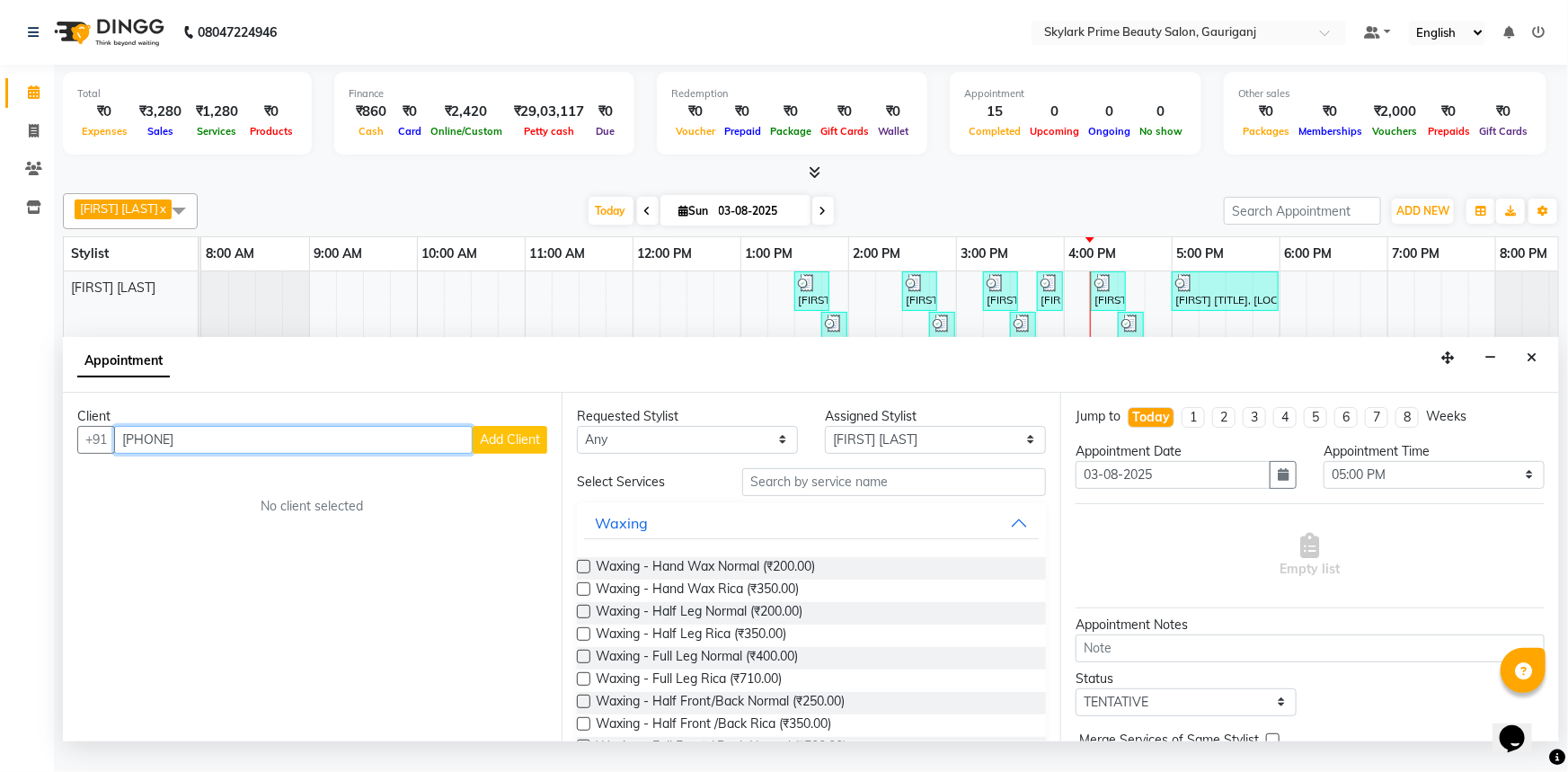 click on "[PHONE]" at bounding box center (293, 439) 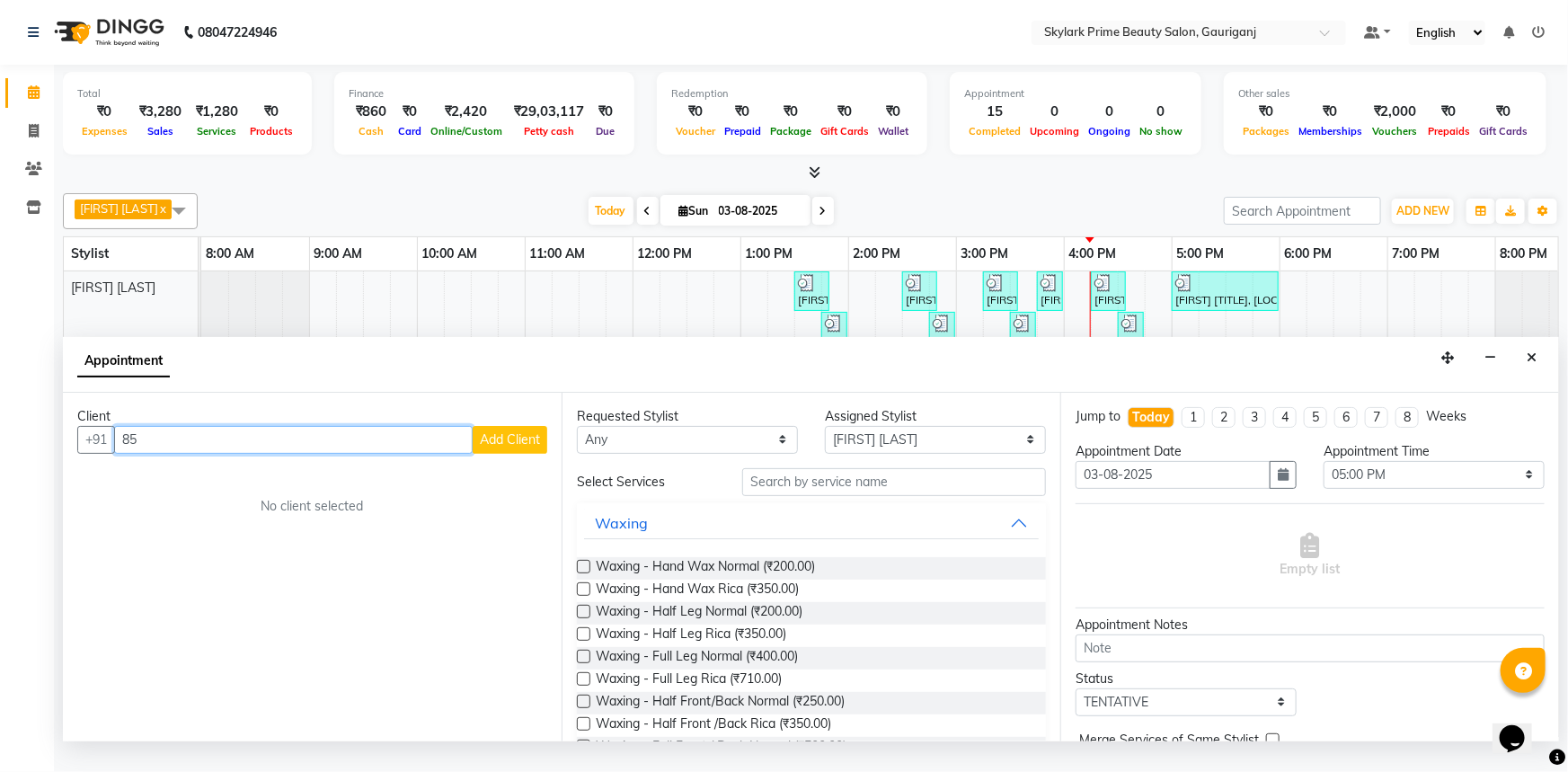 type on "8" 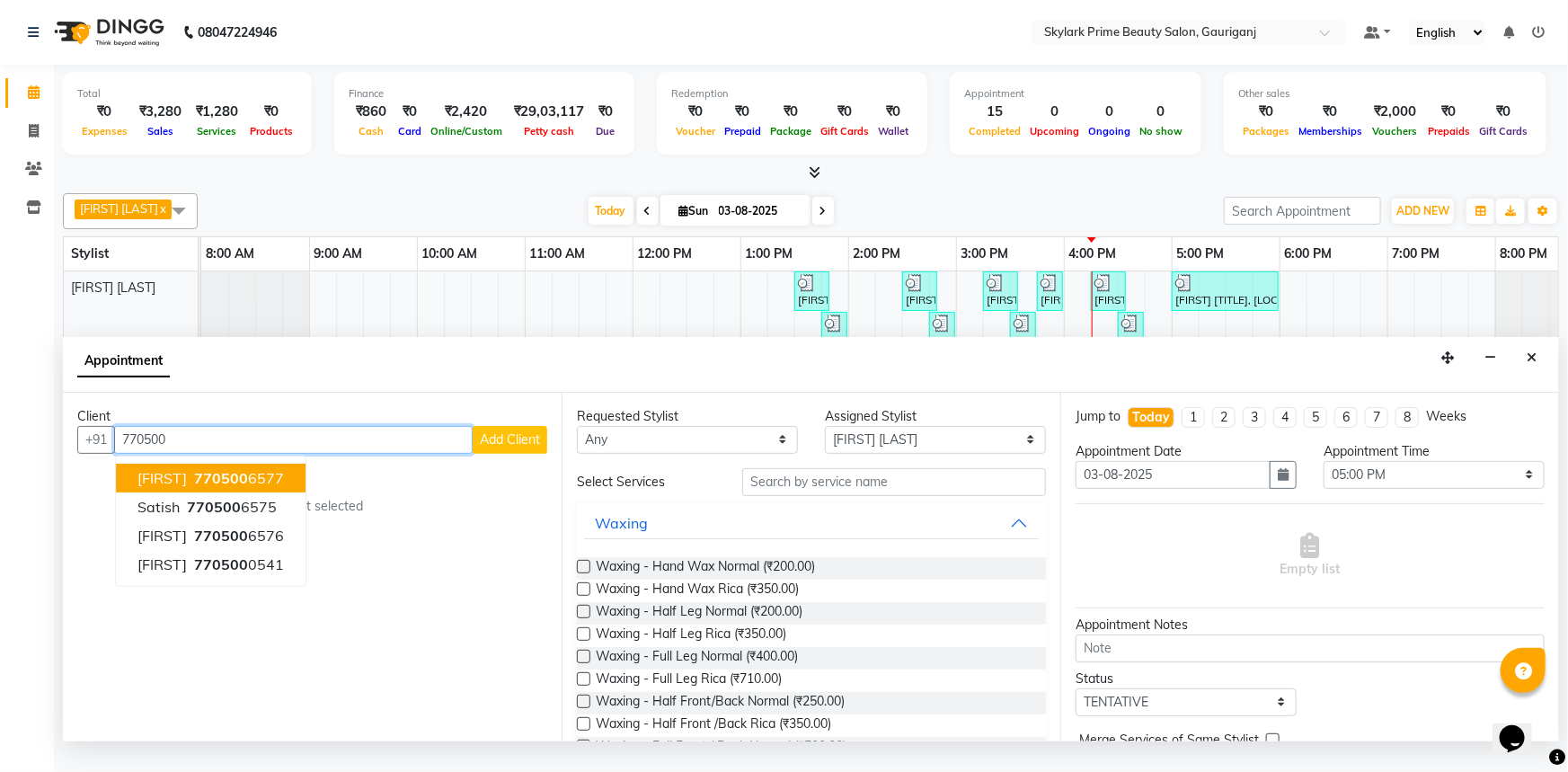 click on "770500" at bounding box center (221, 478) 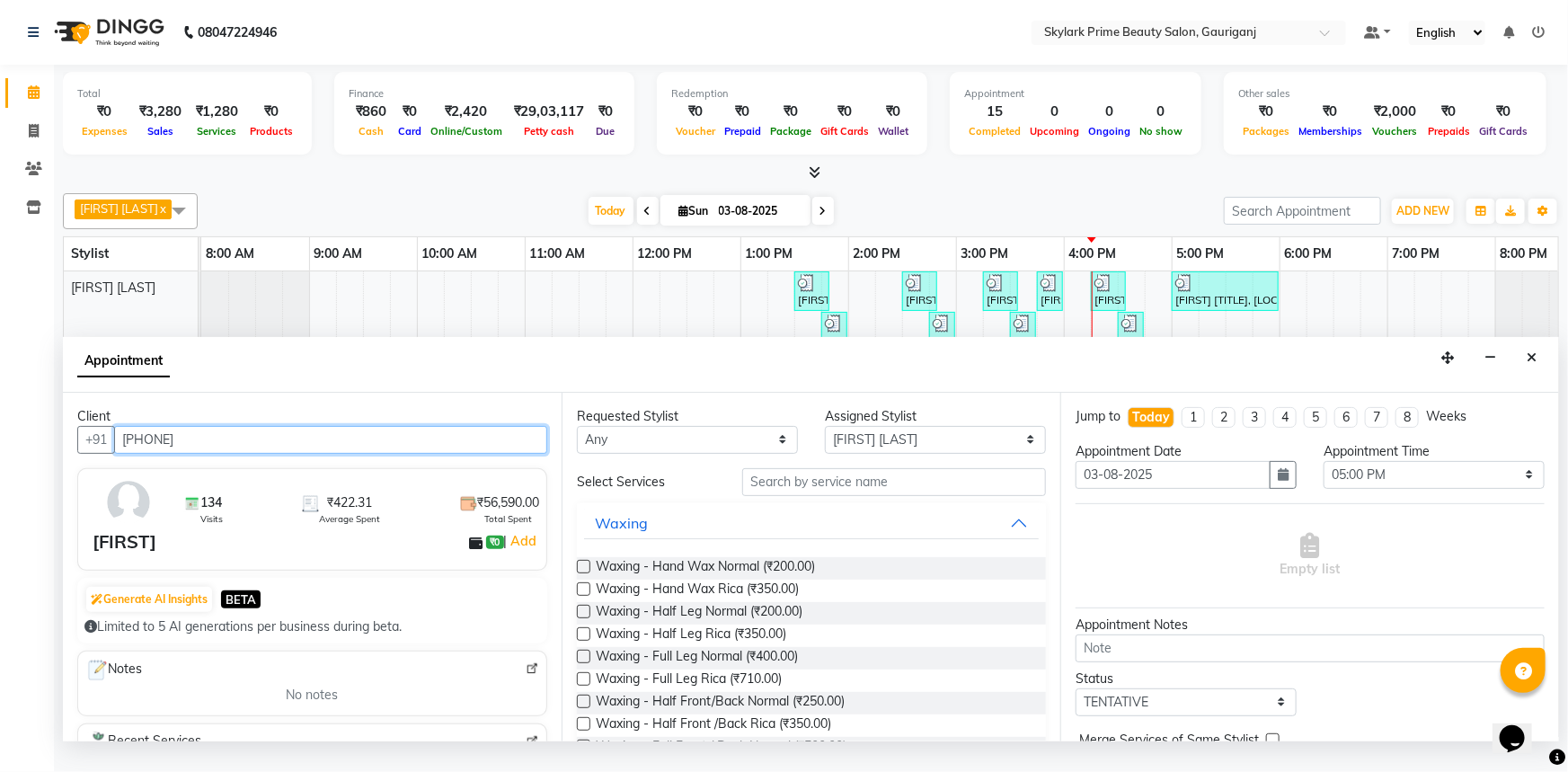 type on "[PHONE]" 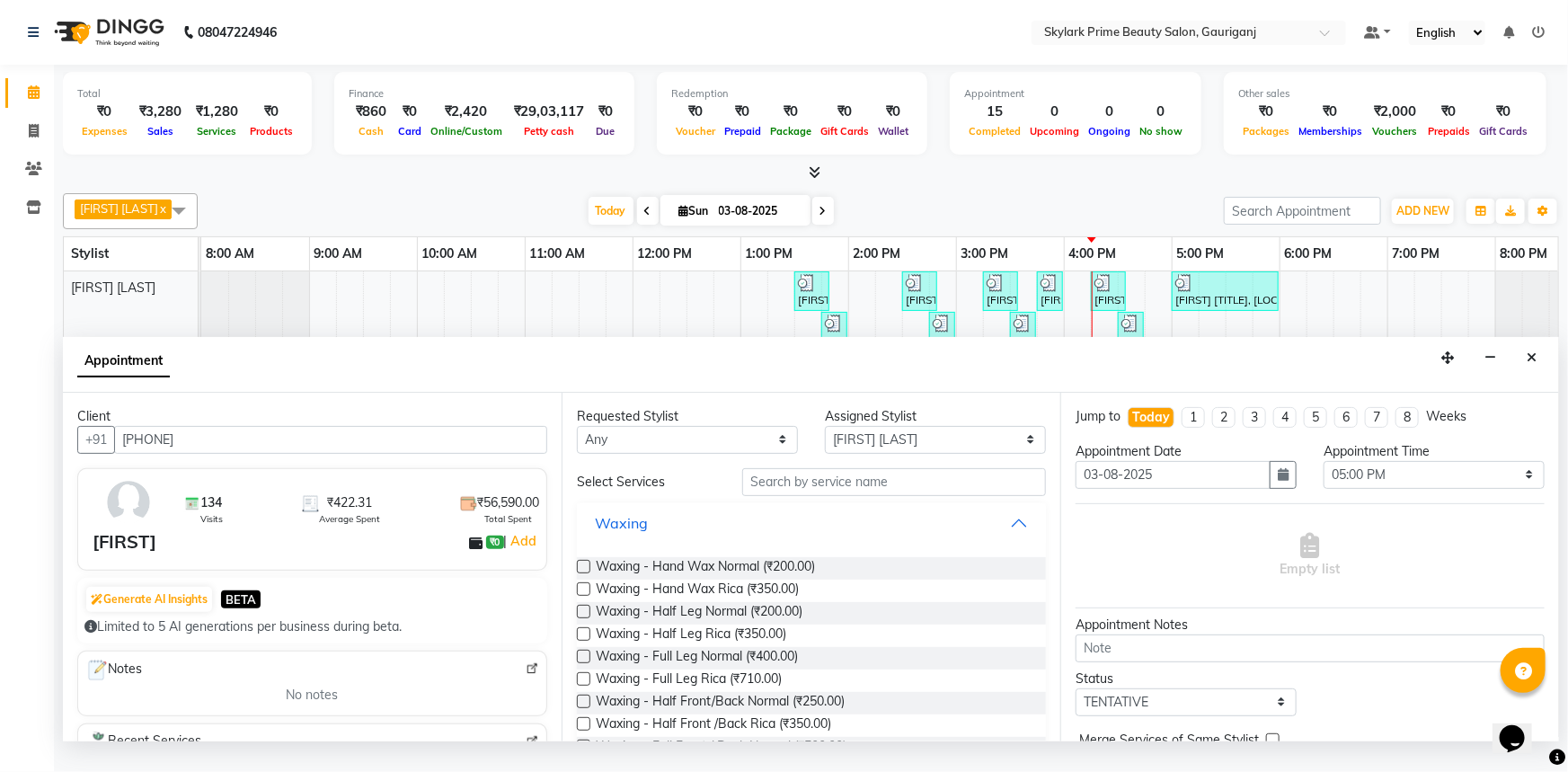 click on "Waxing" at bounding box center [811, 523] 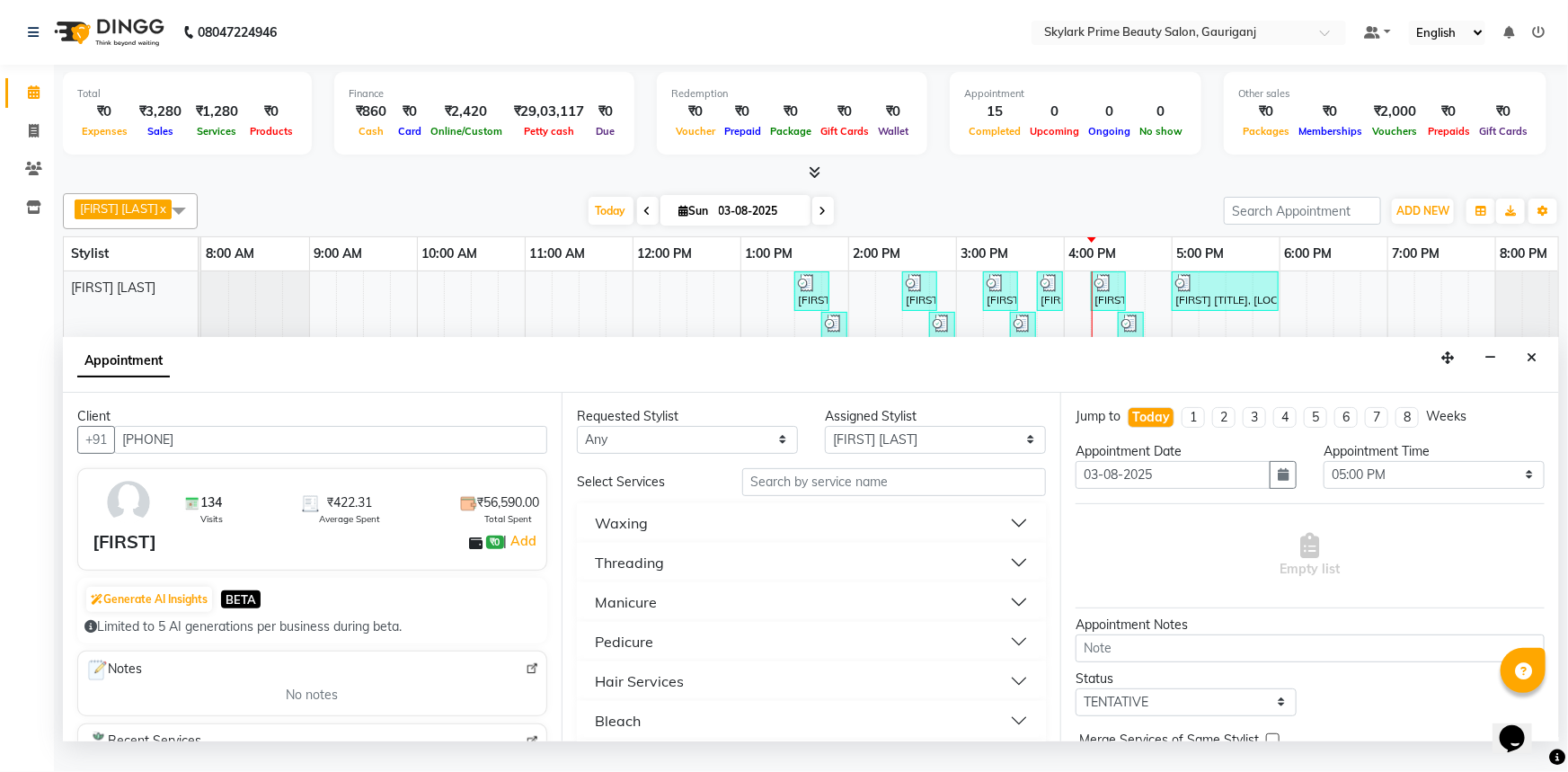 click on "Threading" at bounding box center [629, 563] 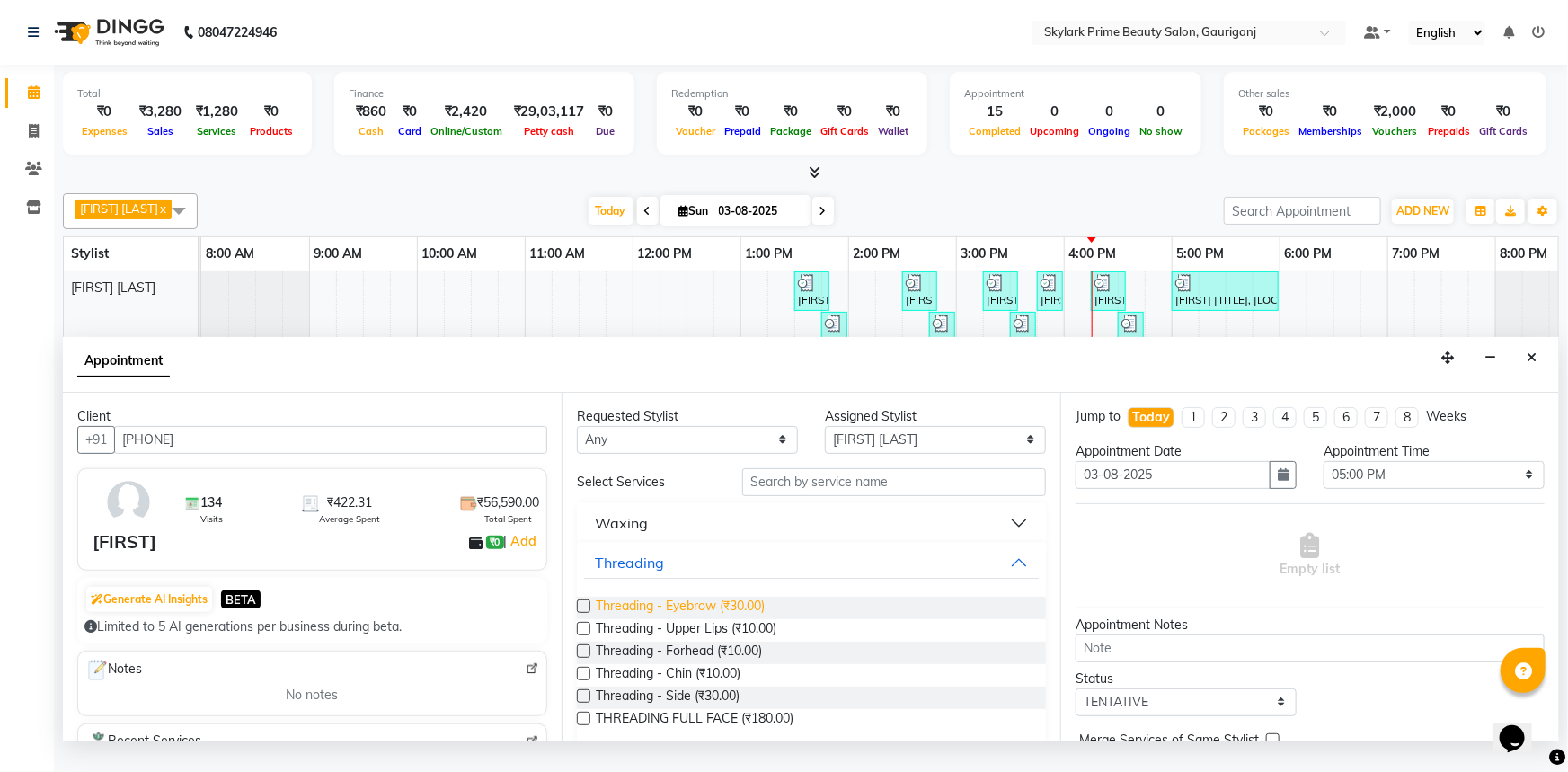 click on "Threading  - Eyebrow (₹30.00)" at bounding box center (680, 608) 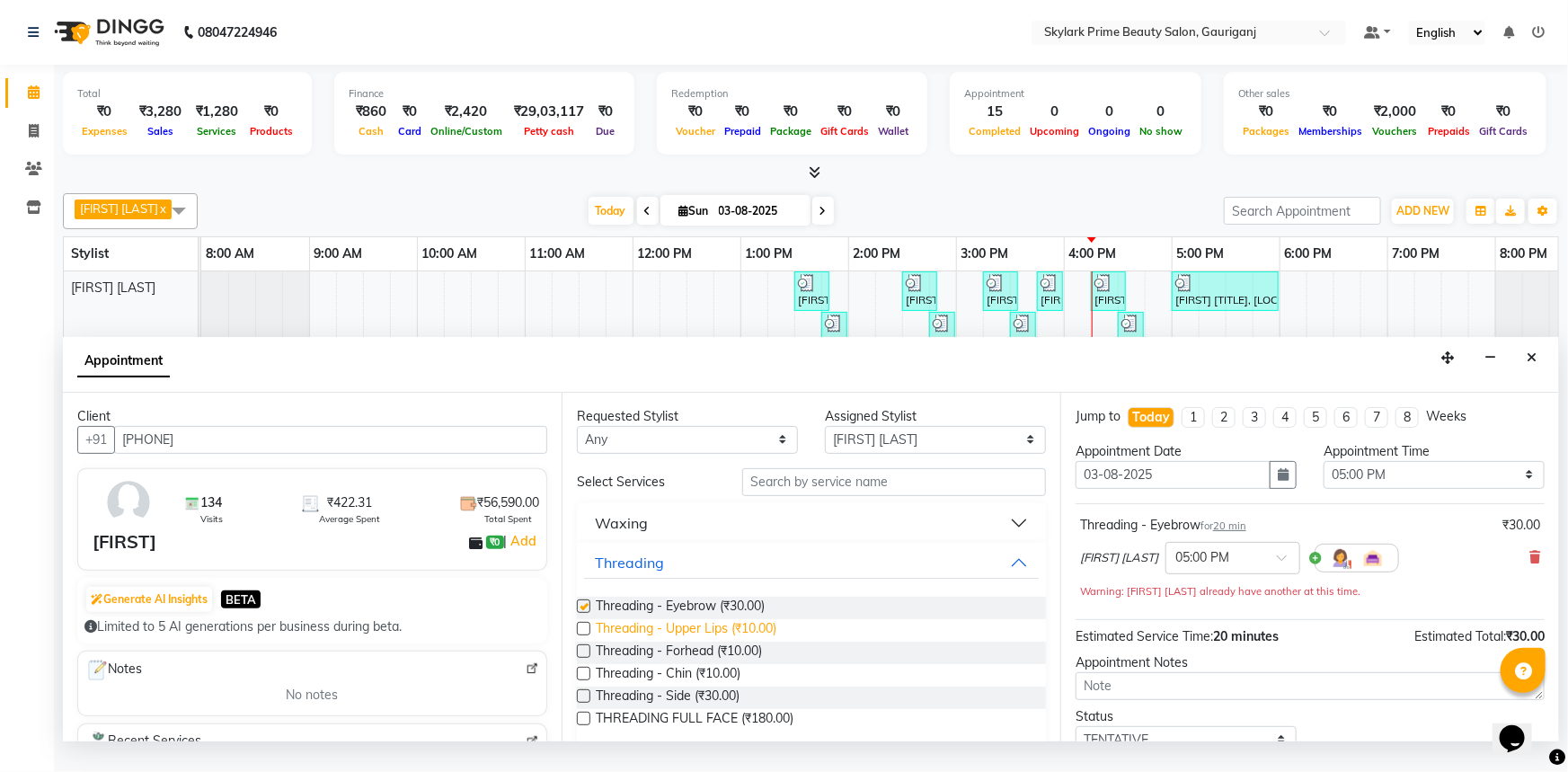 checkbox on "false" 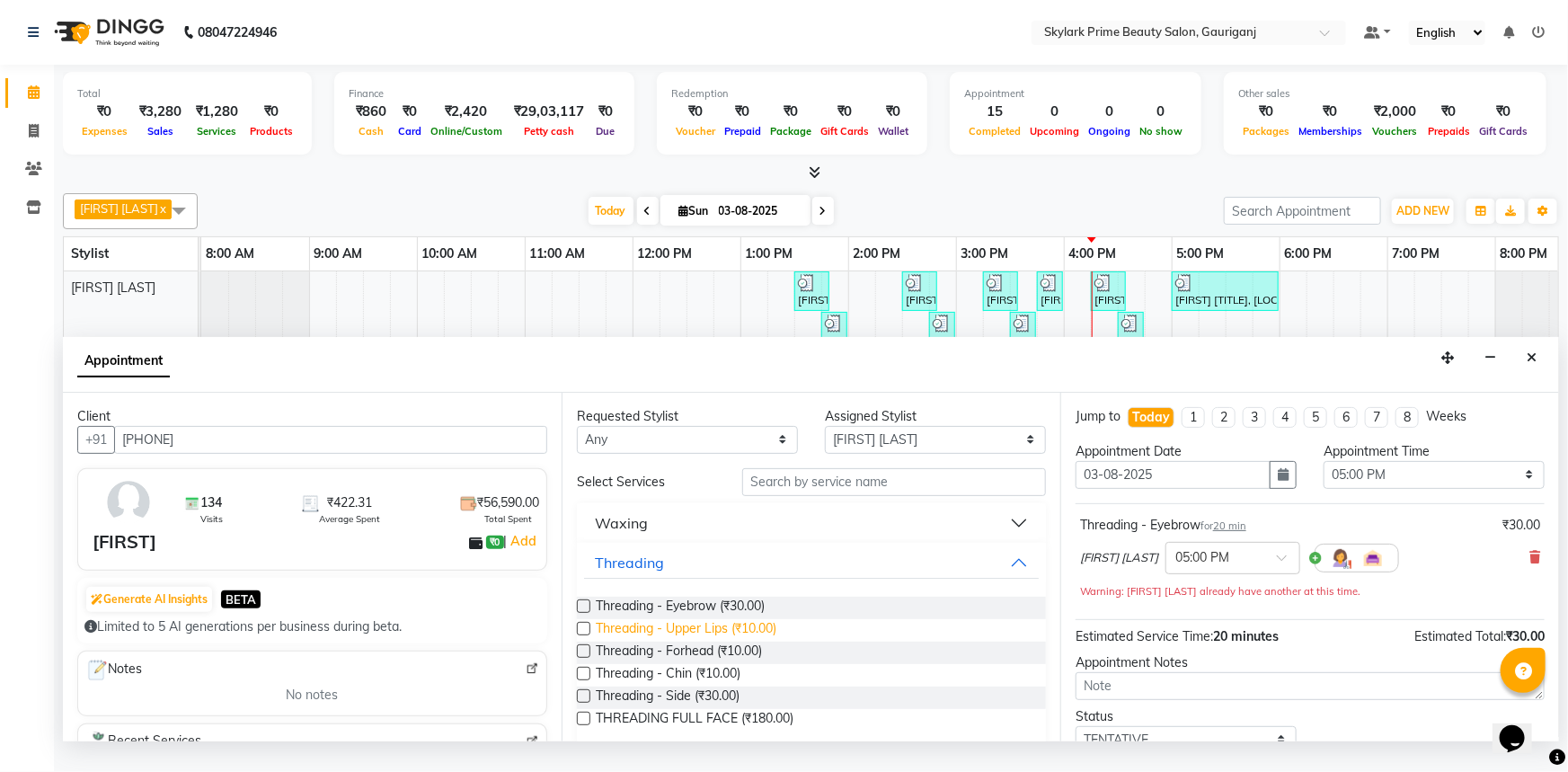 click on "Threading  - Upper Lips (₹10.00)" at bounding box center (686, 630) 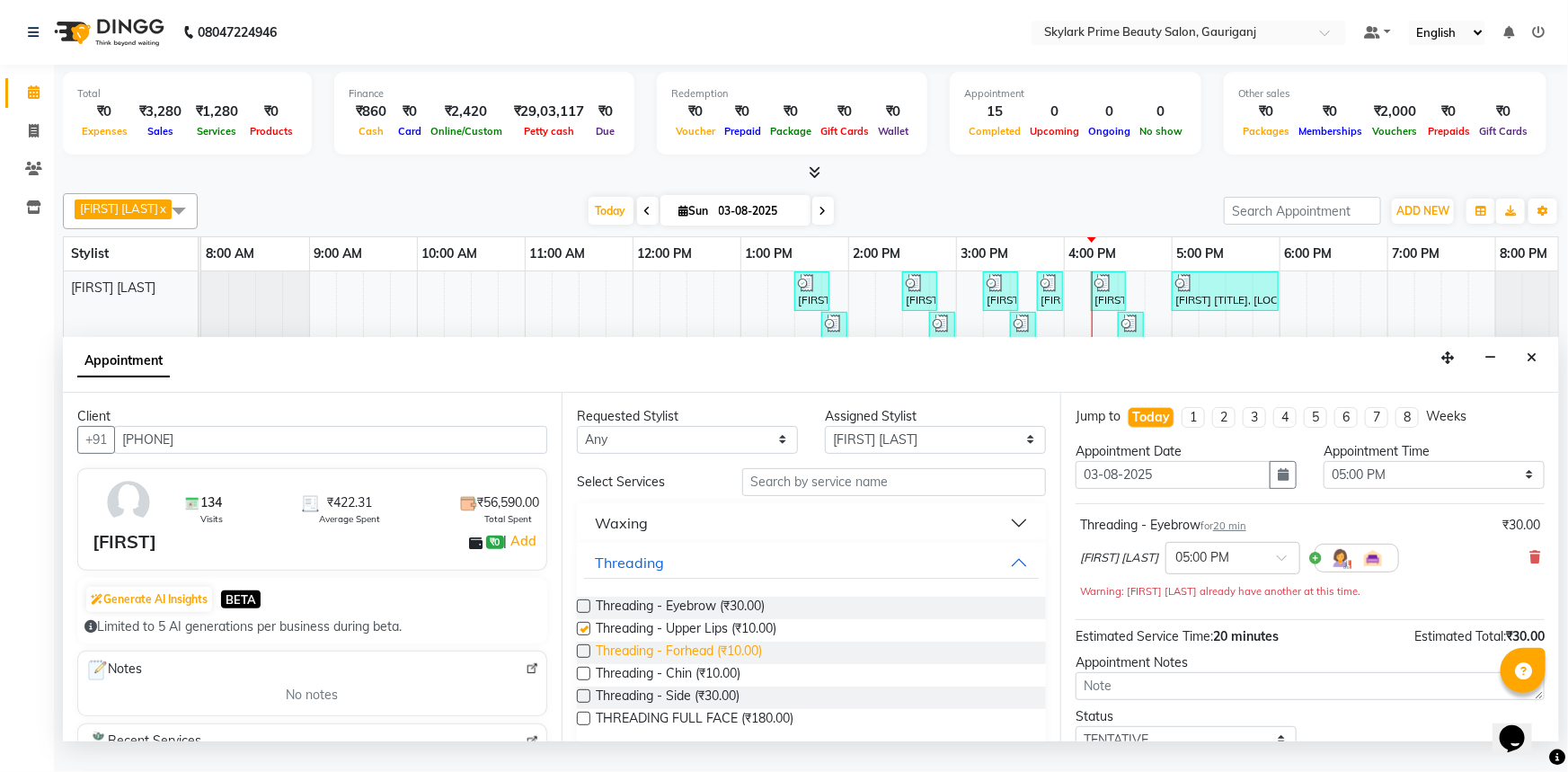 checkbox on "false" 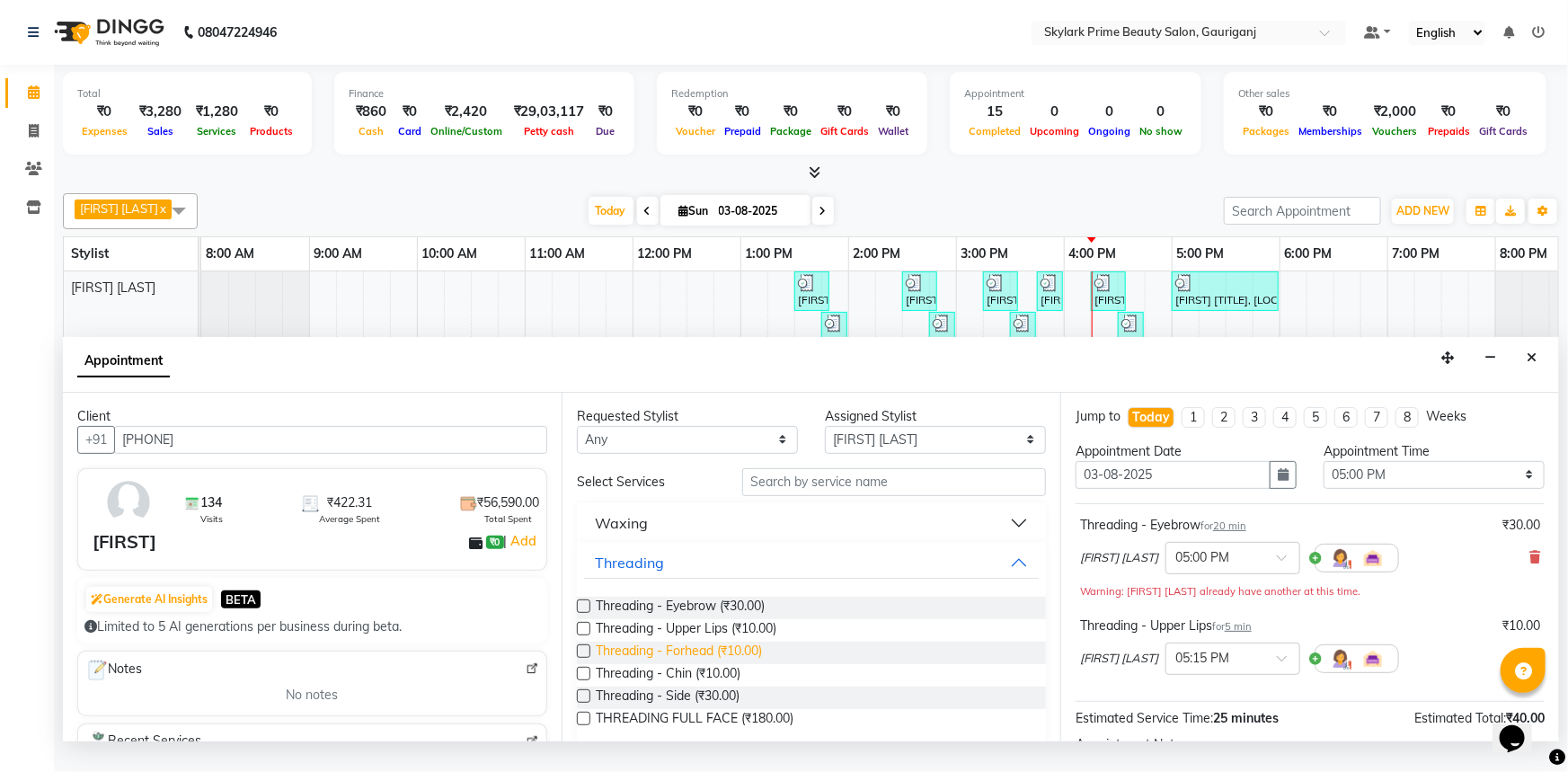click on "Threading  - Forhead (₹10.00)" at bounding box center (678, 652) 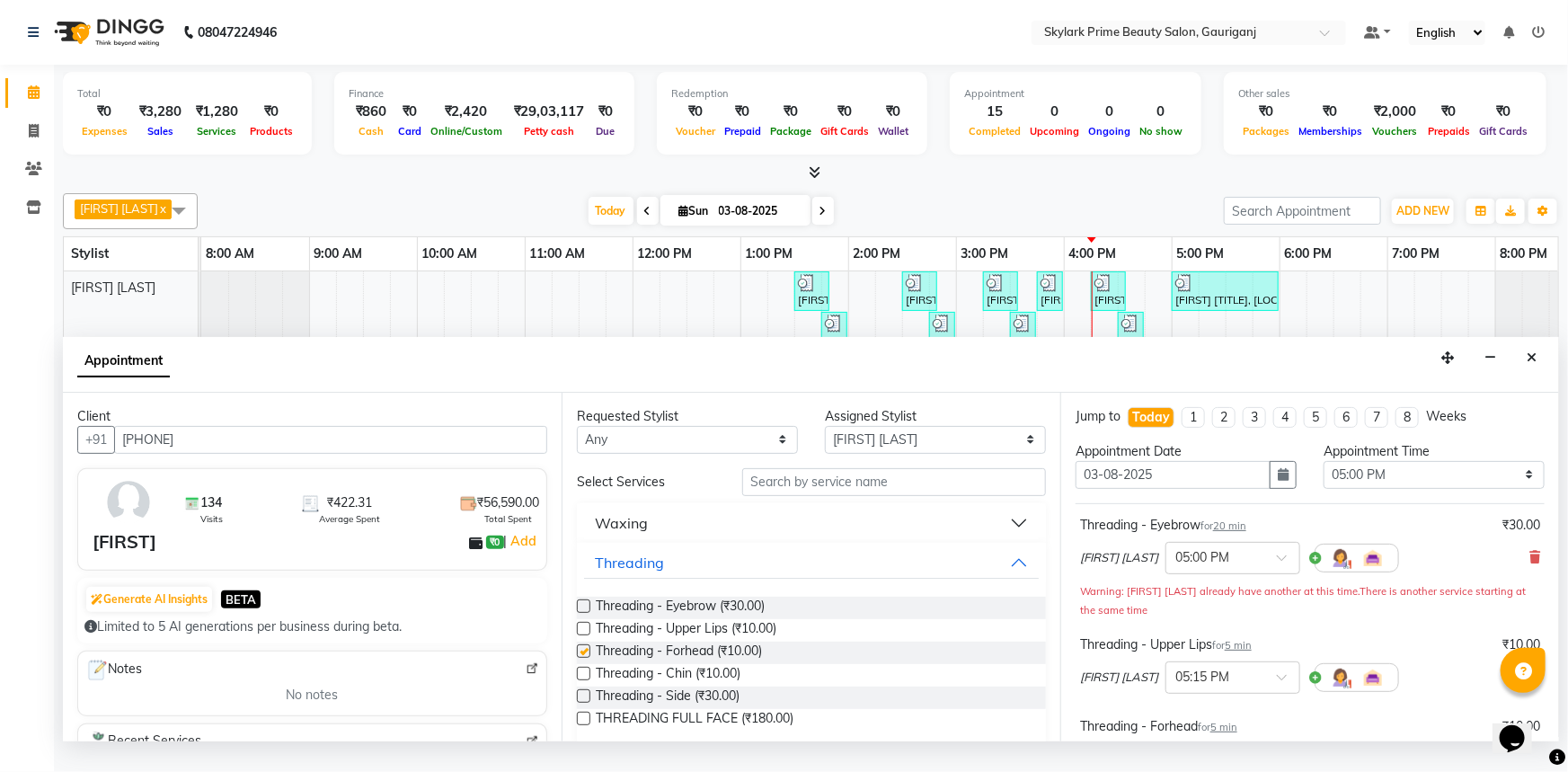 checkbox on "false" 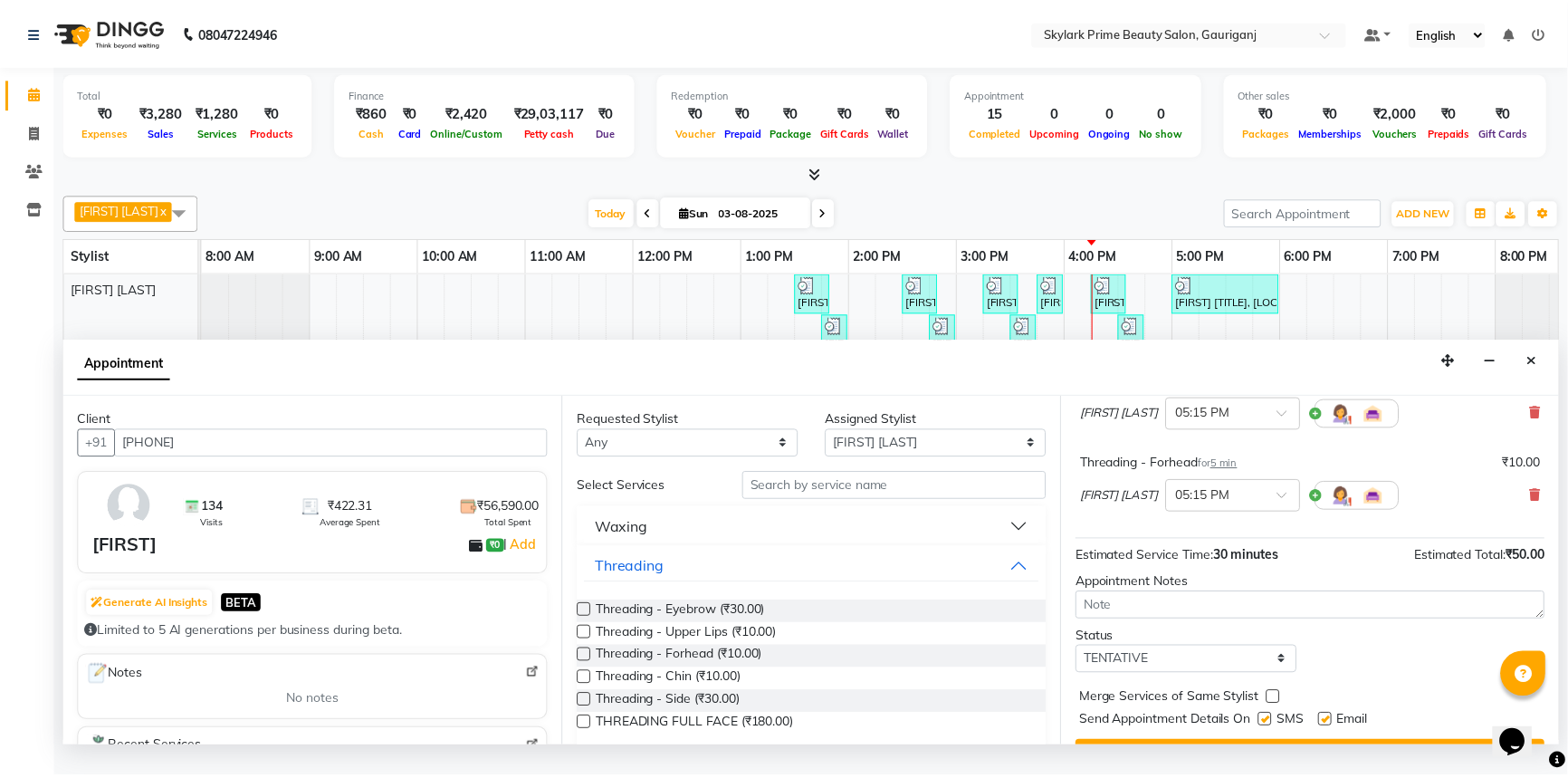 scroll, scrollTop: 310, scrollLeft: 0, axis: vertical 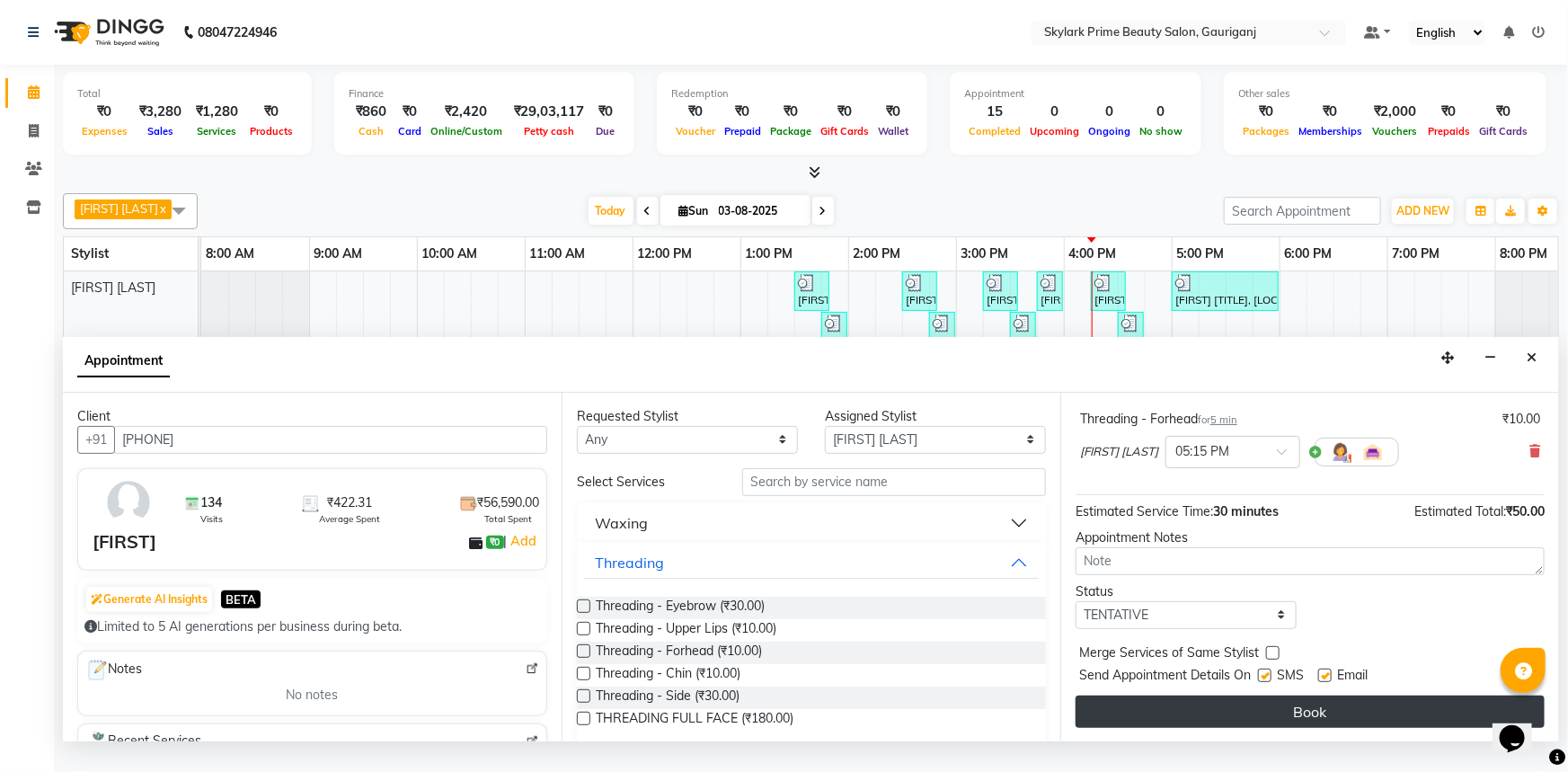click on "Book" at bounding box center [1310, 712] 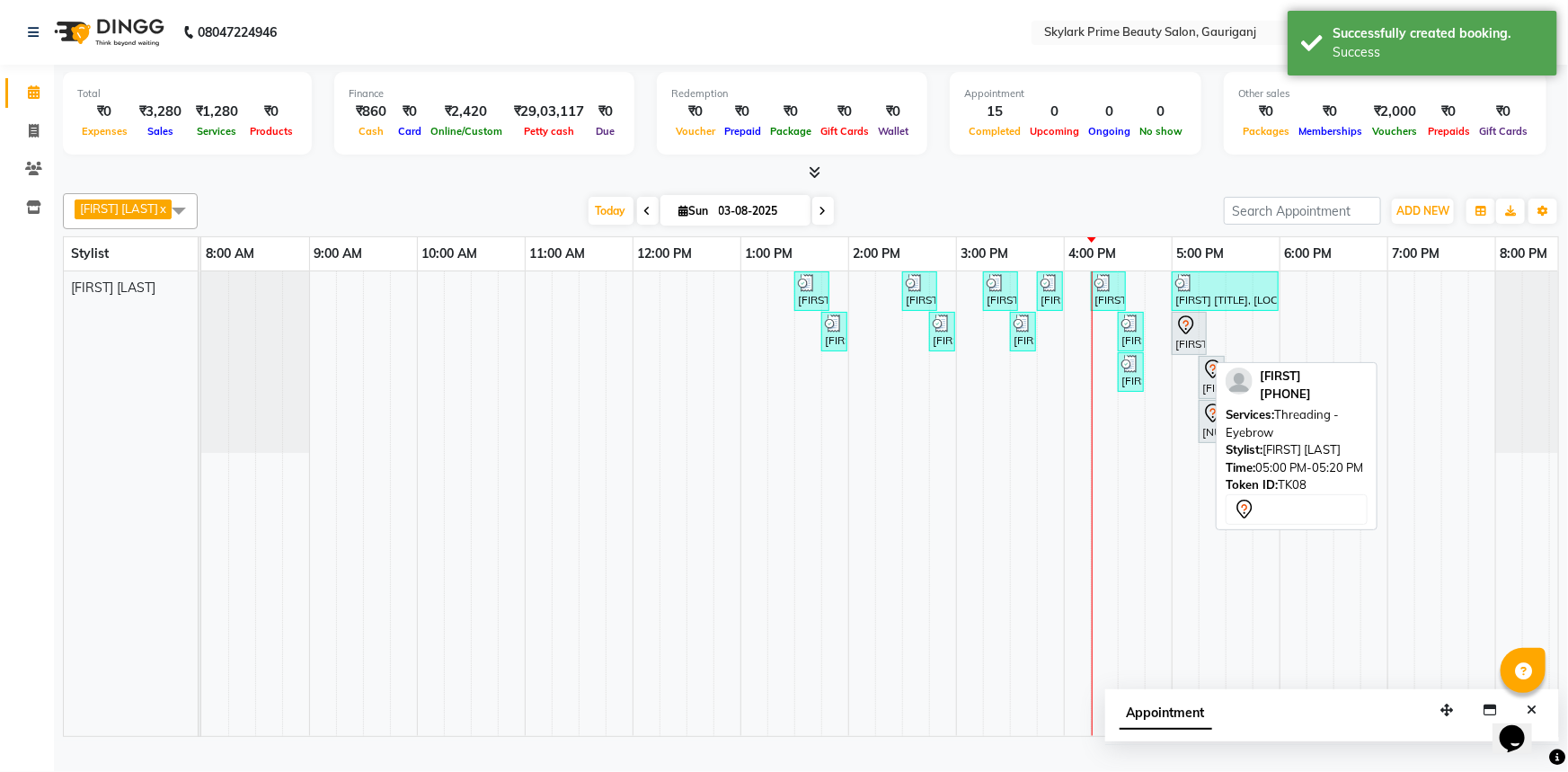 click on "[FIRST] [LAST], [LOCATION], [TIME]-[TIME], [SERVICE]" at bounding box center (1189, 333) 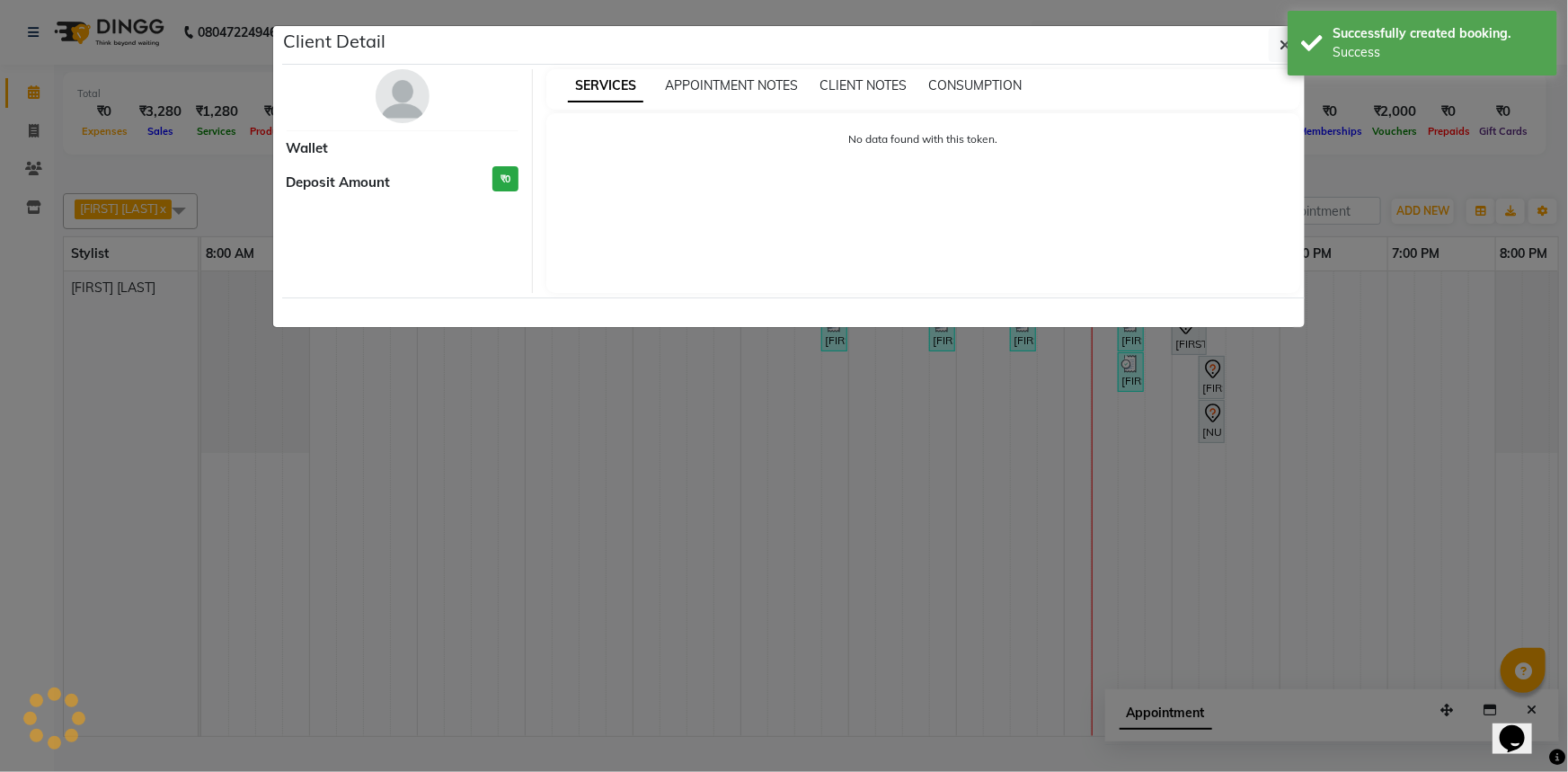 select on "7" 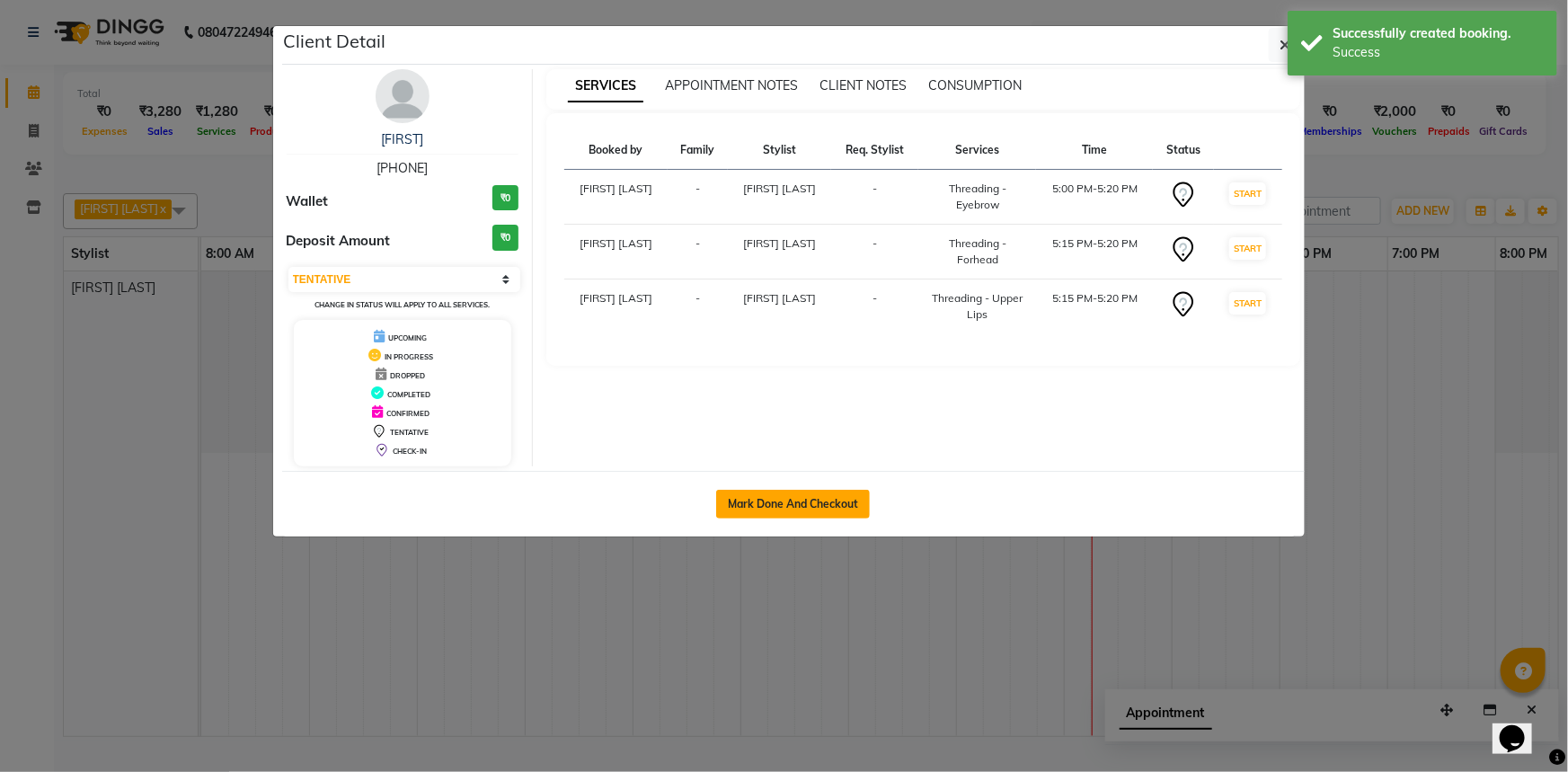 click on "Mark Done And Checkout" 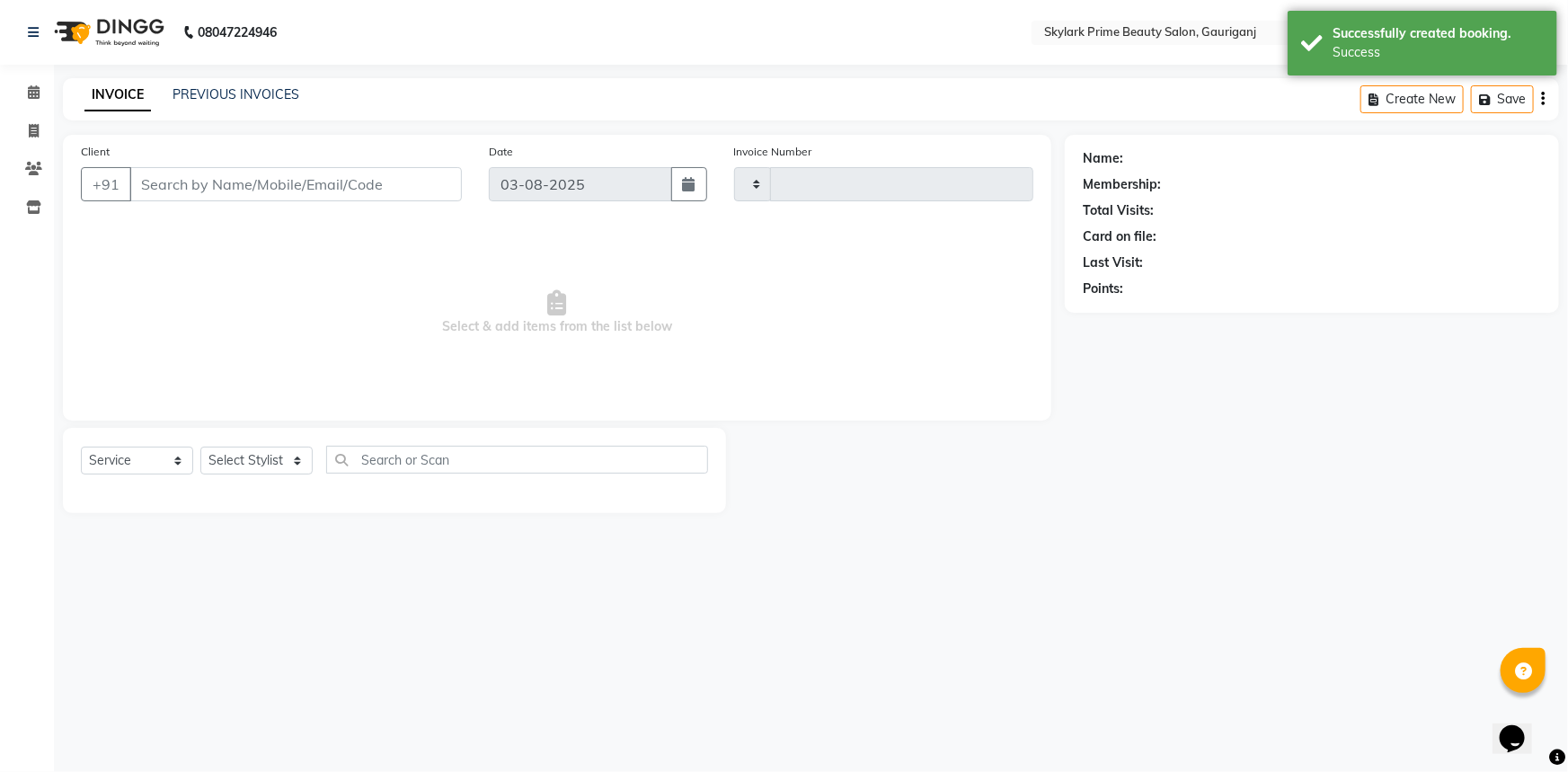 type on "2588" 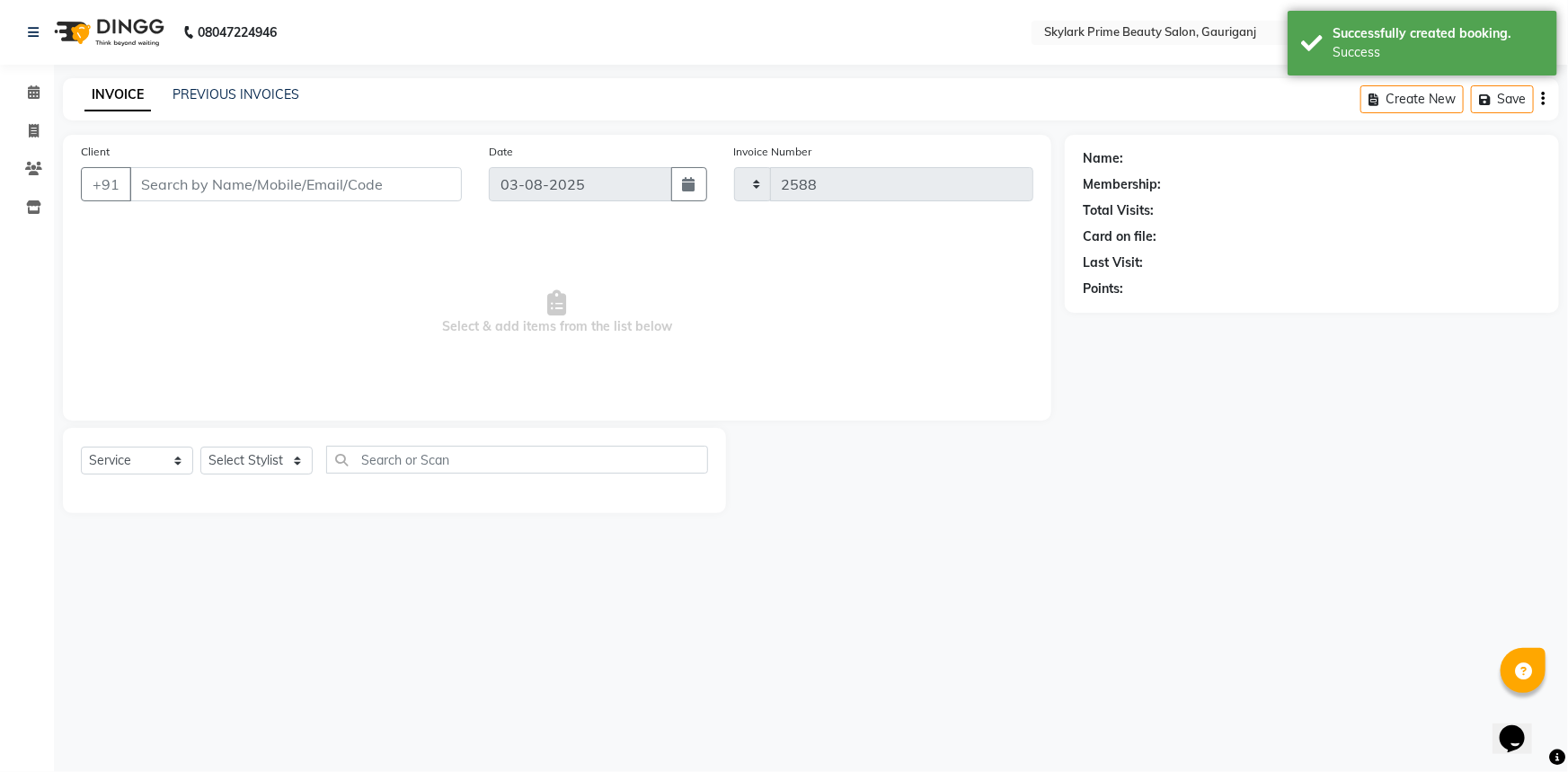 select on "4735" 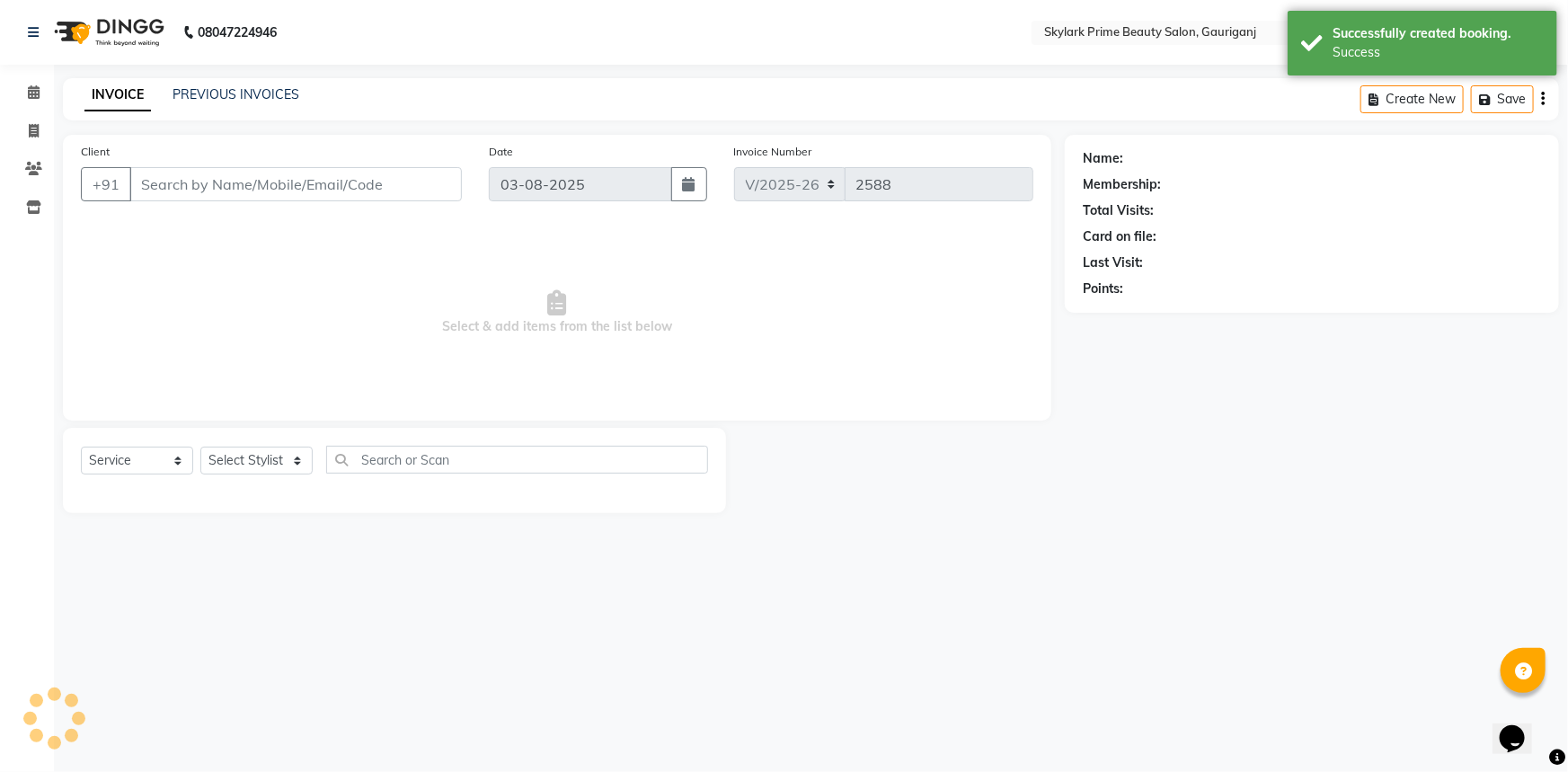 type on "[PHONE]" 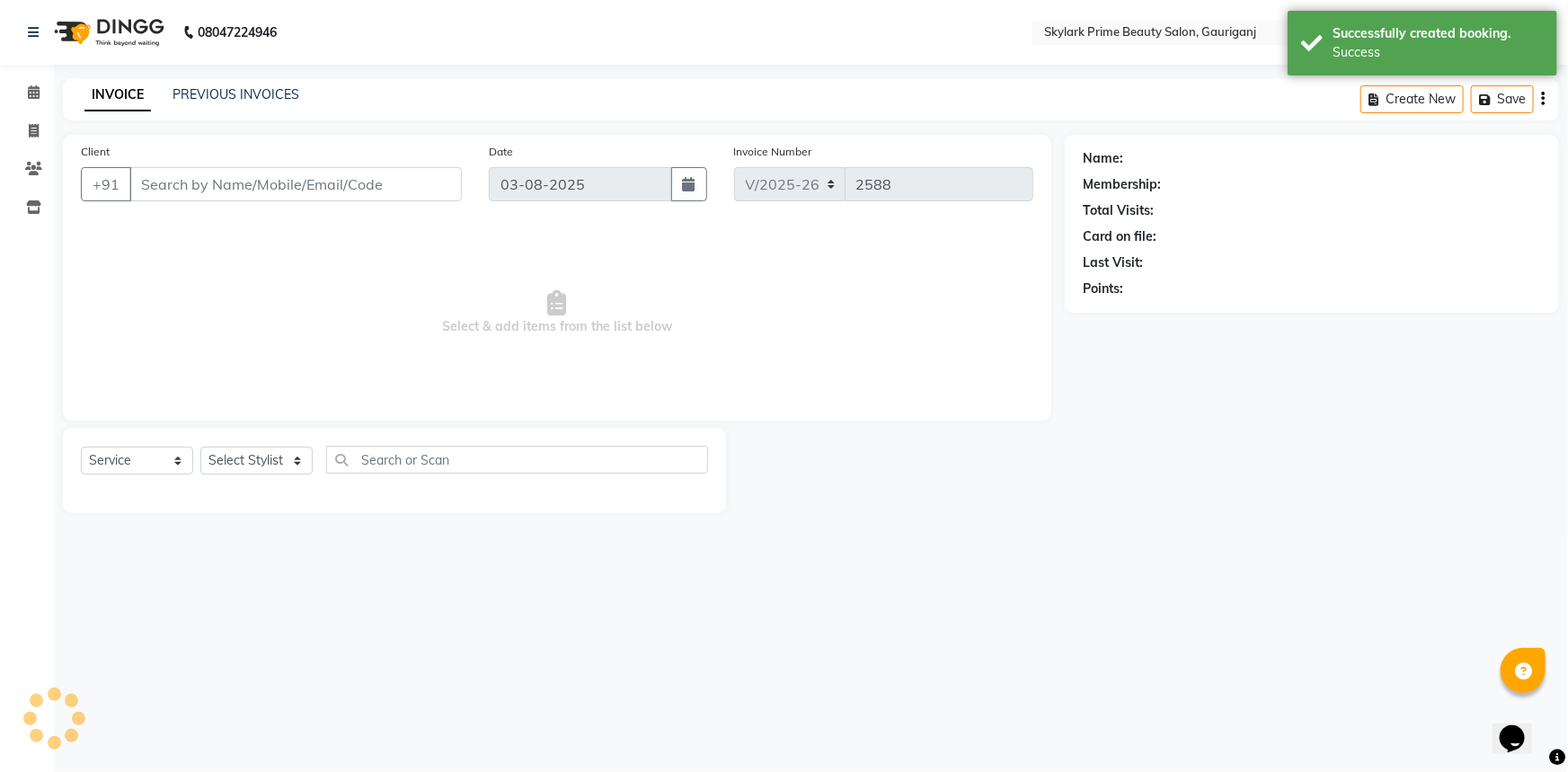select on "30218" 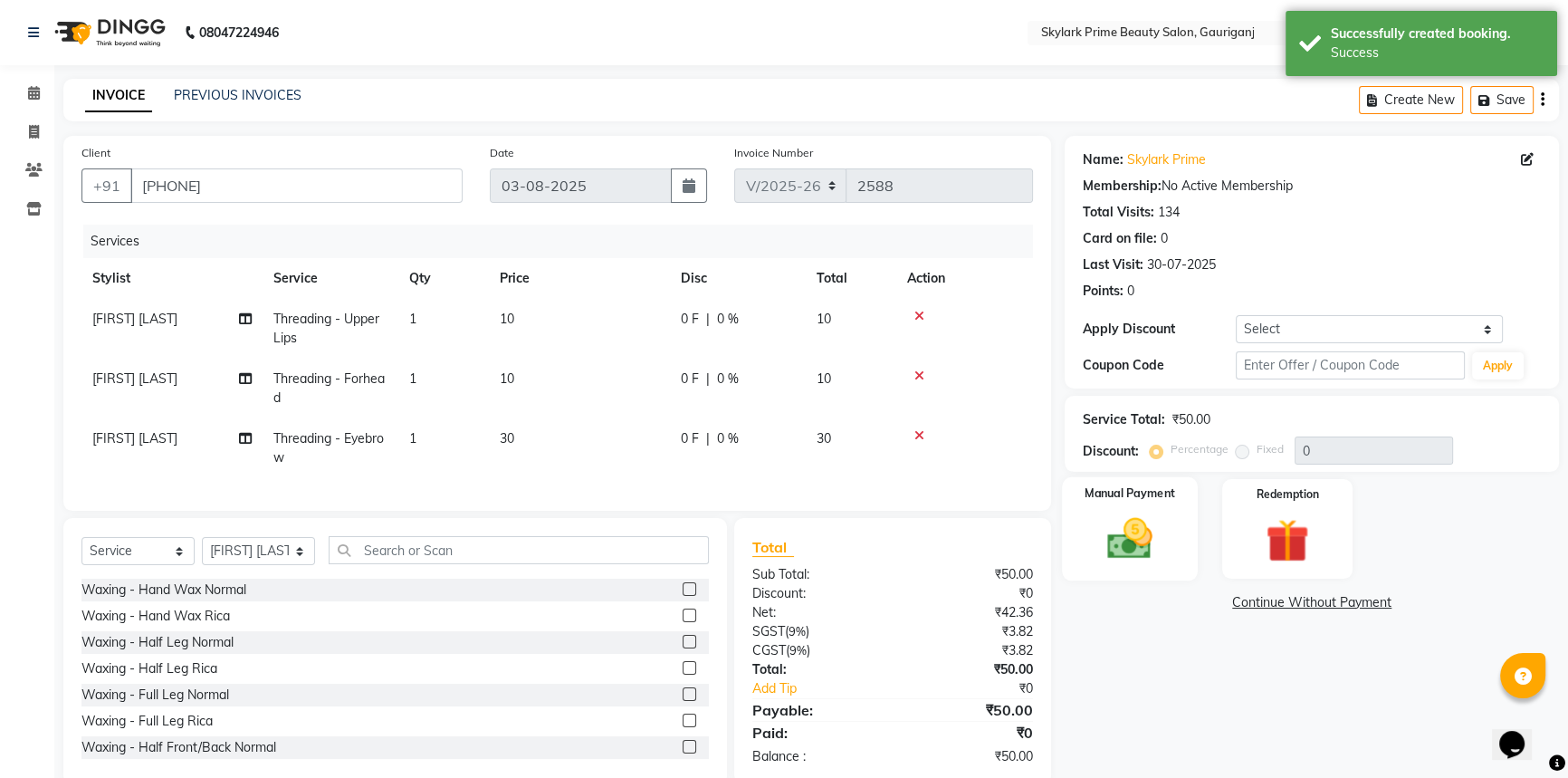 click 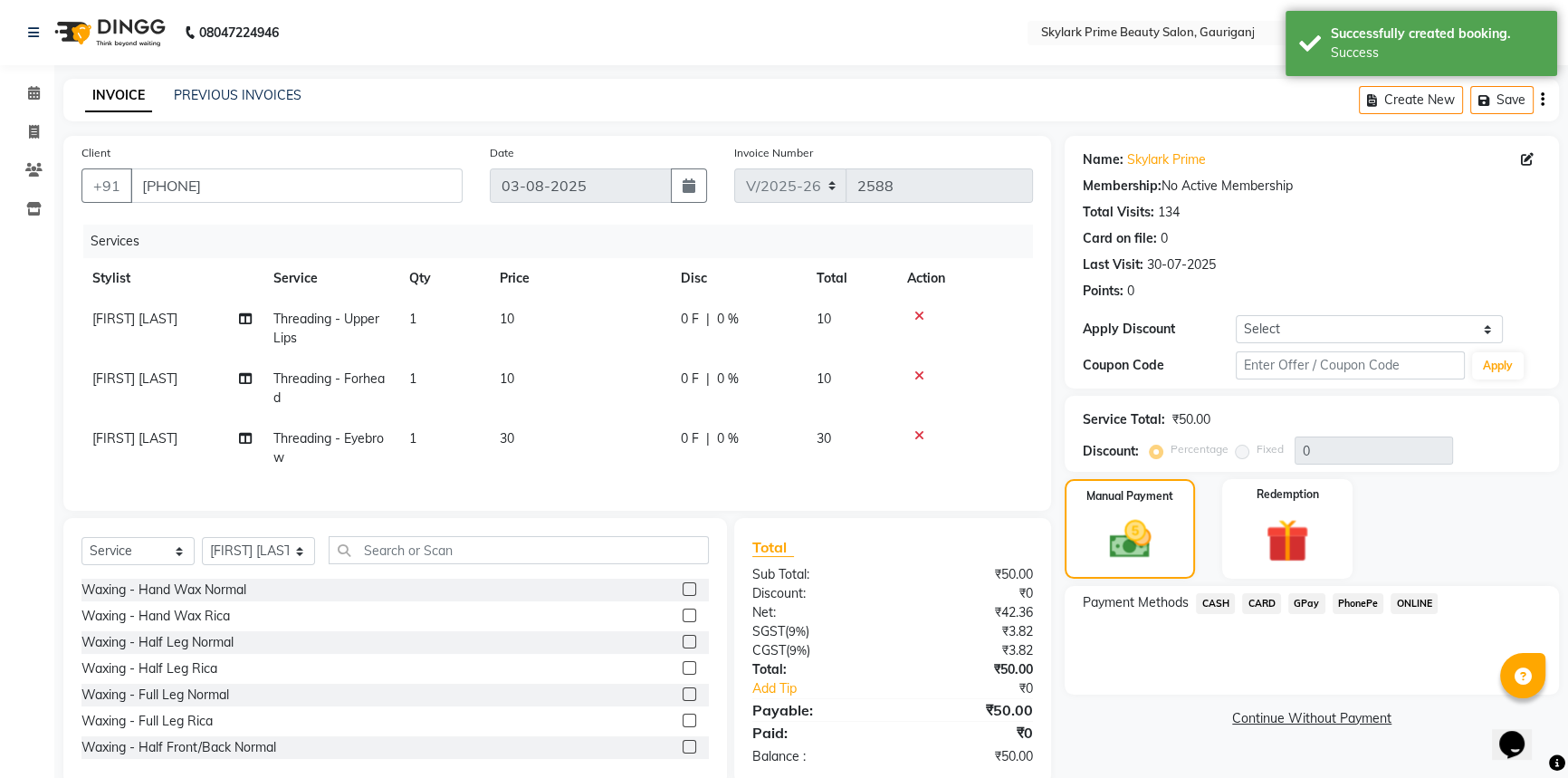 click on "CASH" 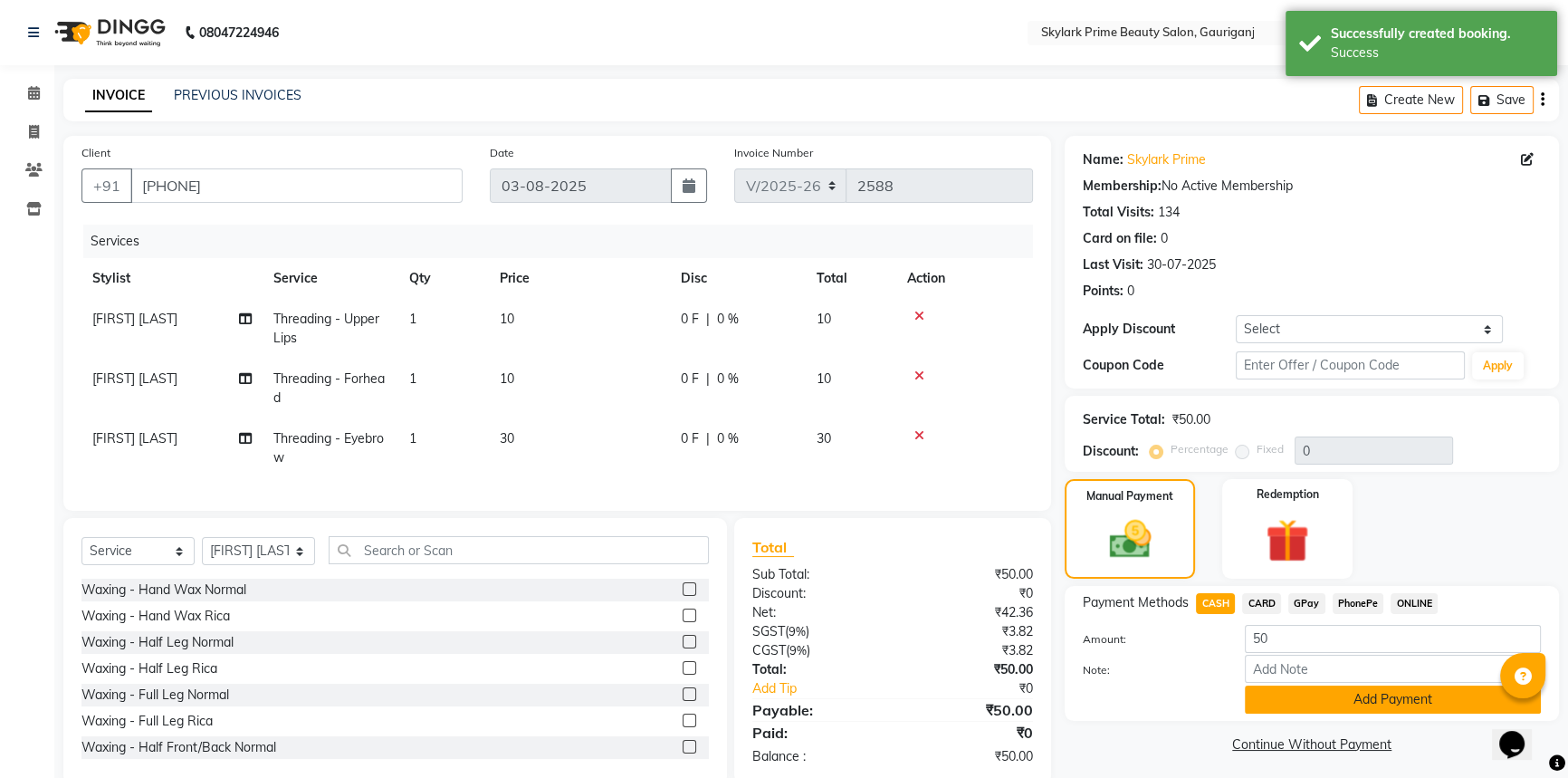 click on "Add Payment" 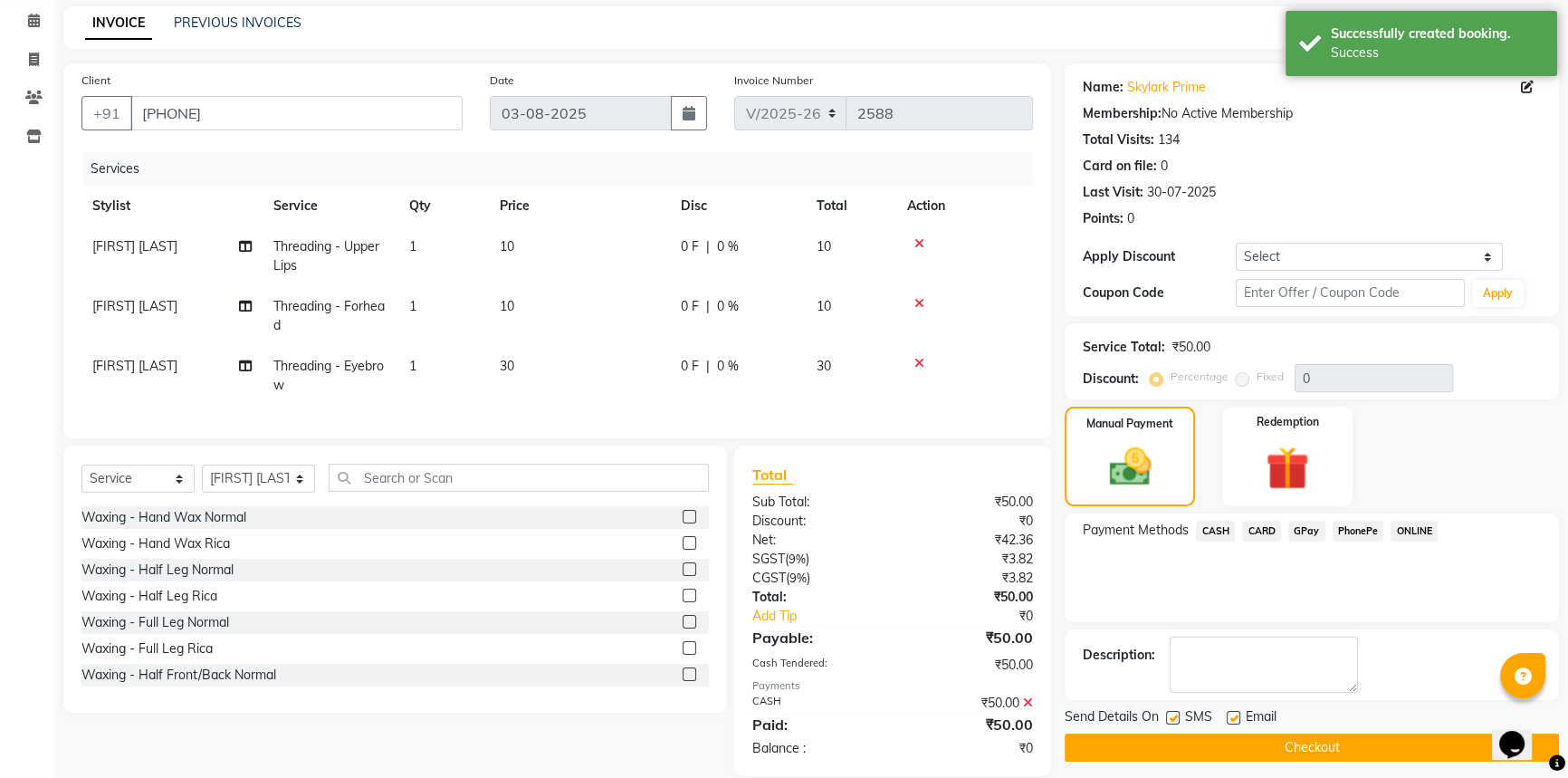 scroll, scrollTop: 110, scrollLeft: 0, axis: vertical 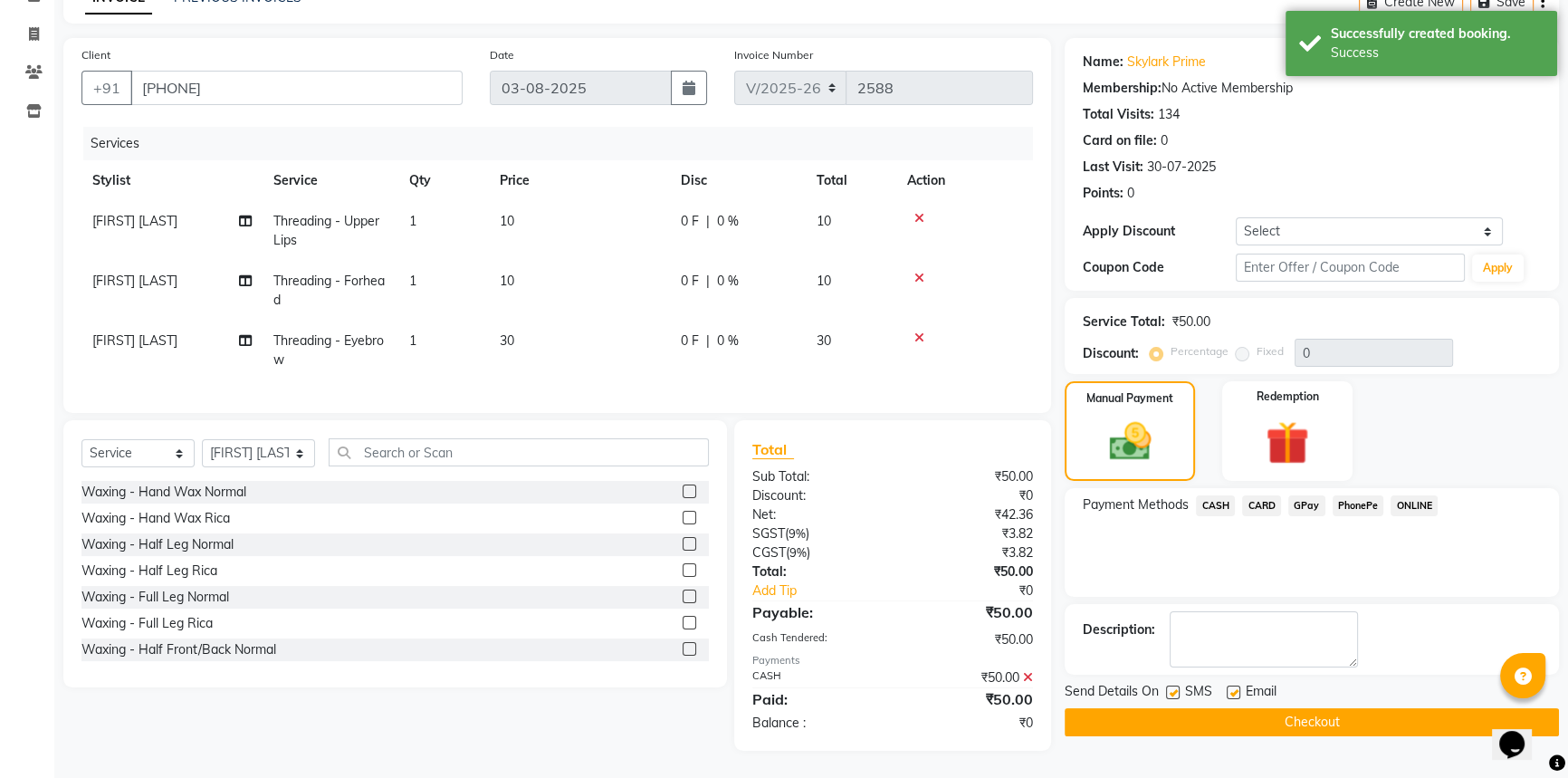 click on "Checkout" 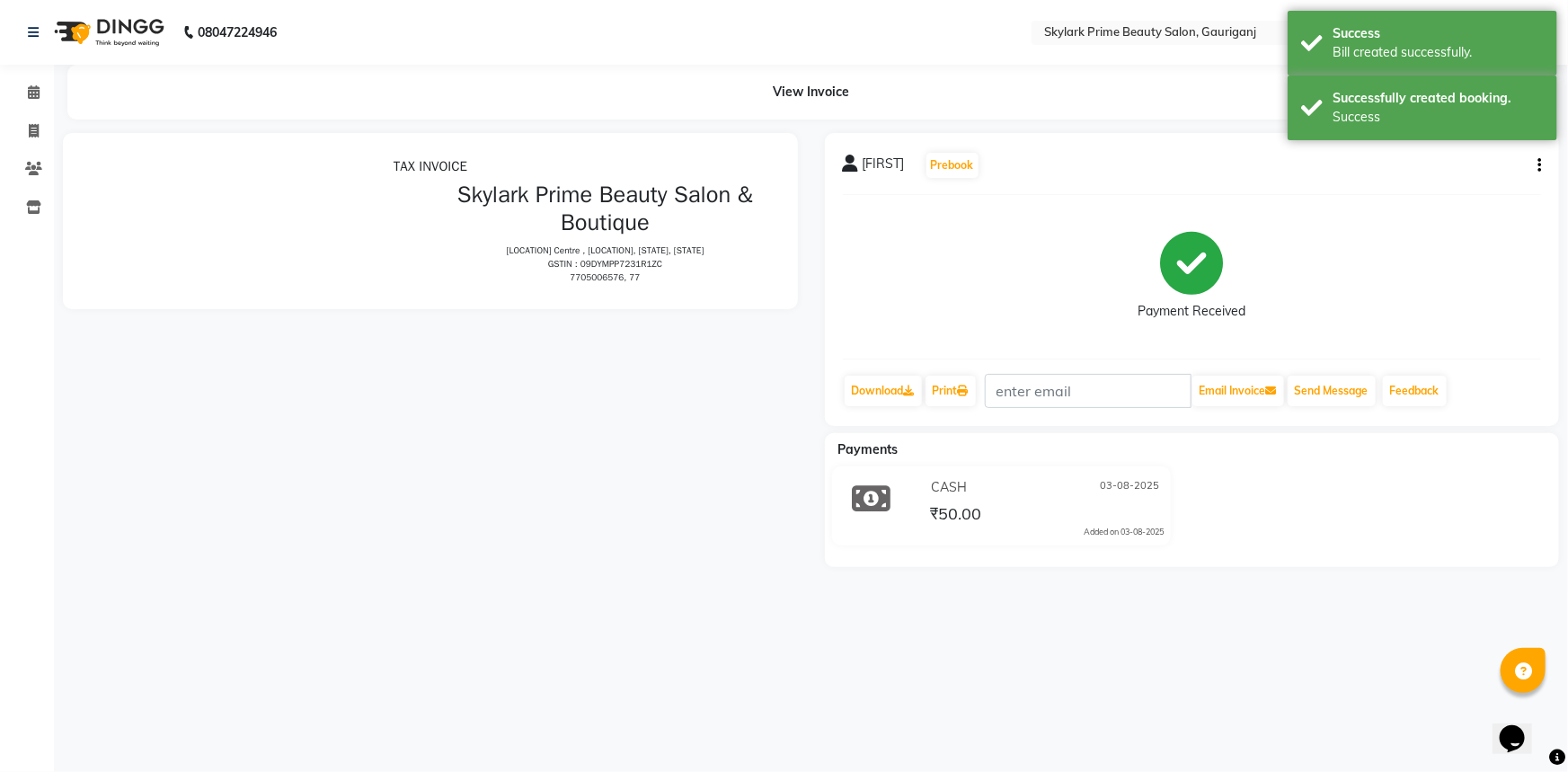 scroll, scrollTop: 0, scrollLeft: 0, axis: both 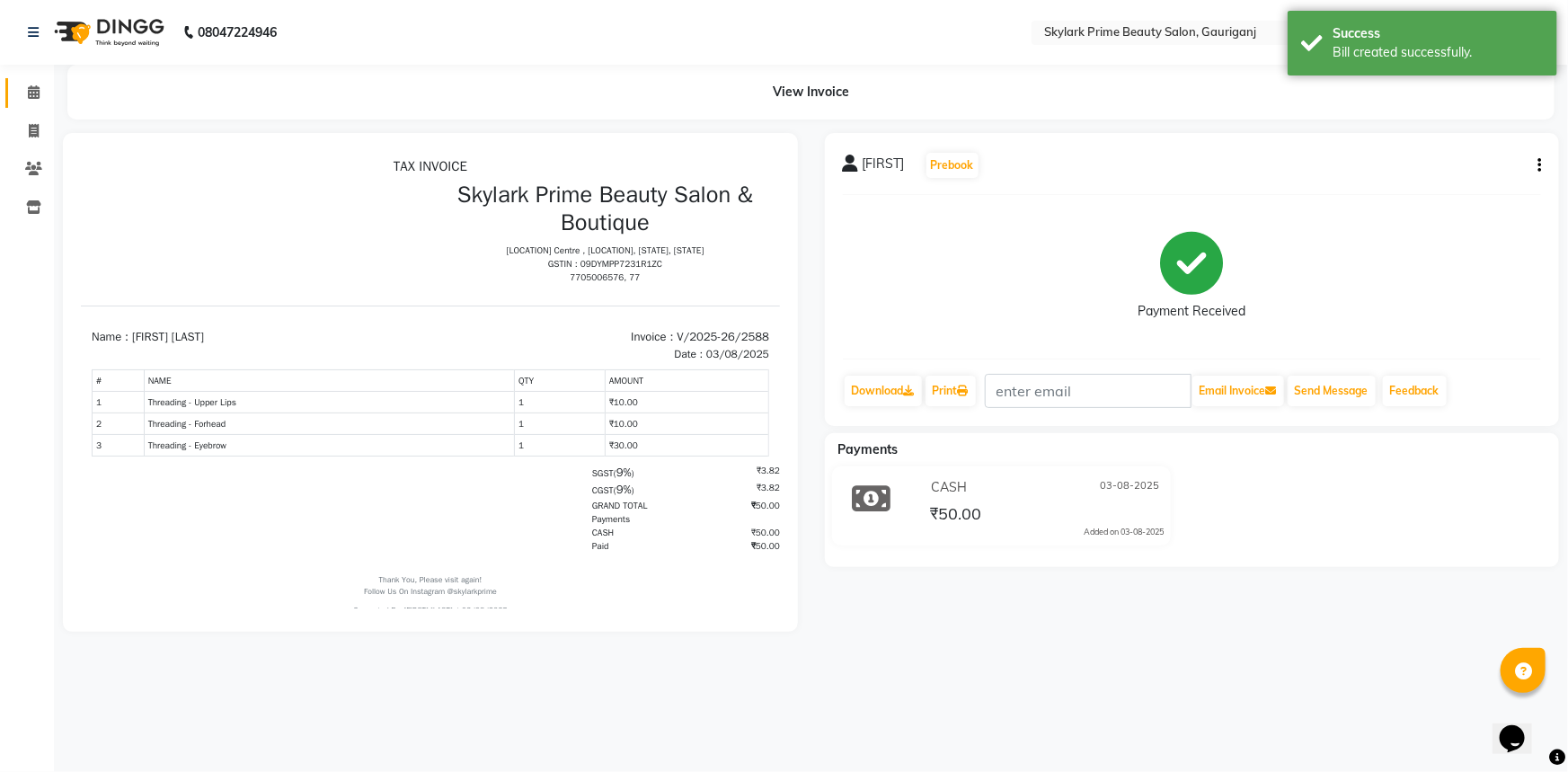 click on "Calendar" 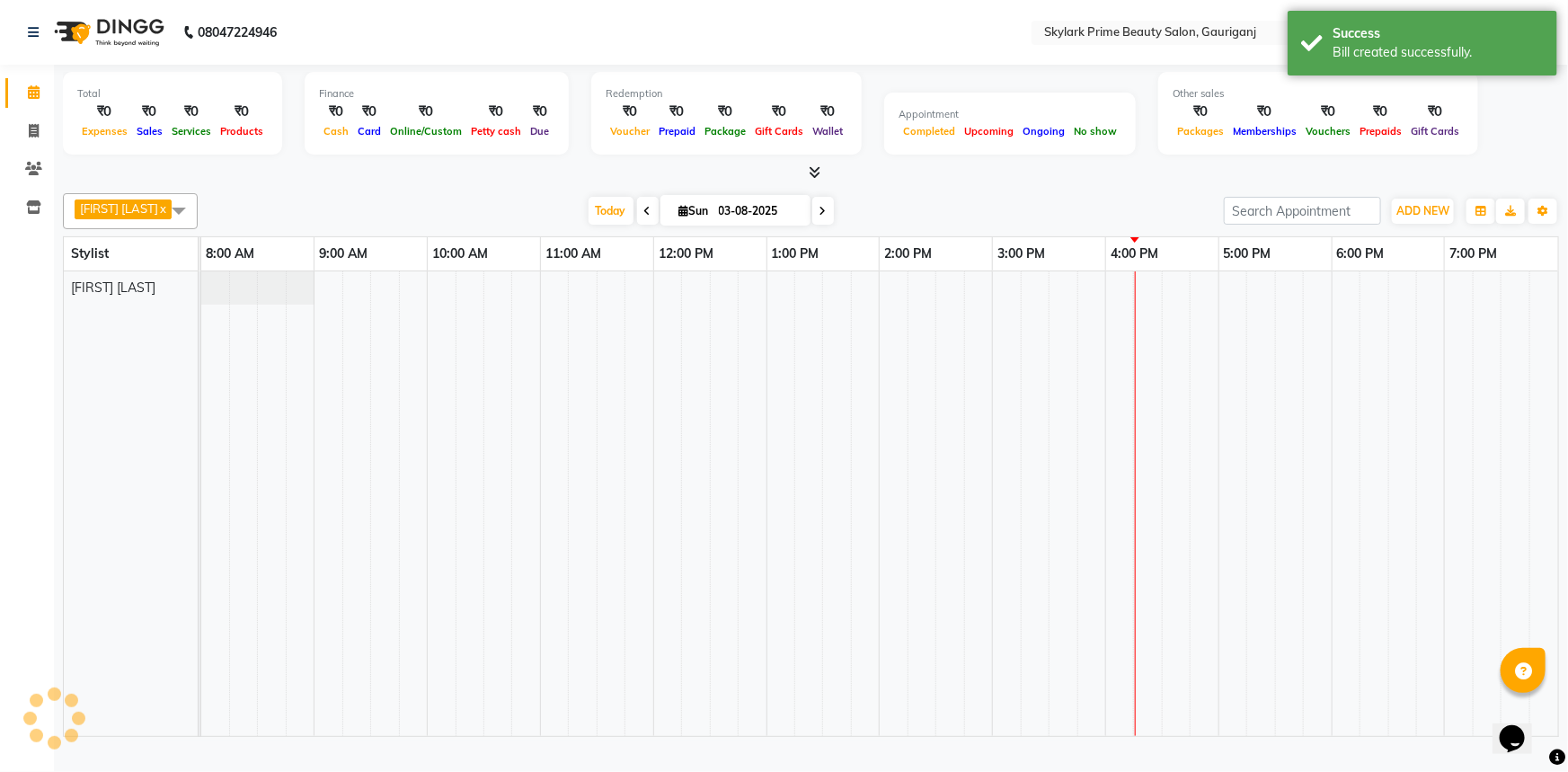 scroll, scrollTop: 0, scrollLeft: 0, axis: both 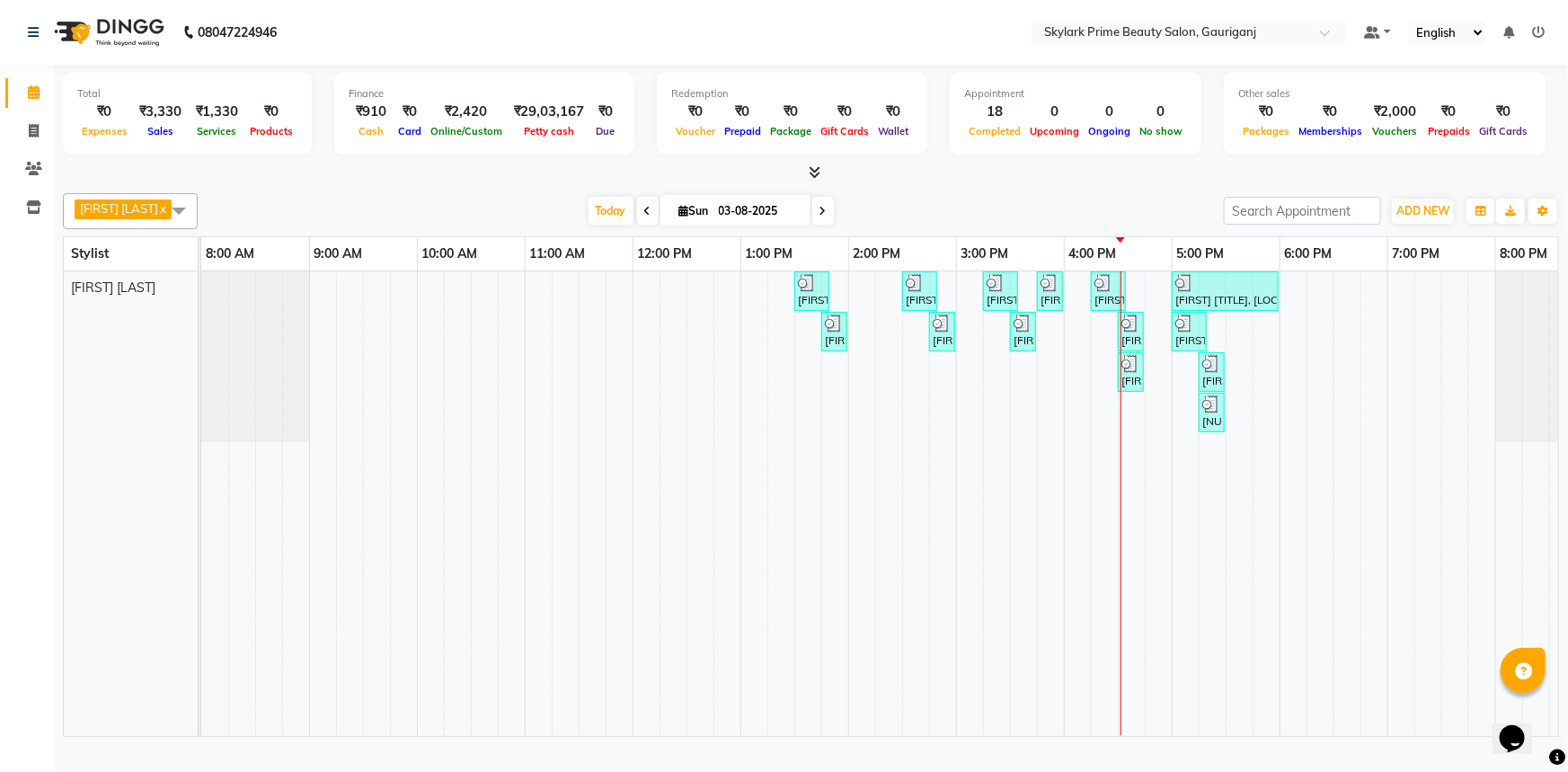 click on "[FIRST] [TITLE], [LOCATION], [TIME]-[TIME], [SERVICE]     [FIRST] [TITLE], [LOCATION], [TIME]-[TIME], [SERVICE]     [FIRST] [LAST], [LOCATION], [TIME]-[TIME], [SERVICE]     [FIRST] [LAST], [LOCATION], [TIME]-[TIME], [SERVICE]     [FIRST] [LAST], [LOCATION], [TIME]-[TIME], [SERVICE]     [FIRST] [LAST], [LOCATION], [TIME]-[TIME], [SERVICE]     [FIRST] [LAST], [LOCATION], [TIME]-[TIME], [SERVICE]     [FIRST] [TITLE], [LOCATION], [TIME]-[TIME], [SERVICE]     [FIRST] [TITLE], [LOCATION], [TIME]-[TIME], [SERVICE]     [FIRST] [LAST], [LOCATION], [TIME]-[TIME], [SERVICE]     [FIRST] [LAST], [LOCATION], [TIME]-[TIME], [SERVICE]     [FIRST] [LAST], [LOCATION], [TIME]-[TIME], [SERVICE]     [FIRST] [LAST], [LOCATION], [TIME]-[TIME], [SERVICE]     [FIRST] [LAST], [LOCATION], [TIME]-[TIME], [SERVICE]     [FIRST] [LAST], [LOCATION], [TIME]-[TIME], [SERVICE]     [FIRST] [LAST], [LOCATION], [TIME]-[TIME], [SERVICE]" at bounding box center (902, 503) 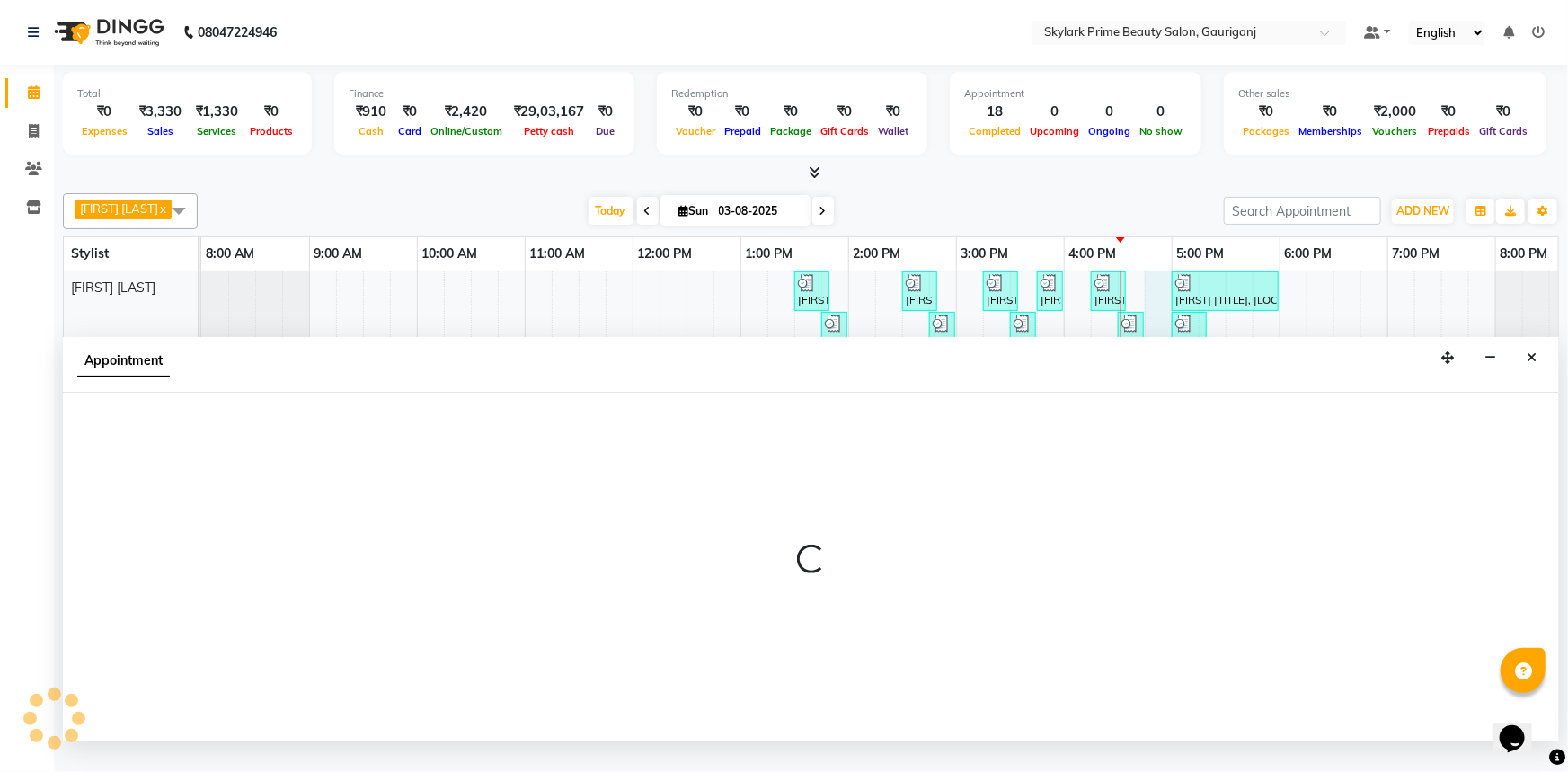select on "30218" 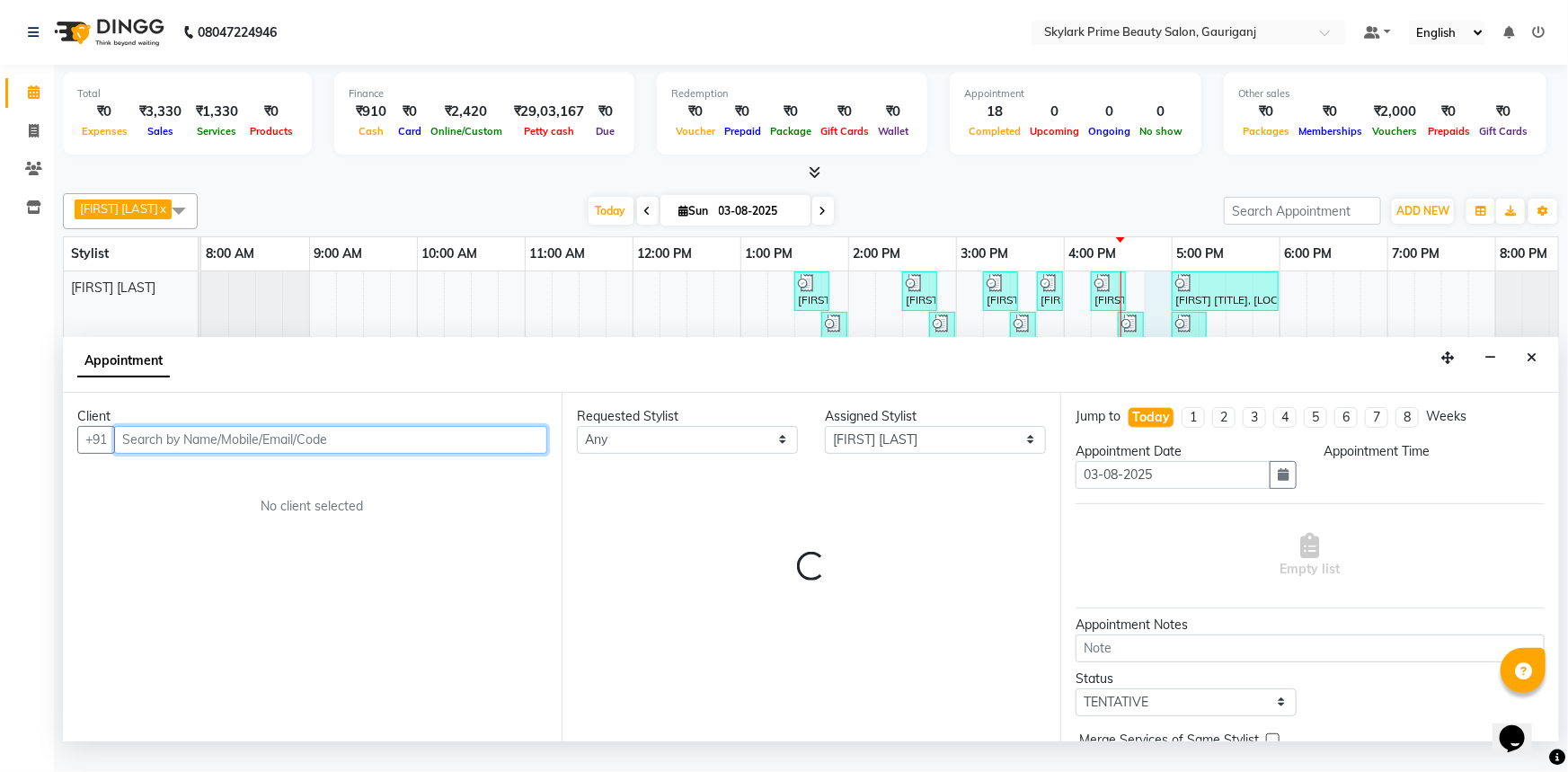 select on "1005" 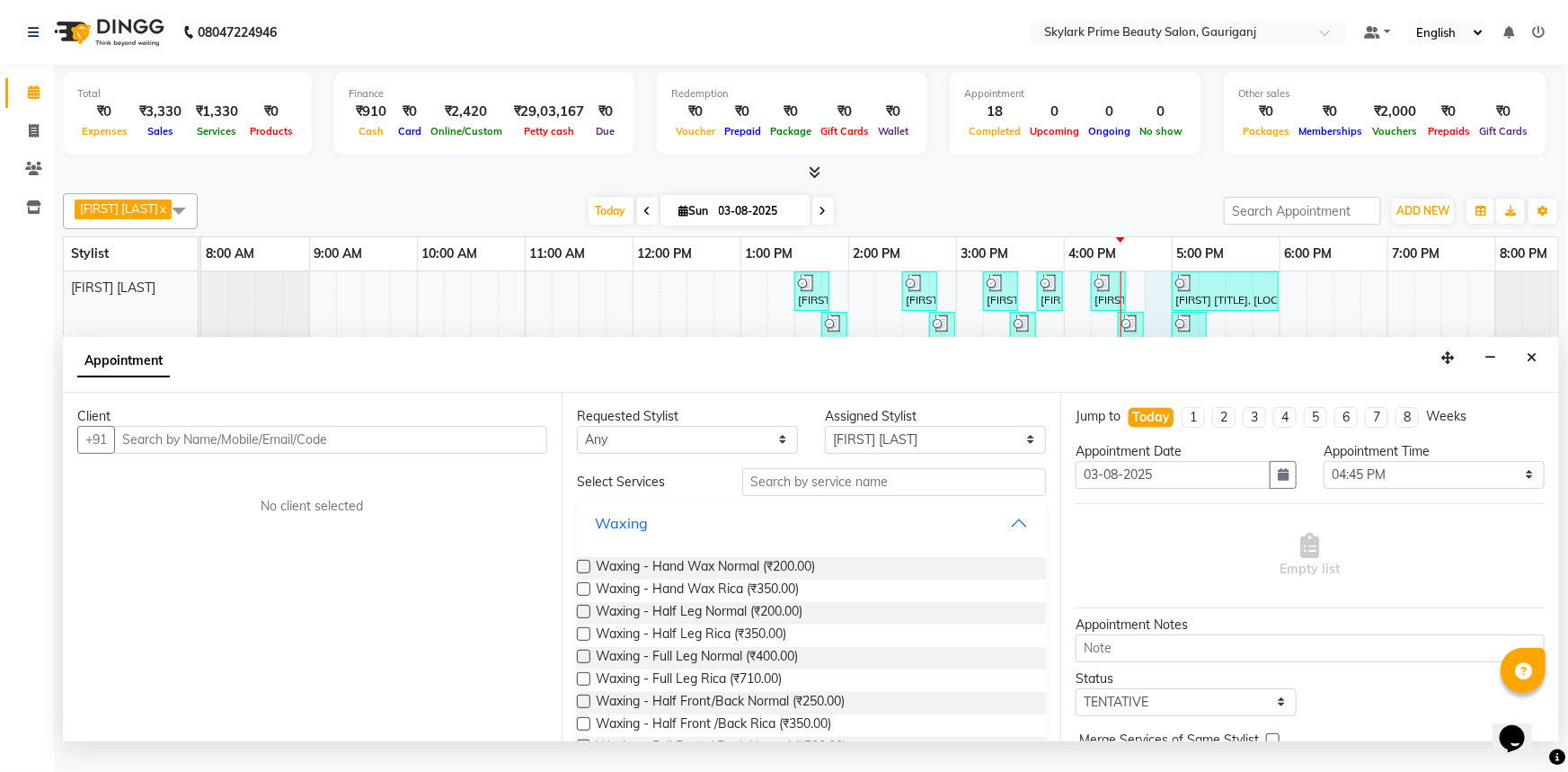 click on "Waxing" at bounding box center [811, 523] 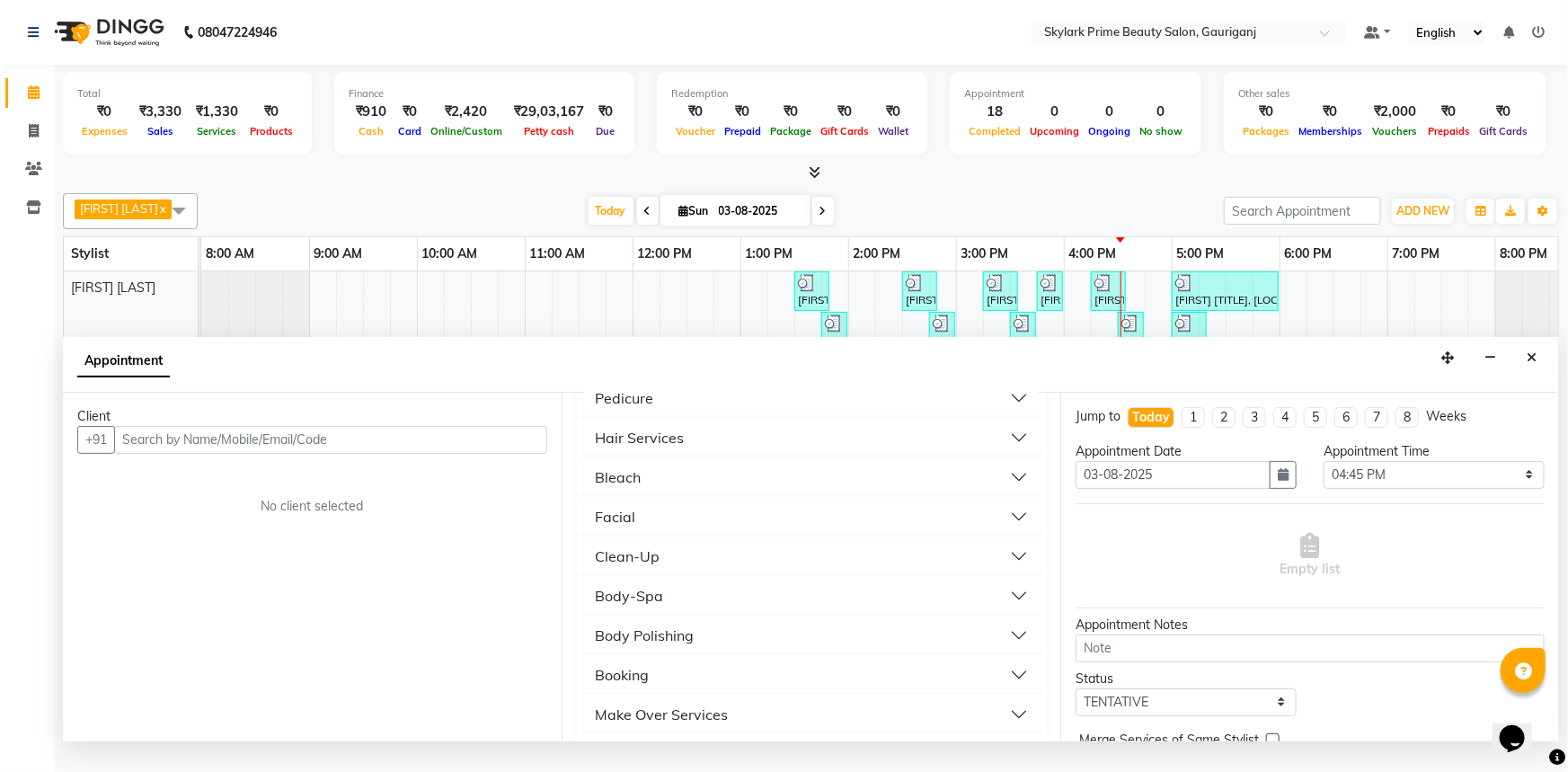 scroll, scrollTop: 244, scrollLeft: 0, axis: vertical 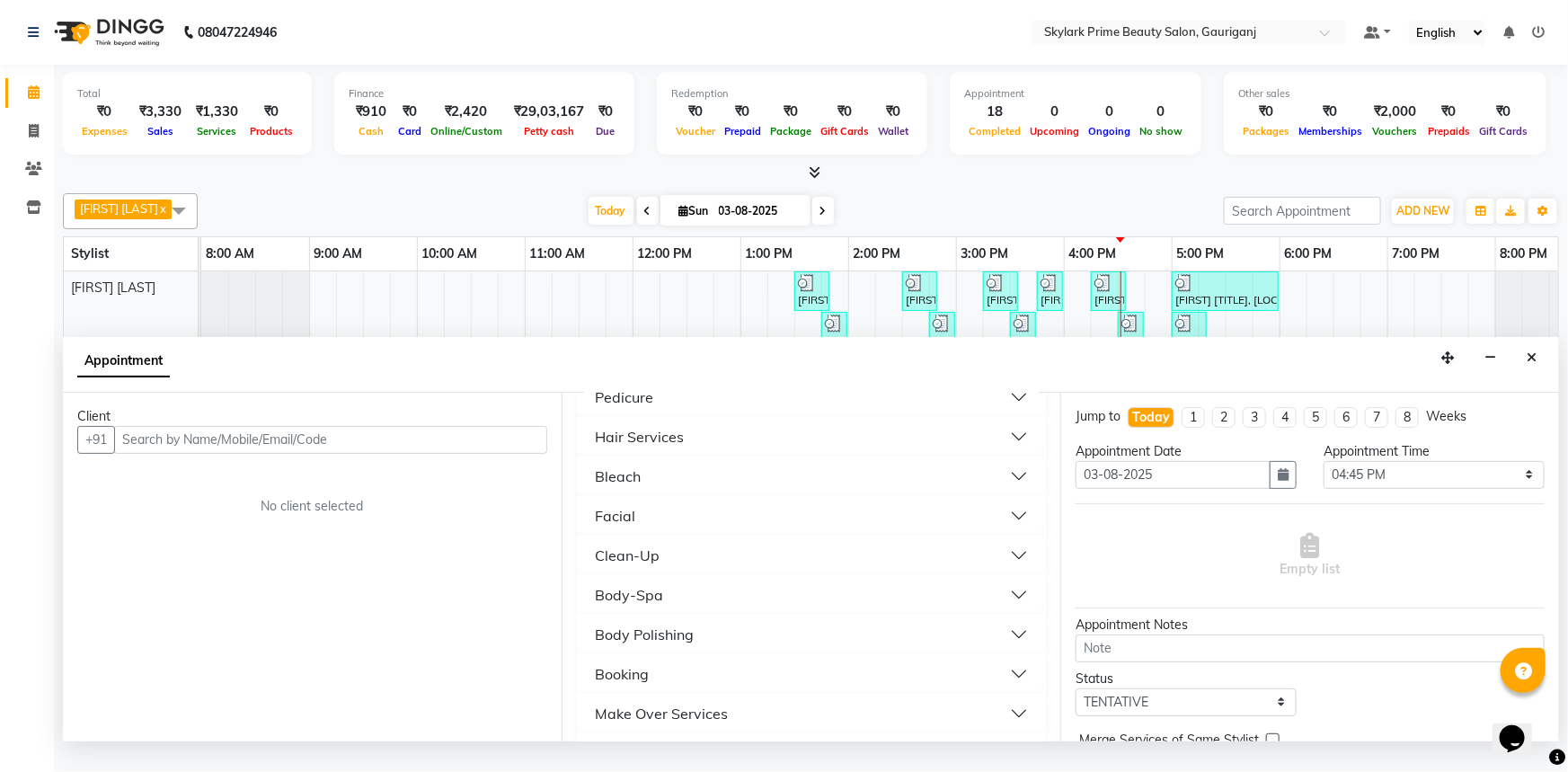 click on "Clean-Up" at bounding box center (627, 555) 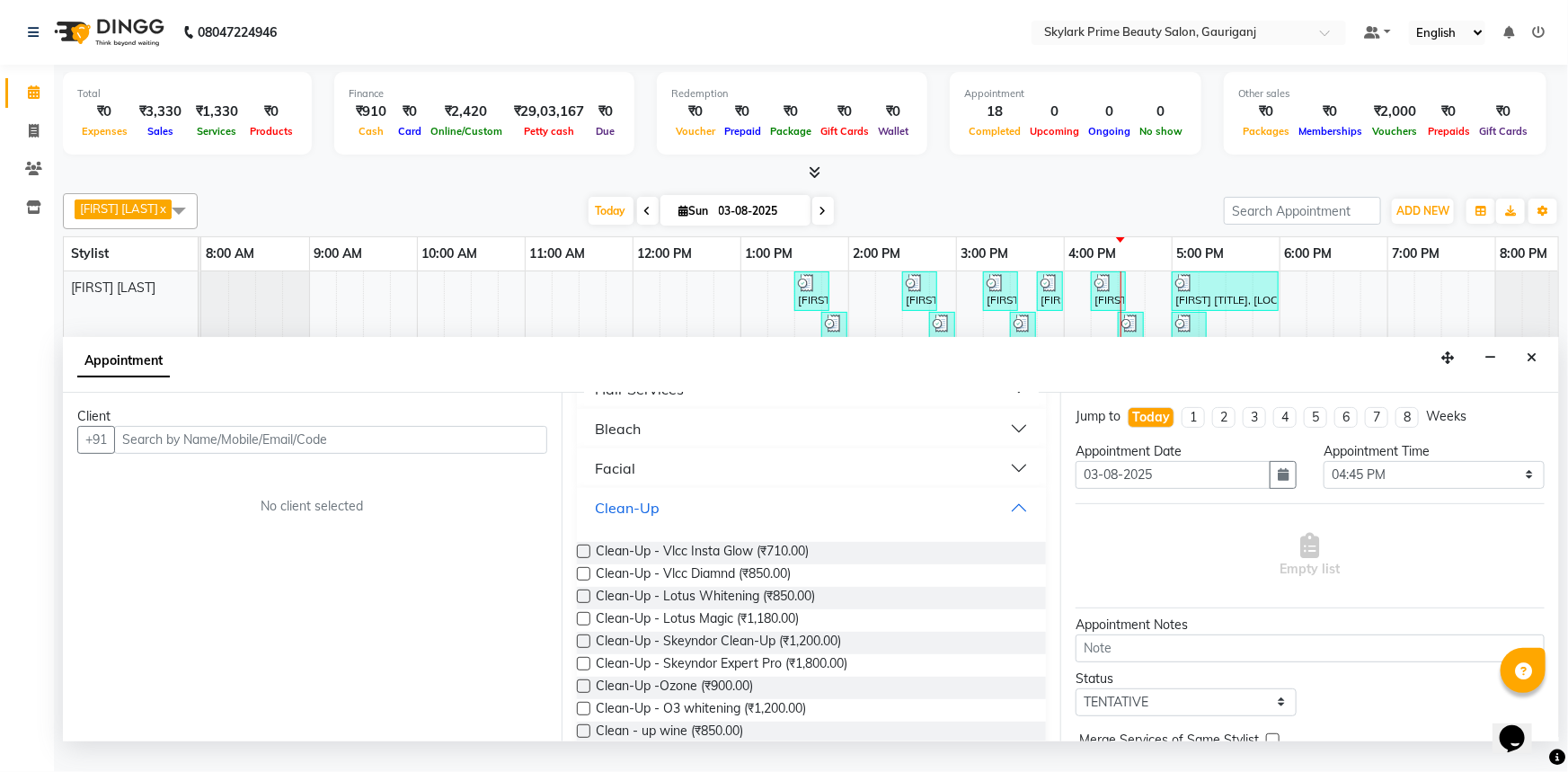 scroll, scrollTop: 326, scrollLeft: 0, axis: vertical 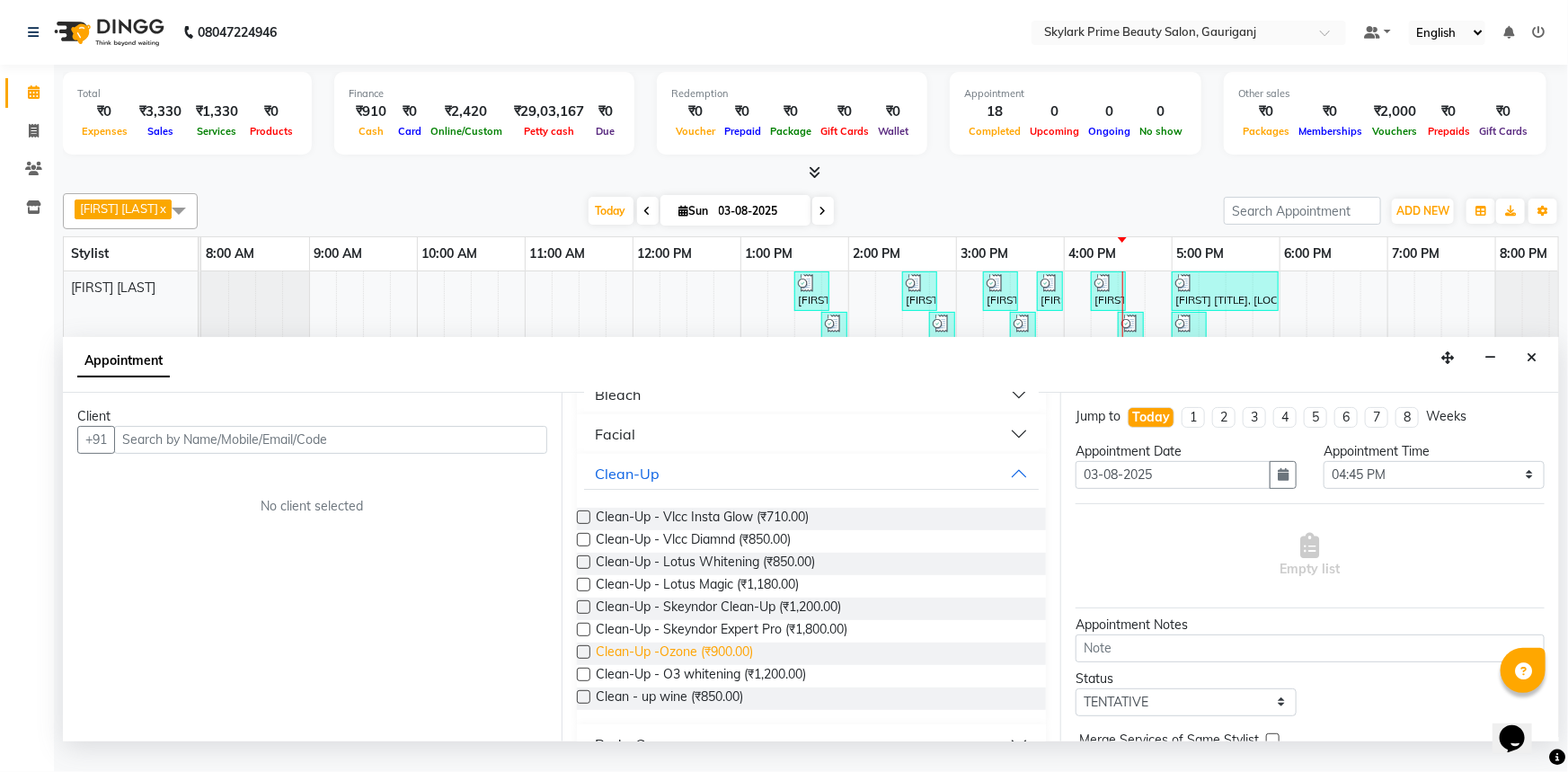 click on "Clean-Up -Ozone  (₹900.00)" at bounding box center [674, 653] 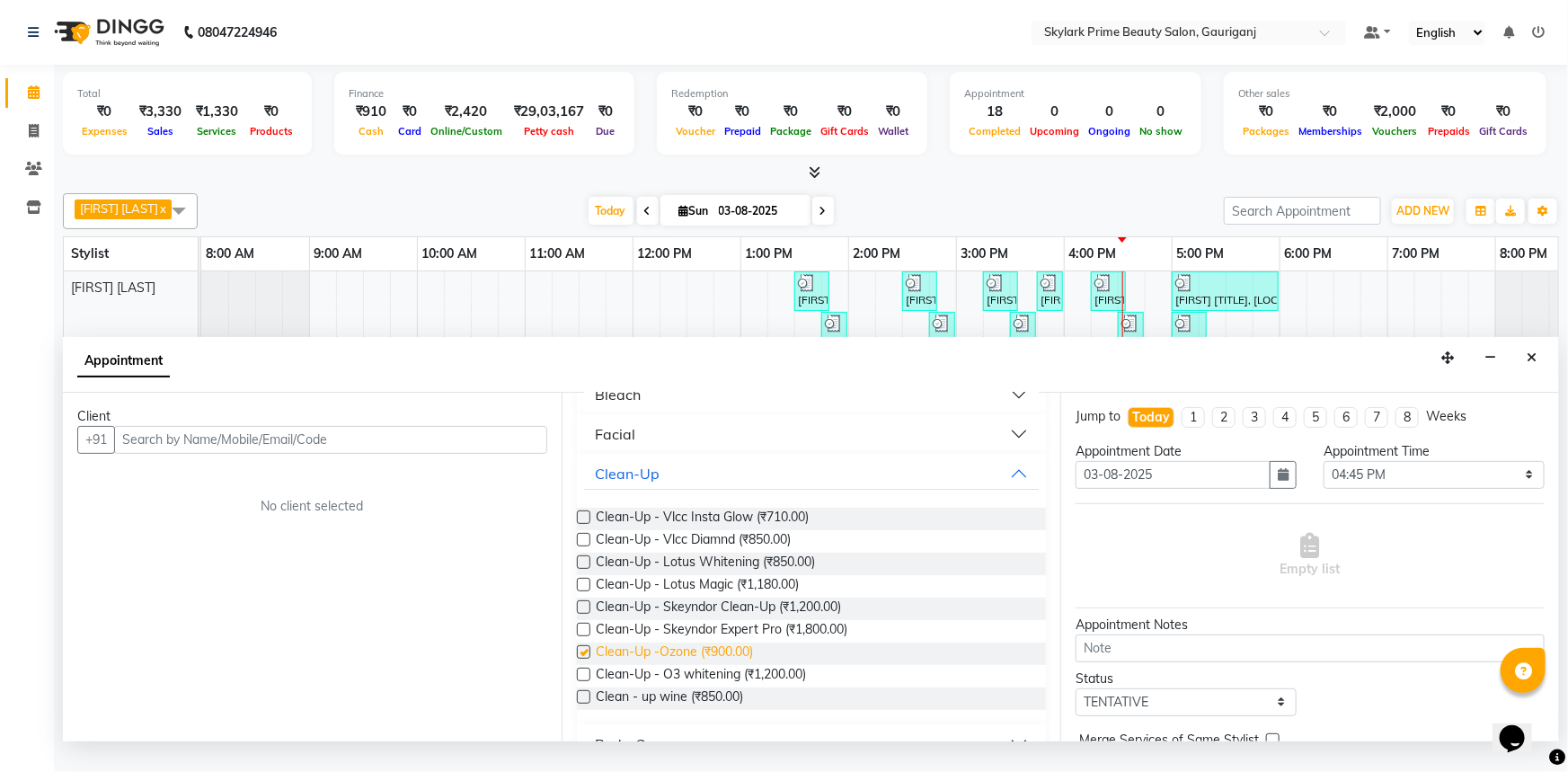 checkbox on "false" 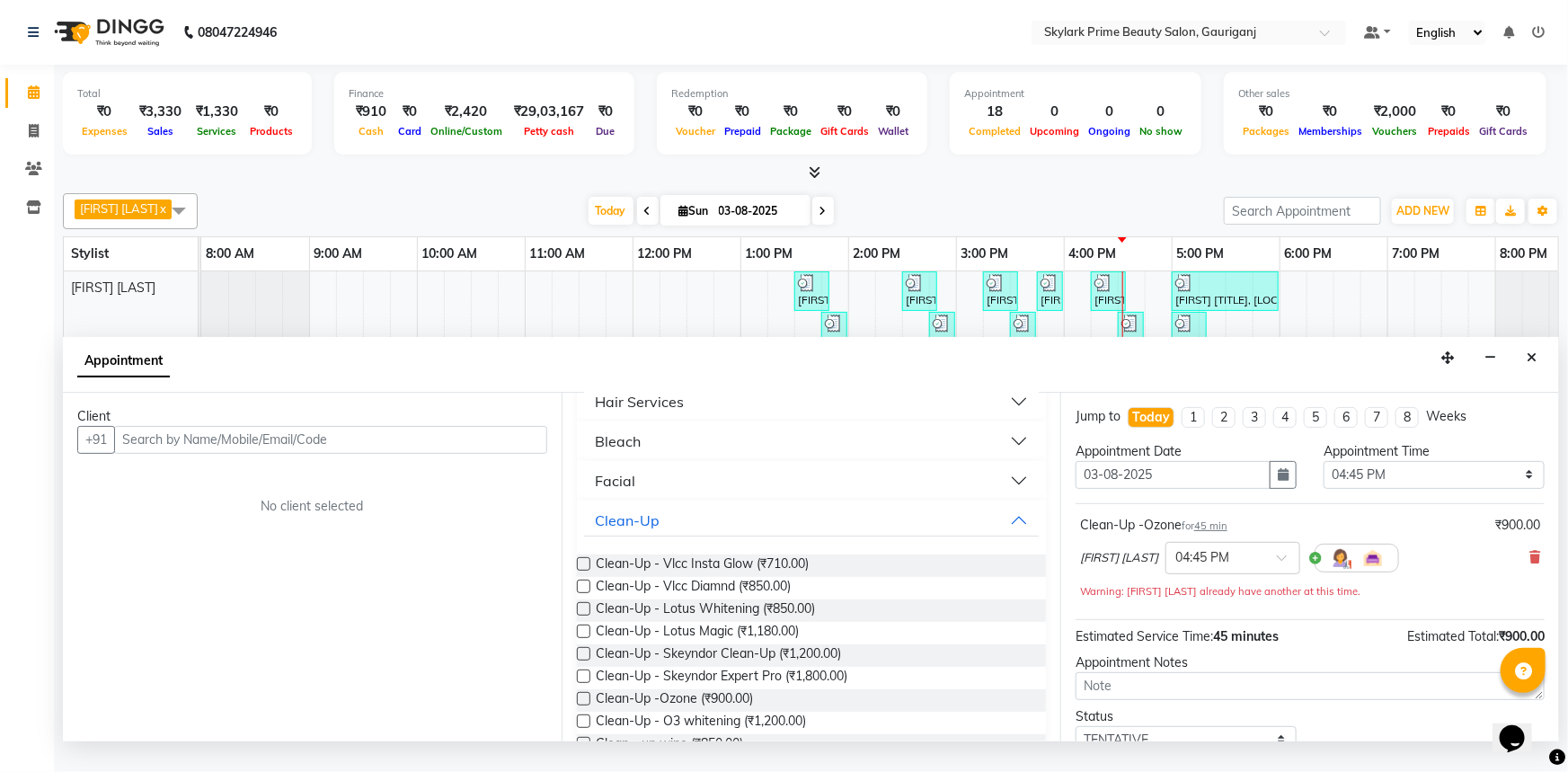 scroll, scrollTop: 244, scrollLeft: 0, axis: vertical 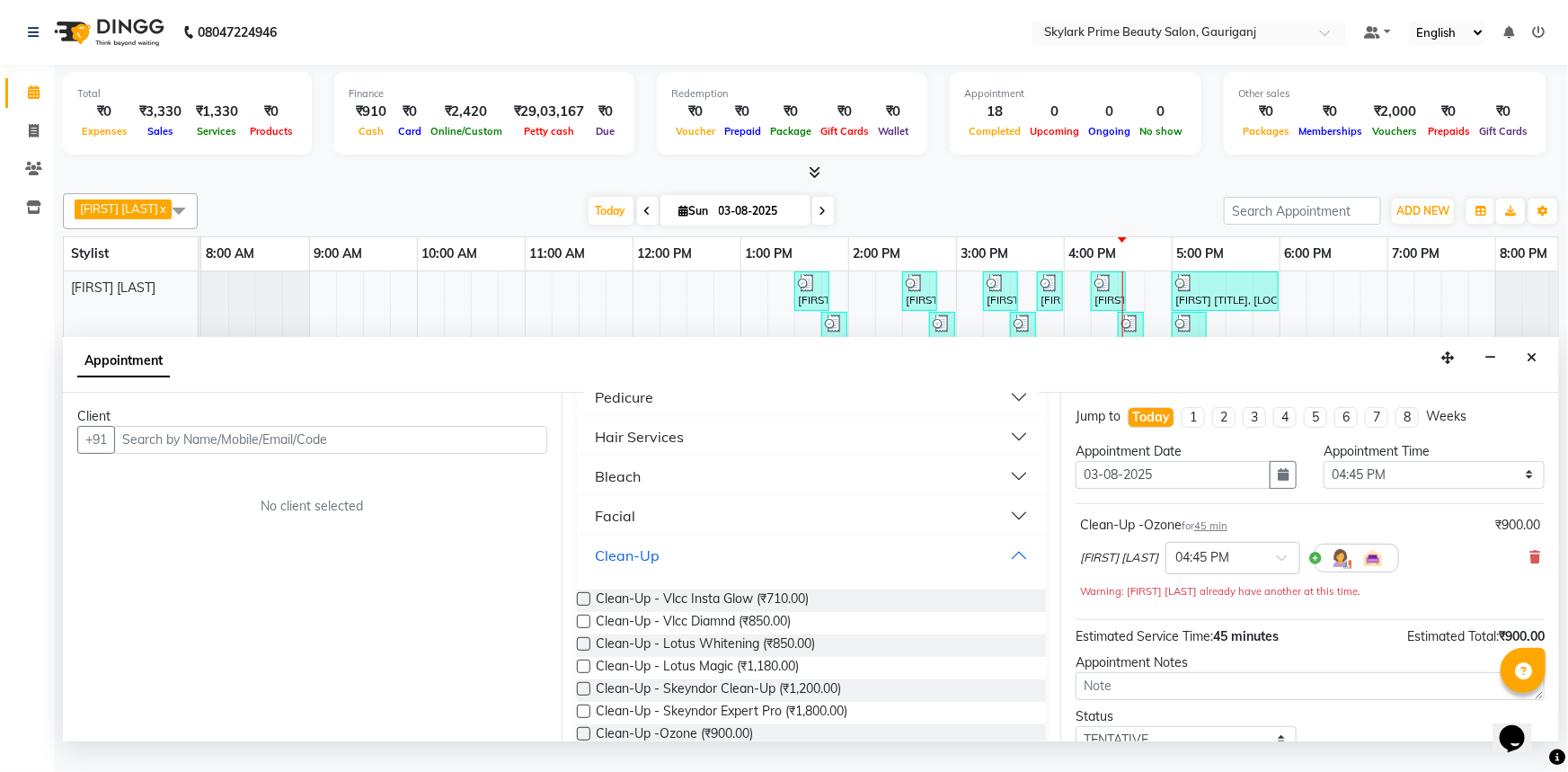 click on "Clean-Up" at bounding box center (811, 555) 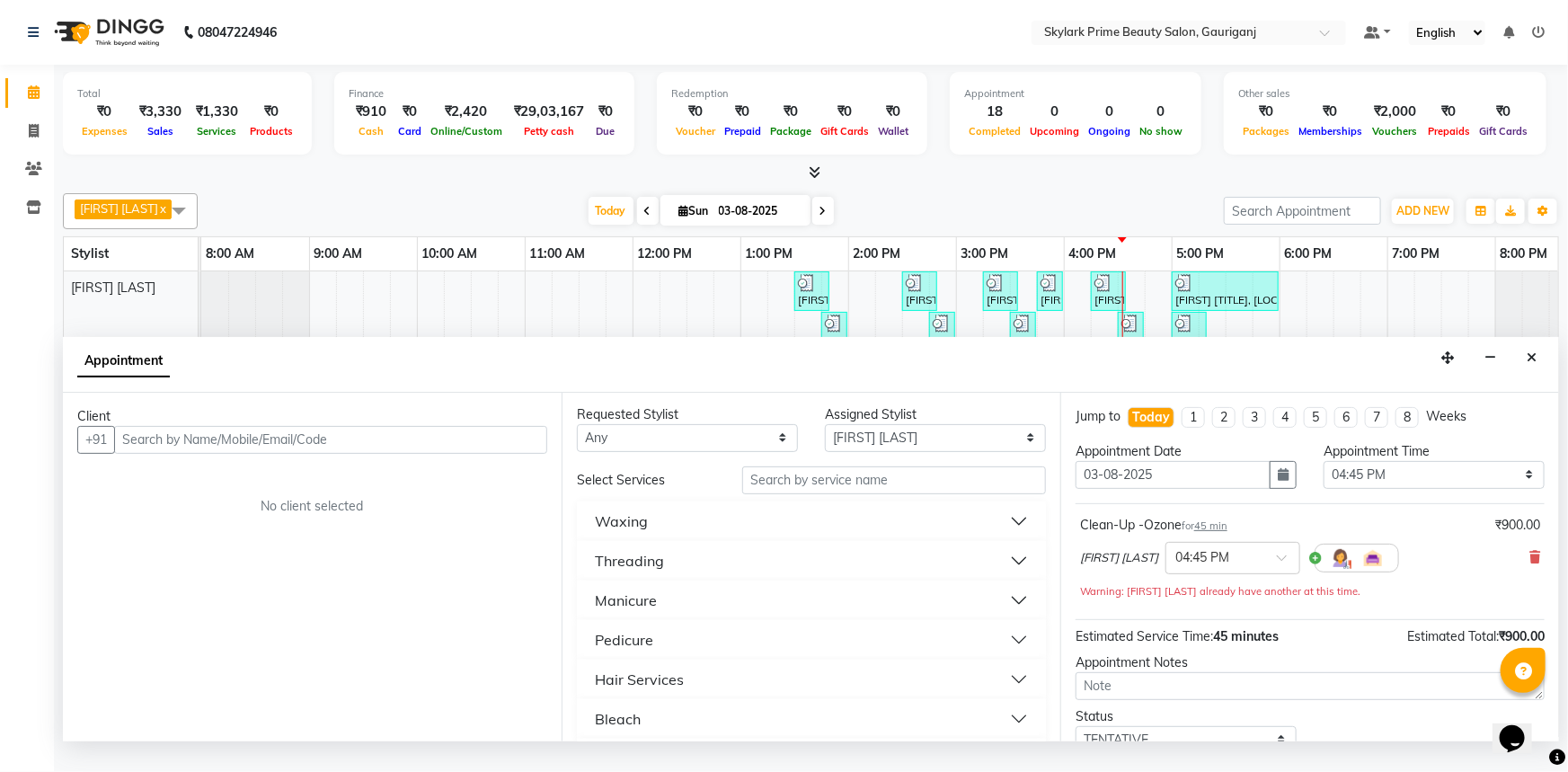 scroll, scrollTop: 0, scrollLeft: 0, axis: both 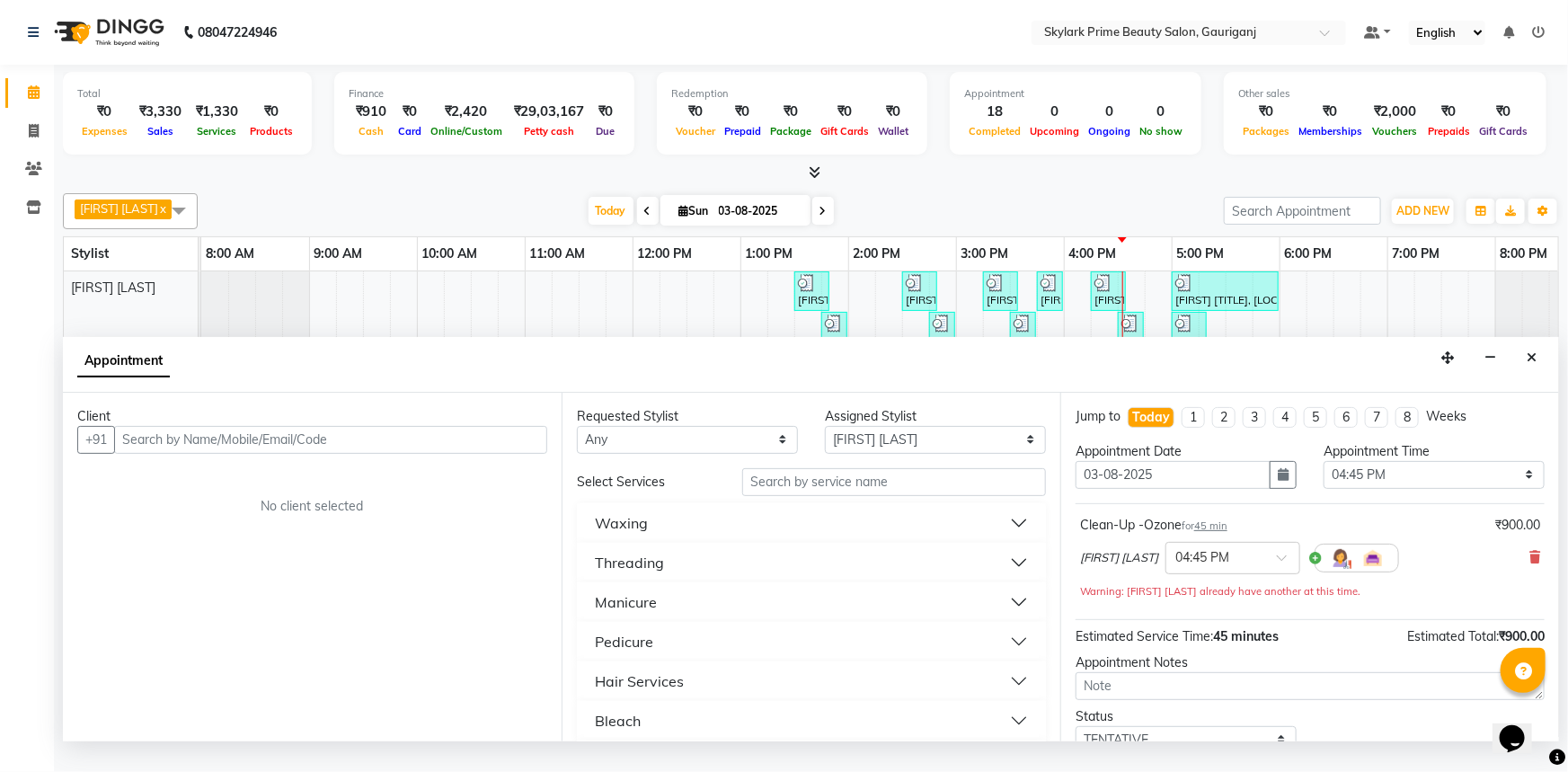 click on "Threading" at bounding box center [811, 563] 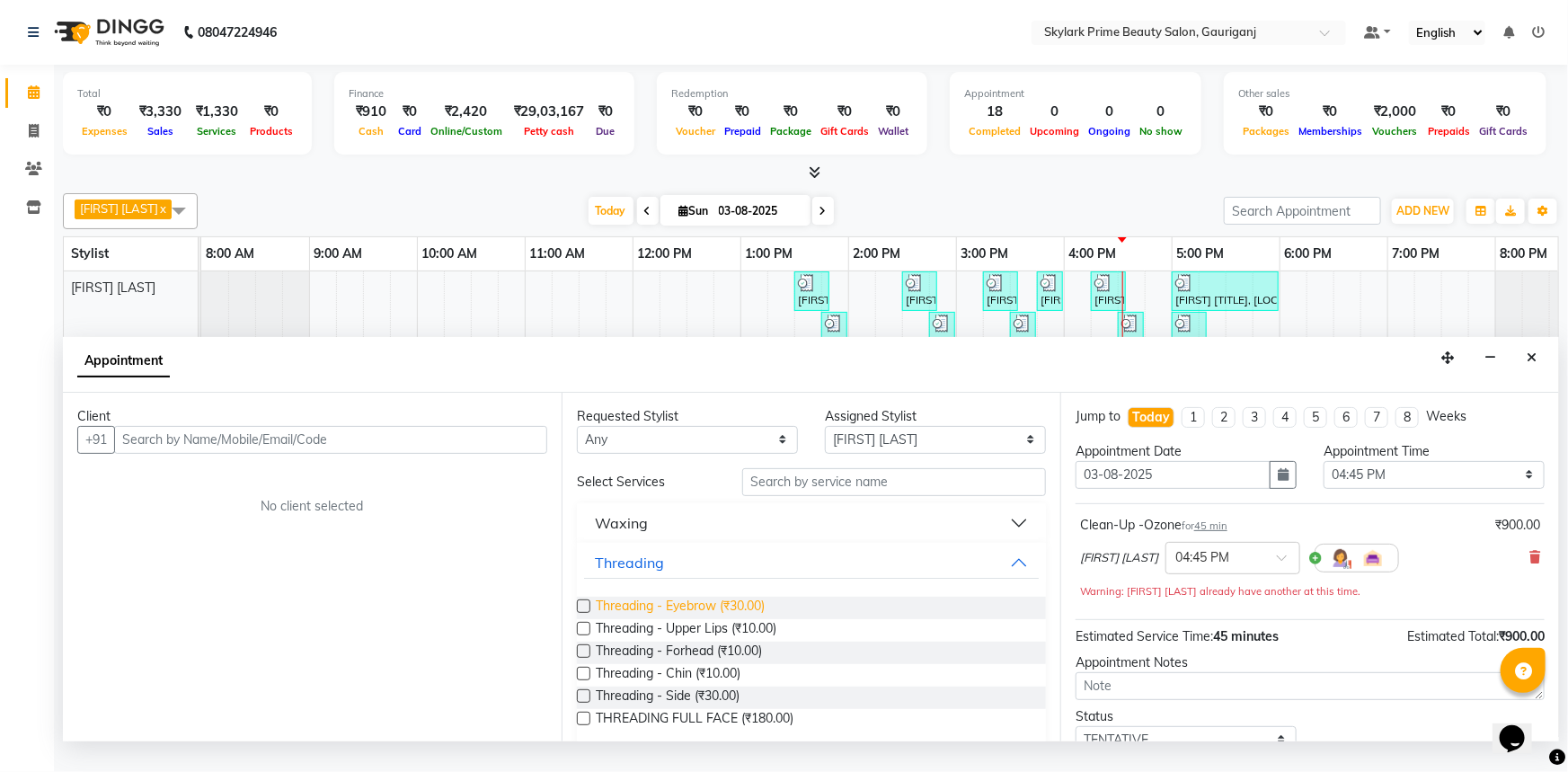 click on "Threading  - Eyebrow (₹30.00)" at bounding box center (680, 608) 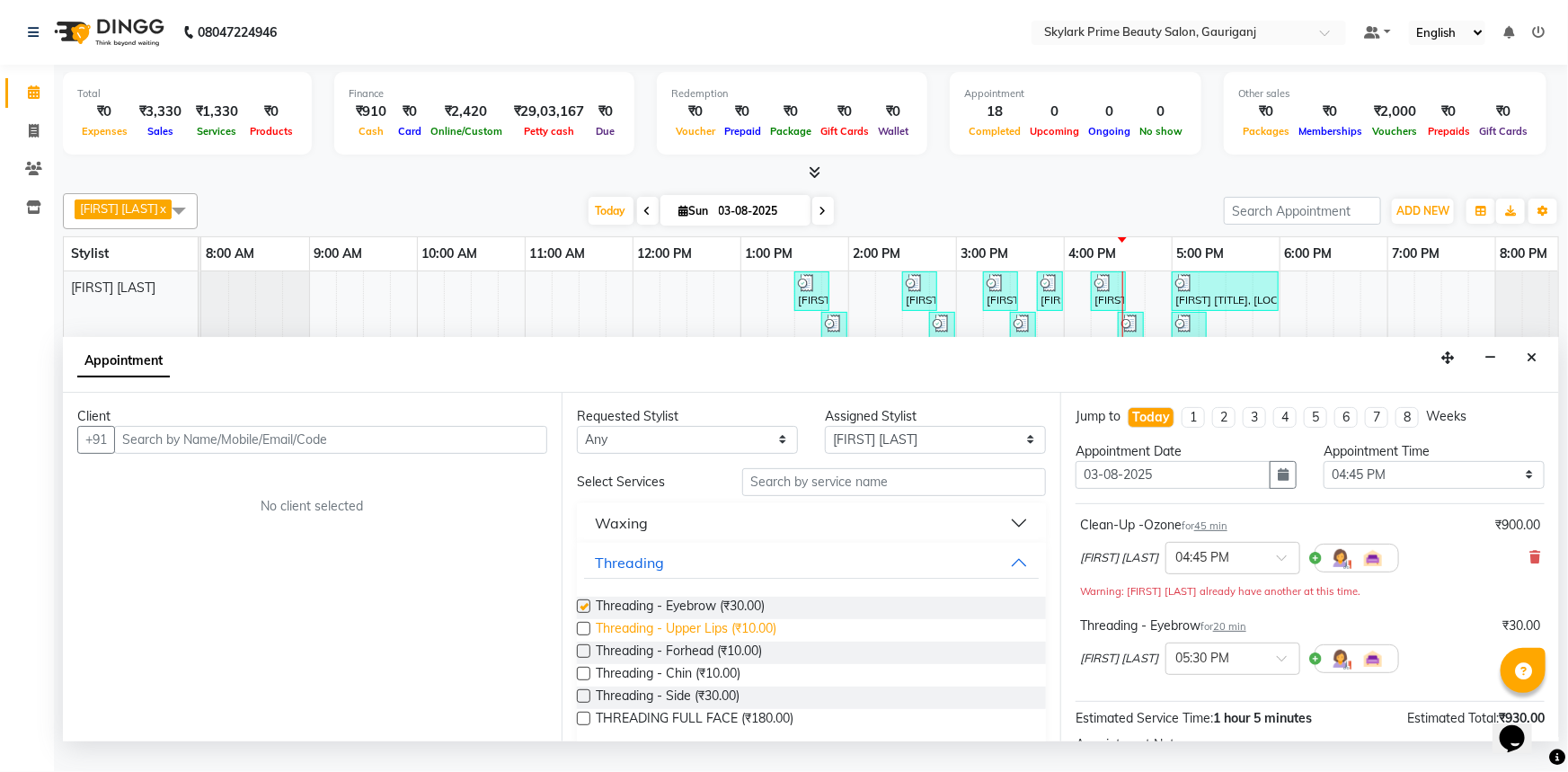 checkbox on "false" 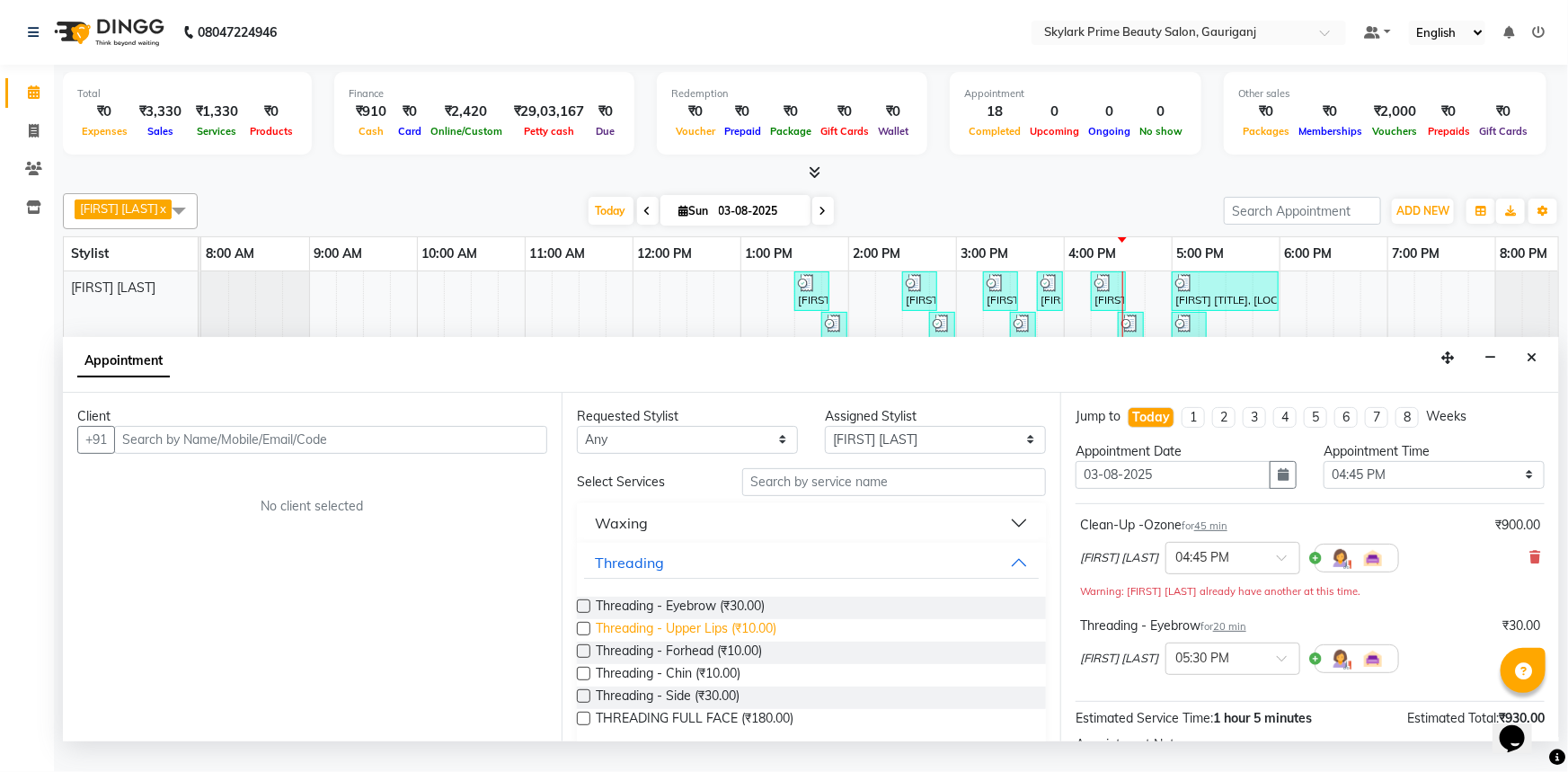 click on "Threading  - Upper Lips (₹10.00)" at bounding box center [686, 630] 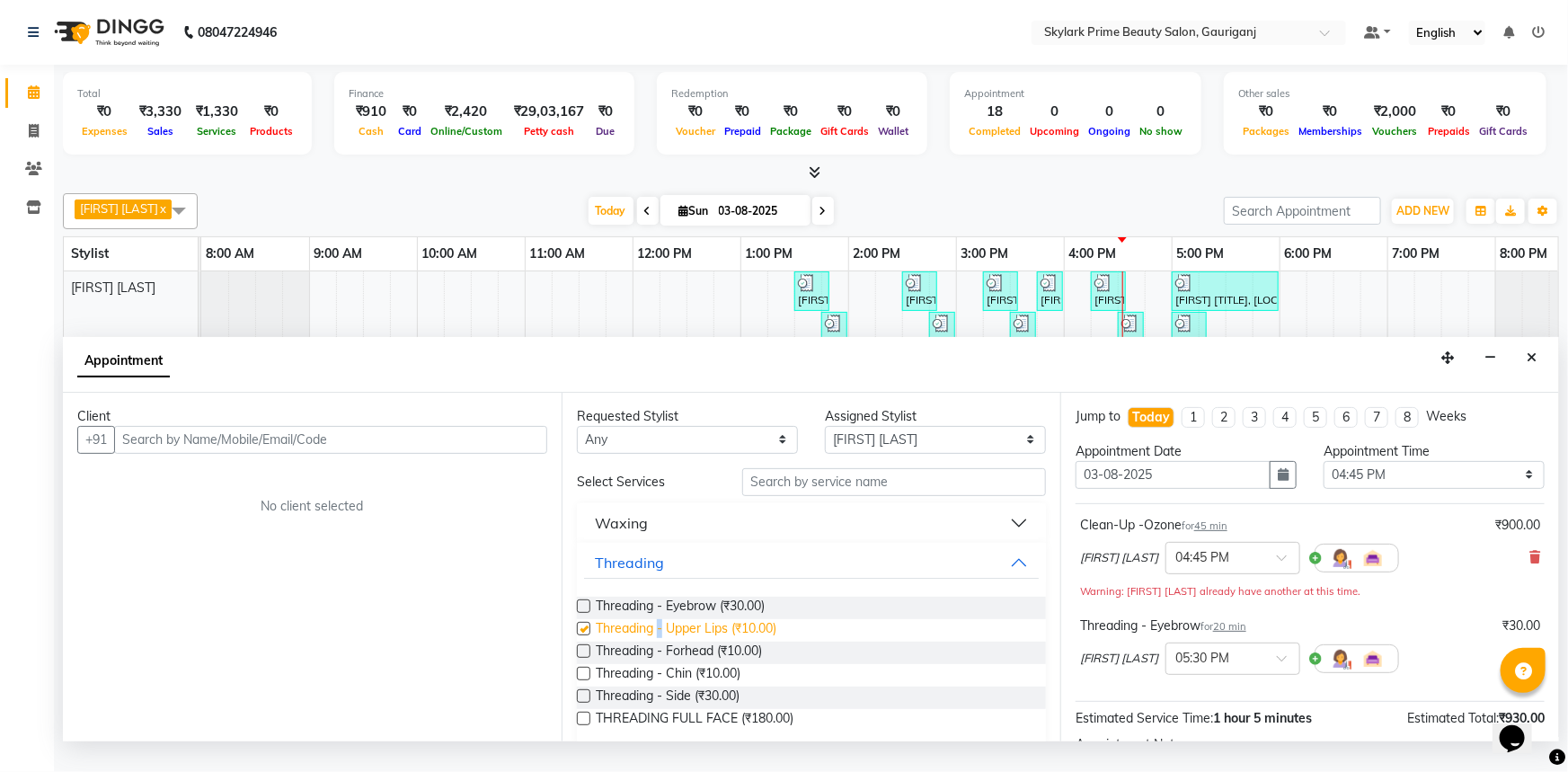 click on "Threading  - Upper Lips (₹10.00)" at bounding box center [686, 630] 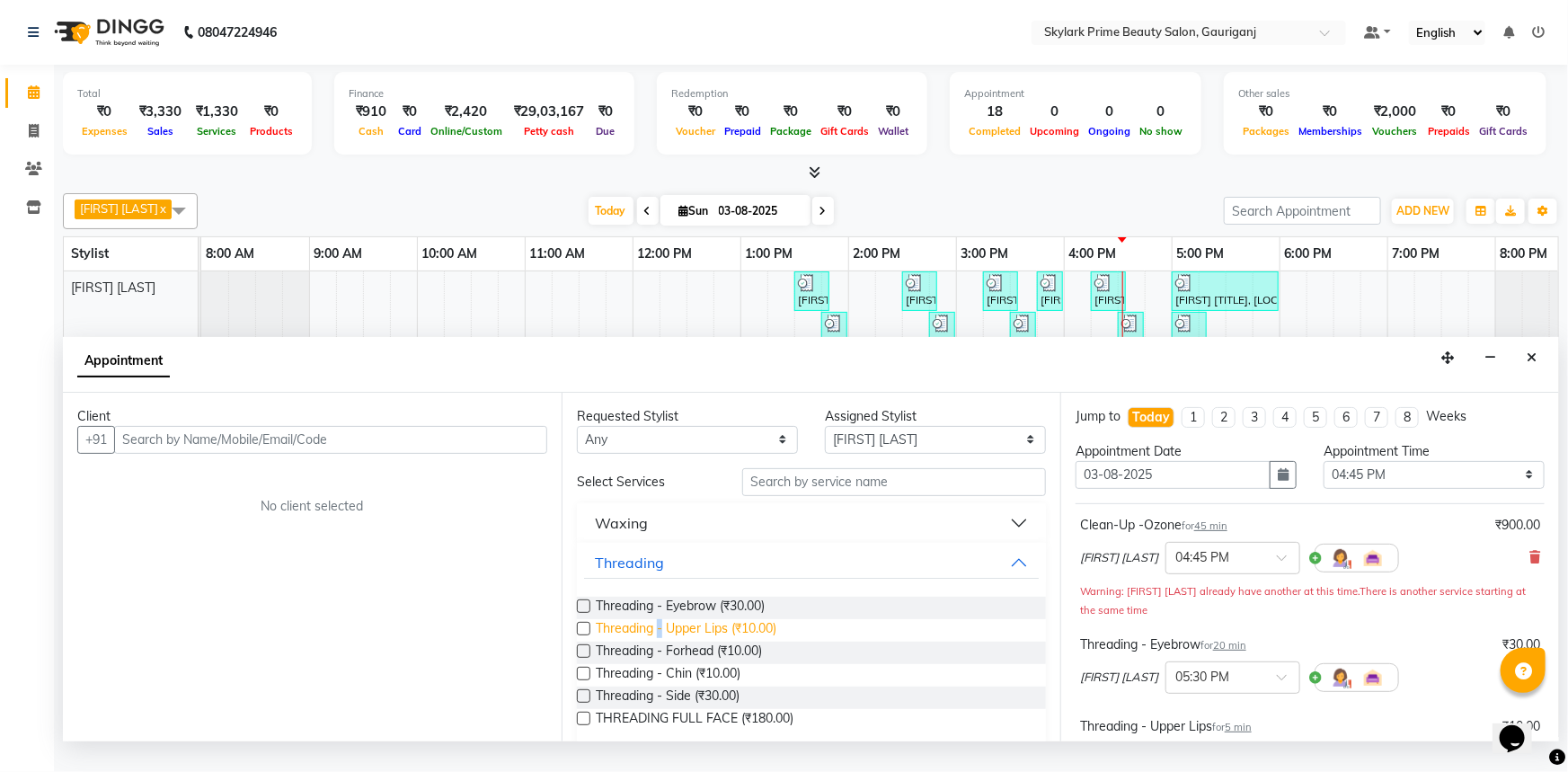 checkbox on "false" 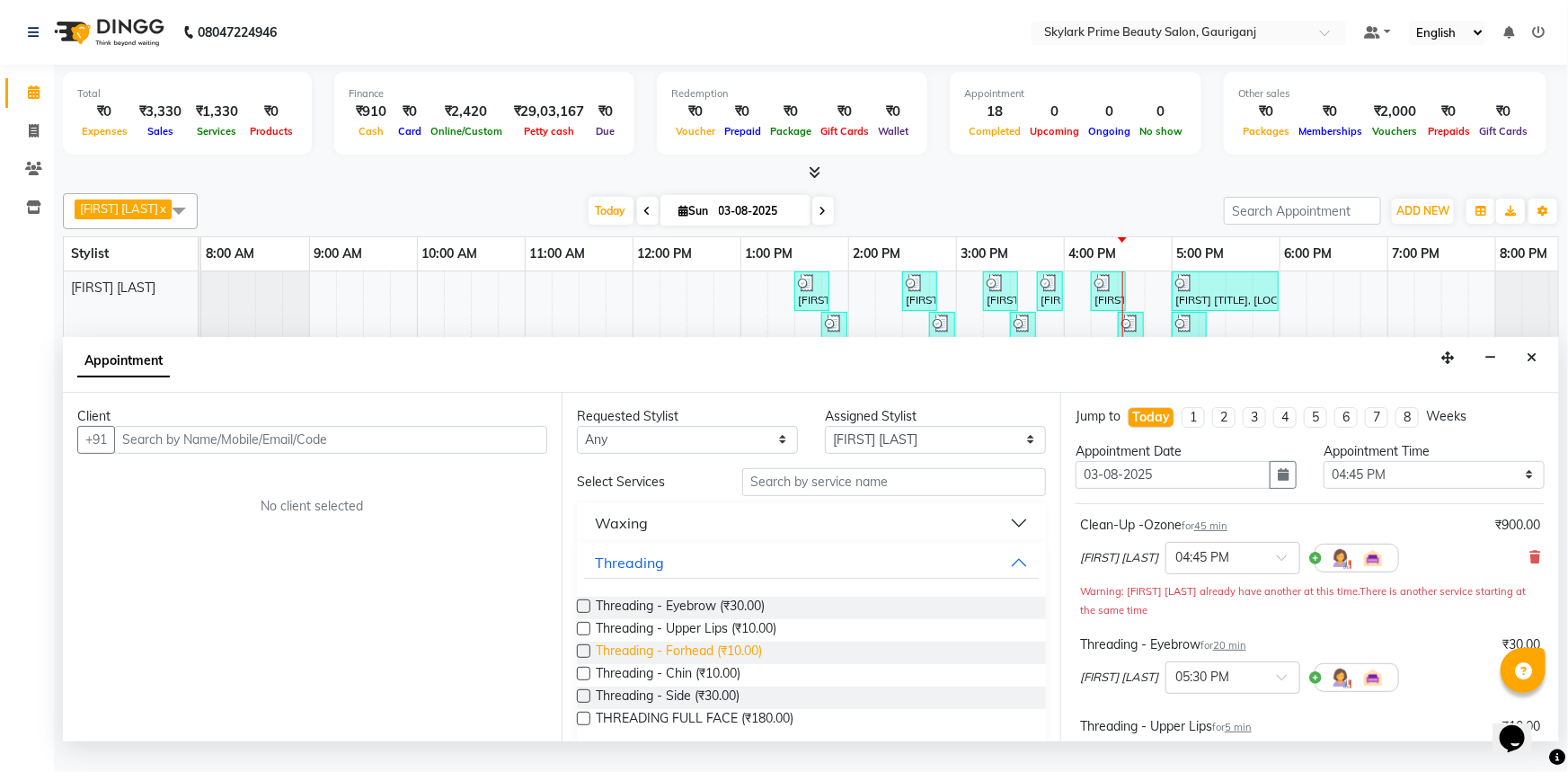 click on "Threading  - Forhead (₹10.00)" at bounding box center (678, 652) 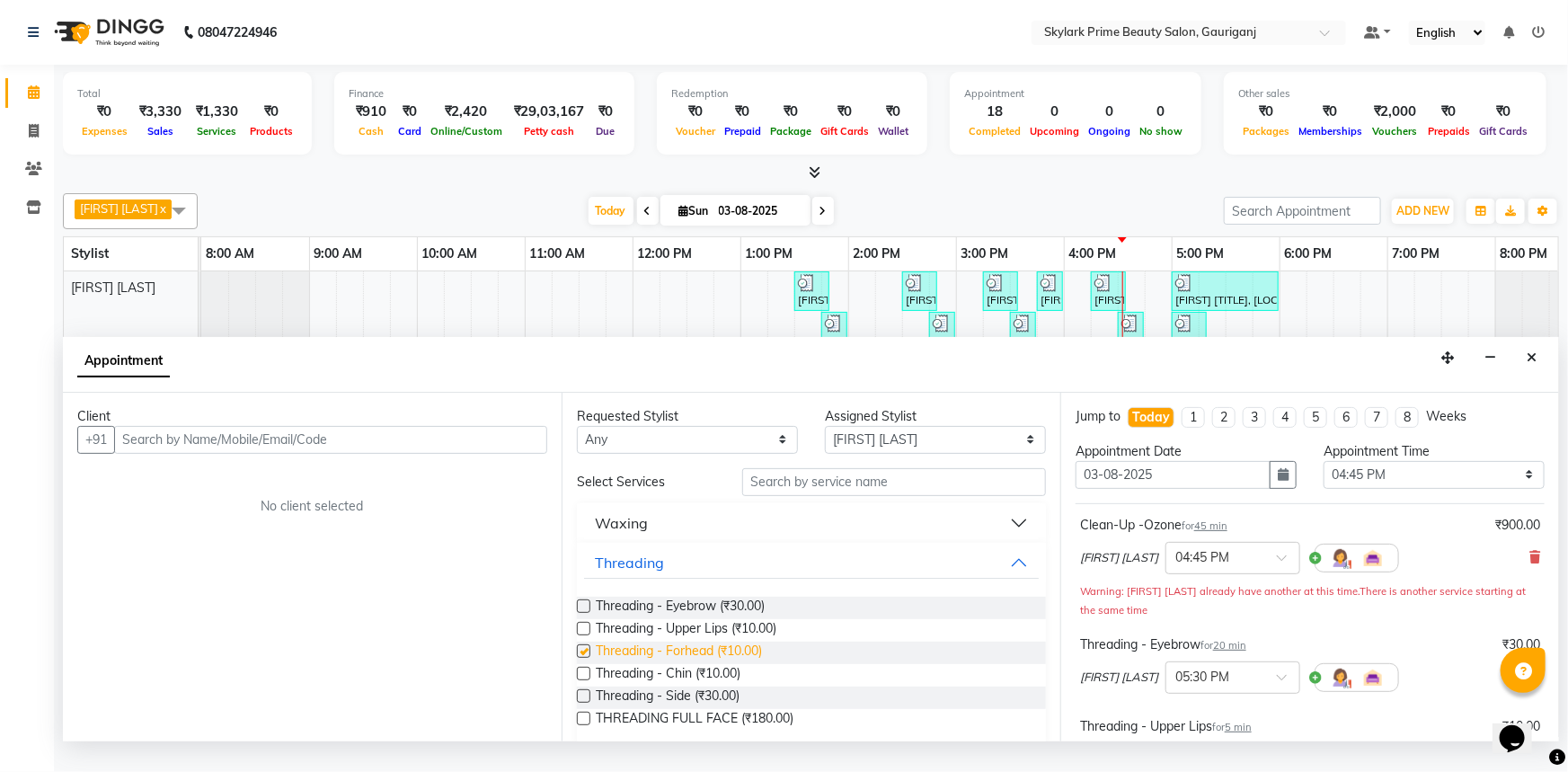 checkbox on "false" 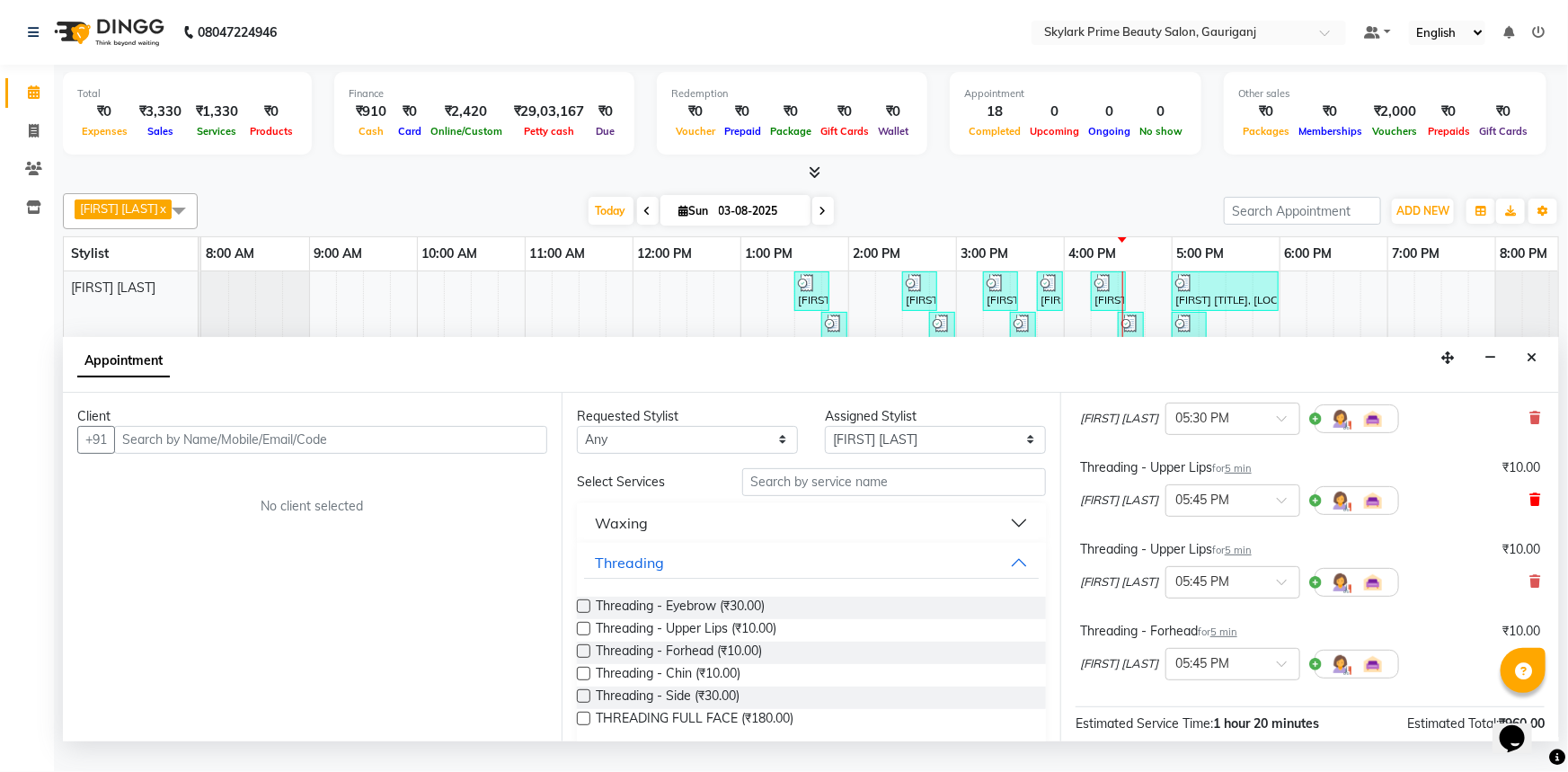 scroll, scrollTop: 326, scrollLeft: 0, axis: vertical 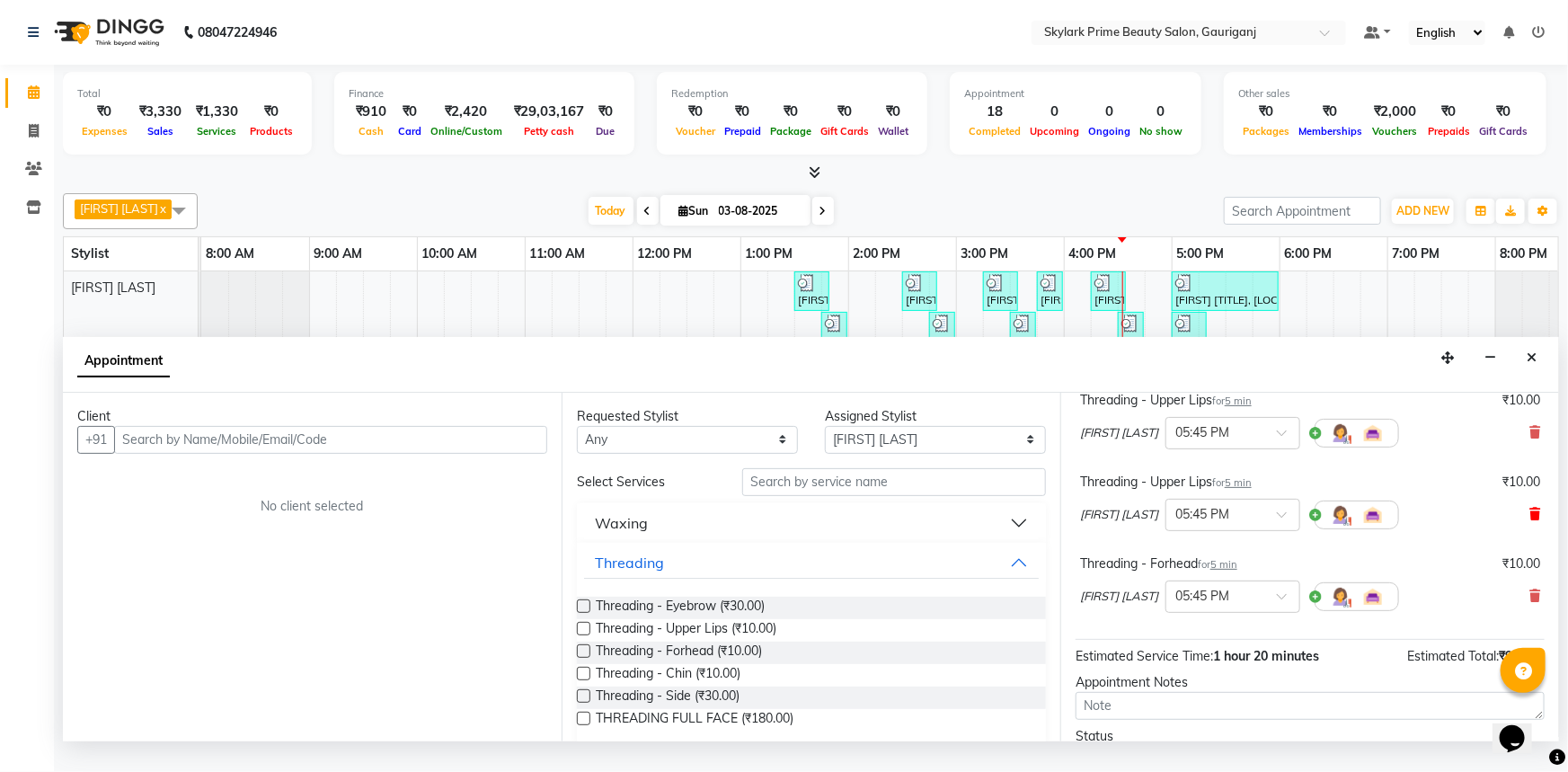 click at bounding box center [1535, 514] 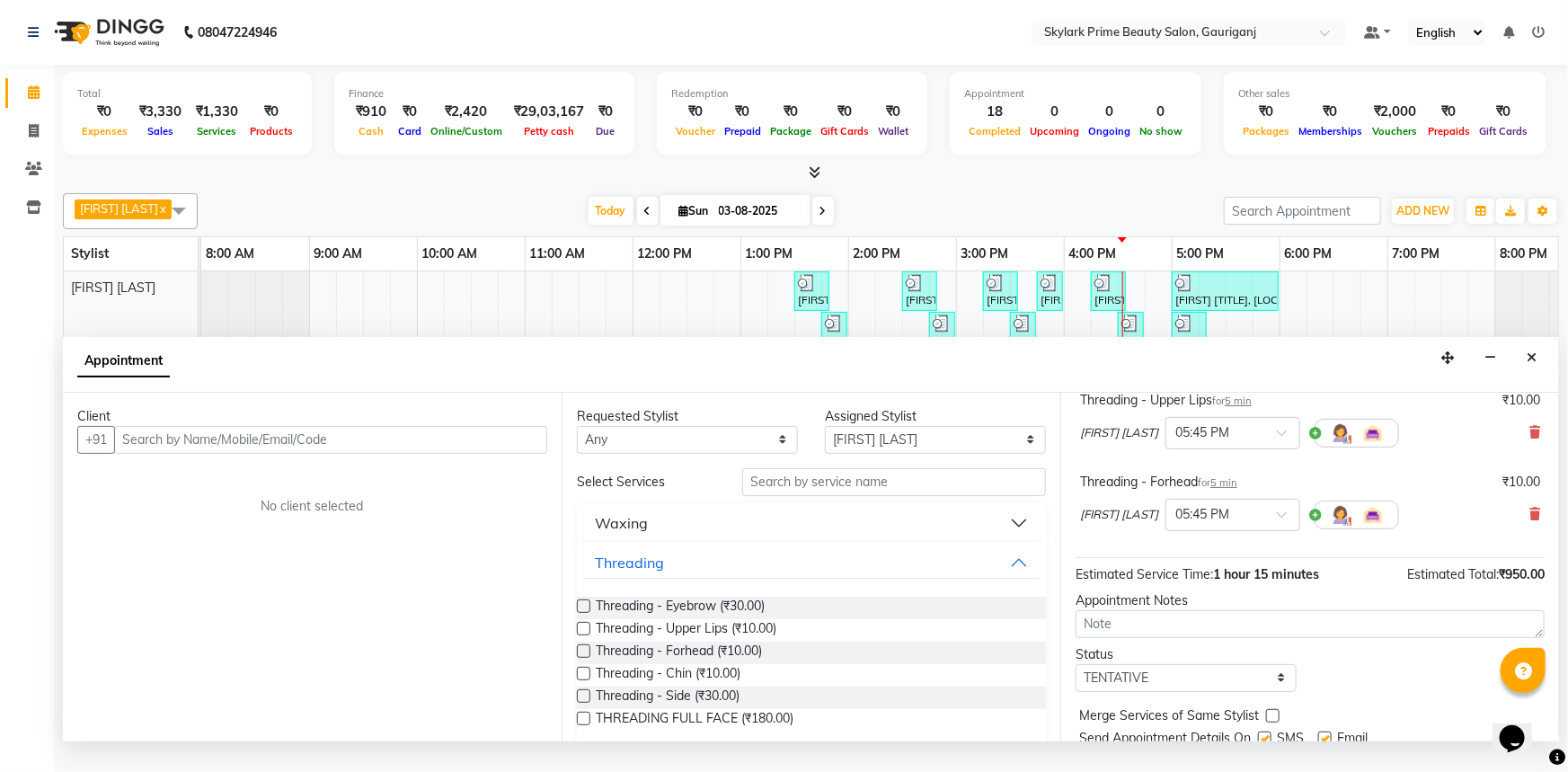 scroll, scrollTop: 163, scrollLeft: 0, axis: vertical 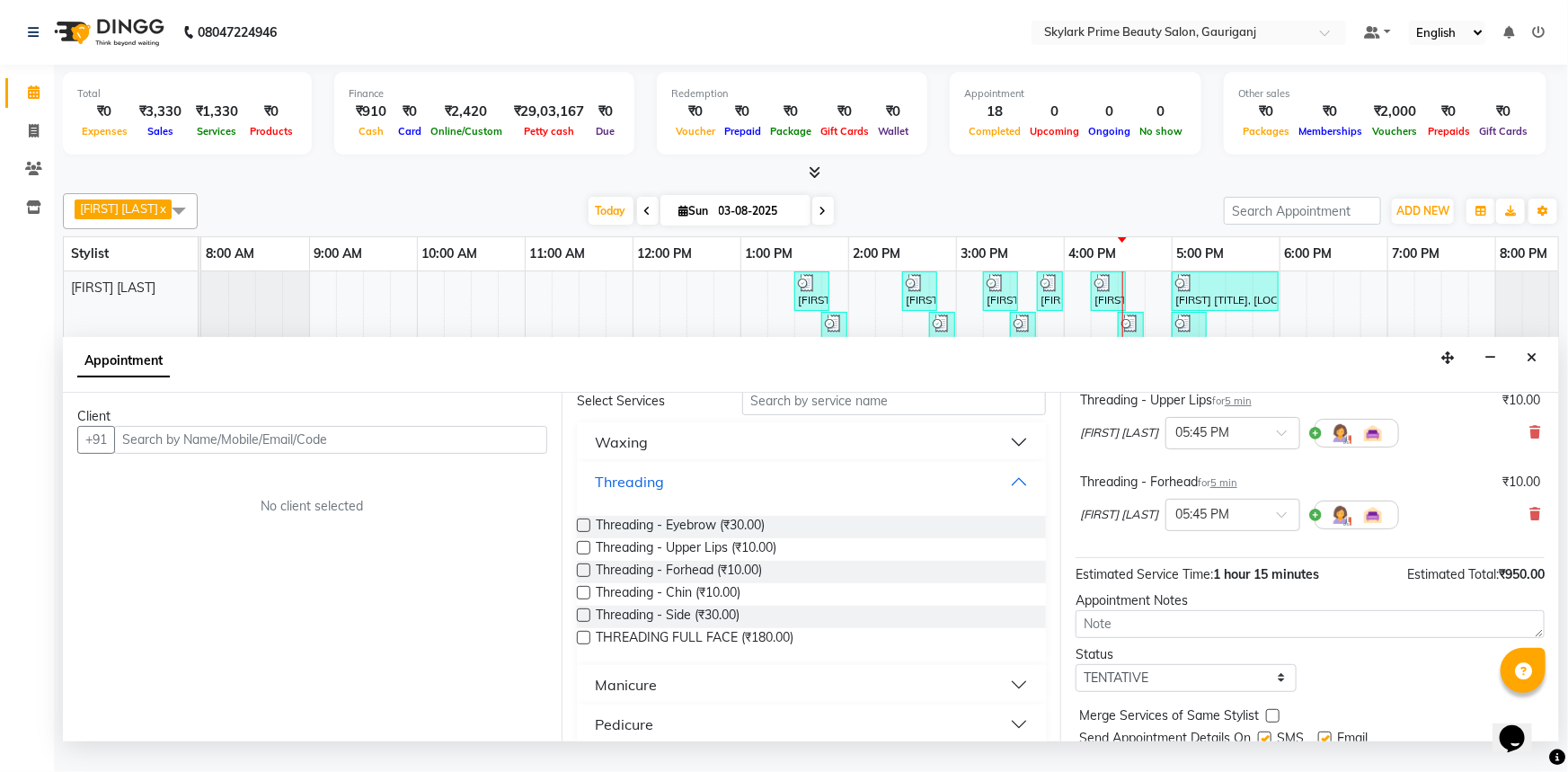 click on "Threading" at bounding box center (811, 482) 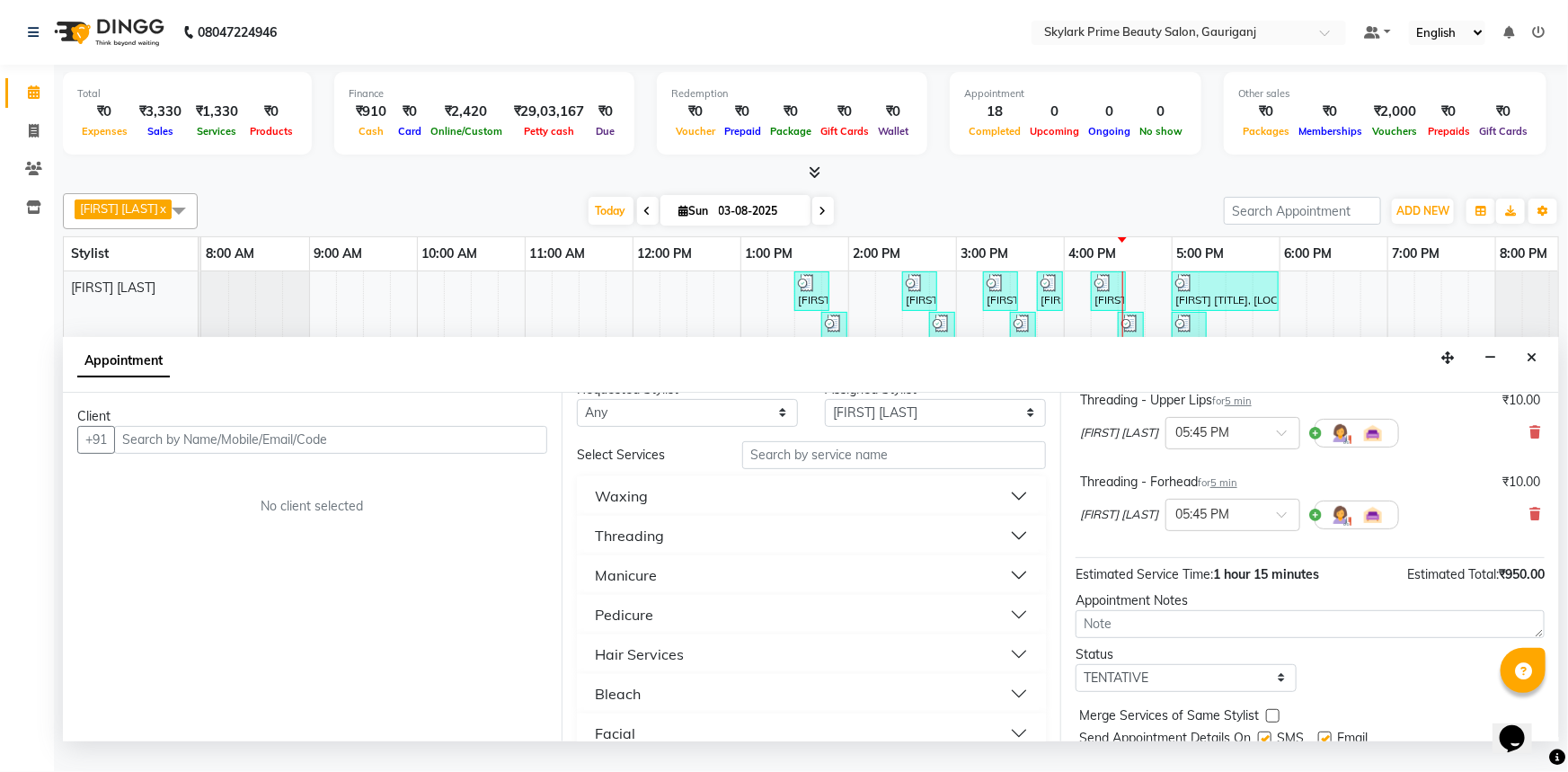 scroll, scrollTop: 0, scrollLeft: 0, axis: both 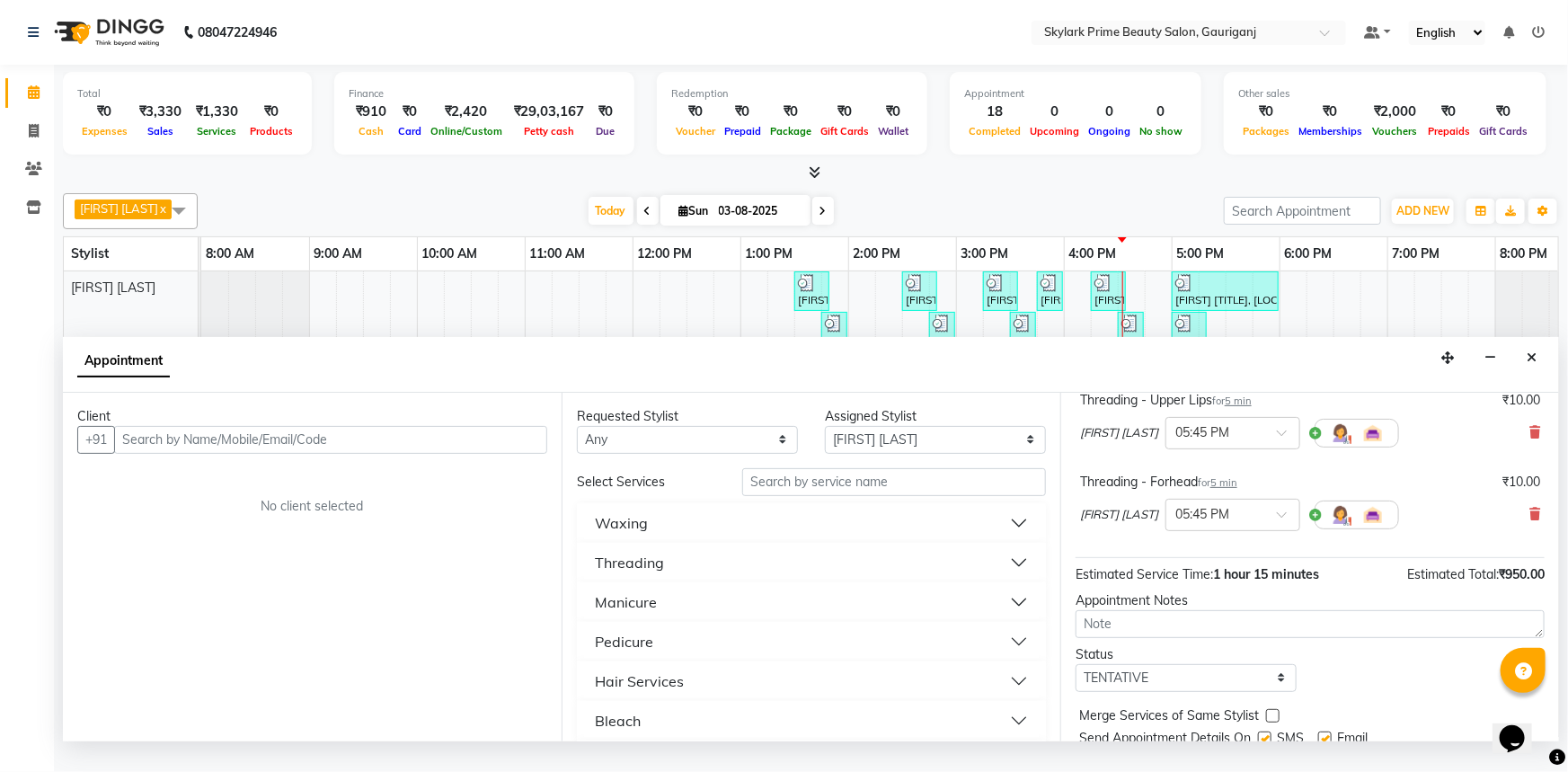 click on "Waxing" at bounding box center [811, 523] 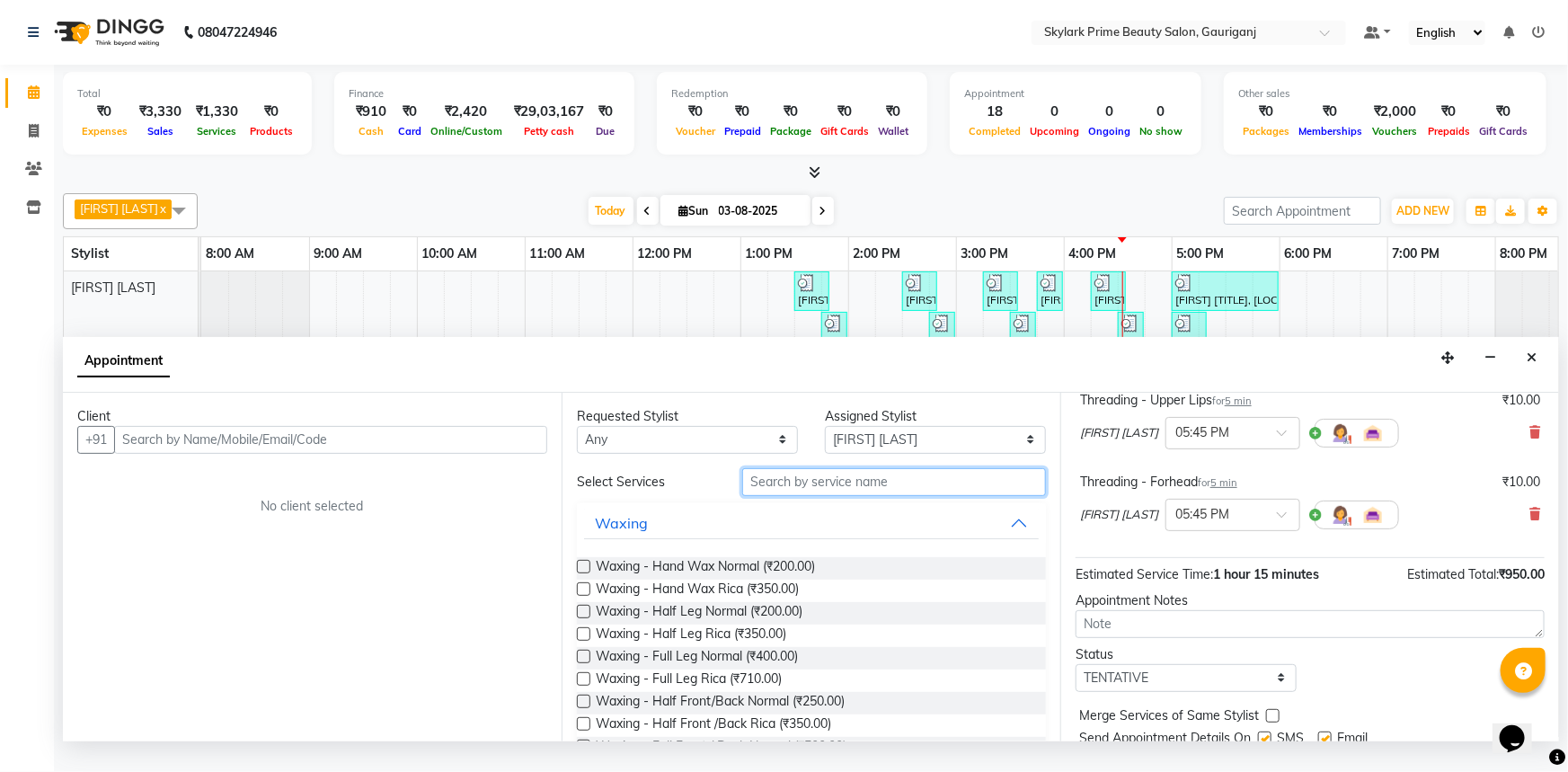 click at bounding box center [894, 482] 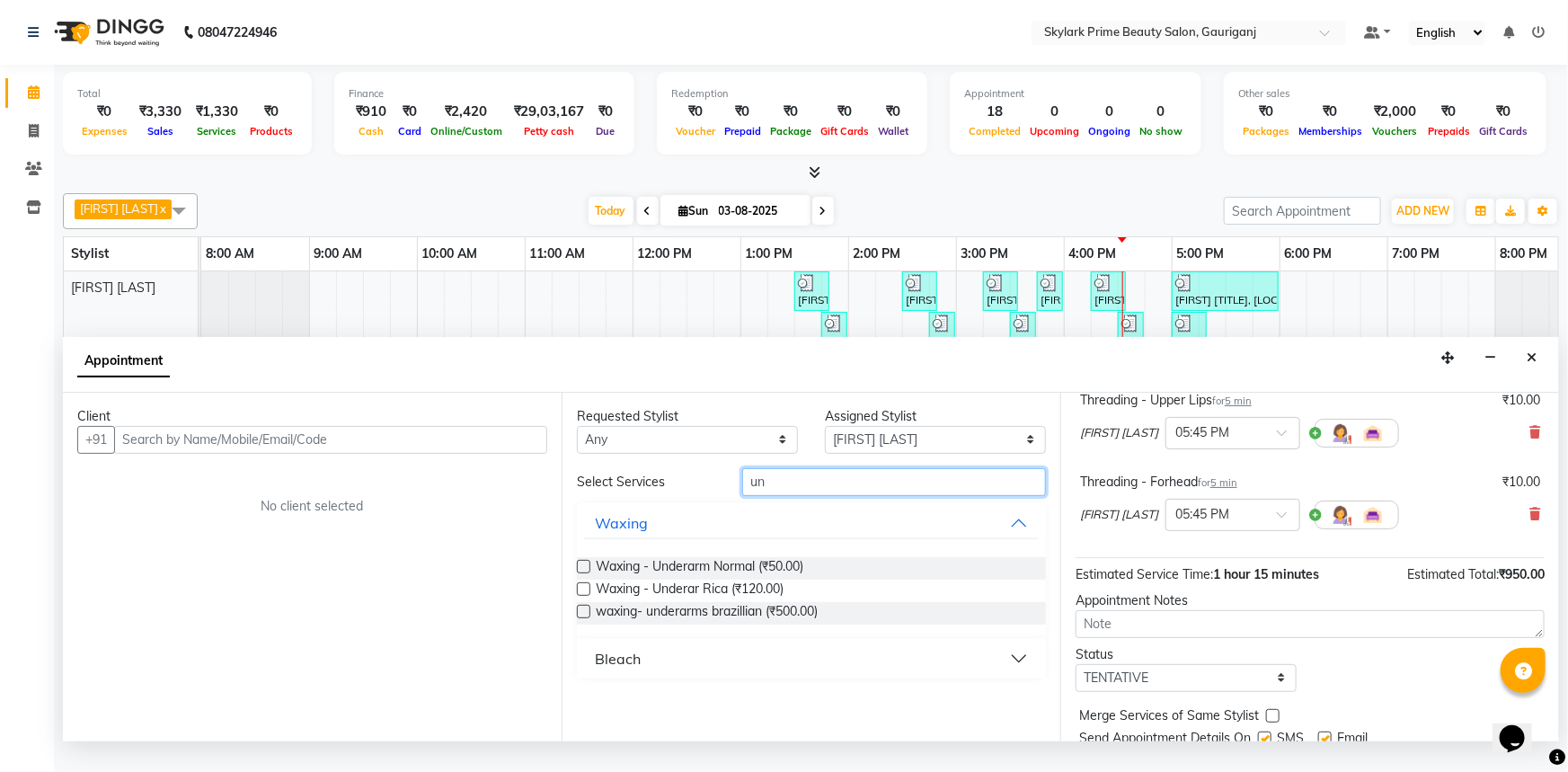 type on "u" 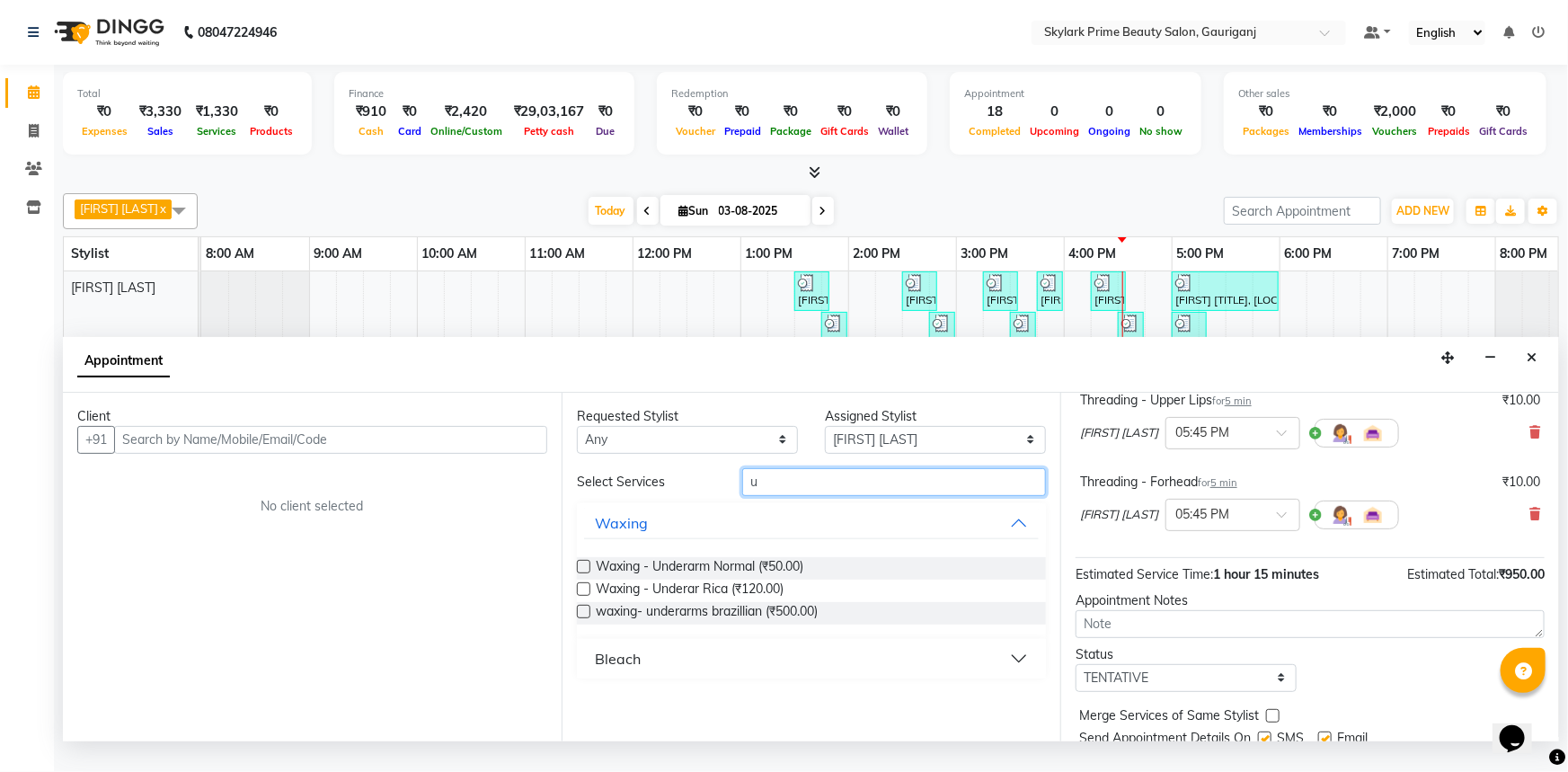 type 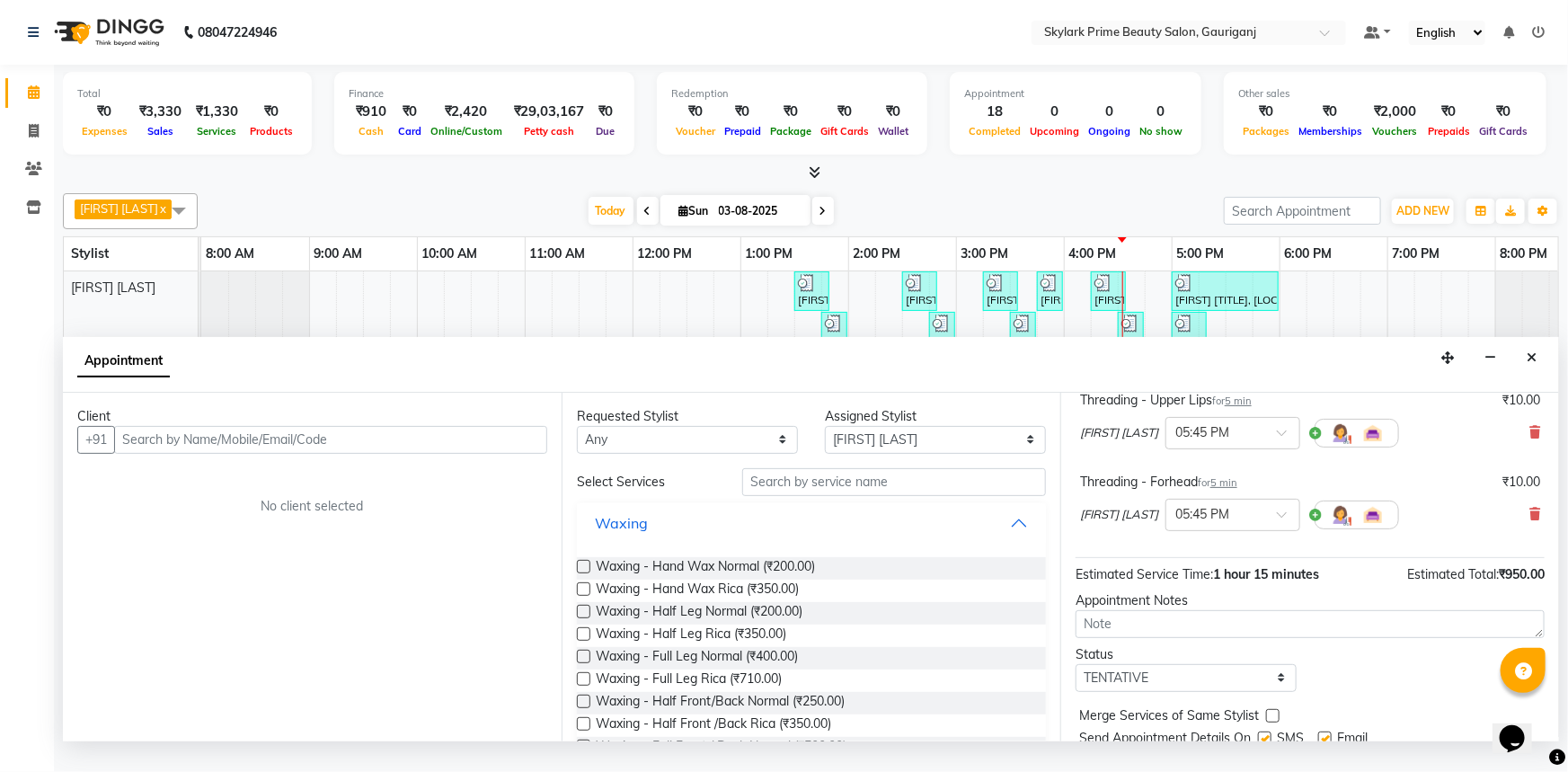 click on "Waxing" at bounding box center (811, 523) 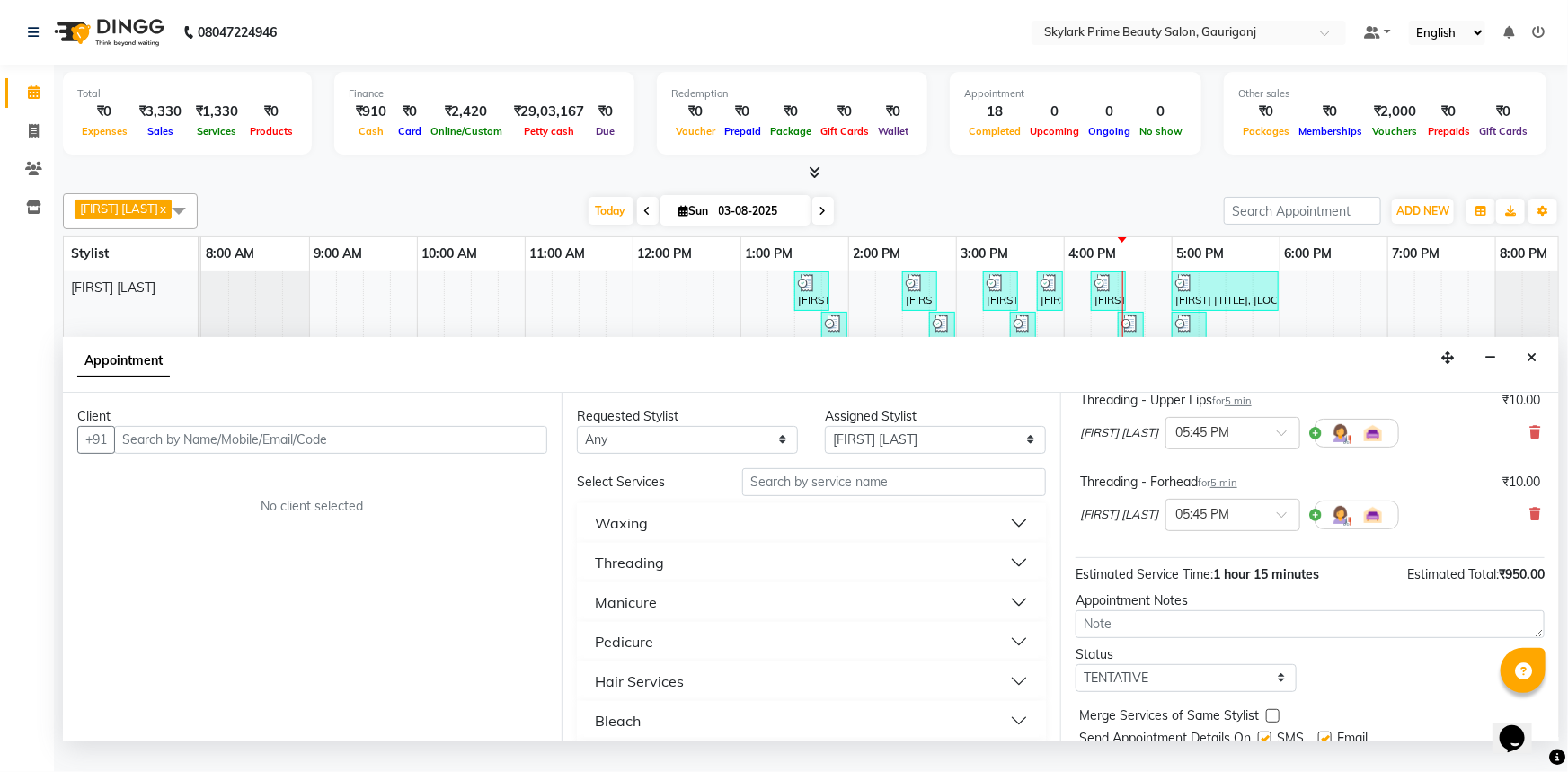 click on "Bleach" at bounding box center [811, 721] 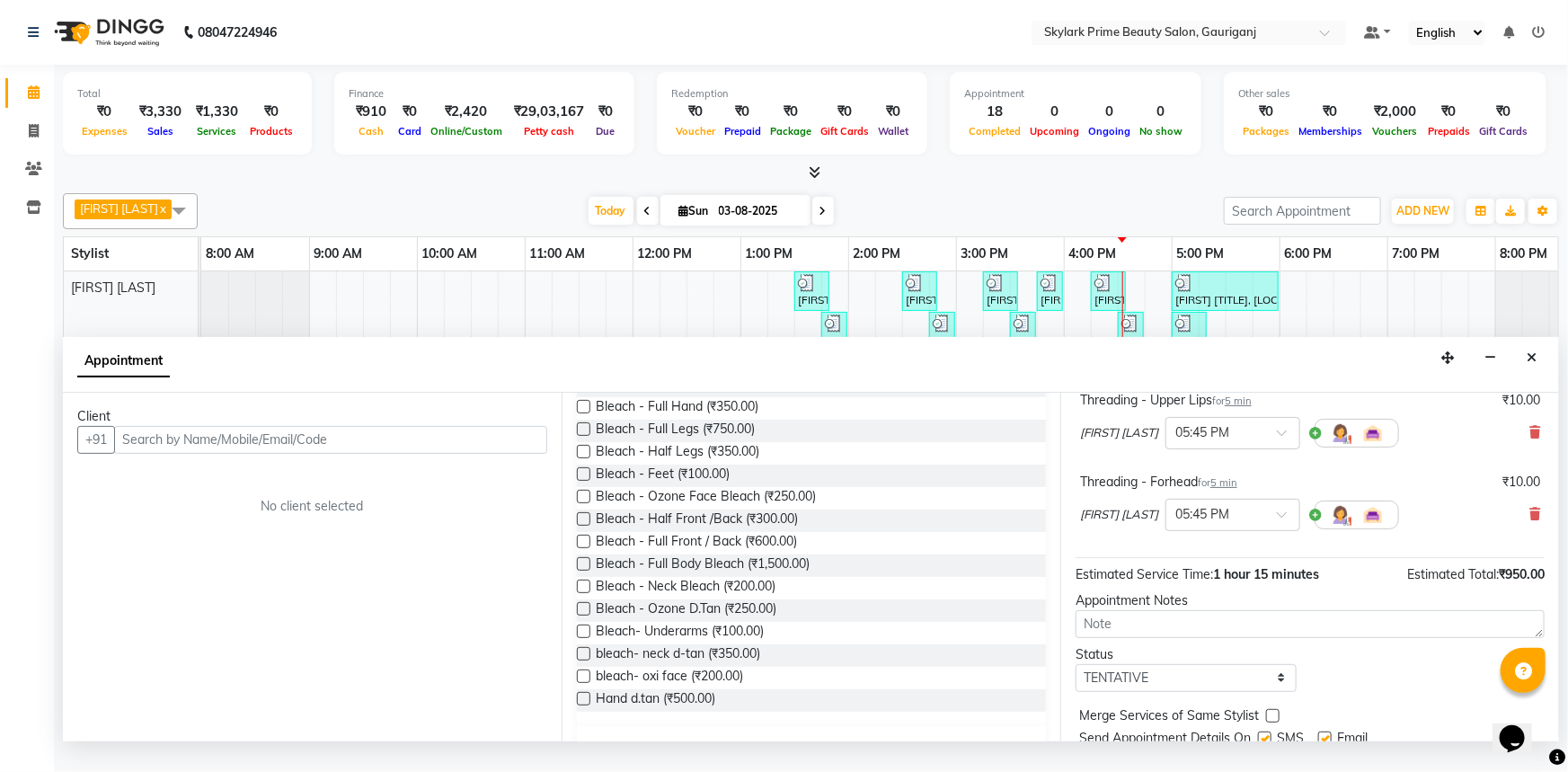 scroll, scrollTop: 408, scrollLeft: 0, axis: vertical 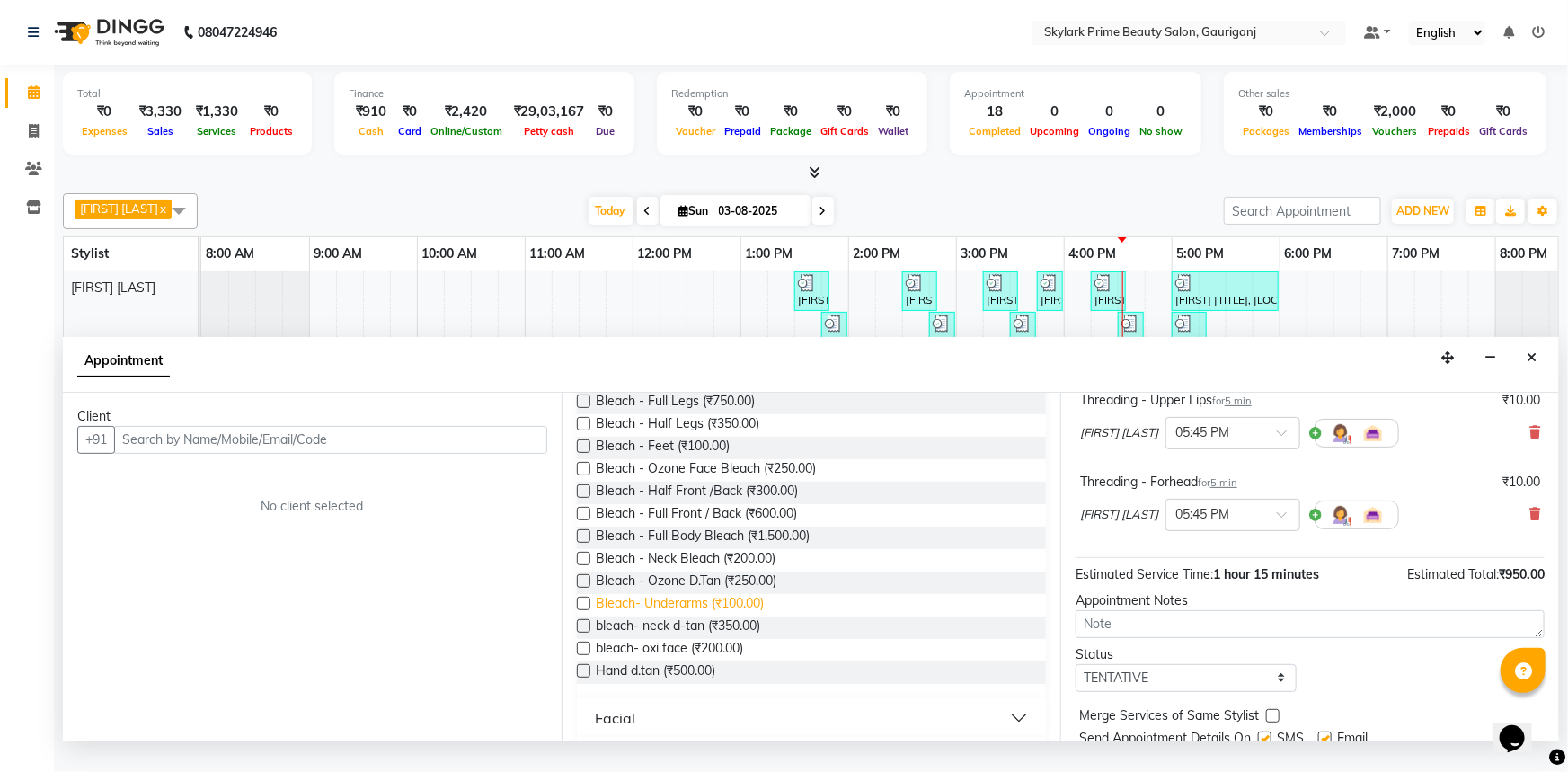 click on "Bleach- Underarms (₹100.00)" at bounding box center [679, 605] 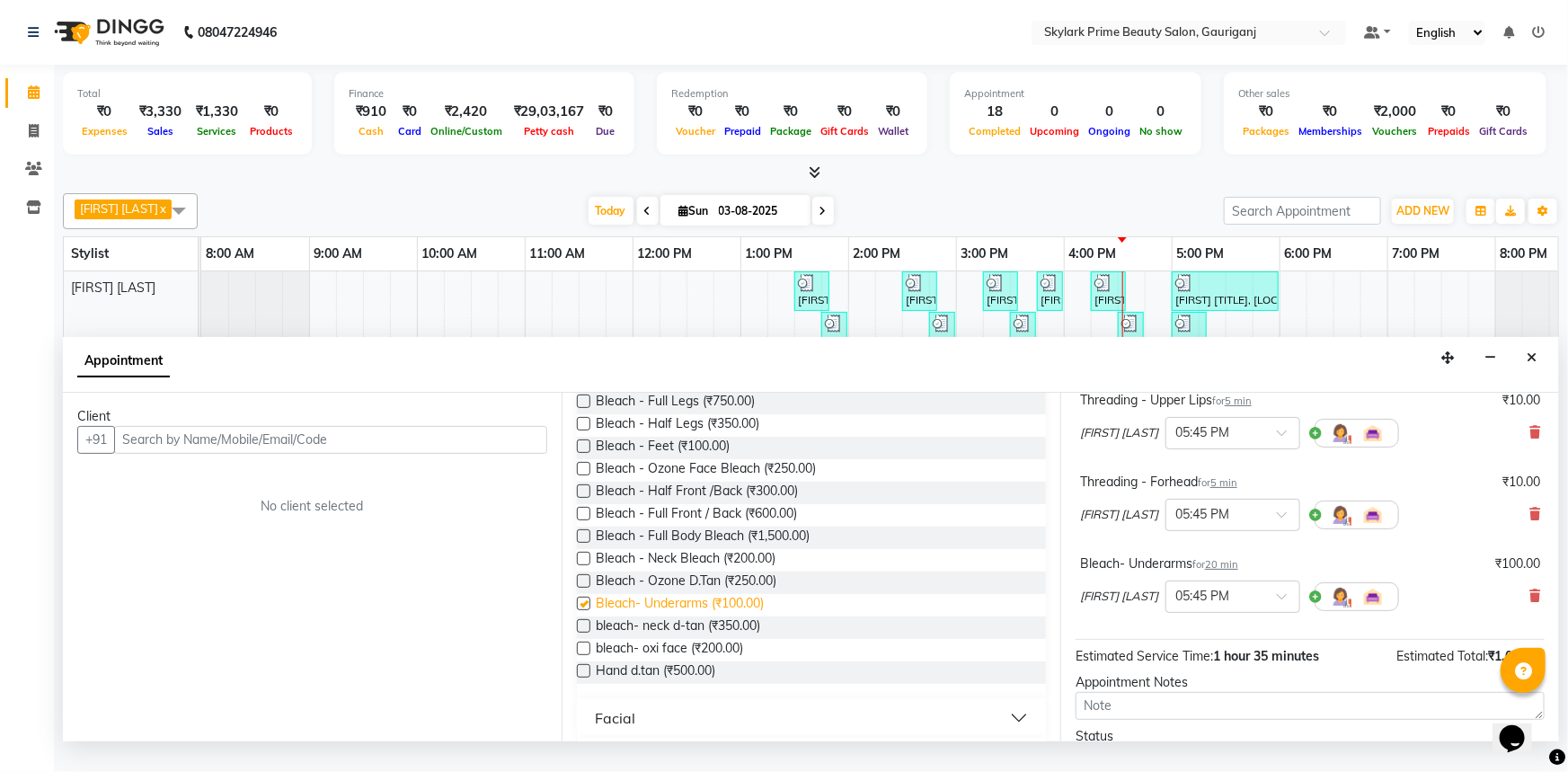 checkbox on "false" 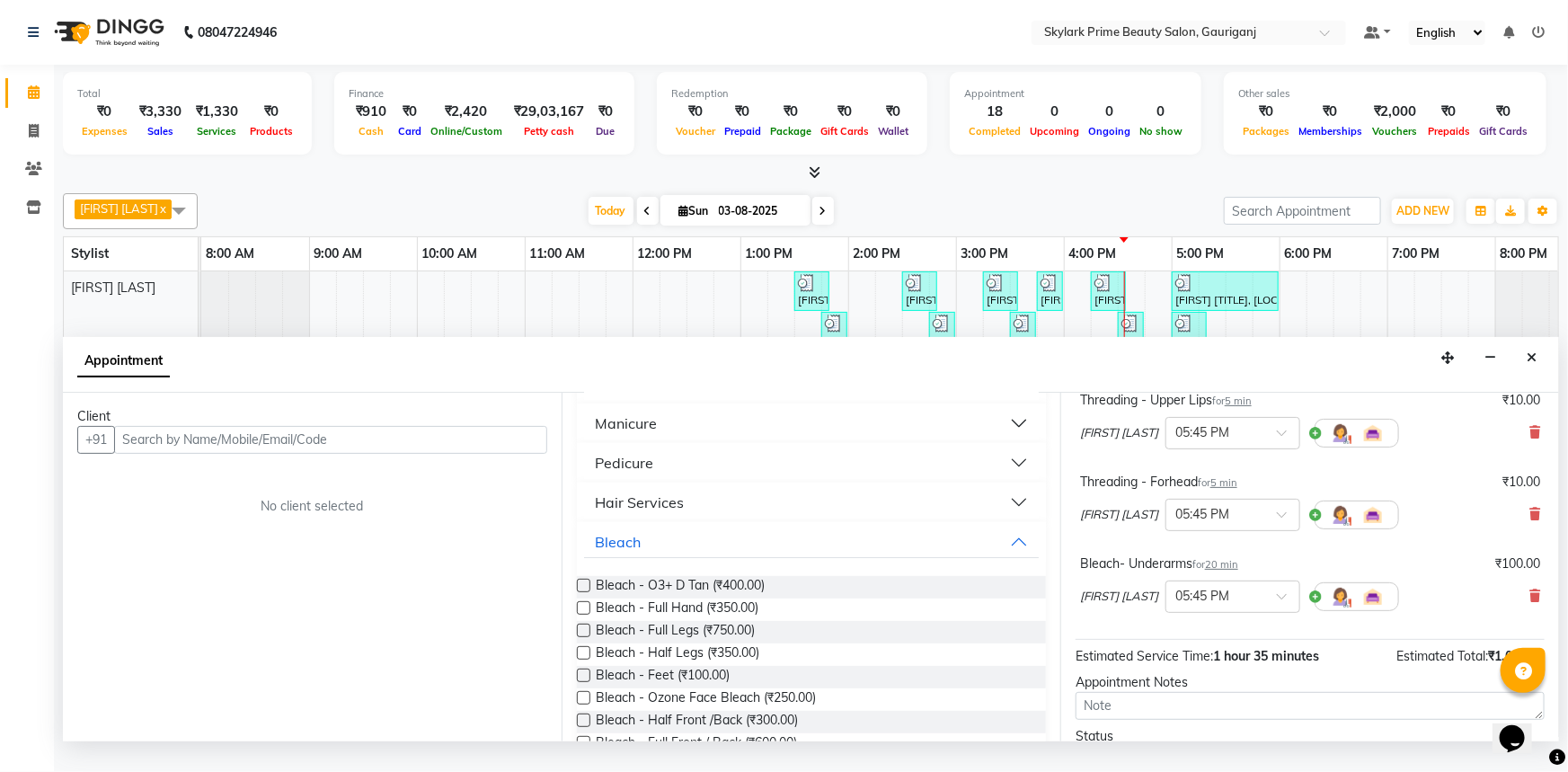 scroll, scrollTop: 163, scrollLeft: 0, axis: vertical 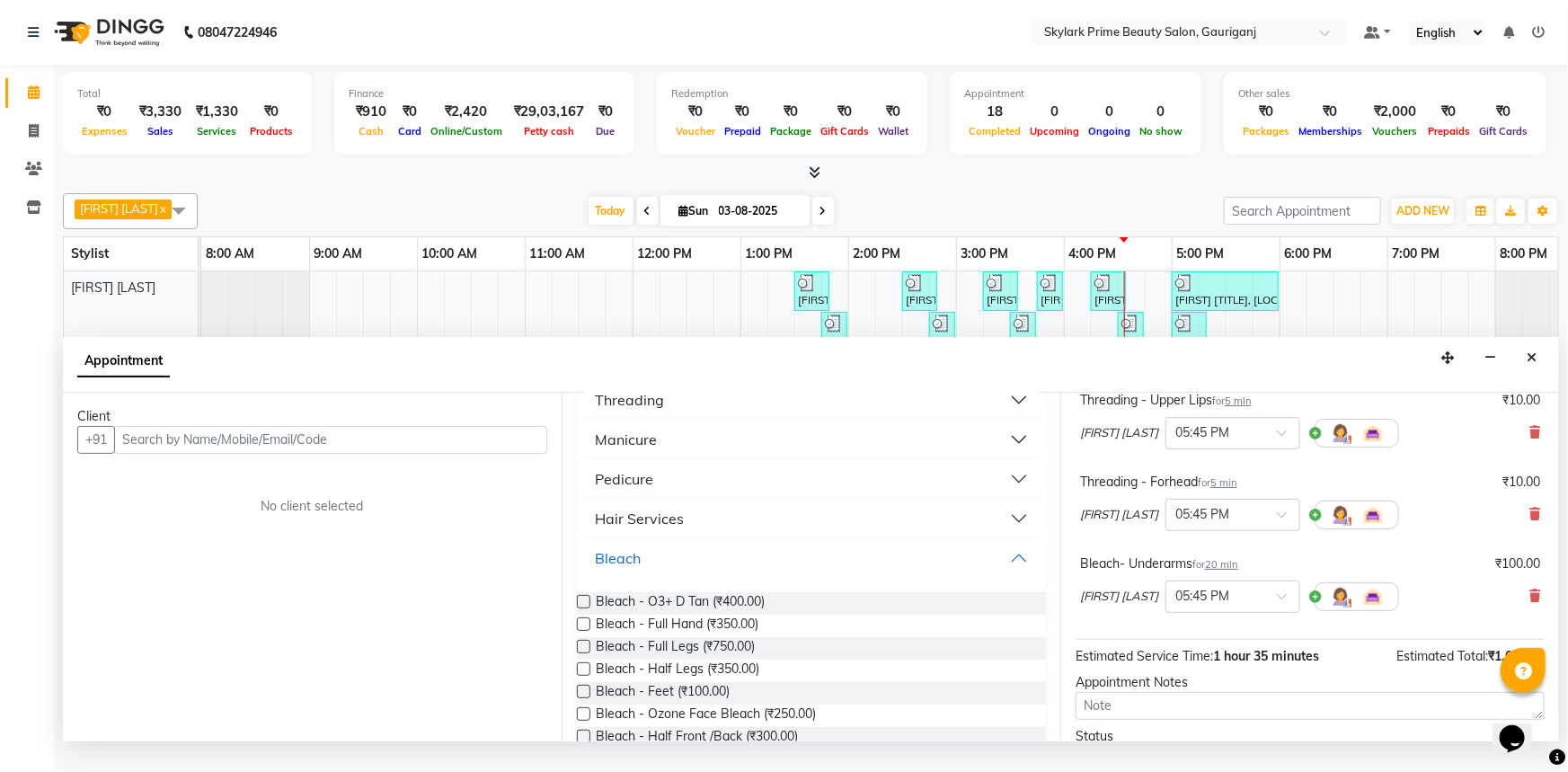 click on "Bleach" at bounding box center (811, 558) 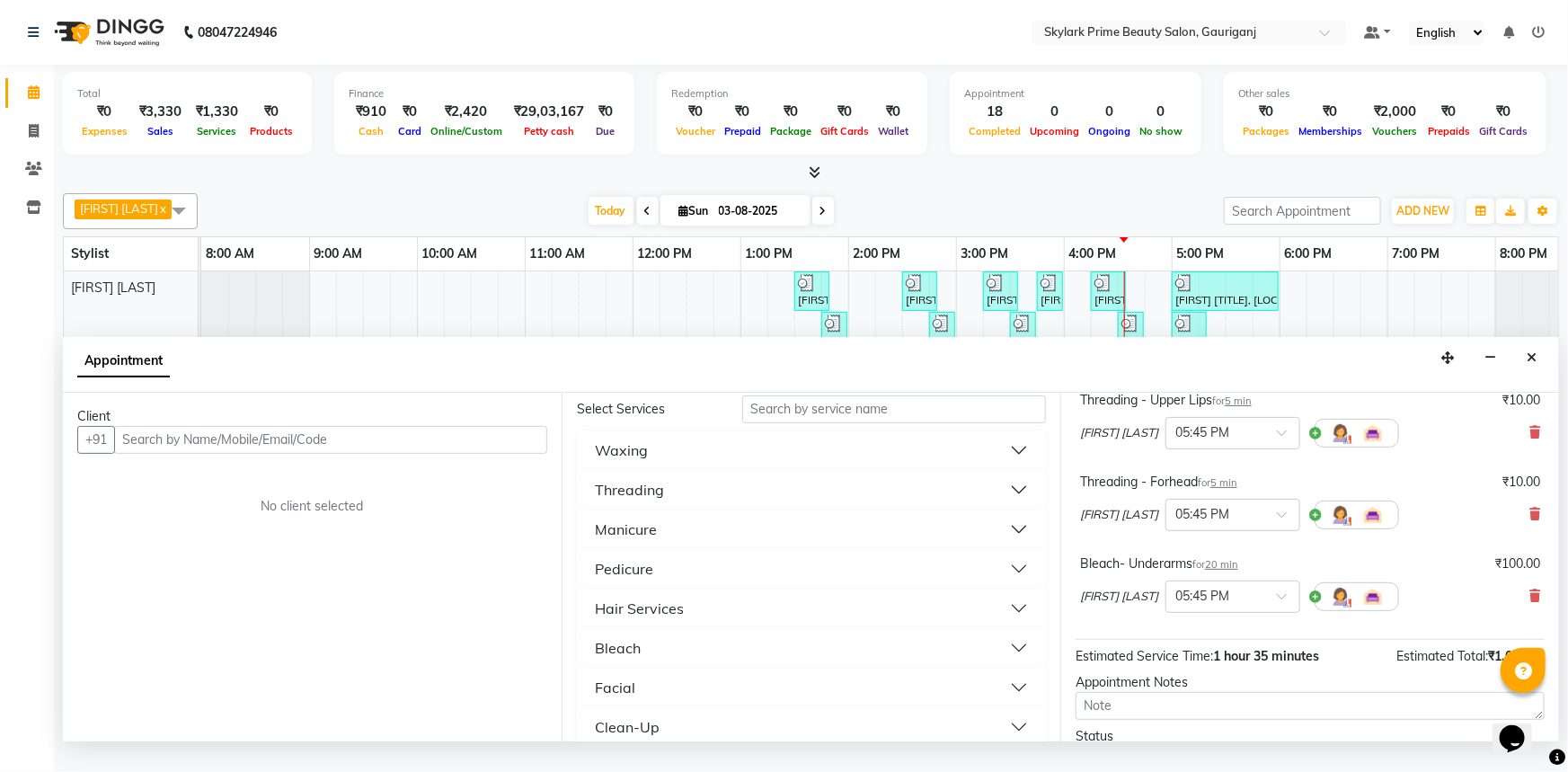 scroll, scrollTop: 0, scrollLeft: 0, axis: both 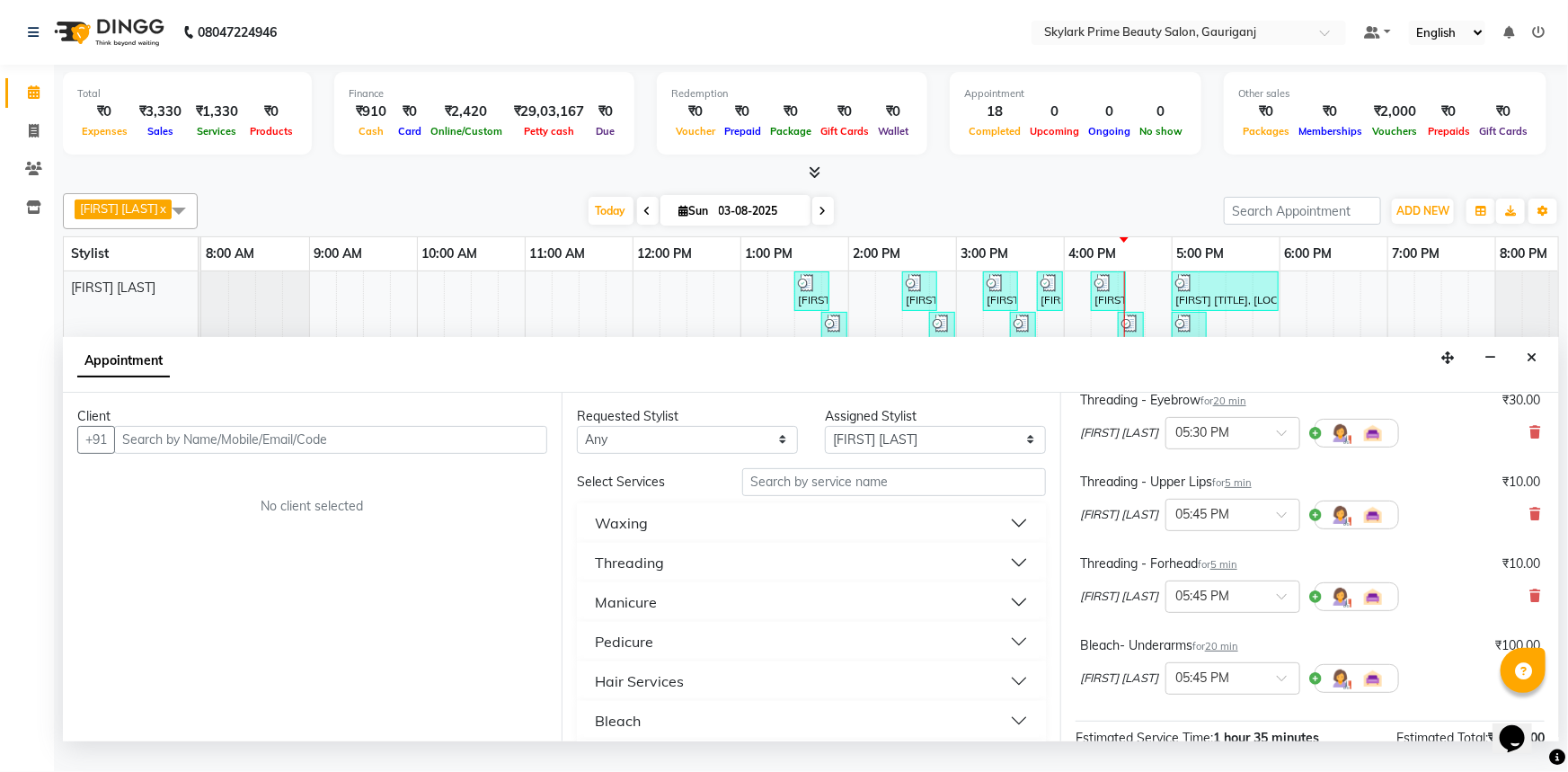 click on "Waxing" at bounding box center (811, 523) 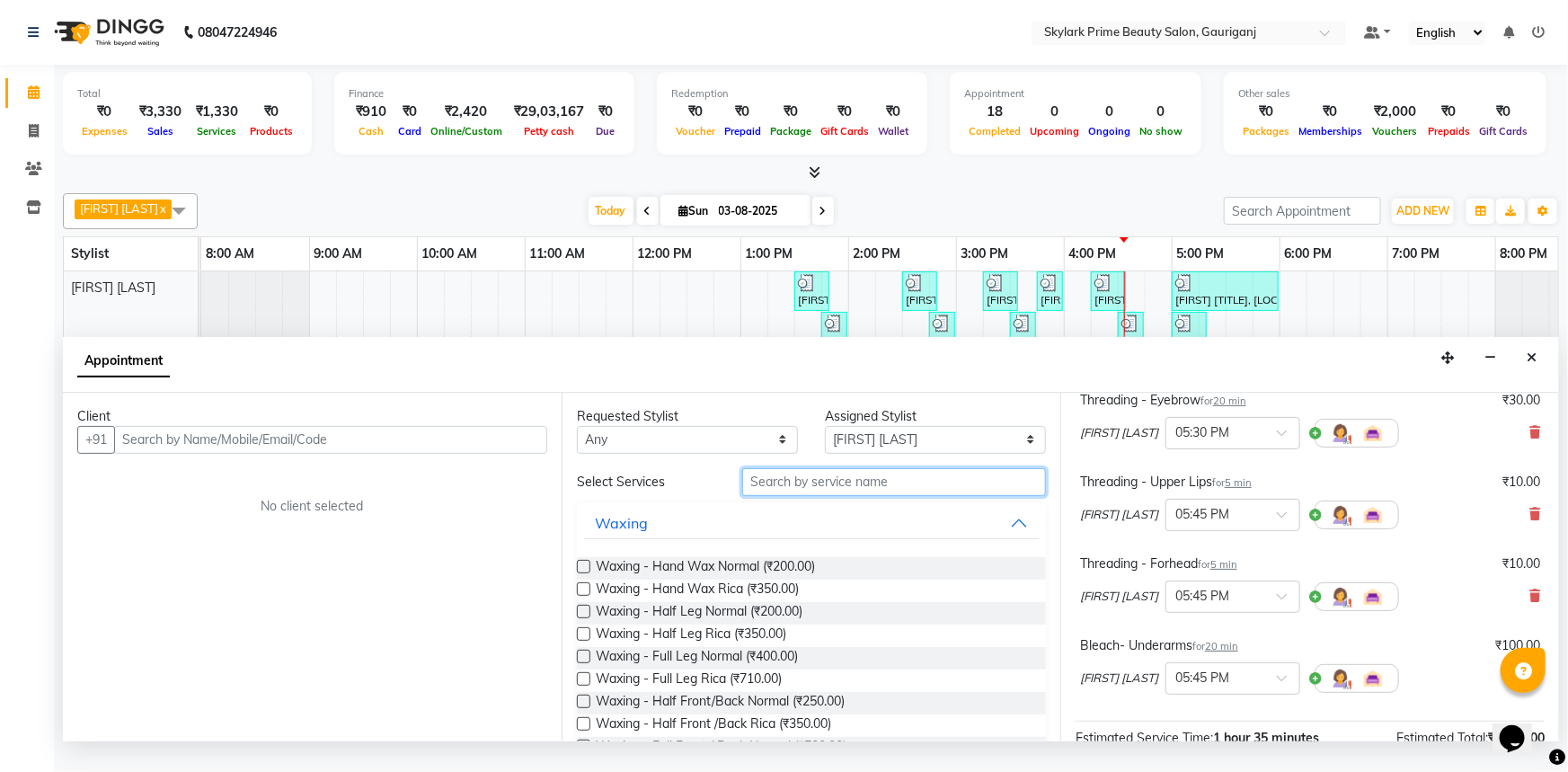 click at bounding box center (894, 482) 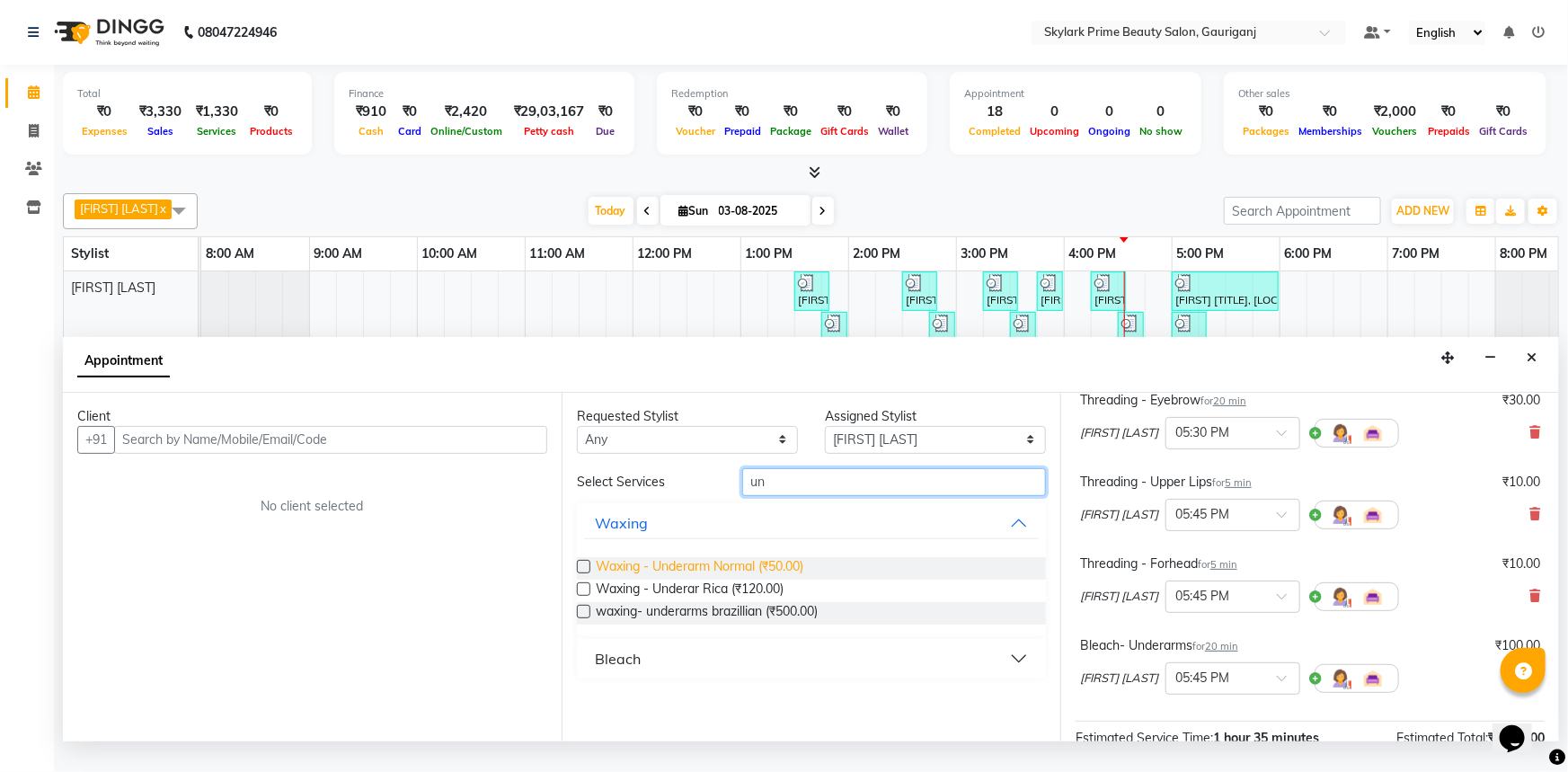 type on "un" 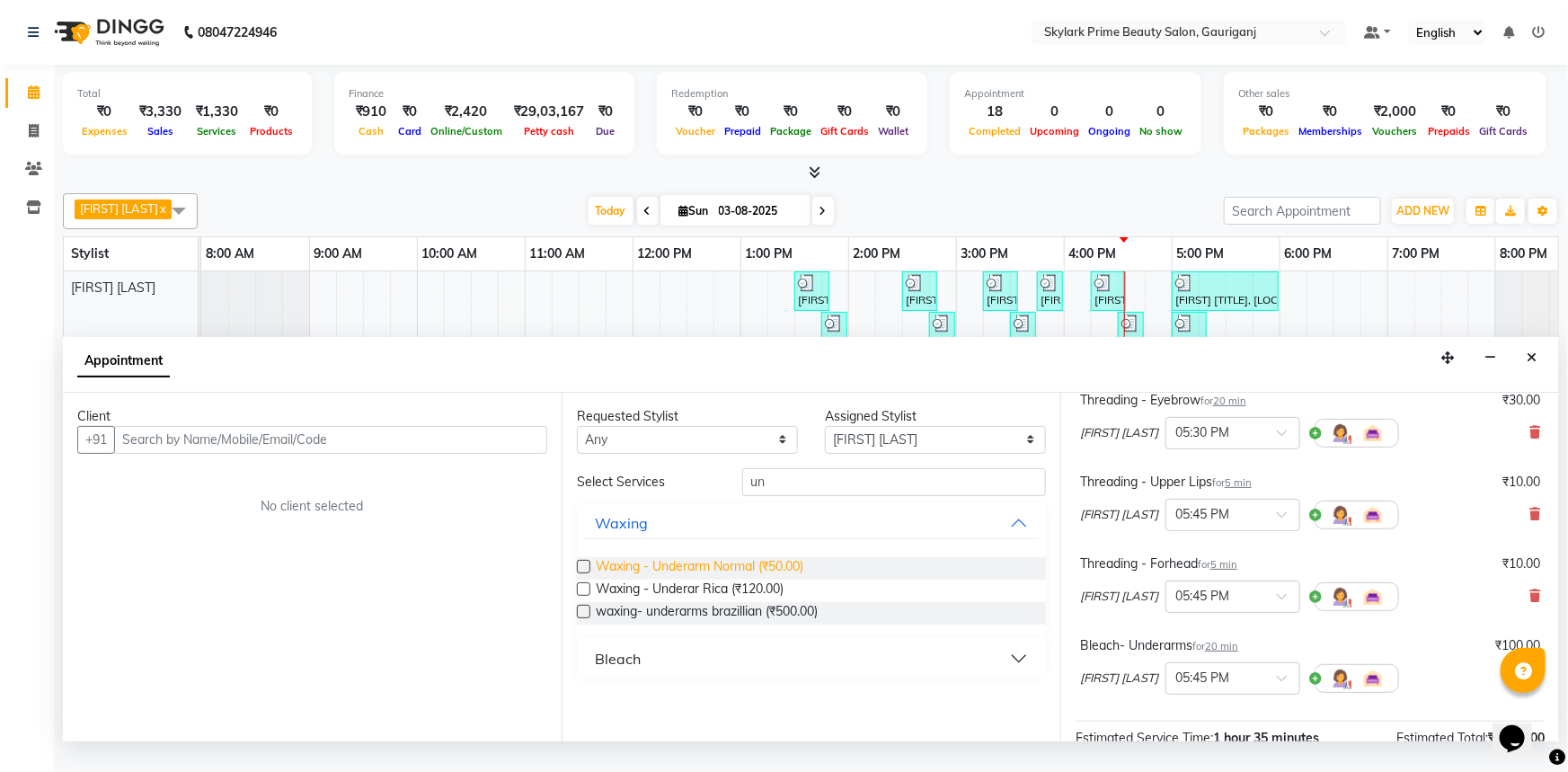 click on "Waxing - Underarm Normal (₹50.00)" at bounding box center (699, 568) 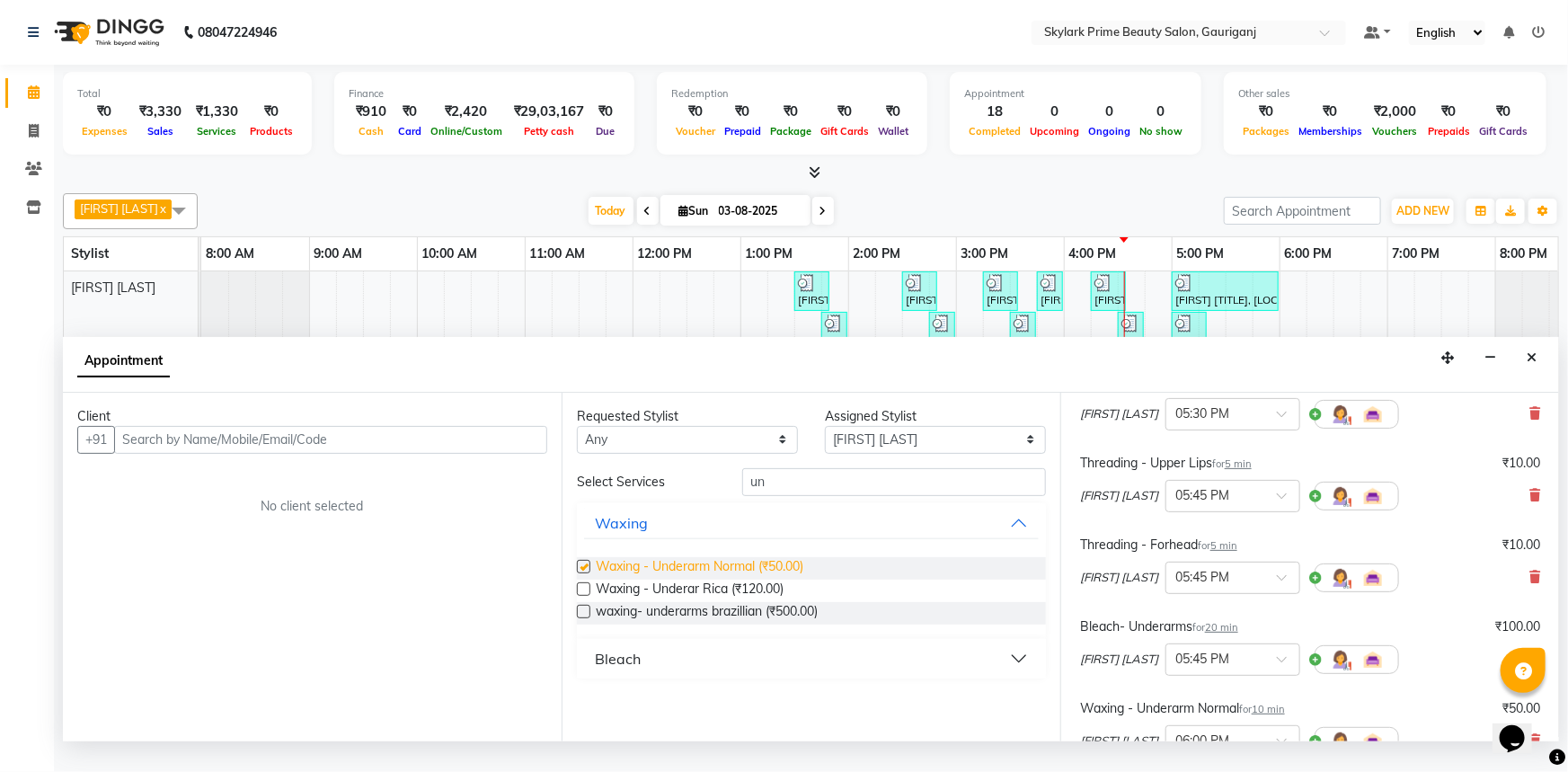 scroll, scrollTop: 226, scrollLeft: 0, axis: vertical 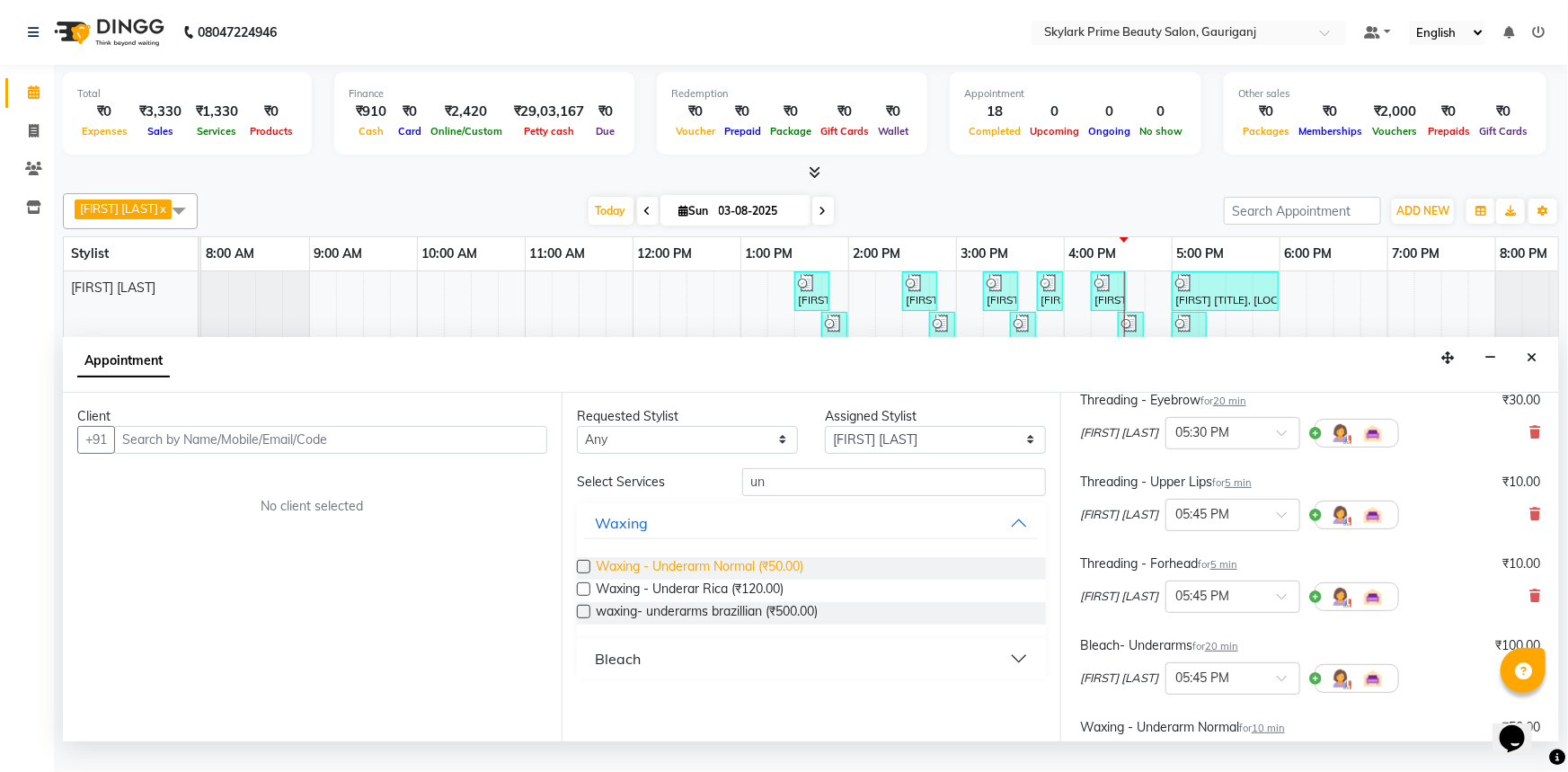 checkbox on "false" 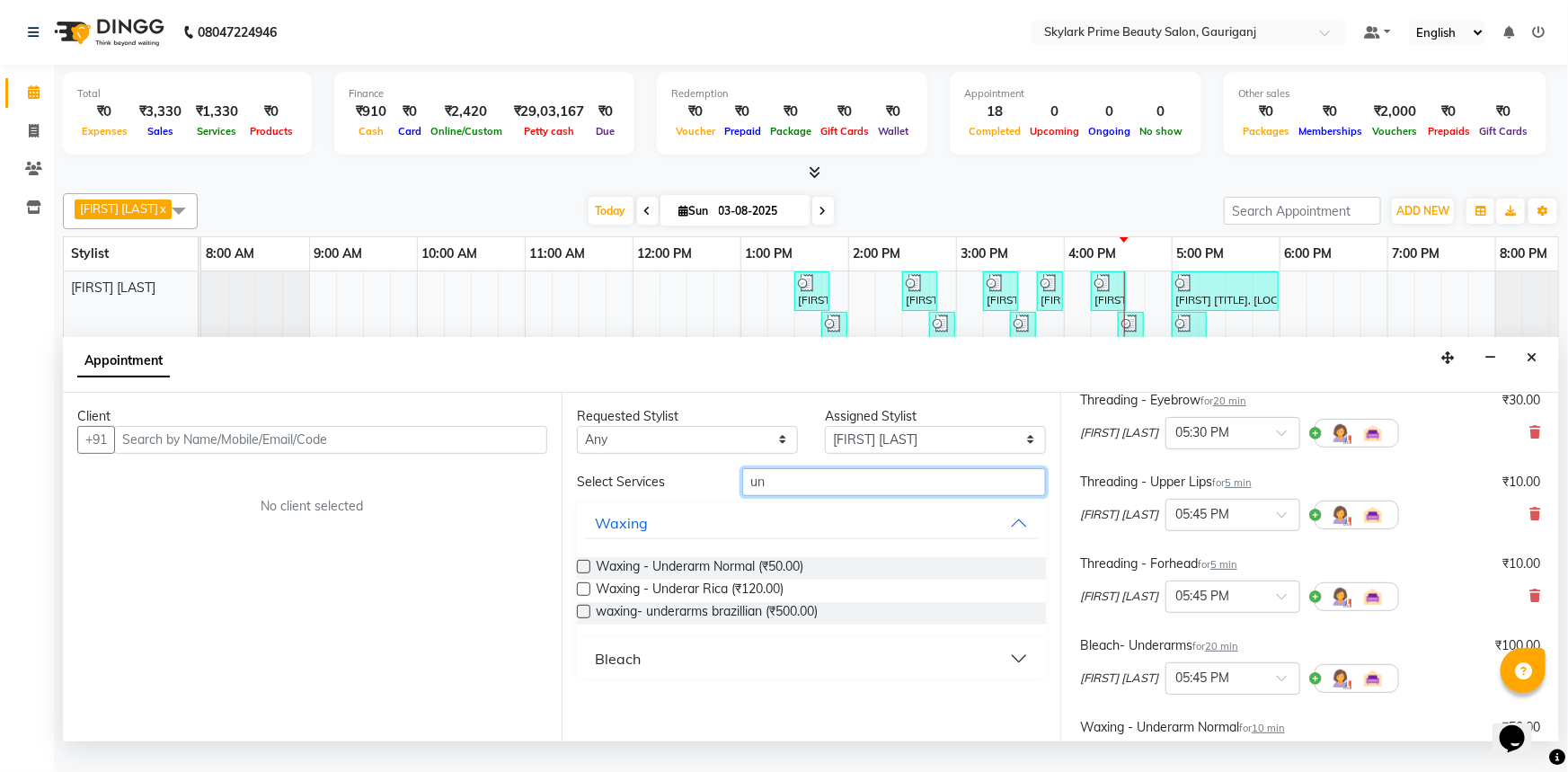 click on "un" at bounding box center (894, 482) 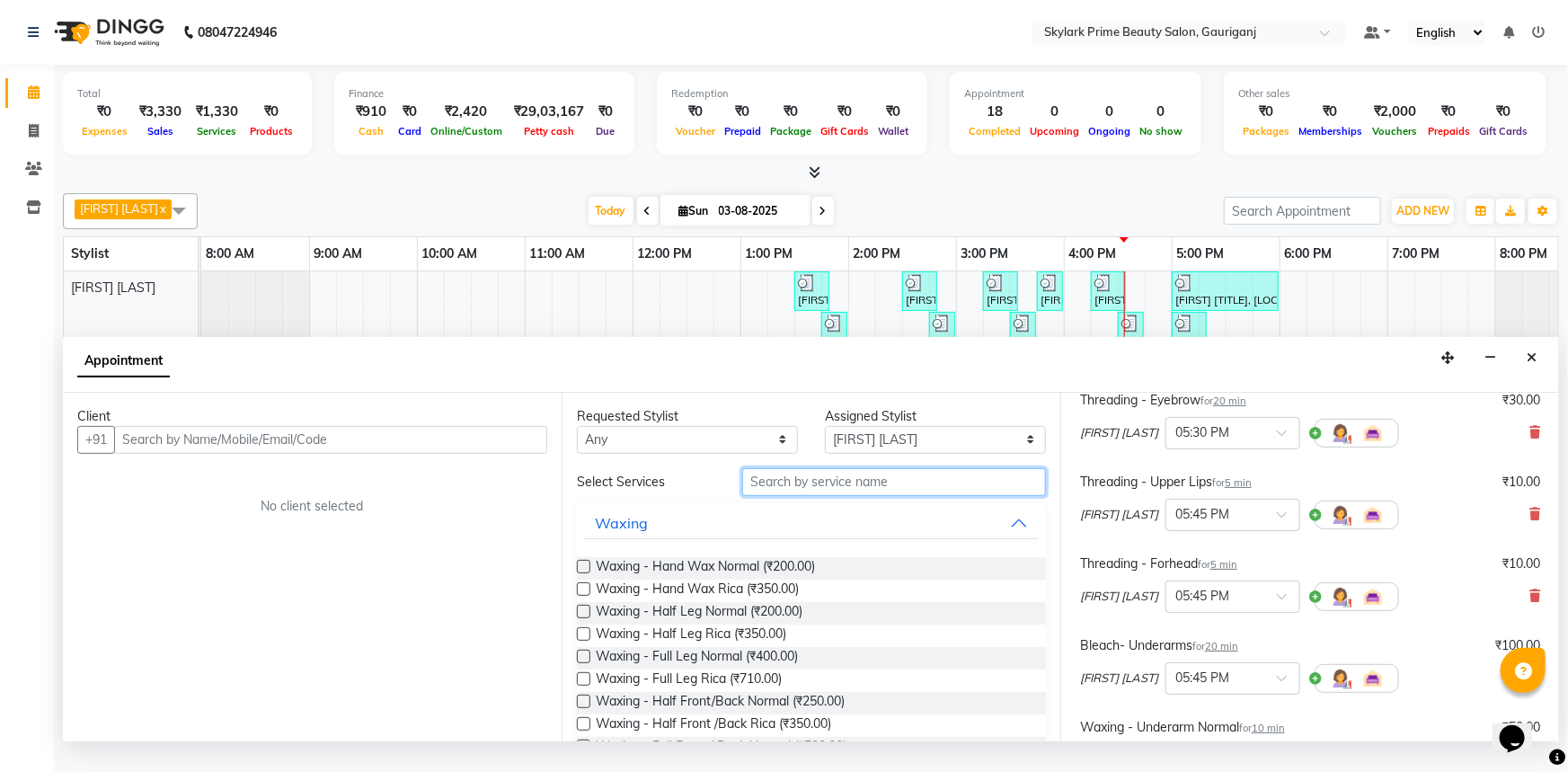 type 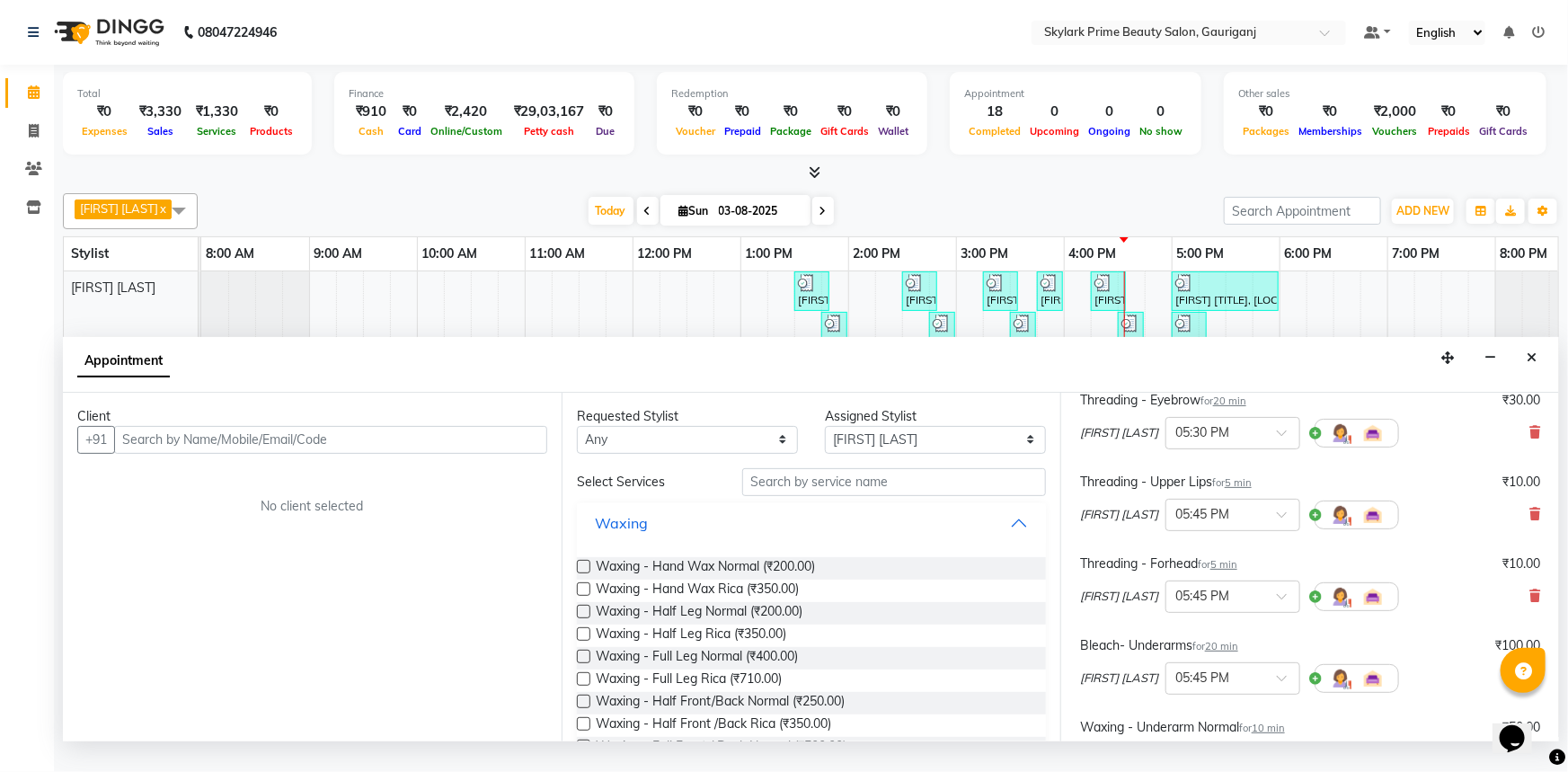 click on "Waxing" at bounding box center [811, 523] 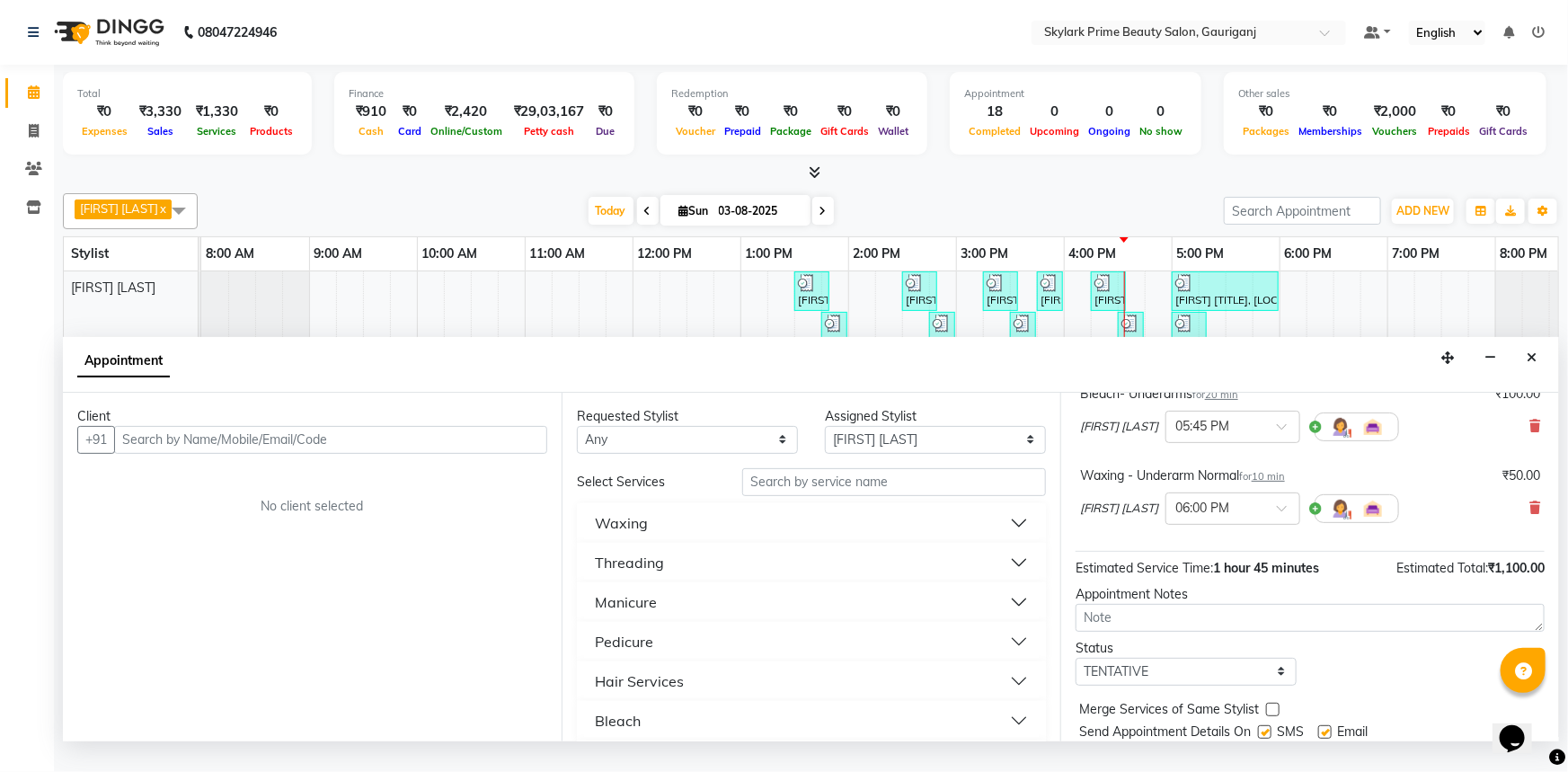 scroll, scrollTop: 290, scrollLeft: 0, axis: vertical 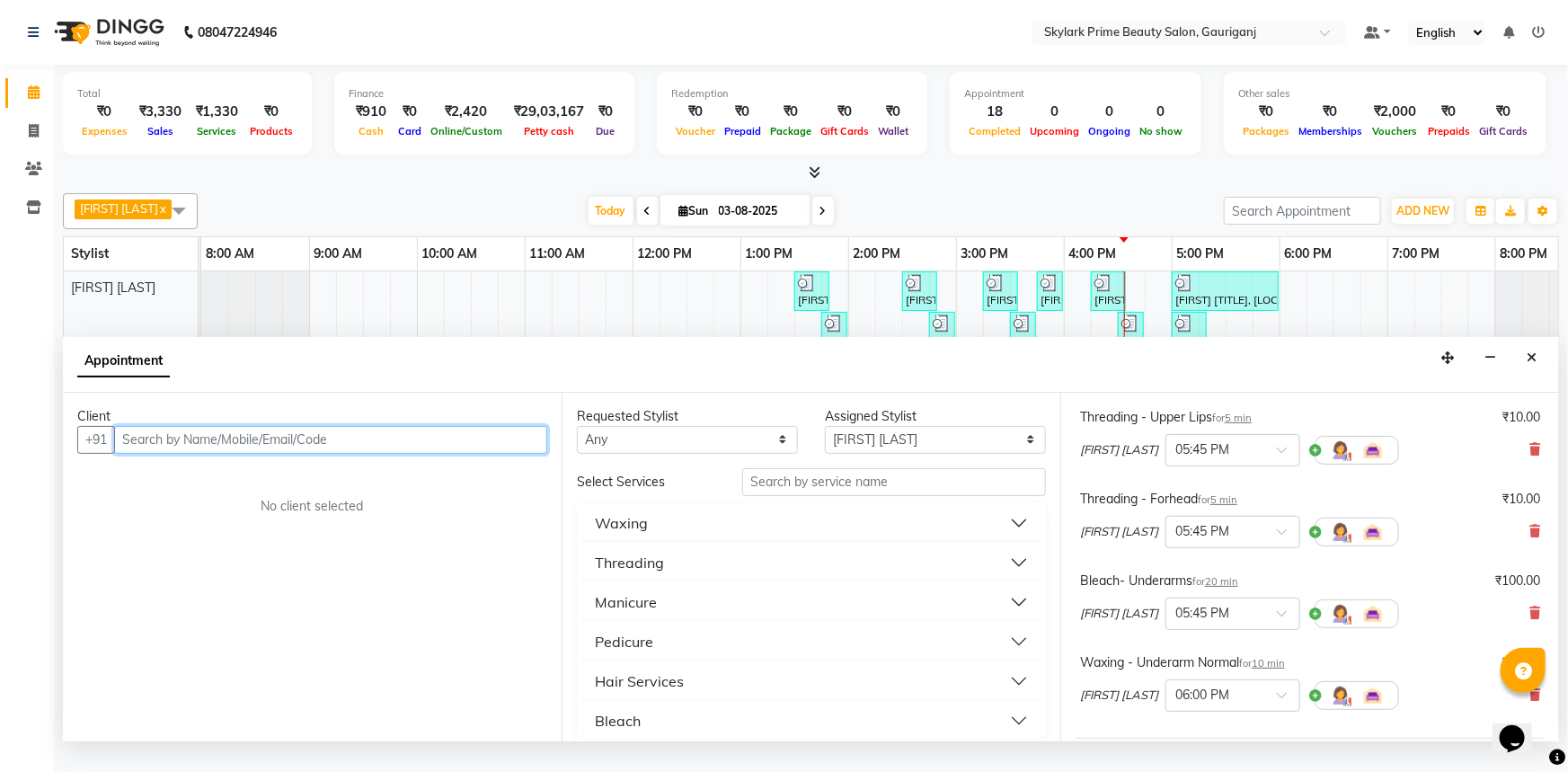 click at bounding box center (331, 439) 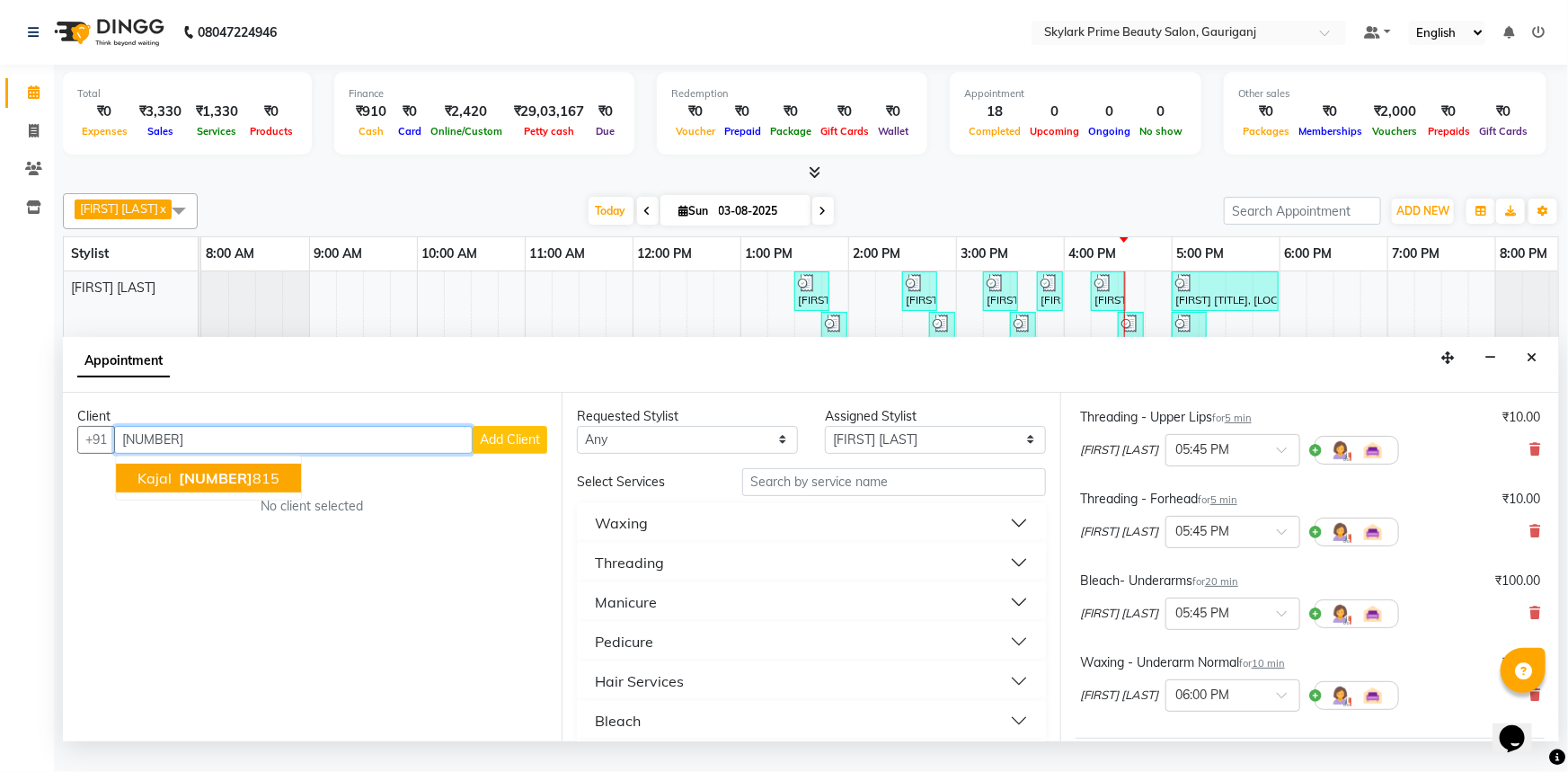 click on "[NUMBER]" at bounding box center [216, 478] 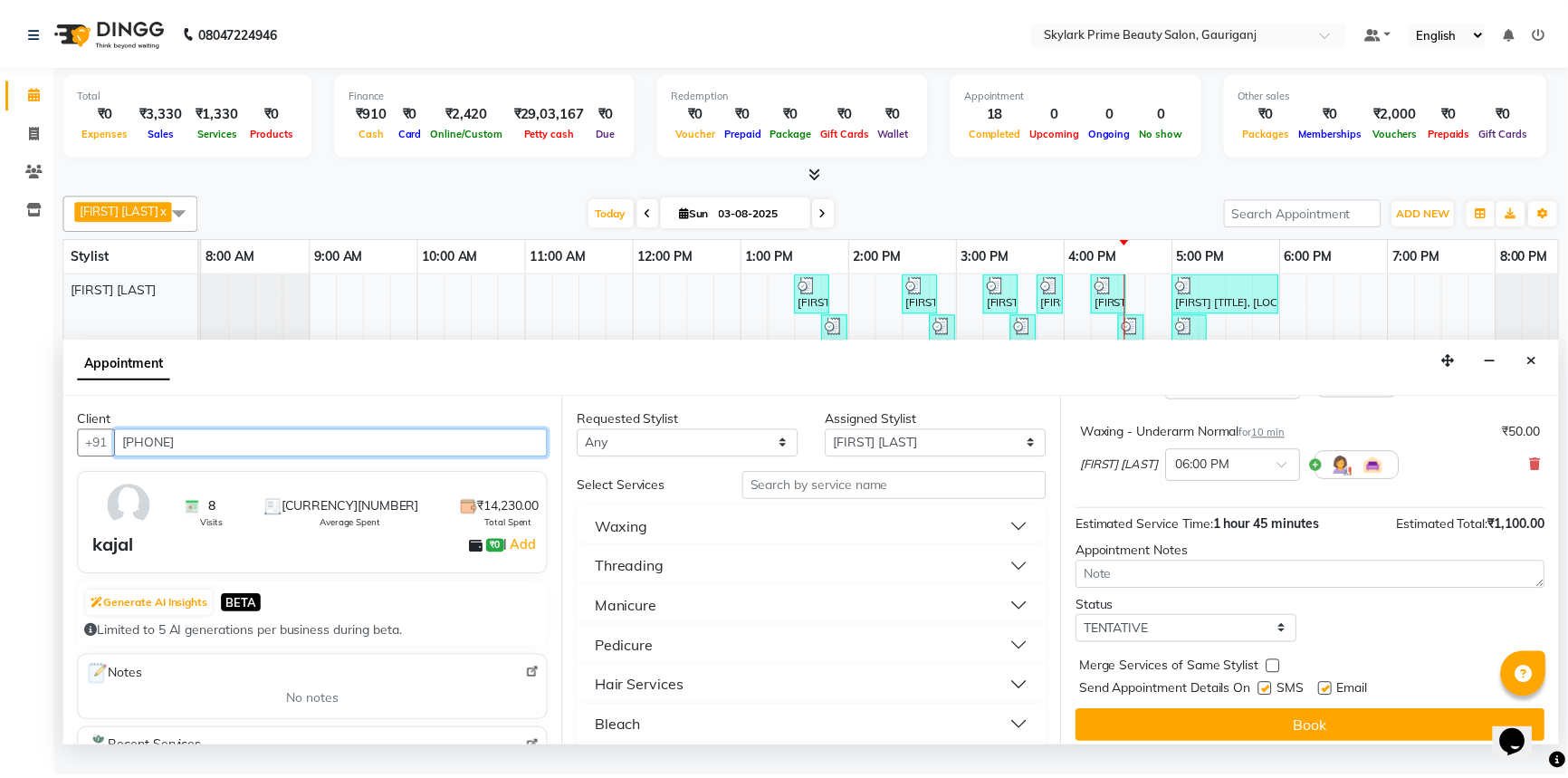 scroll, scrollTop: 538, scrollLeft: 0, axis: vertical 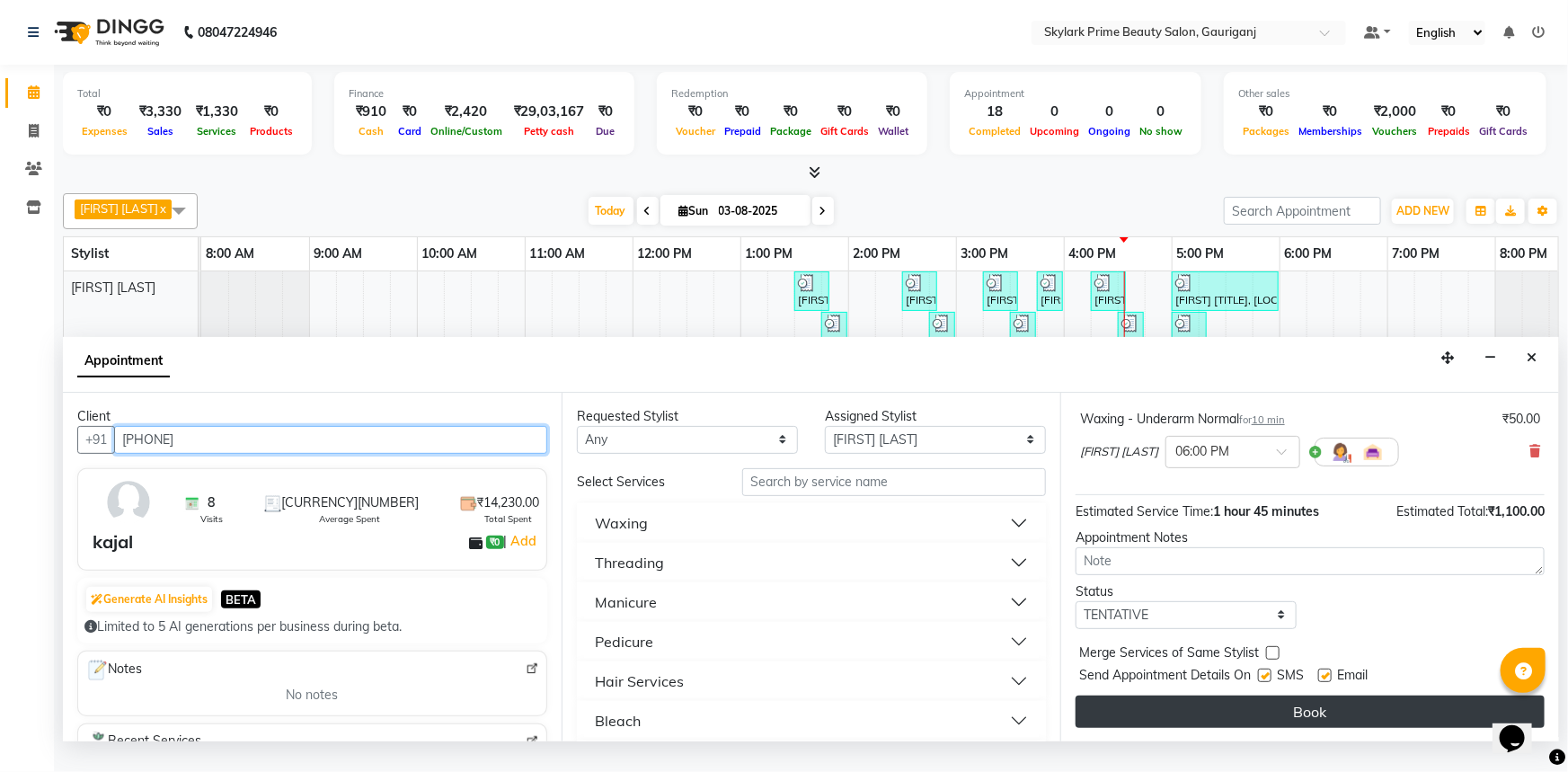 type on "[PHONE]" 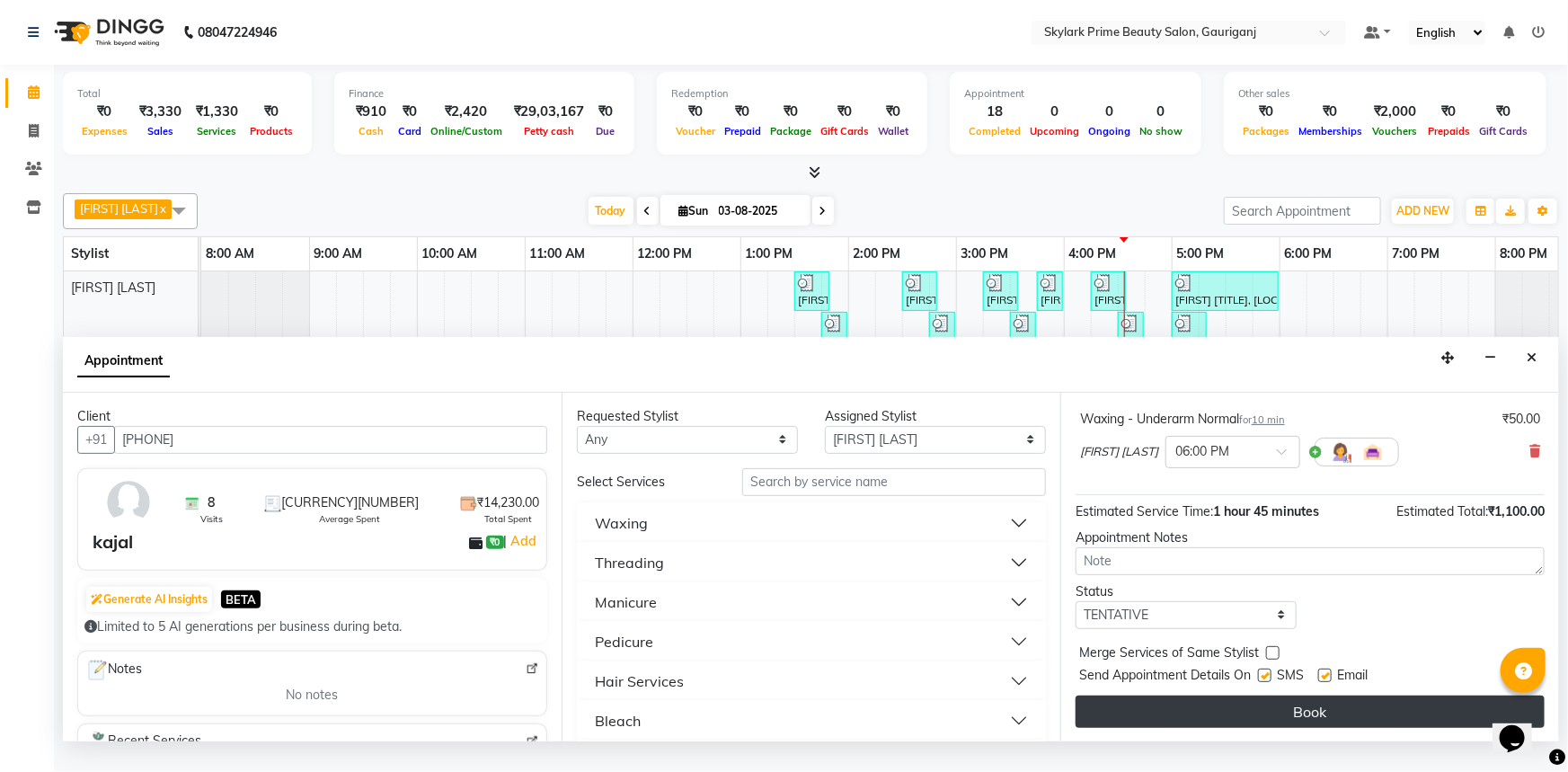 click on "Book" at bounding box center [1310, 712] 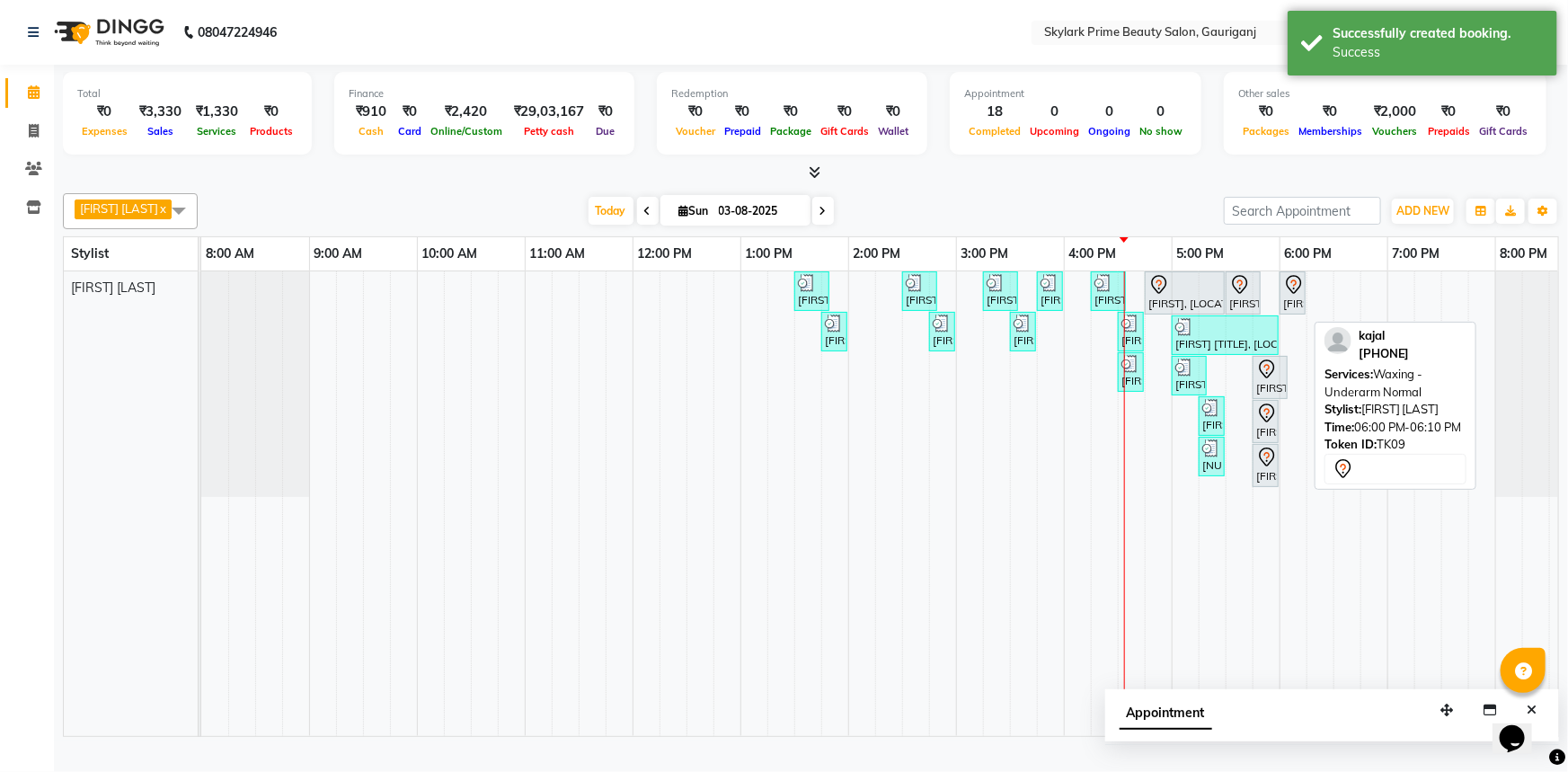 click 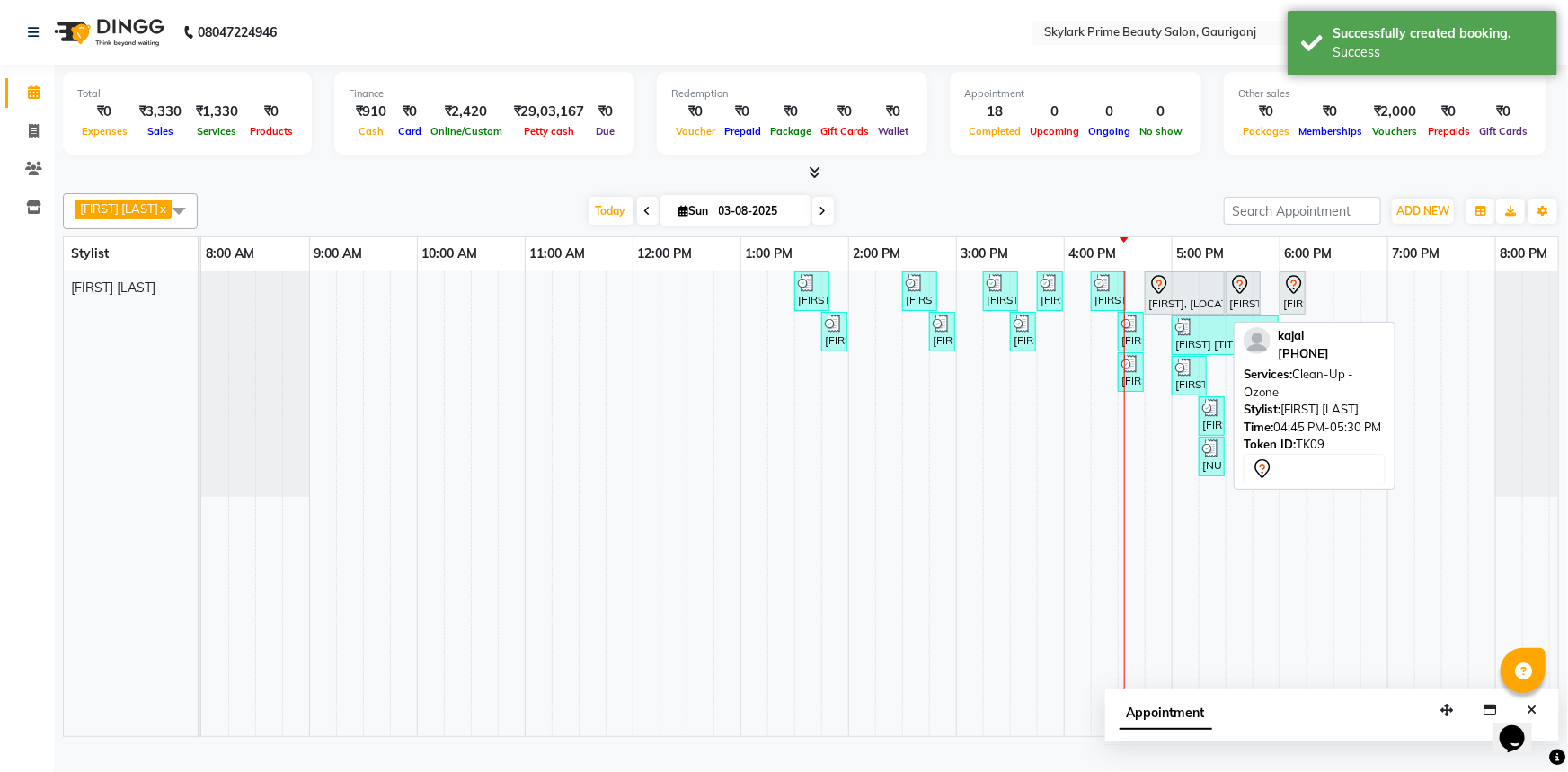 click at bounding box center [1184, 285] 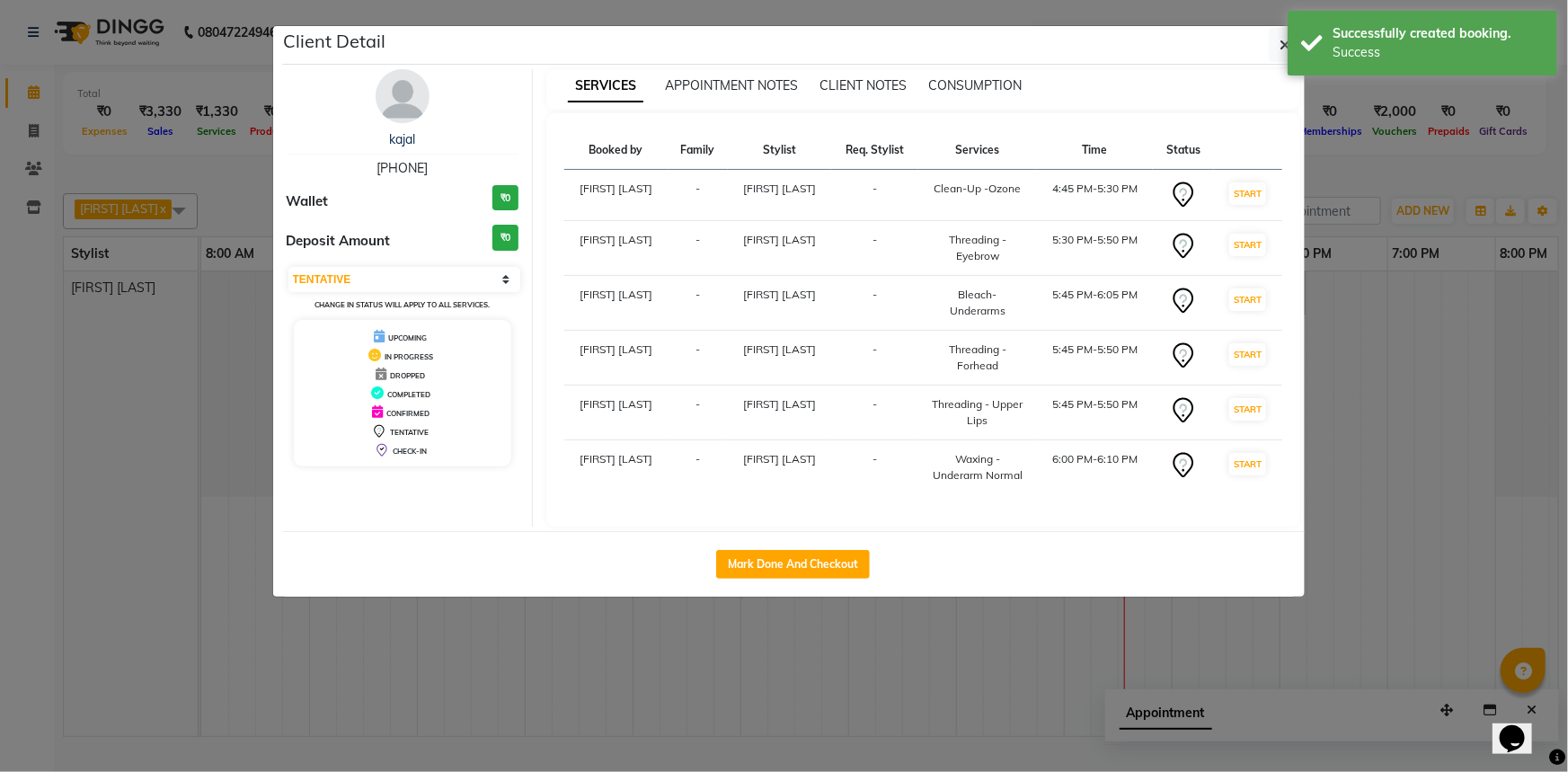 click on "Mark Done And Checkout" 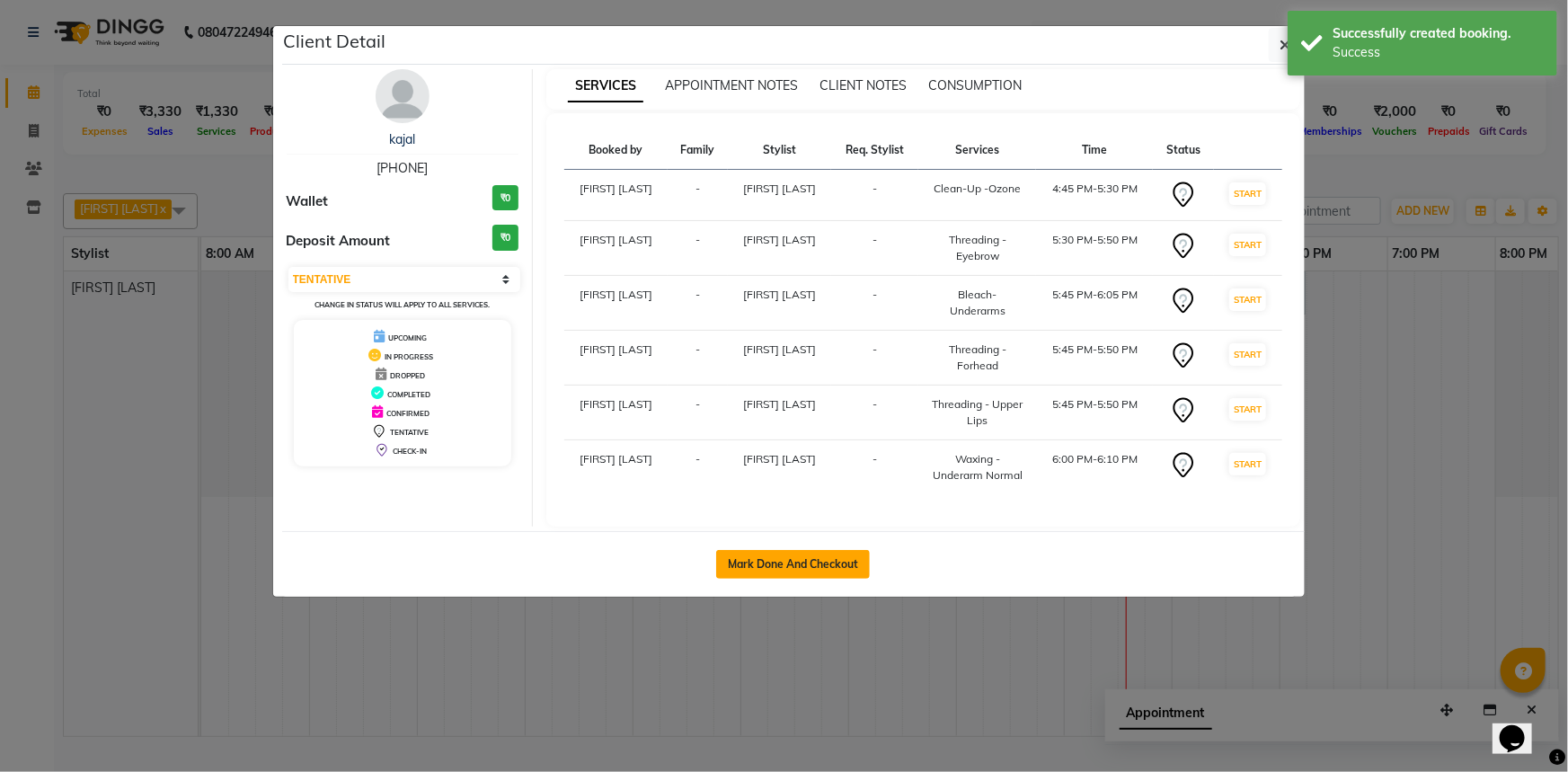 click on "Mark Done And Checkout" 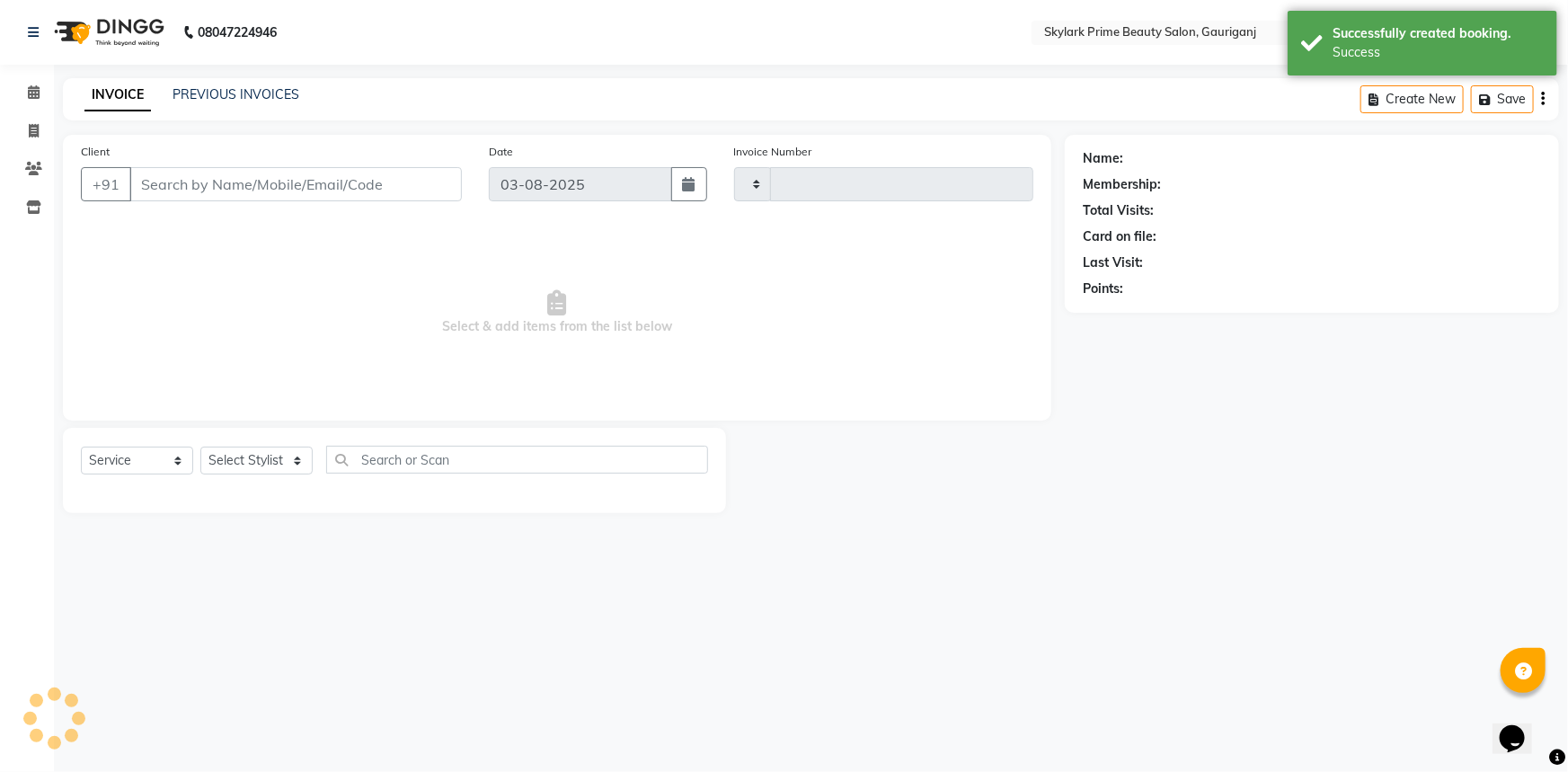 type on "2589" 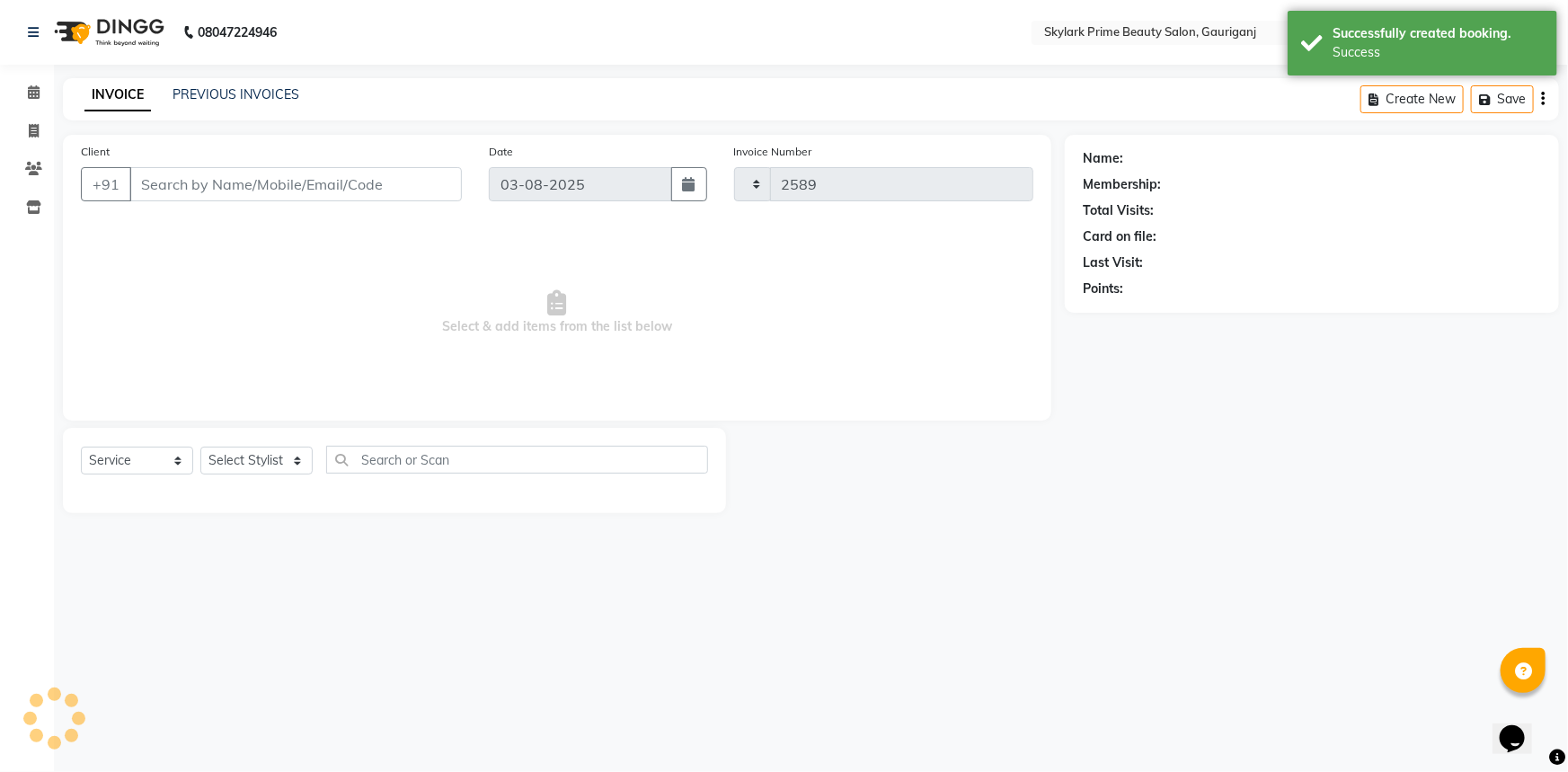 select on "4735" 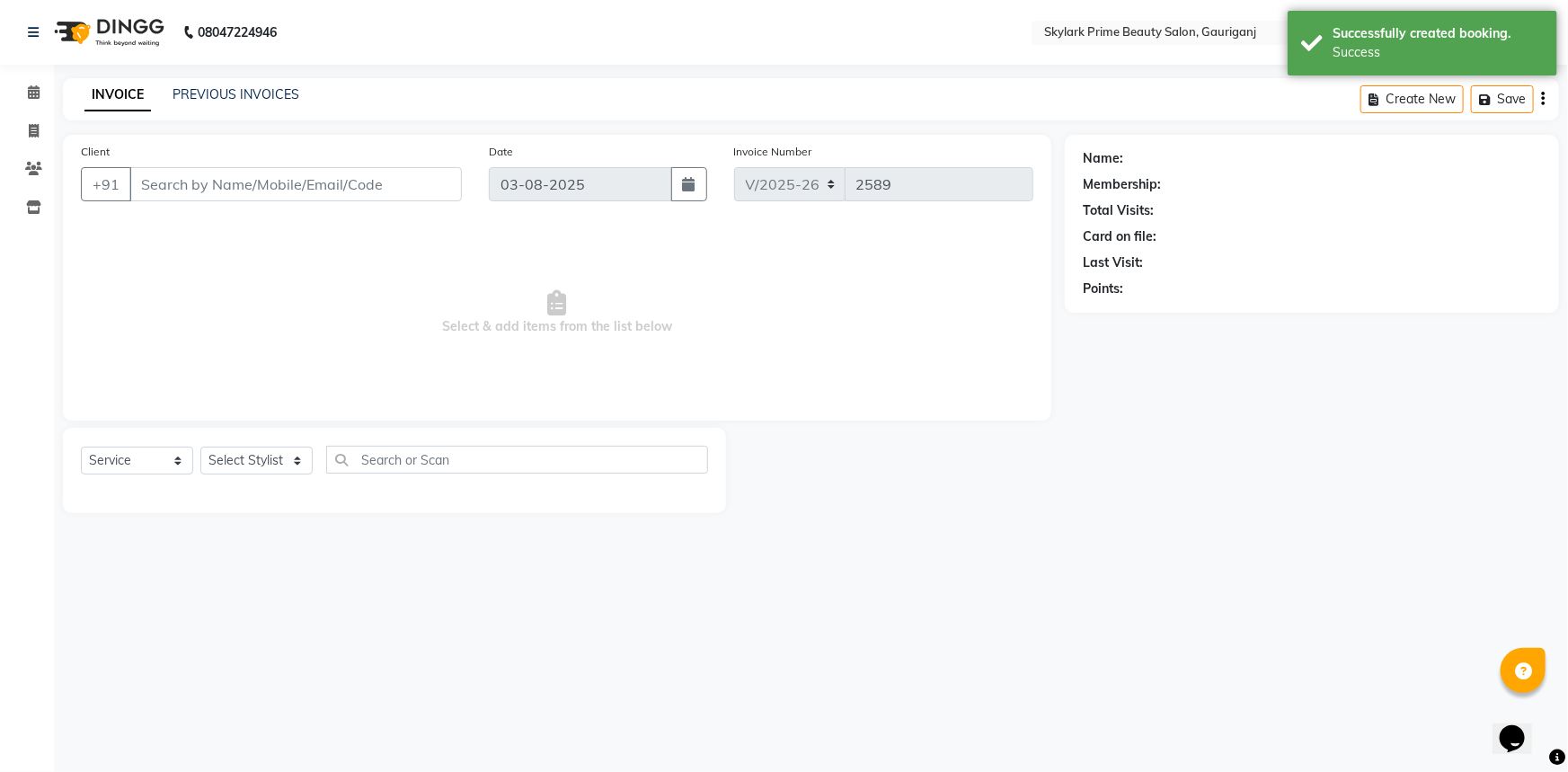 type on "[PHONE]" 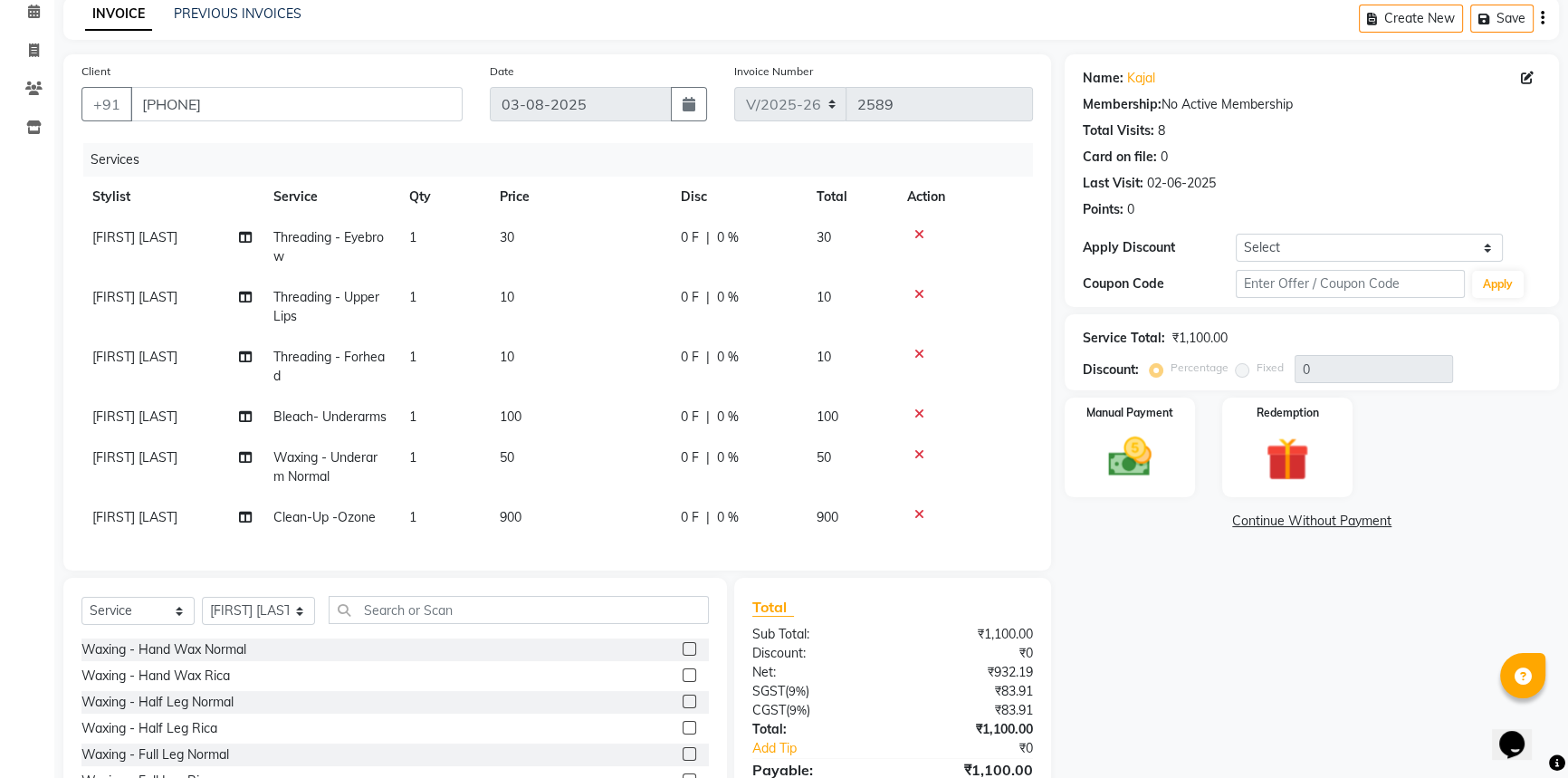 scroll, scrollTop: 188, scrollLeft: 0, axis: vertical 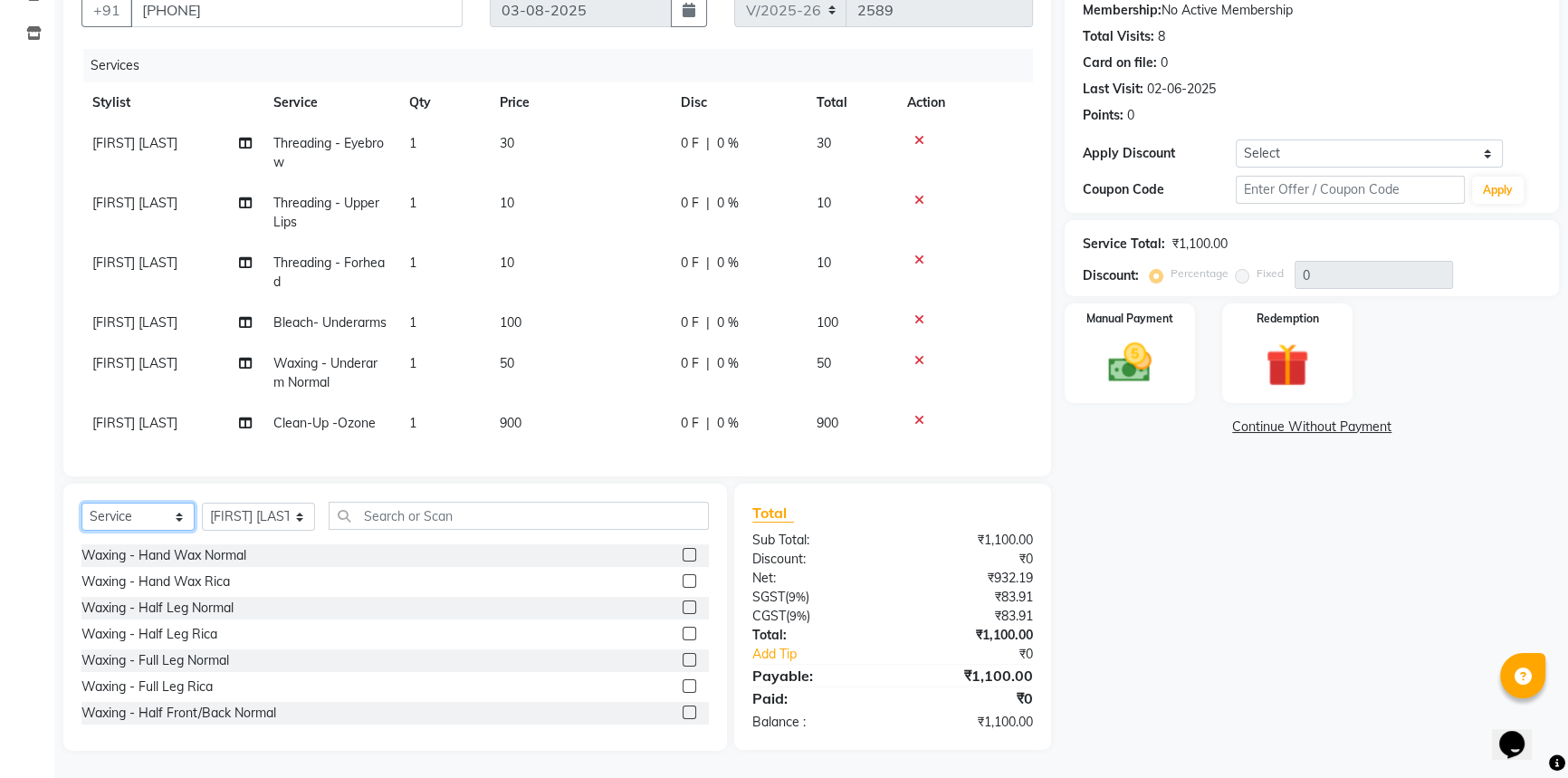 click on "Select  Service  Product  Membership  Package Voucher Prepaid Gift Card" 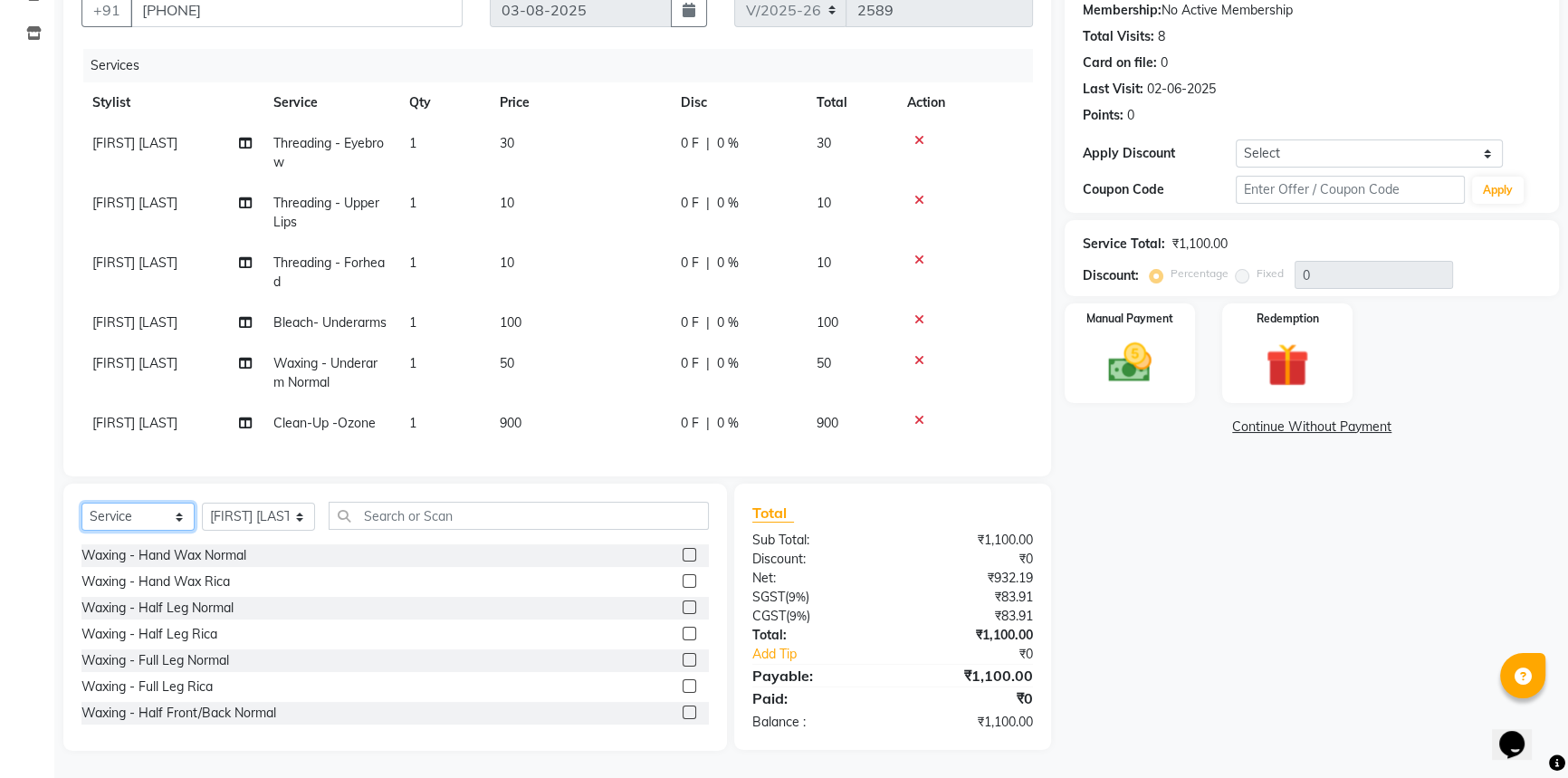 select on "product" 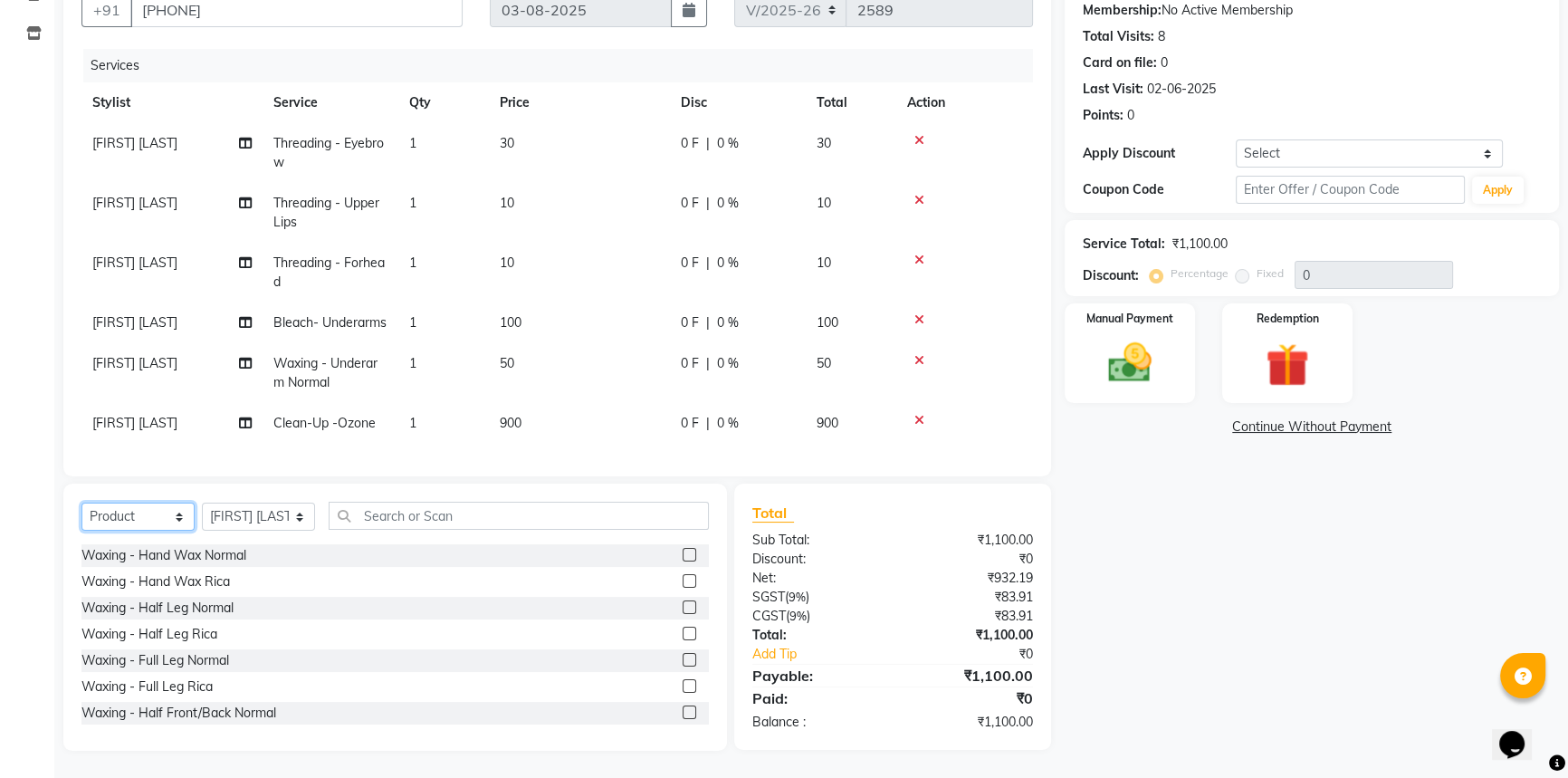 click on "Select  Service  Product  Membership  Package Voucher Prepaid Gift Card" 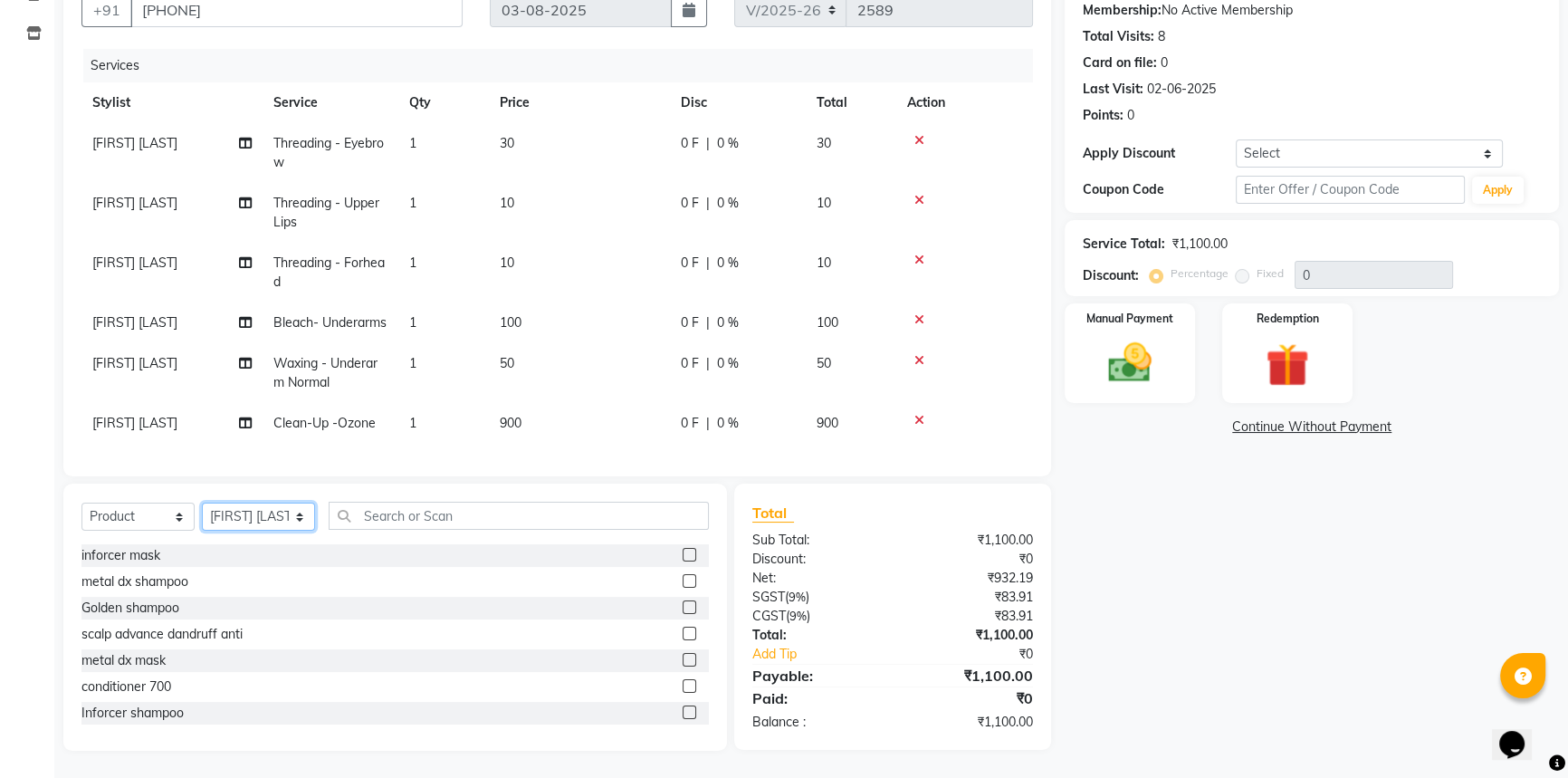 click on "Select Stylist [FIRST] [LAST] [FIRST] [LAST] [FIRST] [LAST] [FIRST] [LAST]" 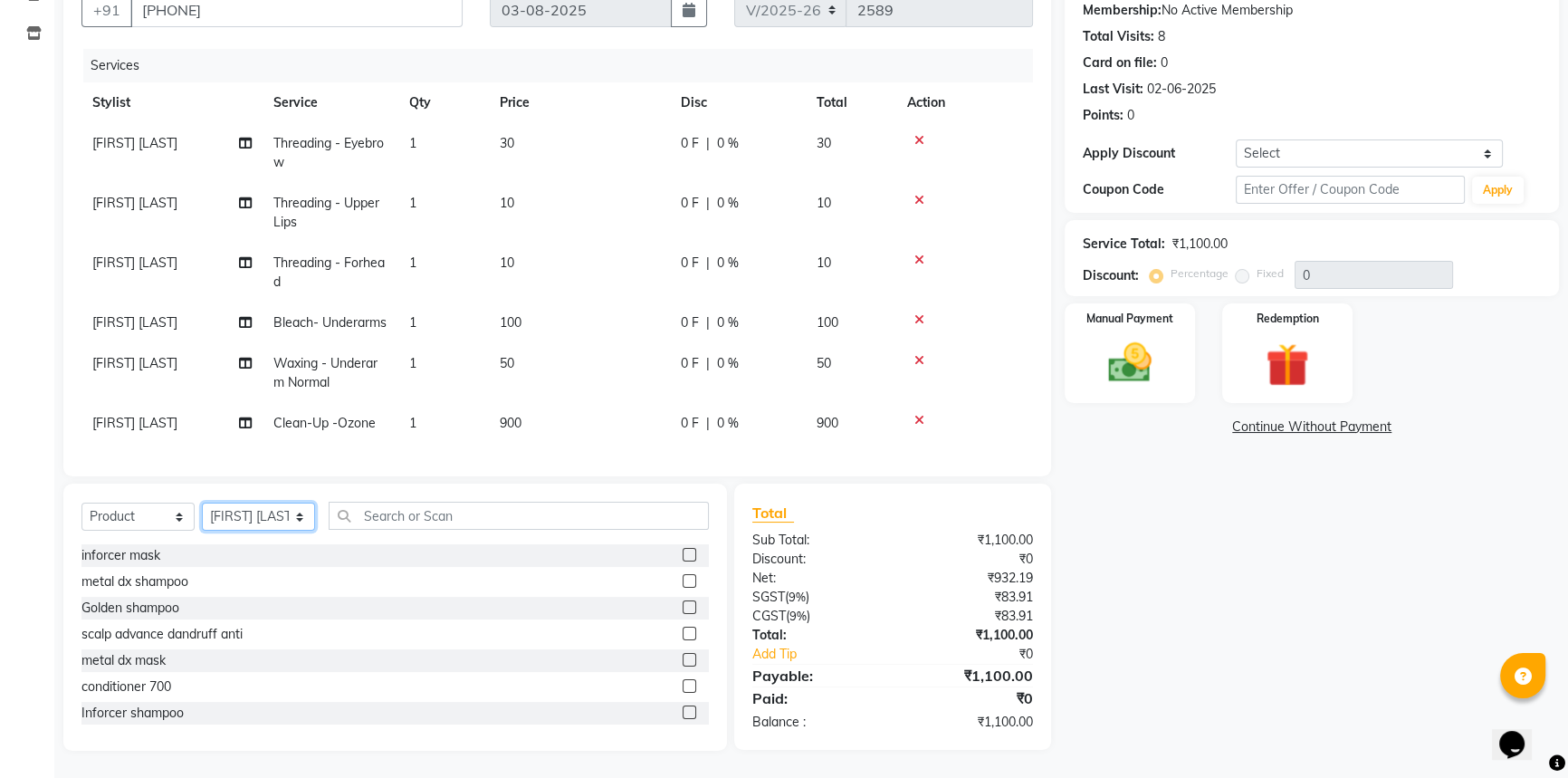 click on "Select Stylist [FIRST] [LAST] [FIRST] [LAST] [FIRST] [LAST] [FIRST] [LAST]" 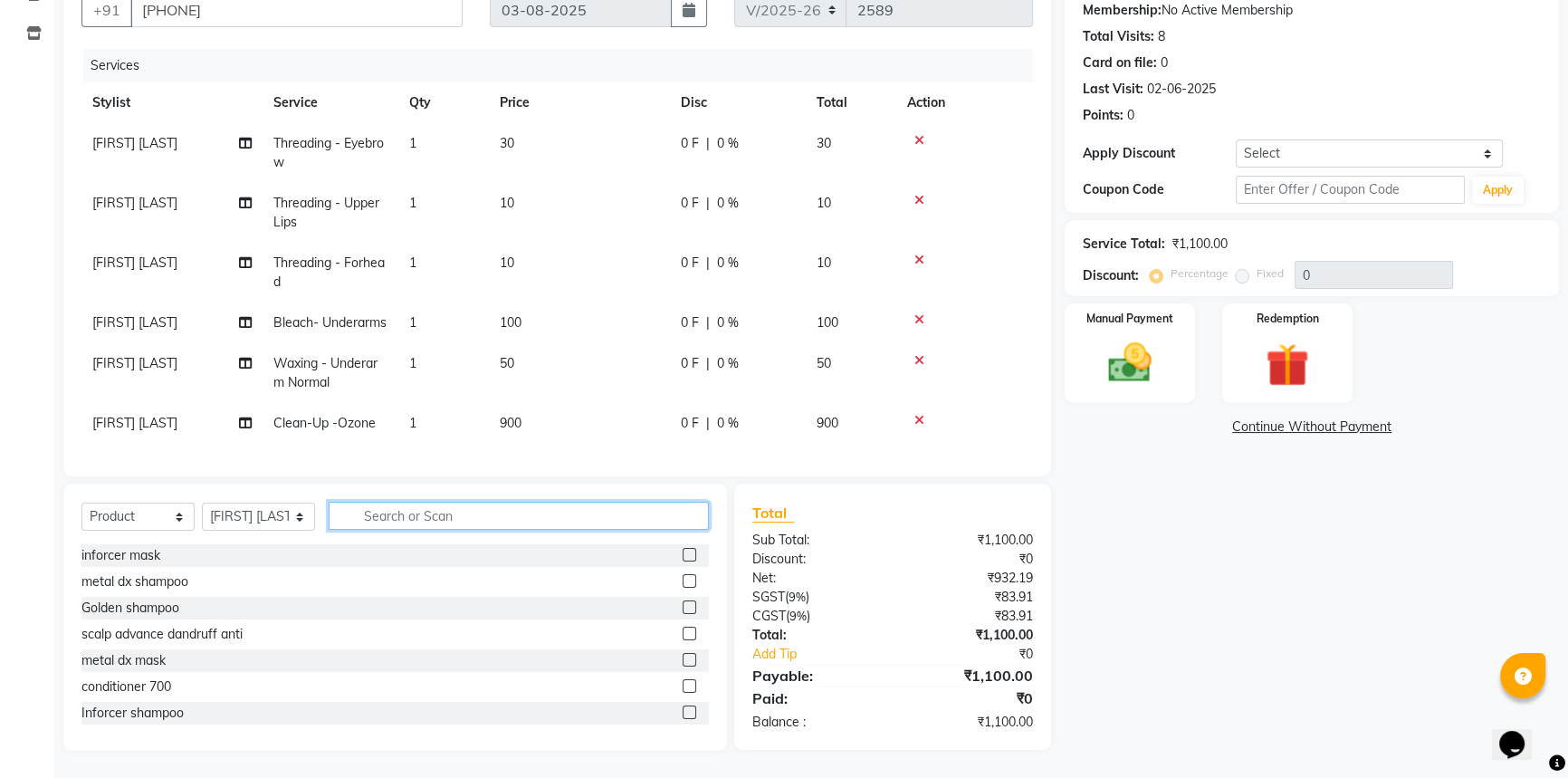click 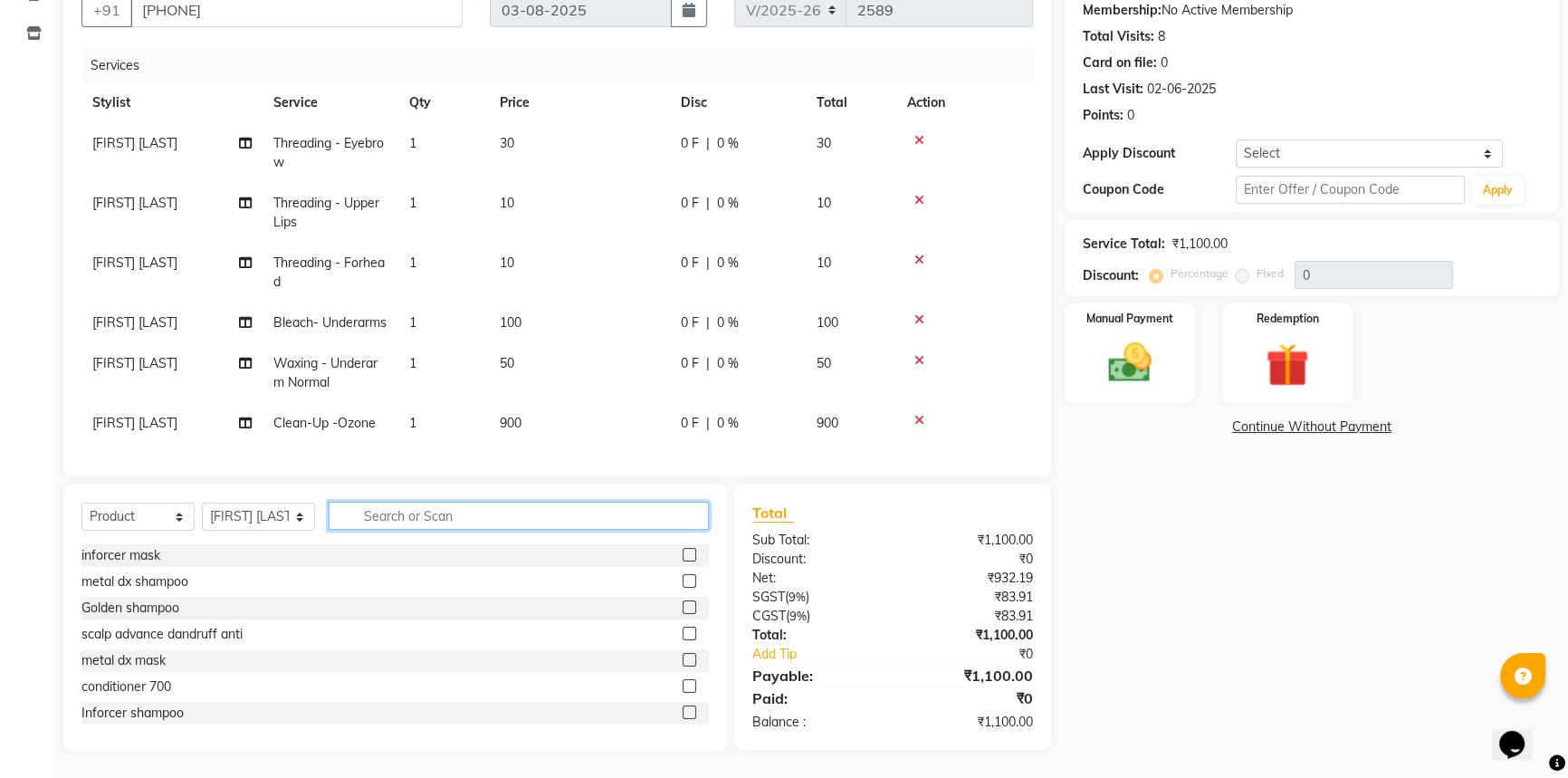 click 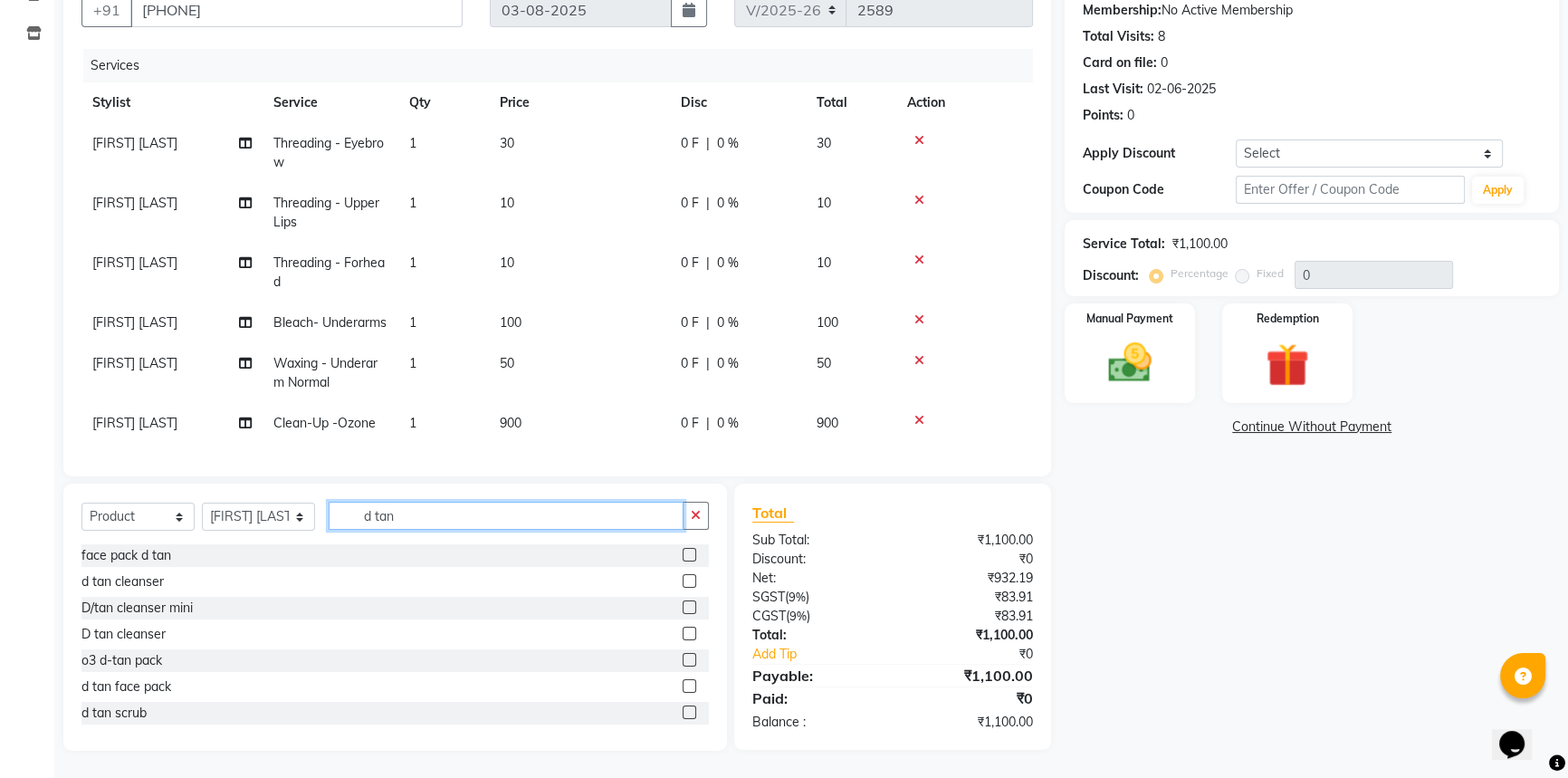 scroll, scrollTop: 28, scrollLeft: 0, axis: vertical 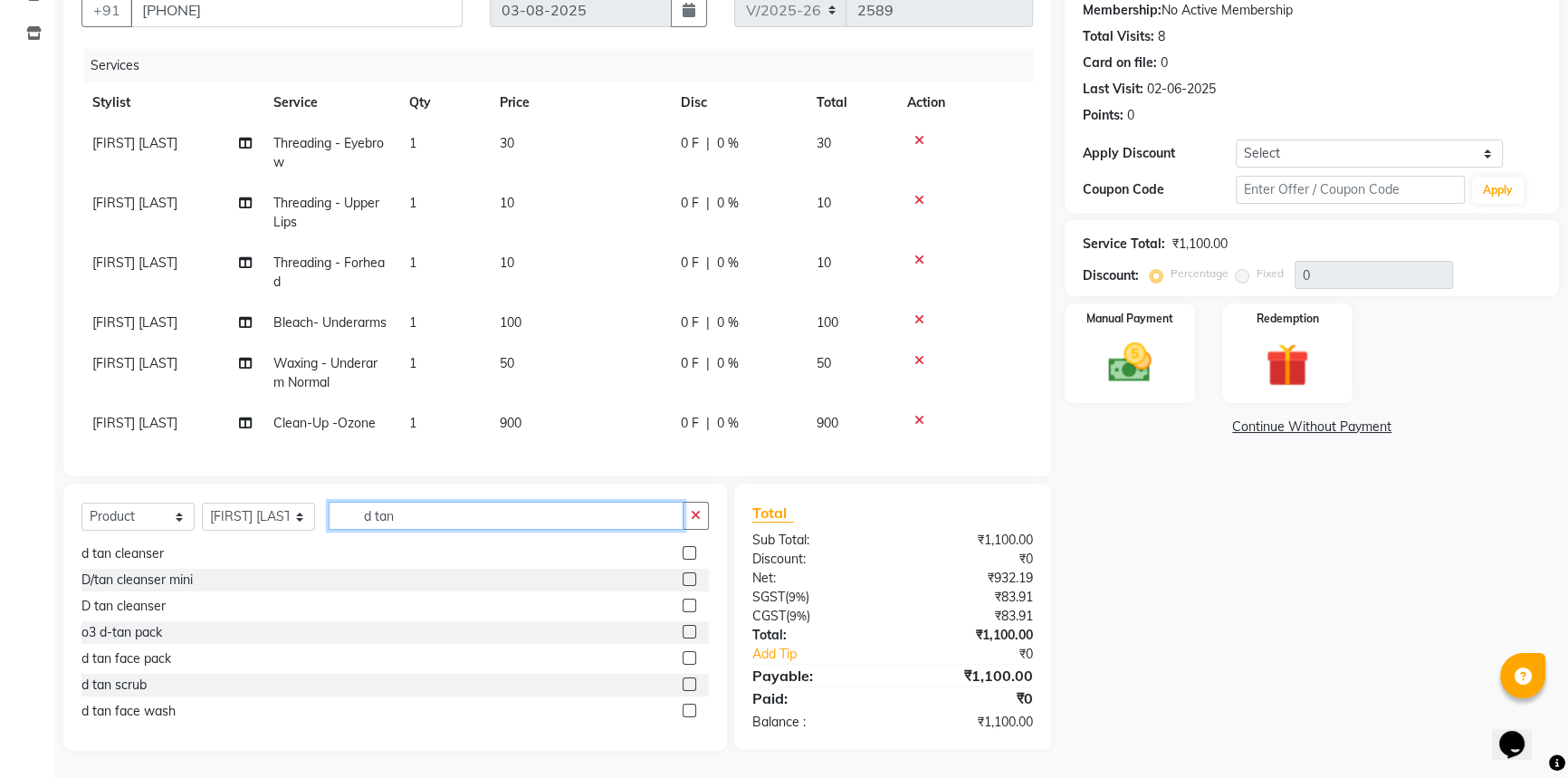 type on "d tan" 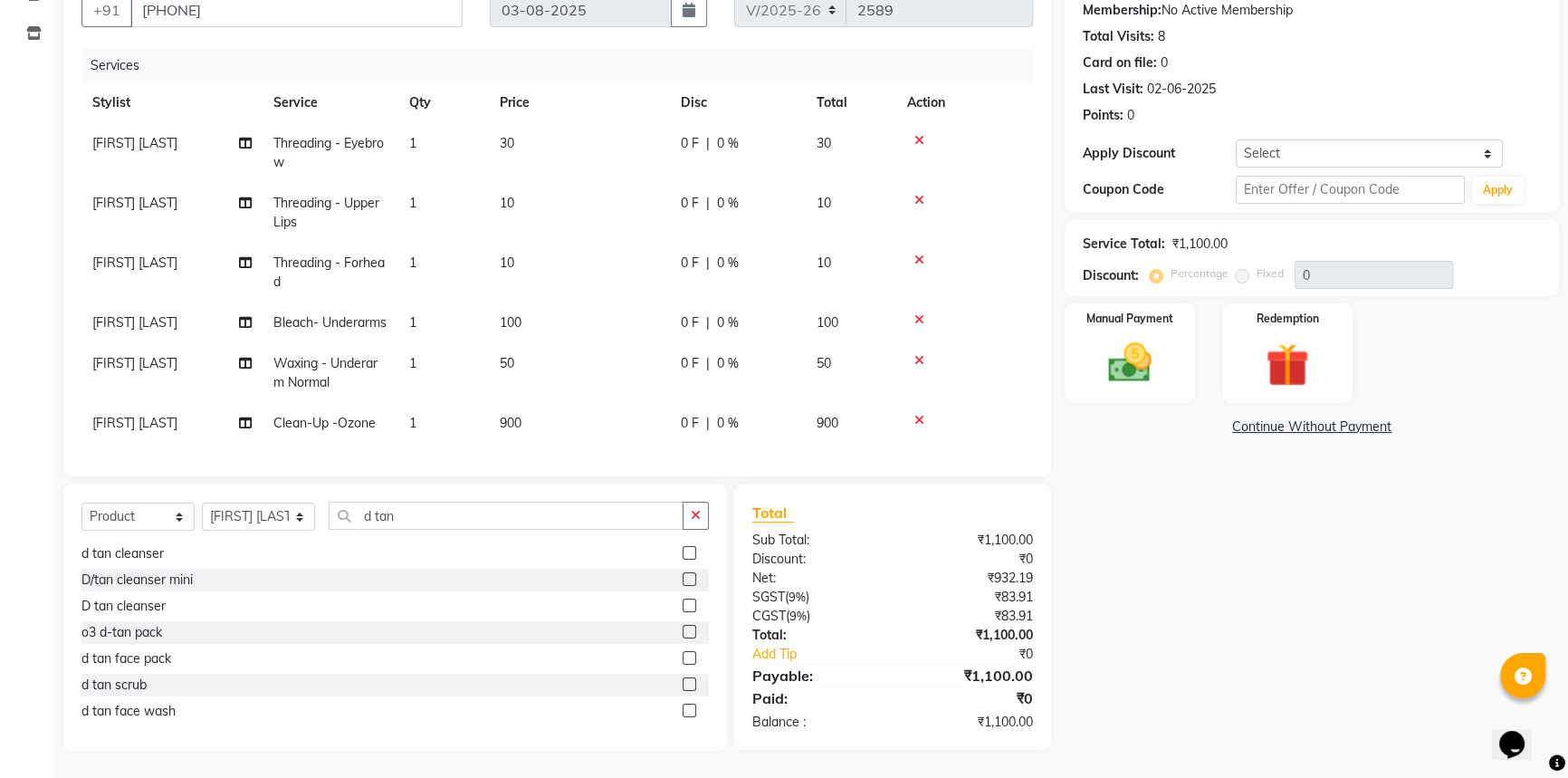 click 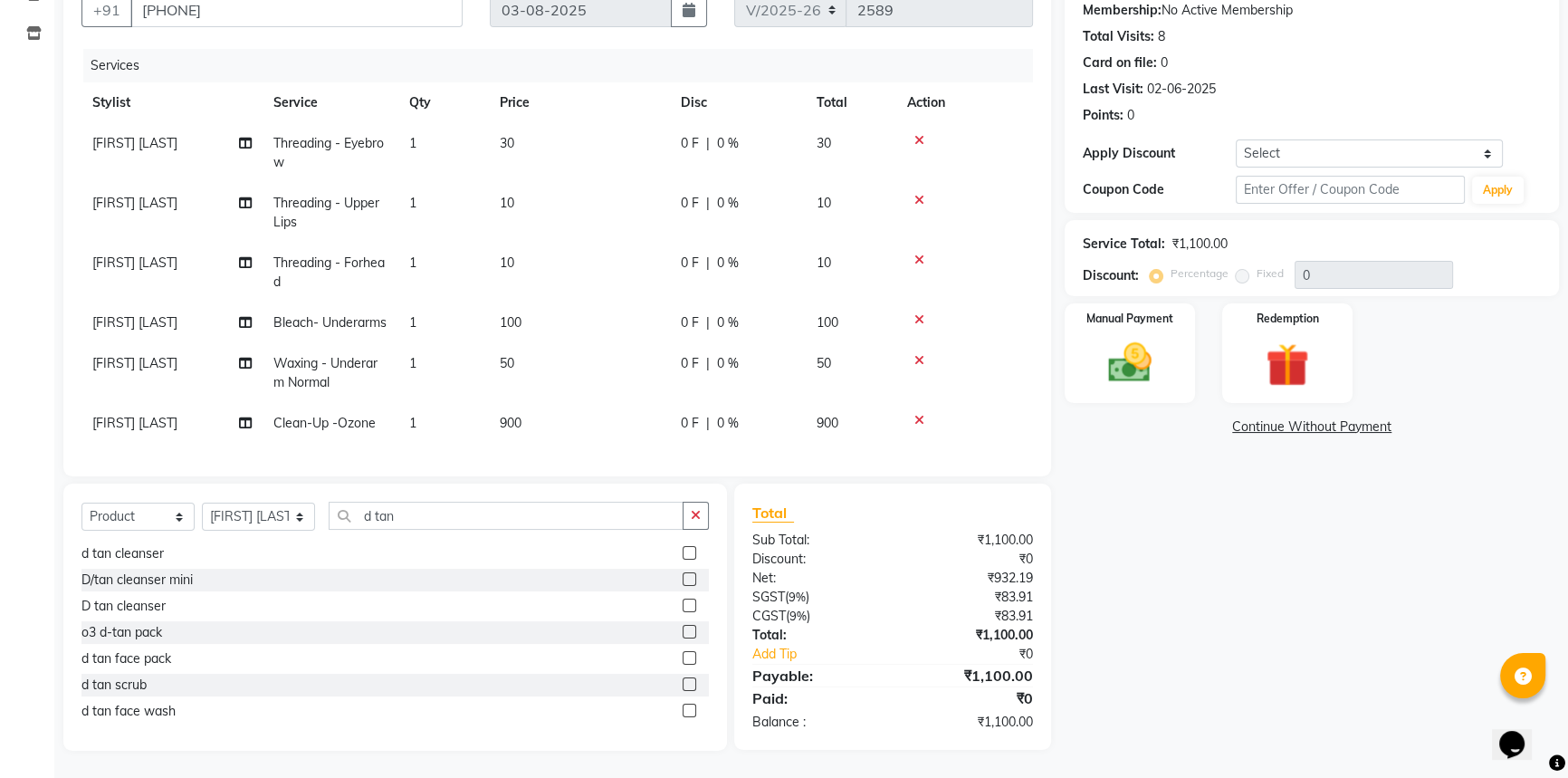 click at bounding box center (688, 685) 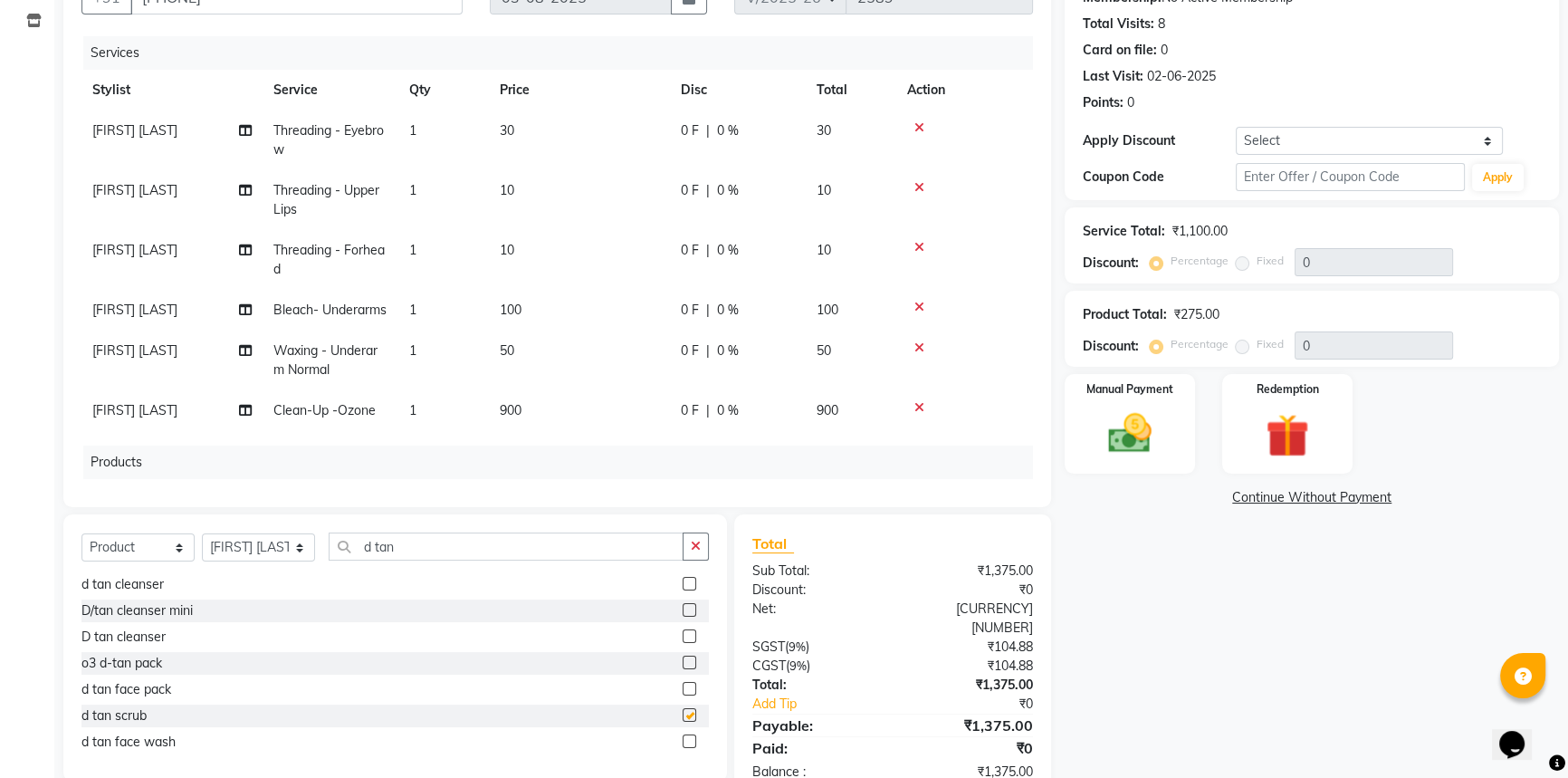 checkbox on "false" 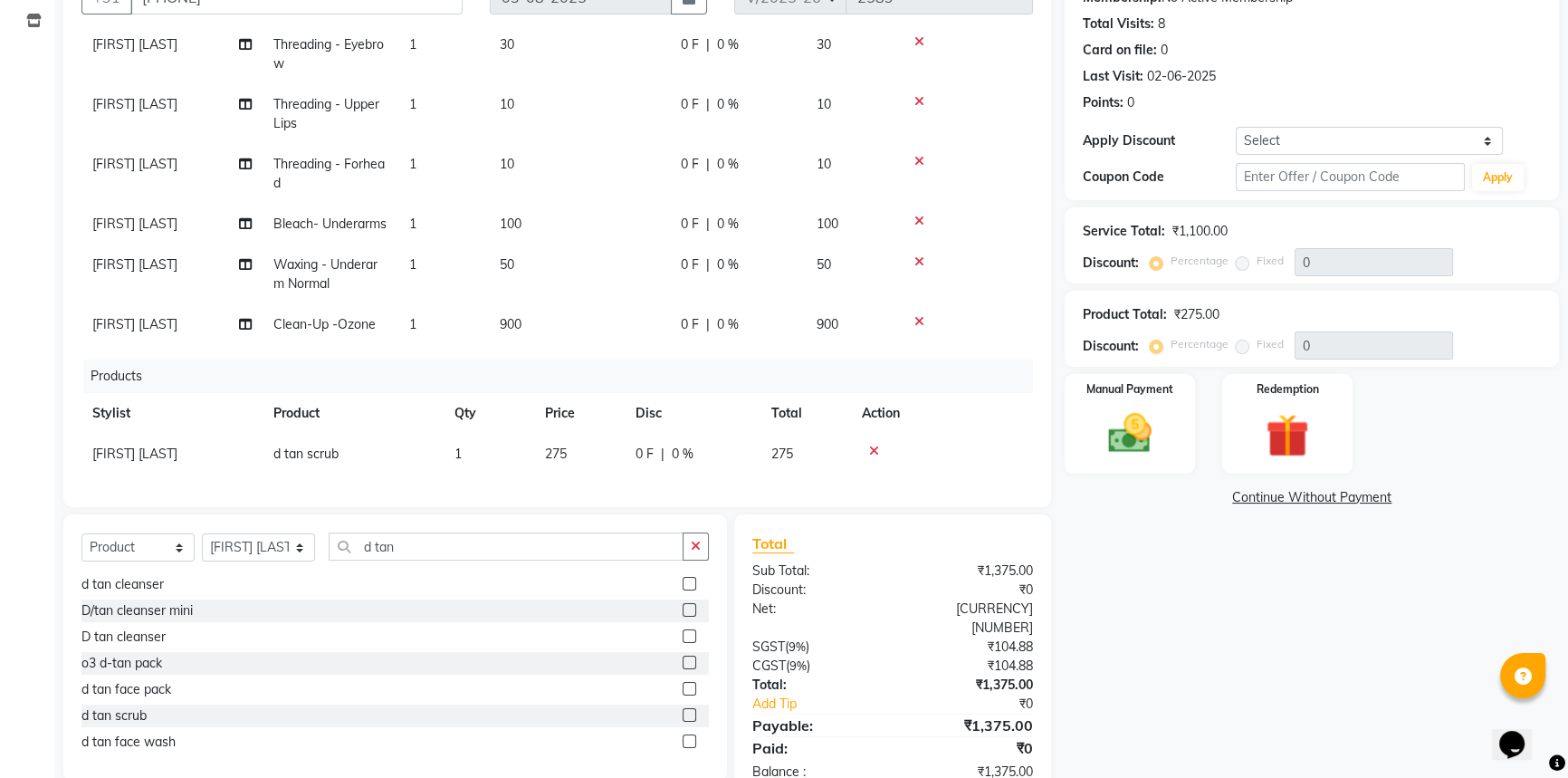 scroll, scrollTop: 98, scrollLeft: 0, axis: vertical 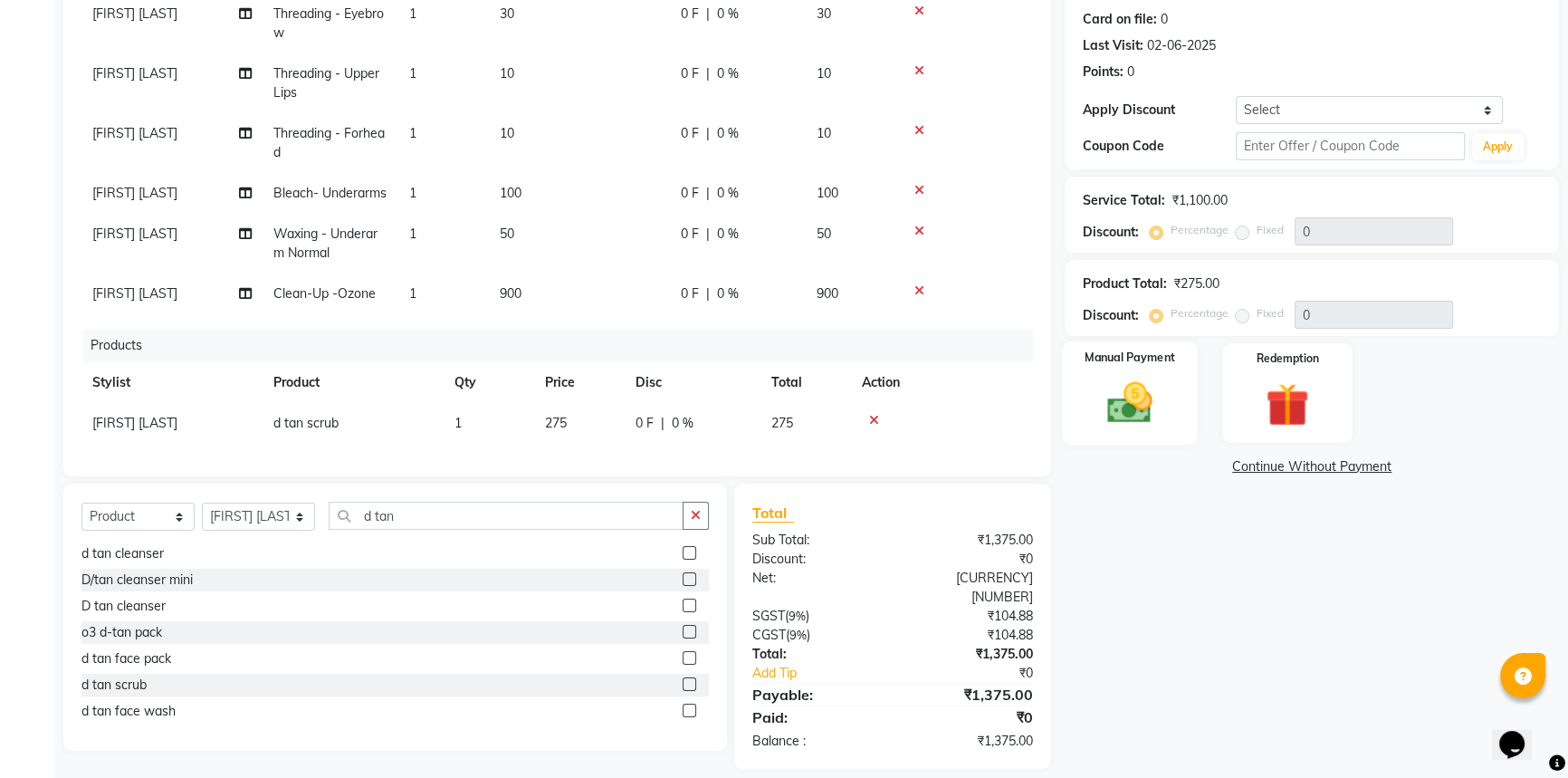 click 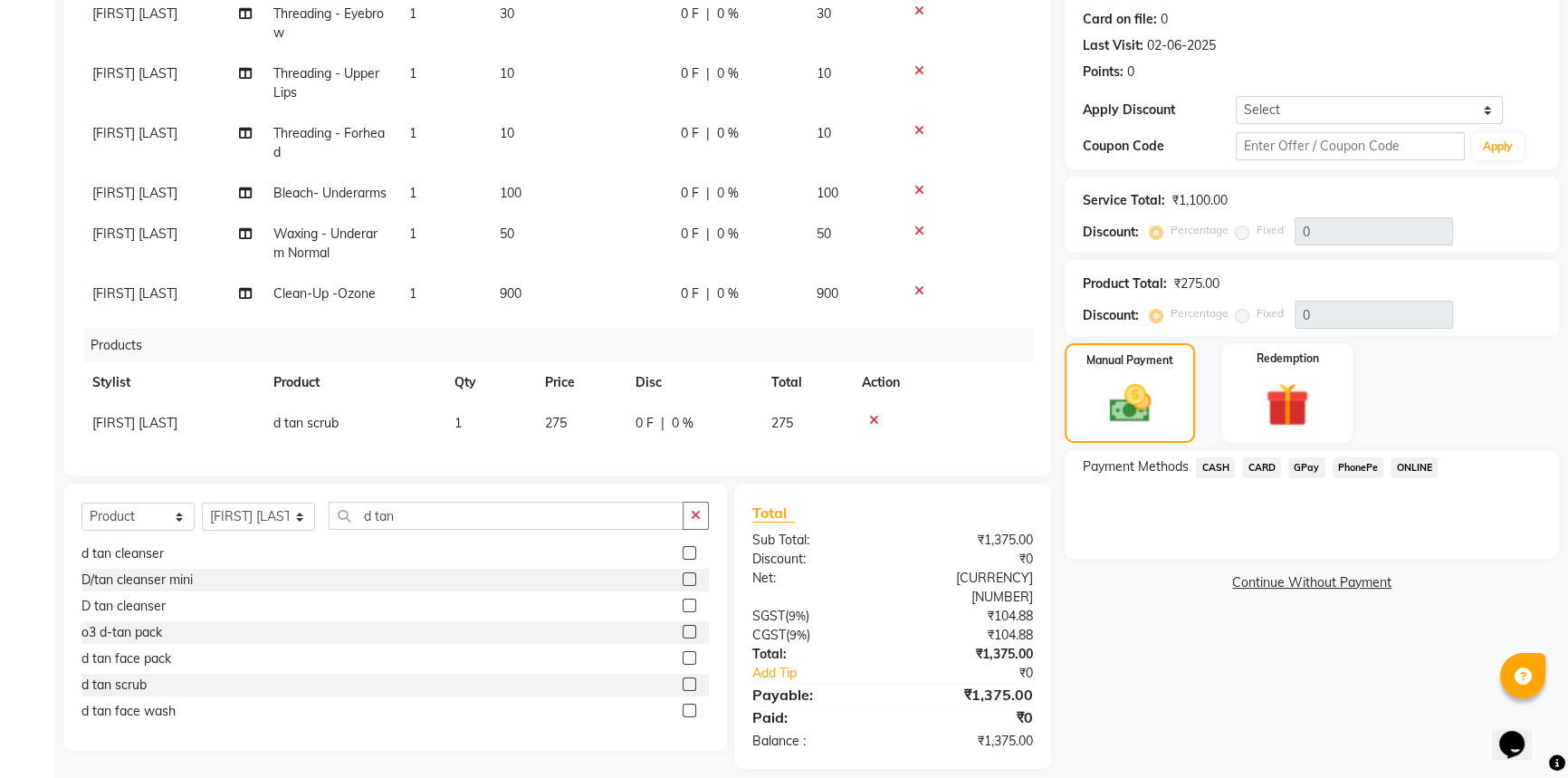 click on "CASH" 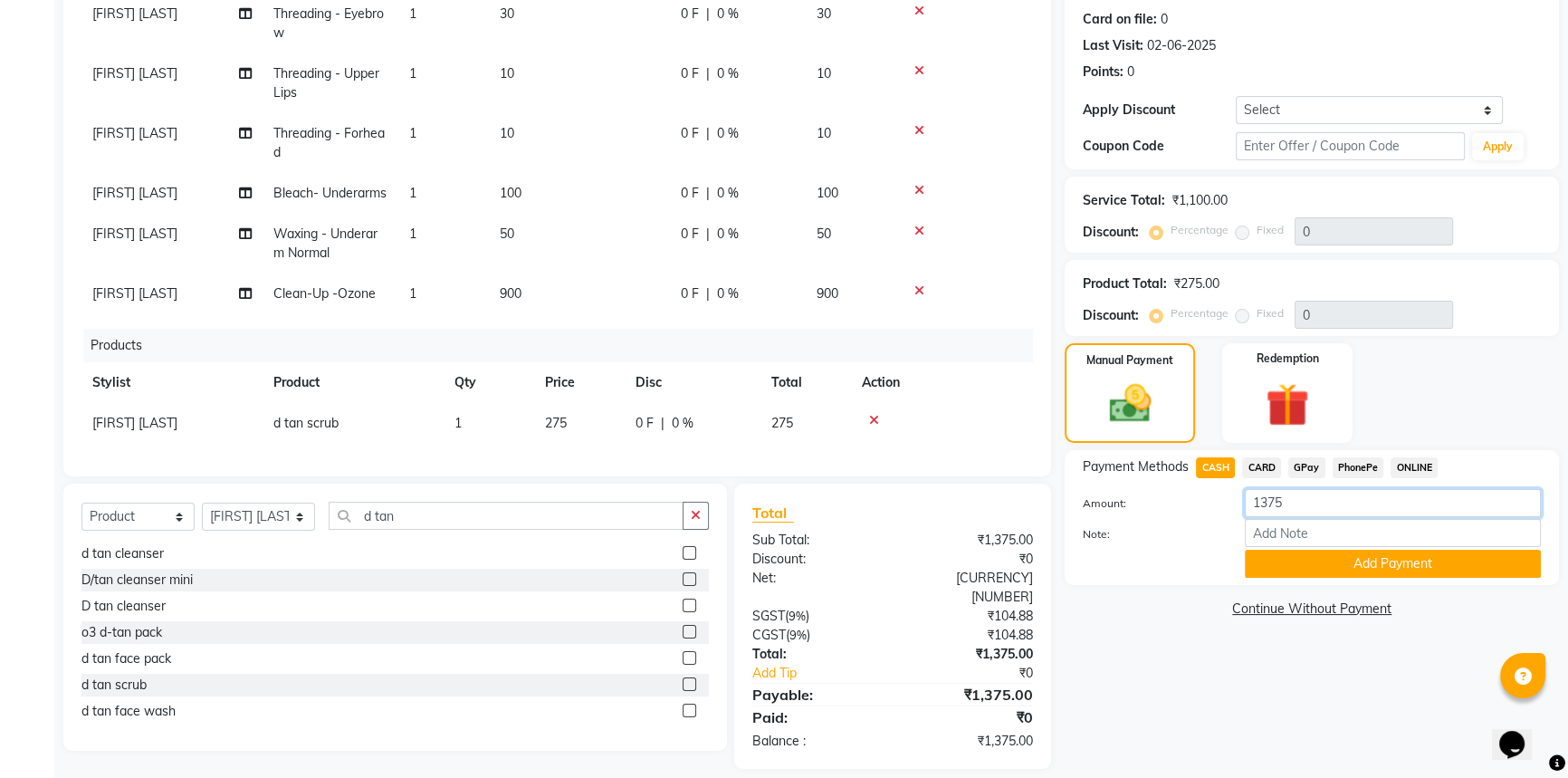 click on "1375" 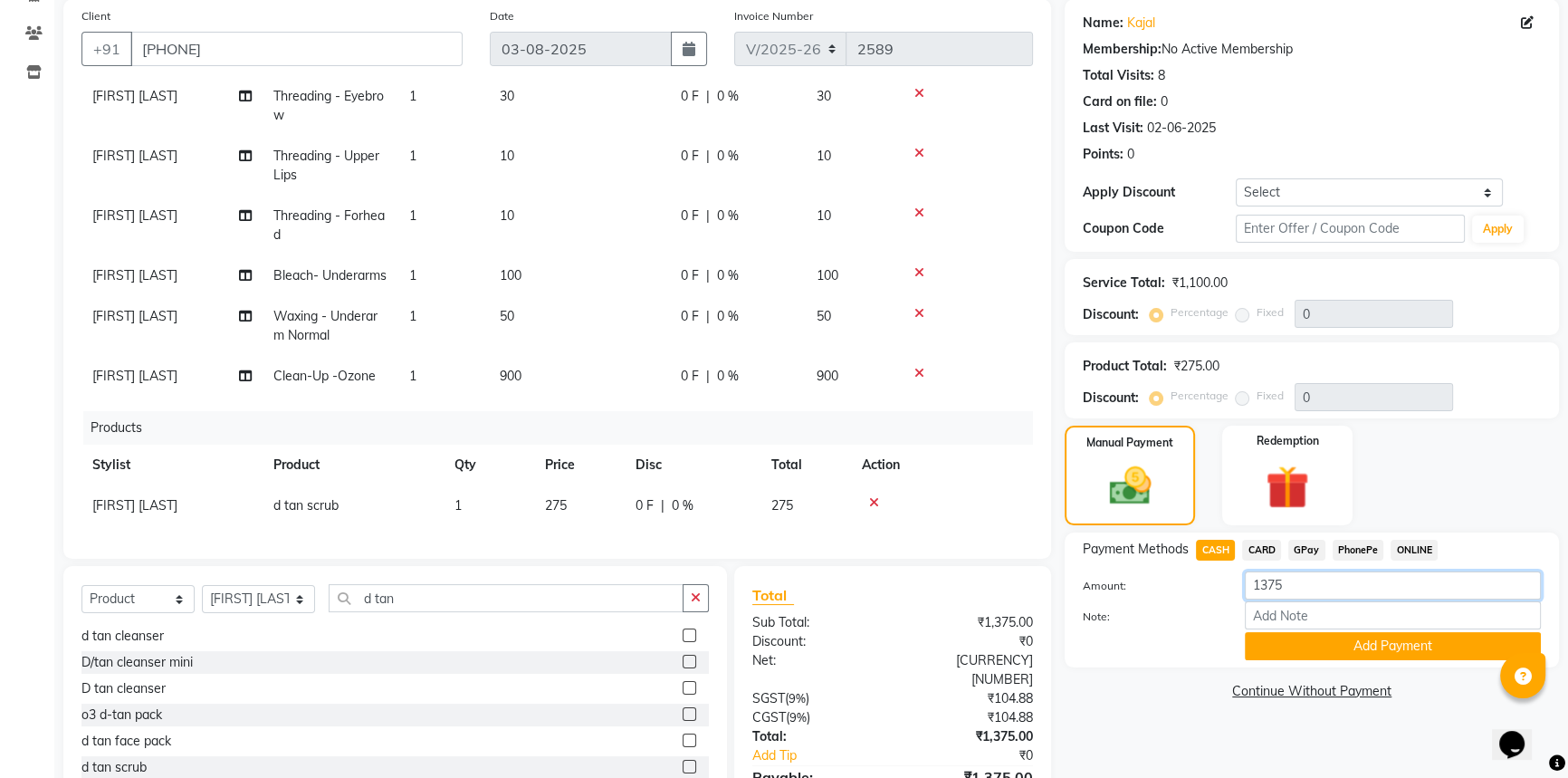 scroll, scrollTop: 219, scrollLeft: 0, axis: vertical 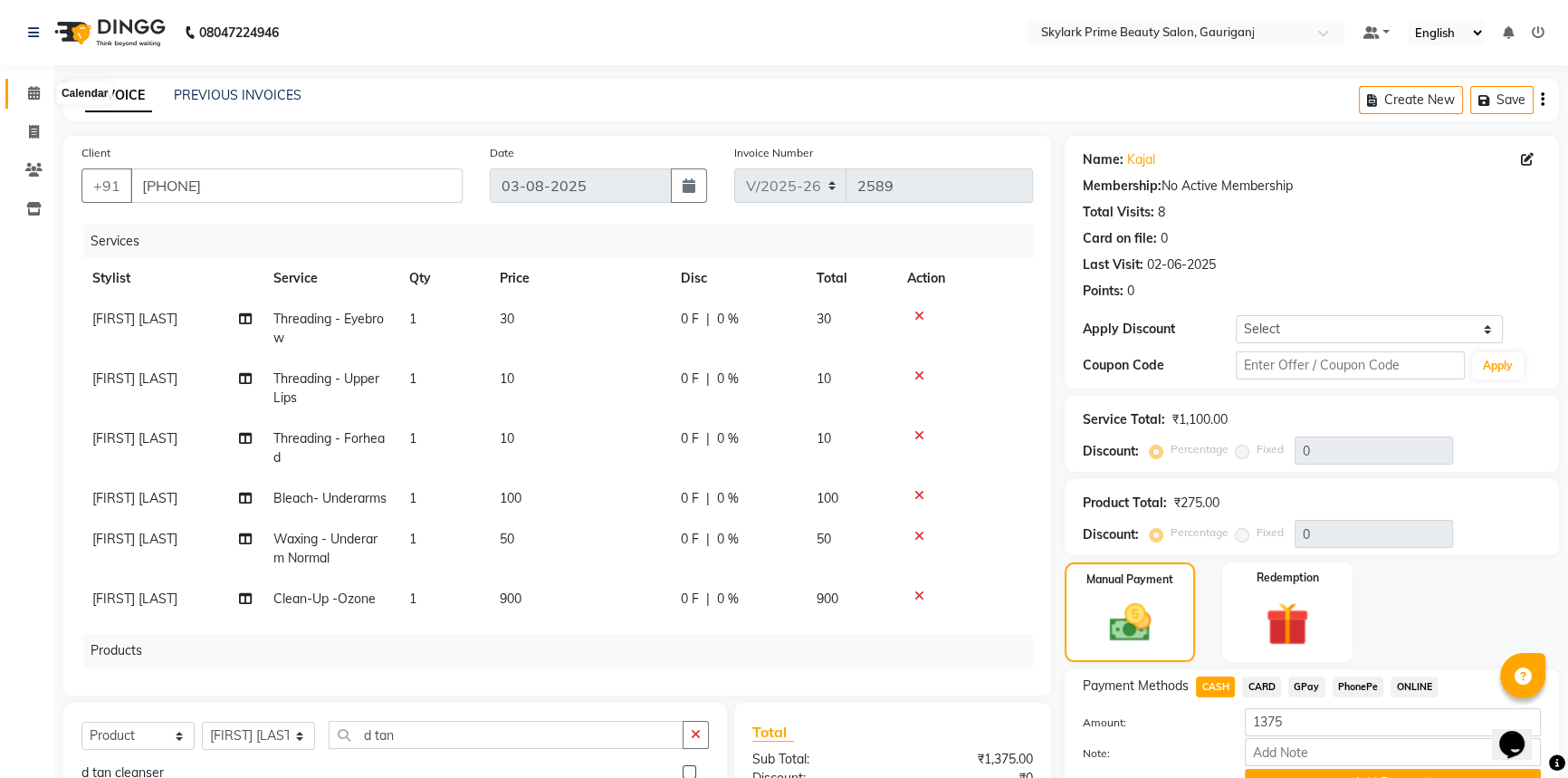 click 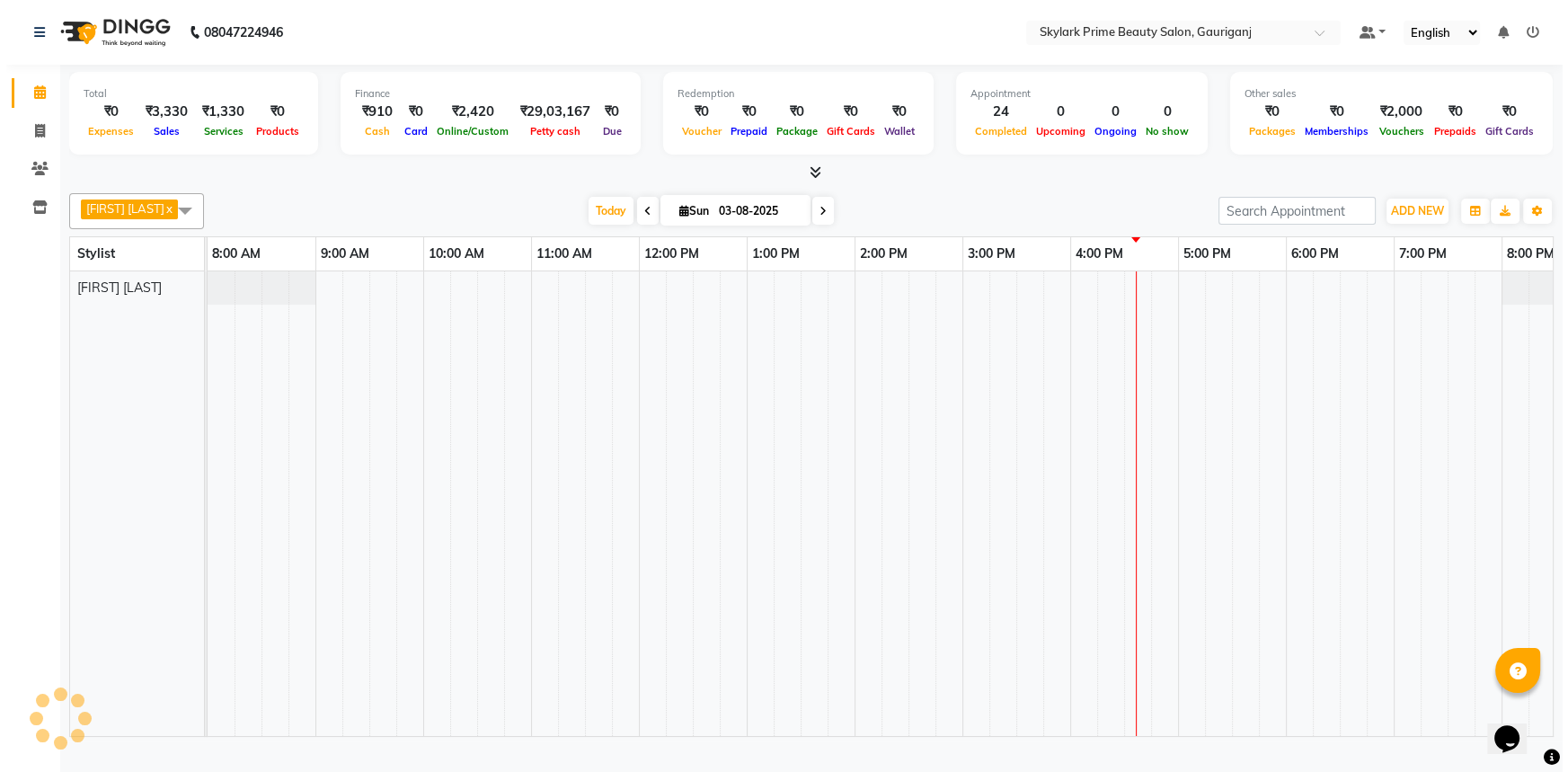 scroll, scrollTop: 0, scrollLeft: 0, axis: both 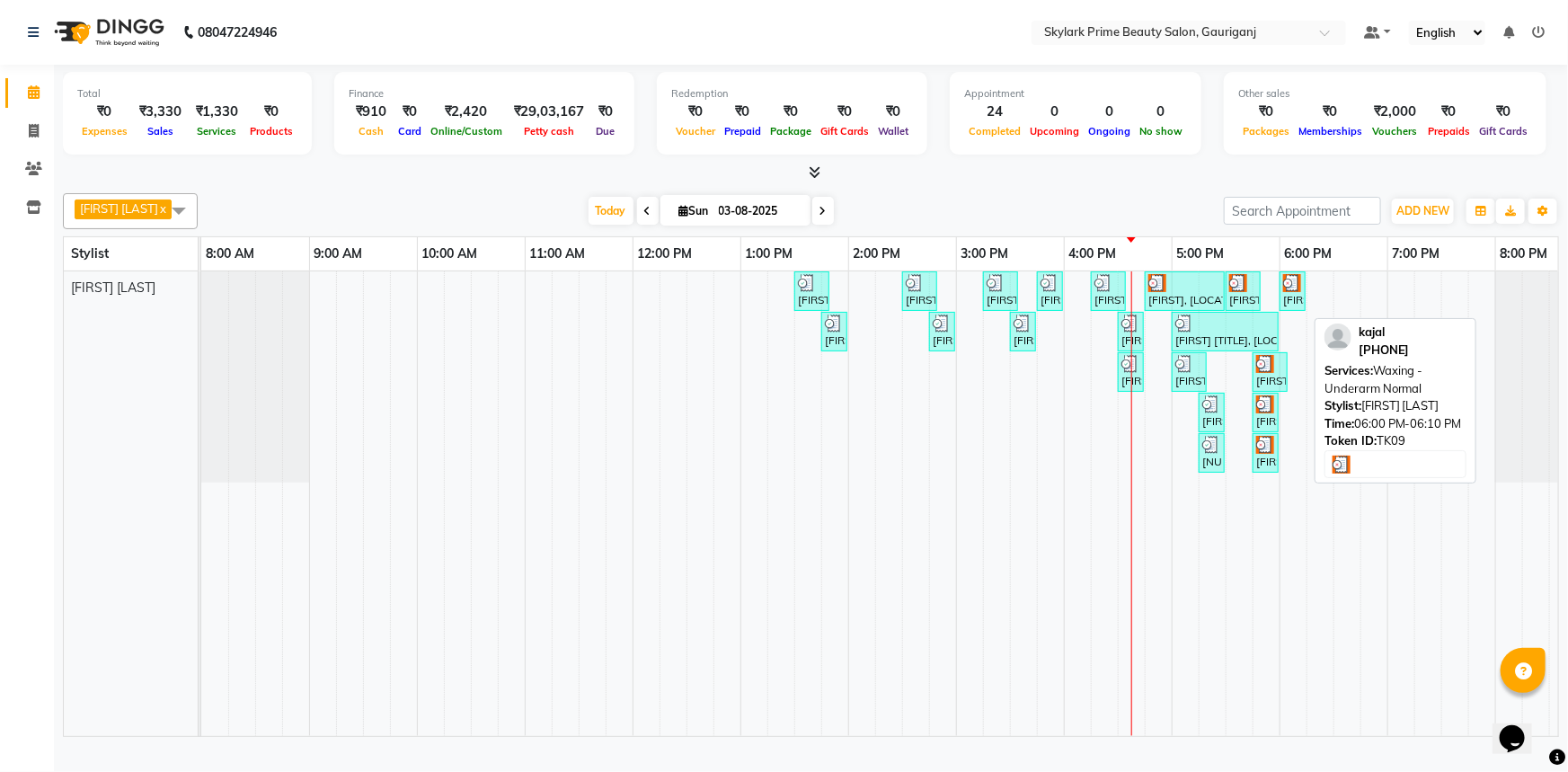 click at bounding box center (1292, 283) 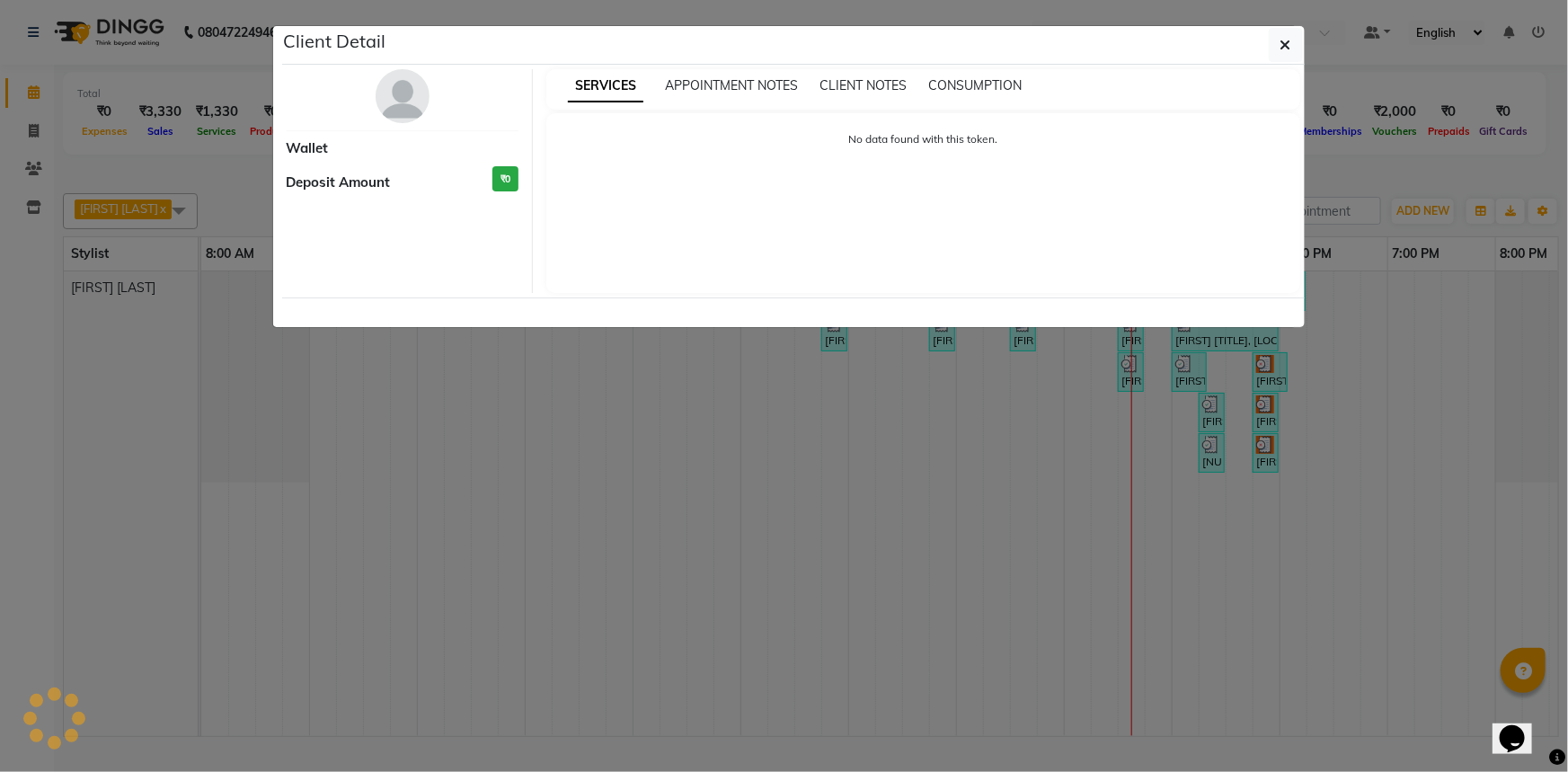 select on "3" 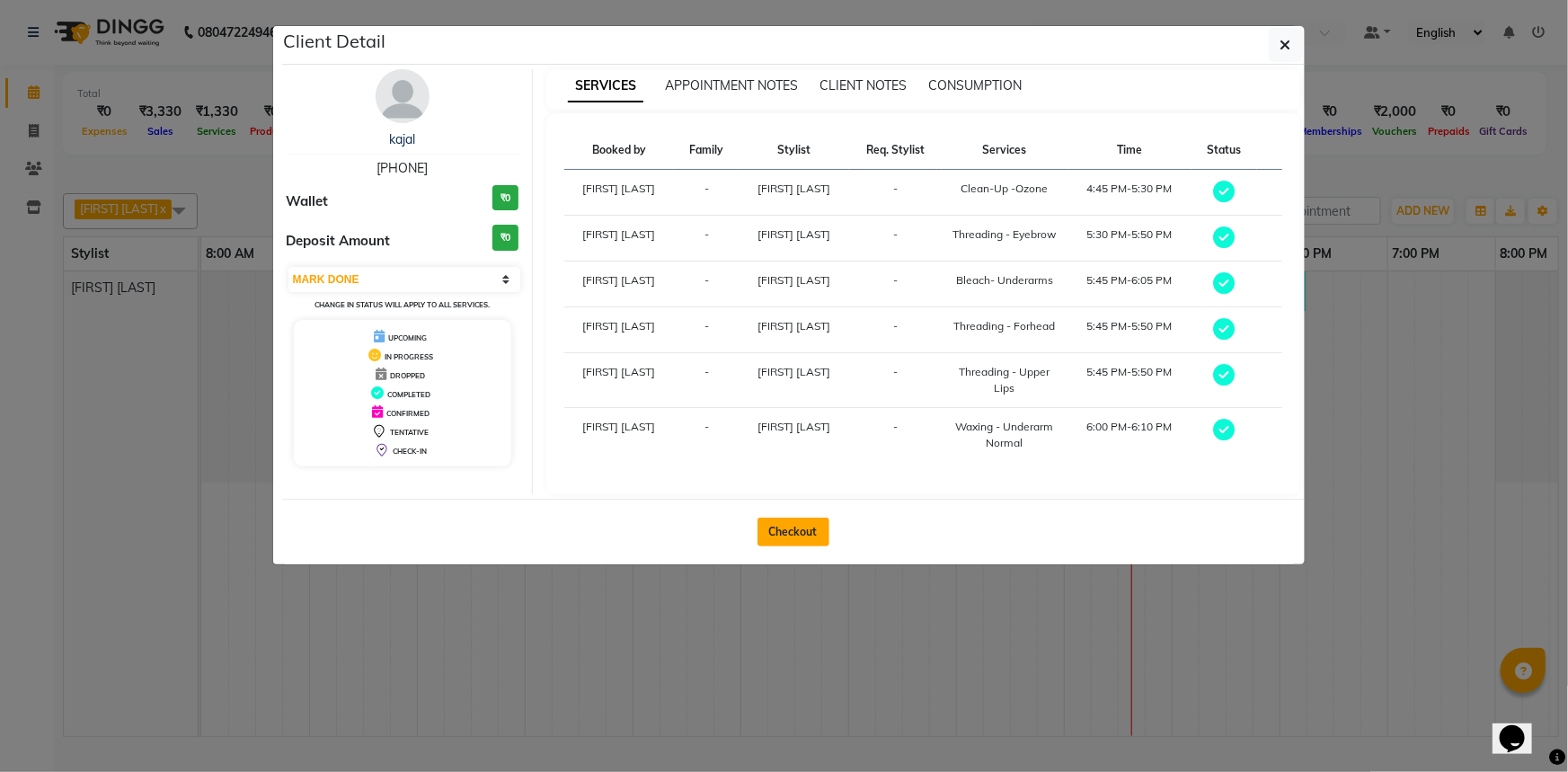 click on "Checkout" 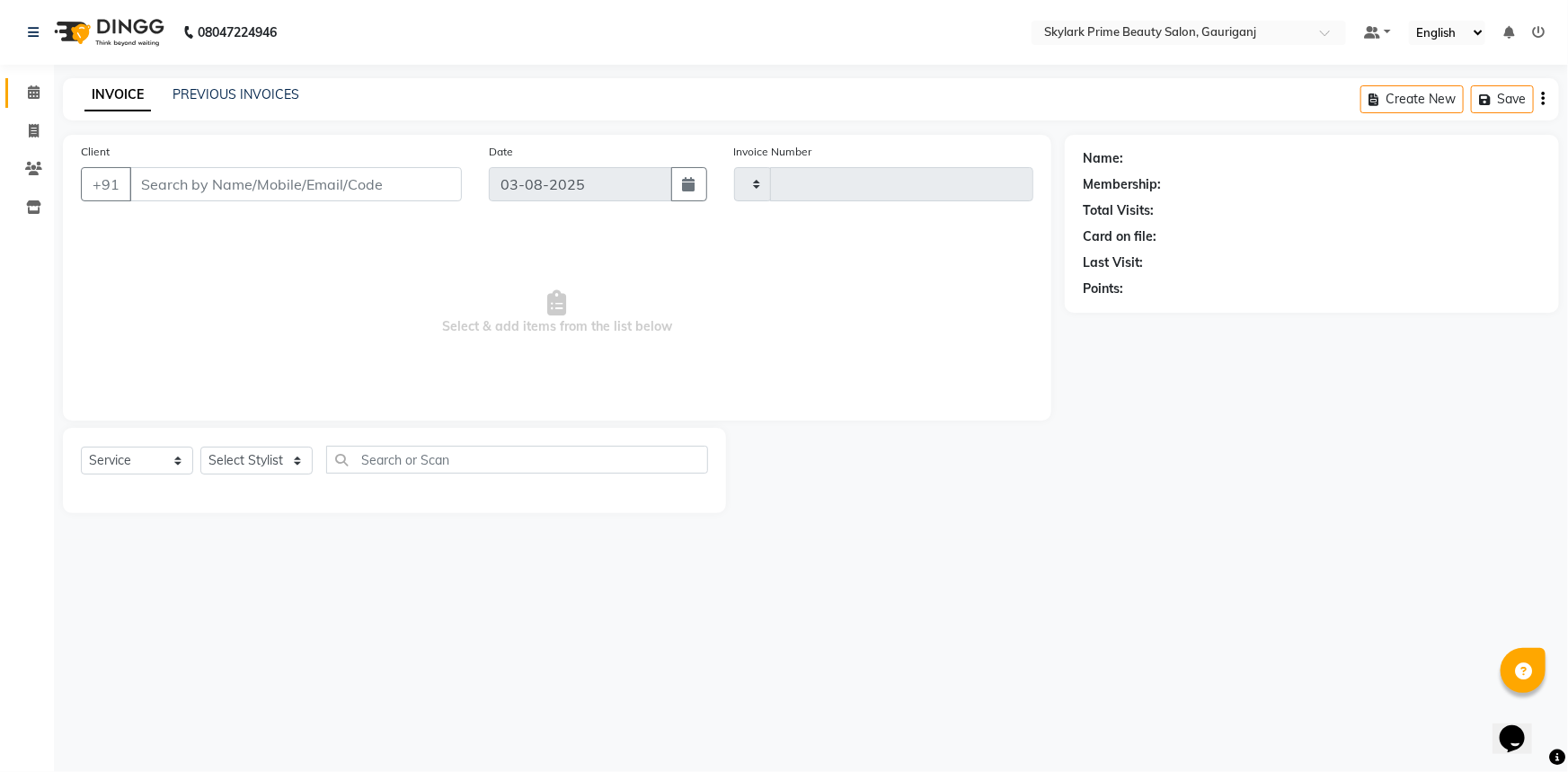 type on "2589" 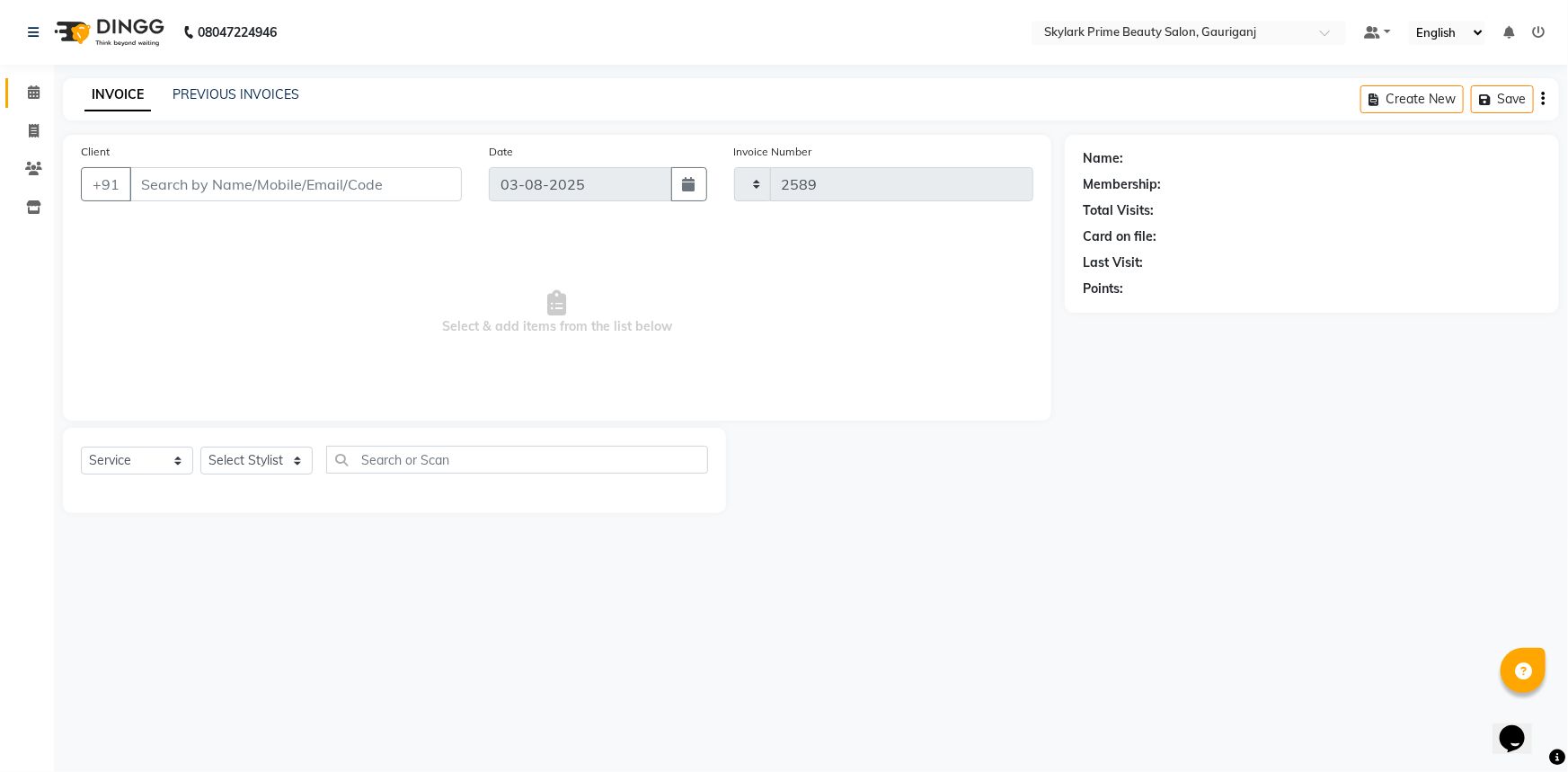 select on "4735" 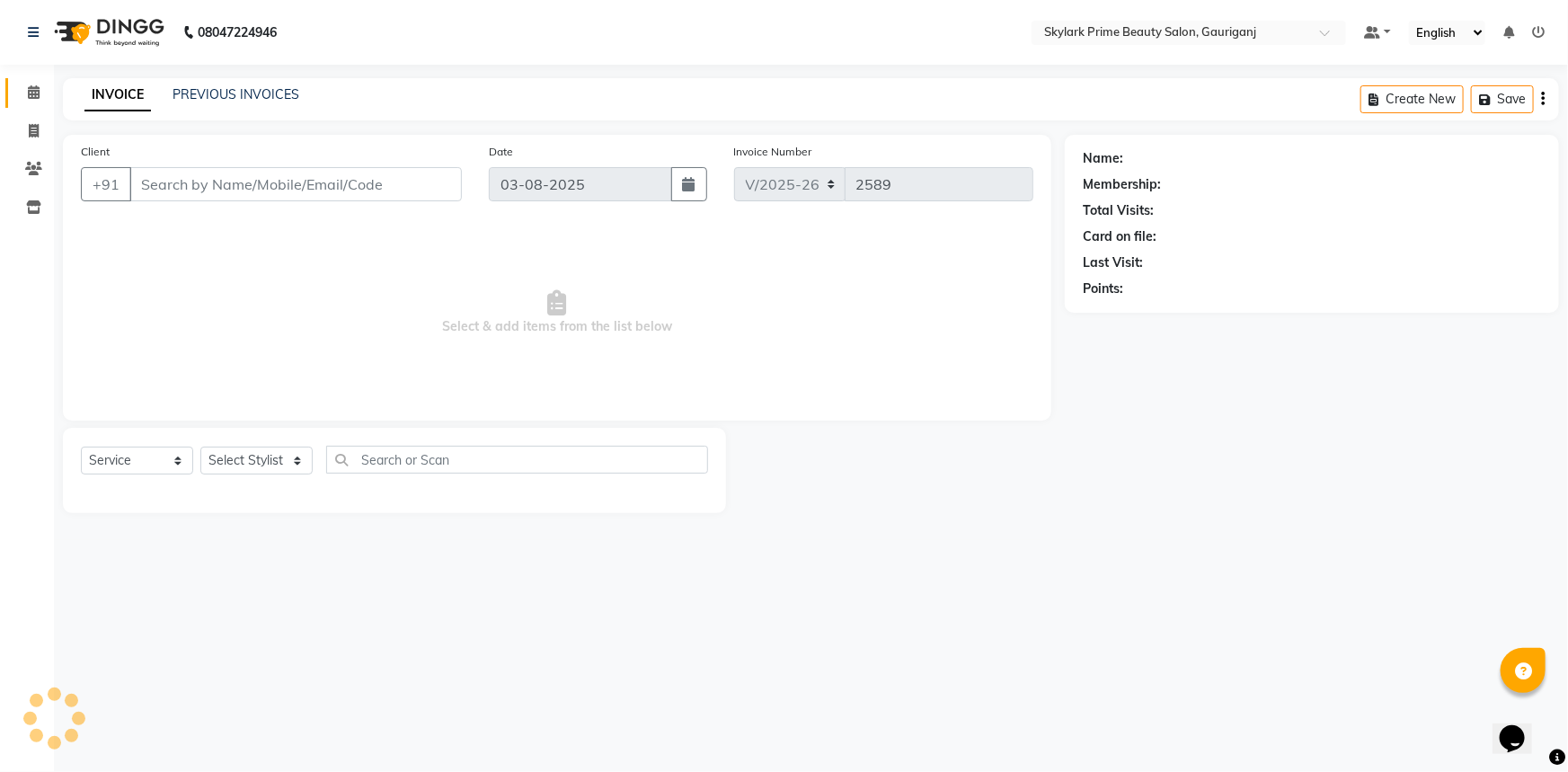 type on "[PHONE]" 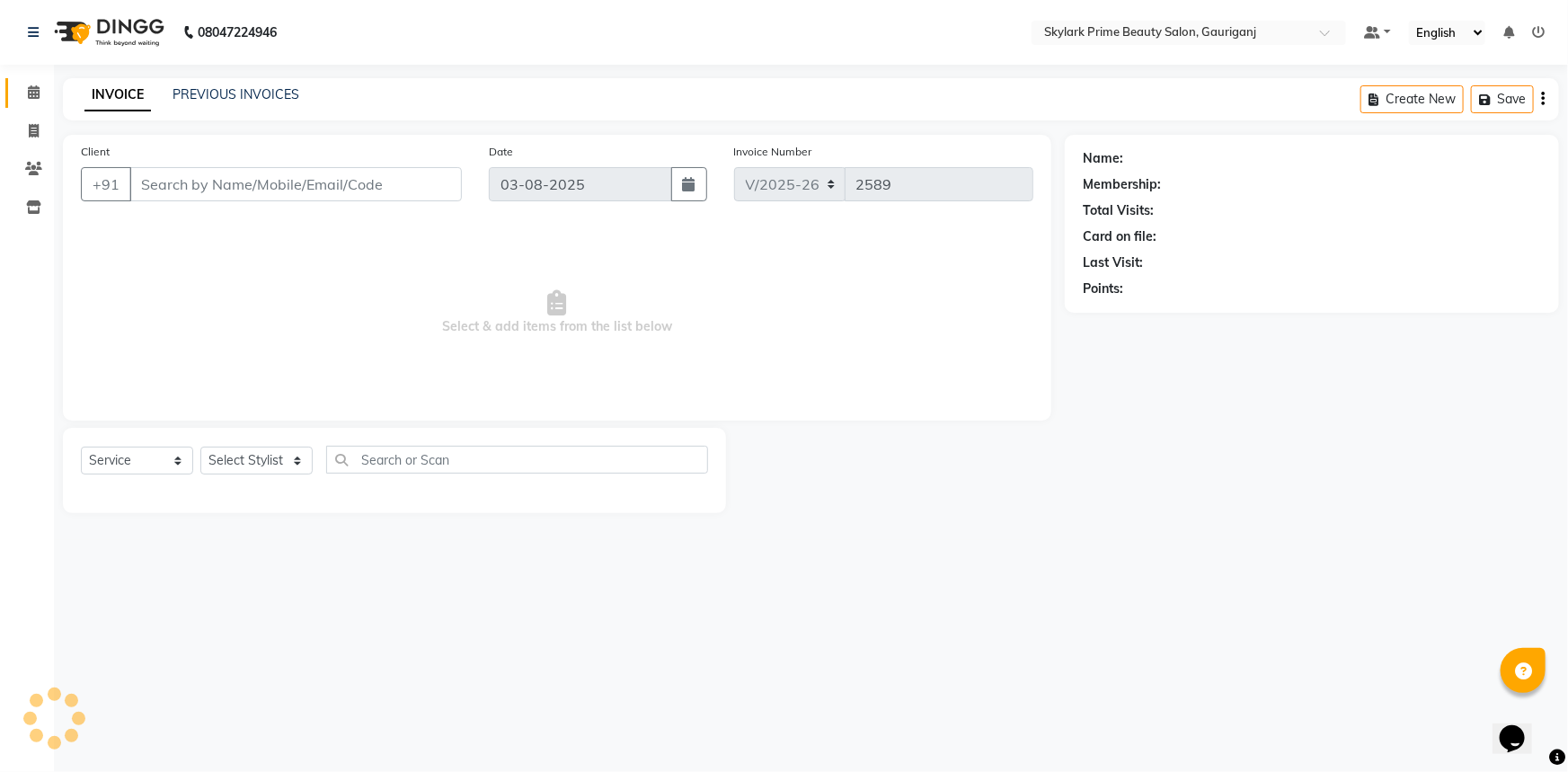 select on "30218" 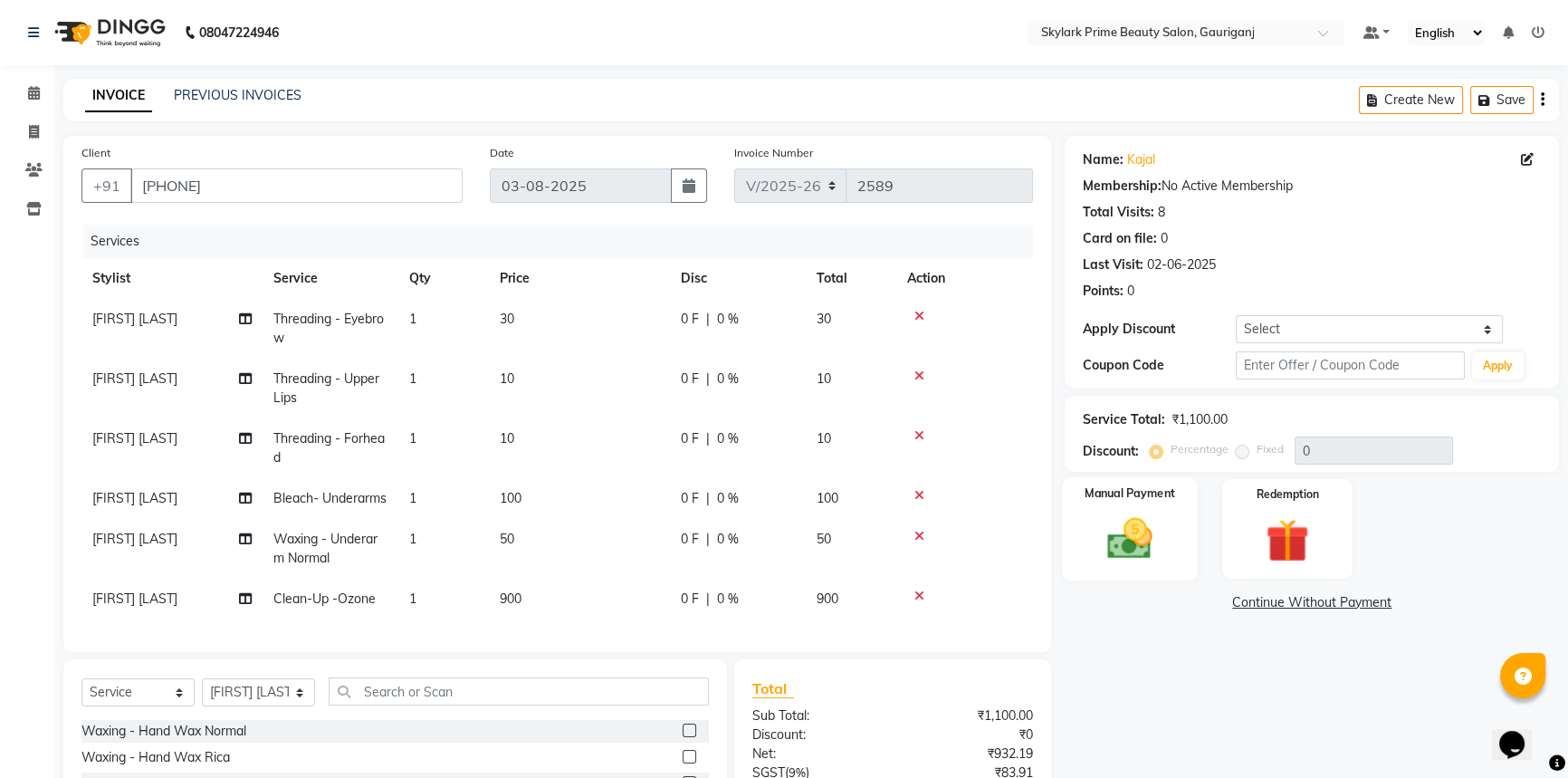 click 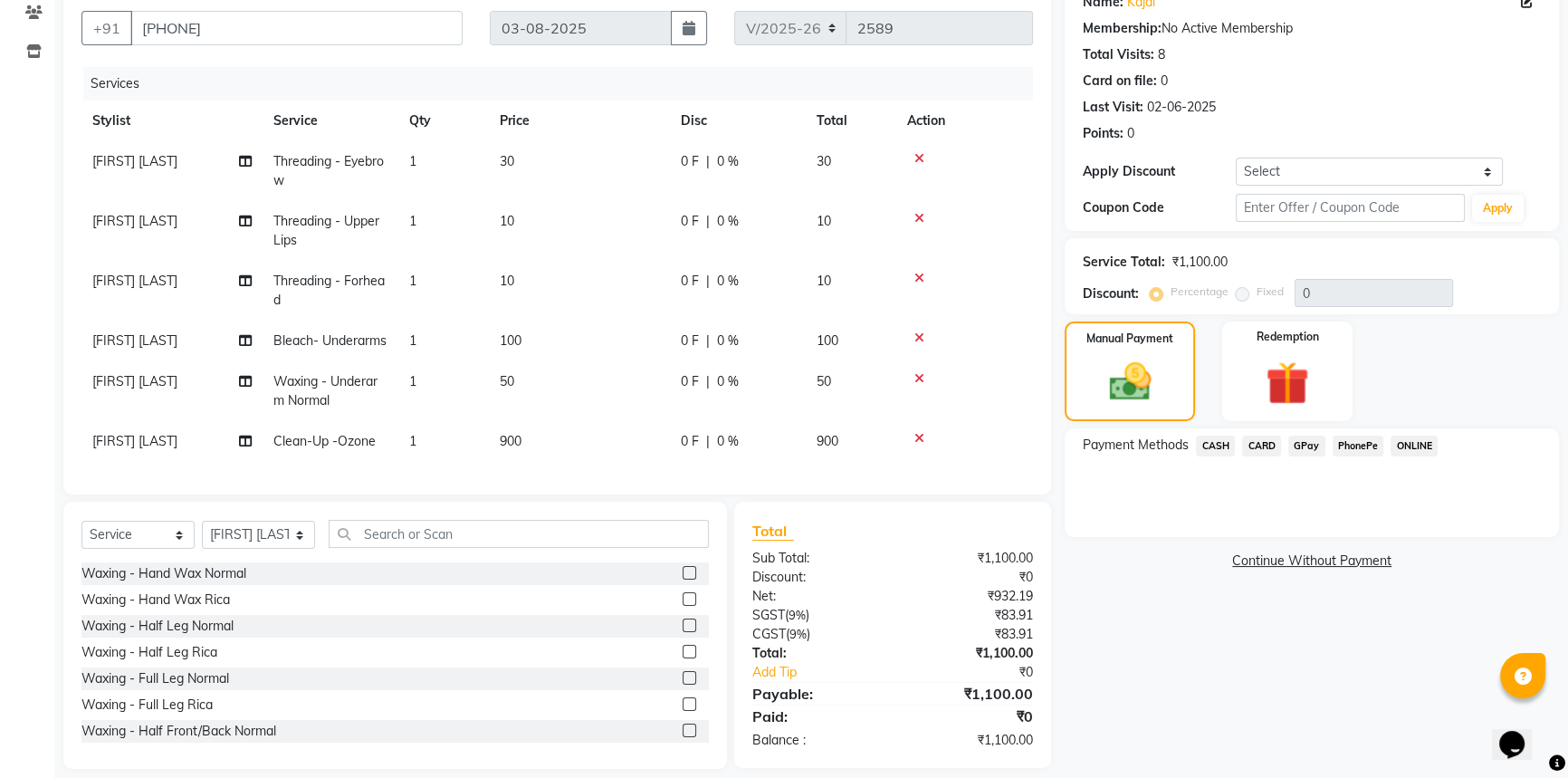 scroll, scrollTop: 164, scrollLeft: 0, axis: vertical 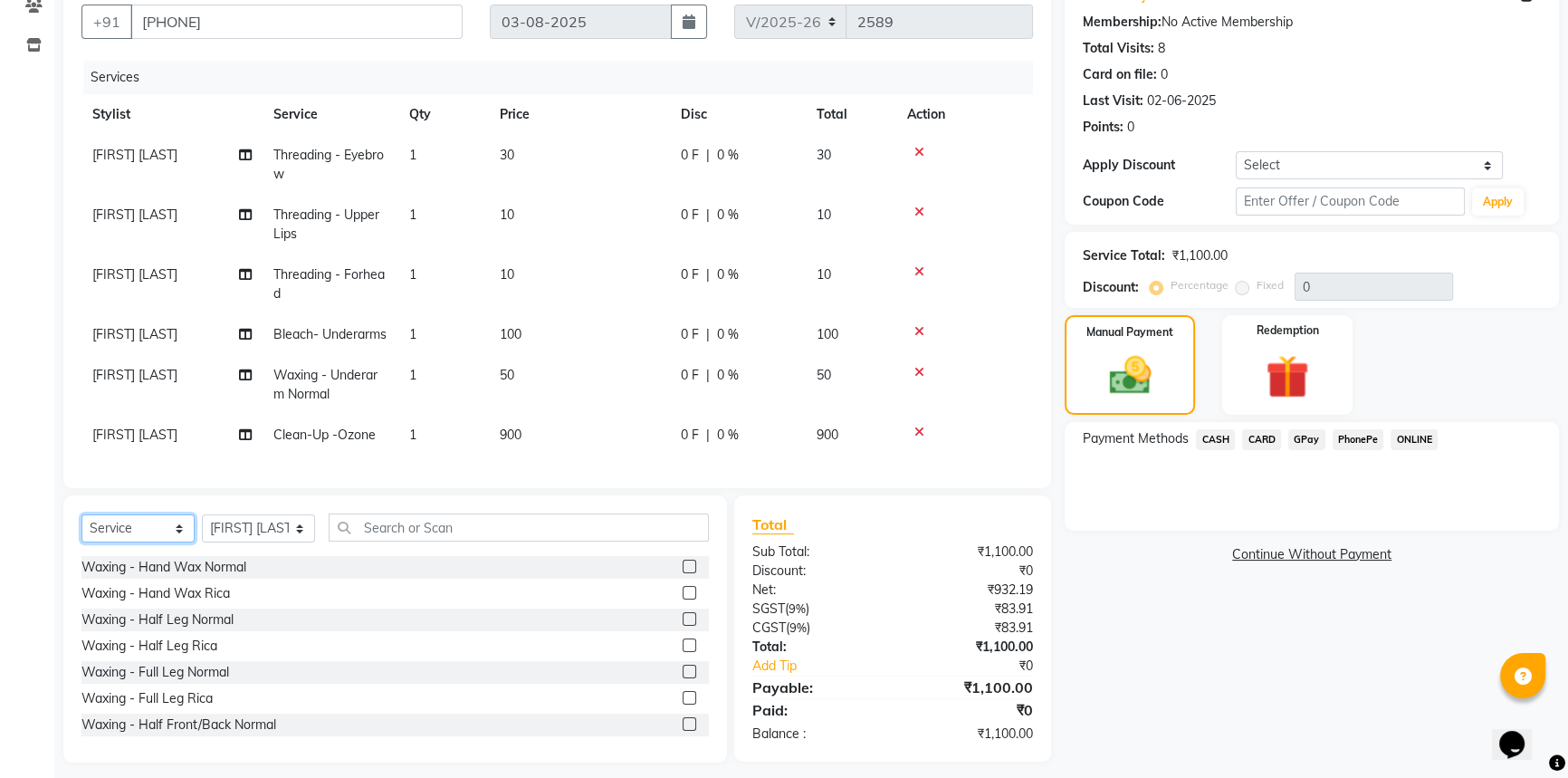 click on "Select  Service  Product  Membership  Package Voucher Prepaid Gift Card" 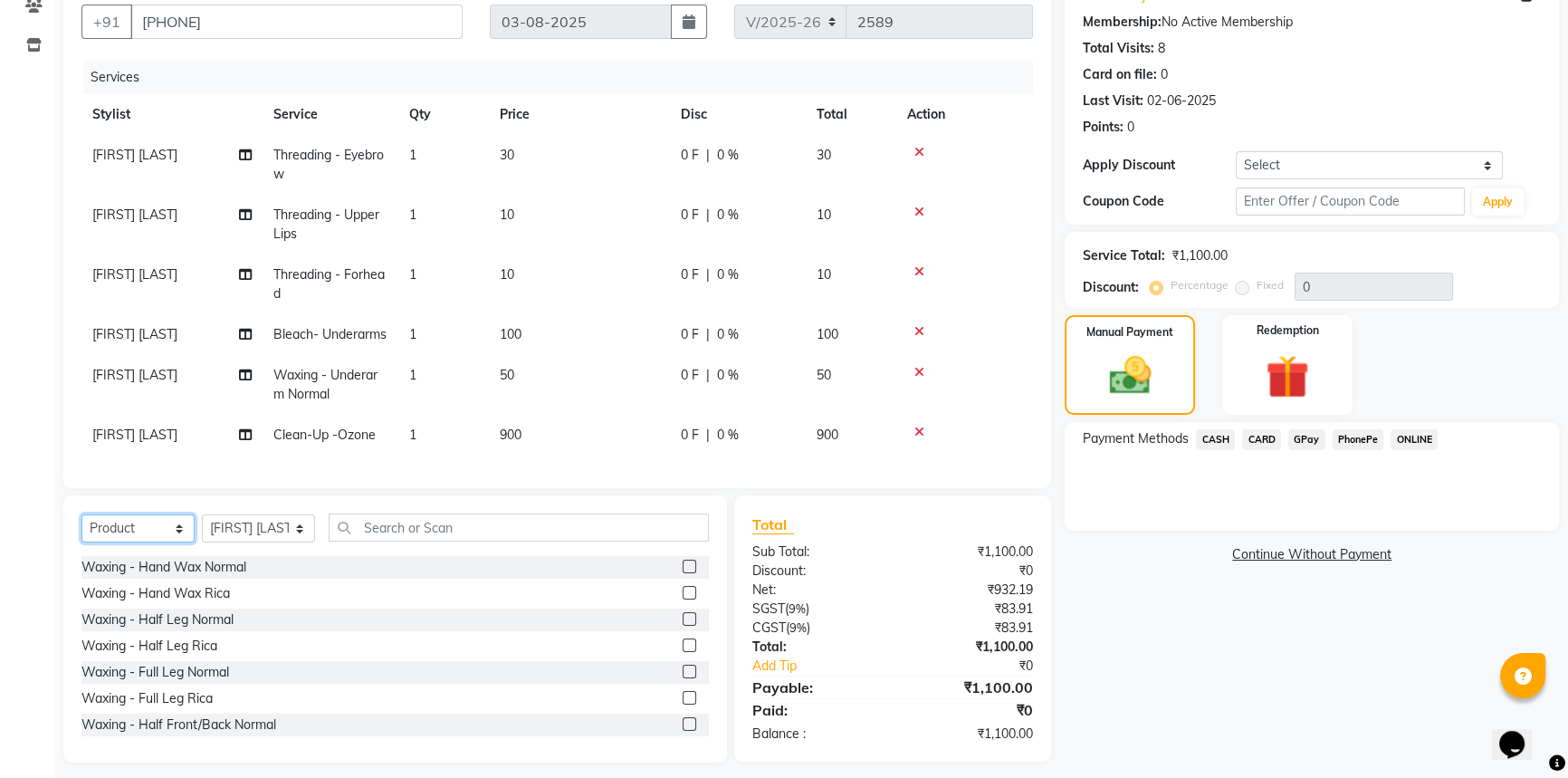 click on "Select  Service  Product  Membership  Package Voucher Prepaid Gift Card" 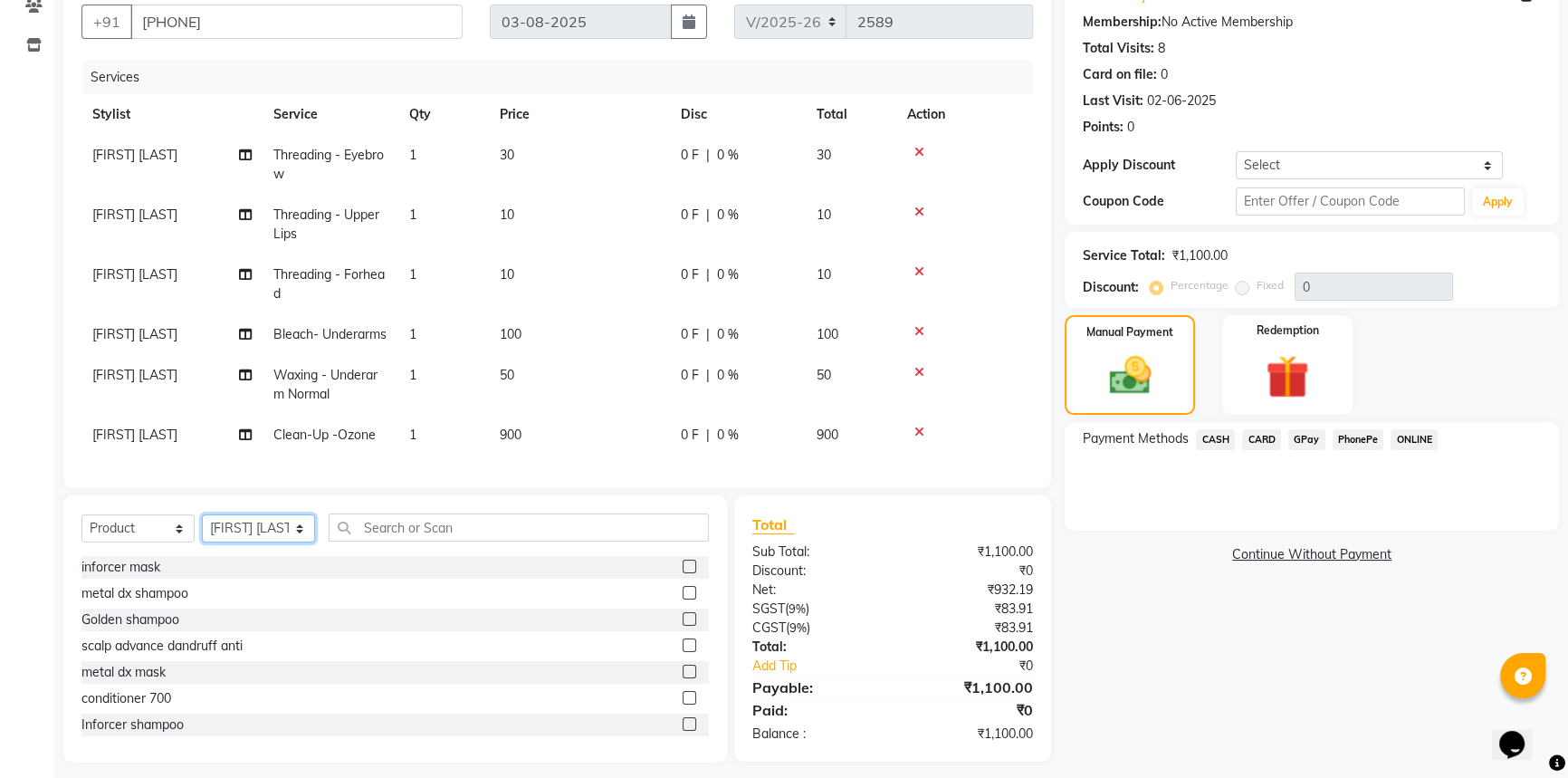 click on "Select Stylist [FIRST] [LAST] [FIRST] [LAST] [FIRST] [LAST] [FIRST] [LAST]" 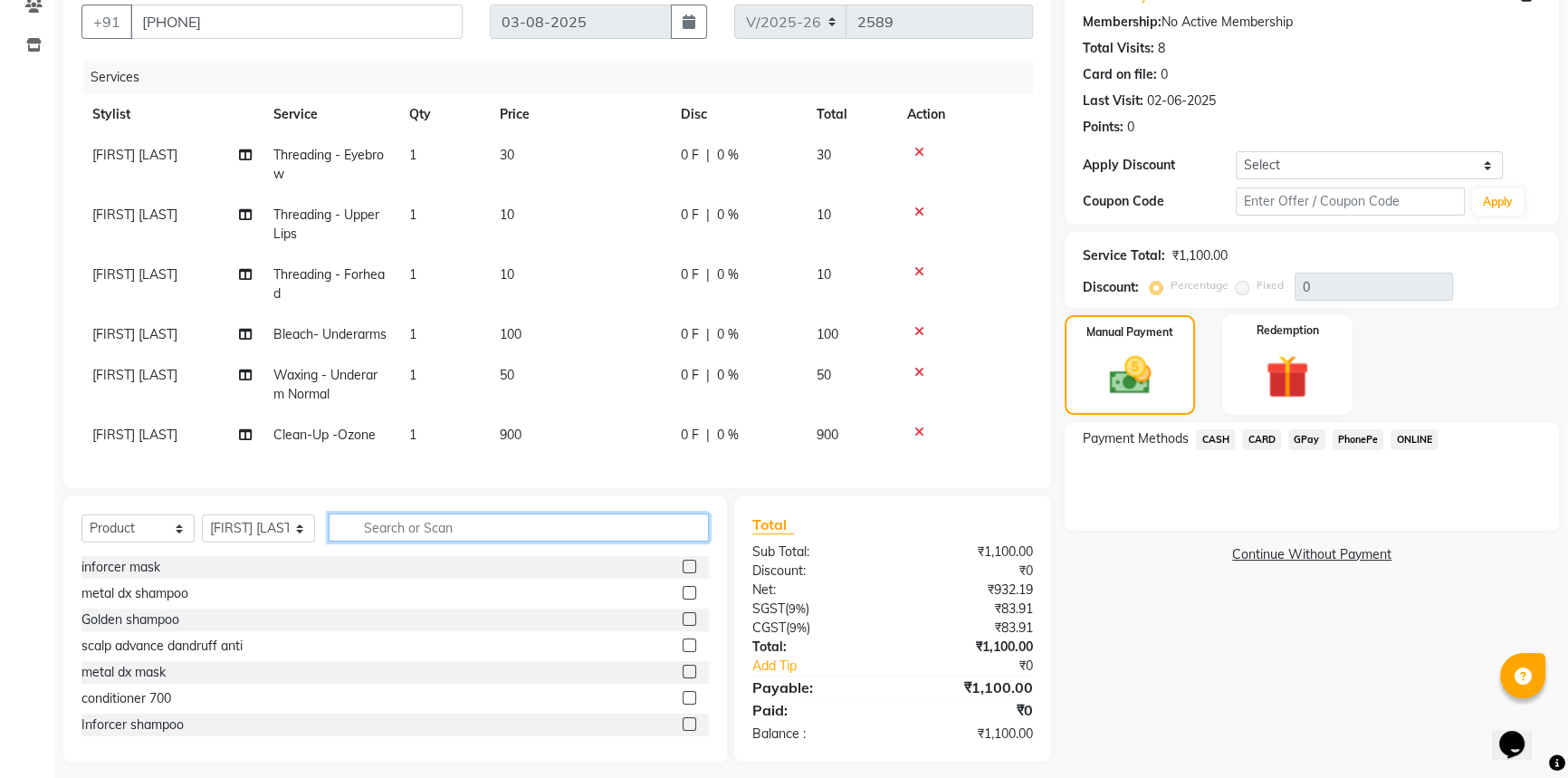 click 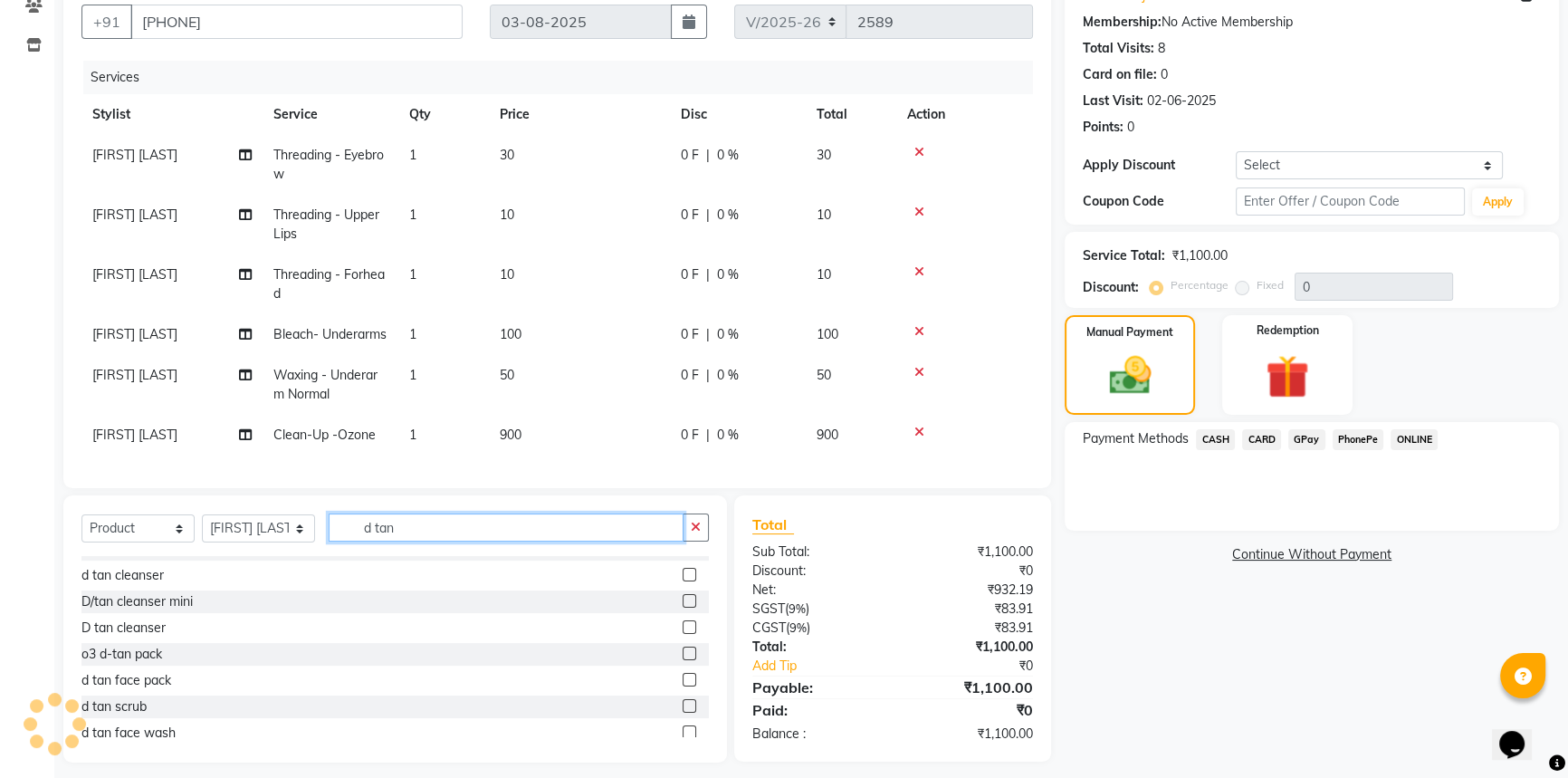 scroll, scrollTop: 28, scrollLeft: 0, axis: vertical 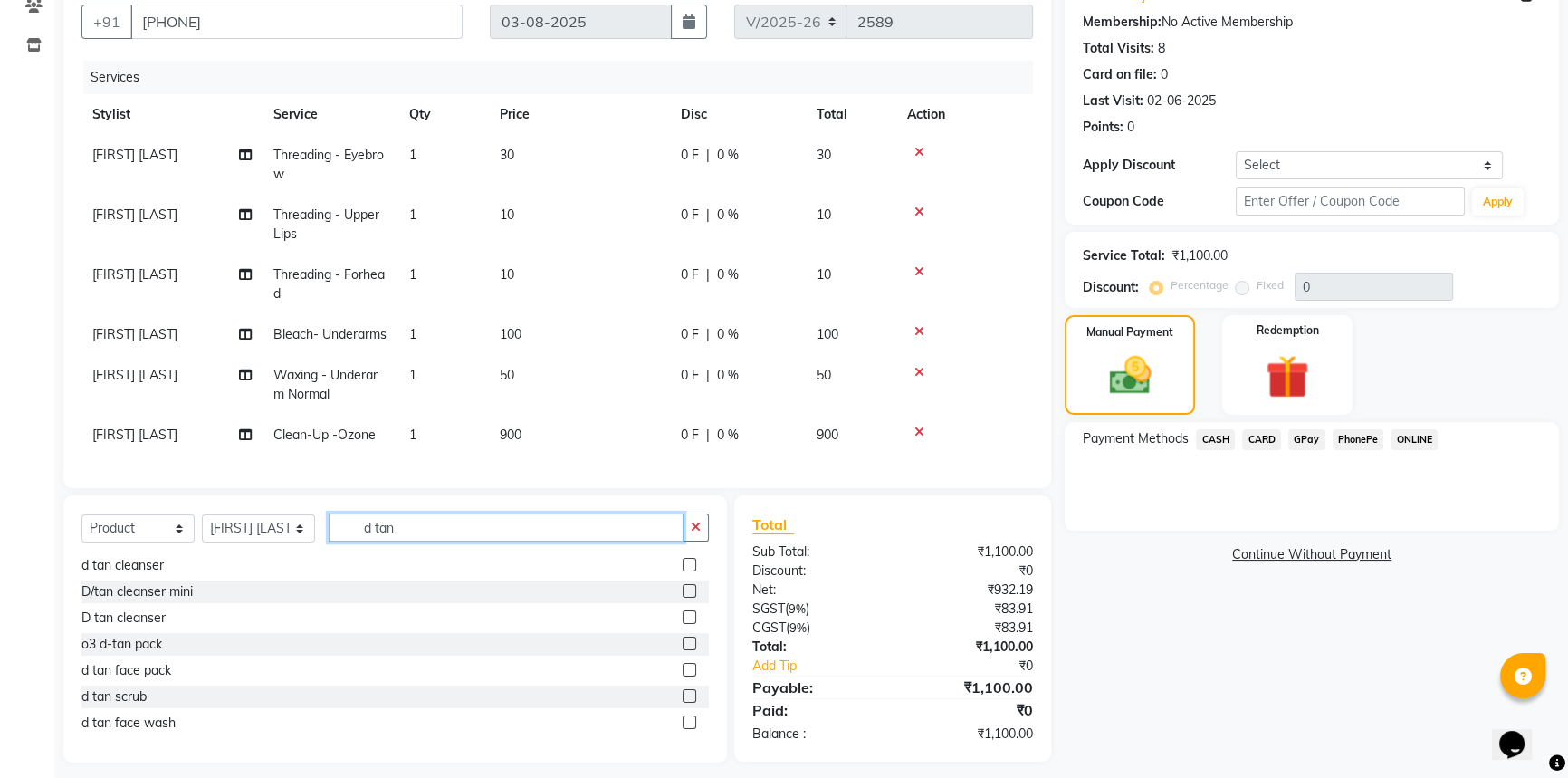 type on "d tan" 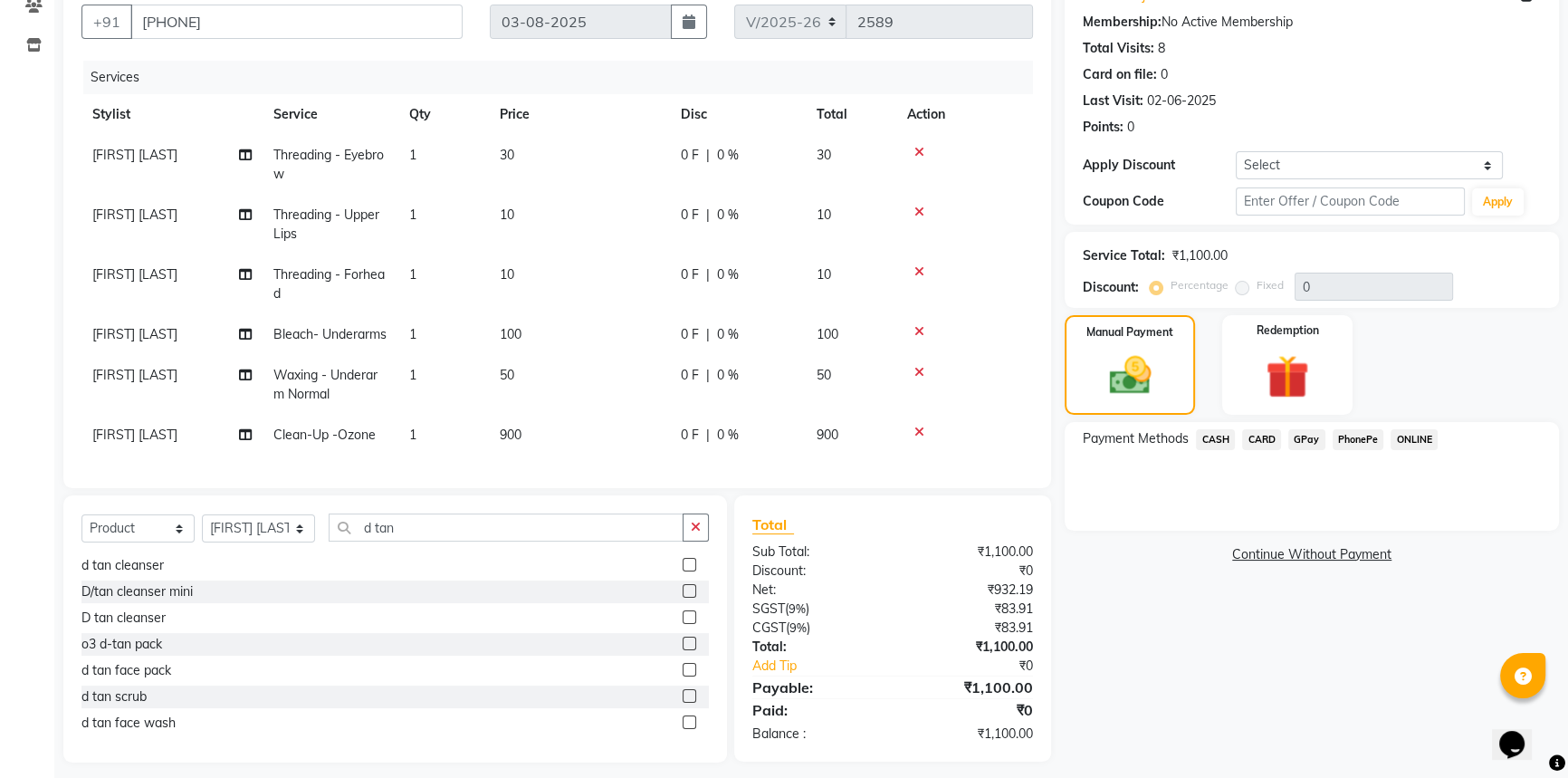 click 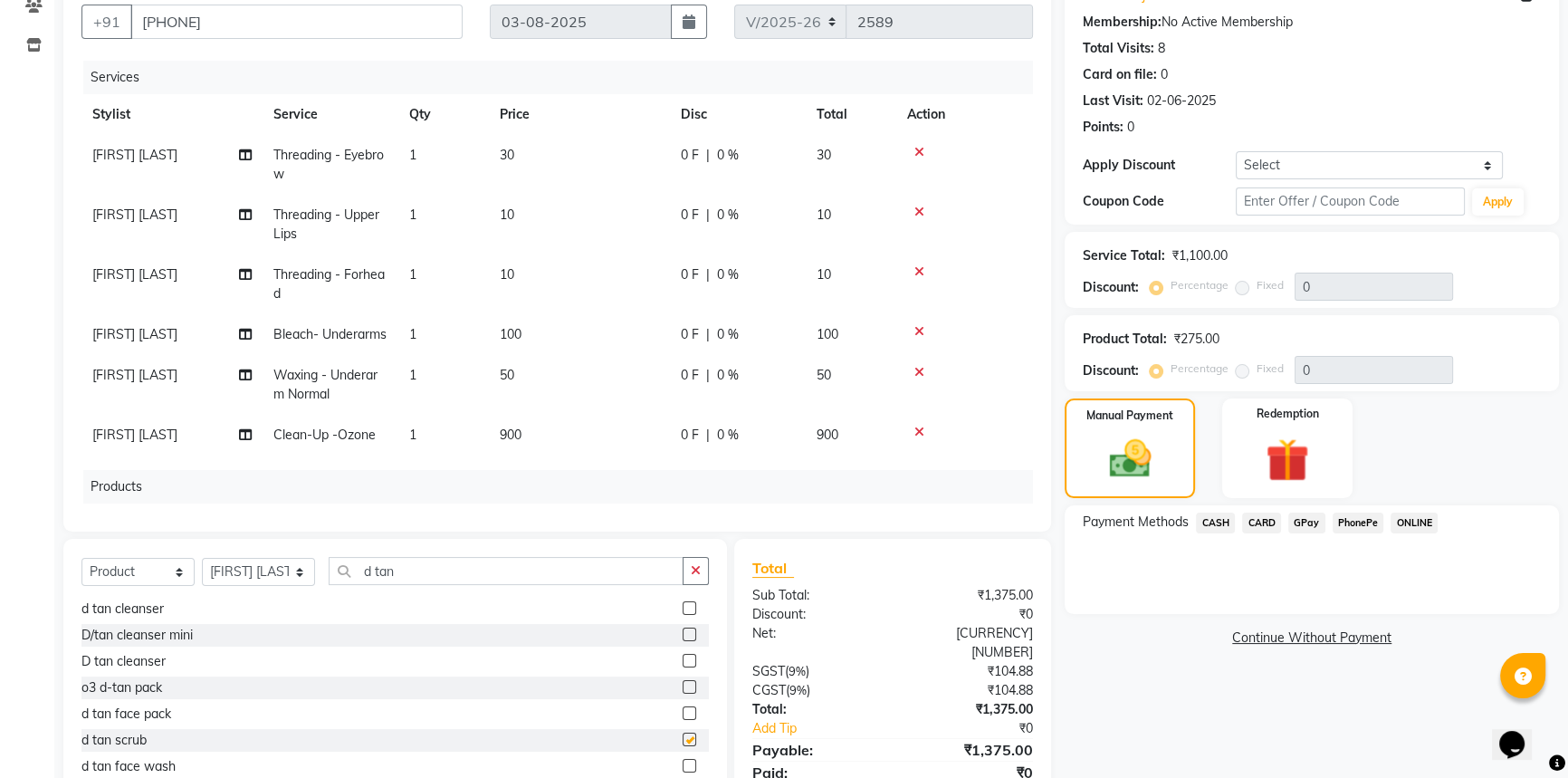 checkbox on "false" 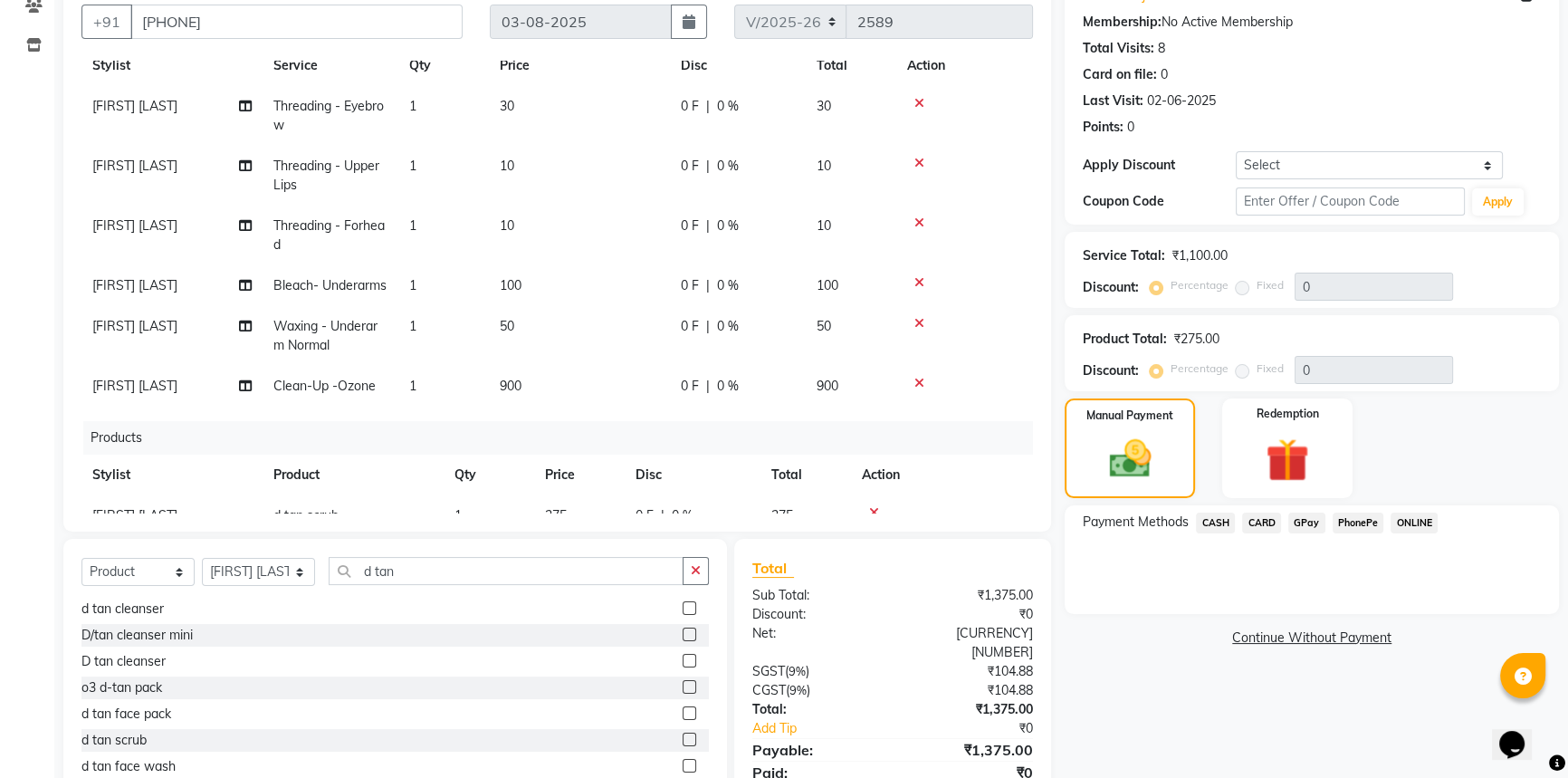 scroll, scrollTop: 98, scrollLeft: 0, axis: vertical 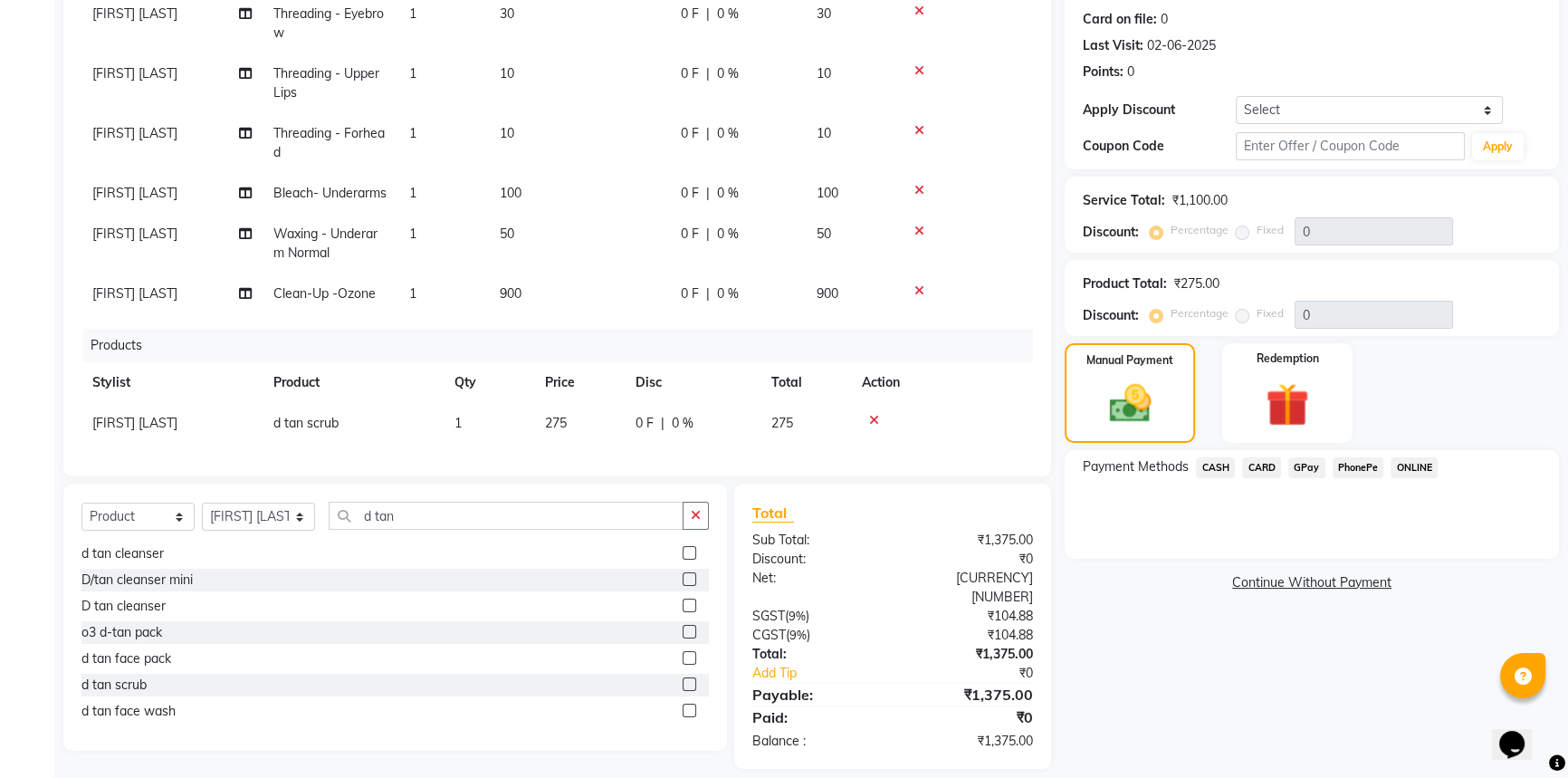 click on "CASH" 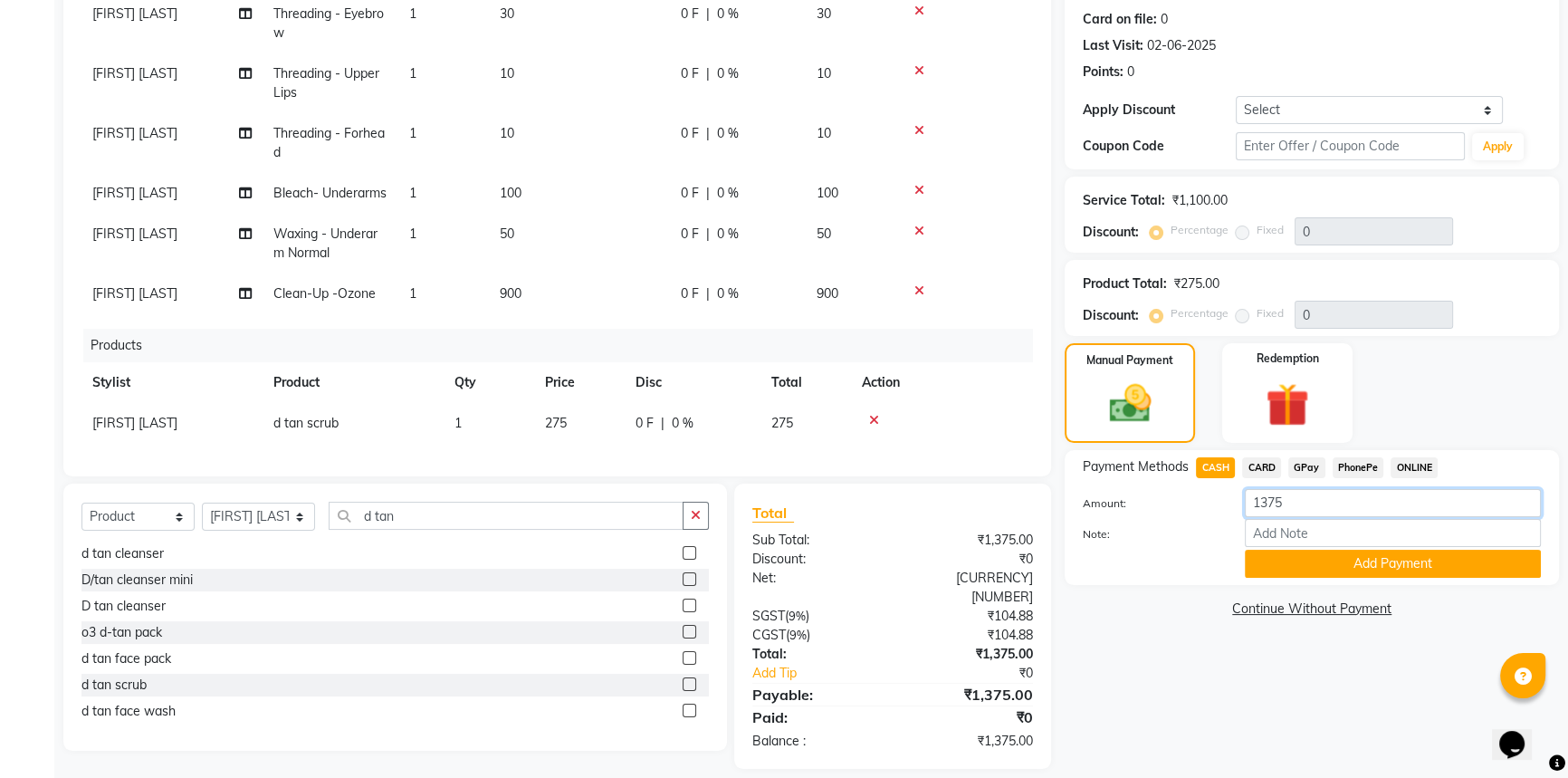 click on "1375" 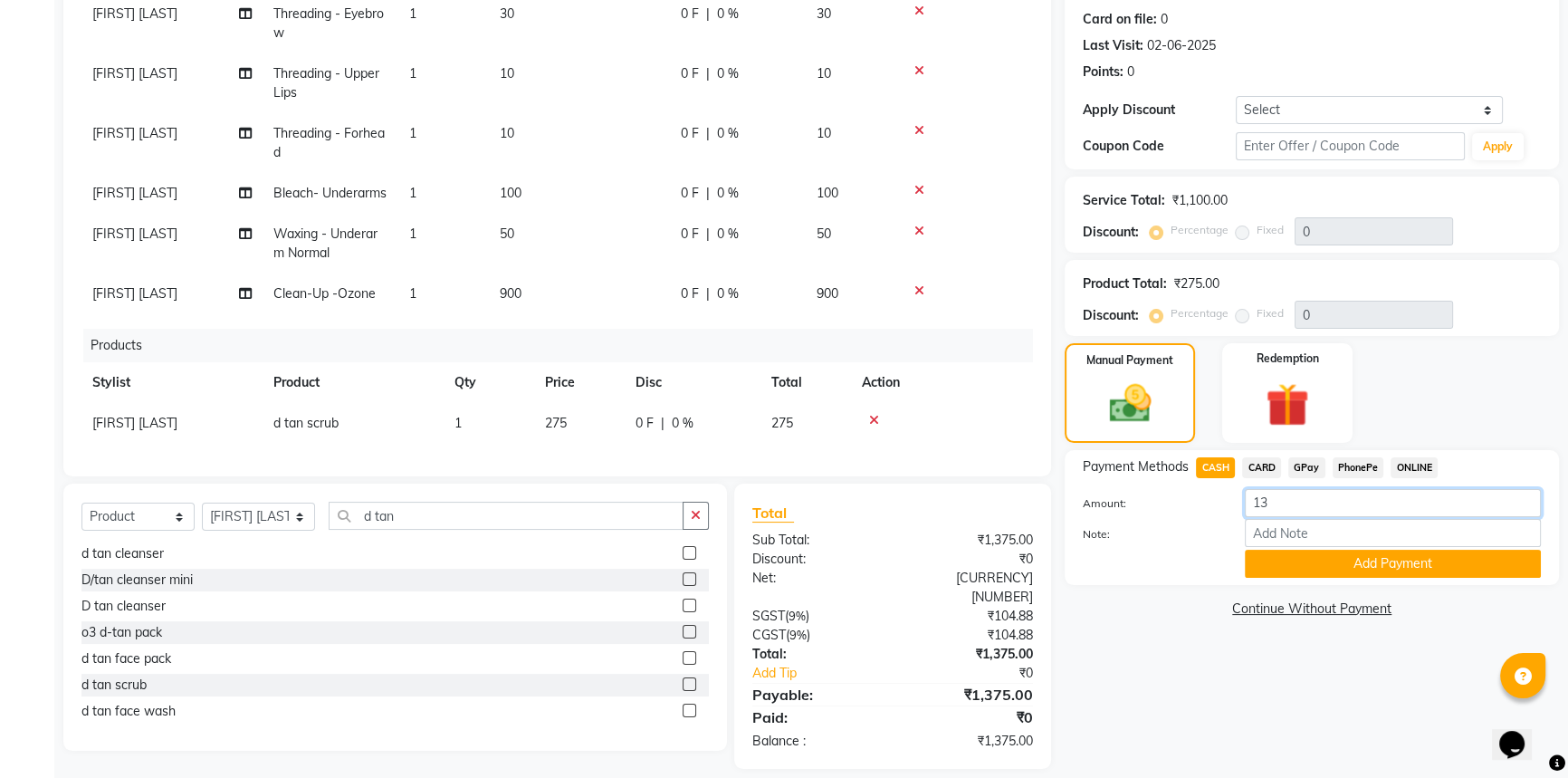 type on "1" 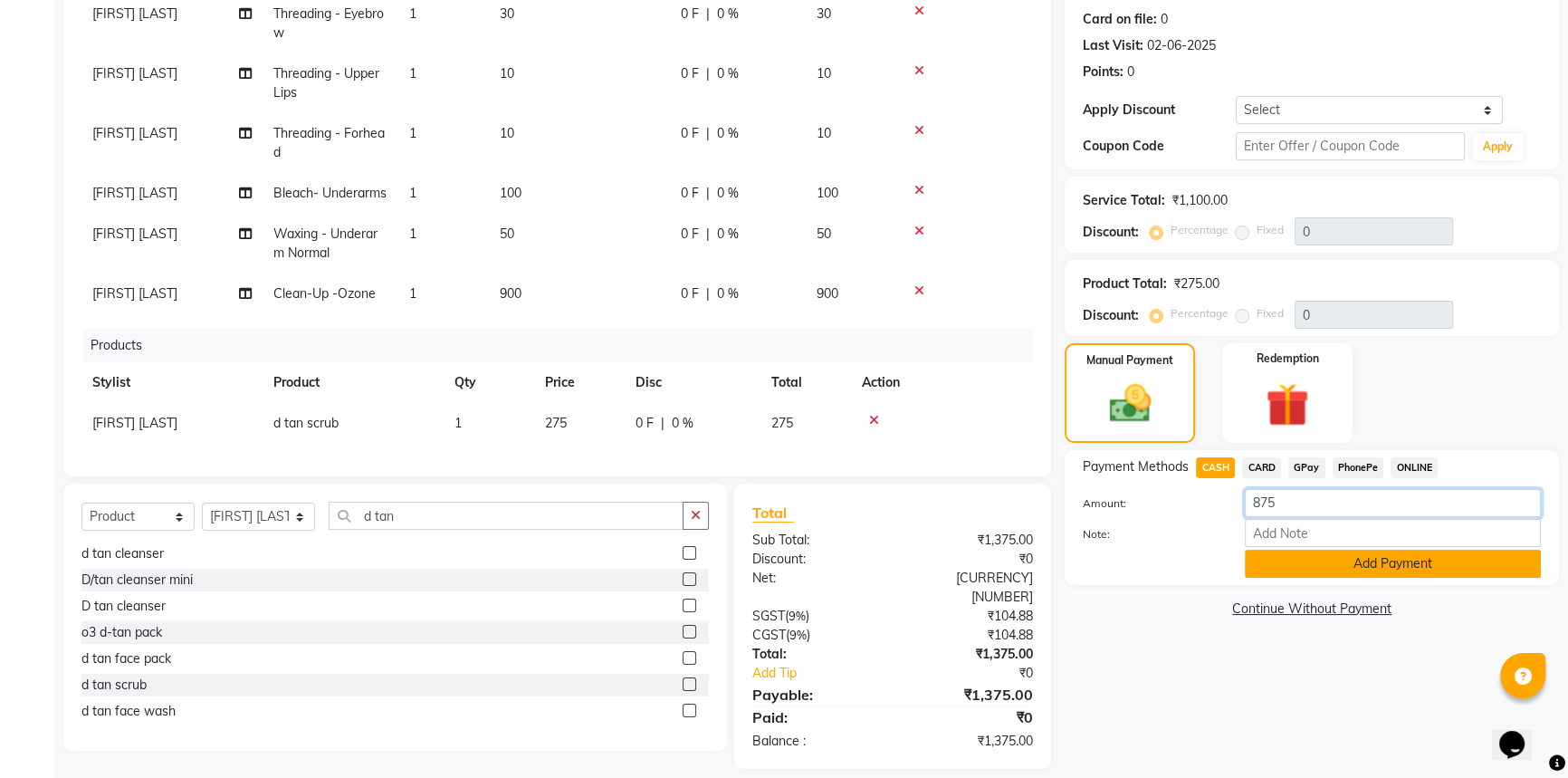 type on "875" 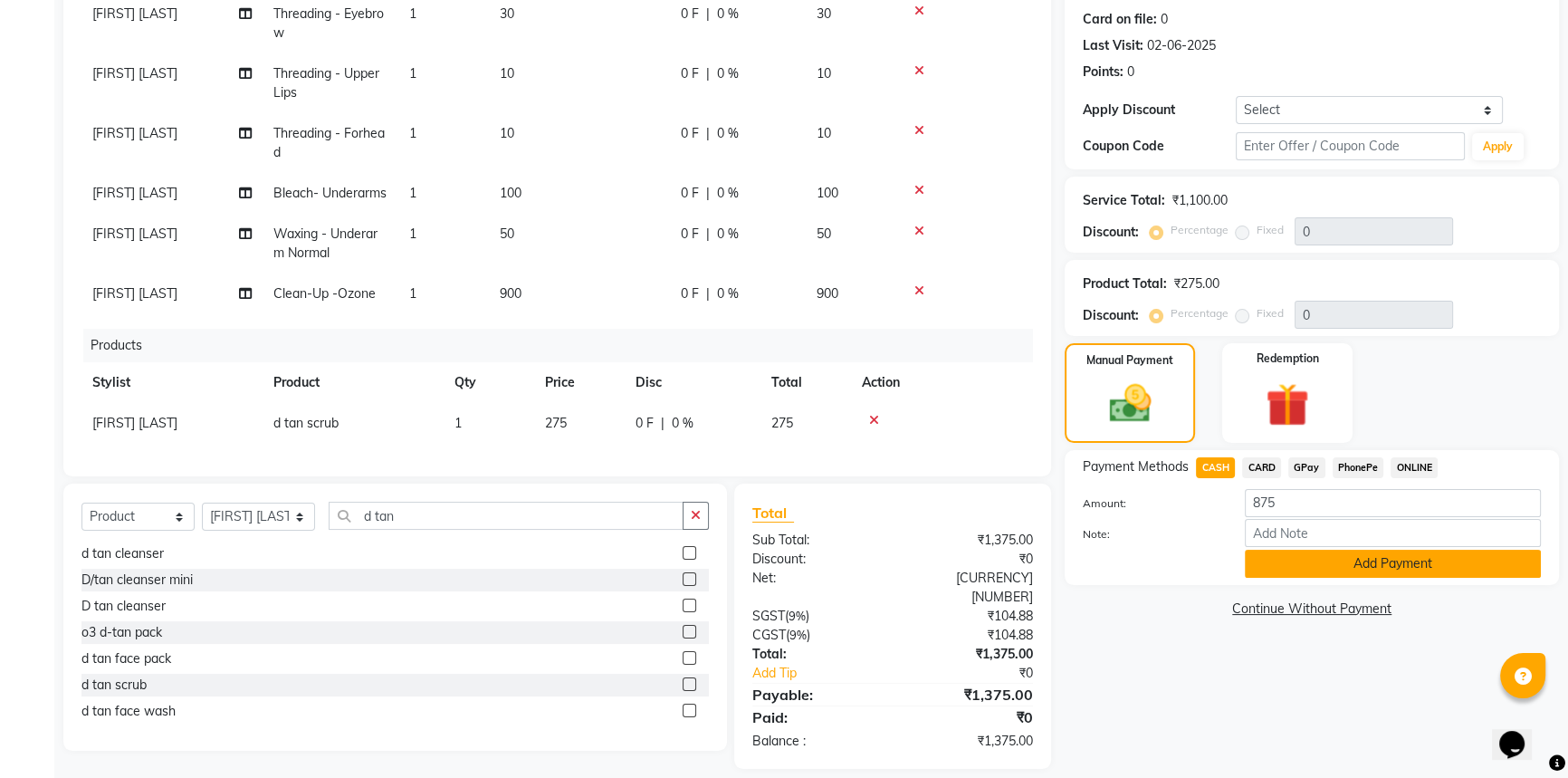 click on "Add Payment" 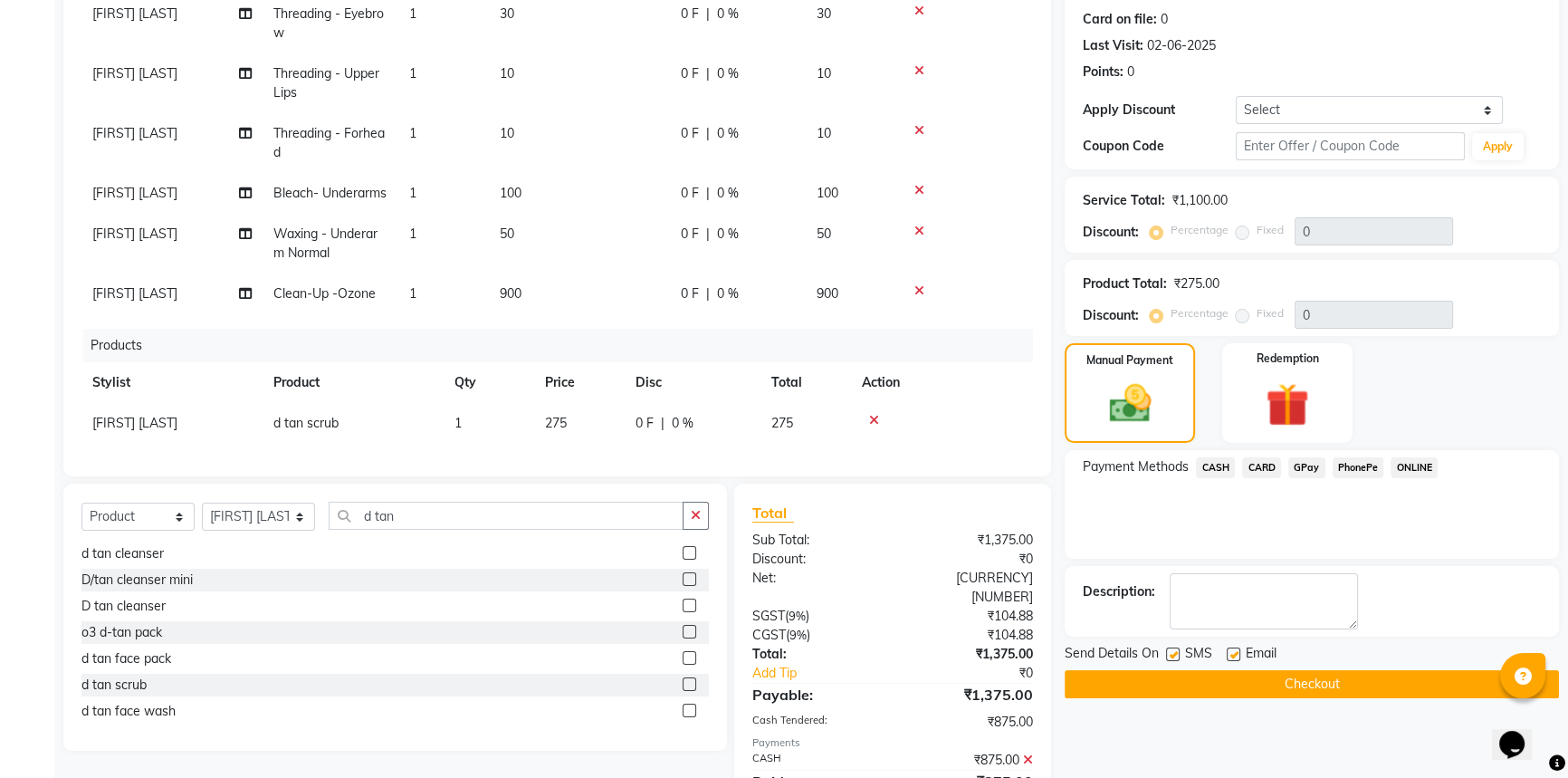 click on "GPay" 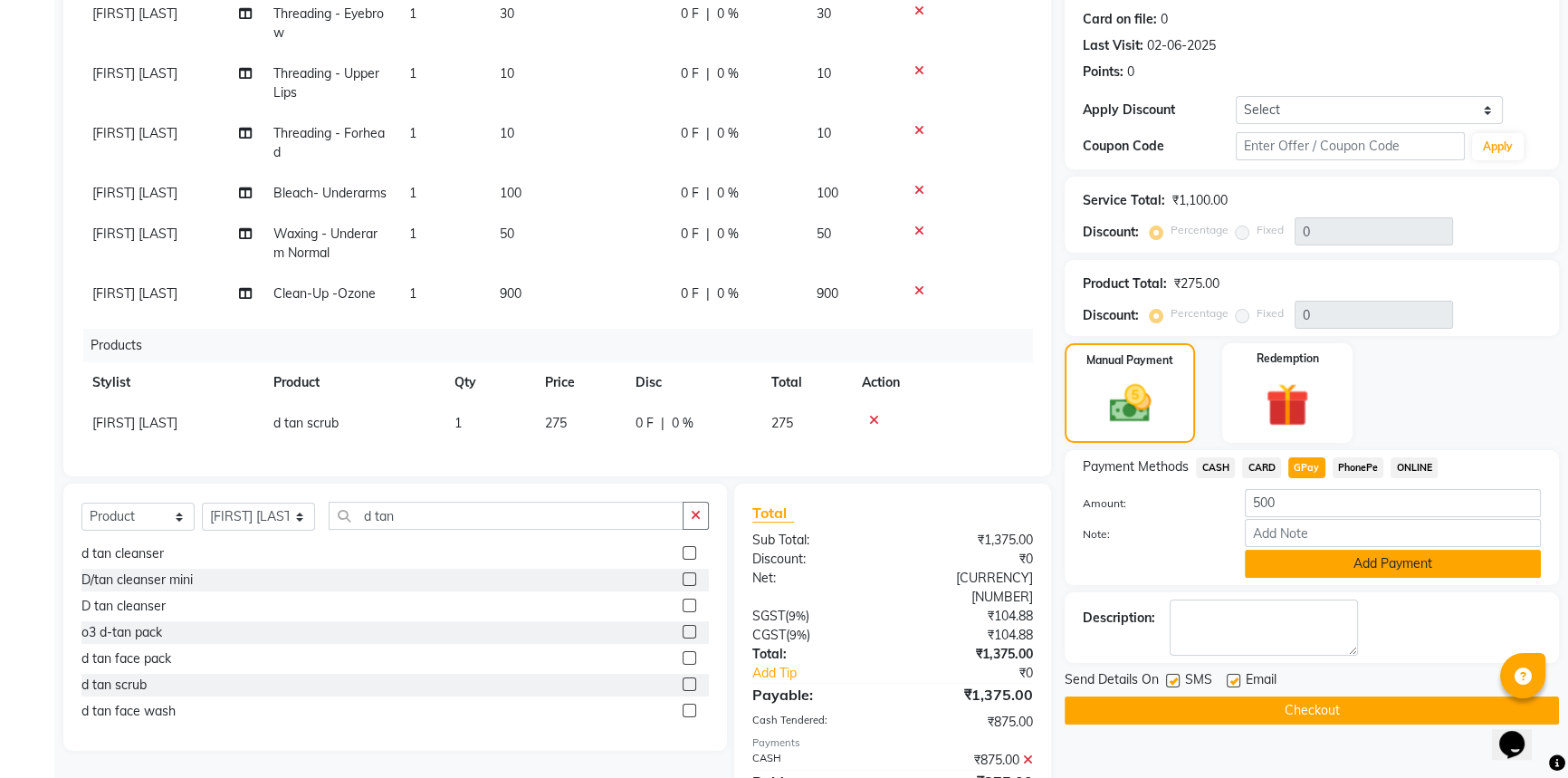 click on "Add Payment" 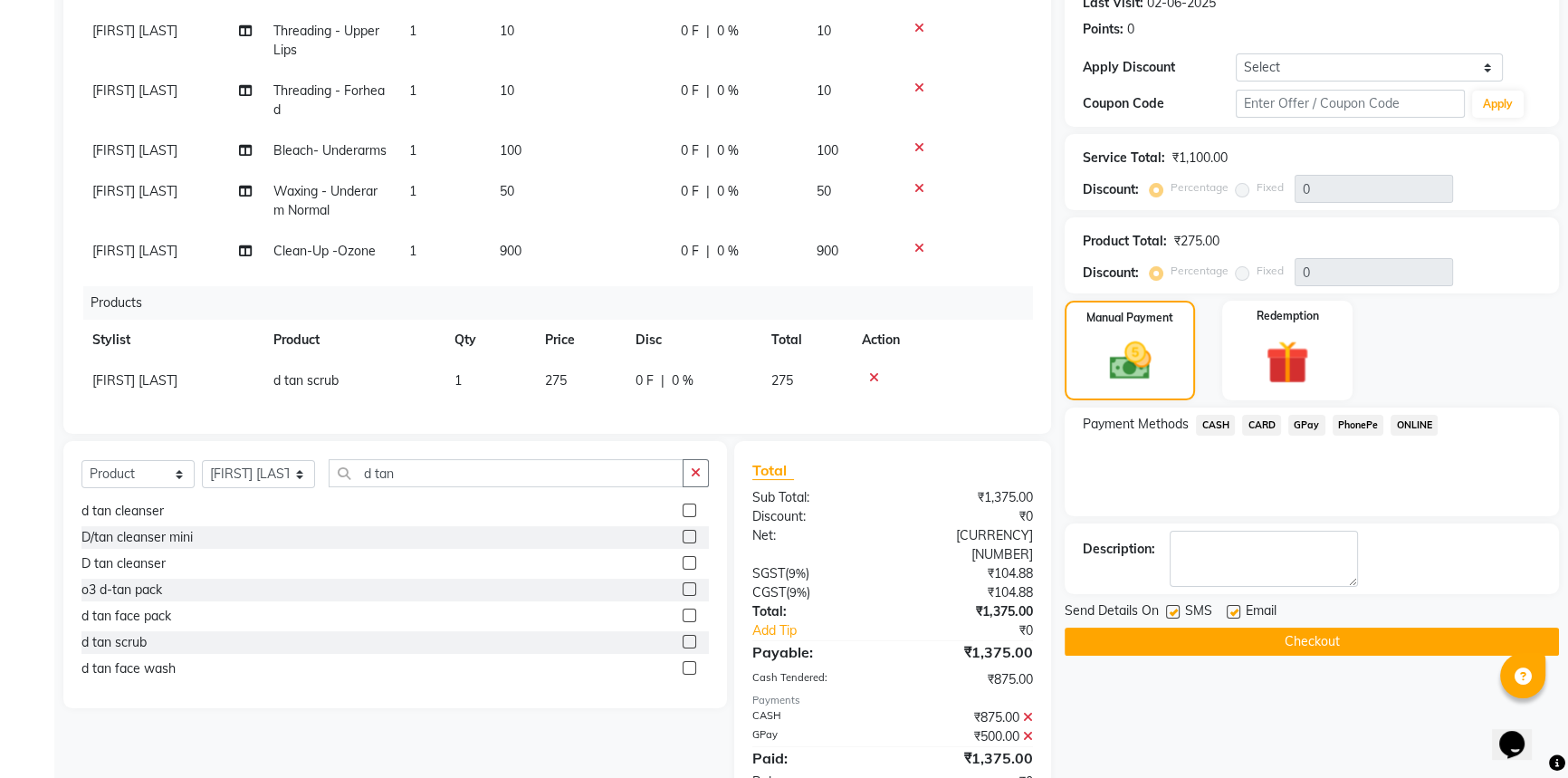 scroll, scrollTop: 302, scrollLeft: 0, axis: vertical 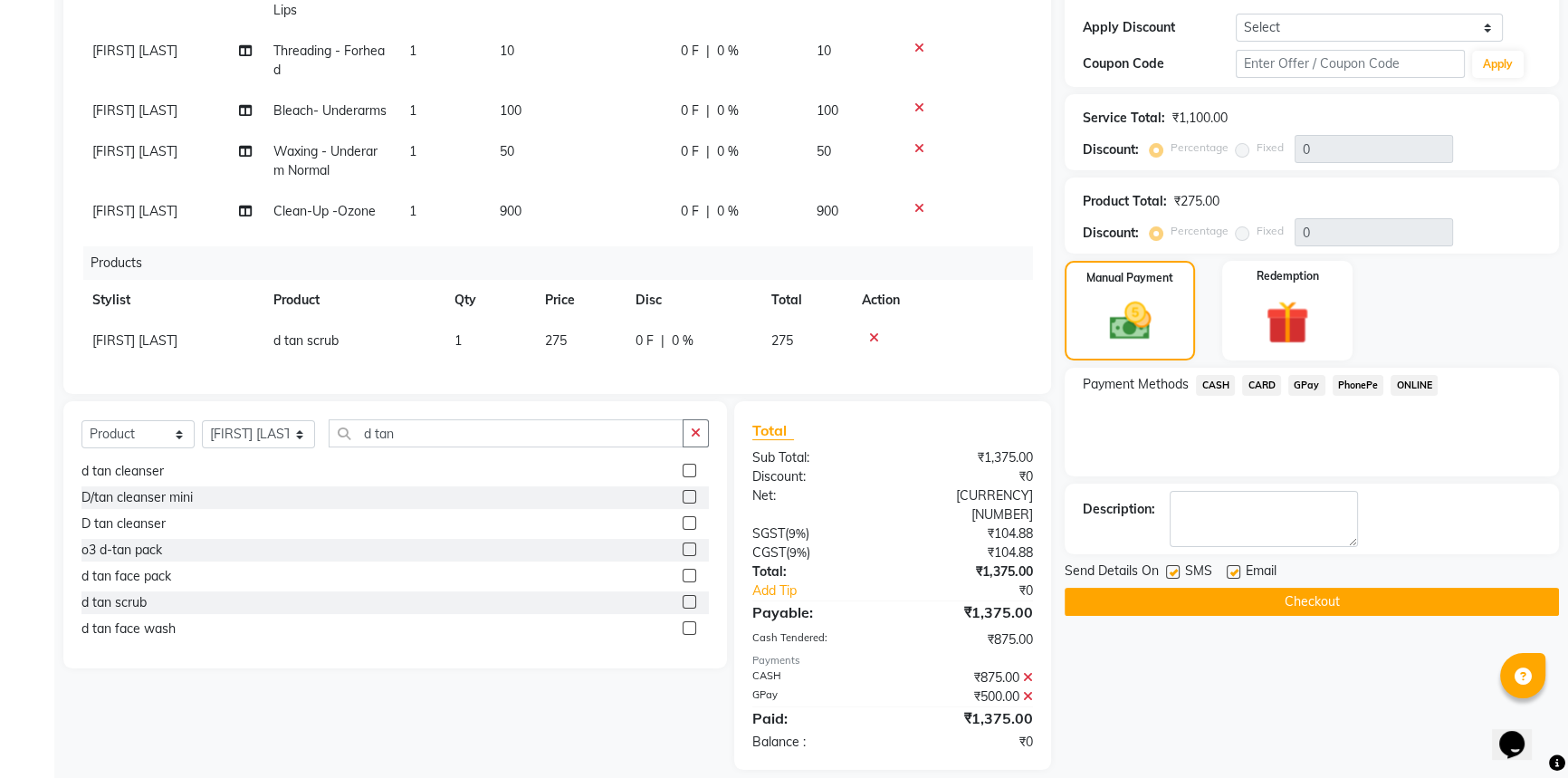 click on "Checkout" 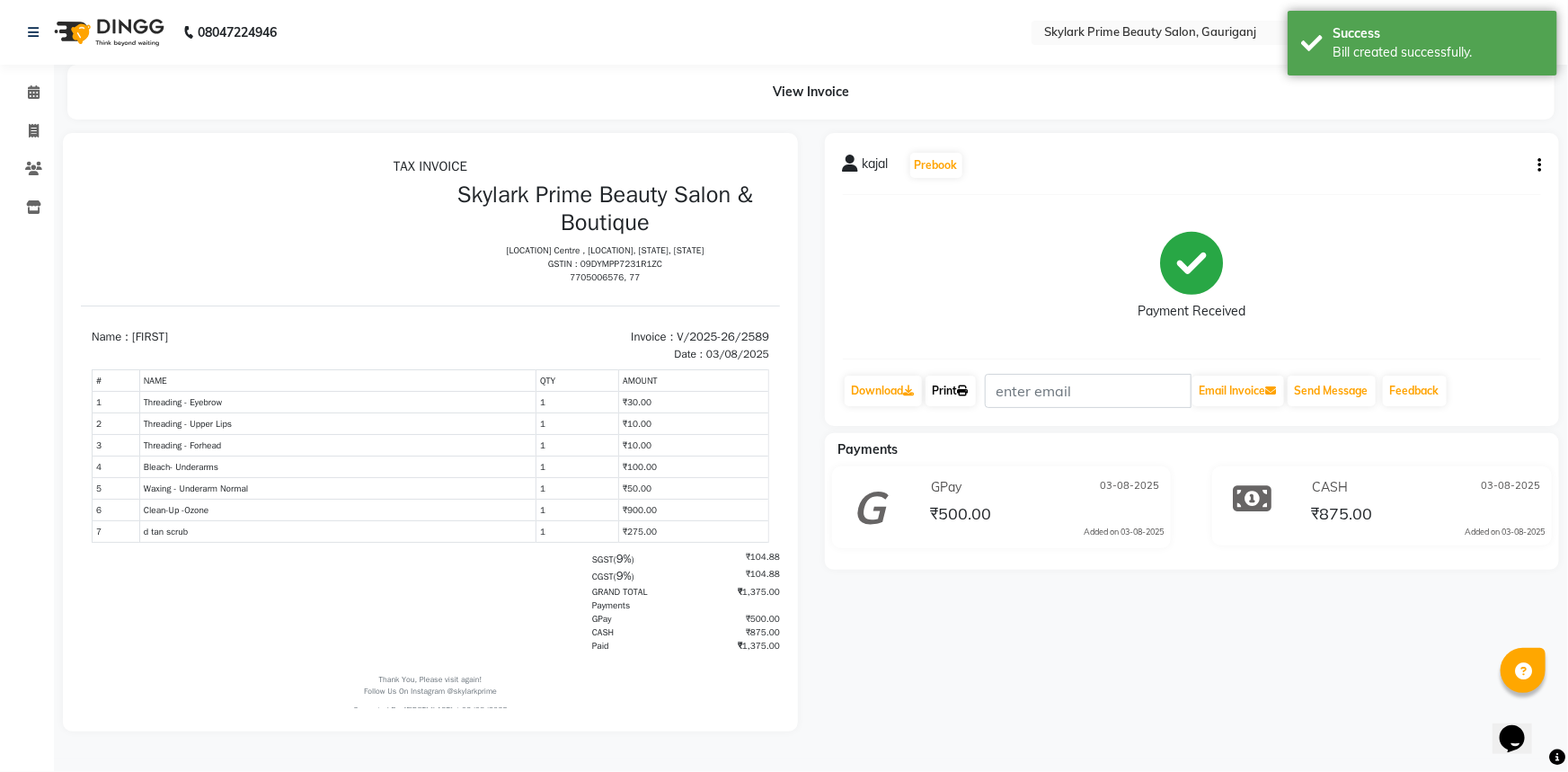 scroll, scrollTop: 0, scrollLeft: 0, axis: both 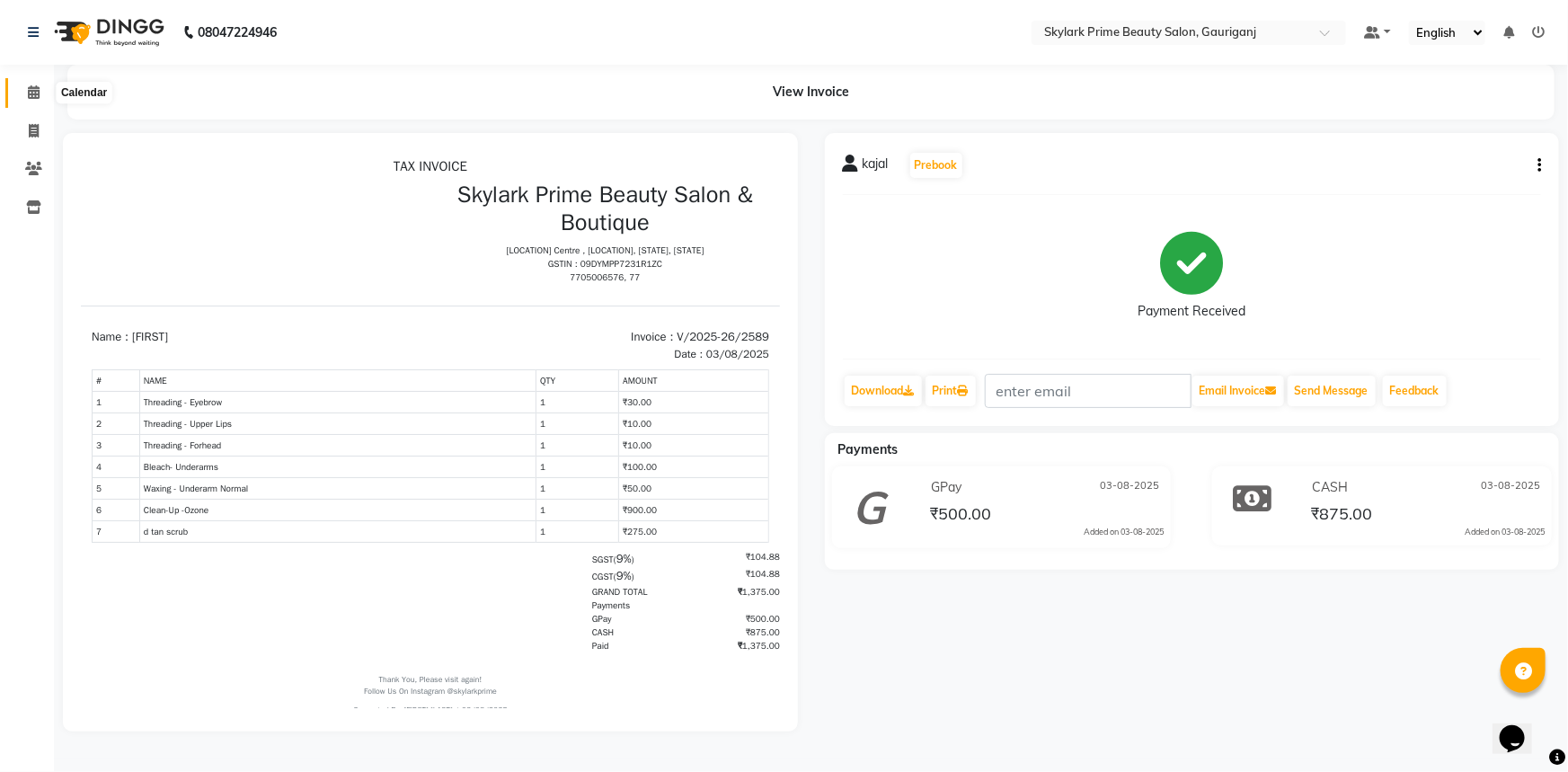 click 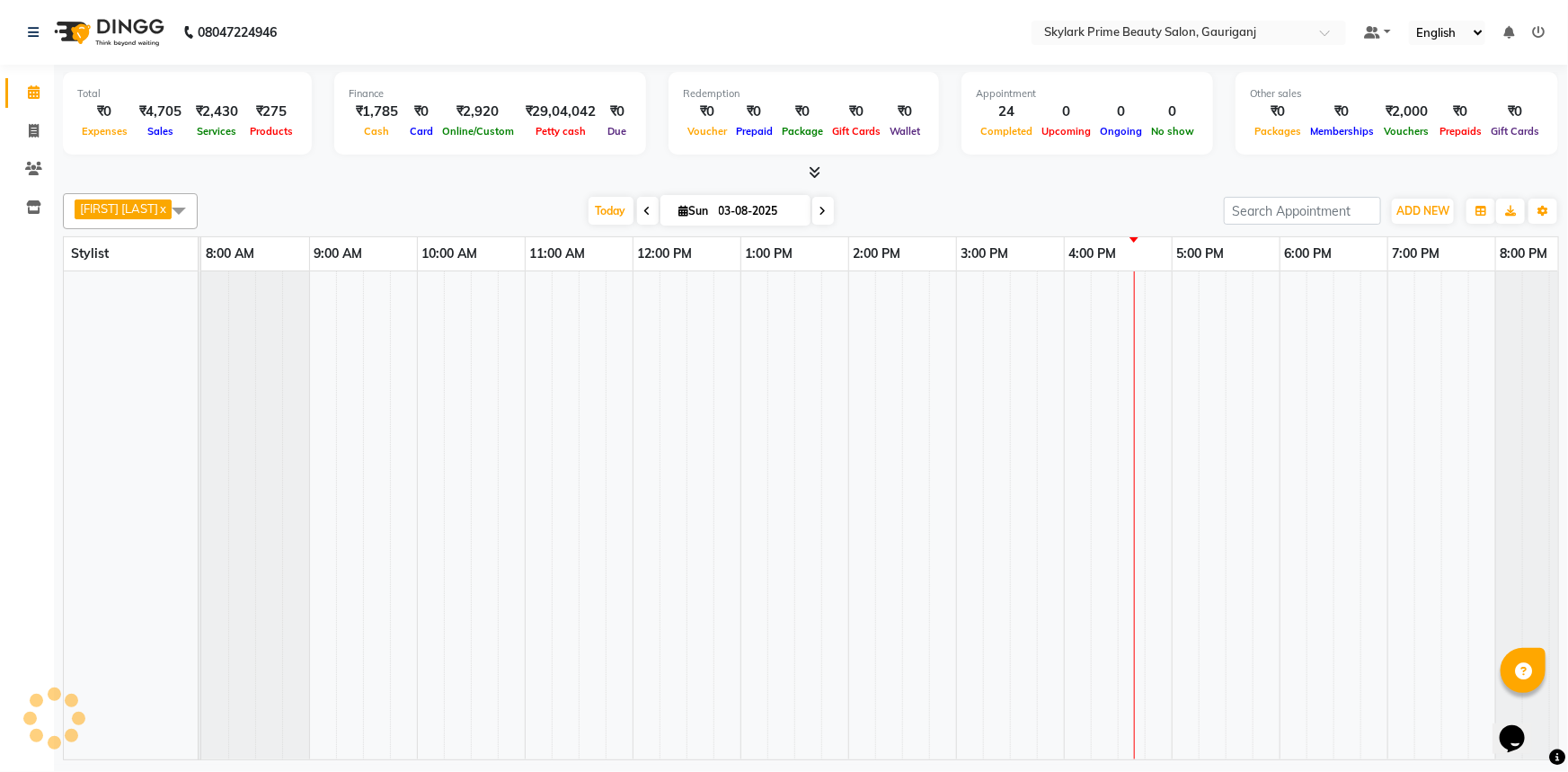 scroll, scrollTop: 0, scrollLeft: 0, axis: both 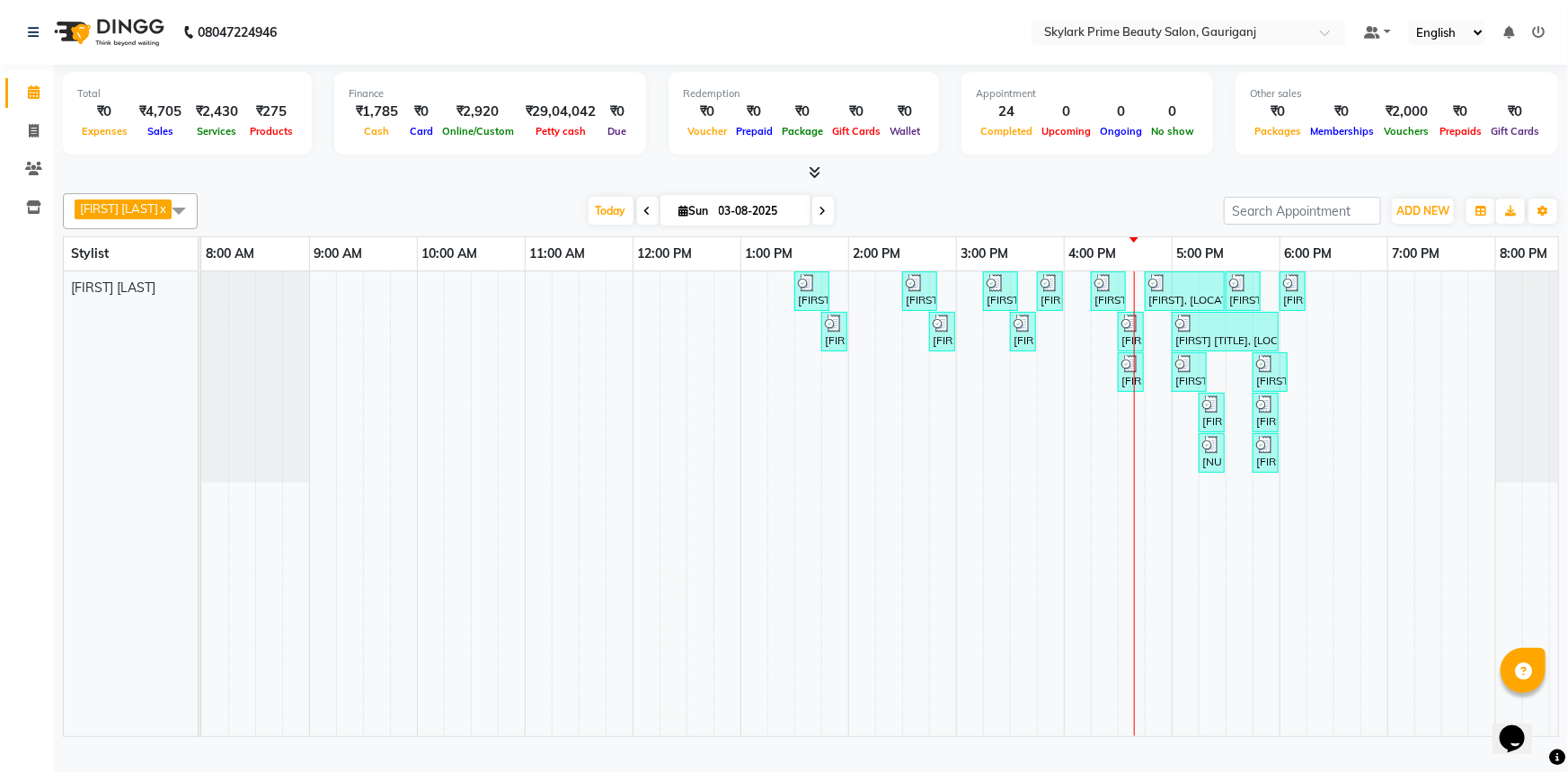 click on "[FIRST] [TITLE], [LOCATION], [TIME]-[TIME], [SERVICE]     [FIRST] [TITLE], [LOCATION], [TIME]-[TIME], [SERVICE]     [FIRST] [LAST], [LOCATION], [TIME]-[TIME], [SERVICE]     [FIRST] [LAST], [LOCATION], [TIME]-[TIME], [SERVICE]     [FIRST] [LAST], [LOCATION], [TIME]-[TIME], [SERVICE]     [FIRST] [LAST], [LOCATION], [TIME]-[TIME], [SERVICE]     [FIRST] [LAST], [LOCATION], [TIME]-[TIME], [SERVICE]     [FIRST] [TITLE], [LOCATION], [TIME]-[TIME], [SERVICE]     [FIRST] [TITLE], [LOCATION], [TIME]-[TIME], [SERVICE]     [FIRST] [LAST], [LOCATION], [TIME]-[TIME], [SERVICE]     [FIRST] [LAST], [LOCATION], [TIME]-[TIME], [SERVICE]     [FIRST] [LAST], [LOCATION], [TIME]-[TIME], [SERVICE]     [FIRST] [LAST], [LOCATION], [TIME]-[TIME], [SERVICE]     [FIRST] [LAST], [LOCATION], [TIME]-[TIME], [SERVICE]     [FIRST] [LAST], [LOCATION], [TIME]-[TIME], [SERVICE]     [FIRST] [LAST], [LOCATION], [TIME]-[TIME], [SERVICE]     [FIRST] [LAST], [LOCATION], [TIME]-[TIME], [SERVICE]     [FIRST] [LAST], [LOCATION], [TIME]-[TIME], [SERVICE]" at bounding box center [902, 503] 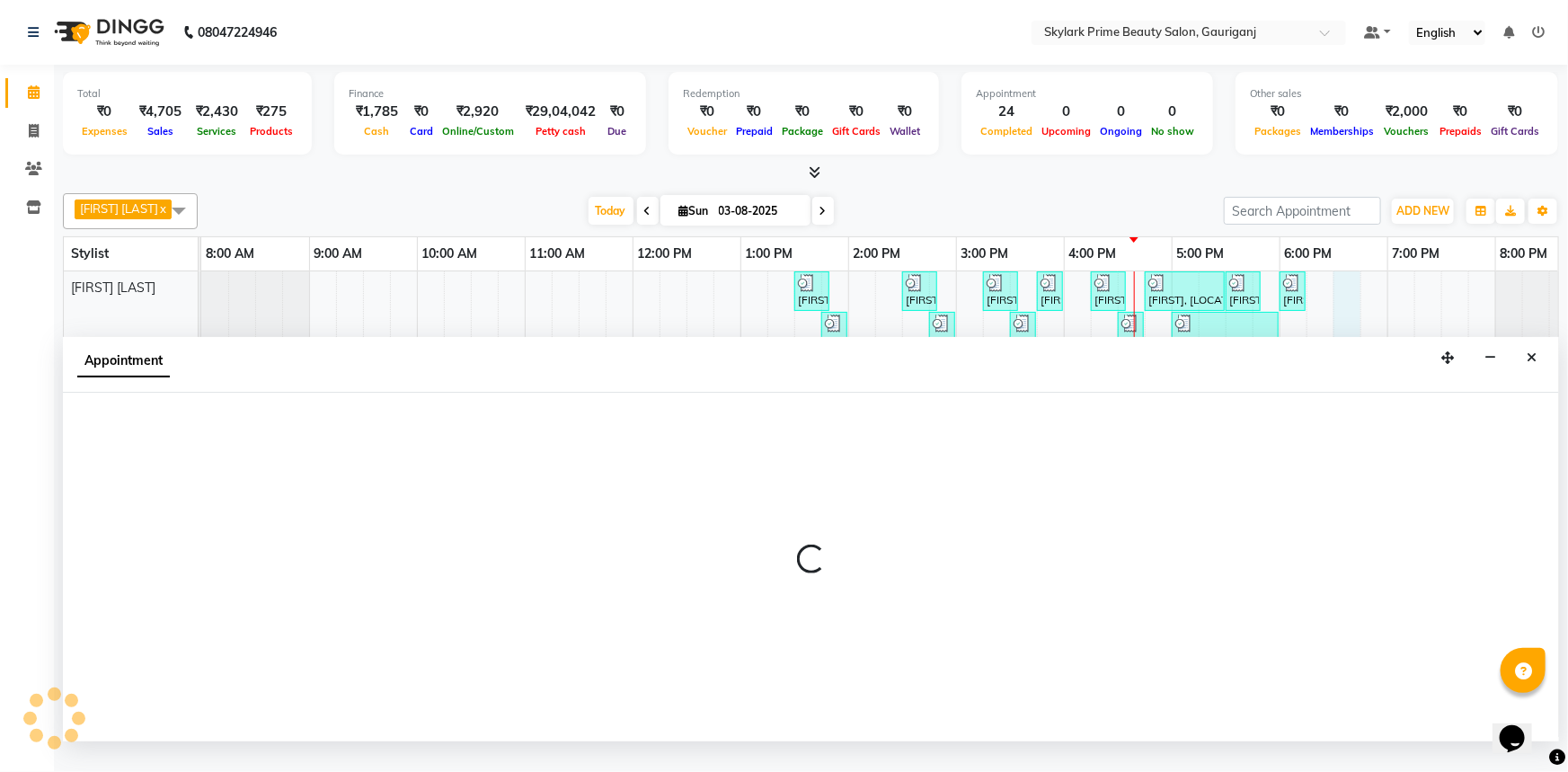 select on "30218" 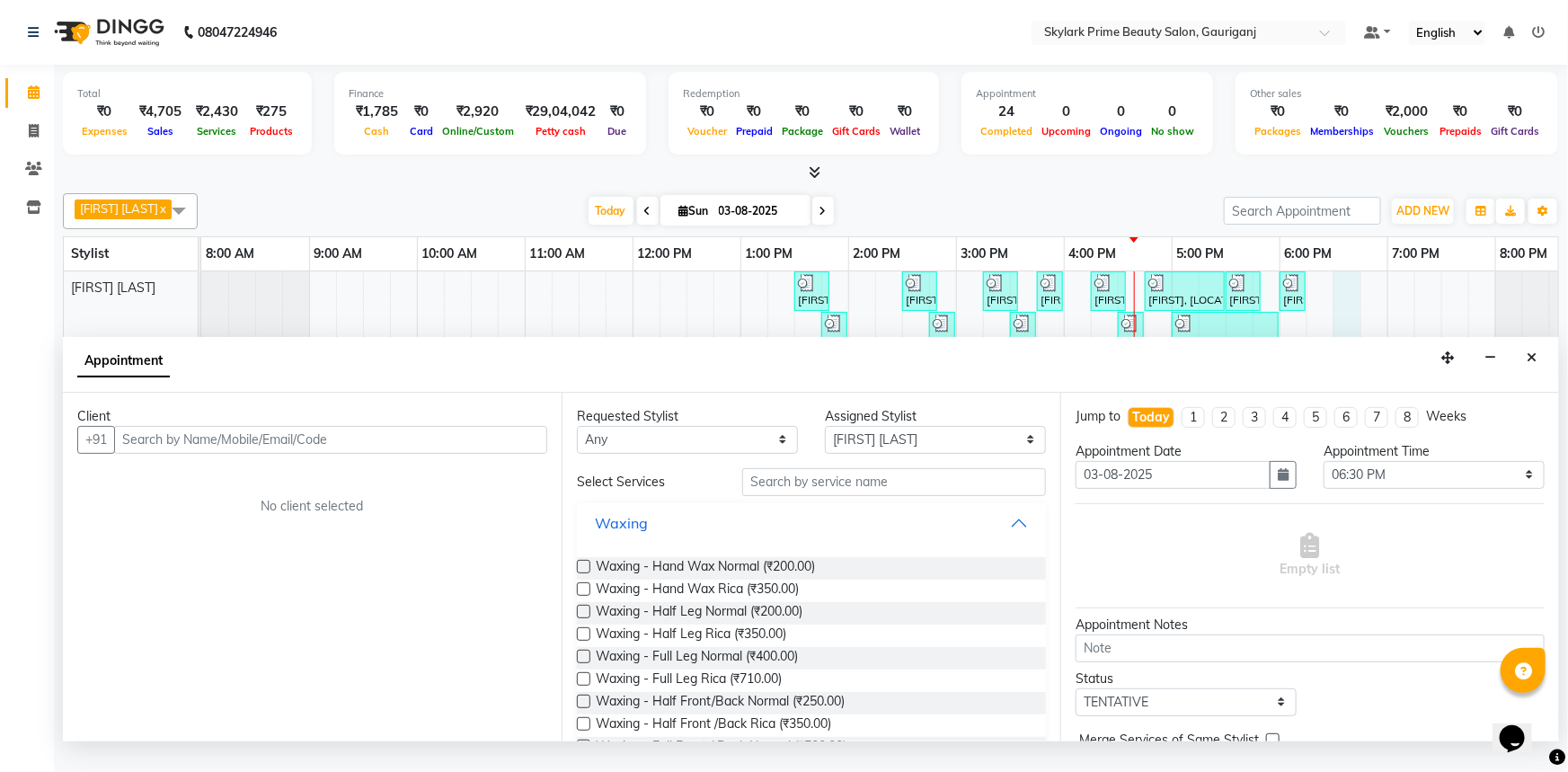 click on "Waxing" at bounding box center (811, 523) 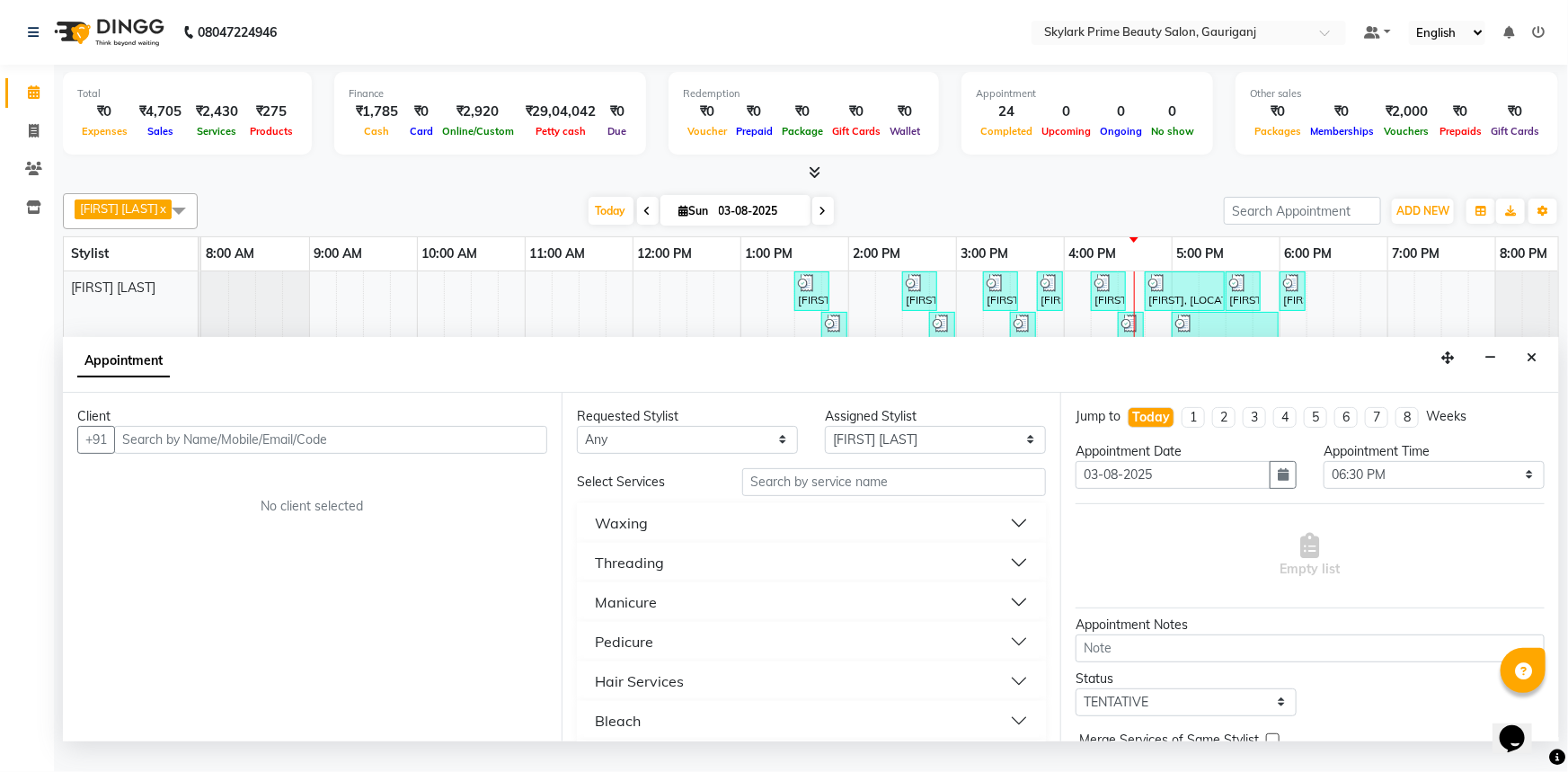 click on "Waxing" at bounding box center [811, 523] 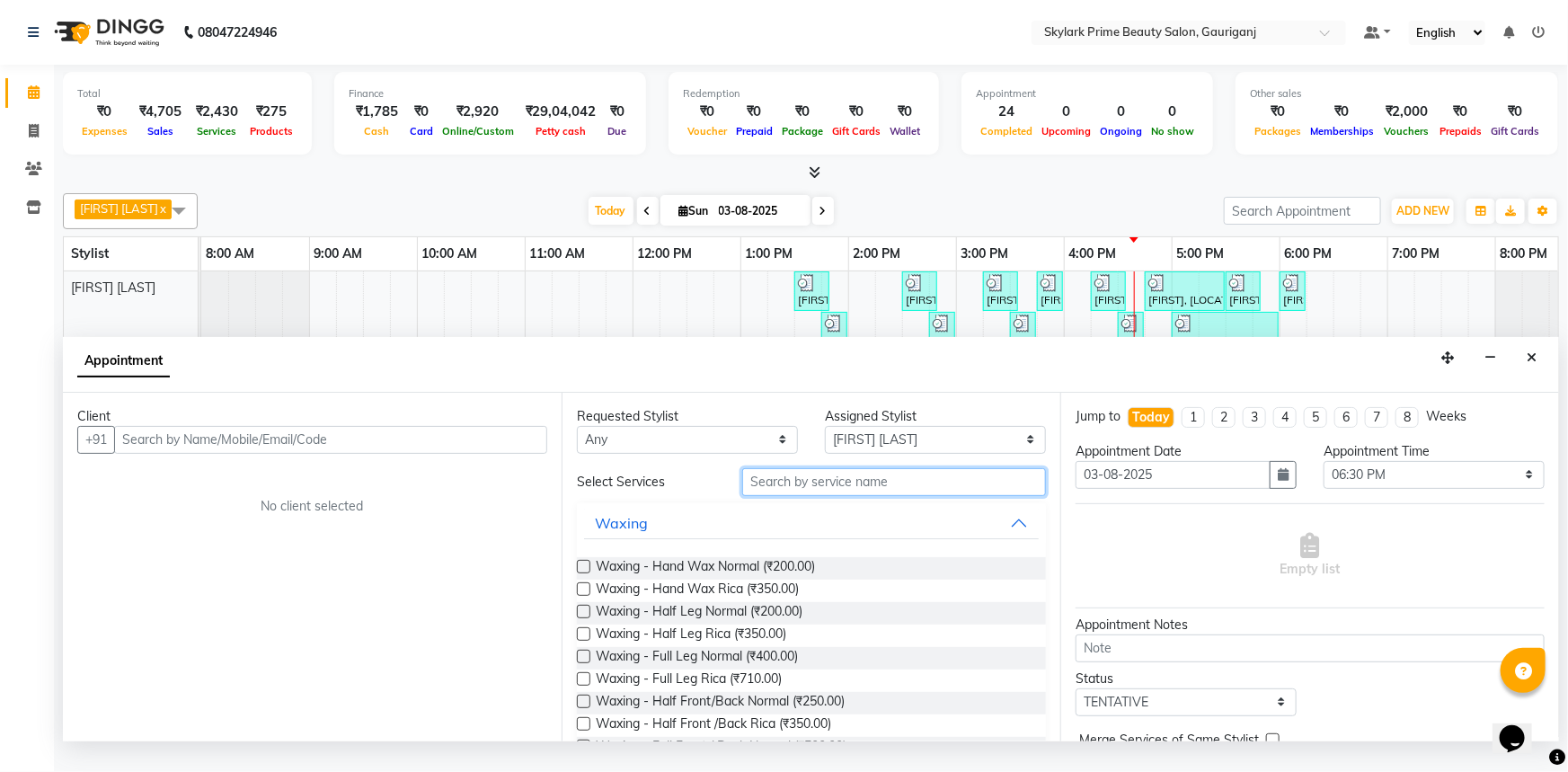 click at bounding box center (894, 482) 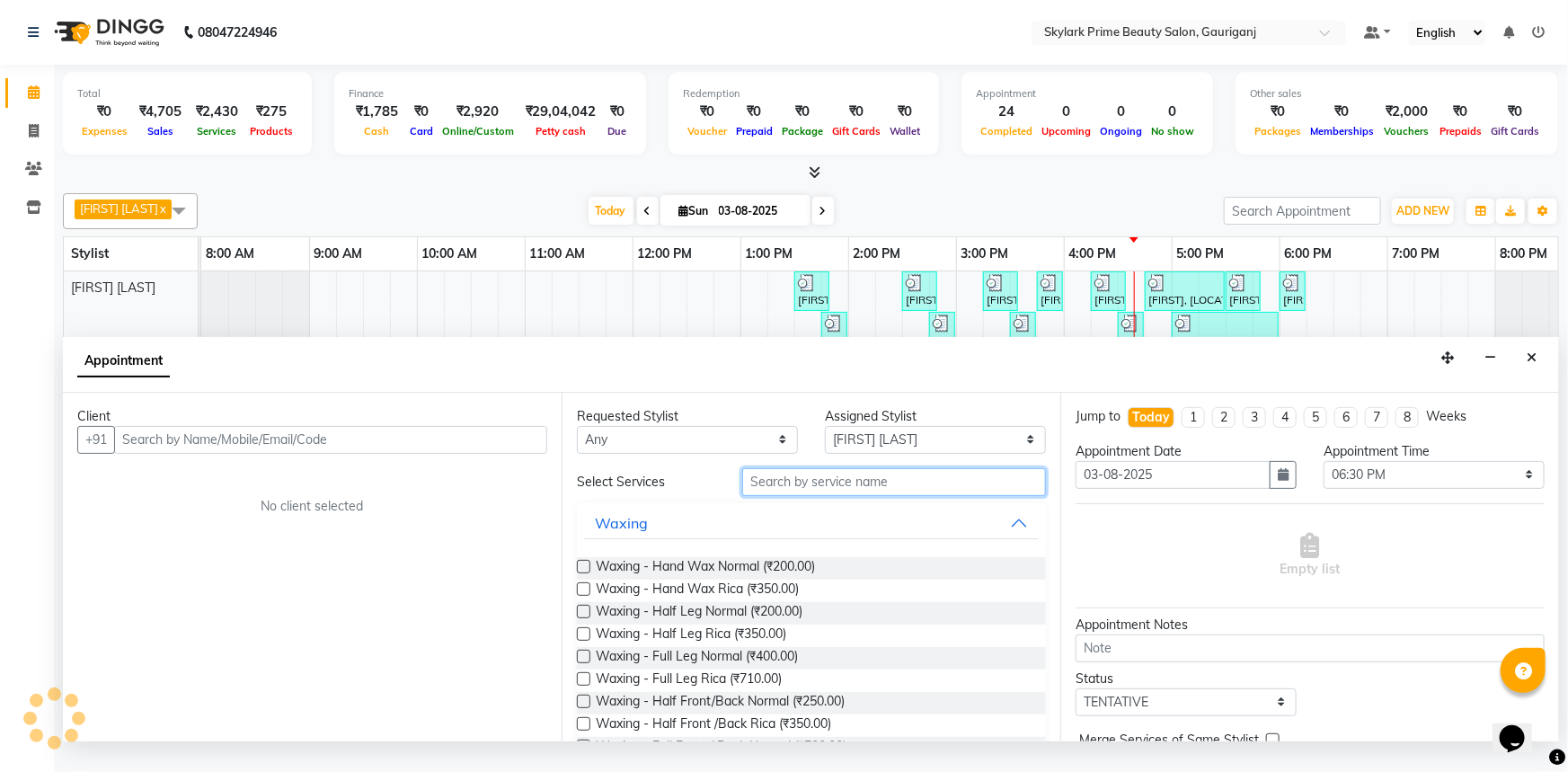 type on "l" 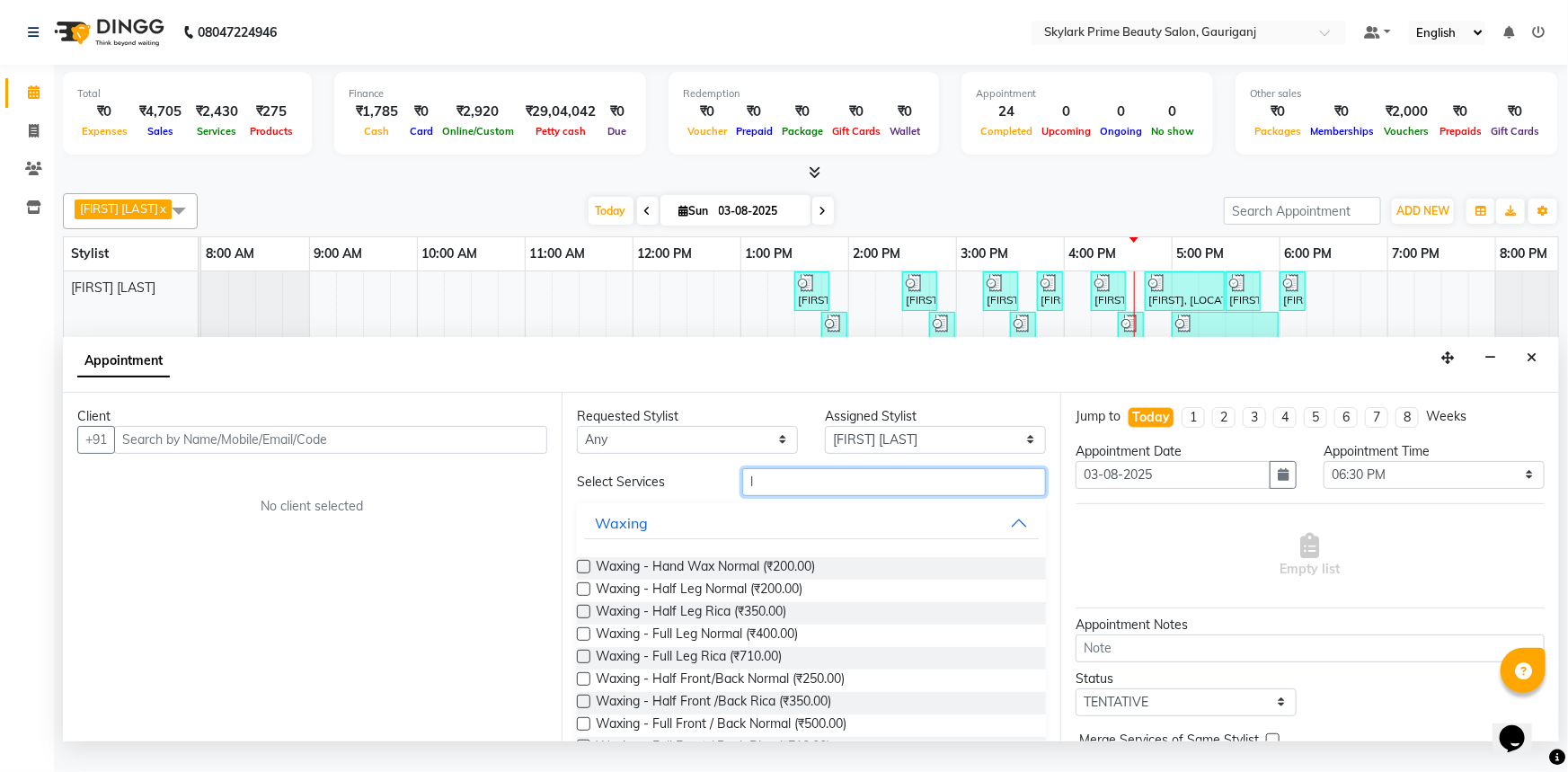 type 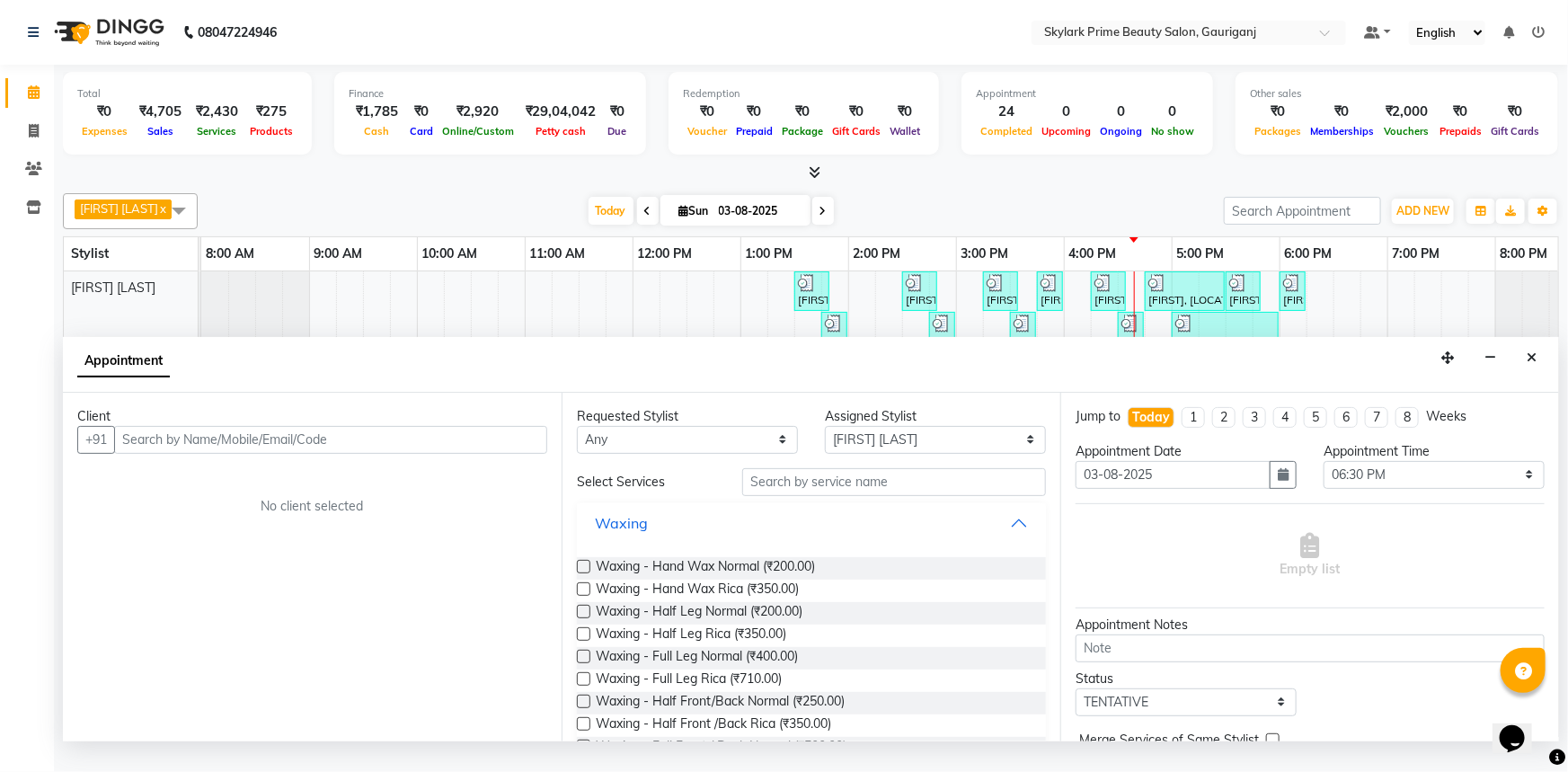 click on "Waxing" at bounding box center (811, 523) 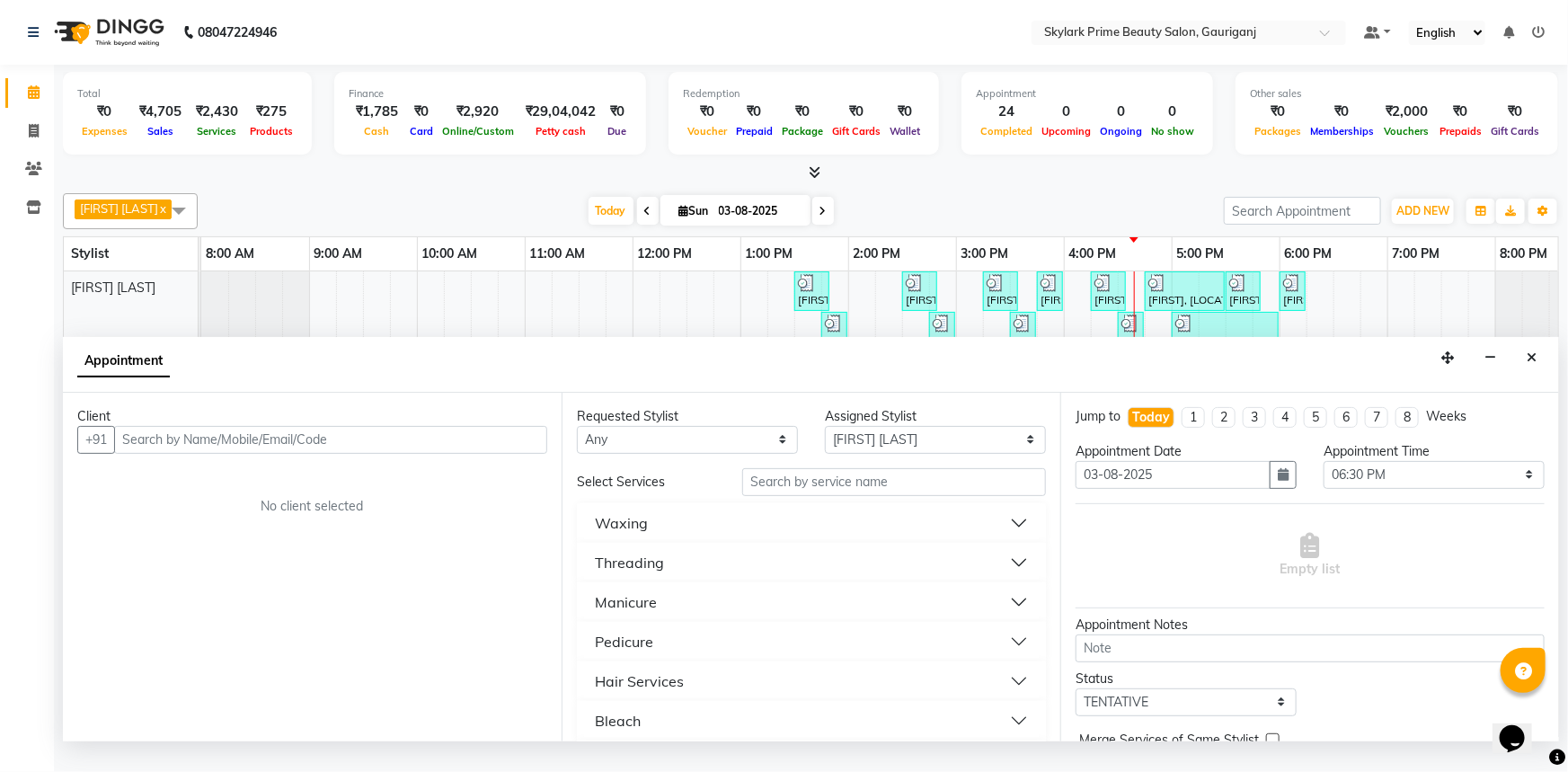 click on "Waxing" at bounding box center [811, 523] 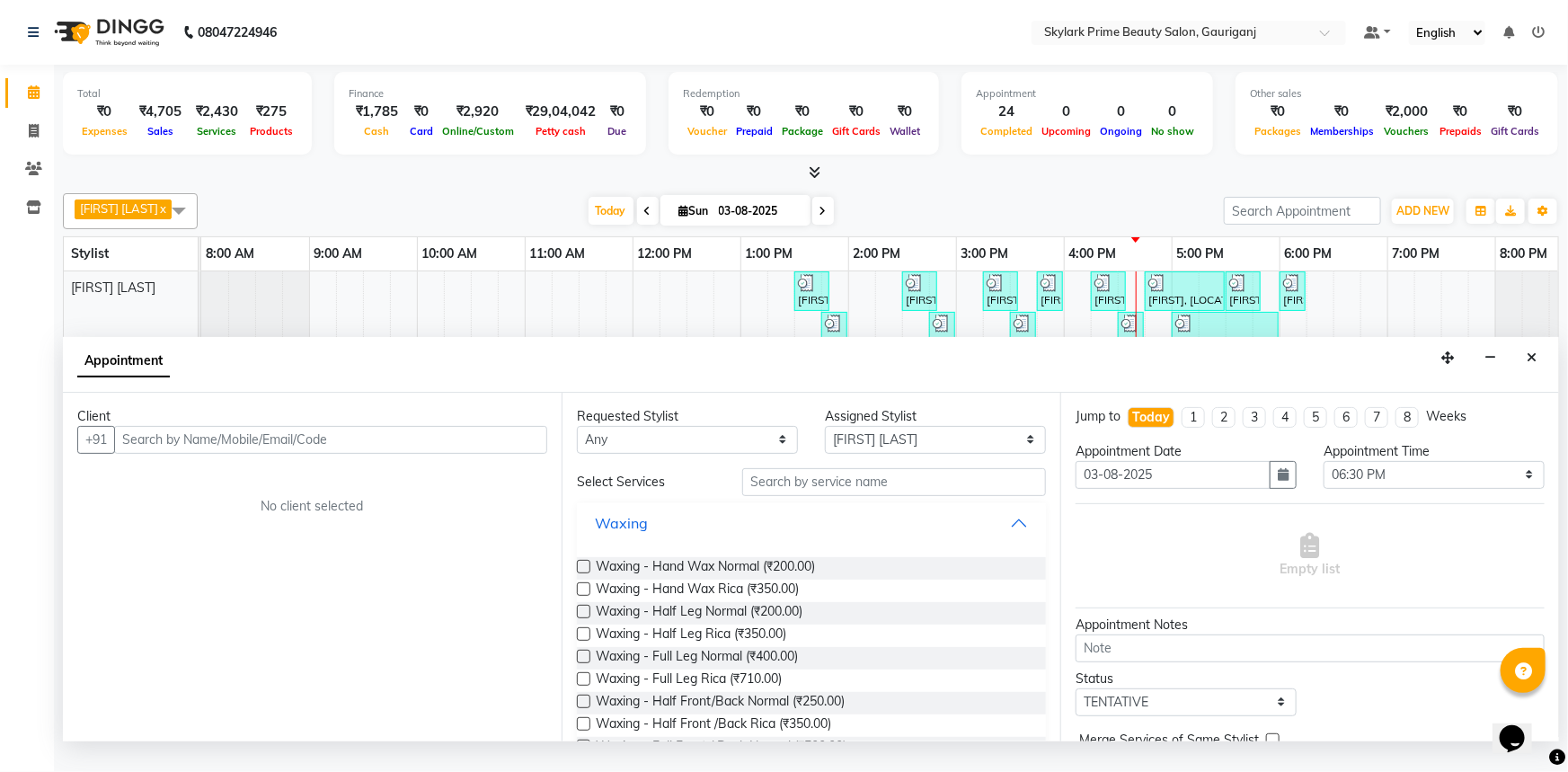 click on "Waxing" at bounding box center [811, 523] 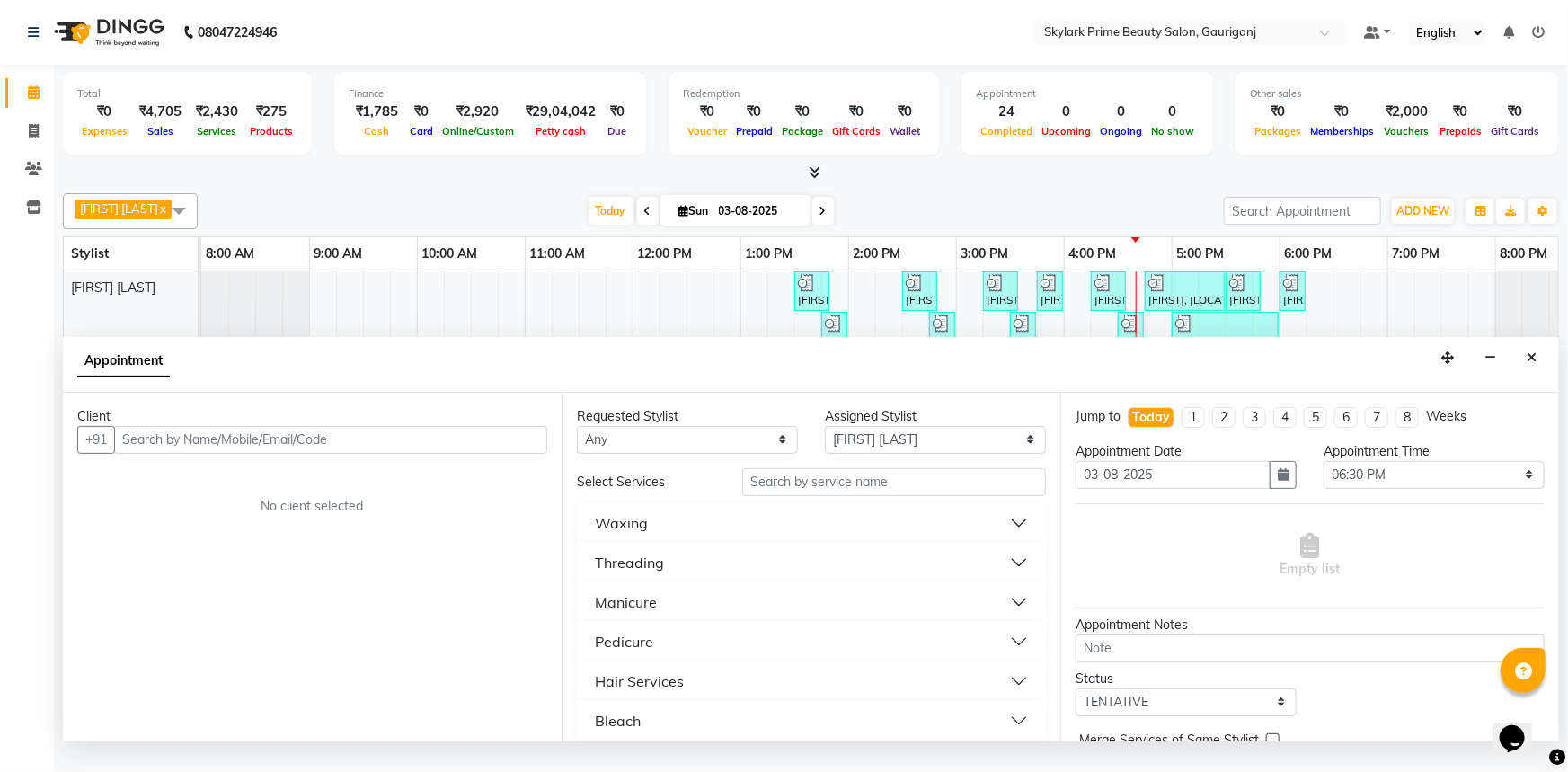 click on "Threading" at bounding box center (811, 563) 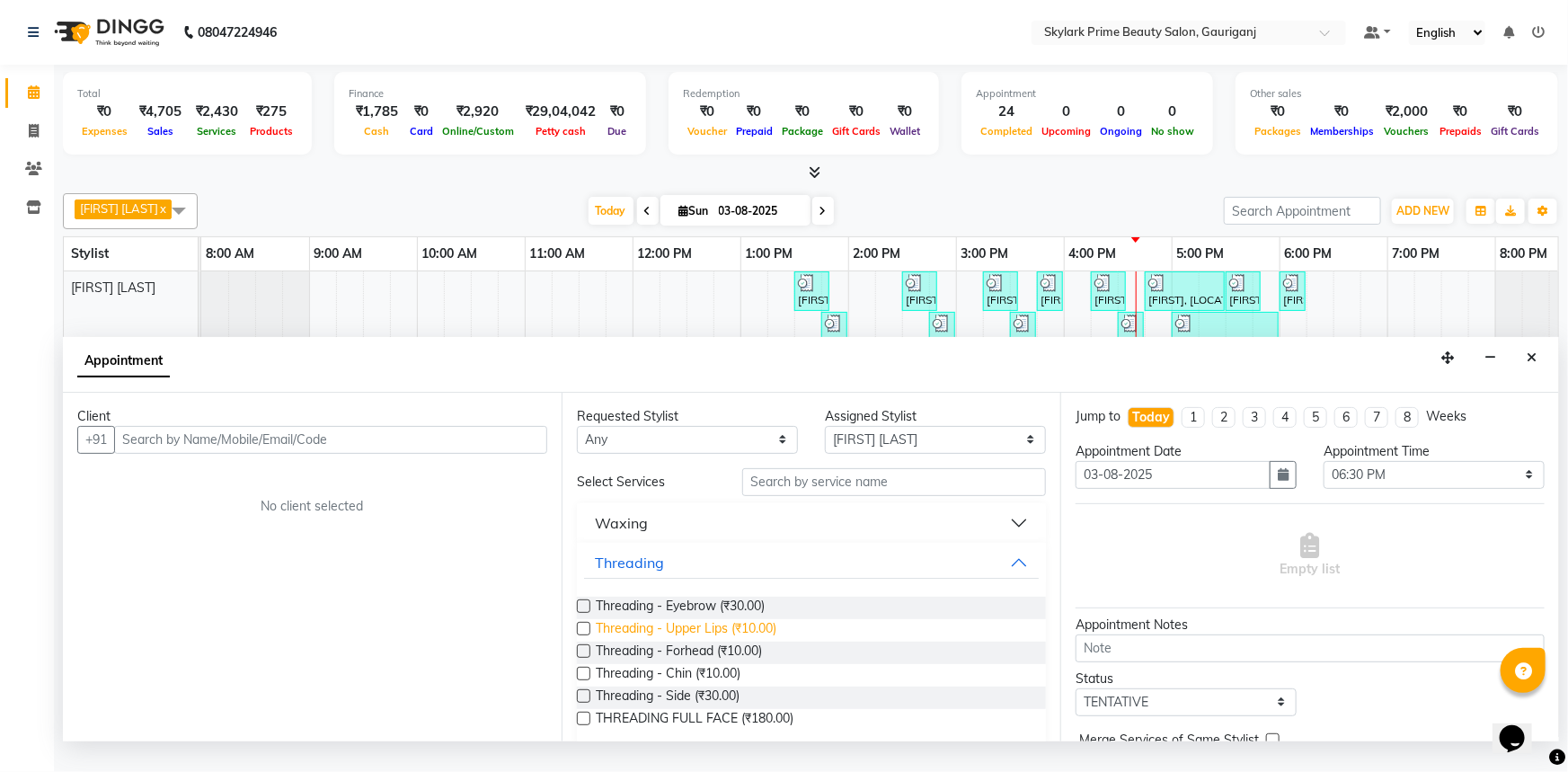 click on "Threading  - Upper Lips (₹10.00)" at bounding box center (686, 630) 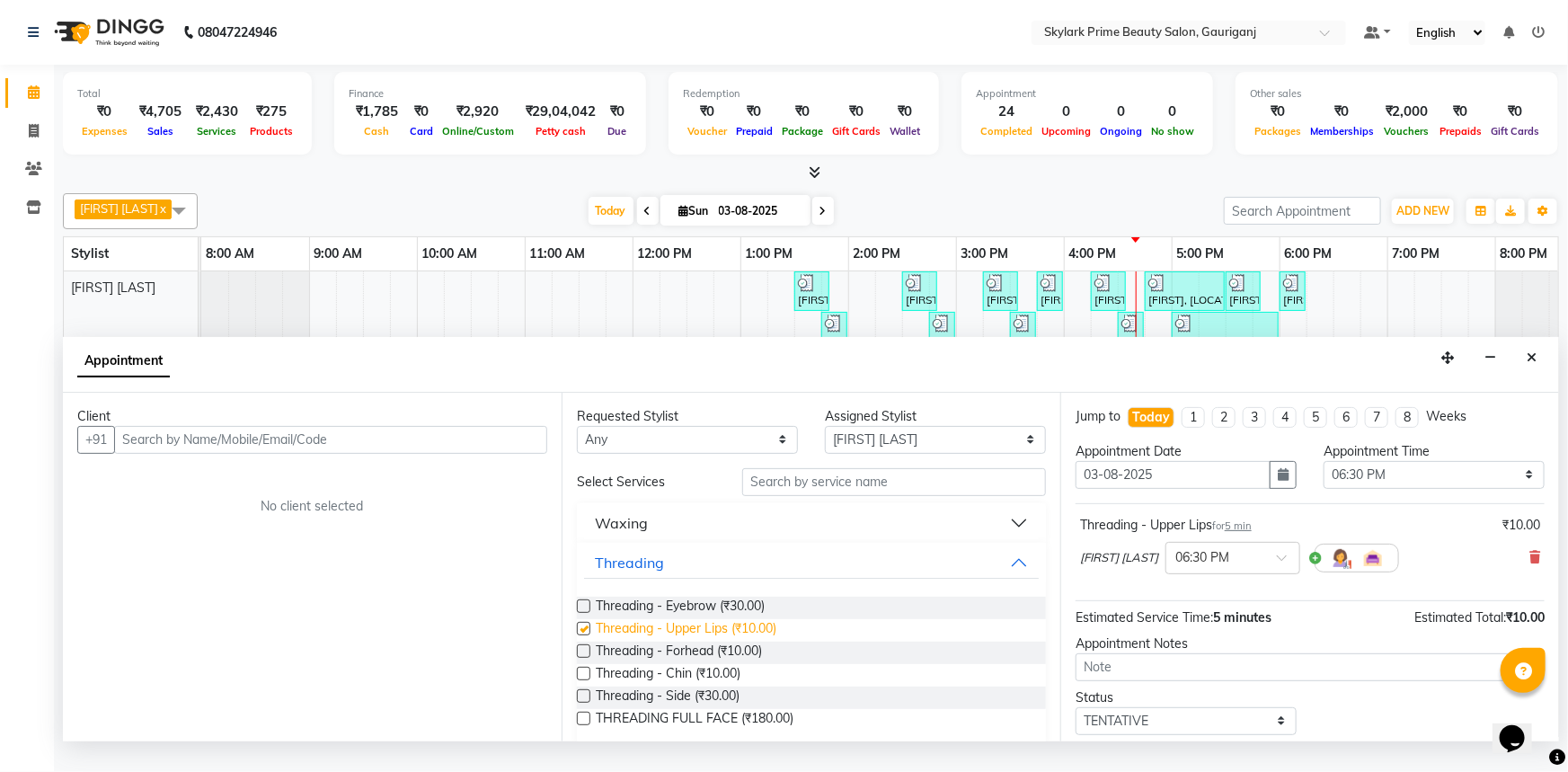 checkbox on "false" 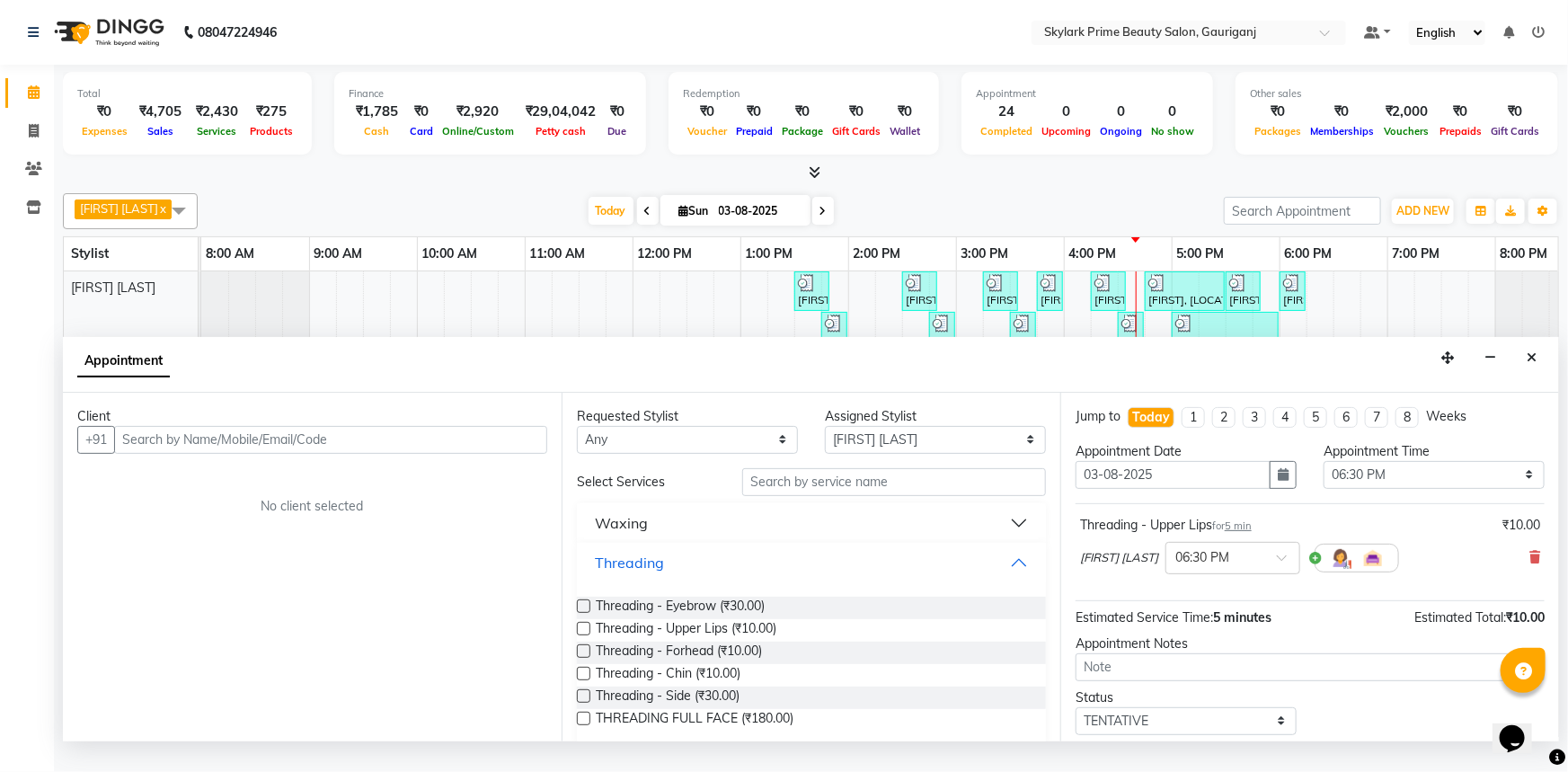 click on "Threading" at bounding box center (811, 563) 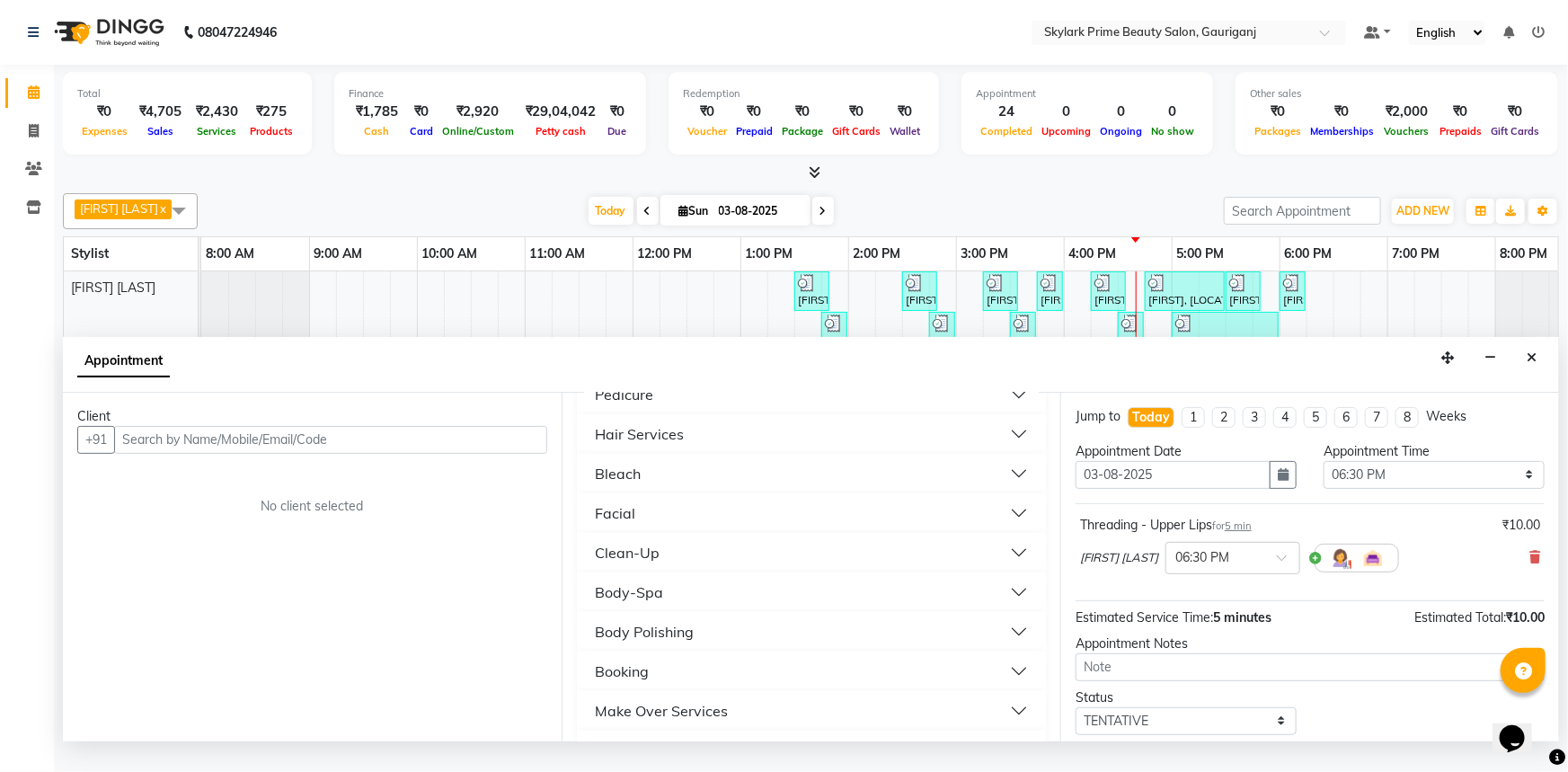 scroll, scrollTop: 326, scrollLeft: 0, axis: vertical 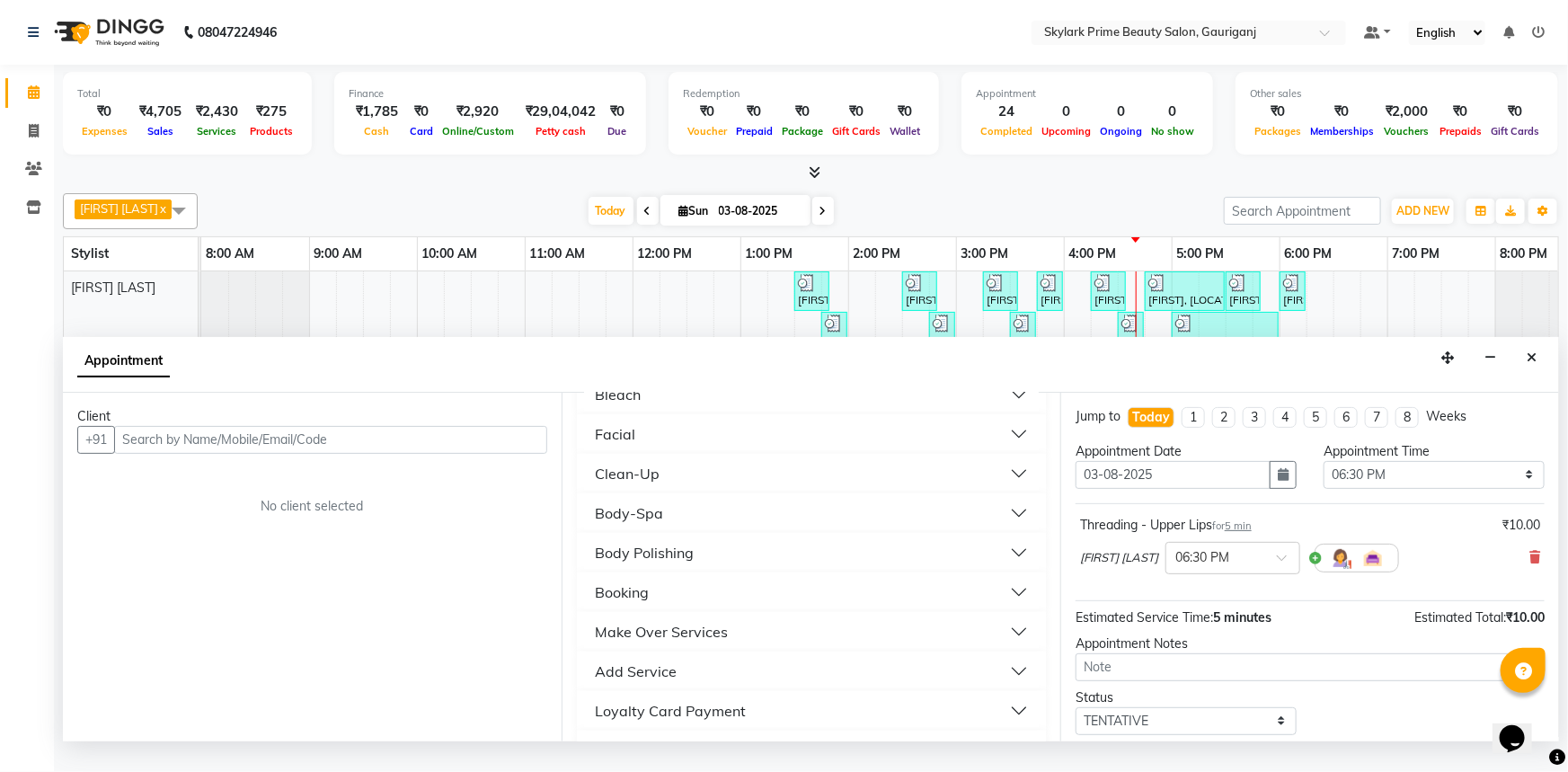 click on "Clean-Up" at bounding box center [811, 474] 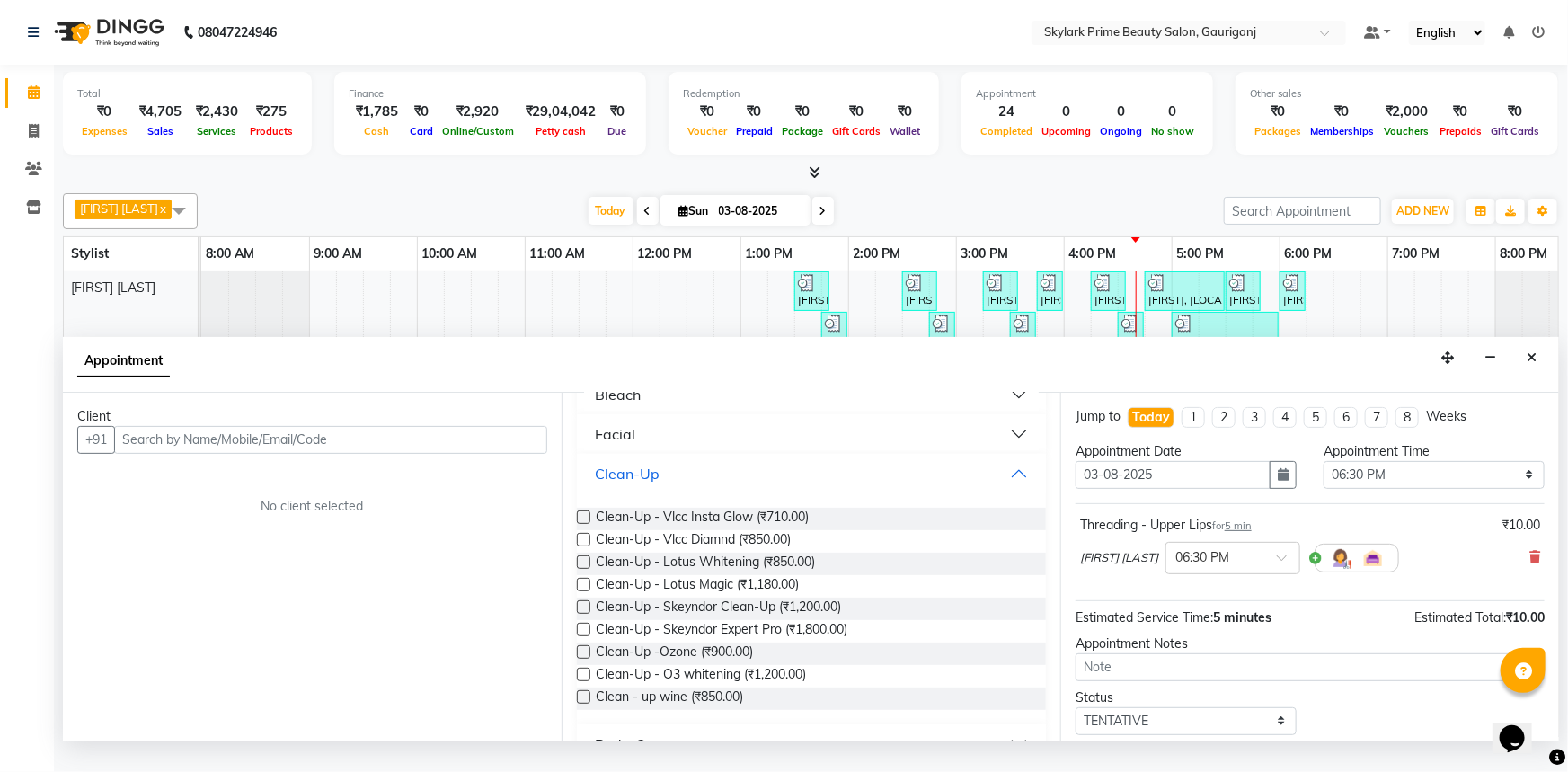 scroll, scrollTop: 408, scrollLeft: 0, axis: vertical 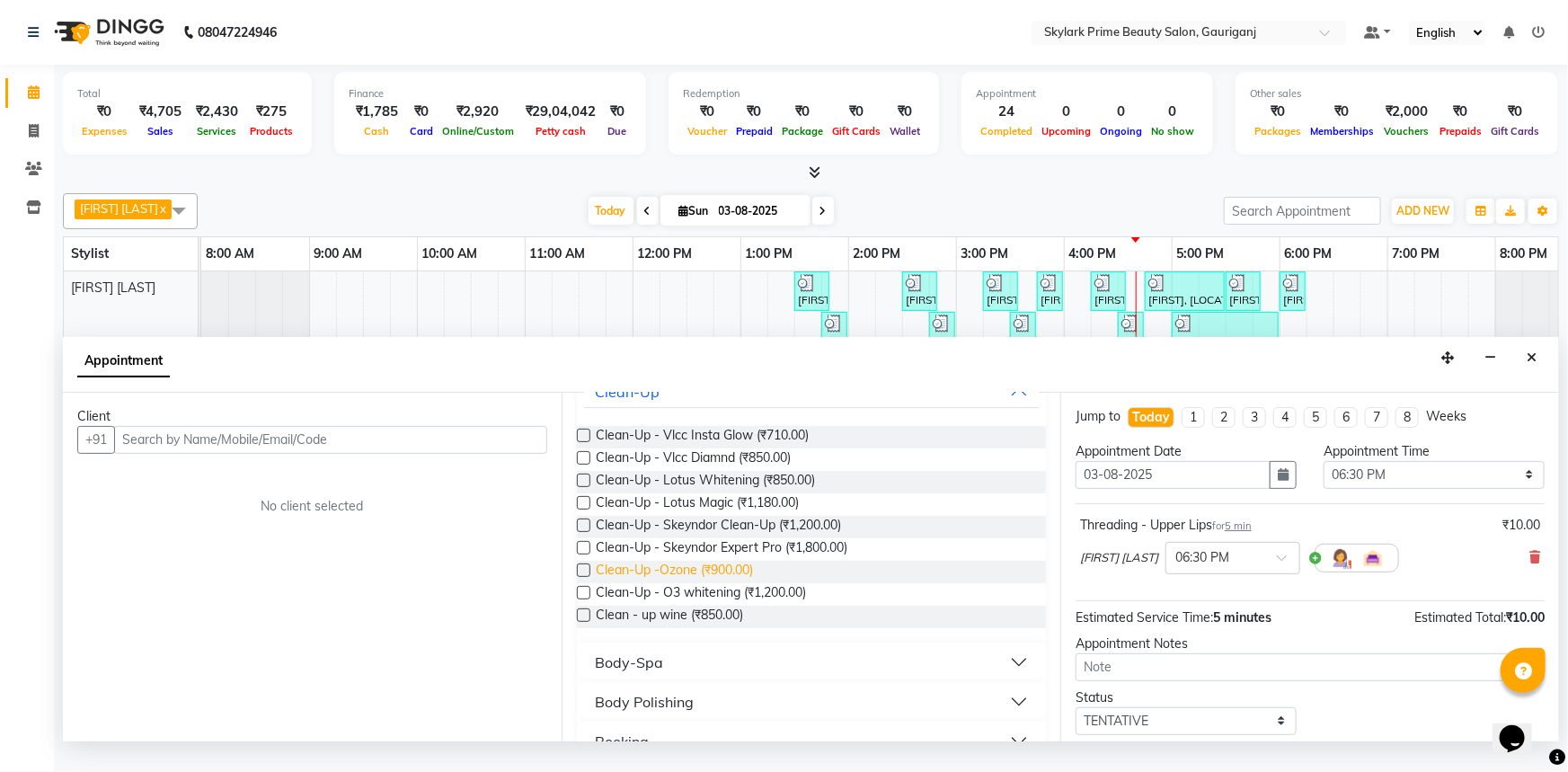 click on "Clean-Up -Ozone  (₹900.00)" at bounding box center (674, 572) 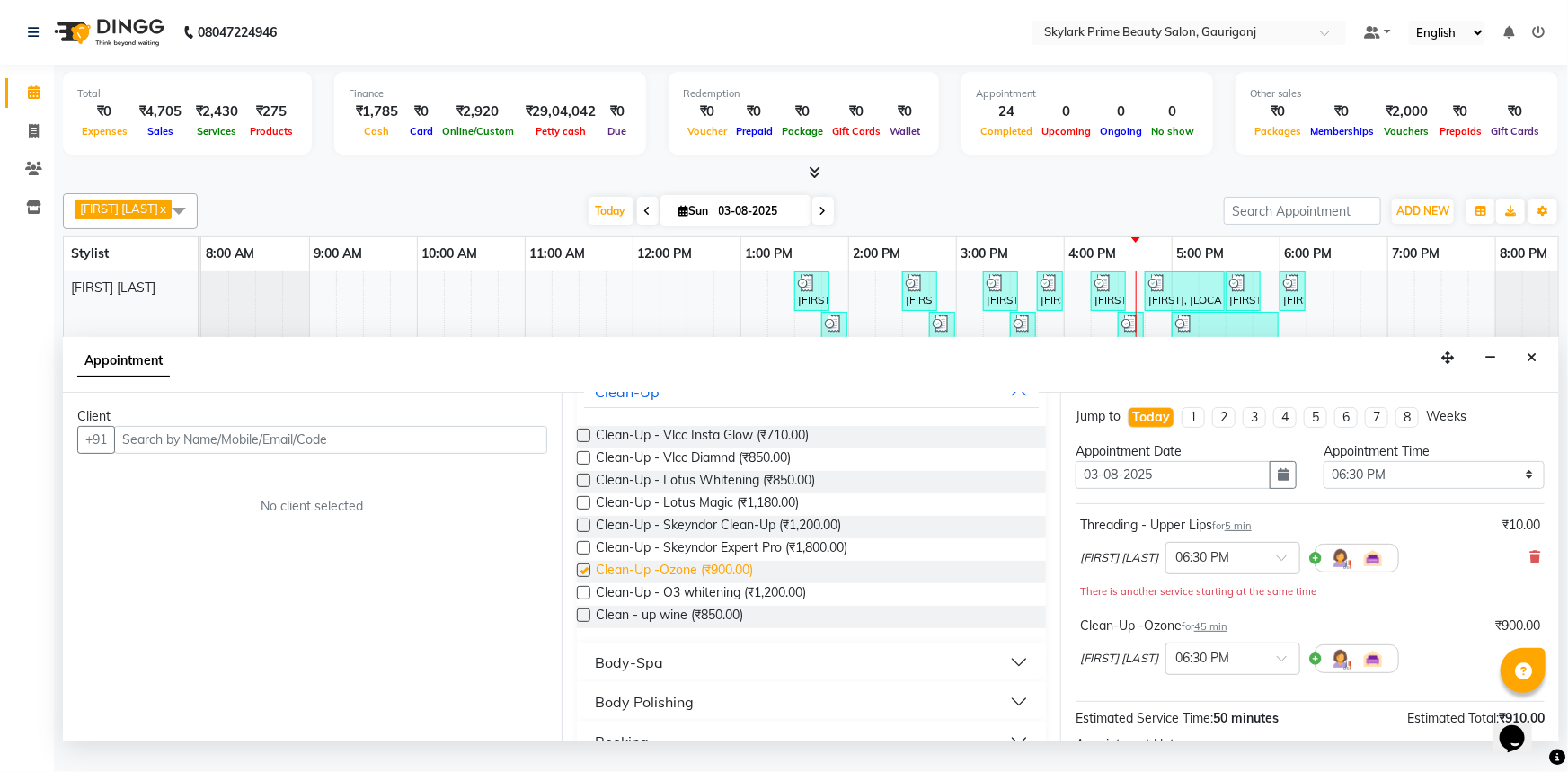 checkbox on "false" 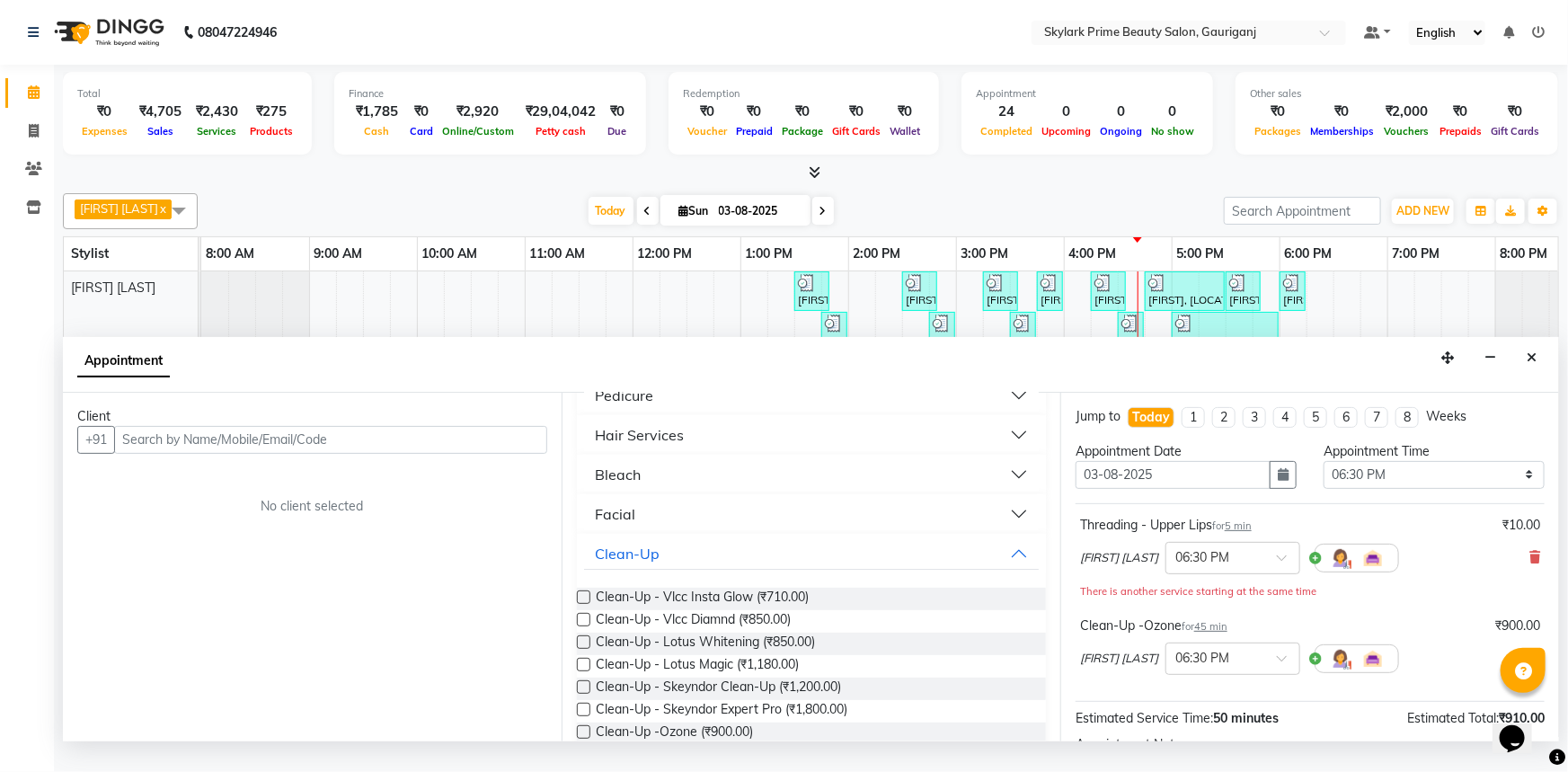 scroll, scrollTop: 244, scrollLeft: 0, axis: vertical 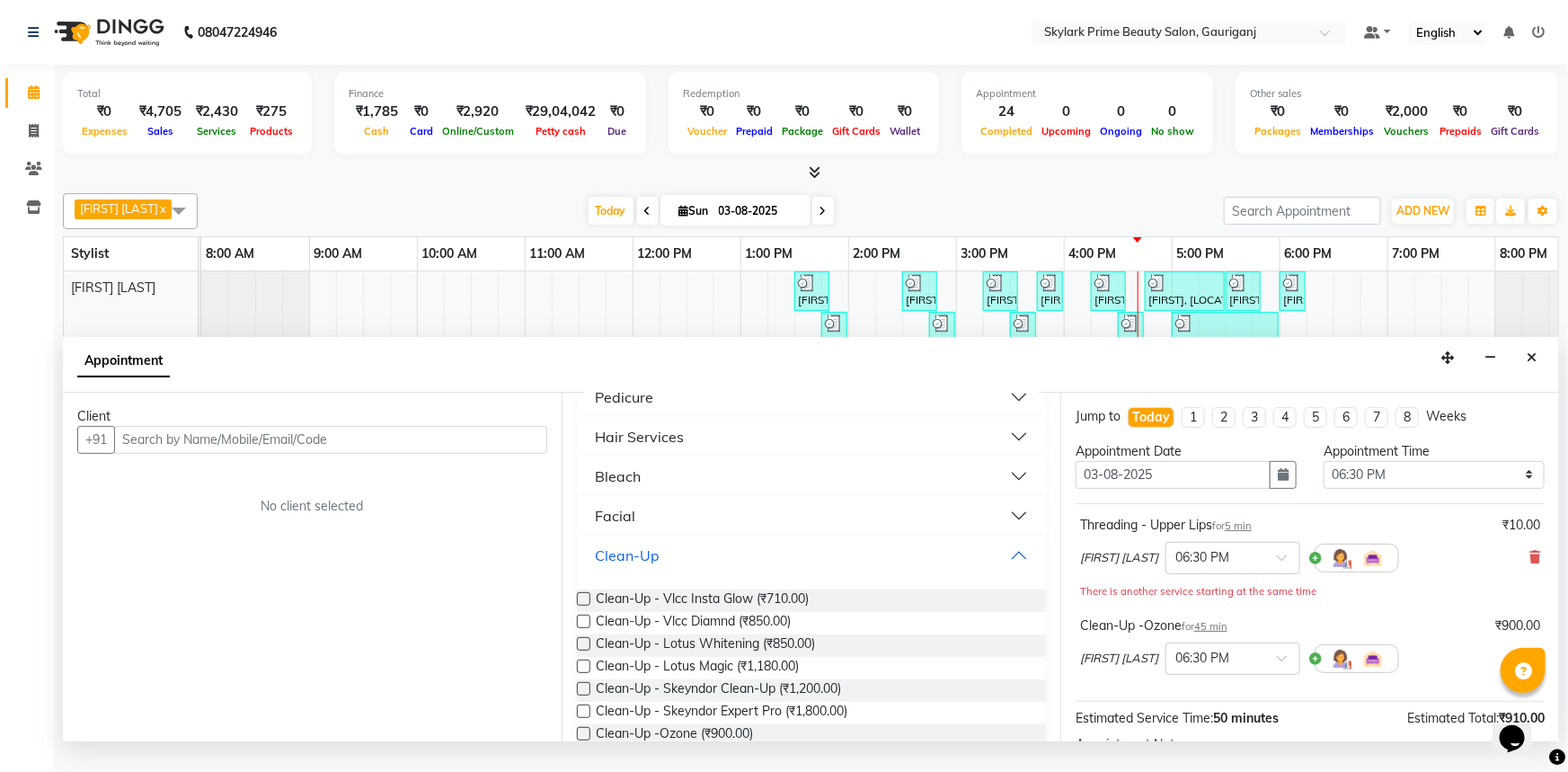 click on "Clean-Up" at bounding box center (811, 555) 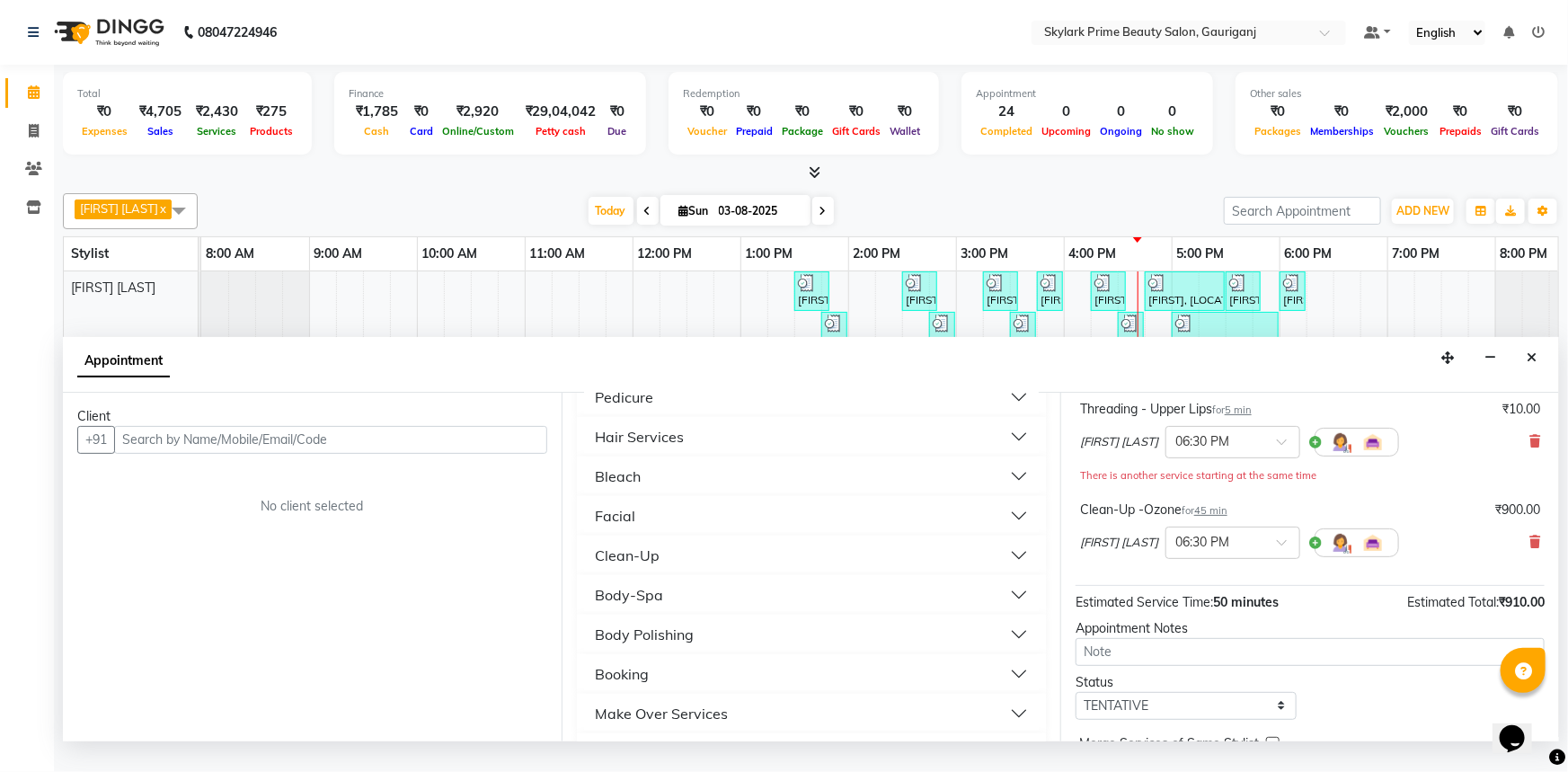 scroll, scrollTop: 208, scrollLeft: 0, axis: vertical 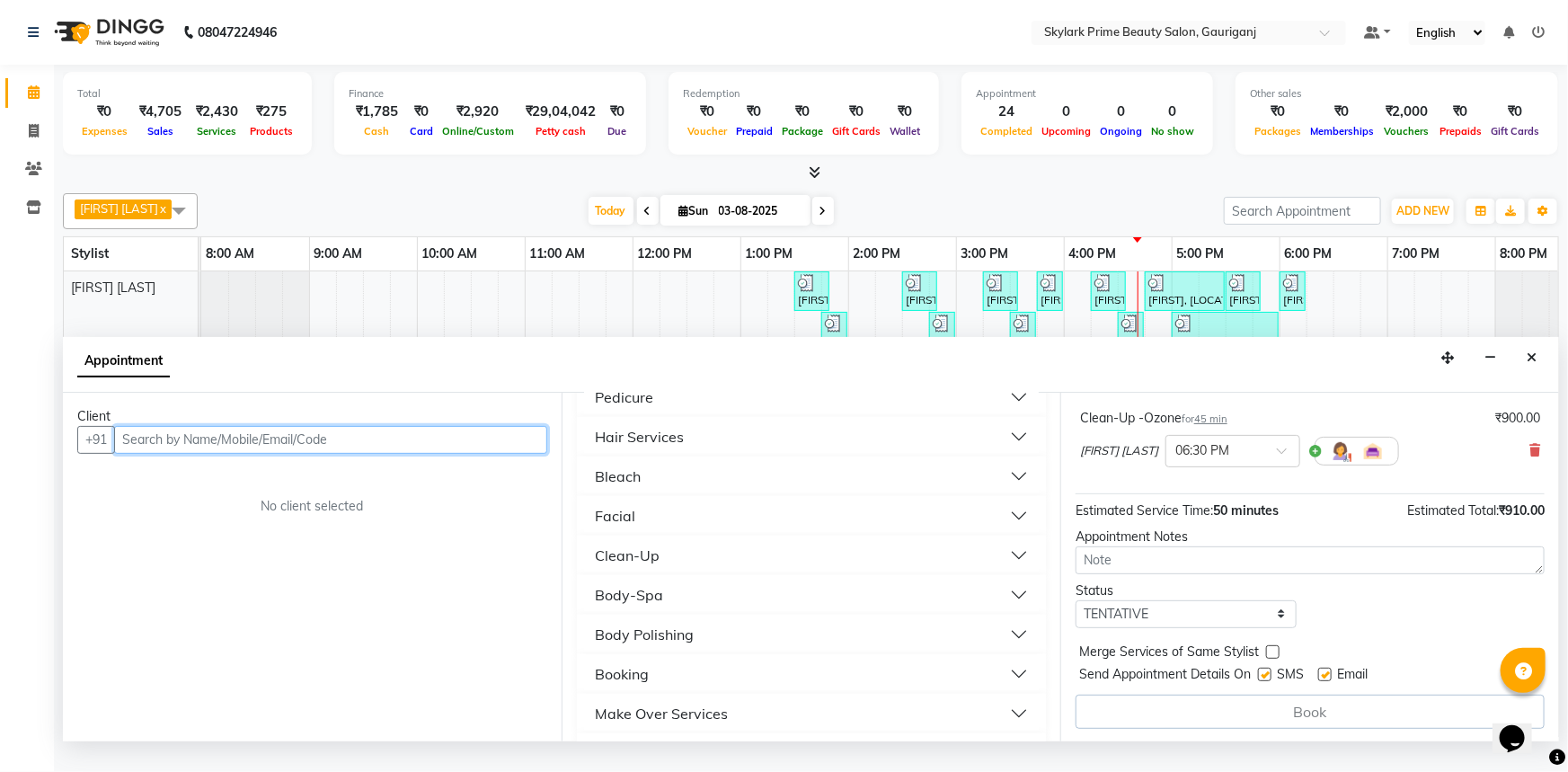 click at bounding box center (331, 439) 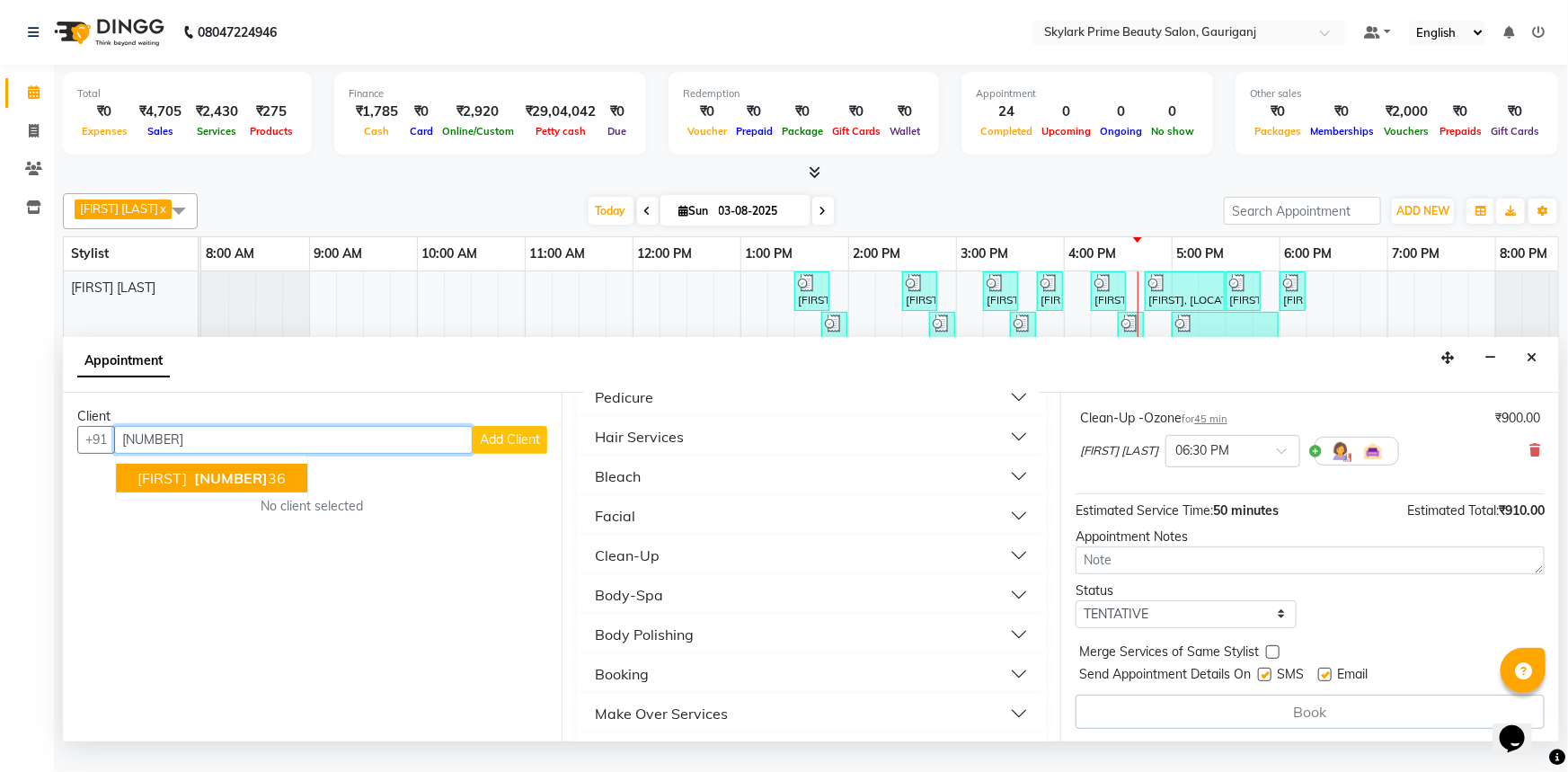 click on "[NUMBER]" at bounding box center (231, 478) 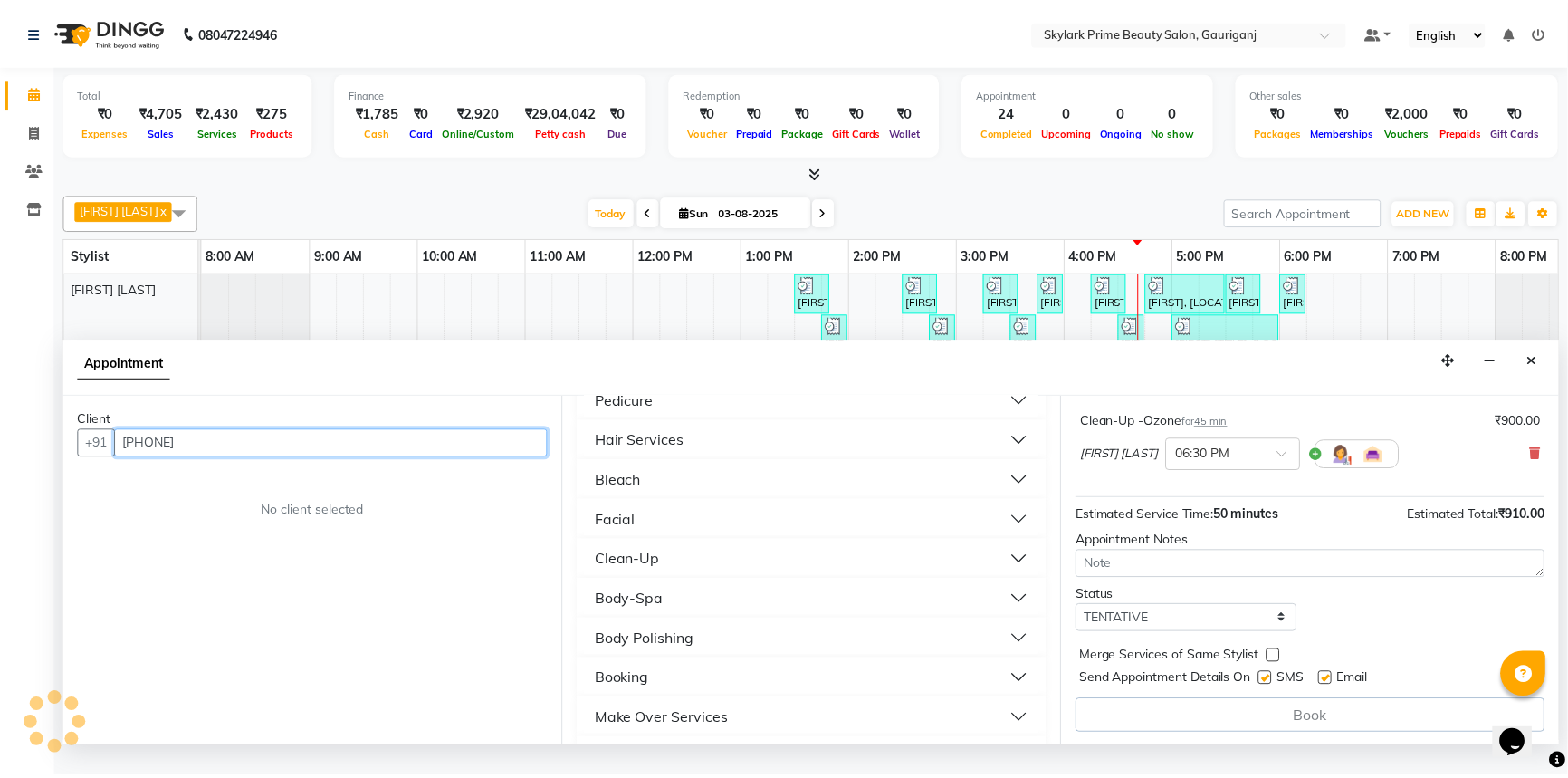 scroll, scrollTop: 208, scrollLeft: 0, axis: vertical 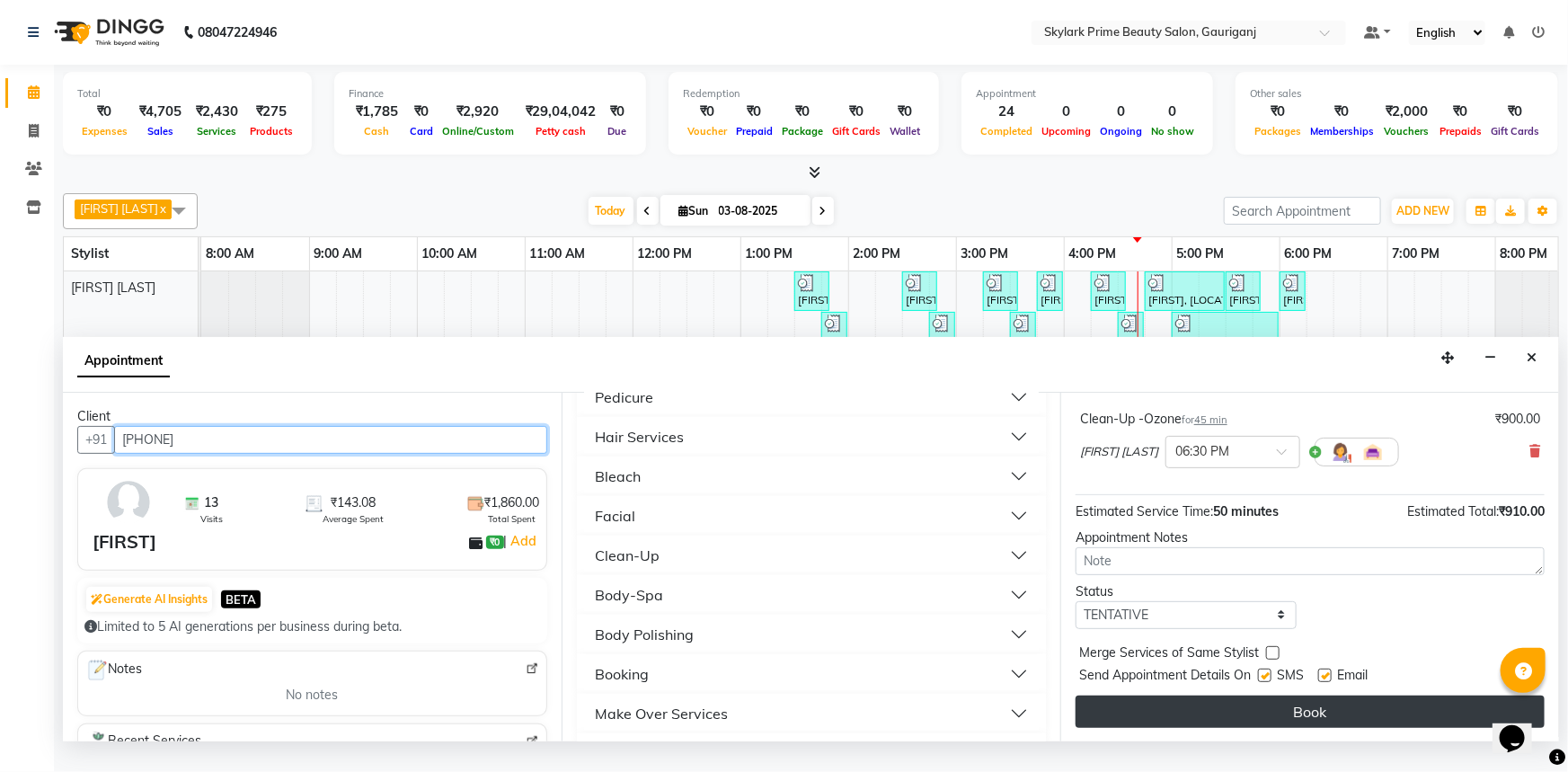 type on "[PHONE]" 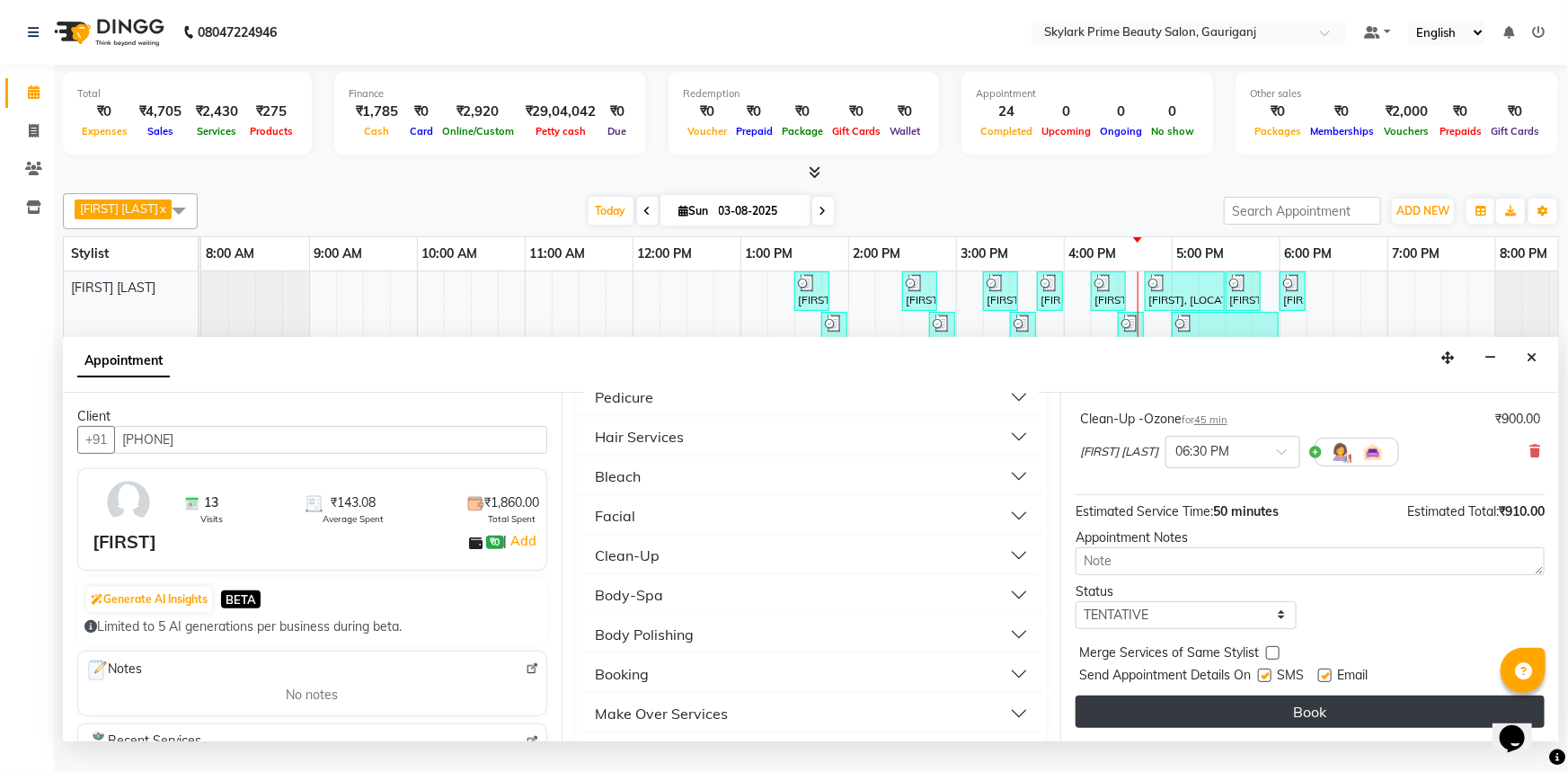 click on "Book" at bounding box center [1310, 712] 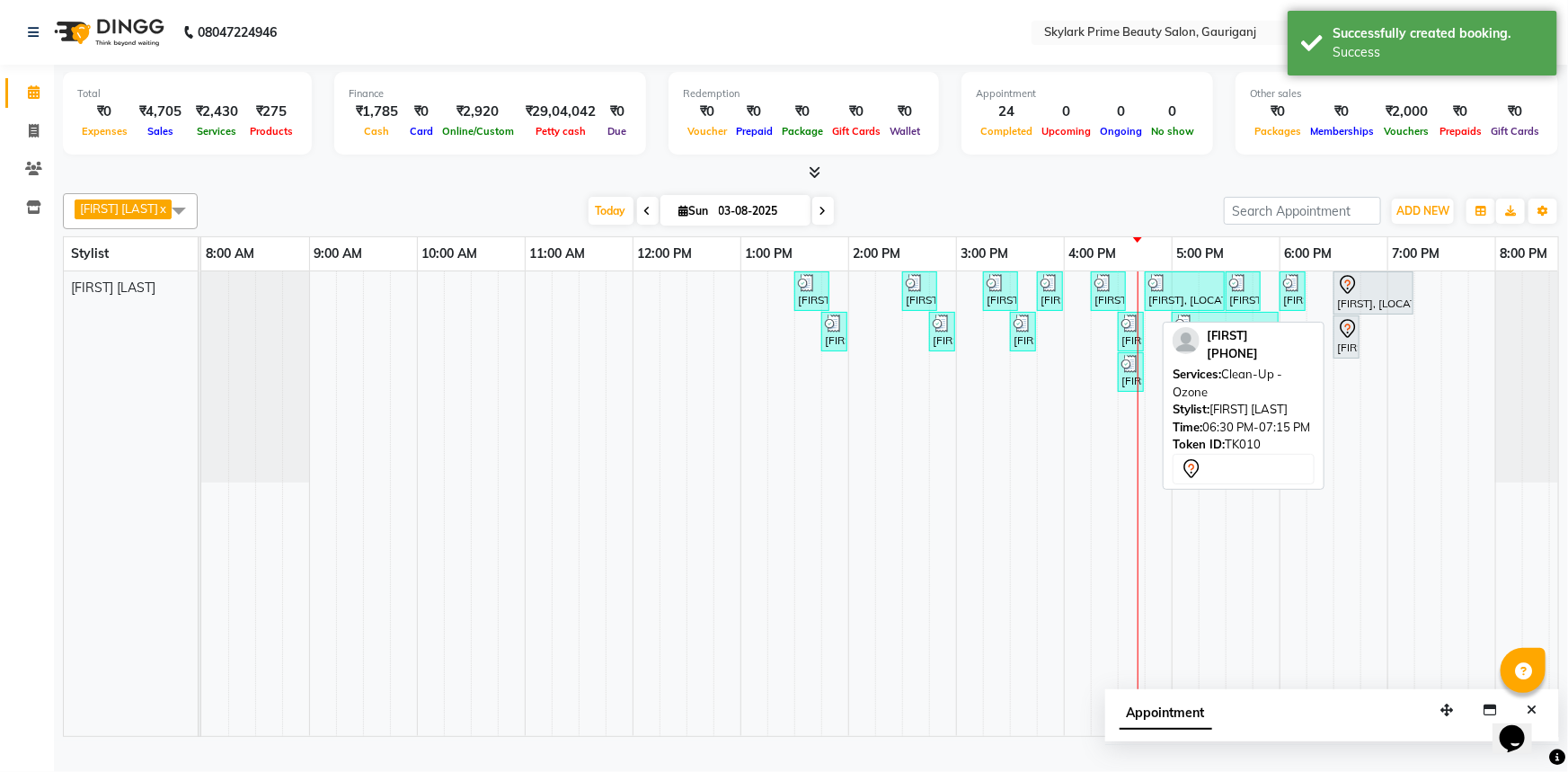 click at bounding box center [1373, 285] 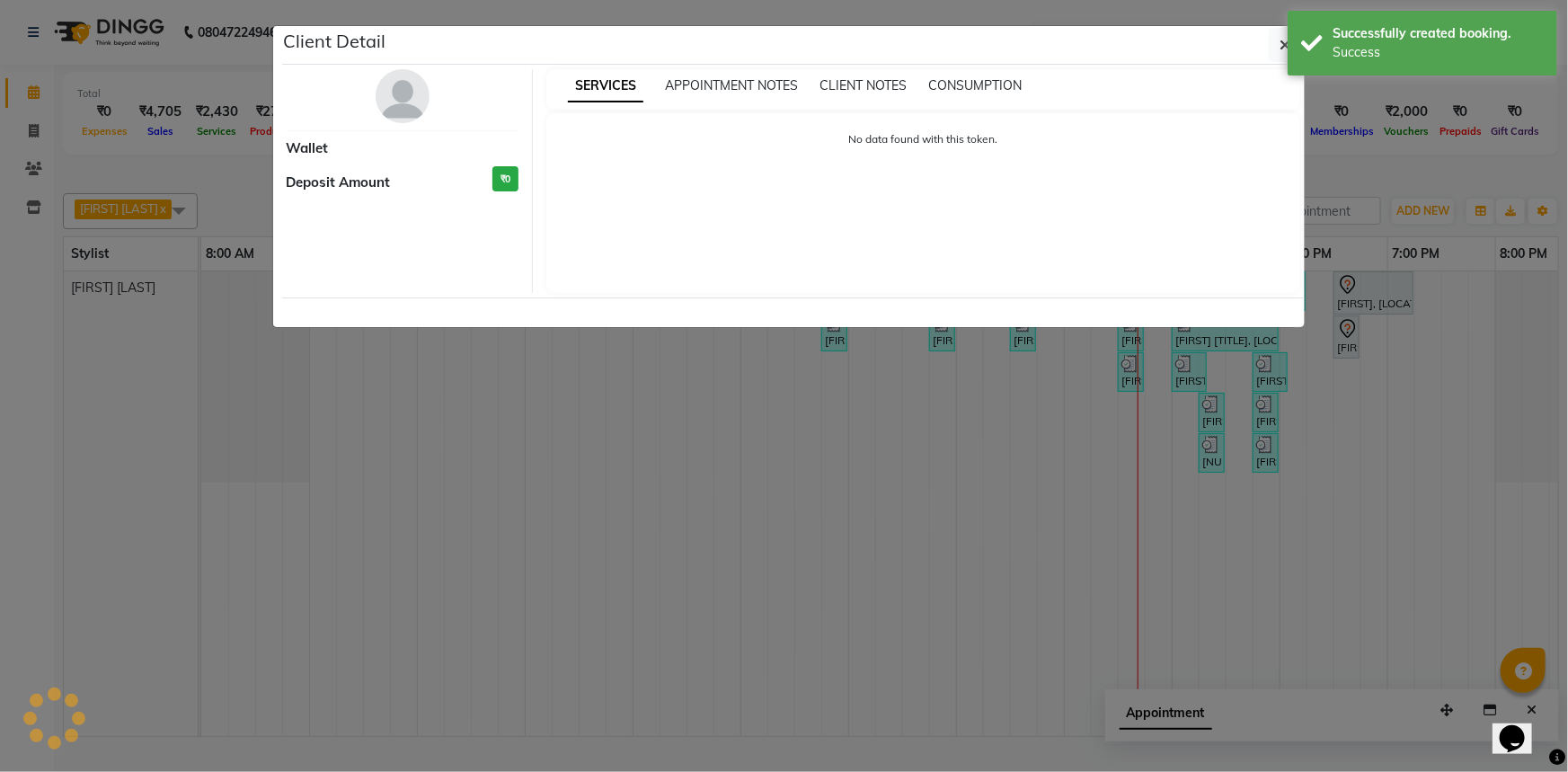 select on "7" 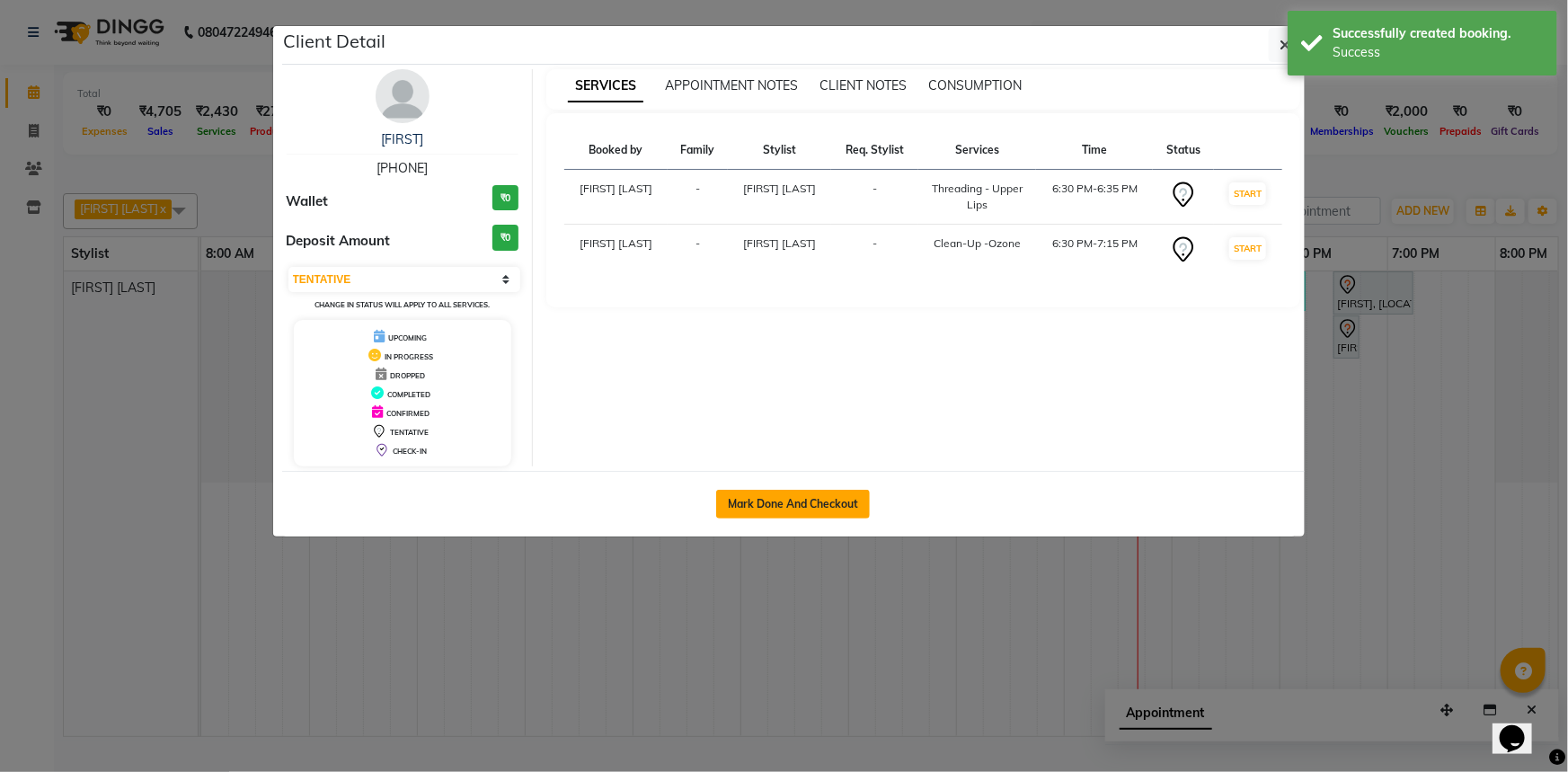 click on "Mark Done And Checkout" 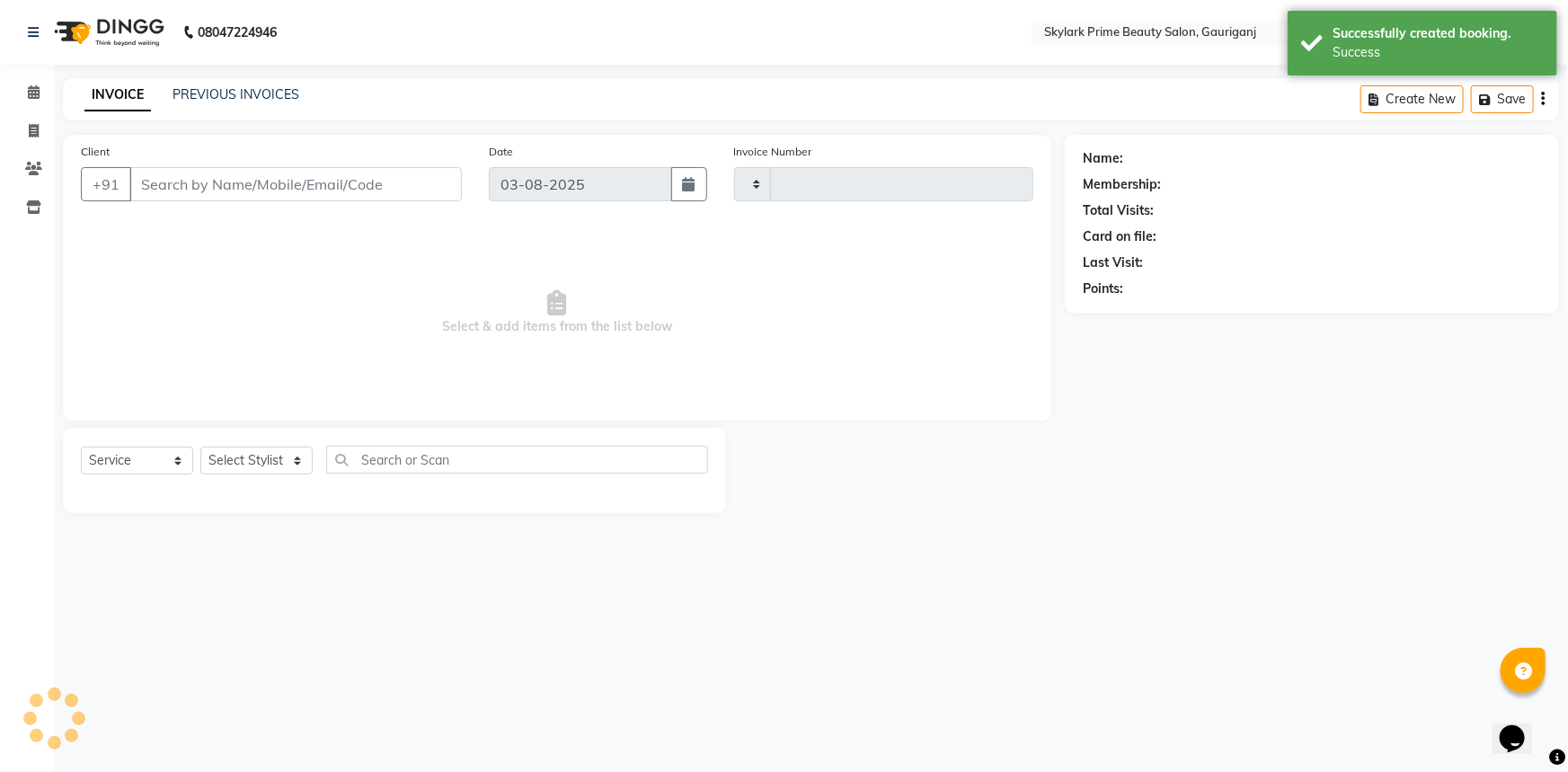 type on "2590" 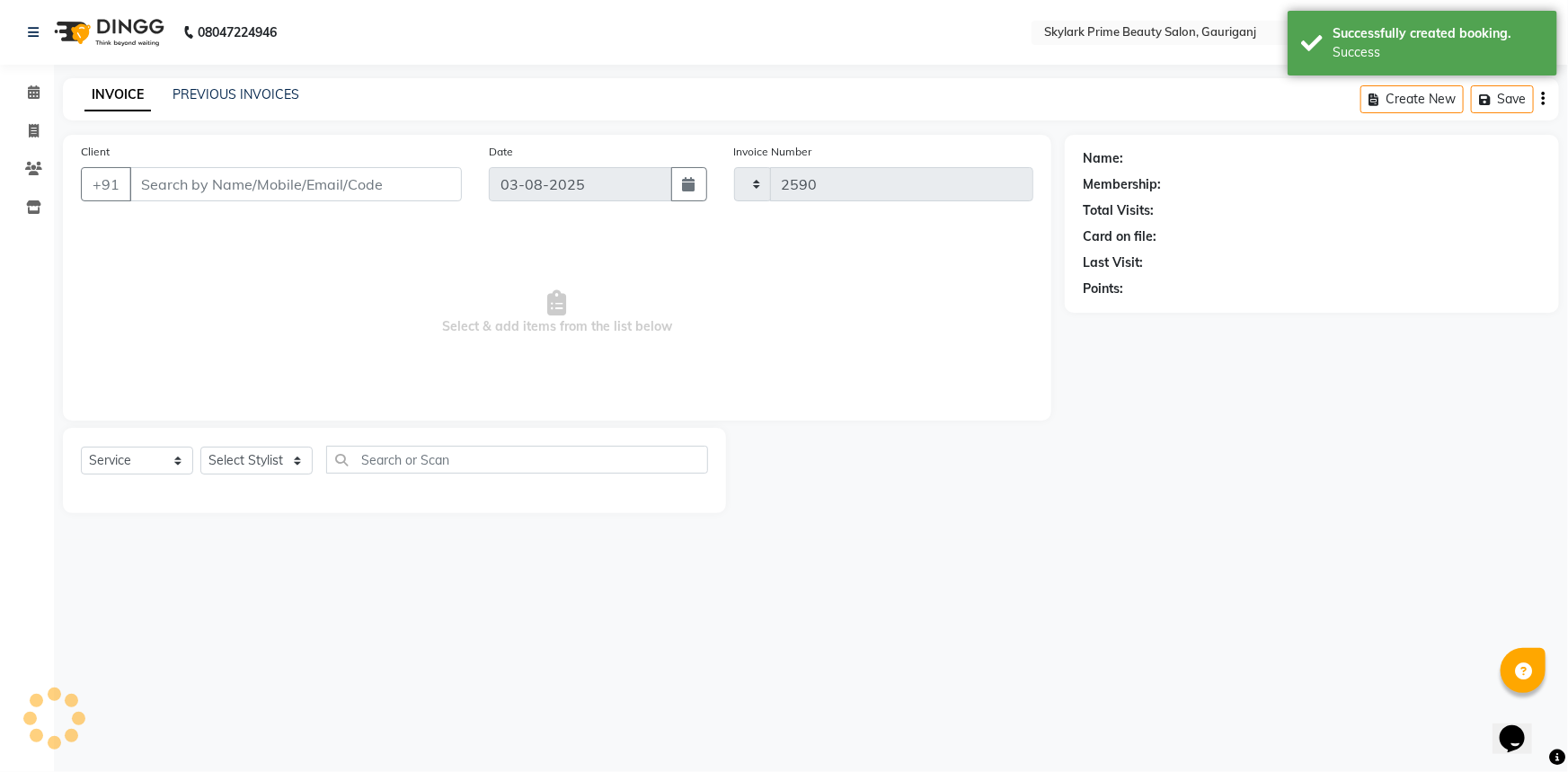 select on "4735" 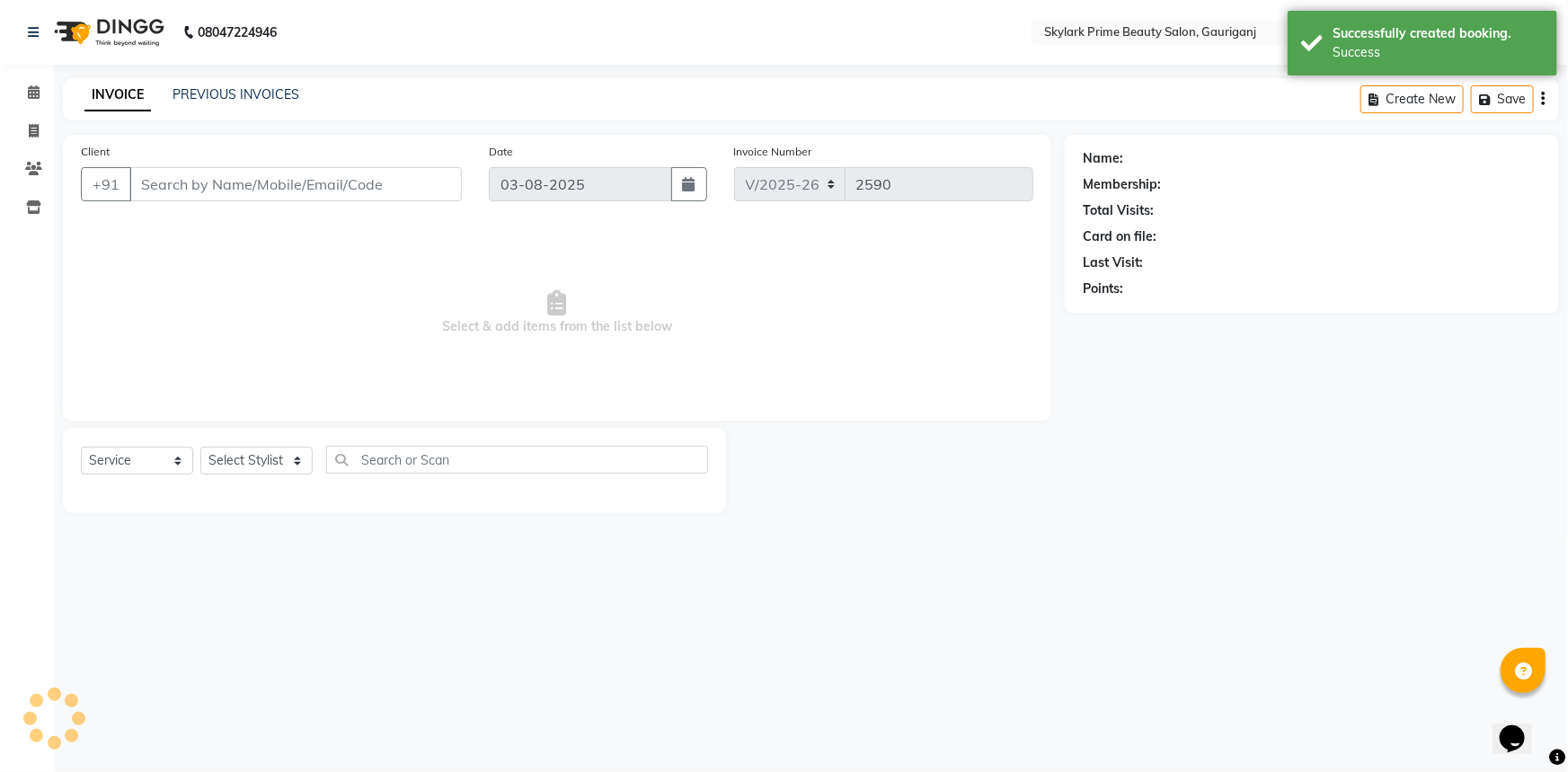 type on "[PHONE]" 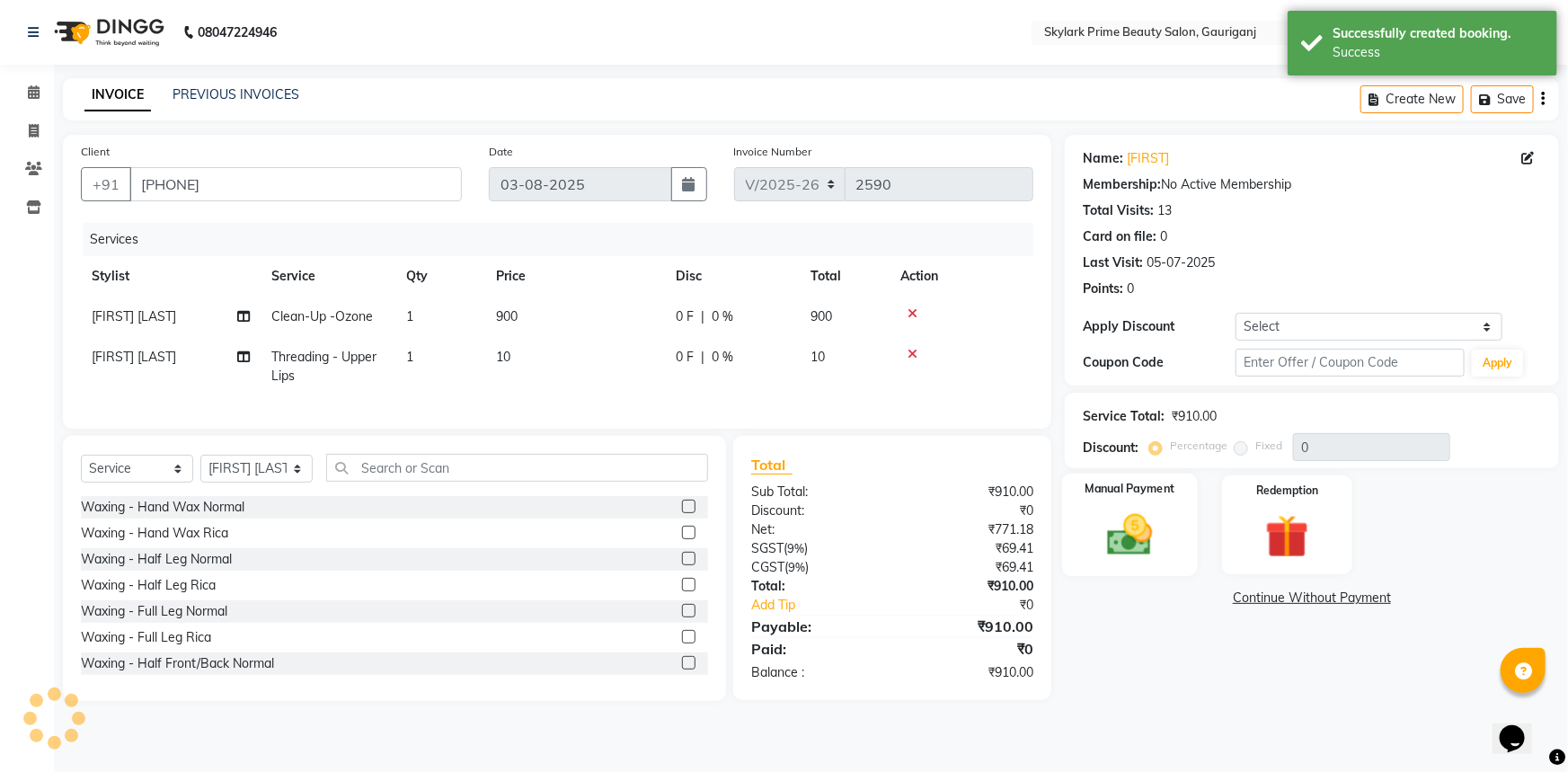 click 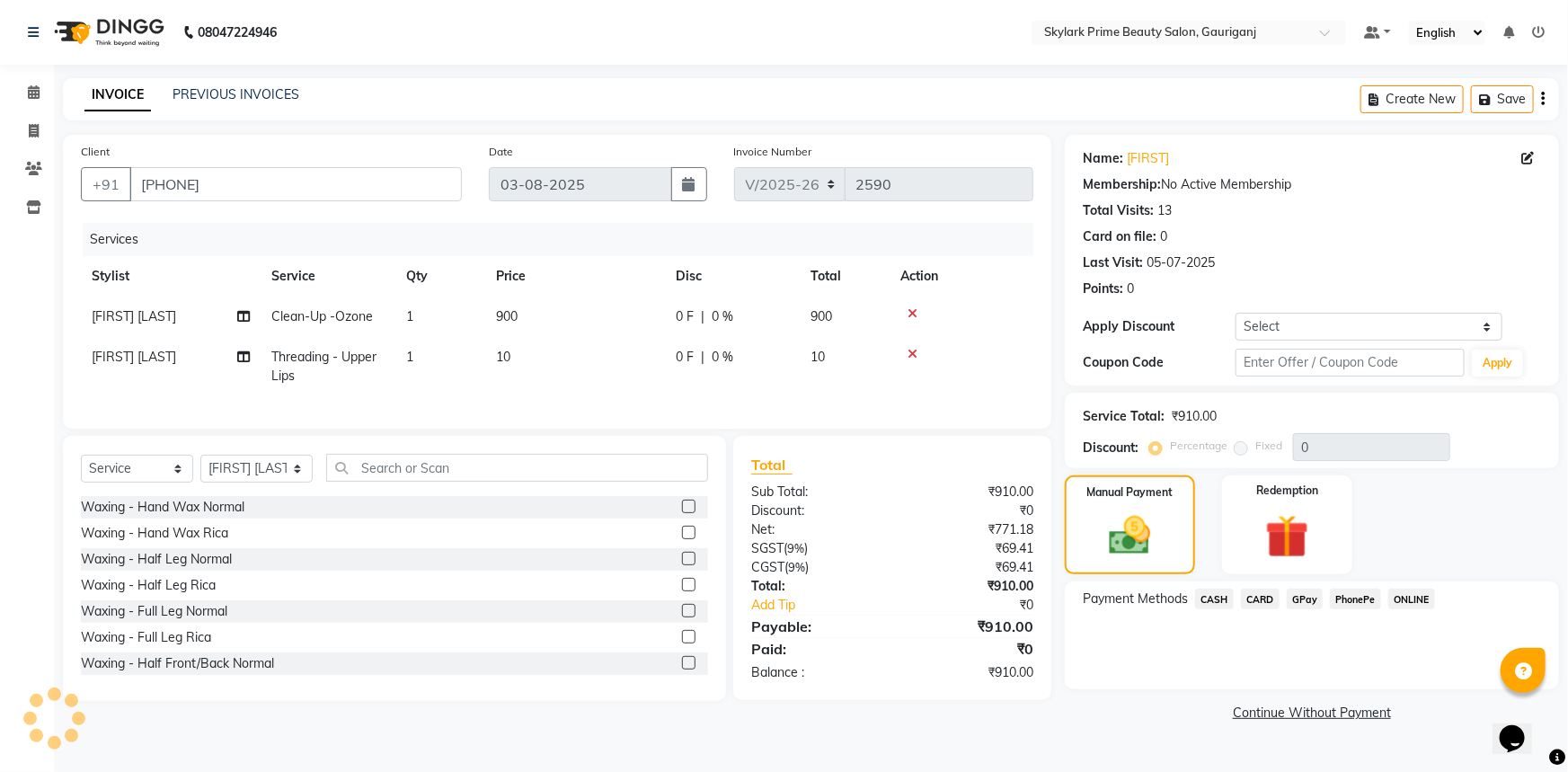 click on "CASH" 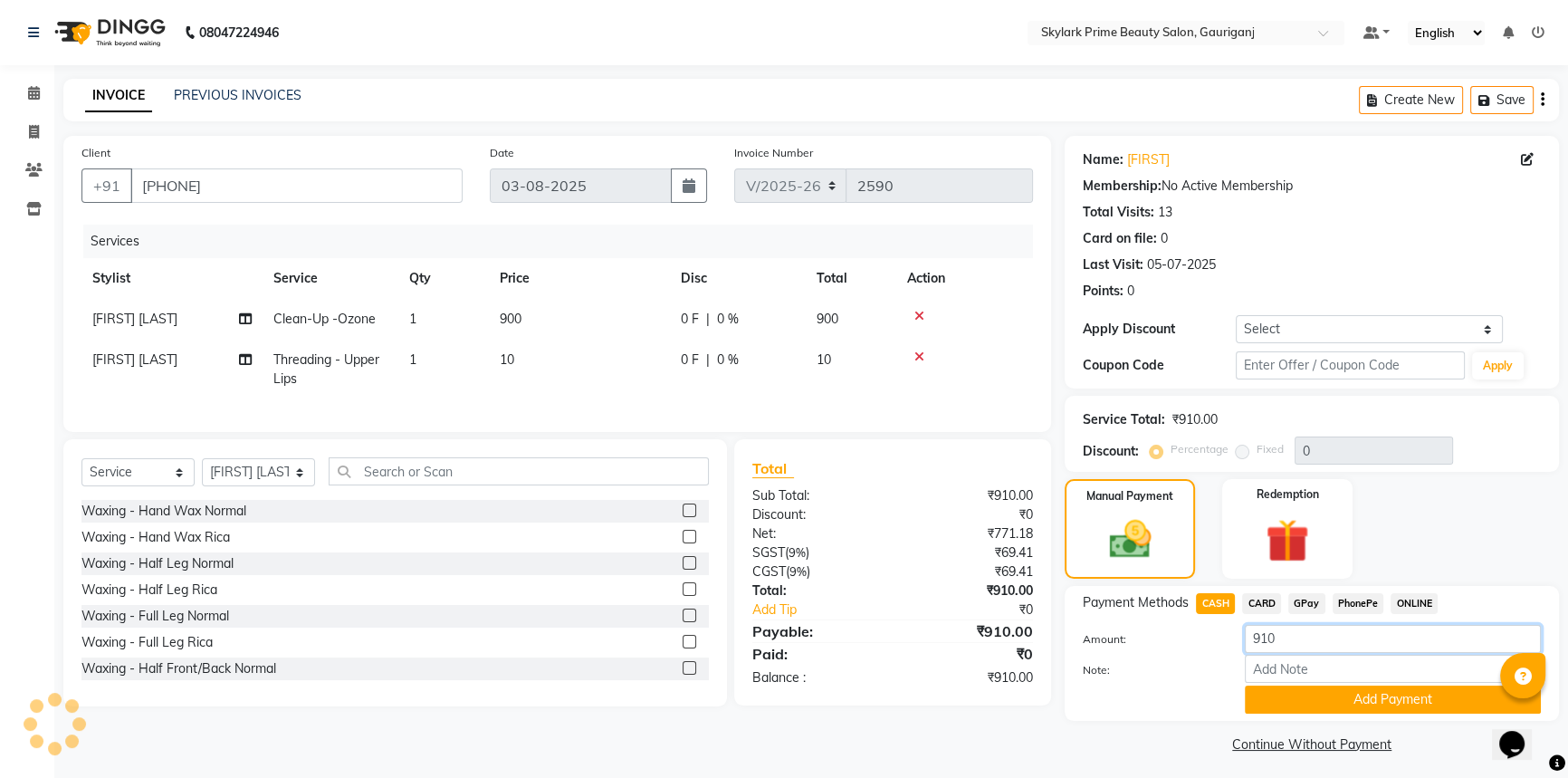 click on "910" 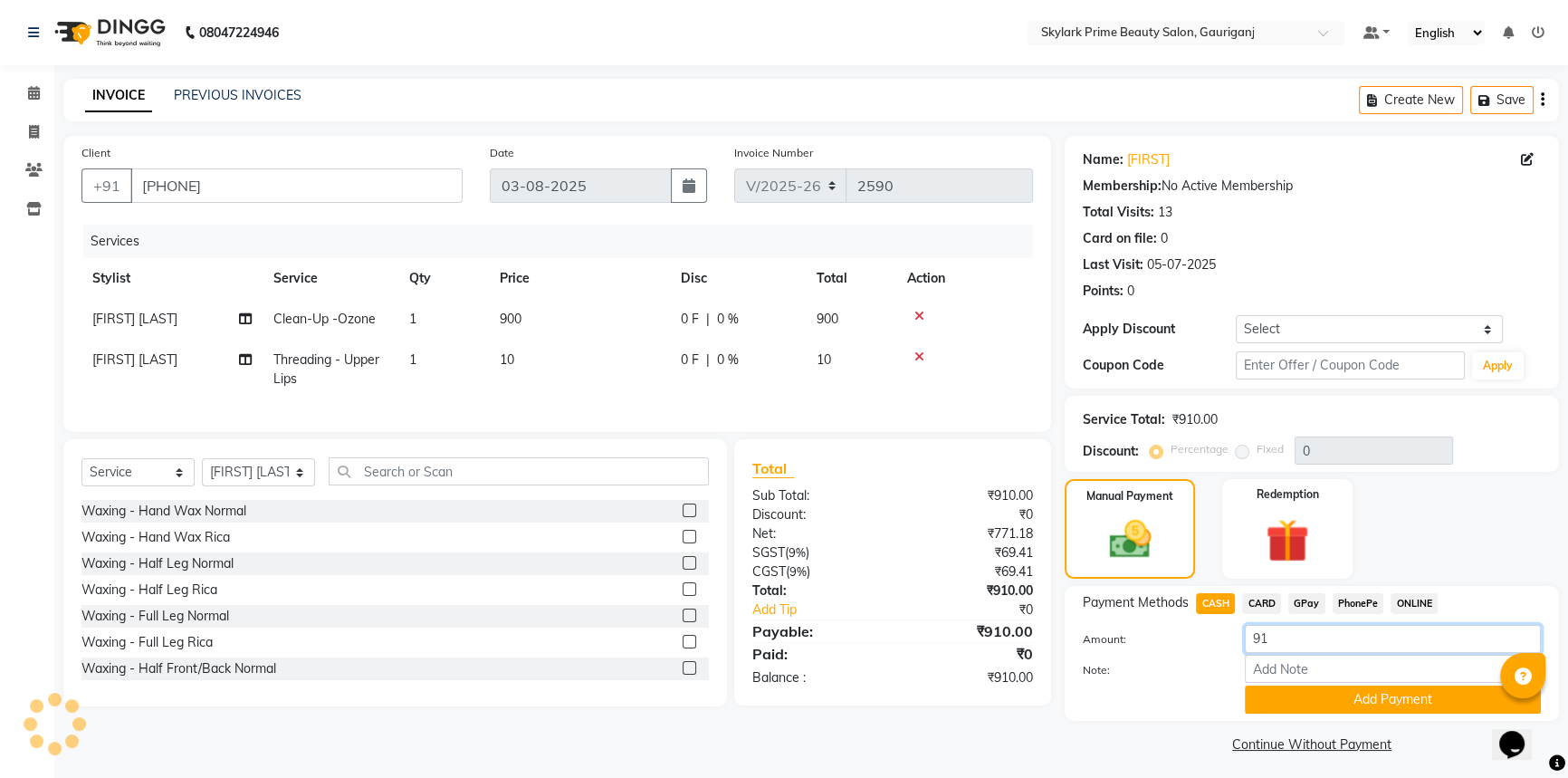 type on "9" 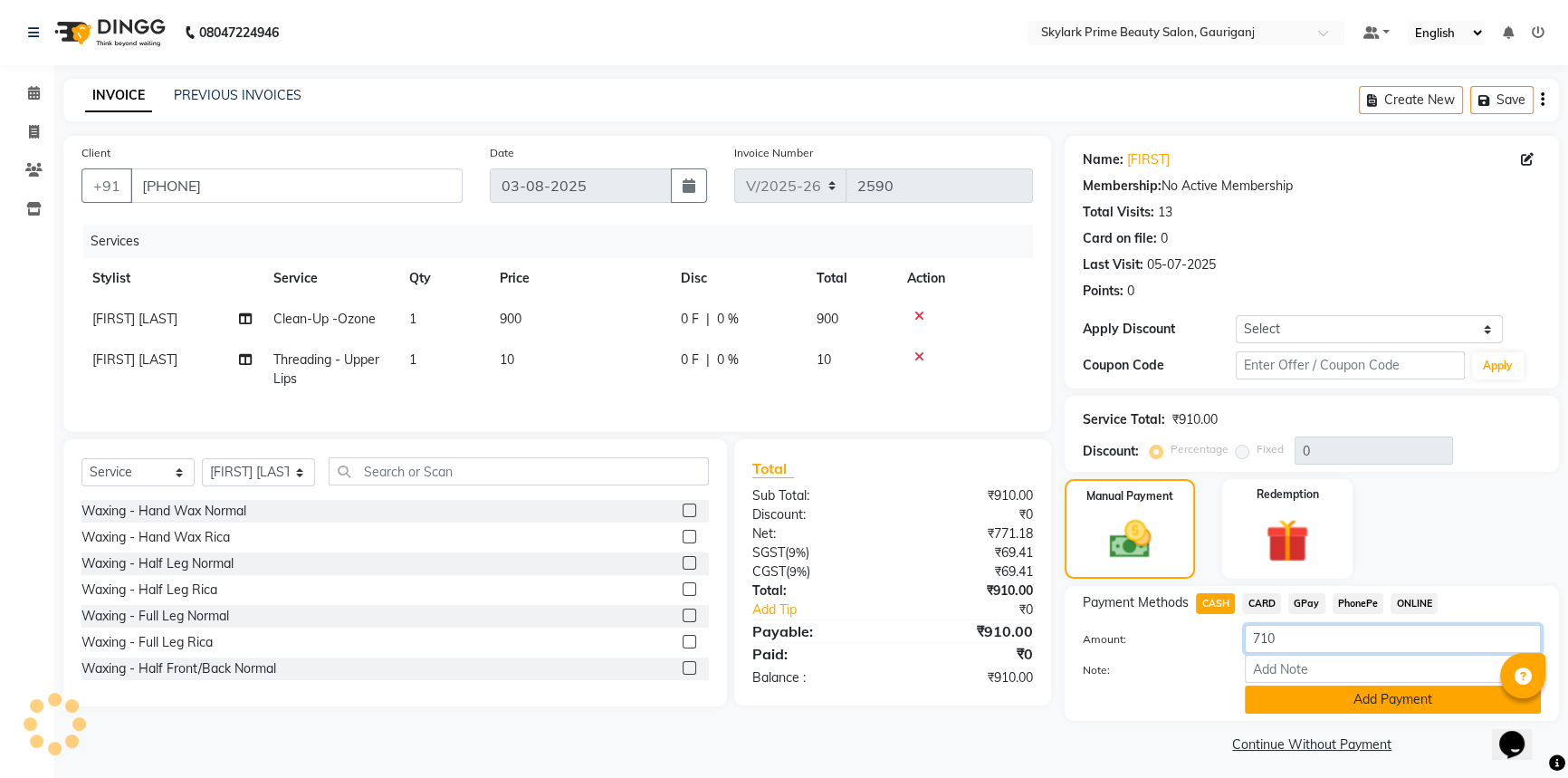 type on "710" 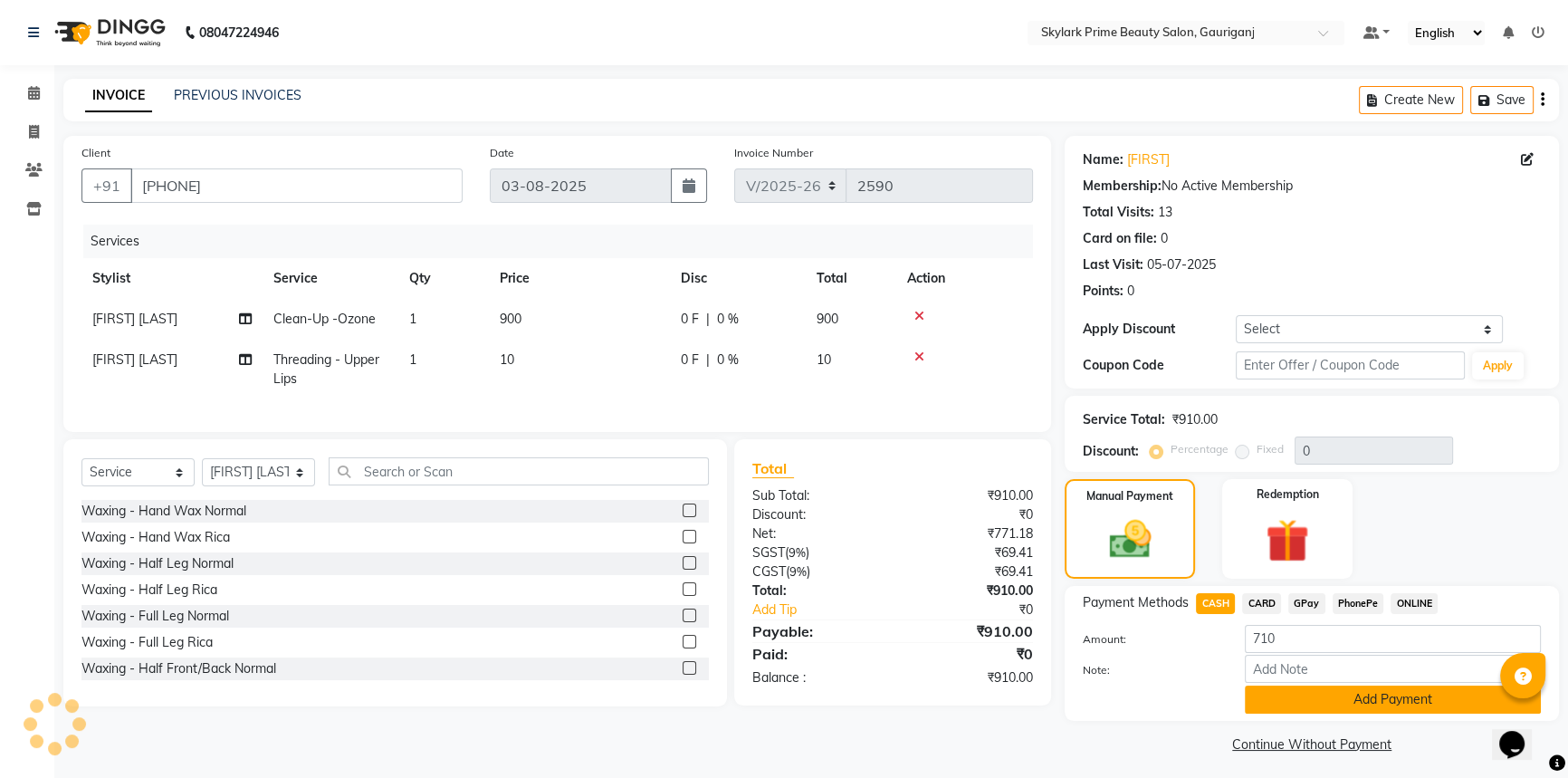 click on "Add Payment" 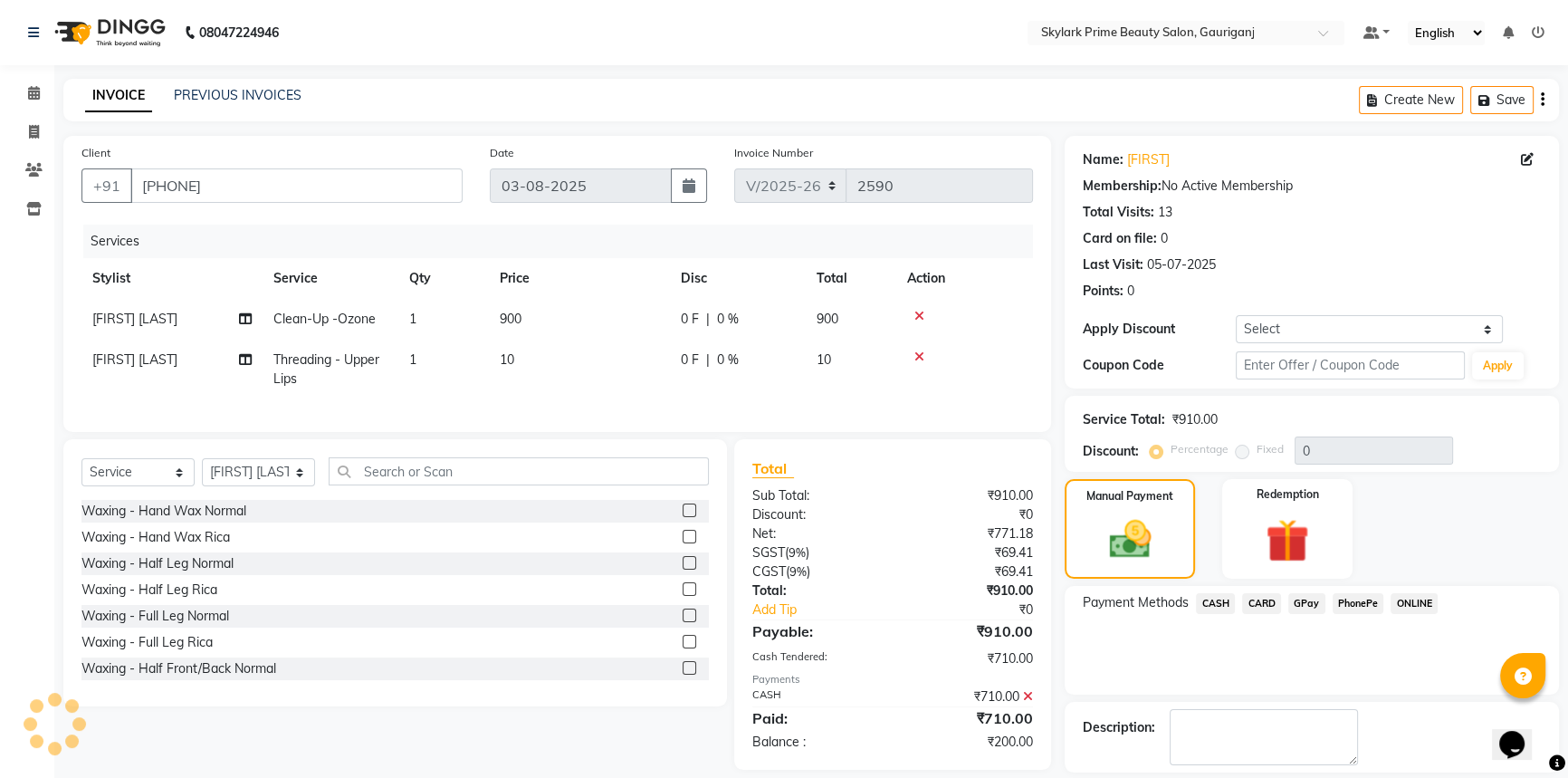 click on "Payment Methods  CASH   CARD   GPay   PhonePe   ONLINE" 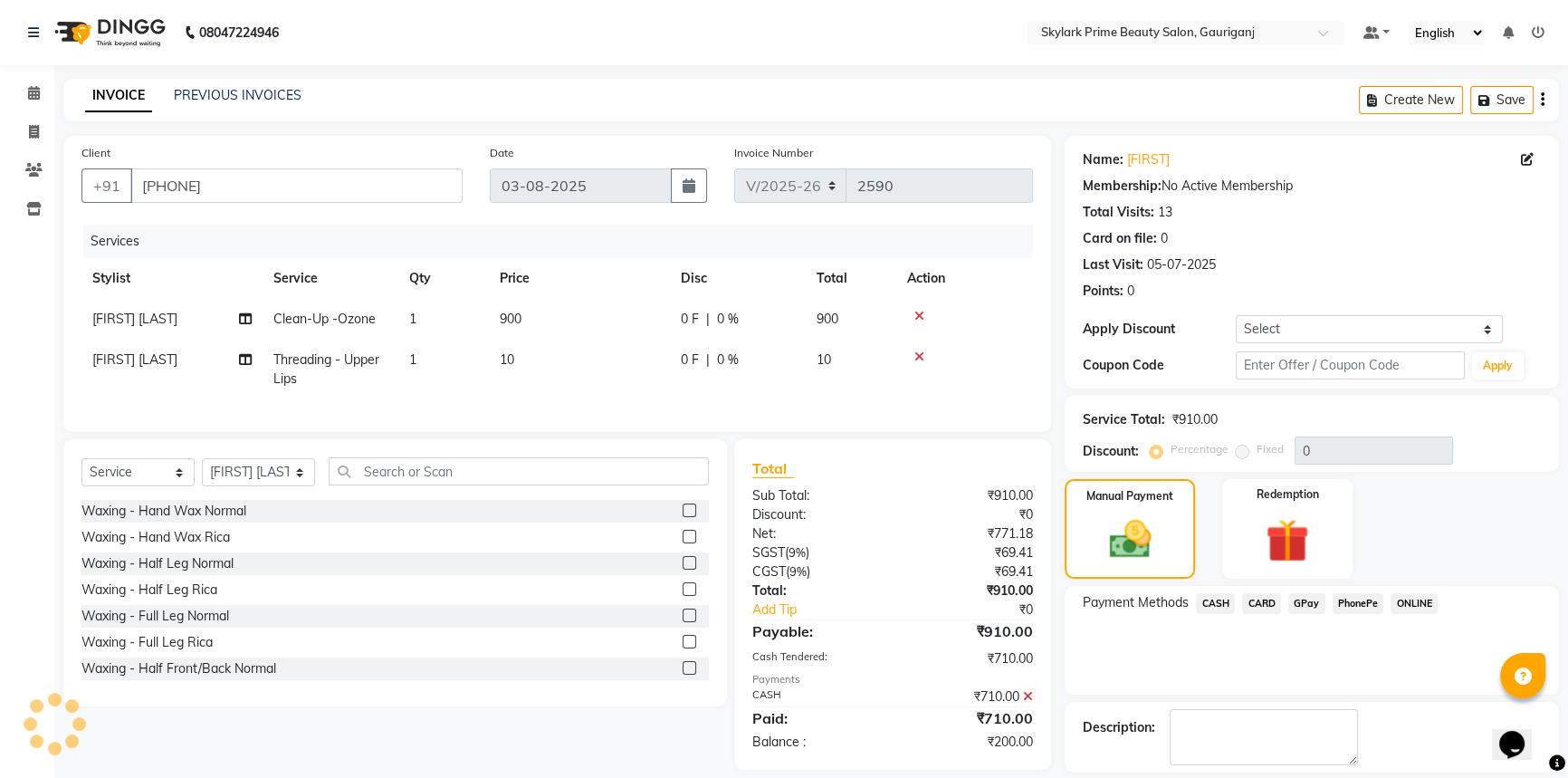 click on "GPay" 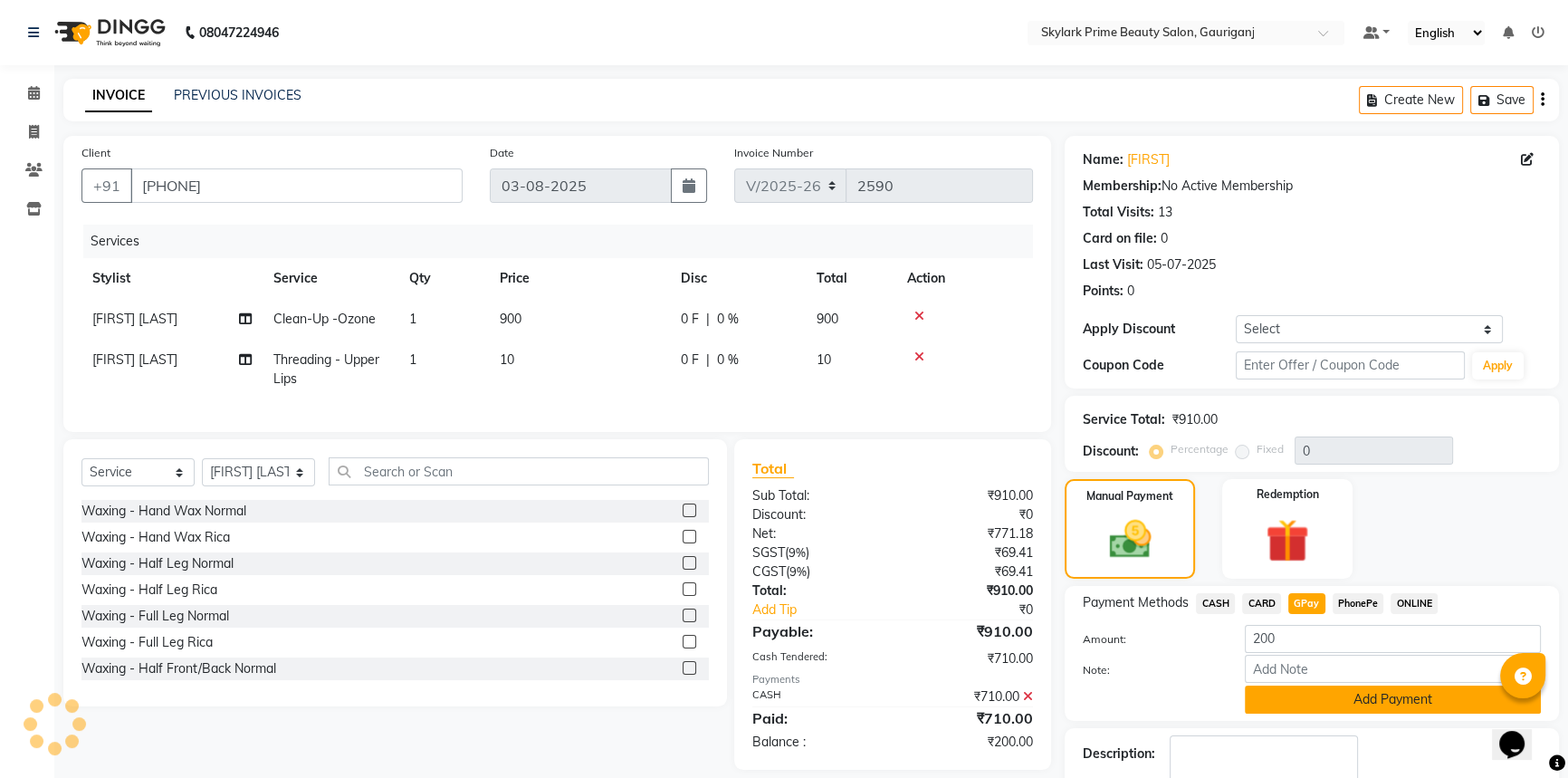 click on "Add Payment" 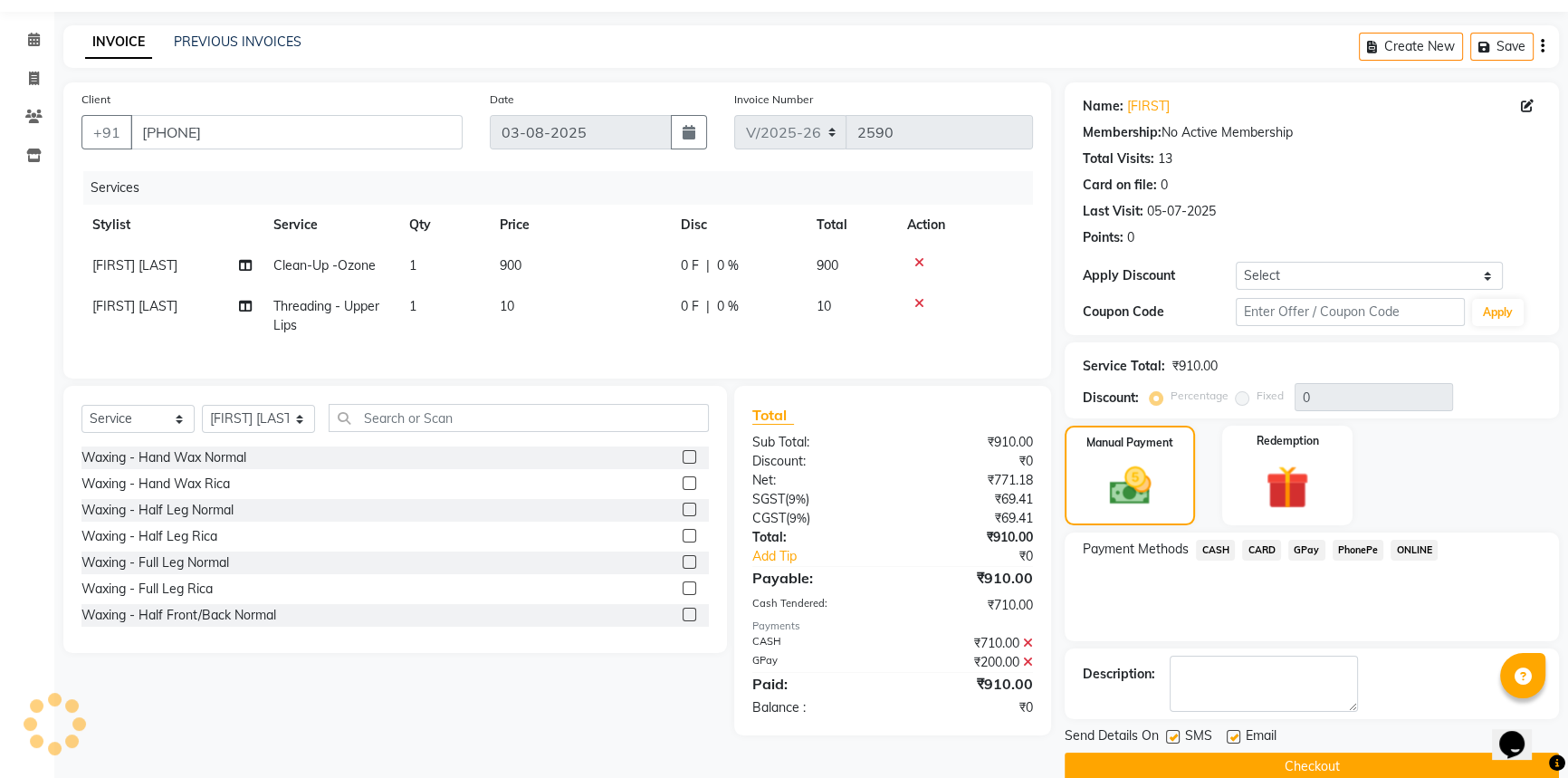 scroll, scrollTop: 82, scrollLeft: 0, axis: vertical 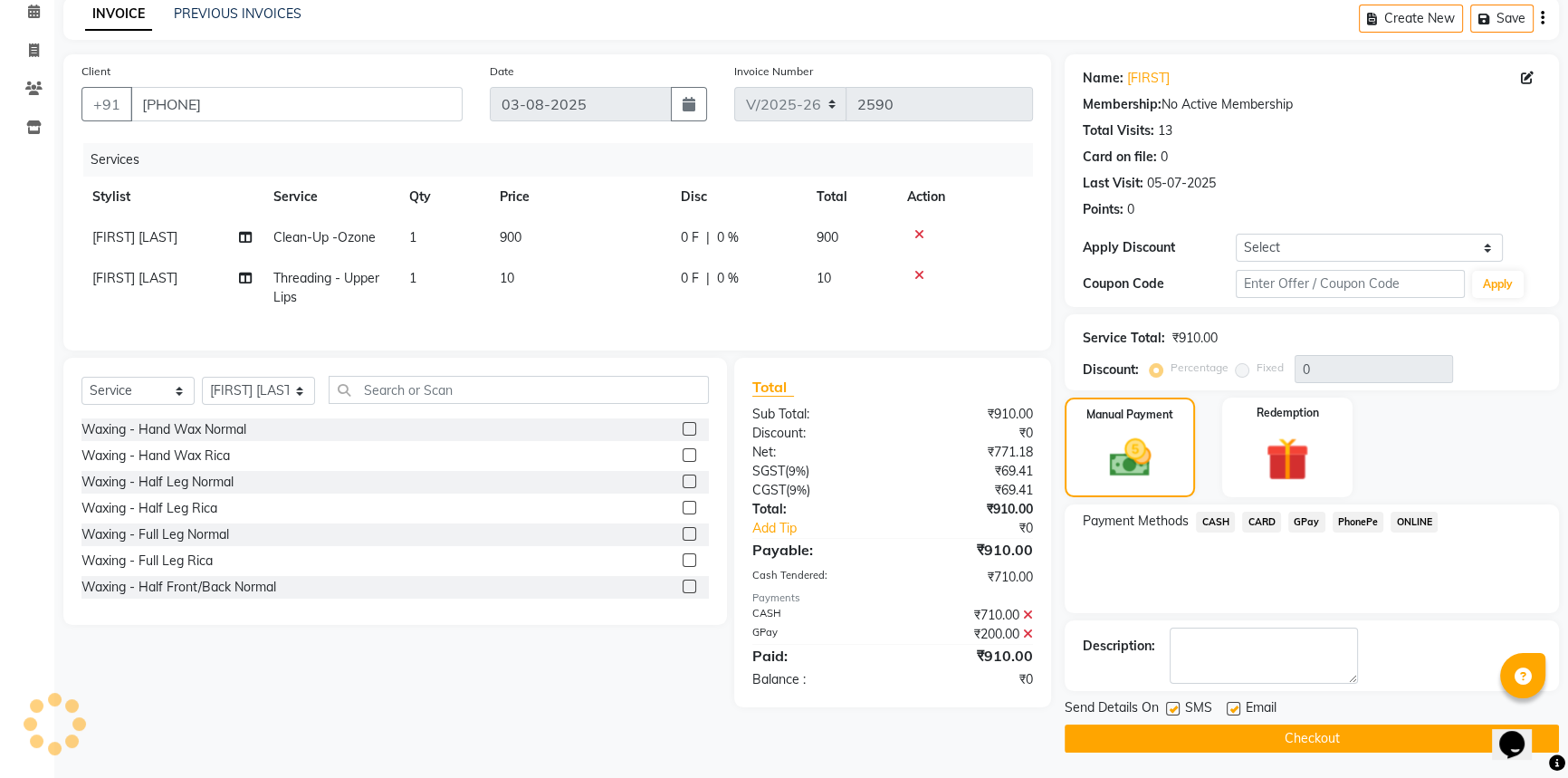click on "Checkout" 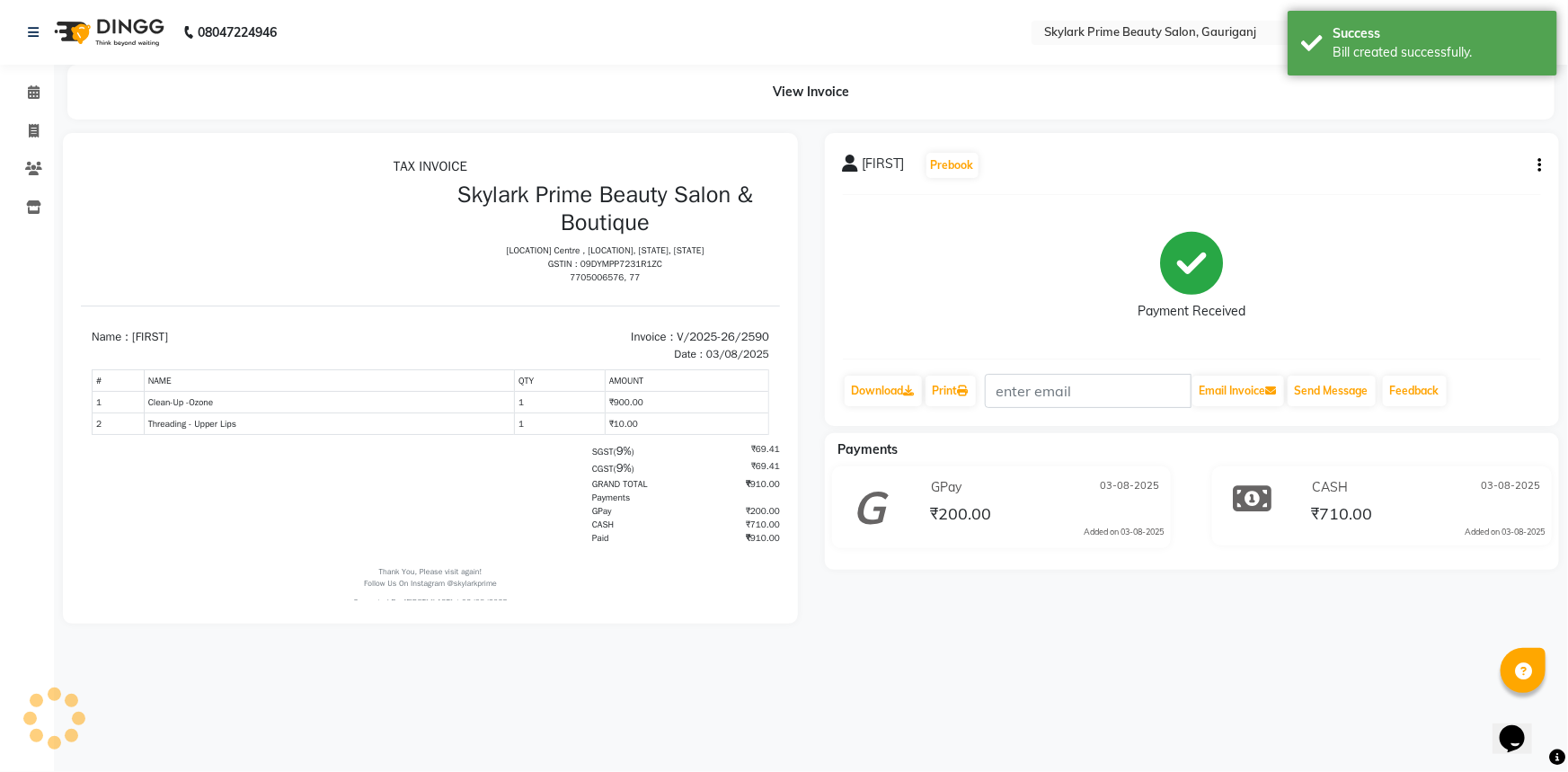 scroll, scrollTop: 0, scrollLeft: 0, axis: both 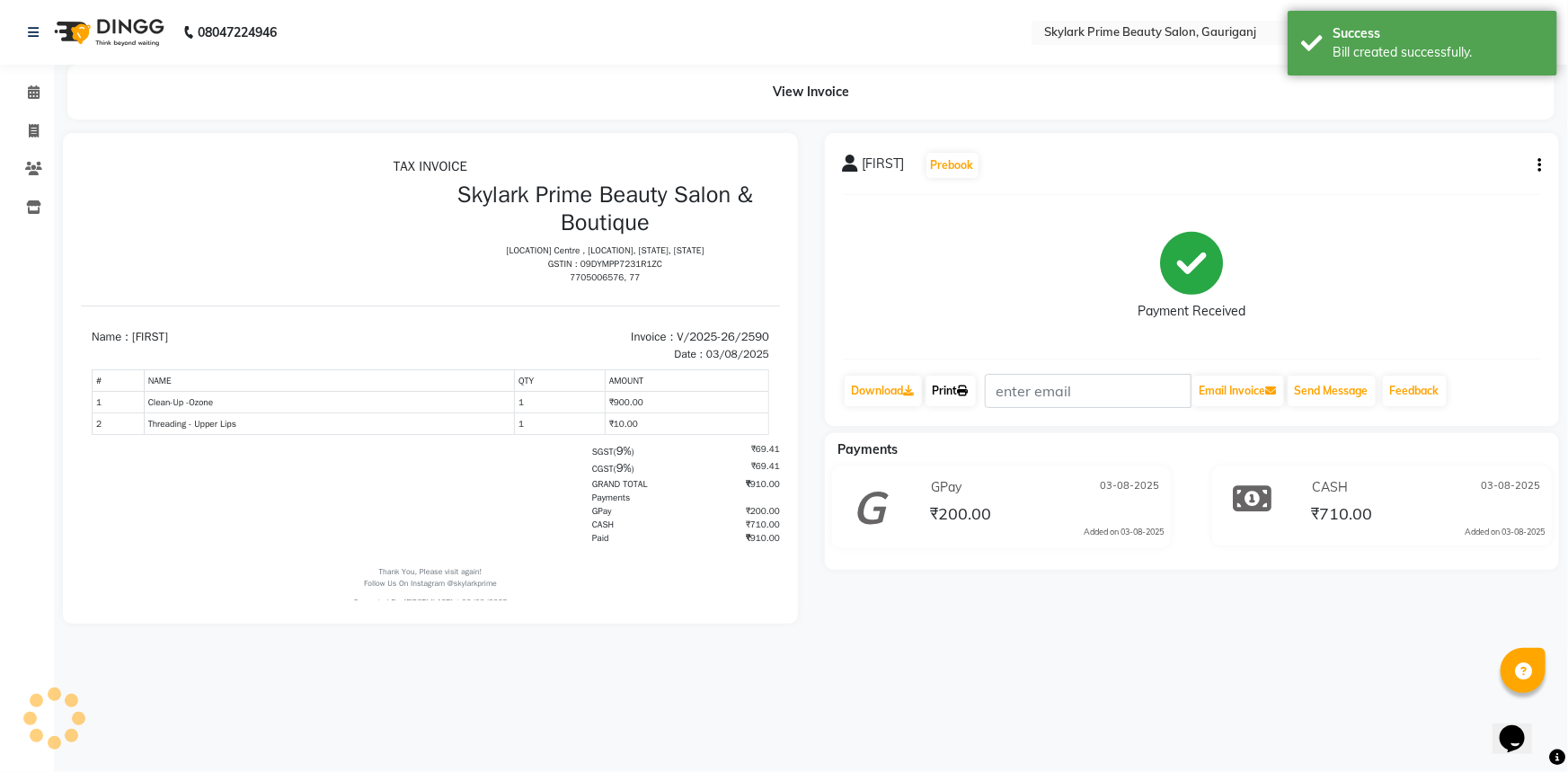 click on "Print" 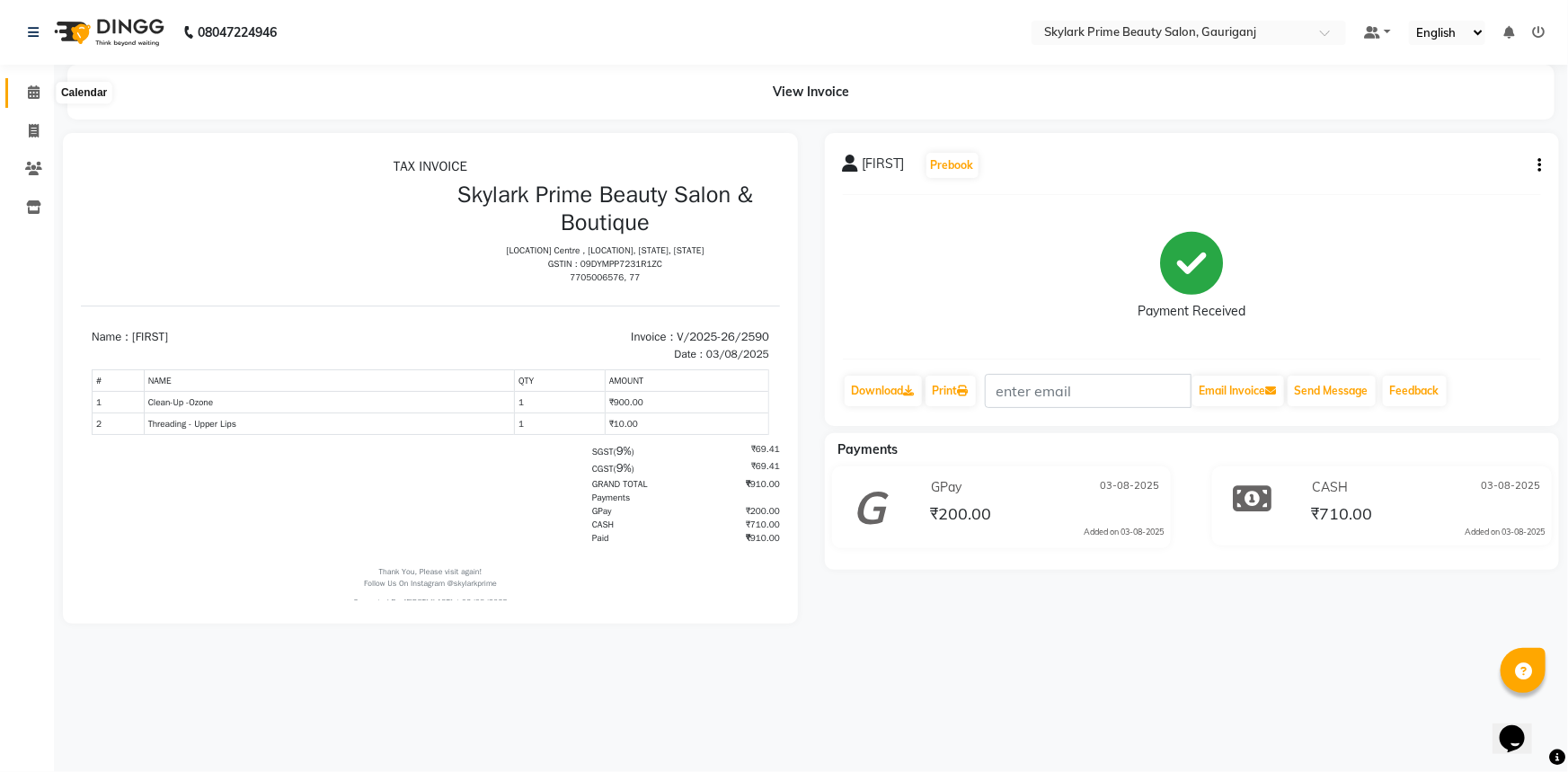 click 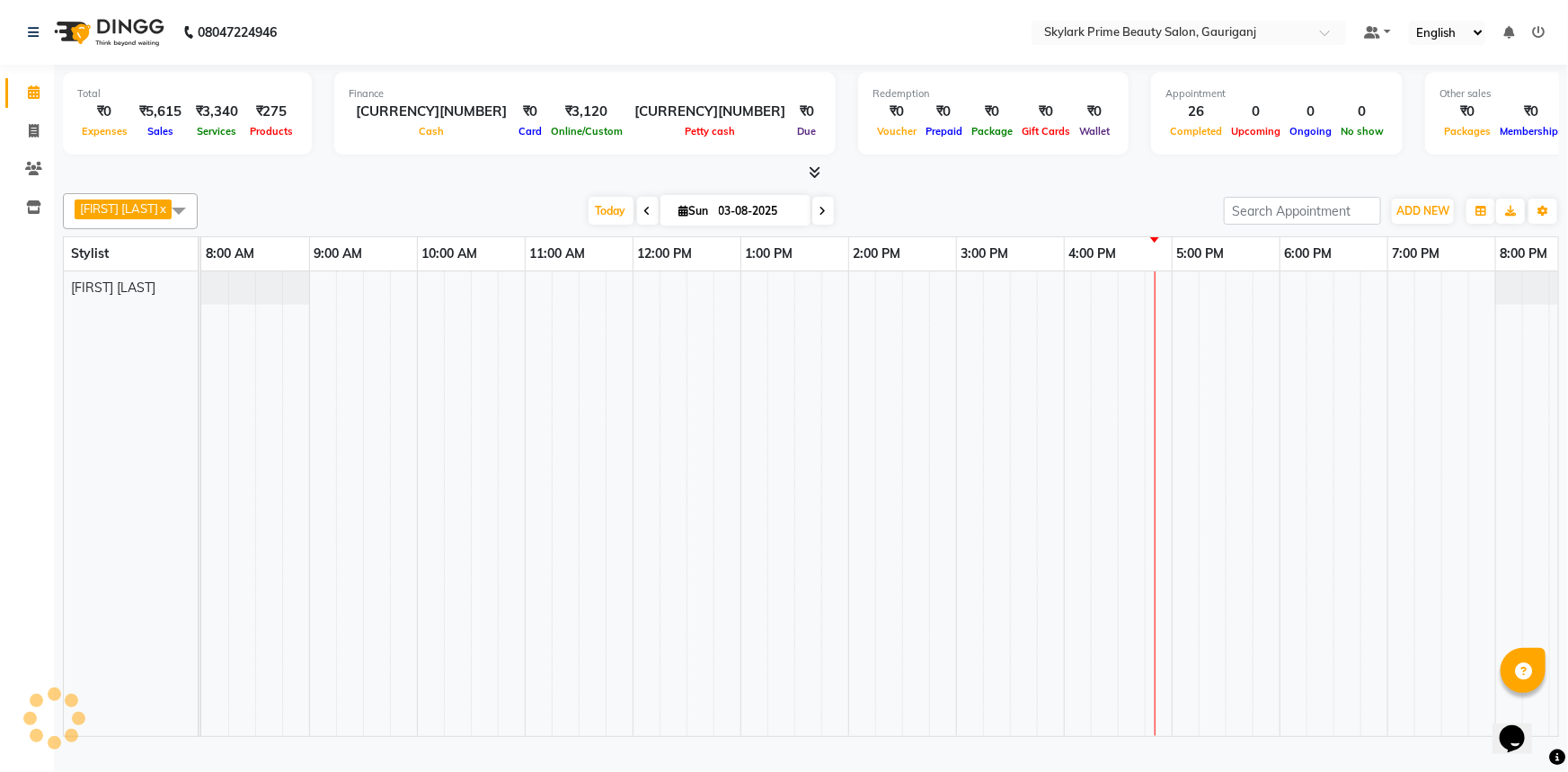 scroll, scrollTop: 0, scrollLeft: 44, axis: horizontal 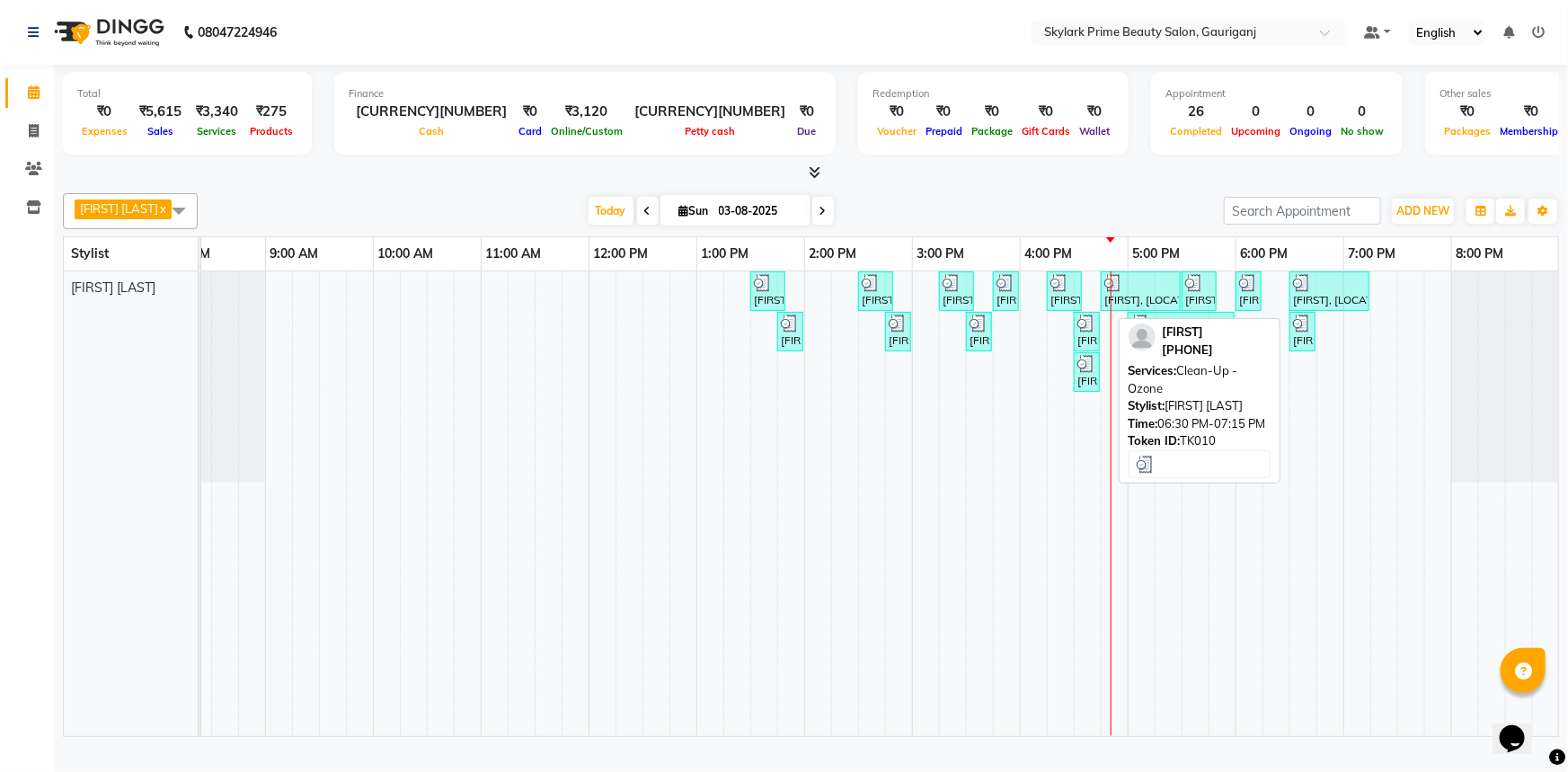 click on "[FIRST], [LOCATION], [TIME]-[TIME], [SERVICE]" at bounding box center (1329, 291) 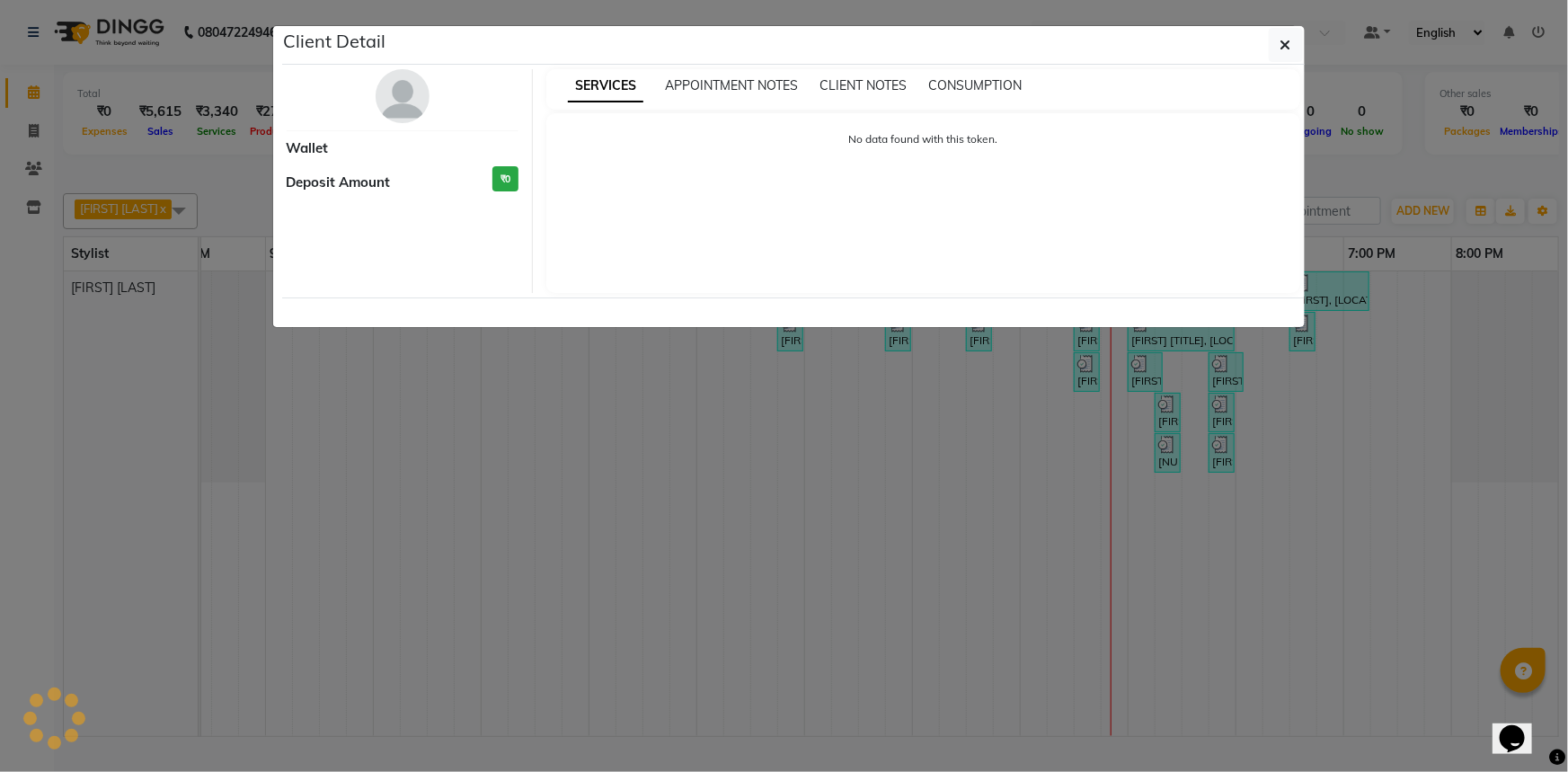 select on "3" 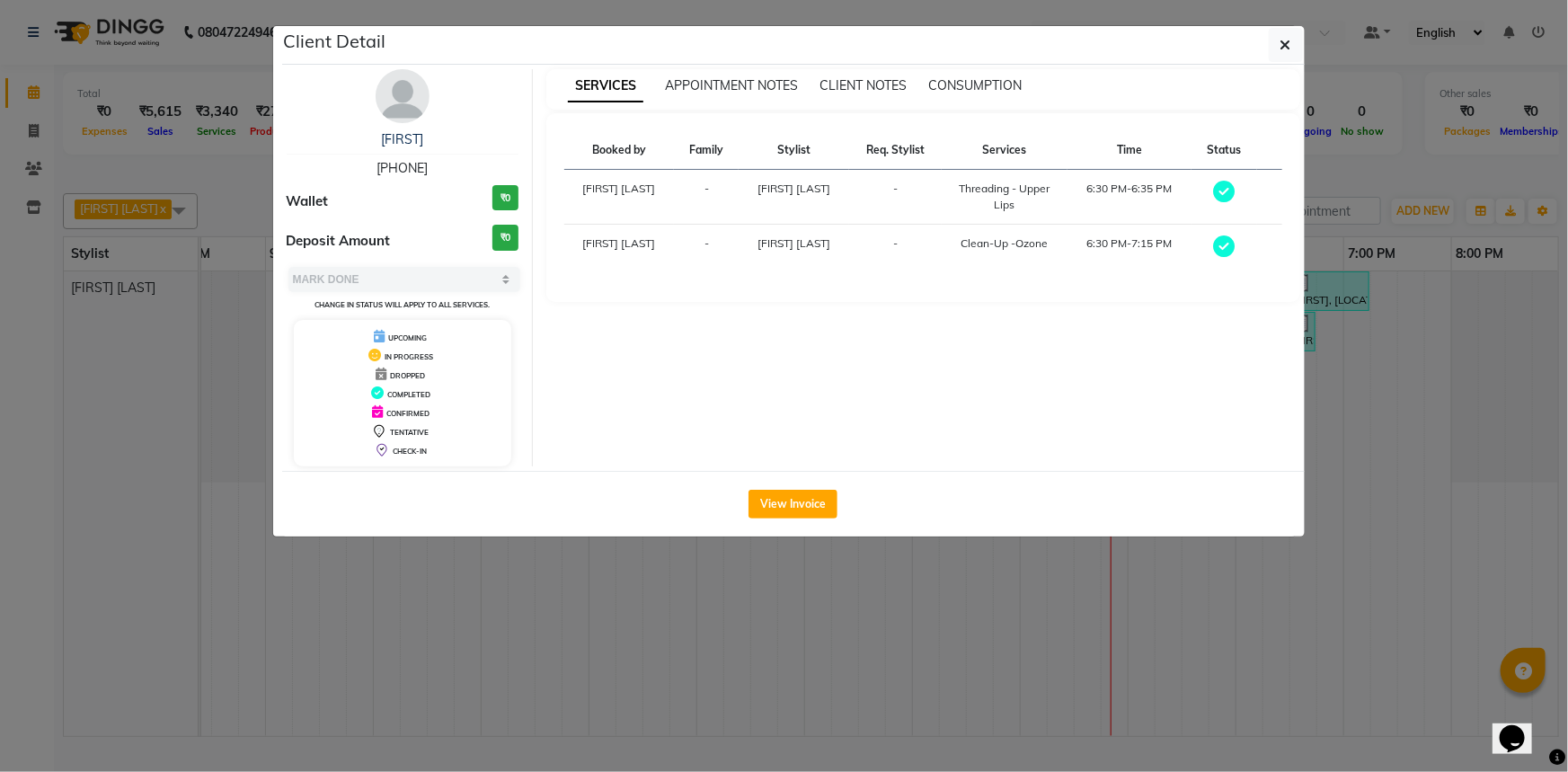 click on "Client Detail  [FIRST]    [PHONE] Wallet ₹0 Deposit Amount  ₹0  Select MARK DONE UPCOMING Change in status will apply to all services. UPCOMING IN PROGRESS DROPPED COMPLETED CONFIRMED TENTATIVE CHECK-IN SERVICES APPOINTMENT NOTES CLIENT NOTES CONSUMPTION Booked by Family Stylist Req. Stylist Services Time Status  [FIRST] [LAST]  - [FIRST] [LAST] -  [SERVICE]   [TIME]-[TIME]   [FIRST] [LAST]  - [FIRST] [LAST] -  [SERVICE]    [TIME]-[TIME]" 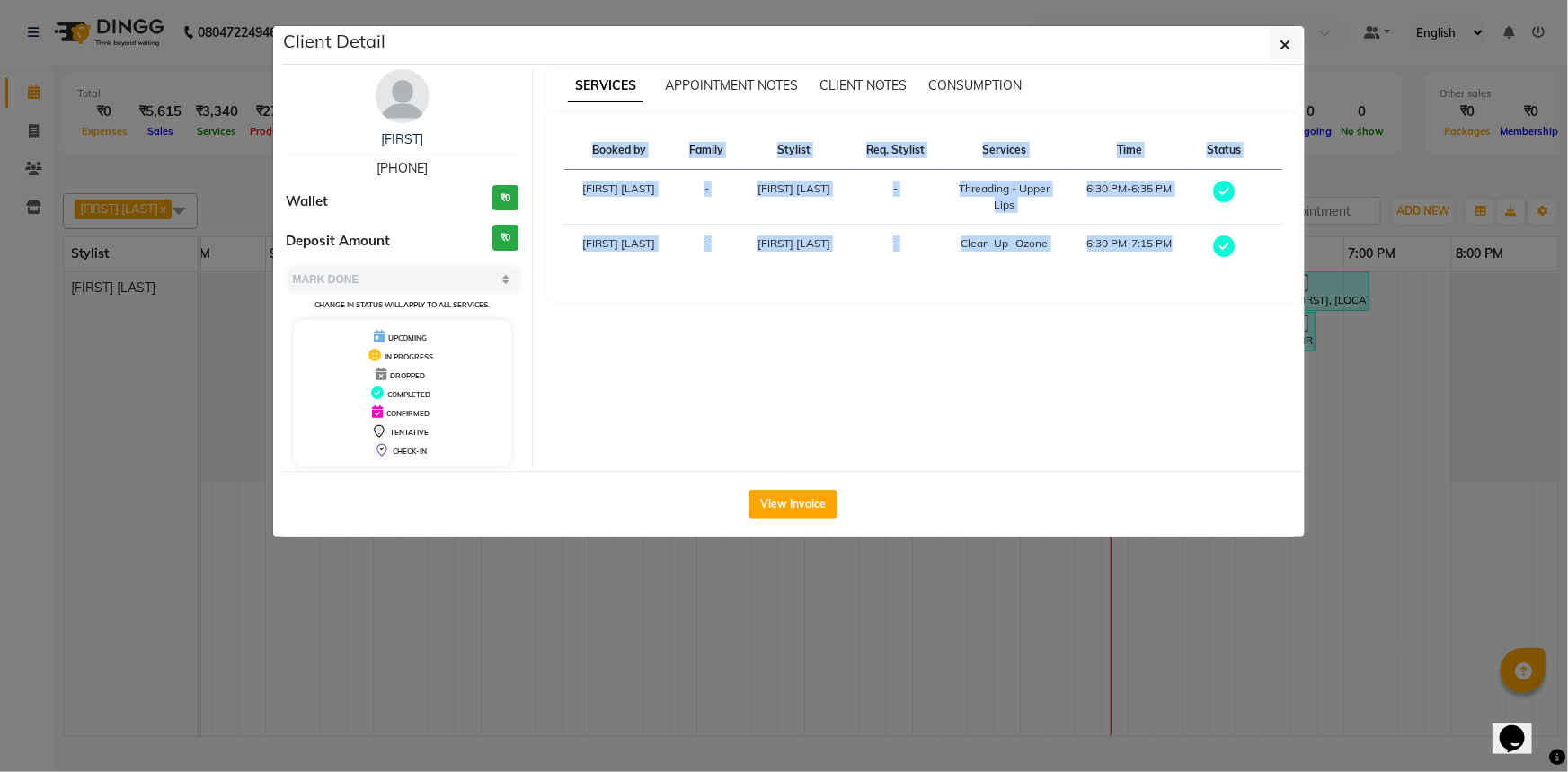 click on "Client Detail  [FIRST]    [PHONE] Wallet ₹0 Deposit Amount  ₹0  Select MARK DONE UPCOMING Change in status will apply to all services. UPCOMING IN PROGRESS DROPPED COMPLETED CONFIRMED TENTATIVE CHECK-IN SERVICES APPOINTMENT NOTES CLIENT NOTES CONSUMPTION Booked by Family Stylist Req. Stylist Services Time Status  [FIRST] [LAST]  - [FIRST] [LAST] -  [SERVICE]   [TIME]-[TIME]   [FIRST] [LAST]  - [FIRST] [LAST] -  [SERVICE]    [TIME]-[TIME]" 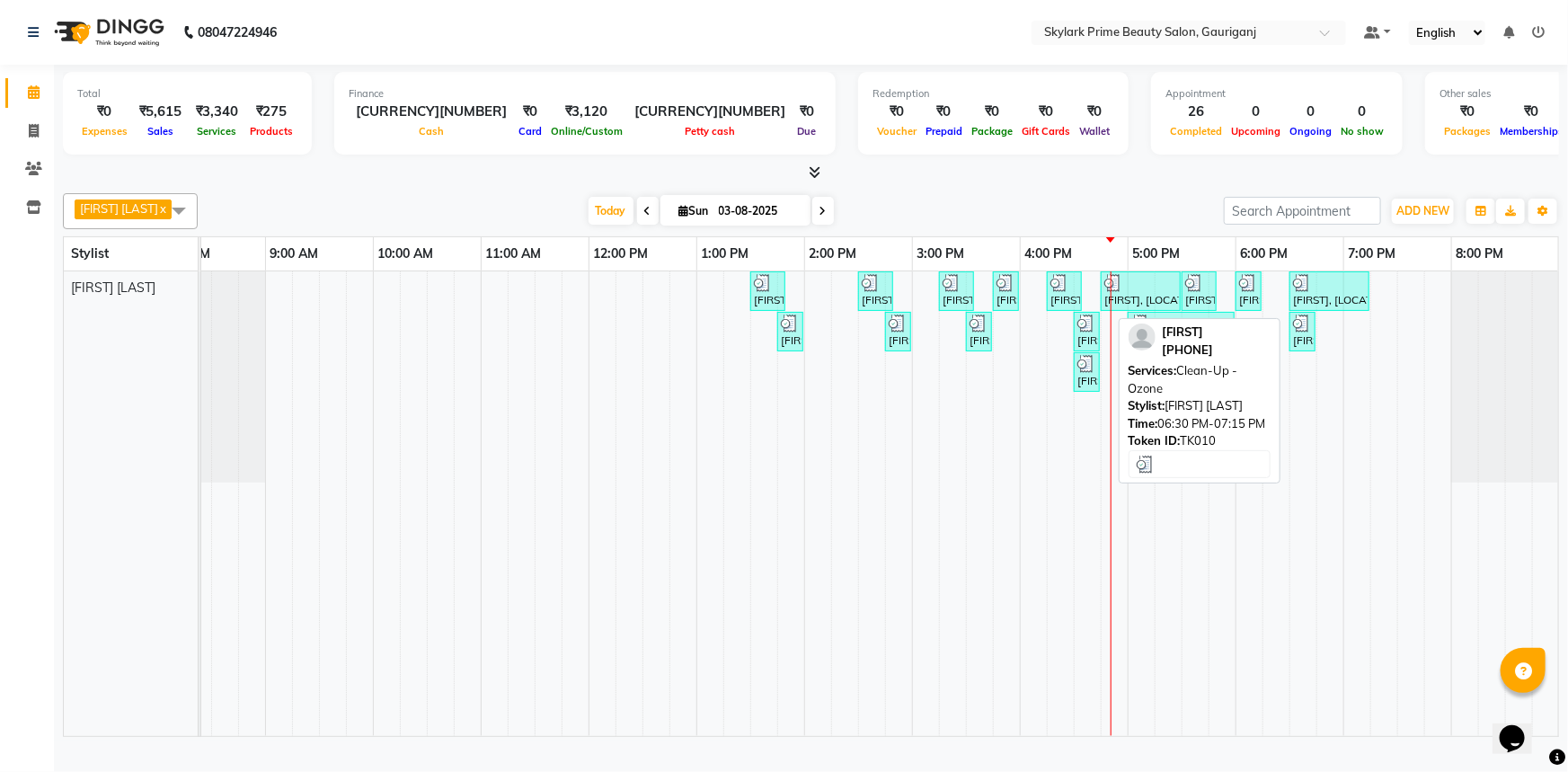 click at bounding box center (1329, 283) 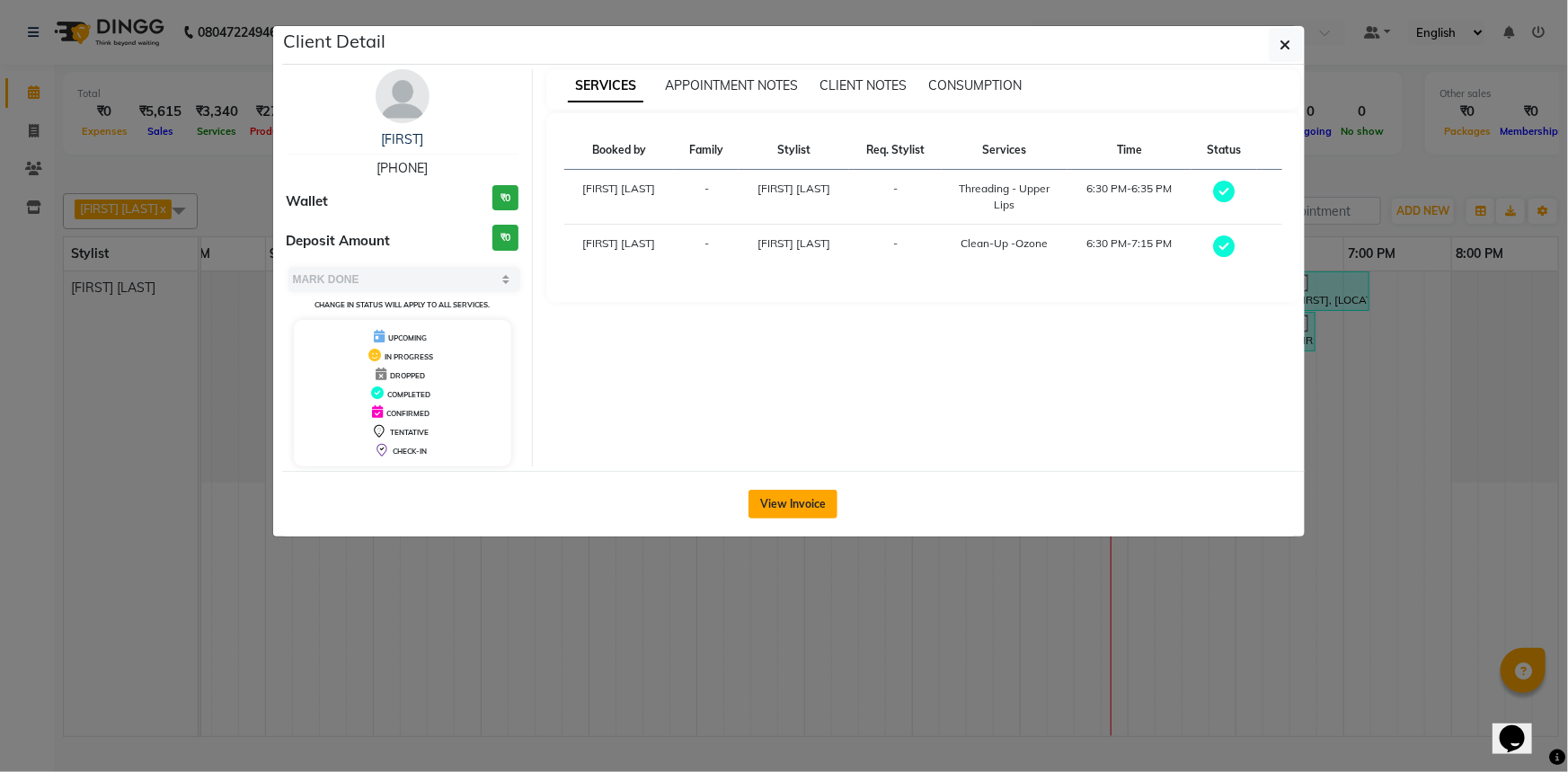 click on "View Invoice" 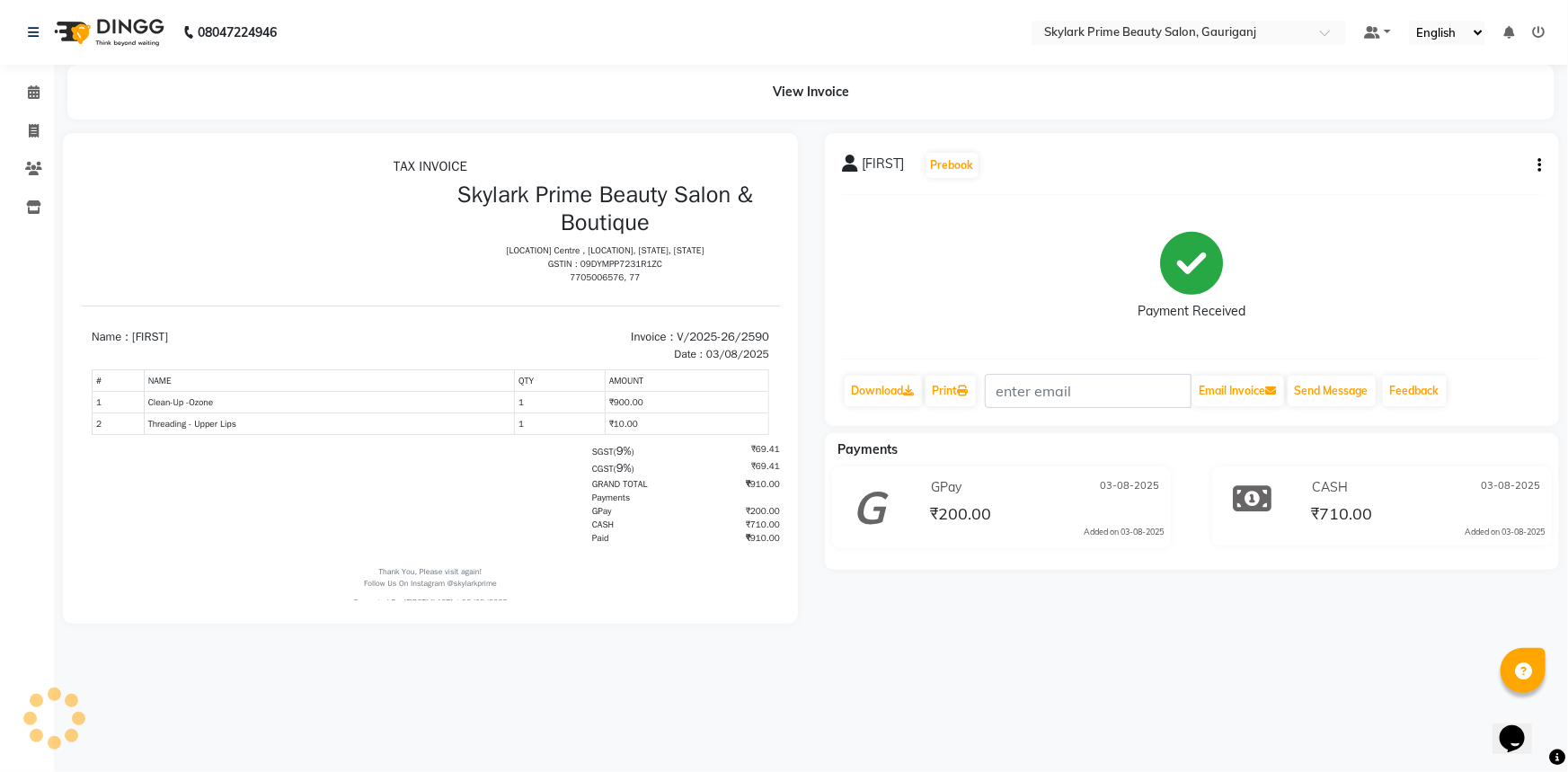 scroll, scrollTop: 0, scrollLeft: 0, axis: both 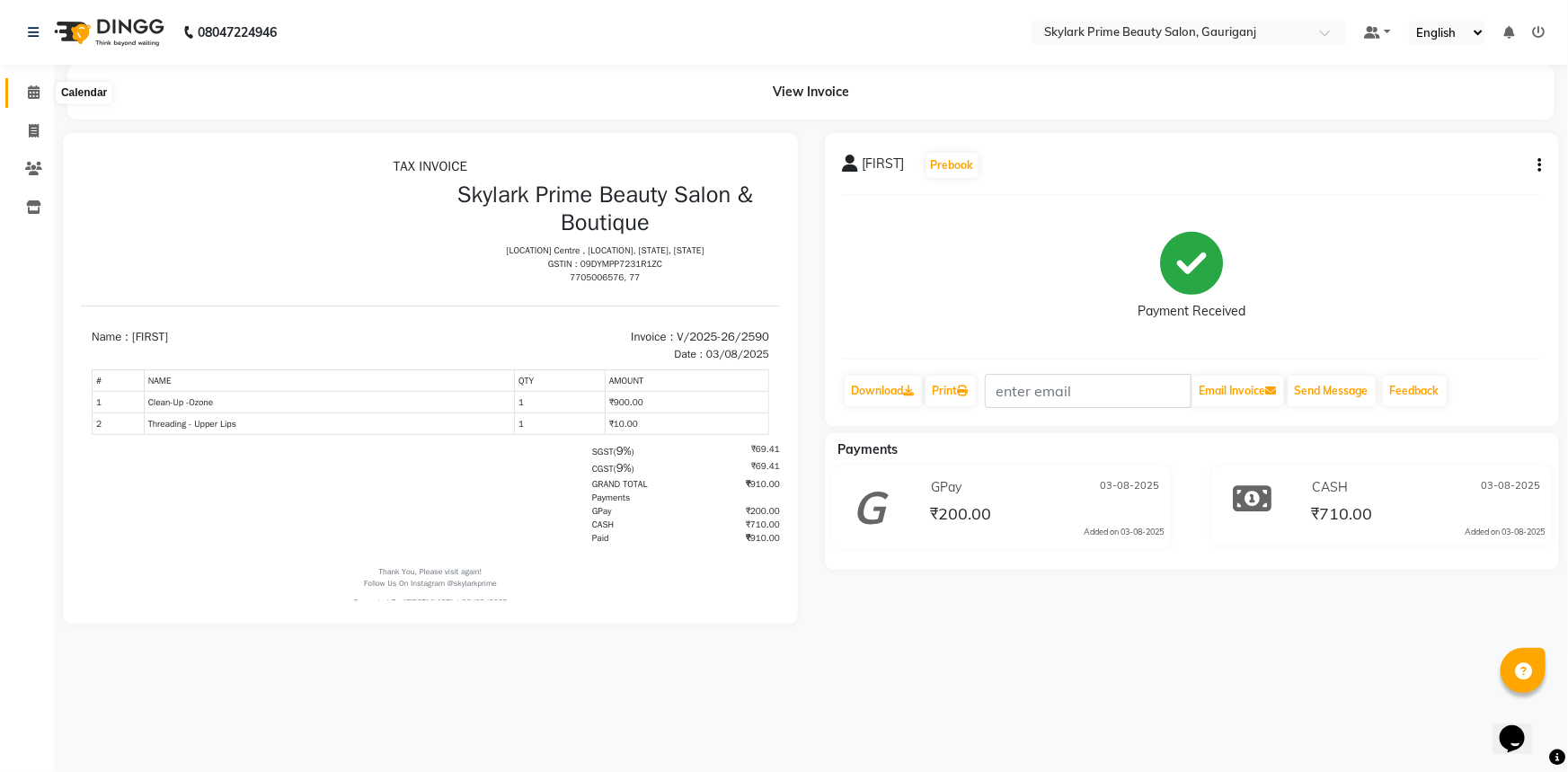 click 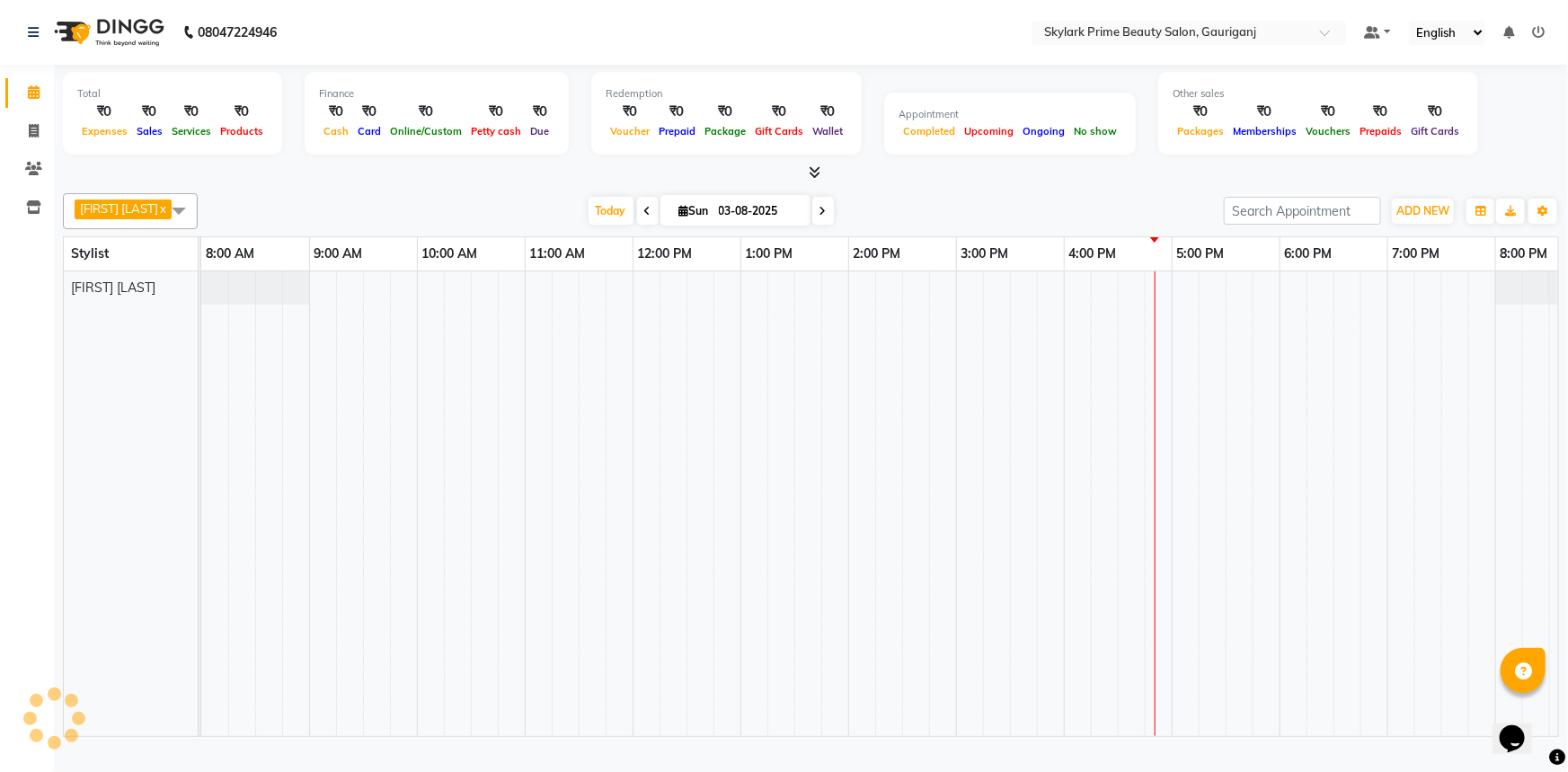 scroll, scrollTop: 0, scrollLeft: 0, axis: both 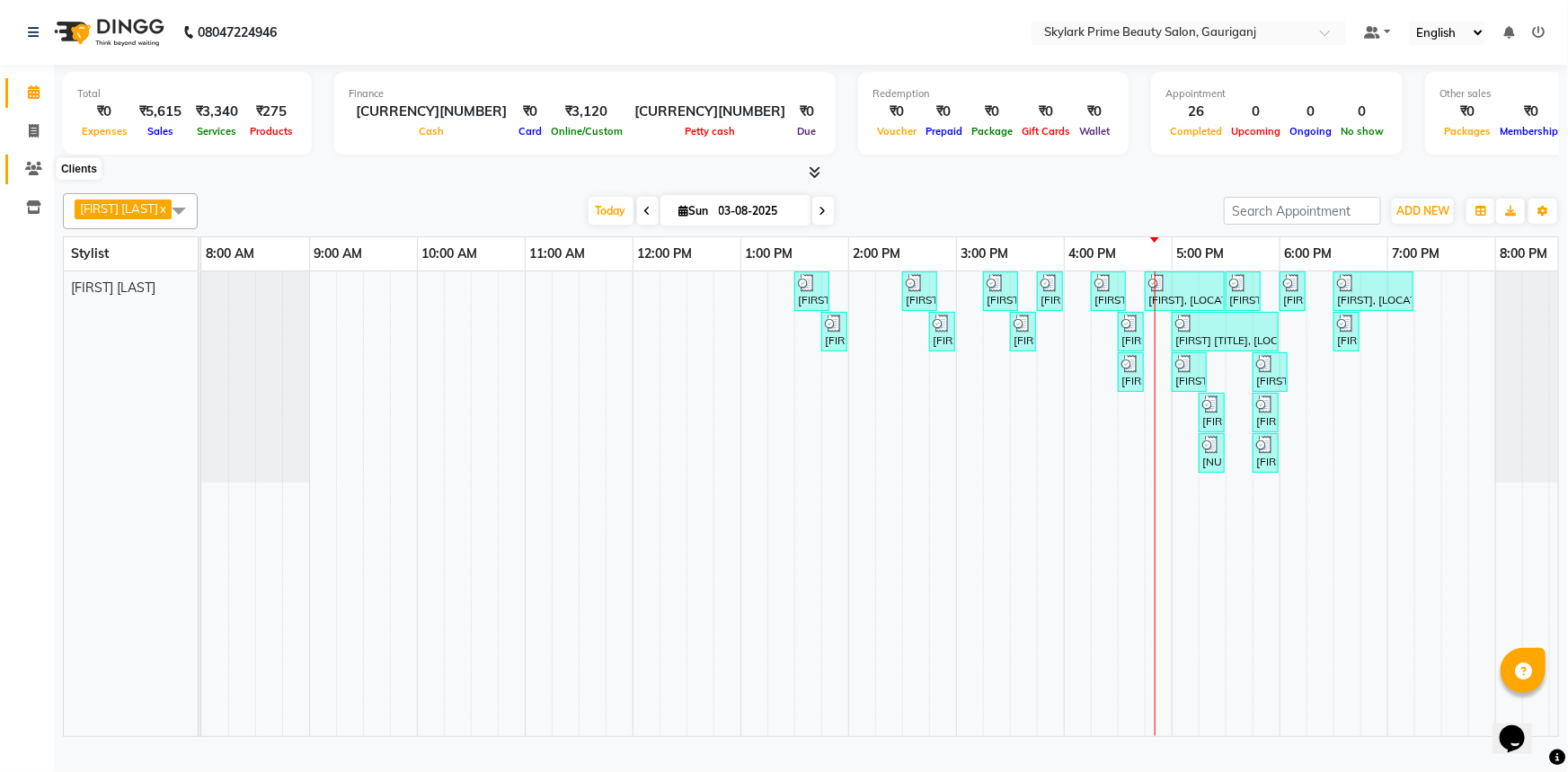 click 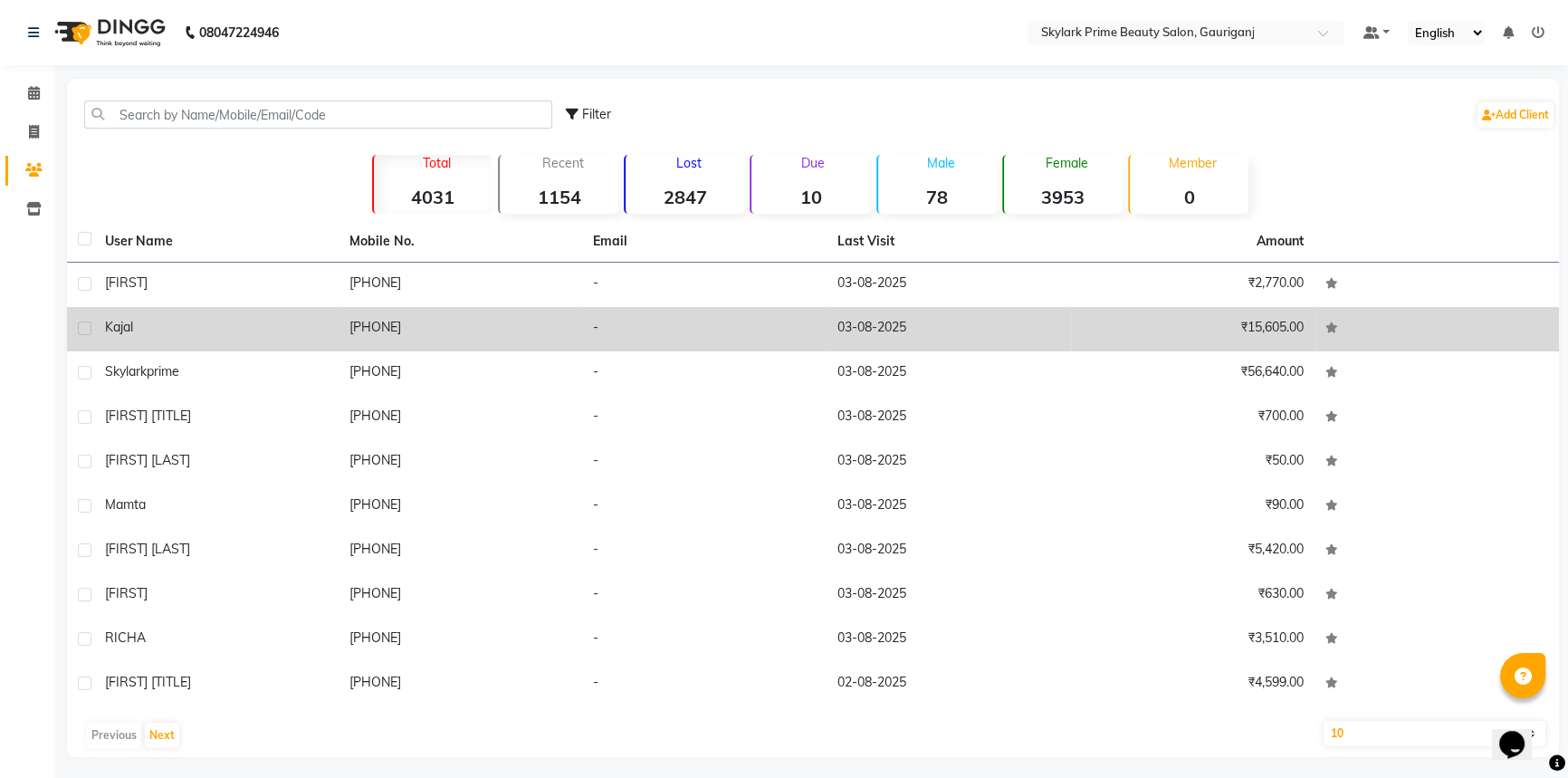 click on "kajal" 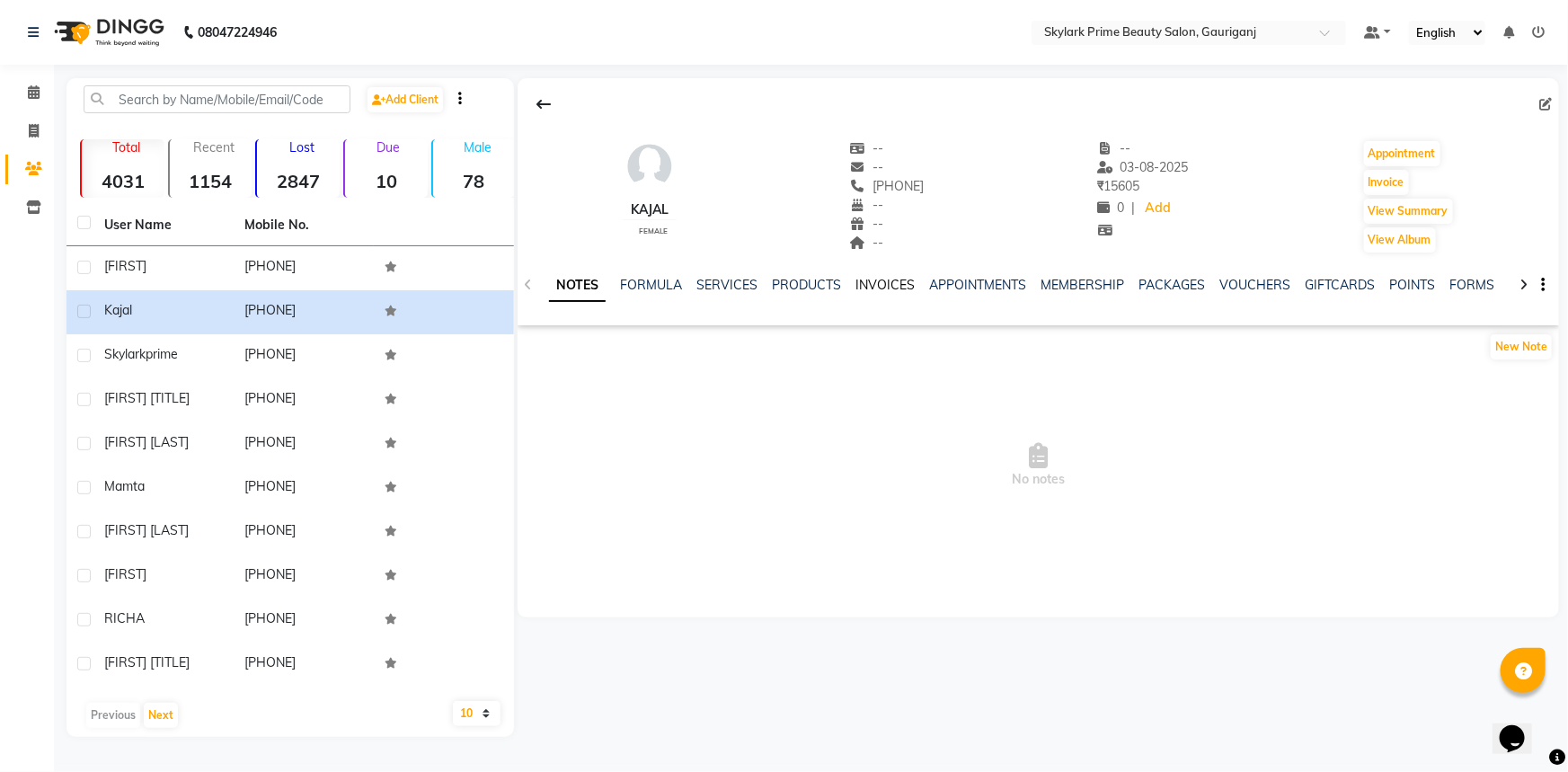 click on "INVOICES" 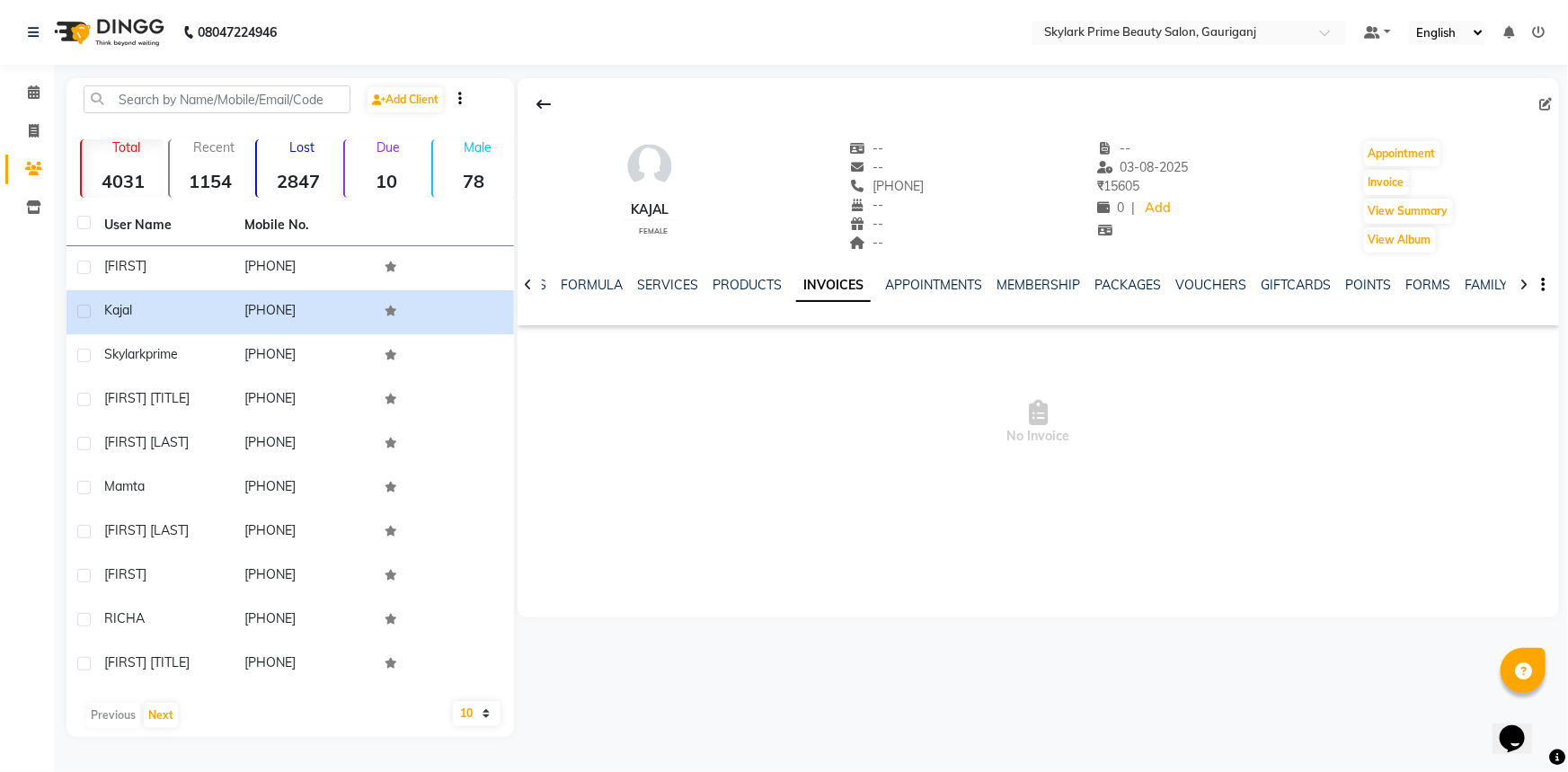 click on "INVOICES" 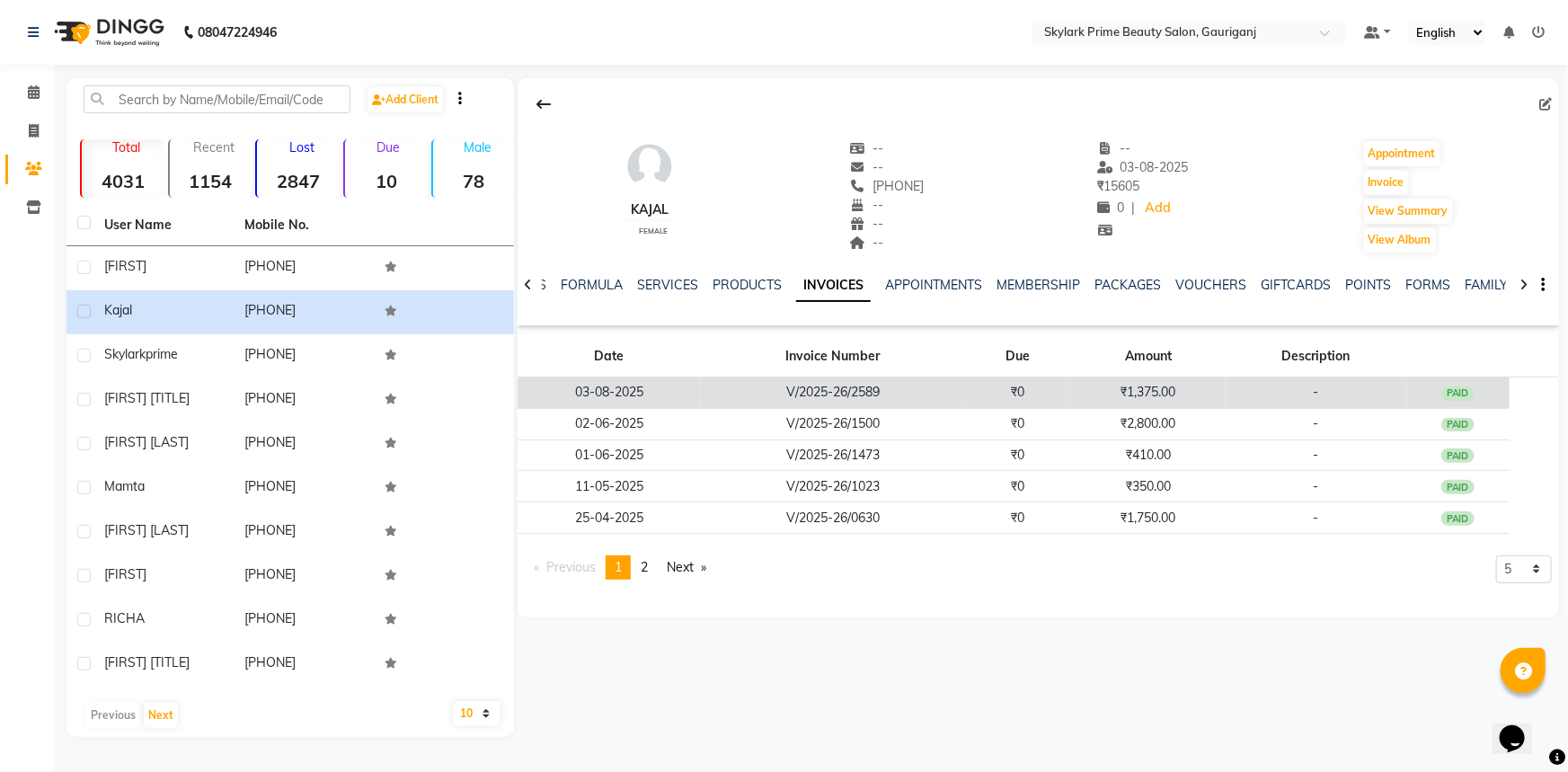 click on "V/2025-26/2589" 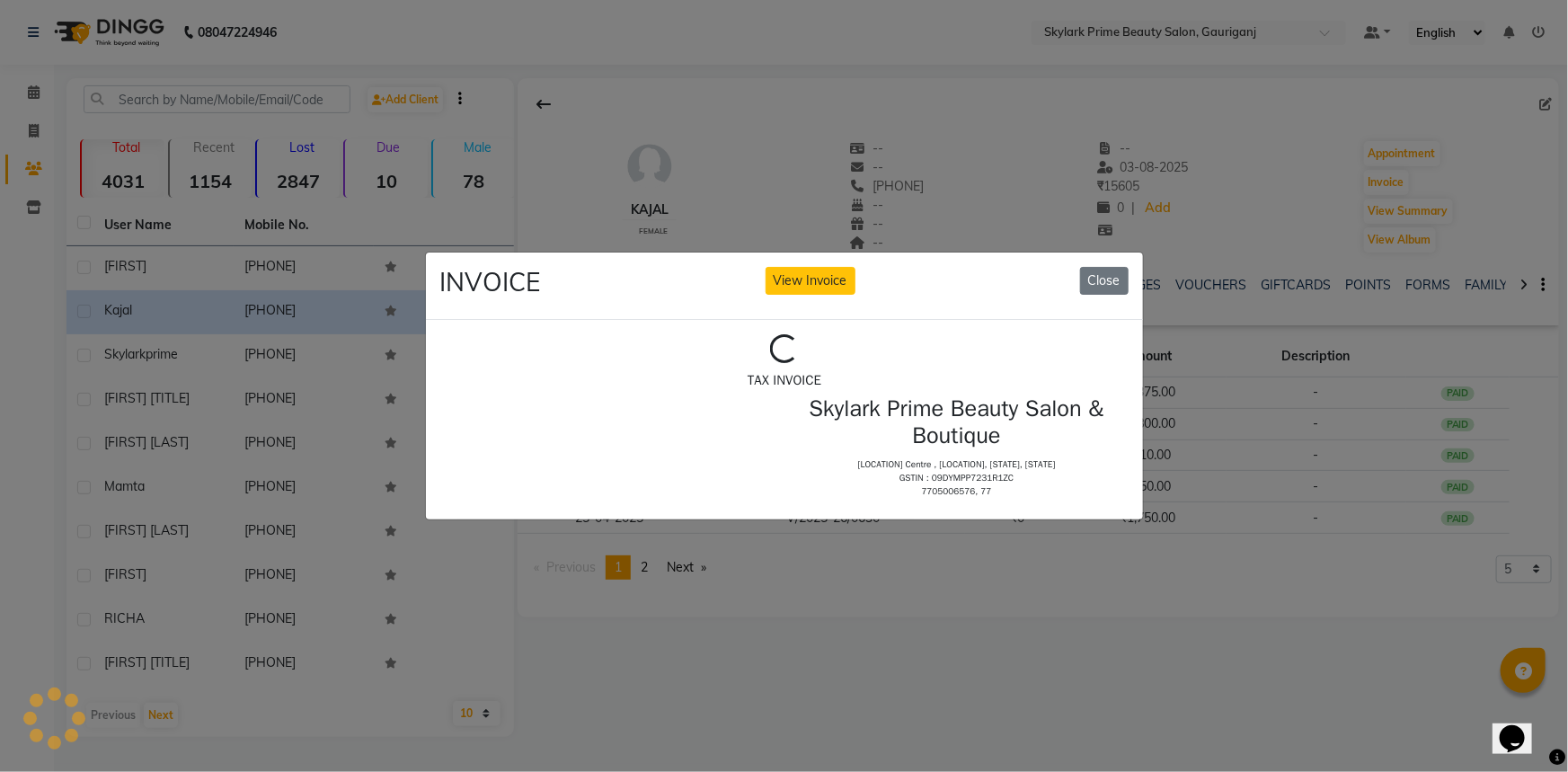 scroll, scrollTop: 0, scrollLeft: 0, axis: both 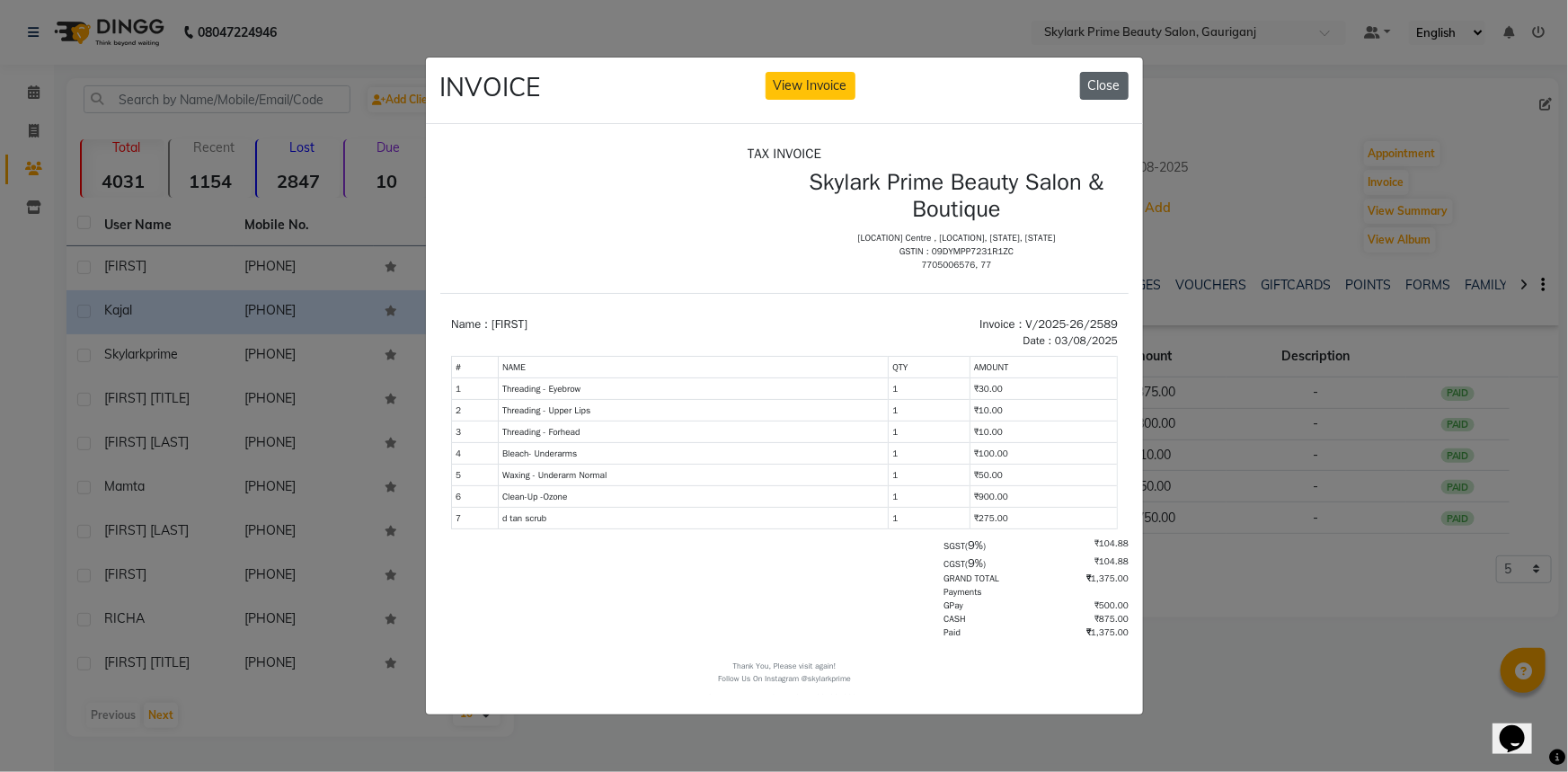 click on "Close" 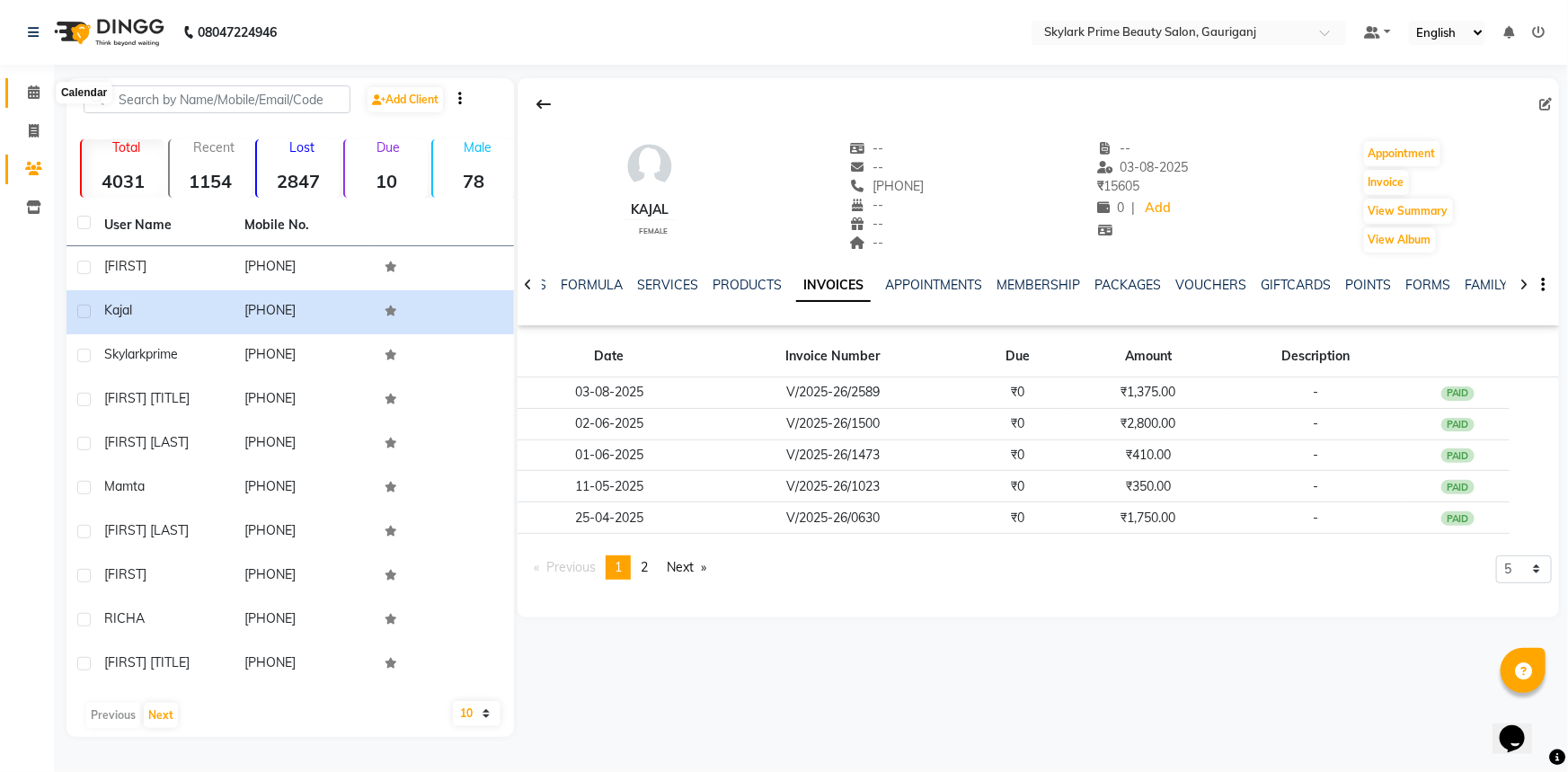 click 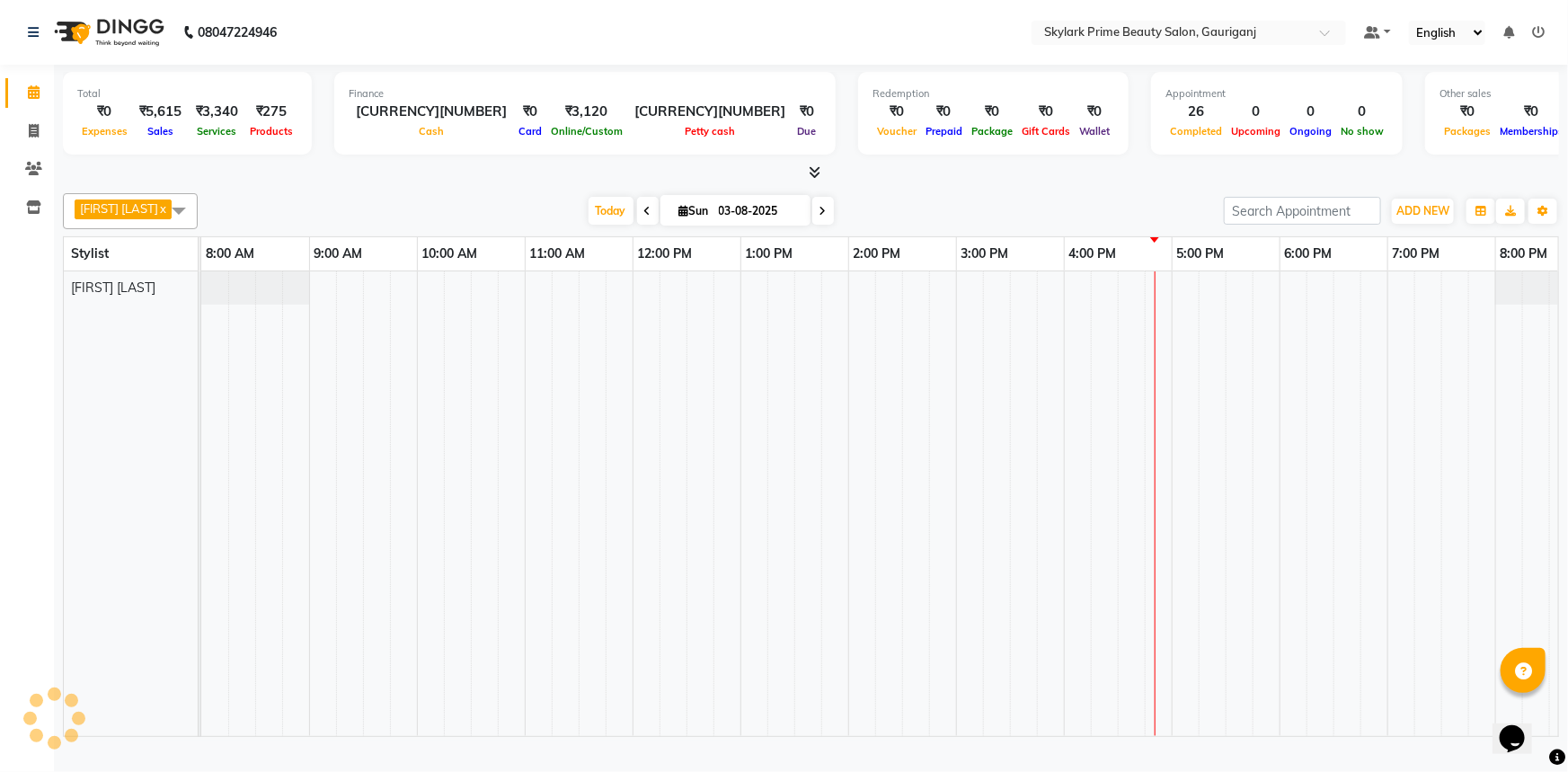 scroll, scrollTop: 0, scrollLeft: 0, axis: both 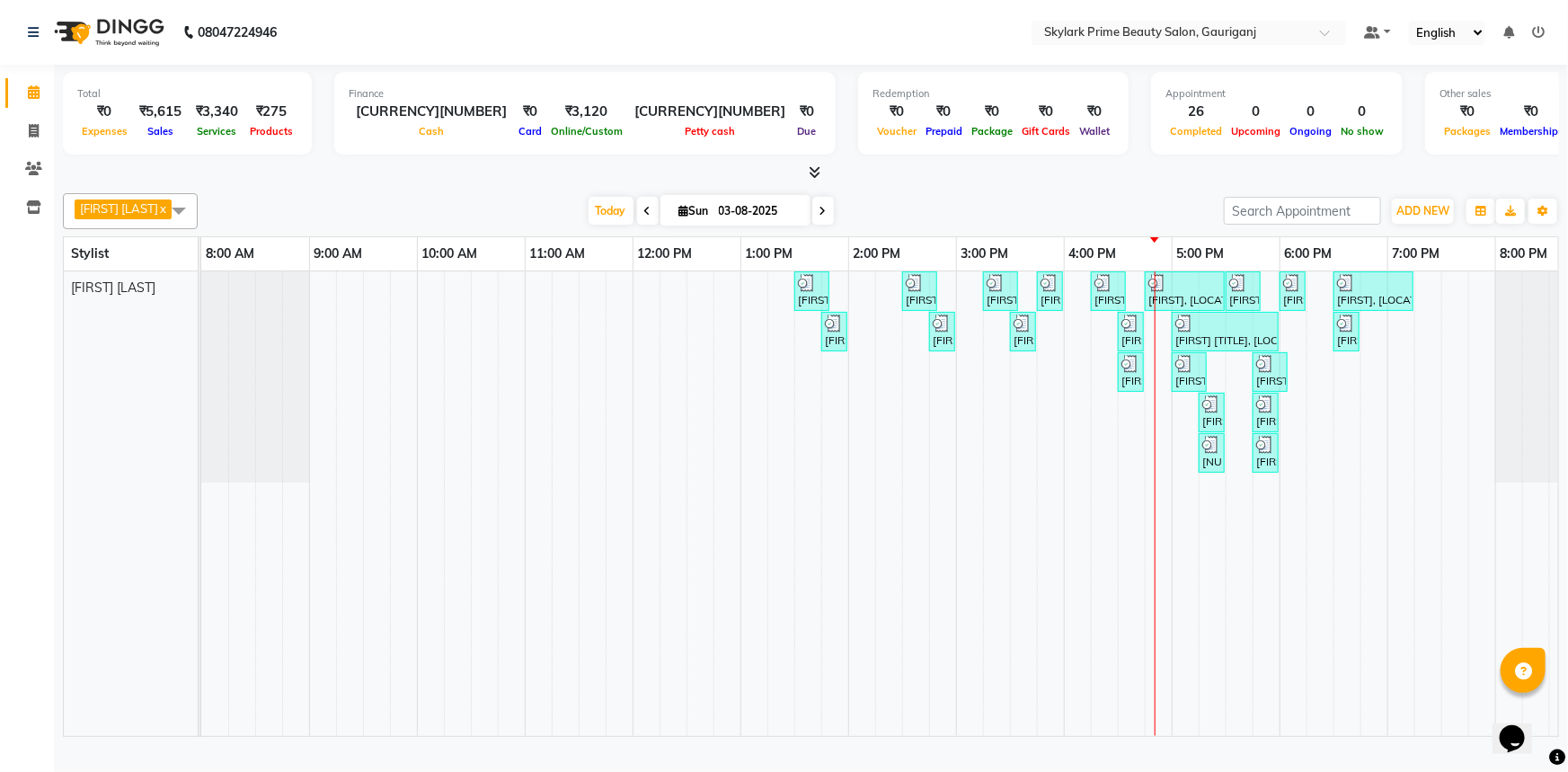 click on "[FIRST] [TITLE], [LOCATION], [TIME]-[TIME], [SERVICE]     [FIRST] [TITLE], [LOCATION], [TIME]-[TIME], [SERVICE]     [FIRST] [LAST], [LOCATION], [TIME]-[TIME], [SERVICE]     [FIRST] [LAST], [LOCATION], [TIME]-[TIME], [SERVICE]     [FIRST] [LAST], [LOCATION], [TIME]-[TIME], [SERVICE]     [FIRST] [LAST], [LOCATION], [TIME]-[TIME], [SERVICE]     [FIRST] [LAST], [LOCATION], [TIME]-[TIME], [SERVICE]     [FIRST] [TITLE], [LOCATION], [TIME]-[TIME], [SERVICE]     [FIRST] [TITLE], [LOCATION], [TIME]-[TIME], [SERVICE]     [FIRST] [LAST], [LOCATION], [TIME]-[TIME], [SERVICE]     [FIRST] [LAST], [LOCATION], [TIME]-[TIME], [SERVICE]     [FIRST] [LAST], [LOCATION], [TIME]-[TIME], [SERVICE]     [FIRST] [LAST], [LOCATION], [TIME]-[TIME], [SERVICE]     [FIRST] [LAST], [LOCATION], [TIME]-[TIME], [SERVICE]     [FIRST] [LAST], [LOCATION], [TIME]-[TIME], [SERVICE]     [FIRST] [LAST], [LOCATION], [TIME]-[TIME], [SERVICE]" at bounding box center [902, 503] 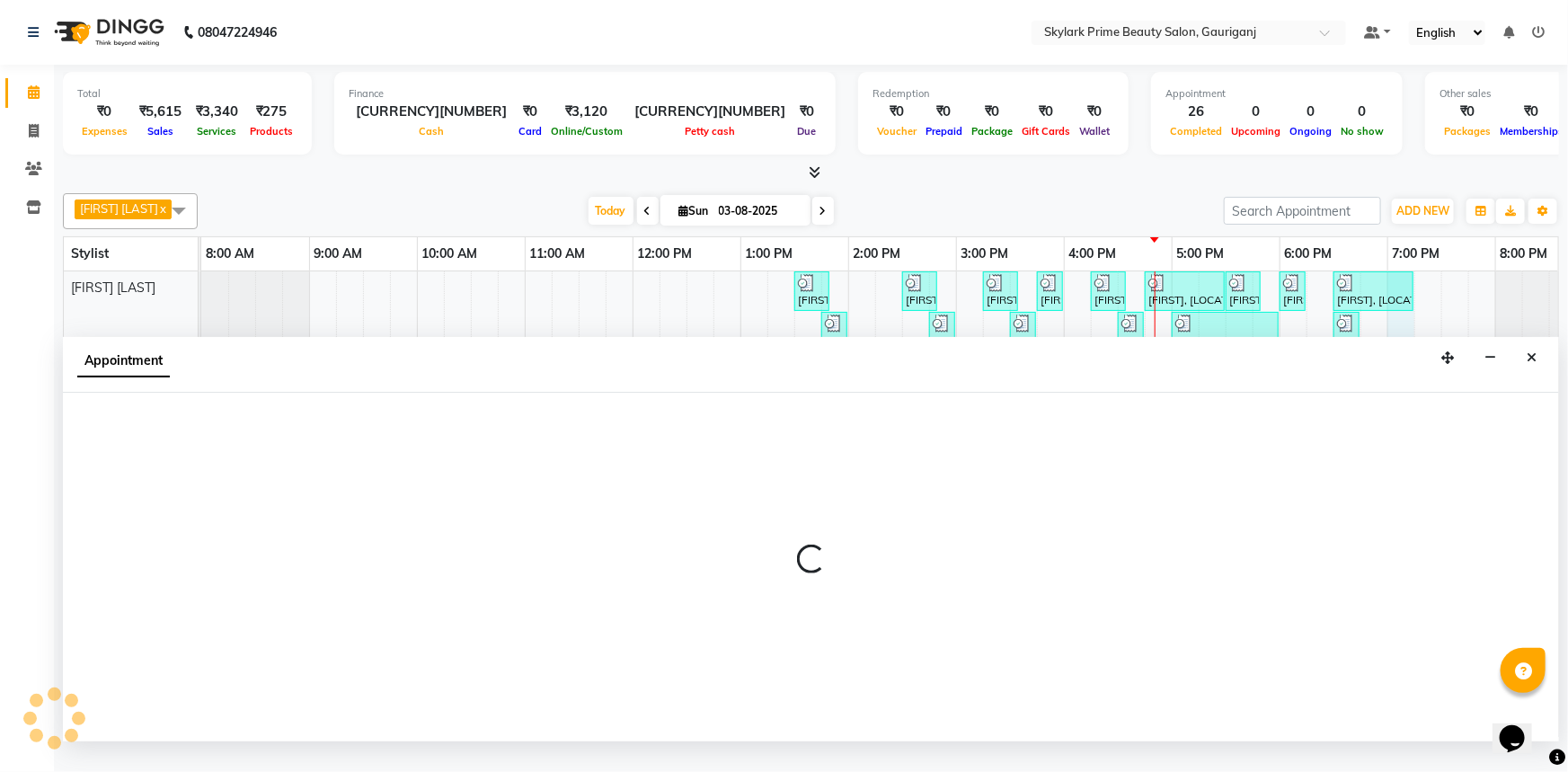 select on "30218" 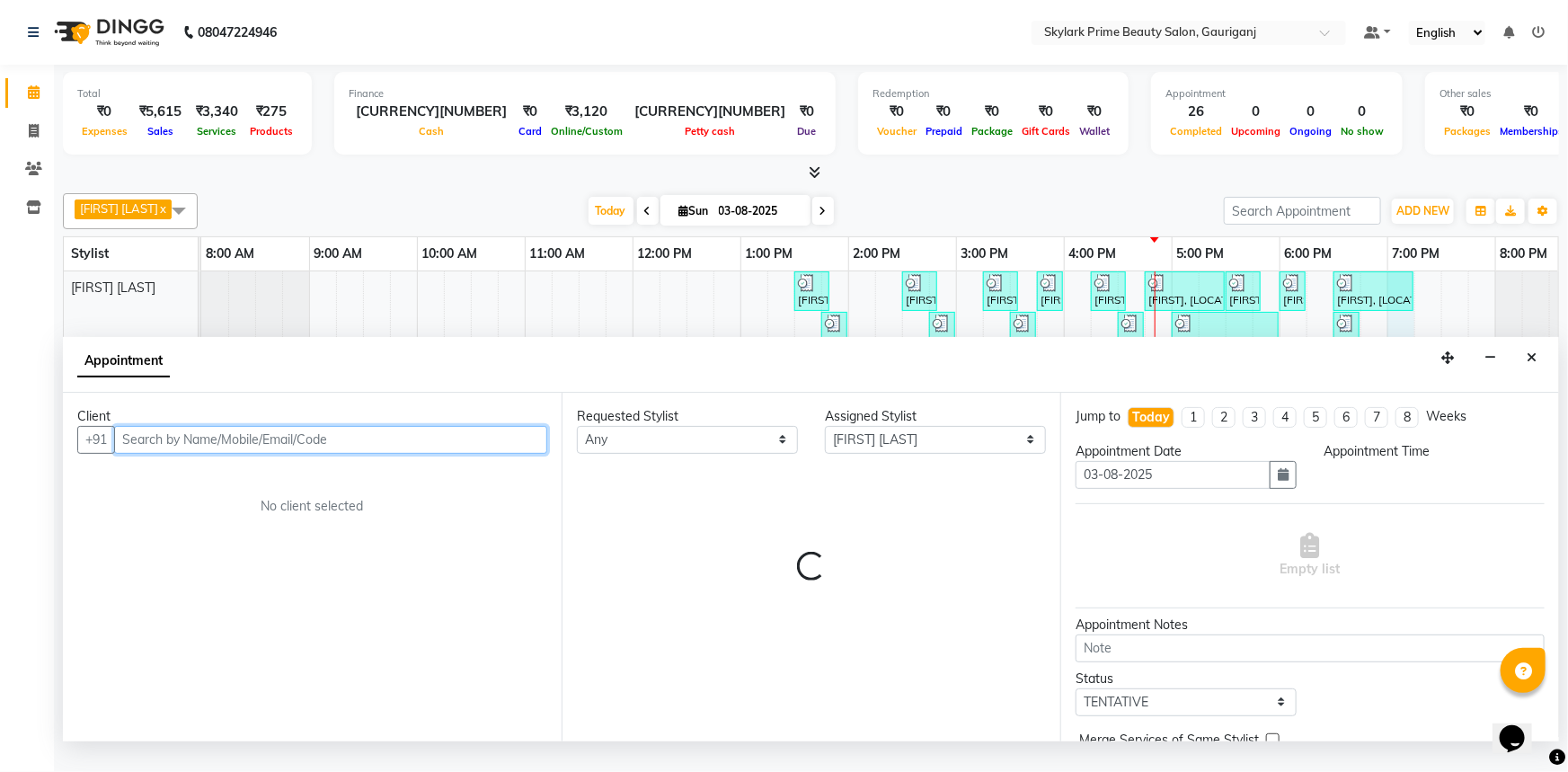 select on "1140" 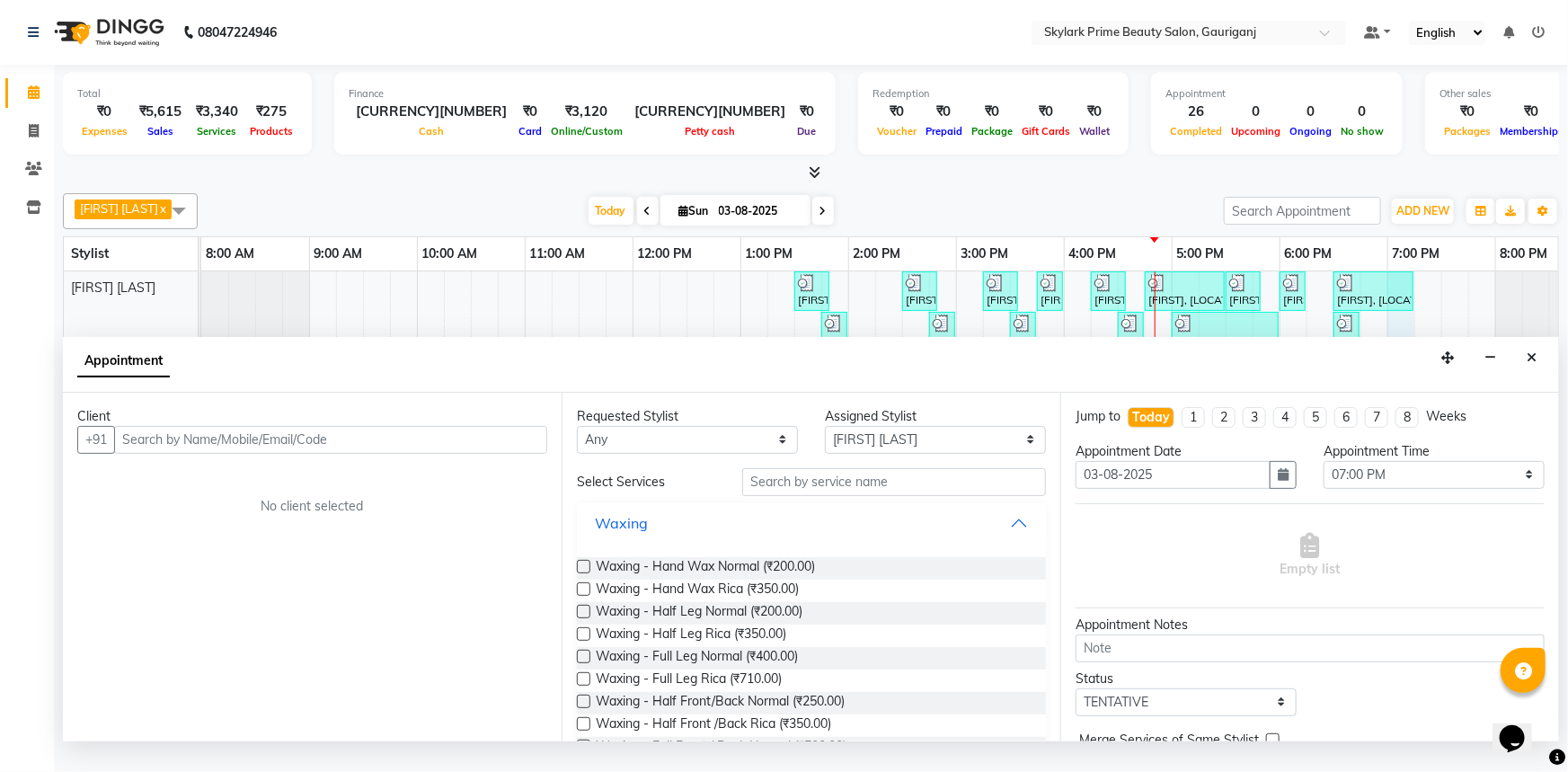 click on "Waxing" at bounding box center (811, 523) 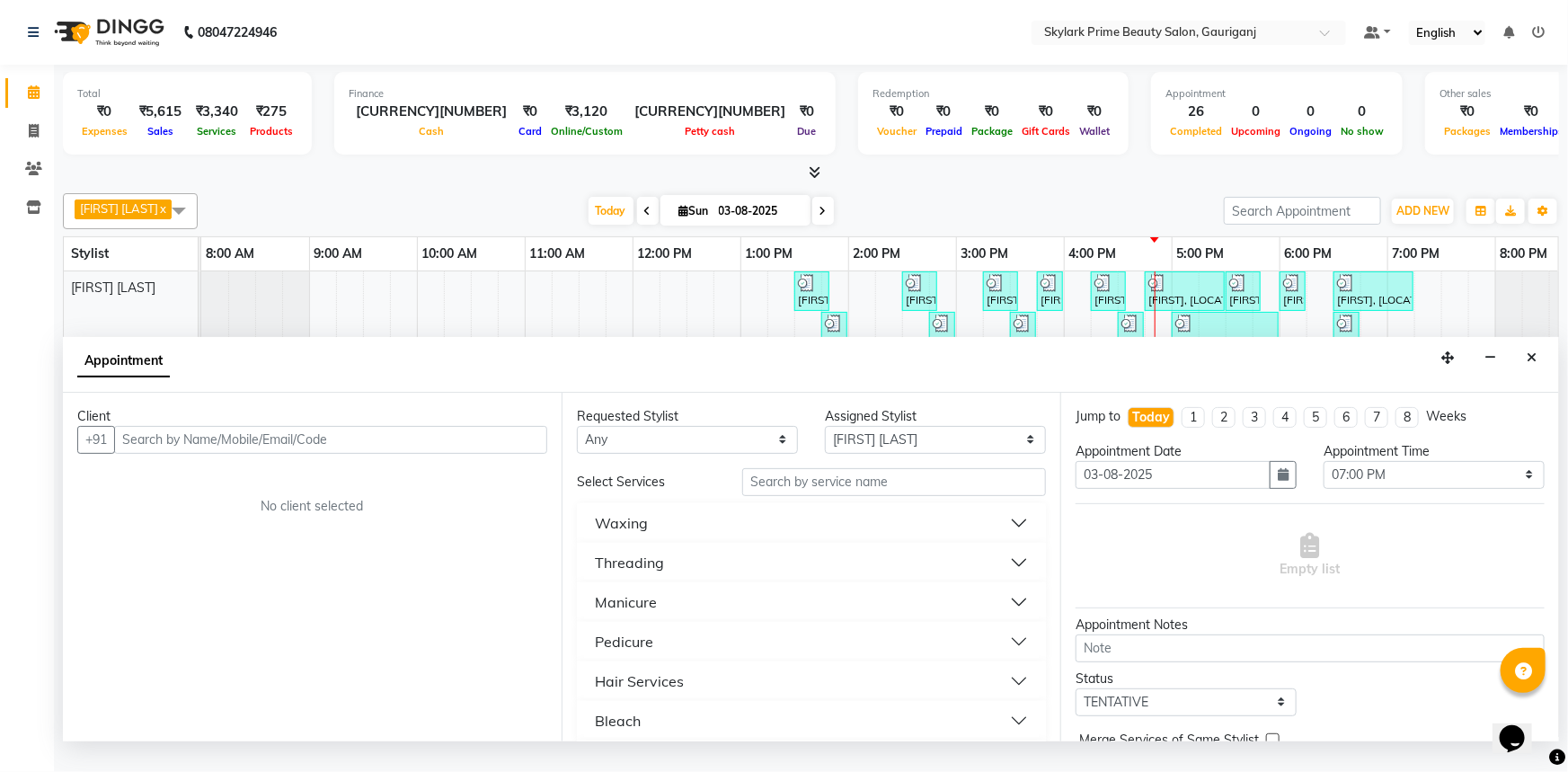 click on "Threading" at bounding box center [811, 563] 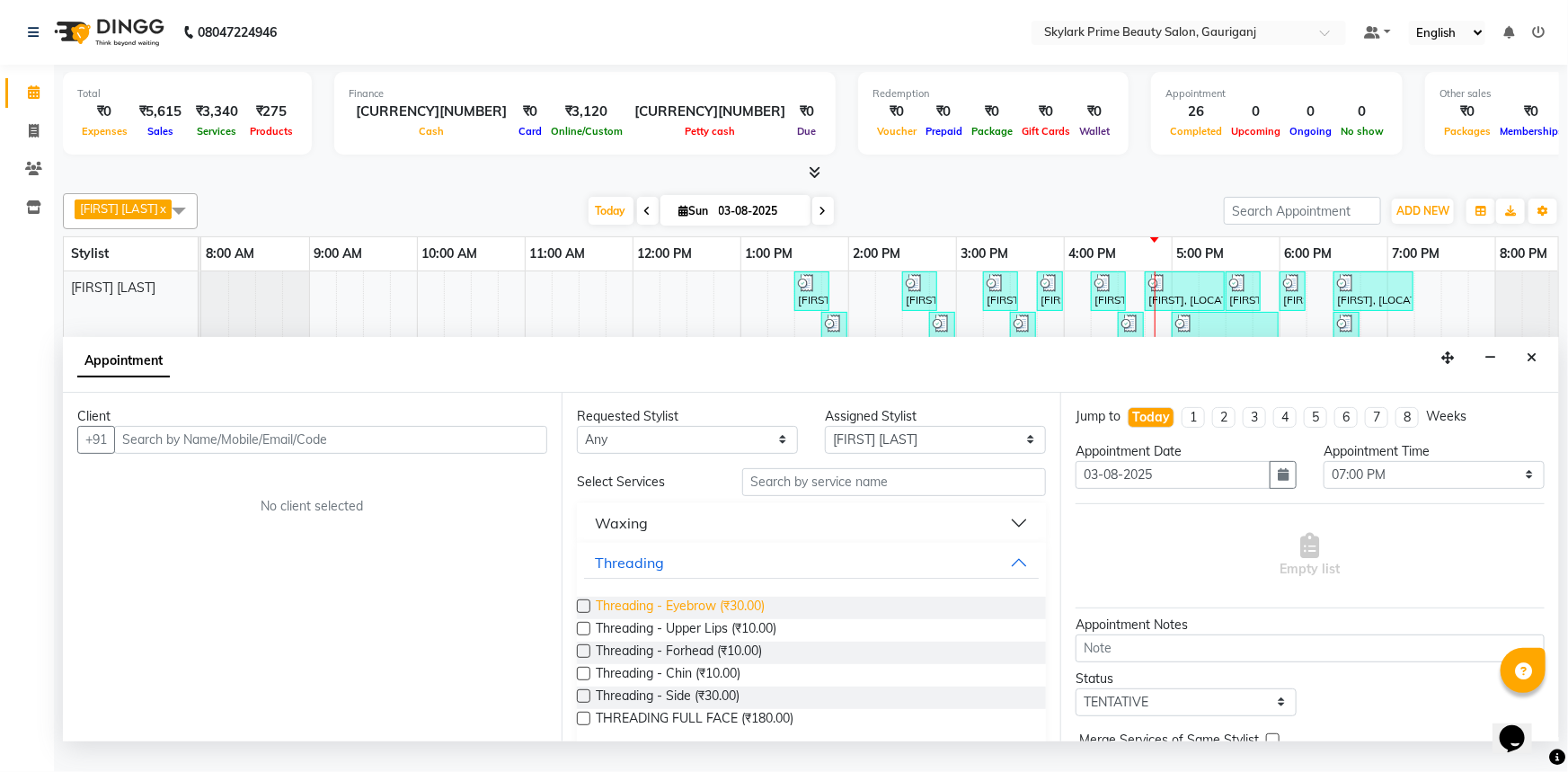 click on "Threading  - Eyebrow (₹30.00)" at bounding box center [680, 608] 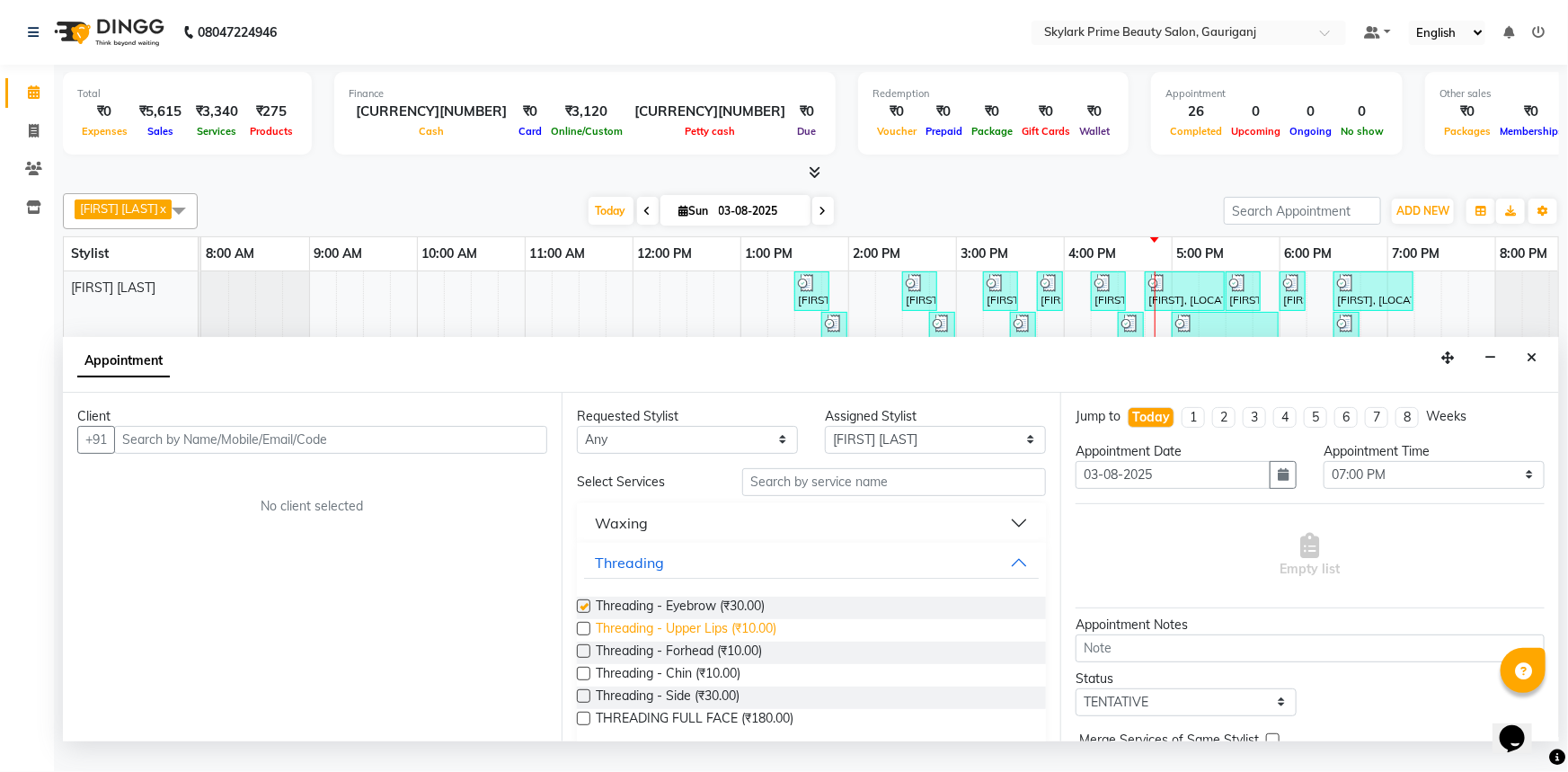 checkbox on "false" 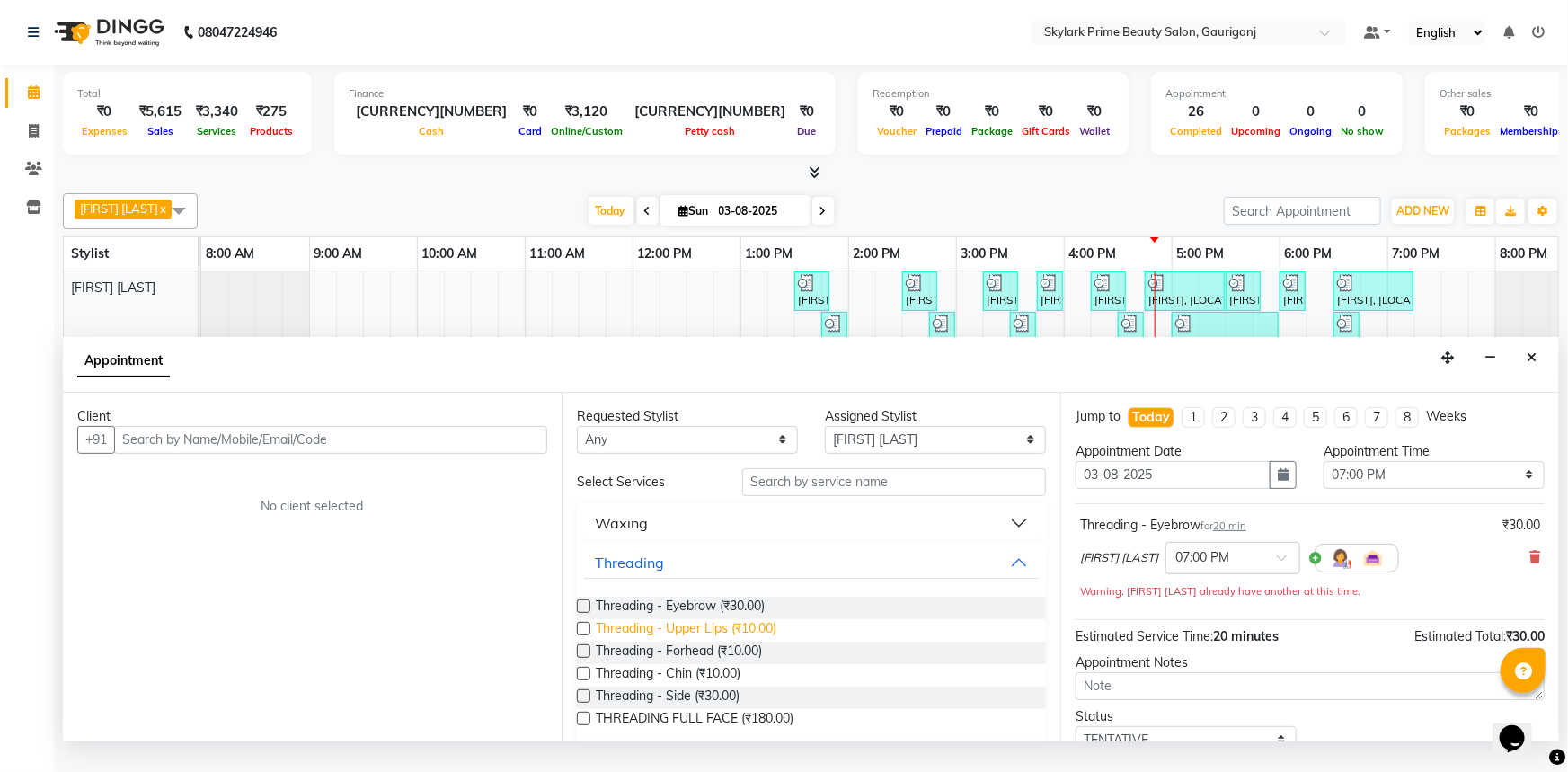 click on "Threading  - Upper Lips (₹10.00)" at bounding box center (686, 630) 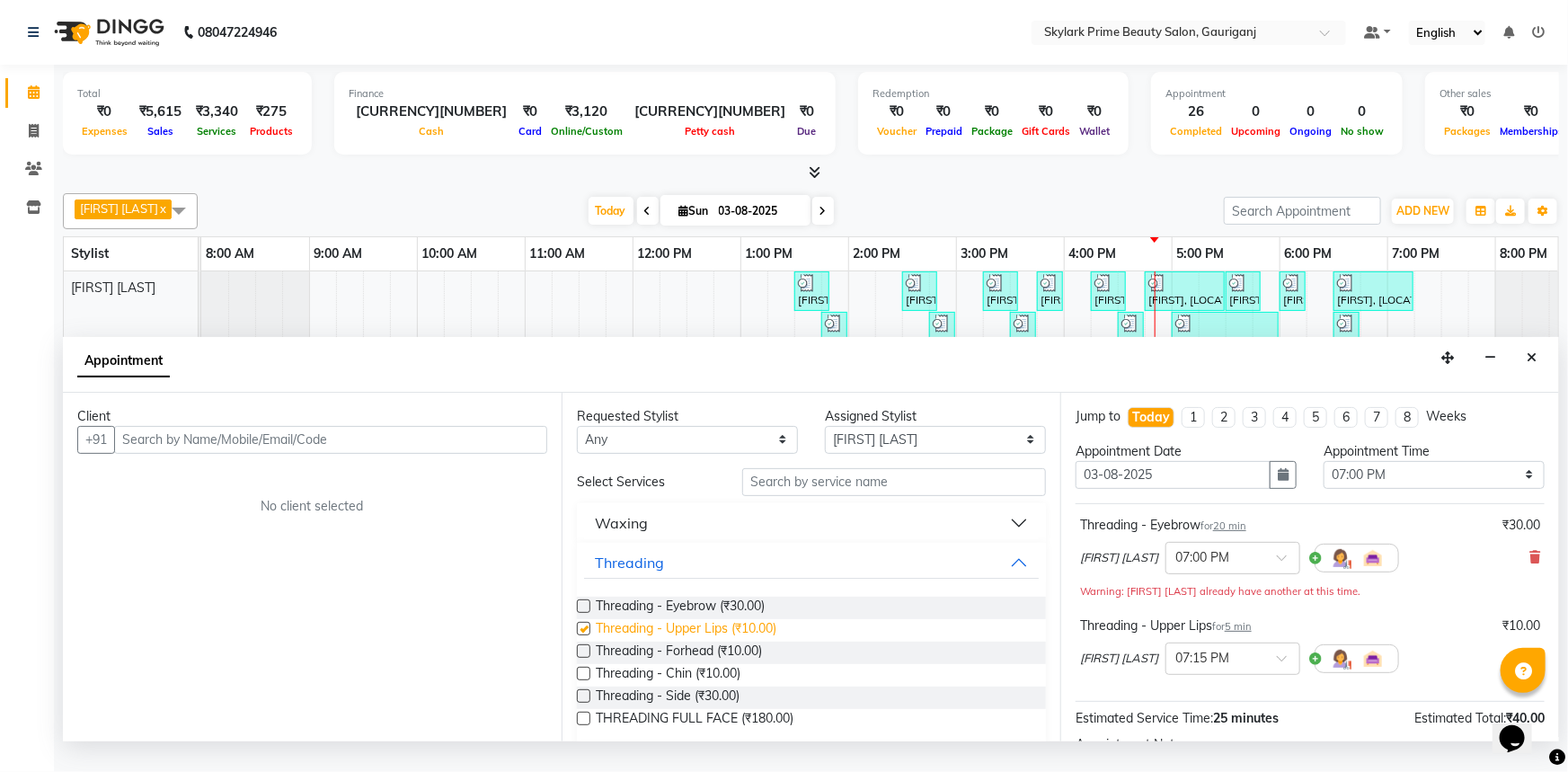 checkbox on "false" 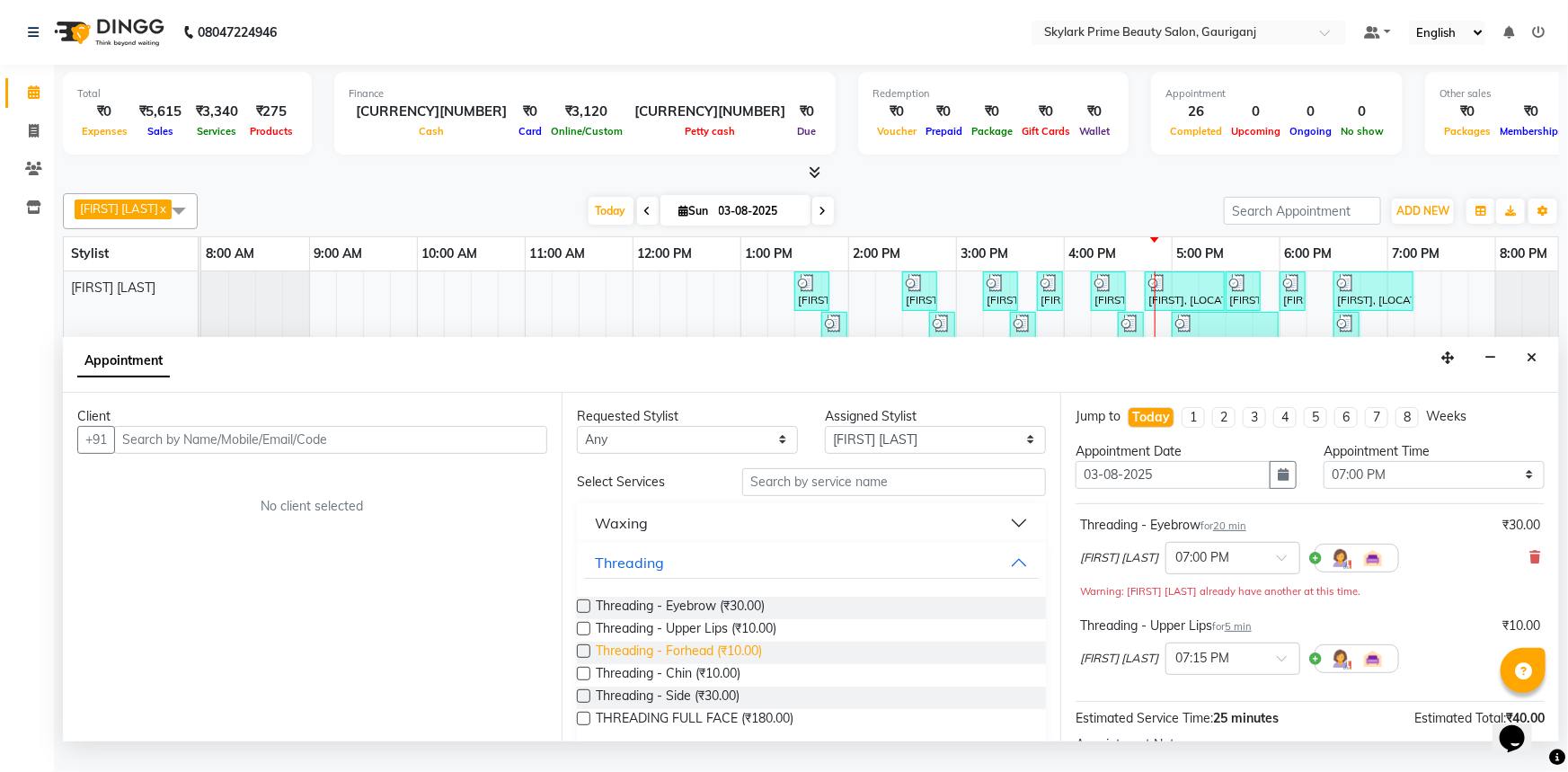 click on "Threading  - Forhead (₹10.00)" at bounding box center (678, 652) 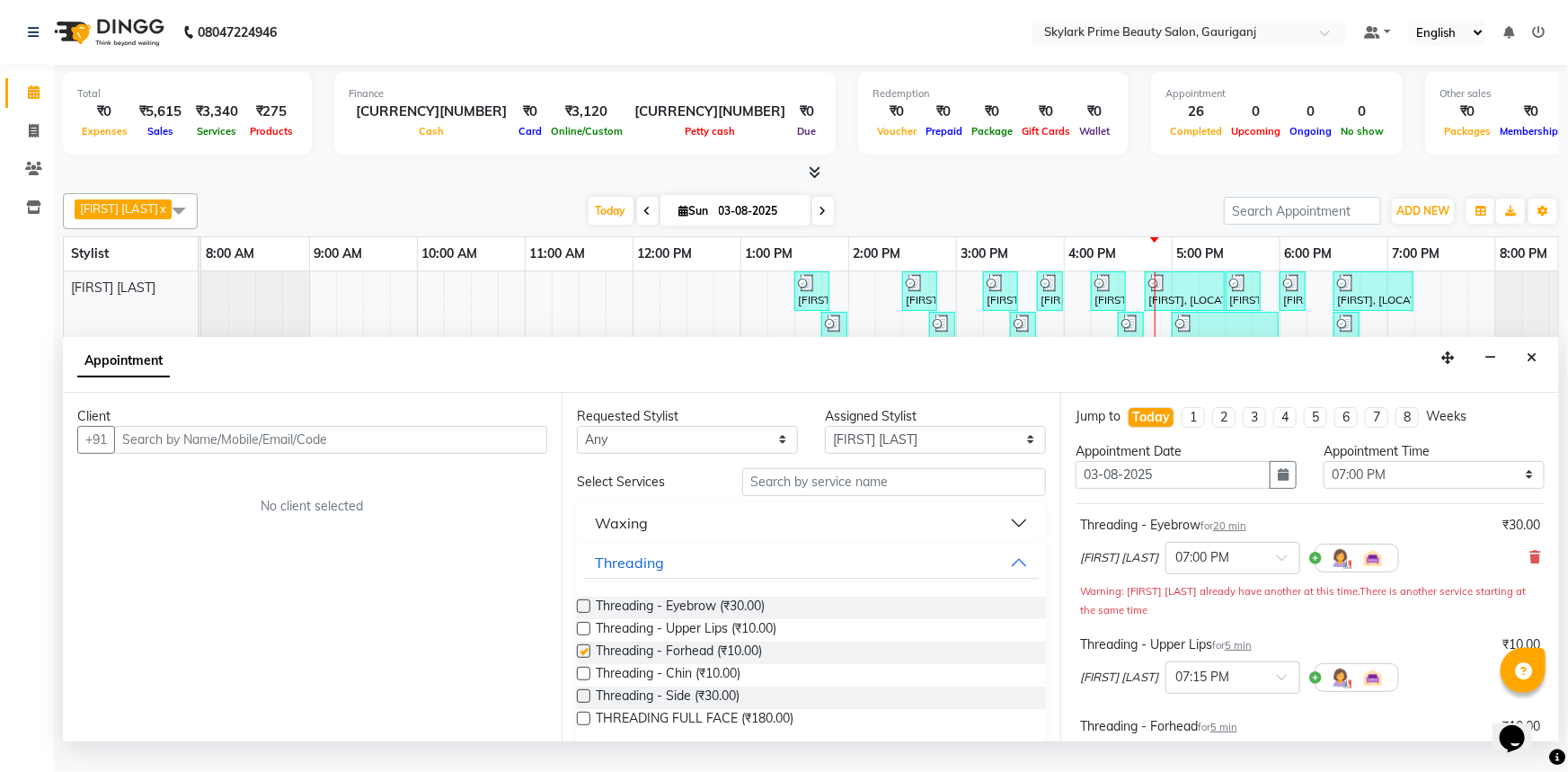 checkbox on "false" 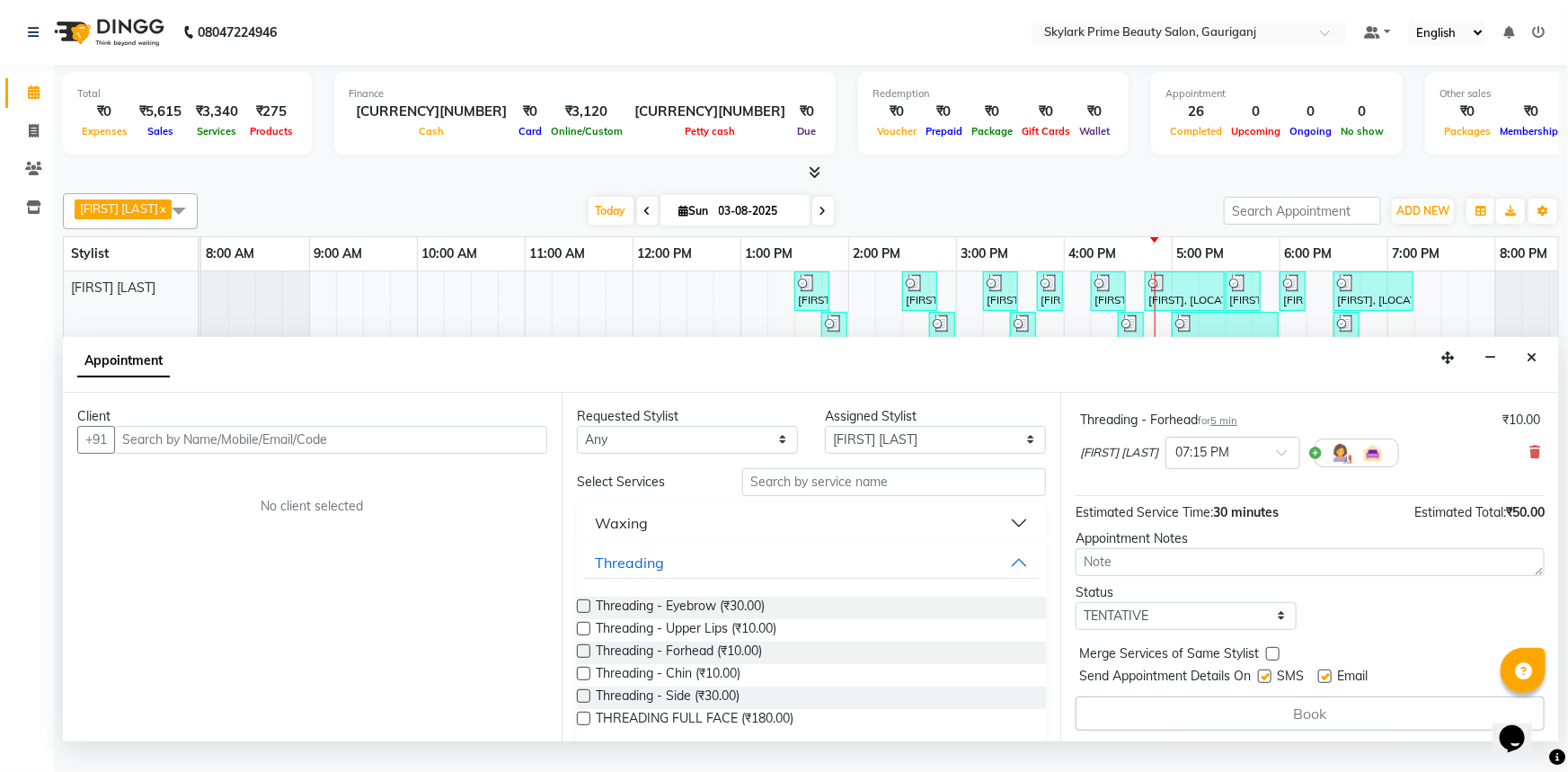 scroll, scrollTop: 309, scrollLeft: 0, axis: vertical 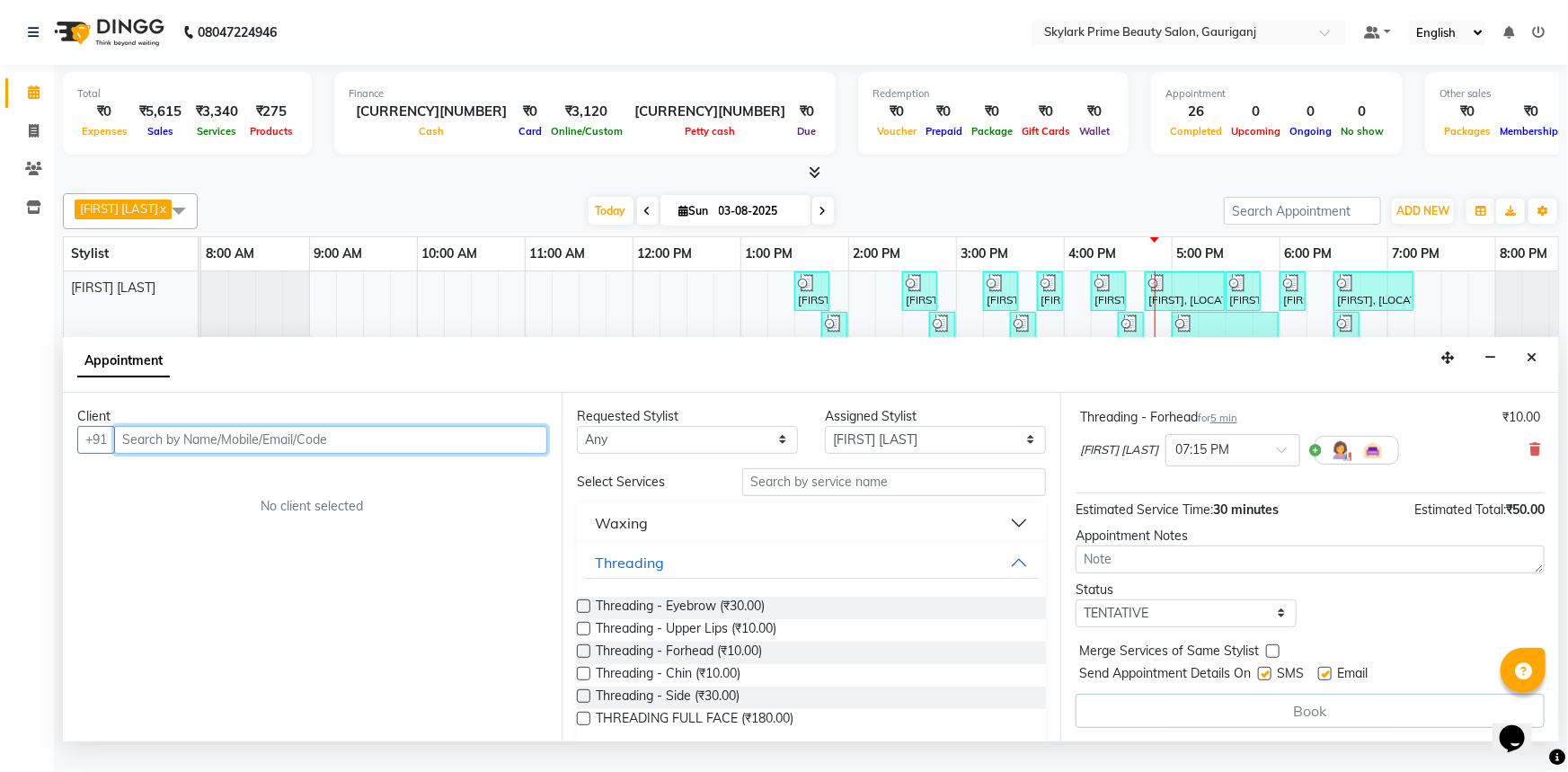 click at bounding box center (331, 439) 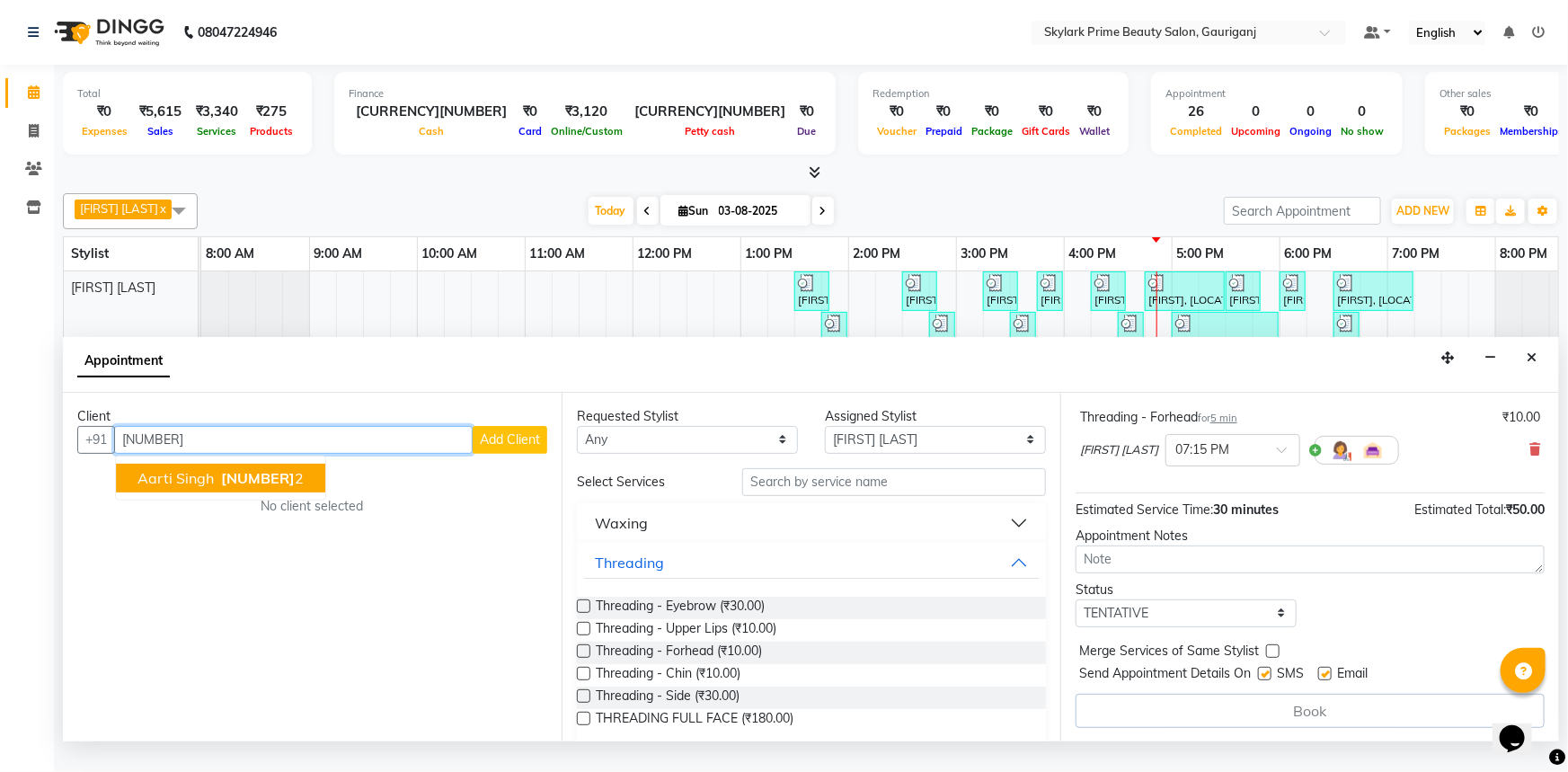 click on "aarti singh" at bounding box center (175, 478) 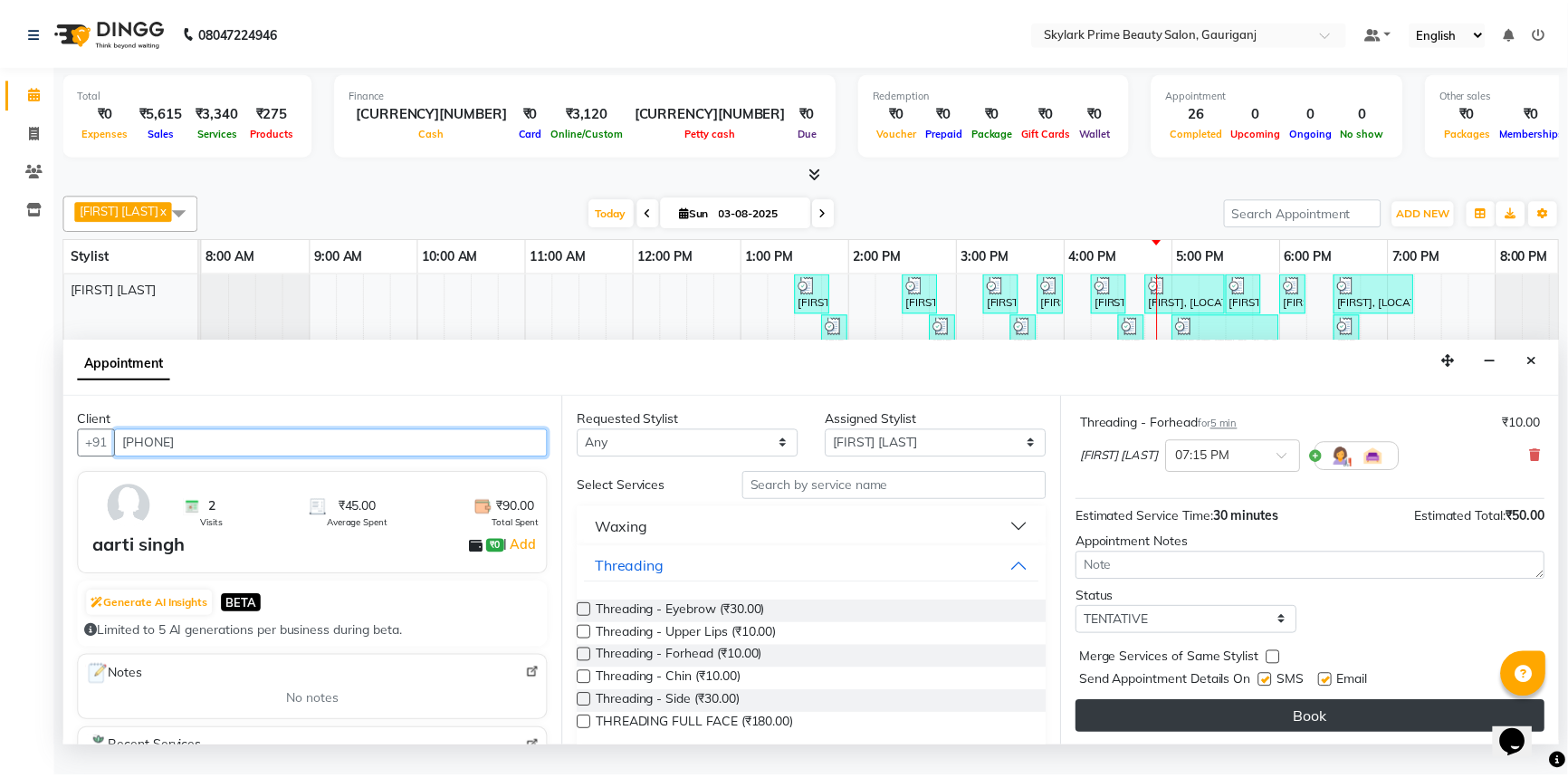 scroll, scrollTop: 310, scrollLeft: 0, axis: vertical 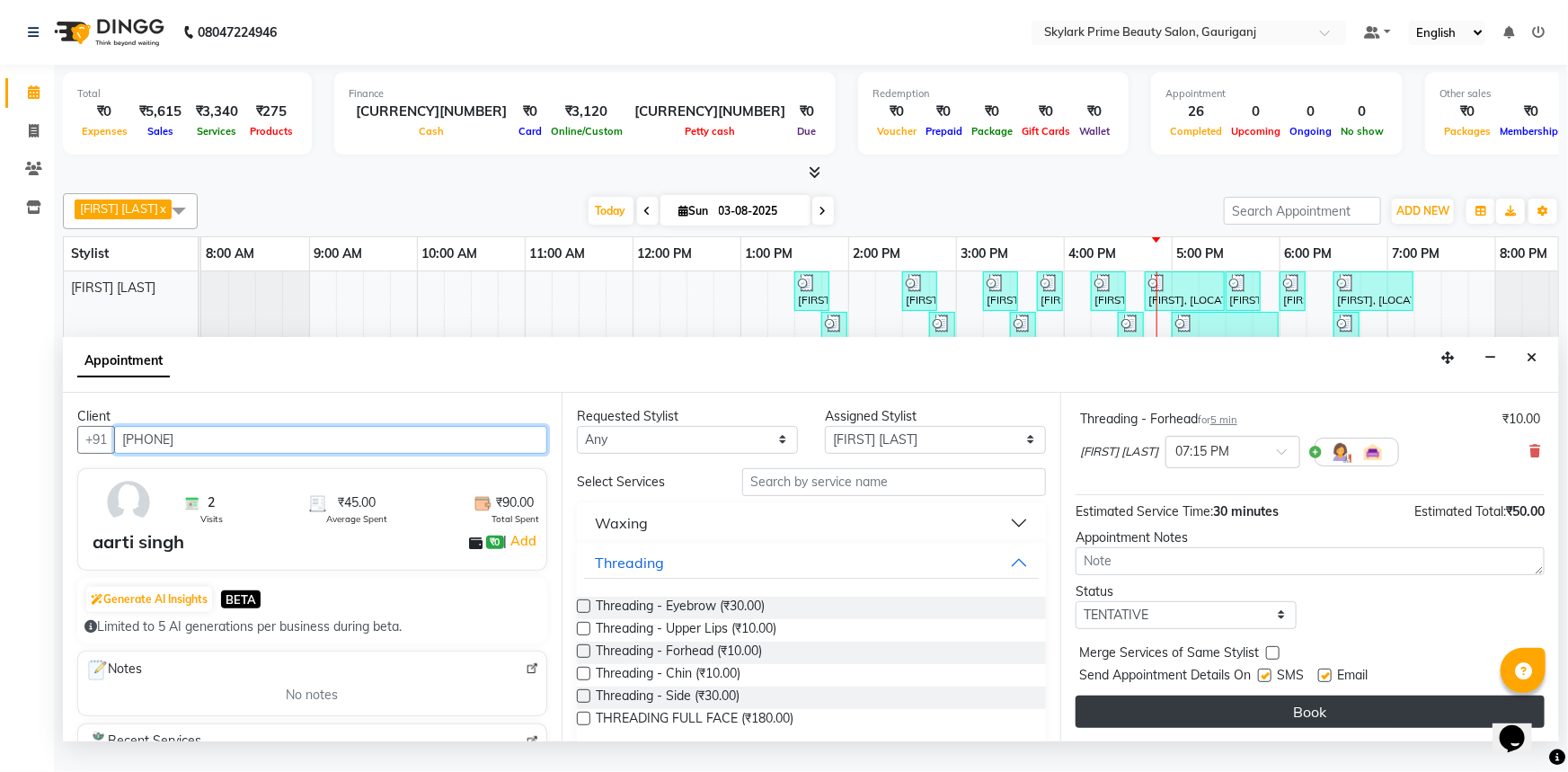 type on "[PHONE]" 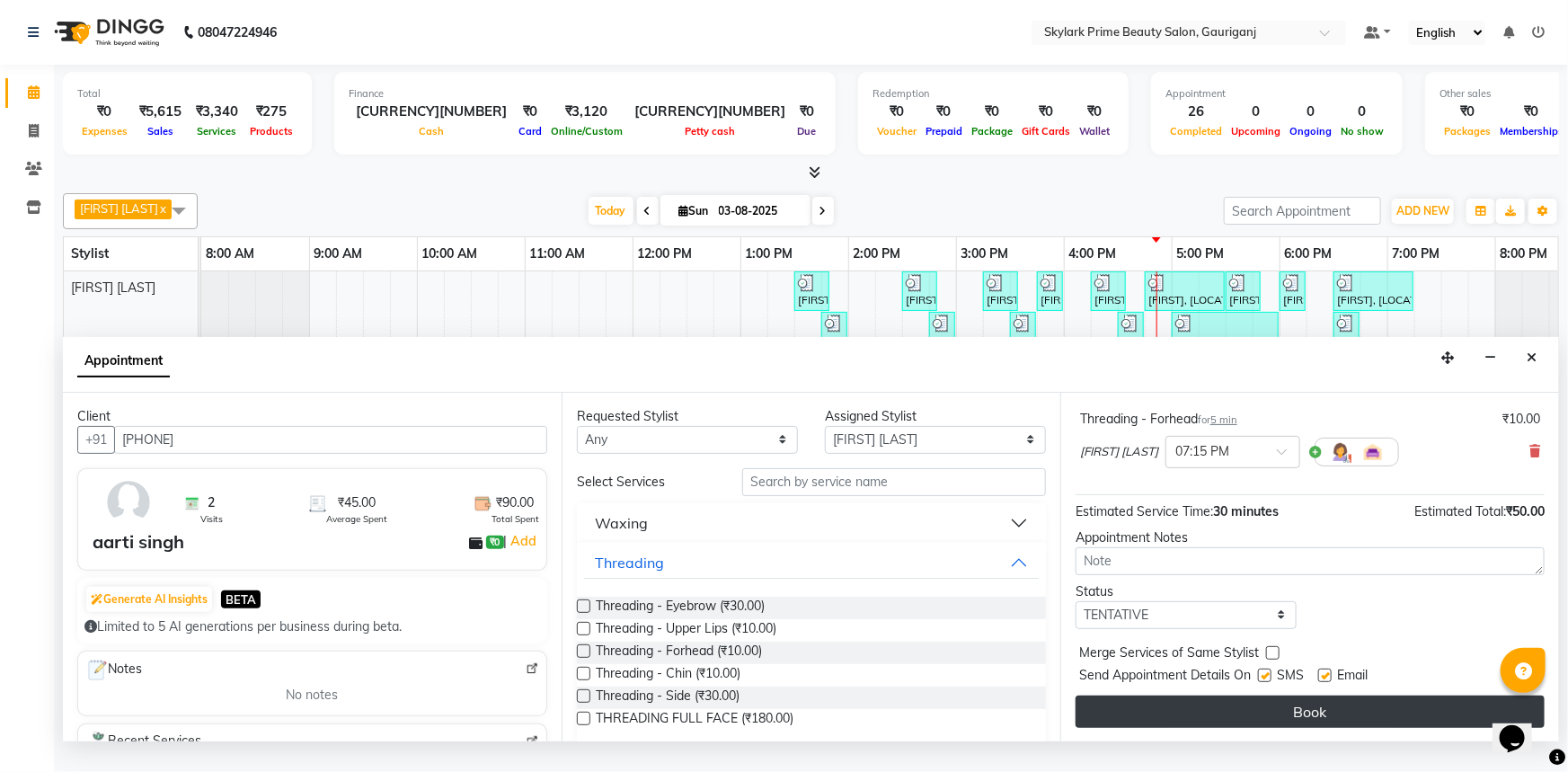 click on "Book" at bounding box center [1310, 712] 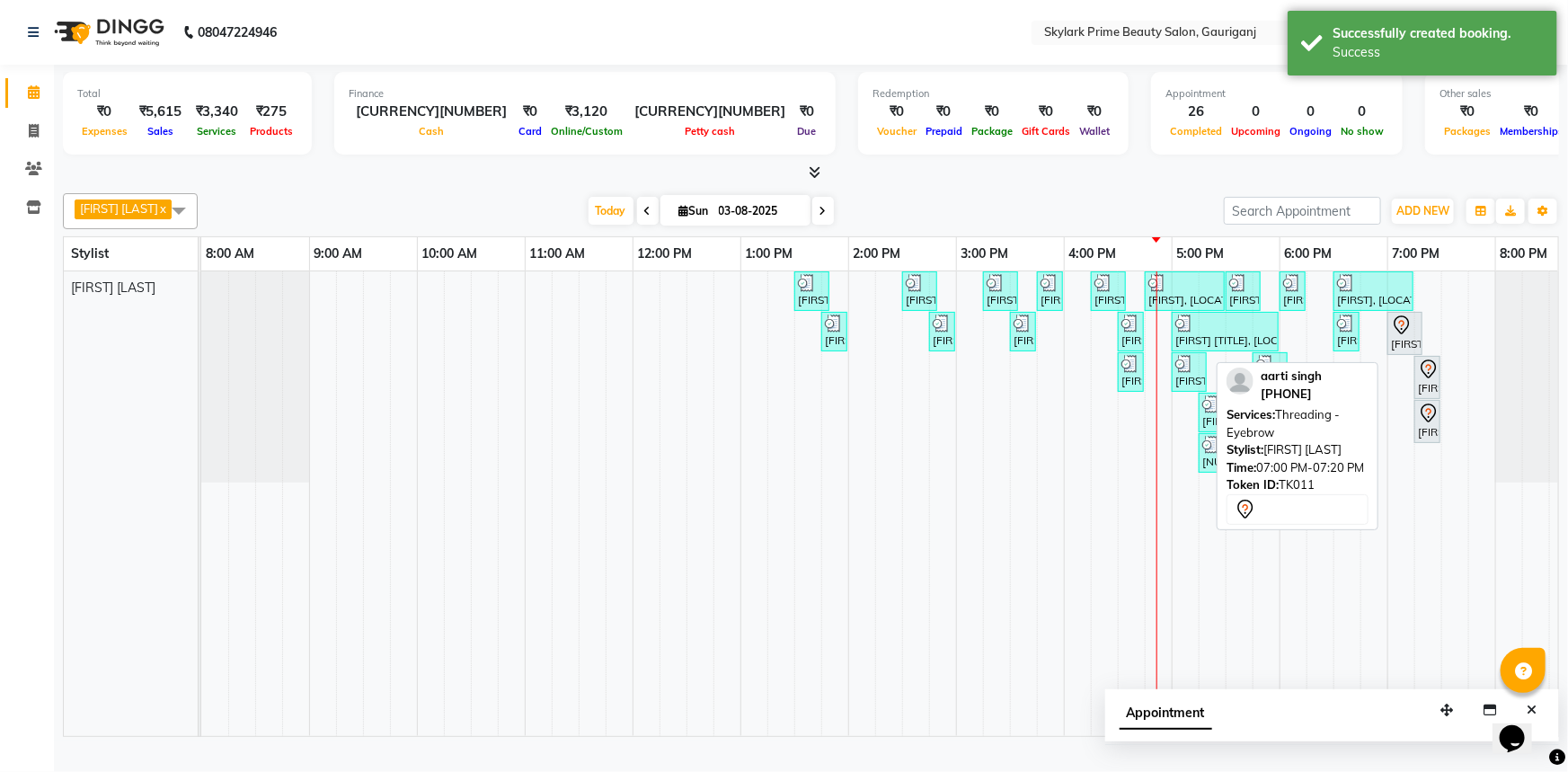 click 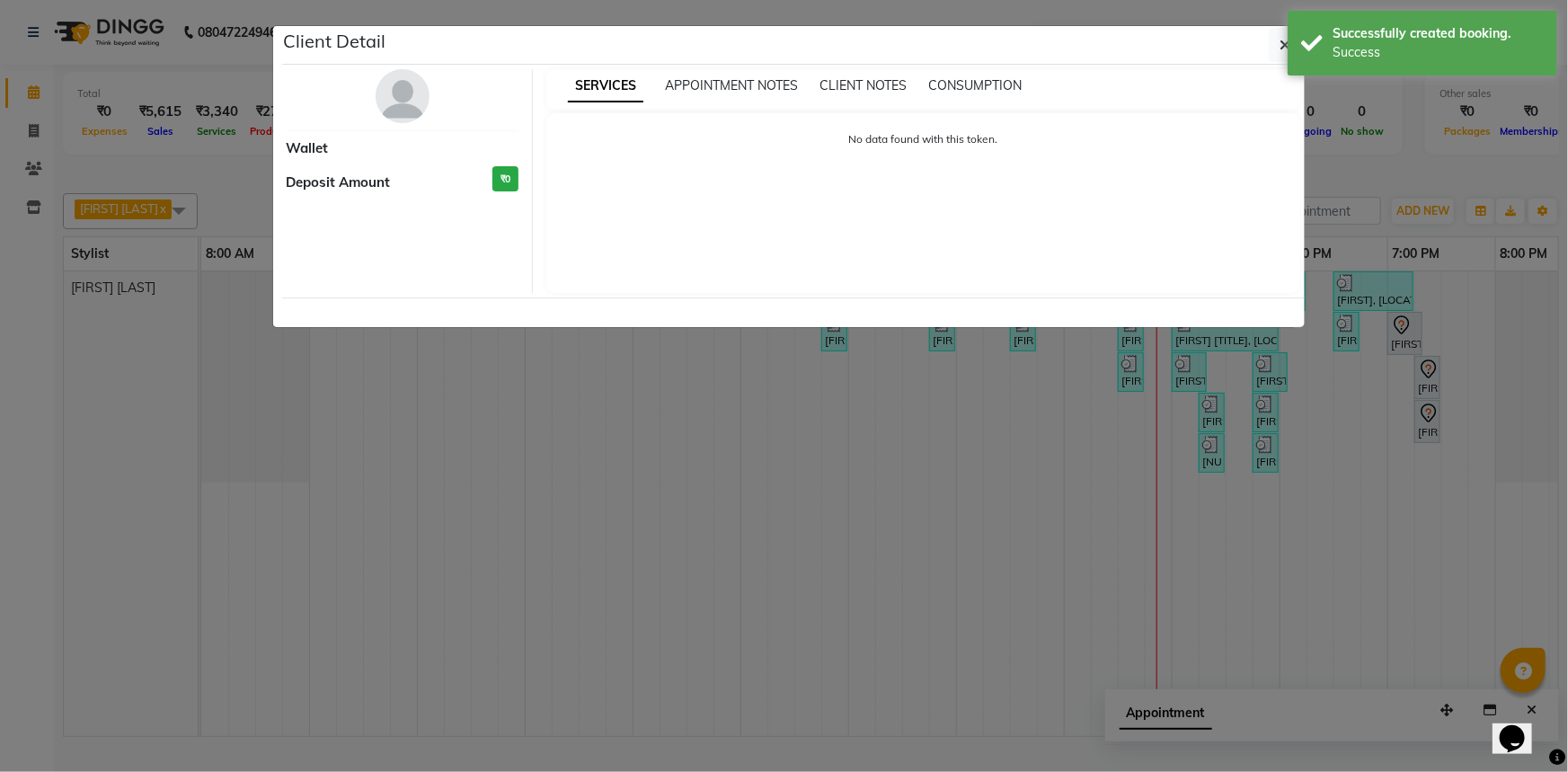 select on "7" 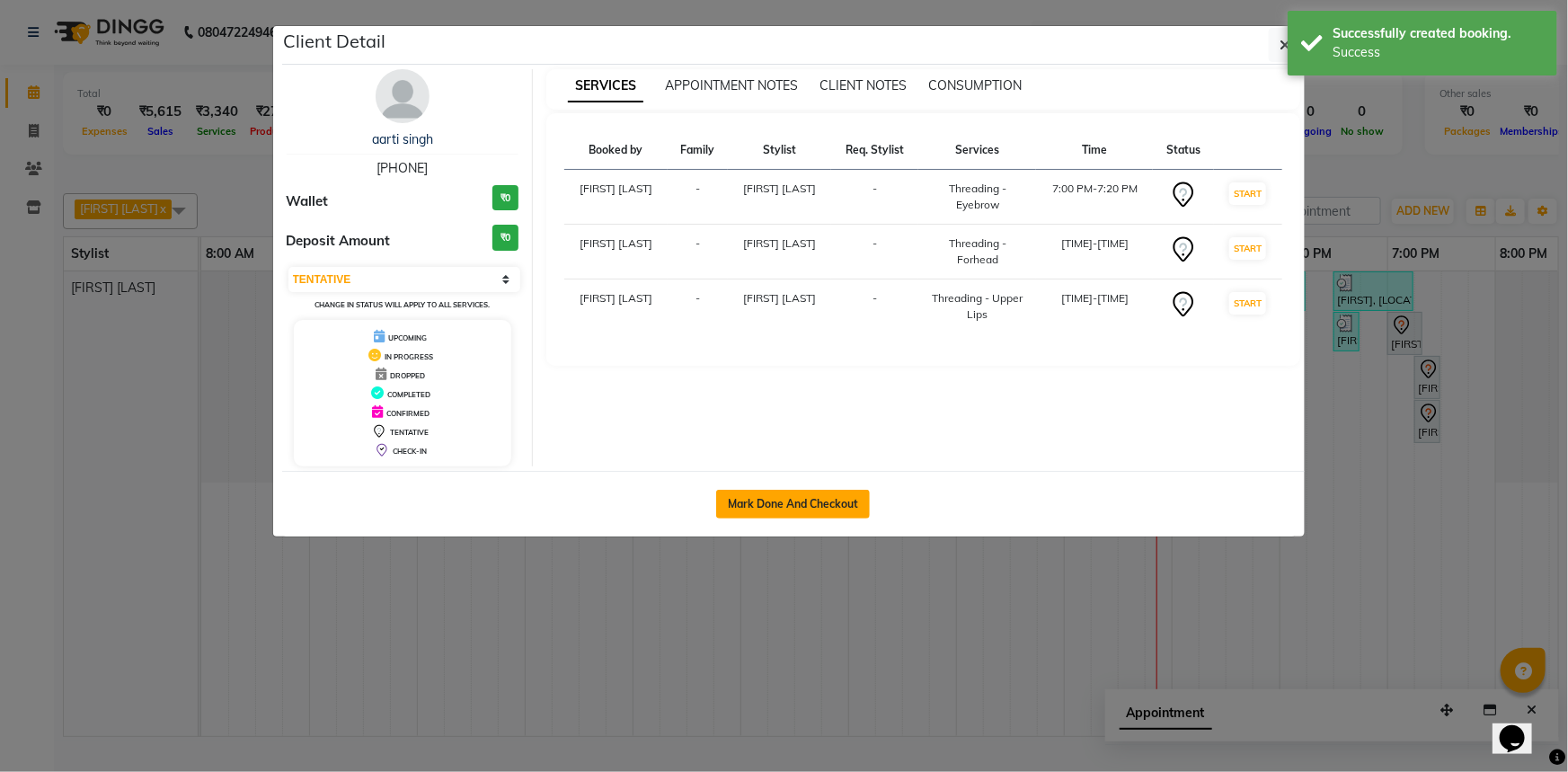click on "Mark Done And Checkout" 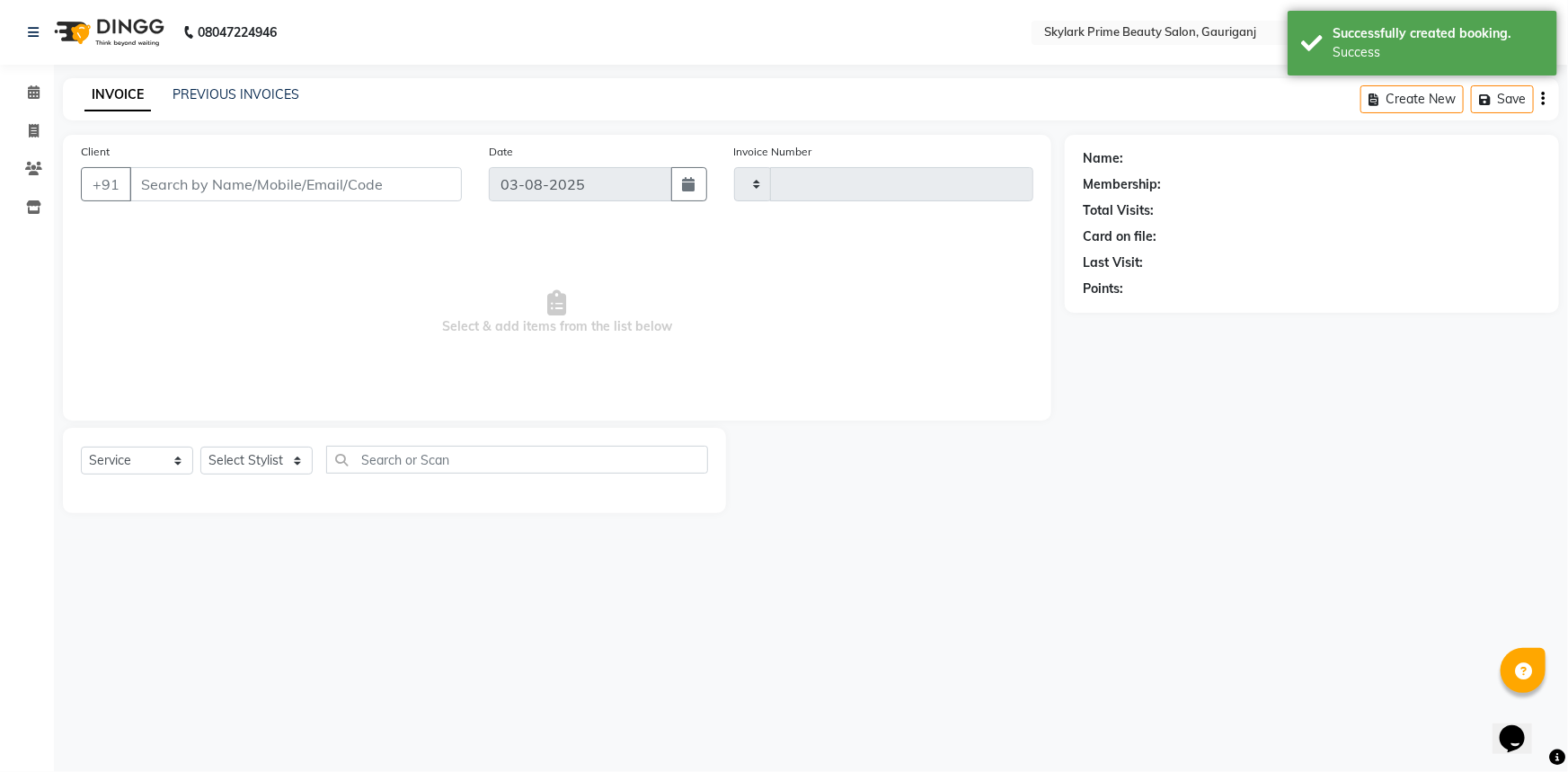 type on "2591" 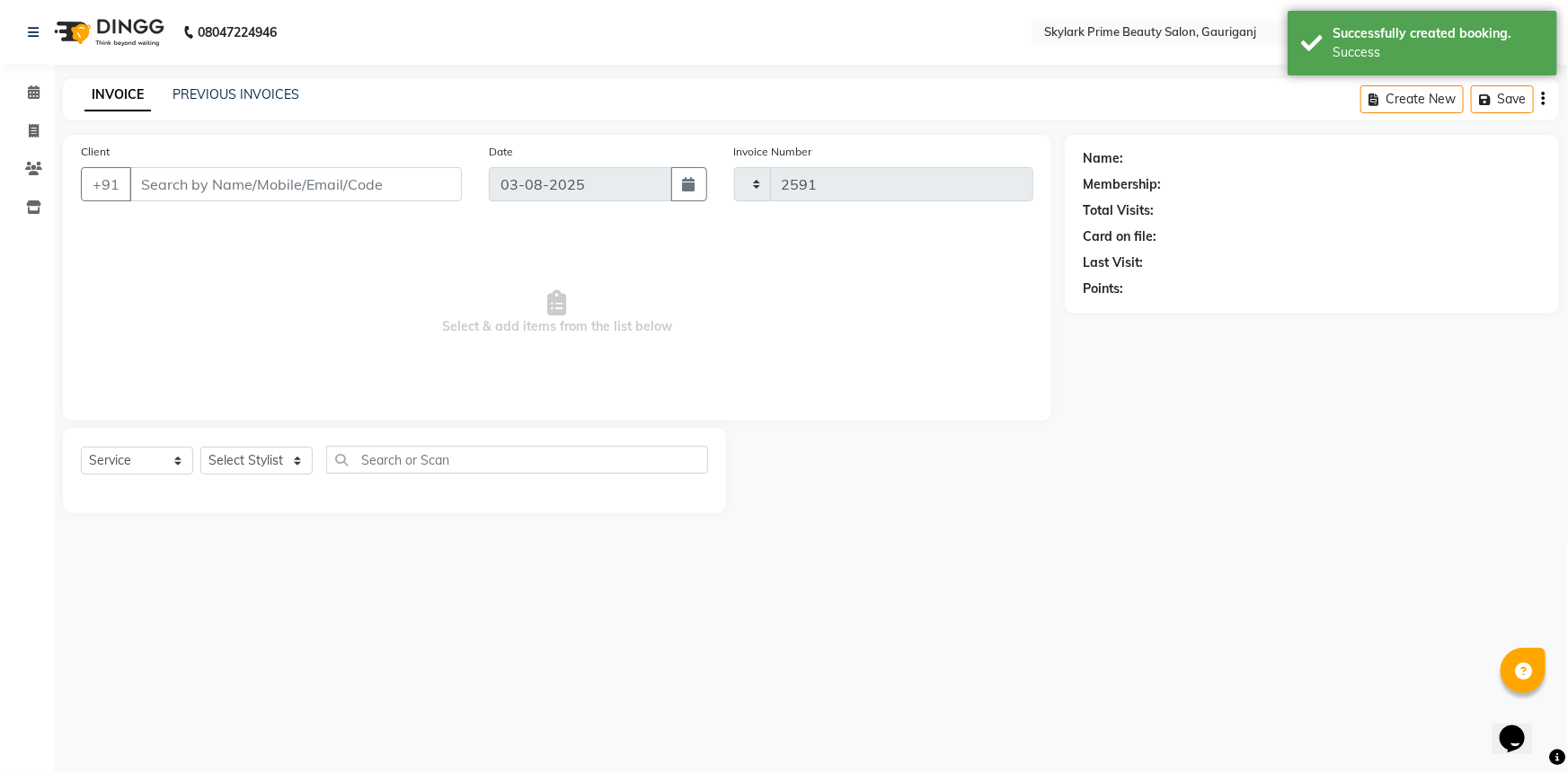 select on "4735" 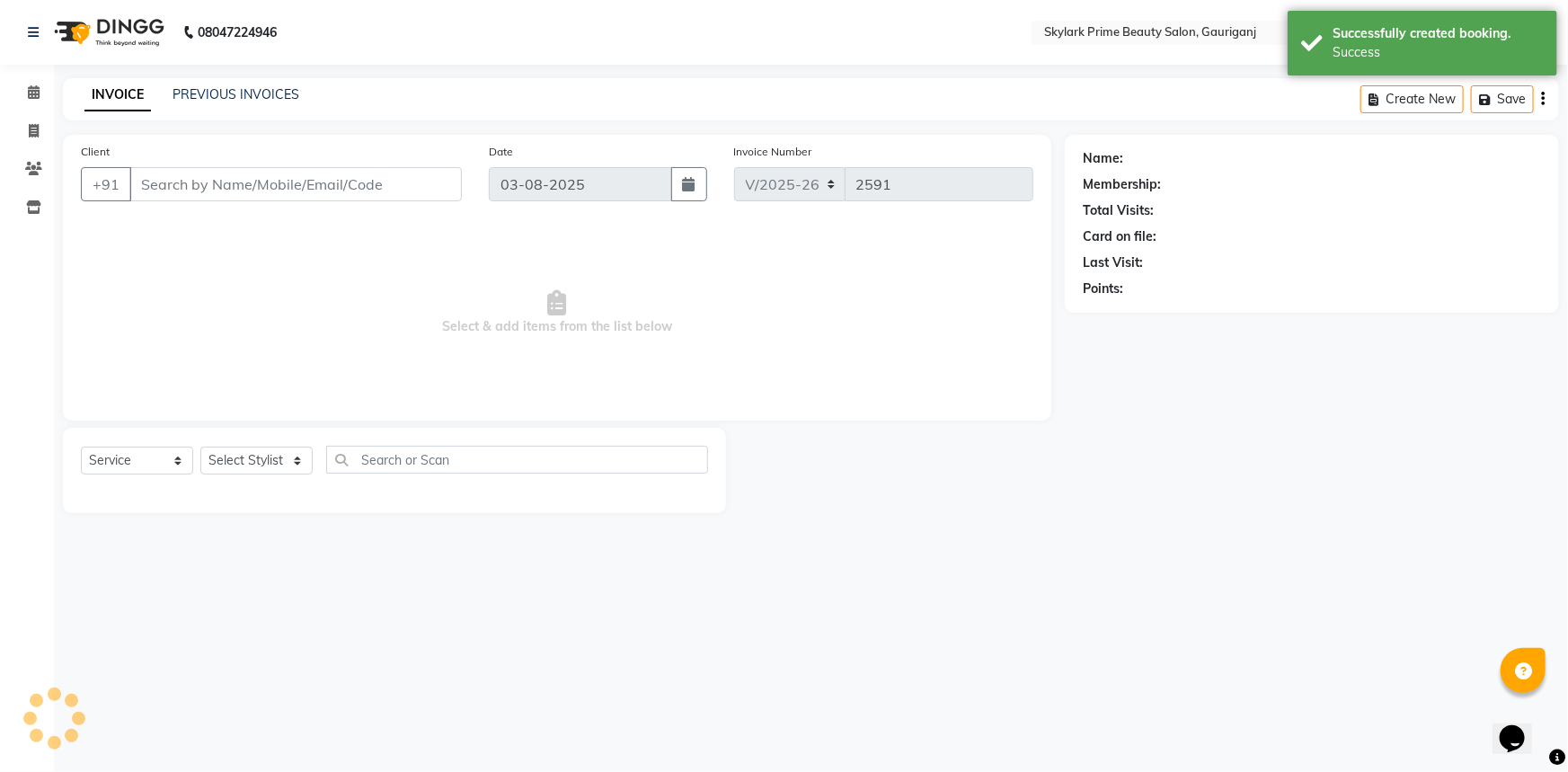 type on "[PHONE]" 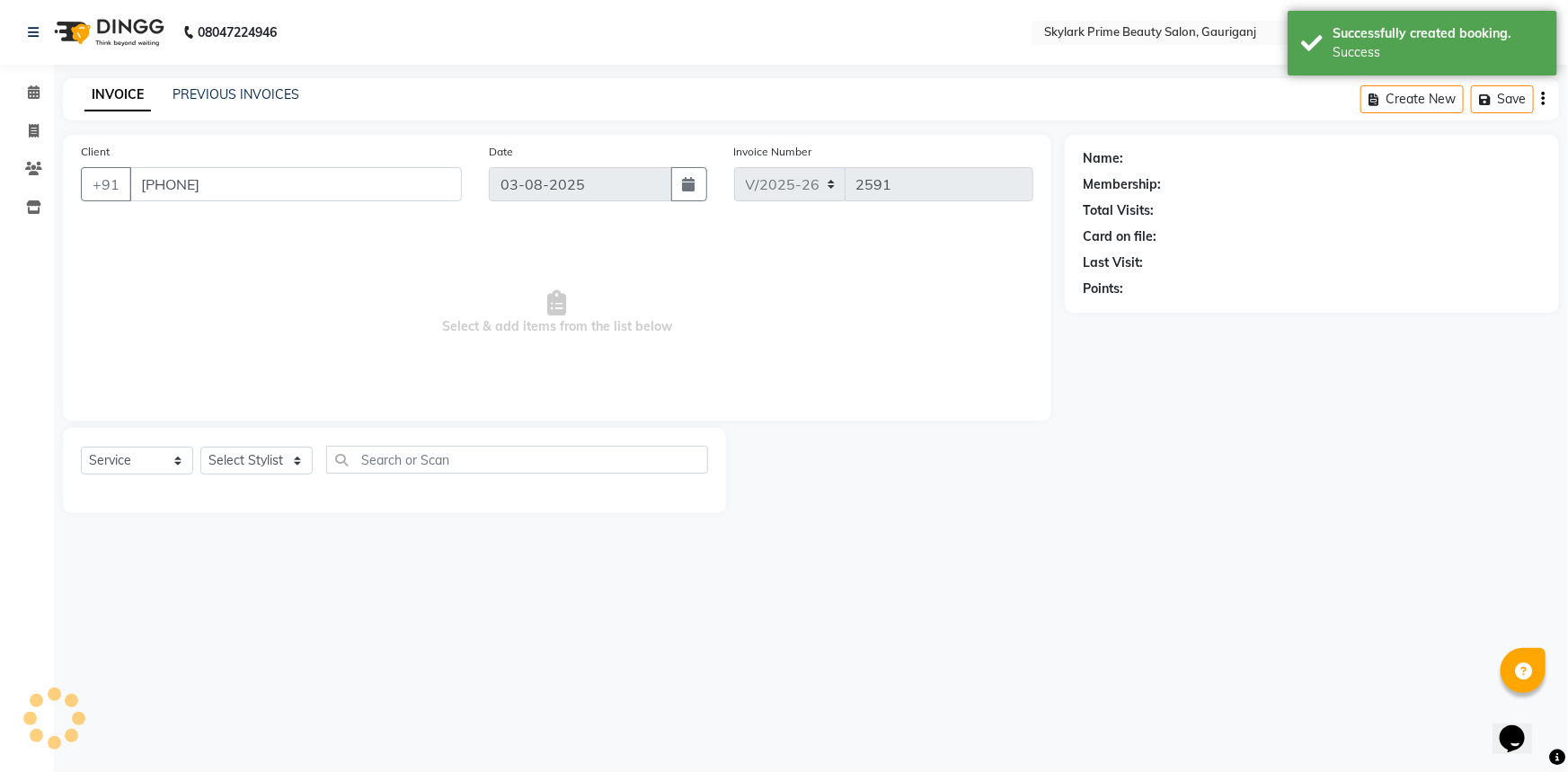 select on "30218" 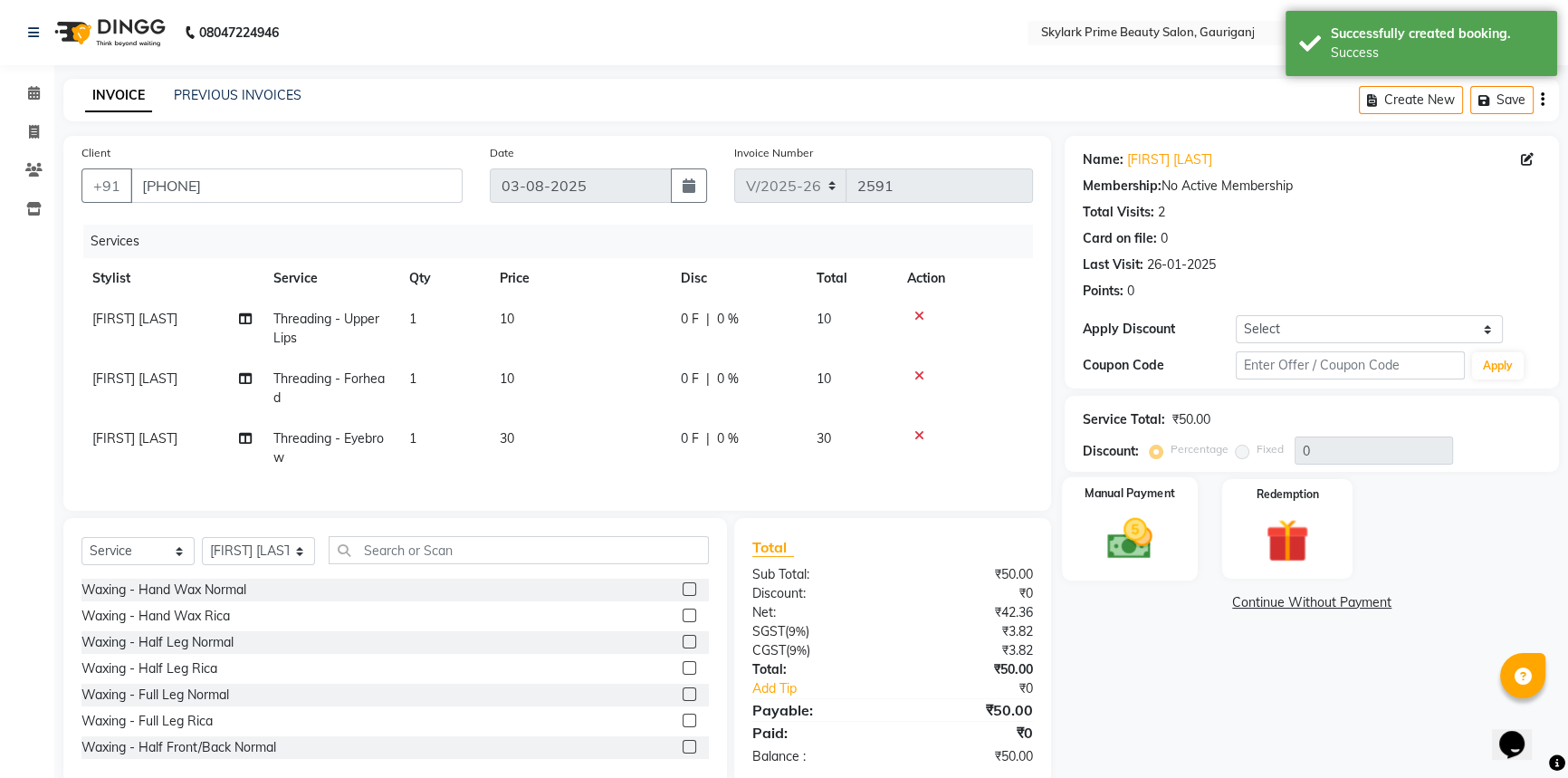 click 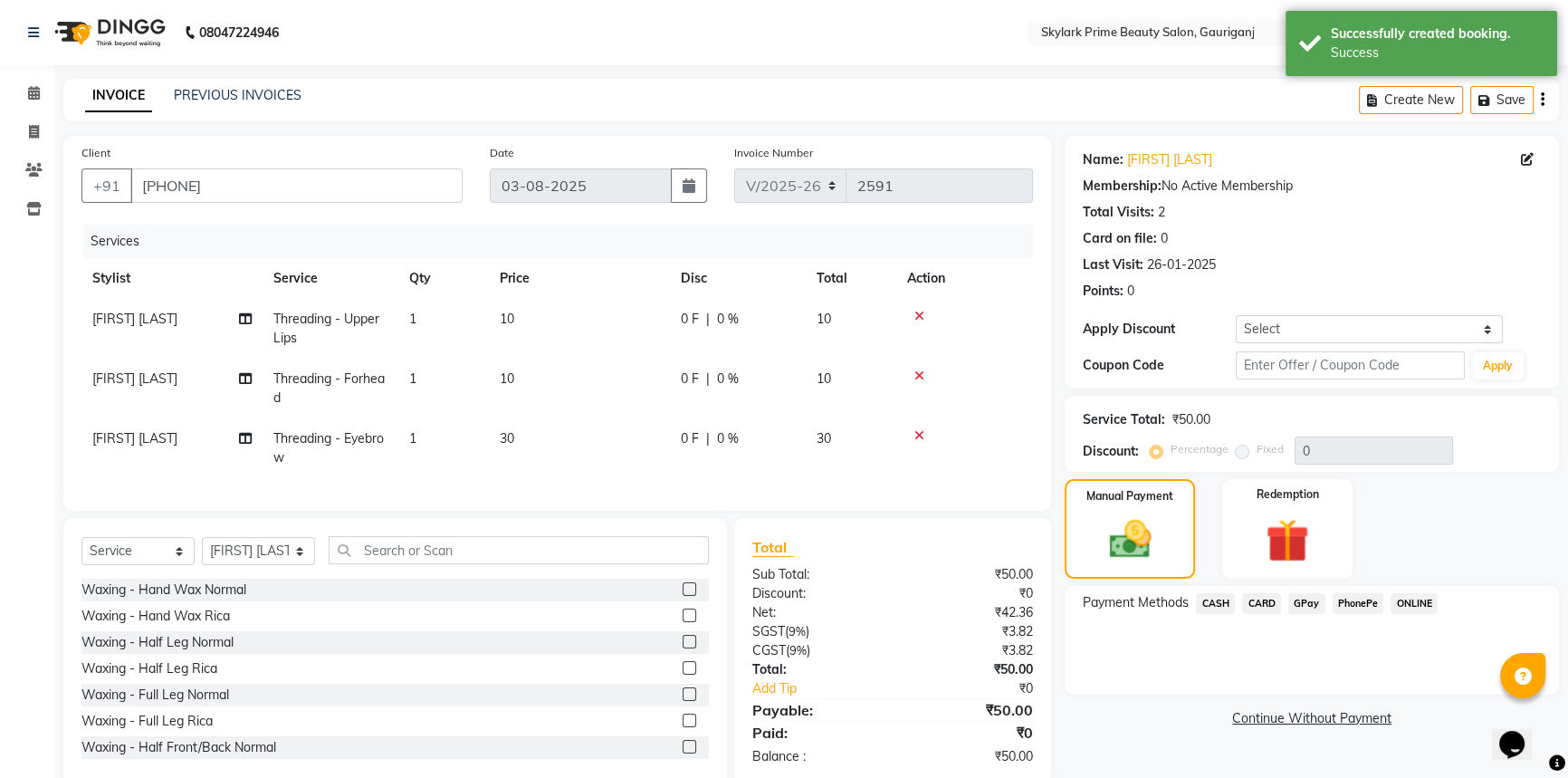 click on "CASH" 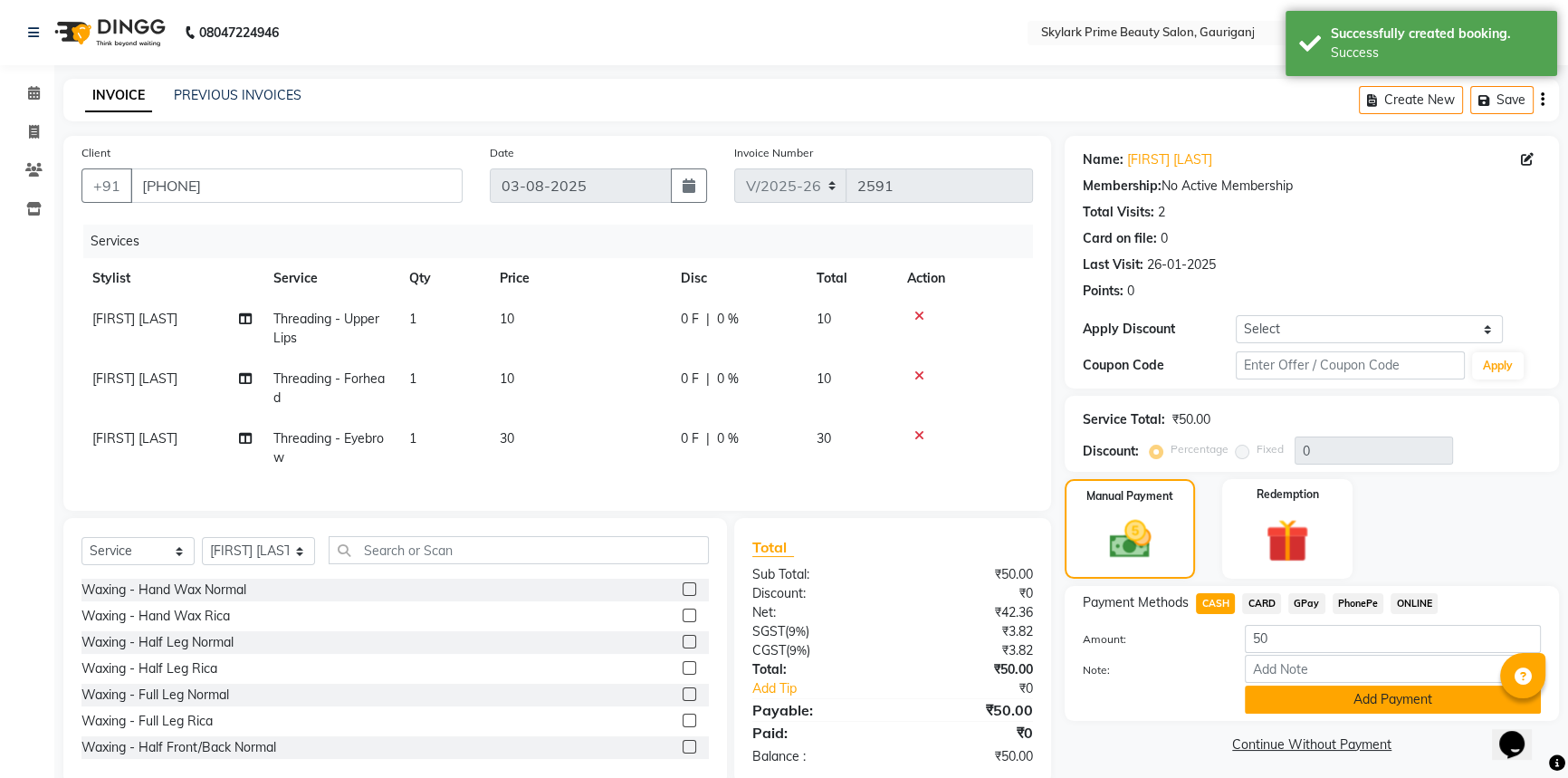 click on "Add Payment" 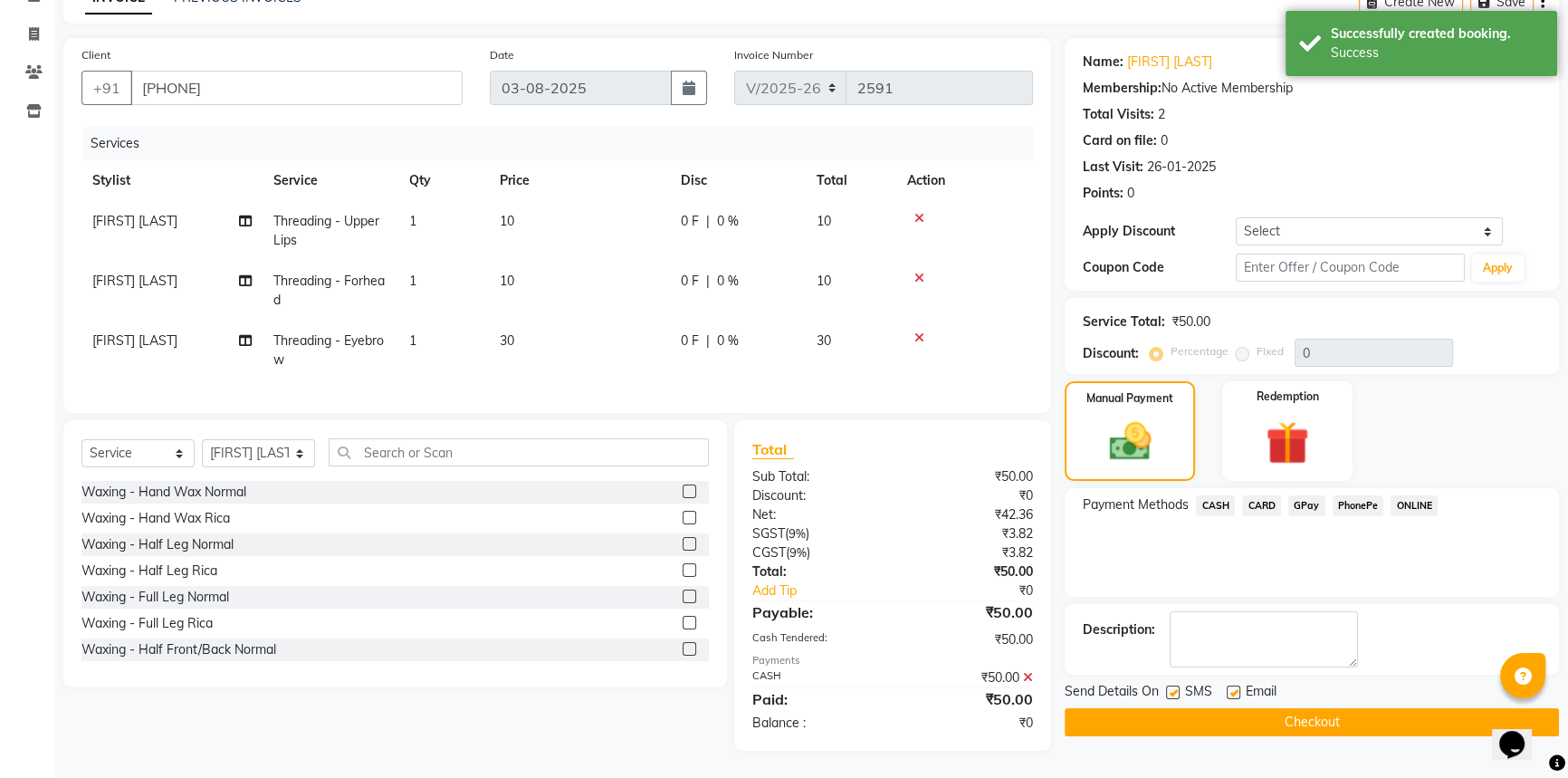 scroll, scrollTop: 110, scrollLeft: 0, axis: vertical 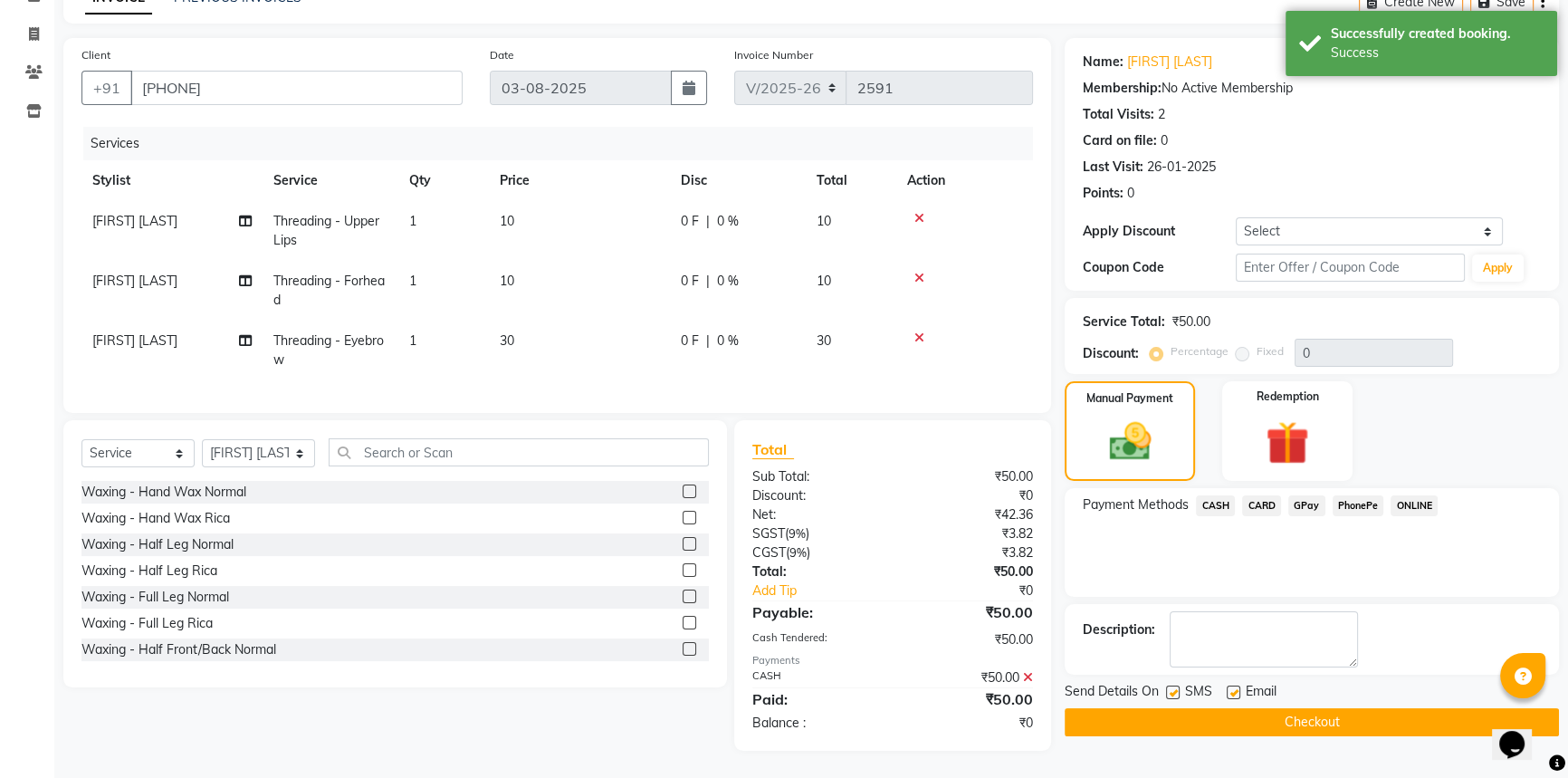 click on "Checkout" 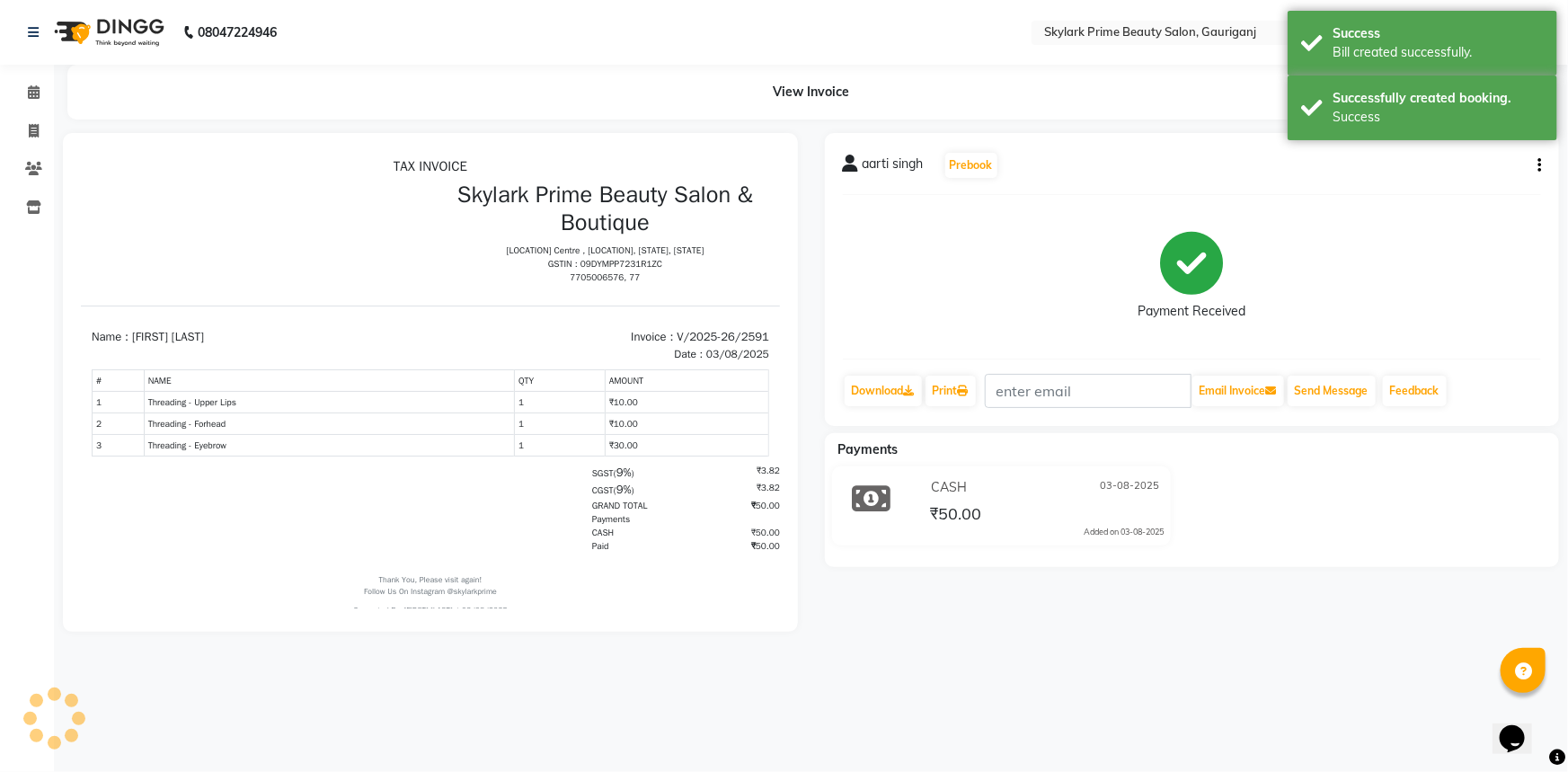 scroll, scrollTop: 0, scrollLeft: 0, axis: both 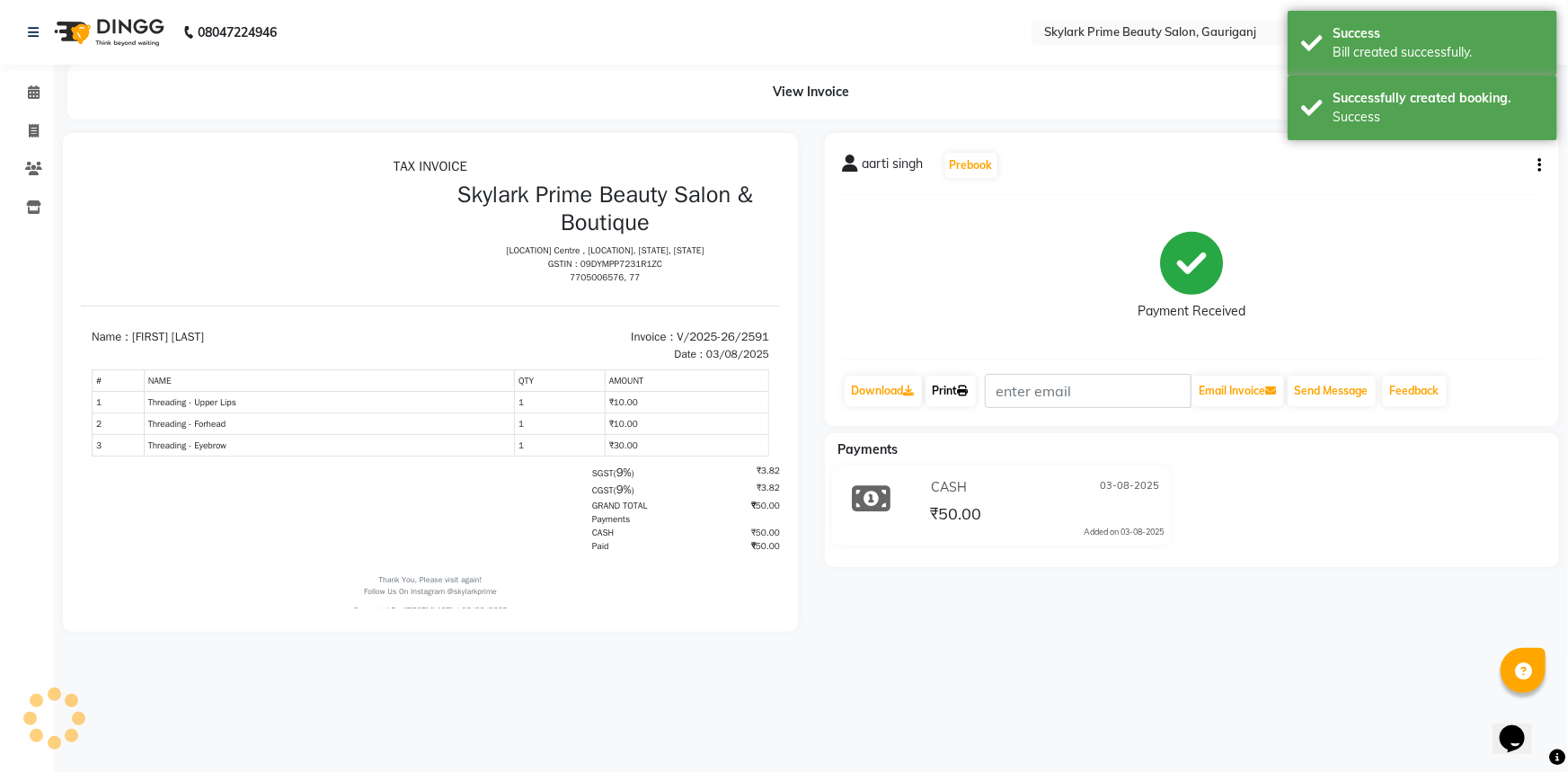 click on "Print" 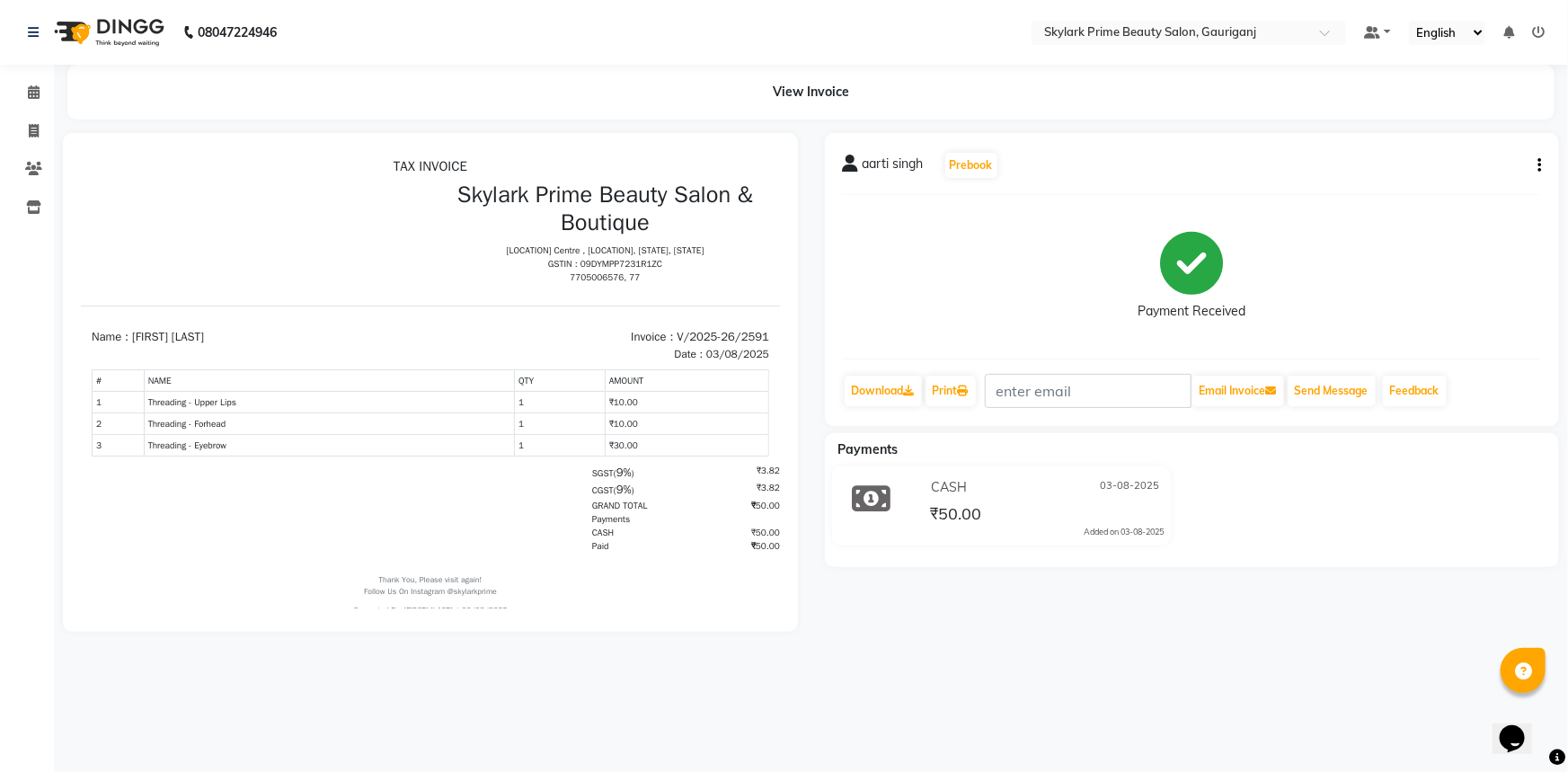 click at bounding box center (1538, 32) 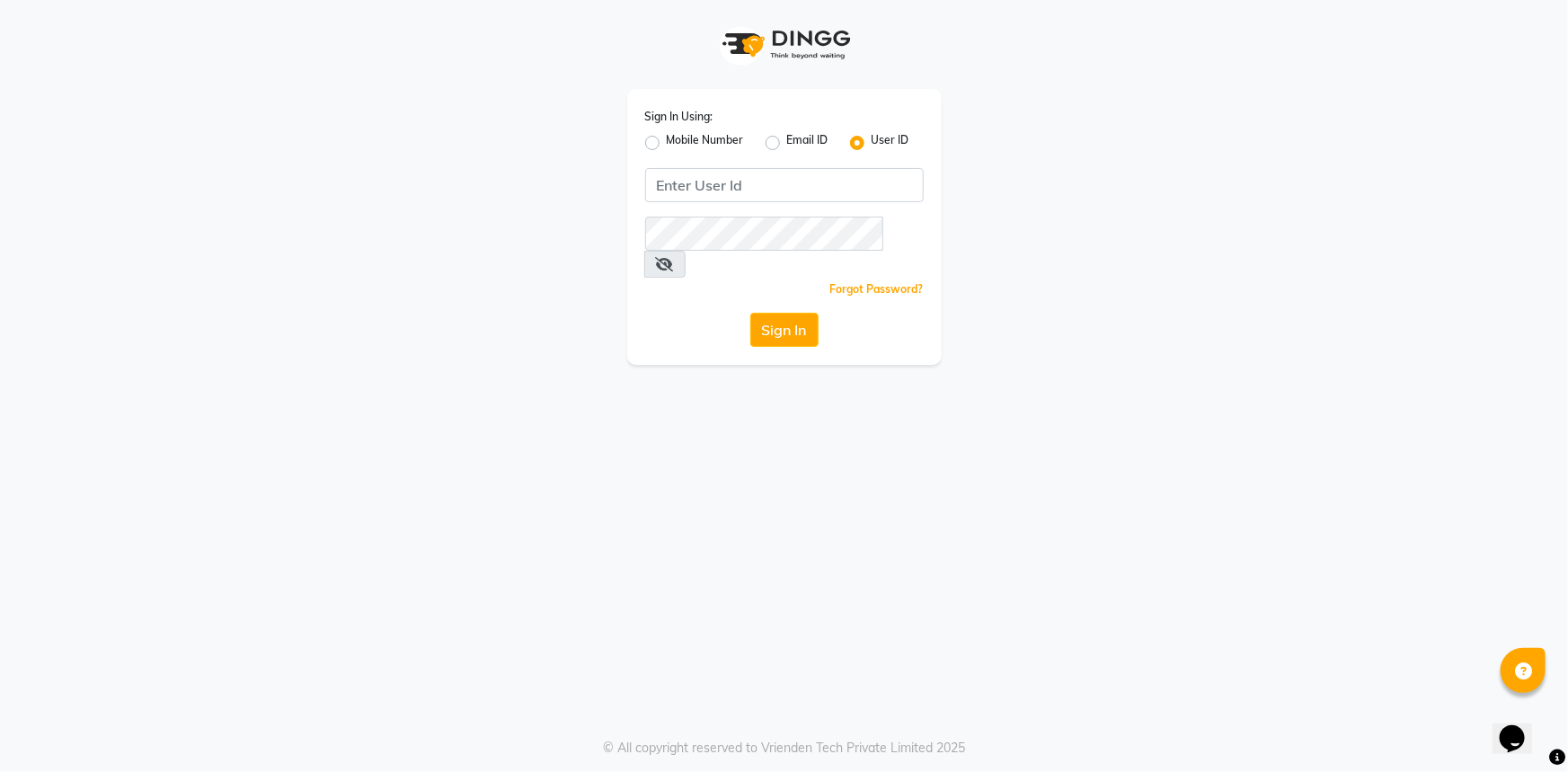 click on "Mobile Number" 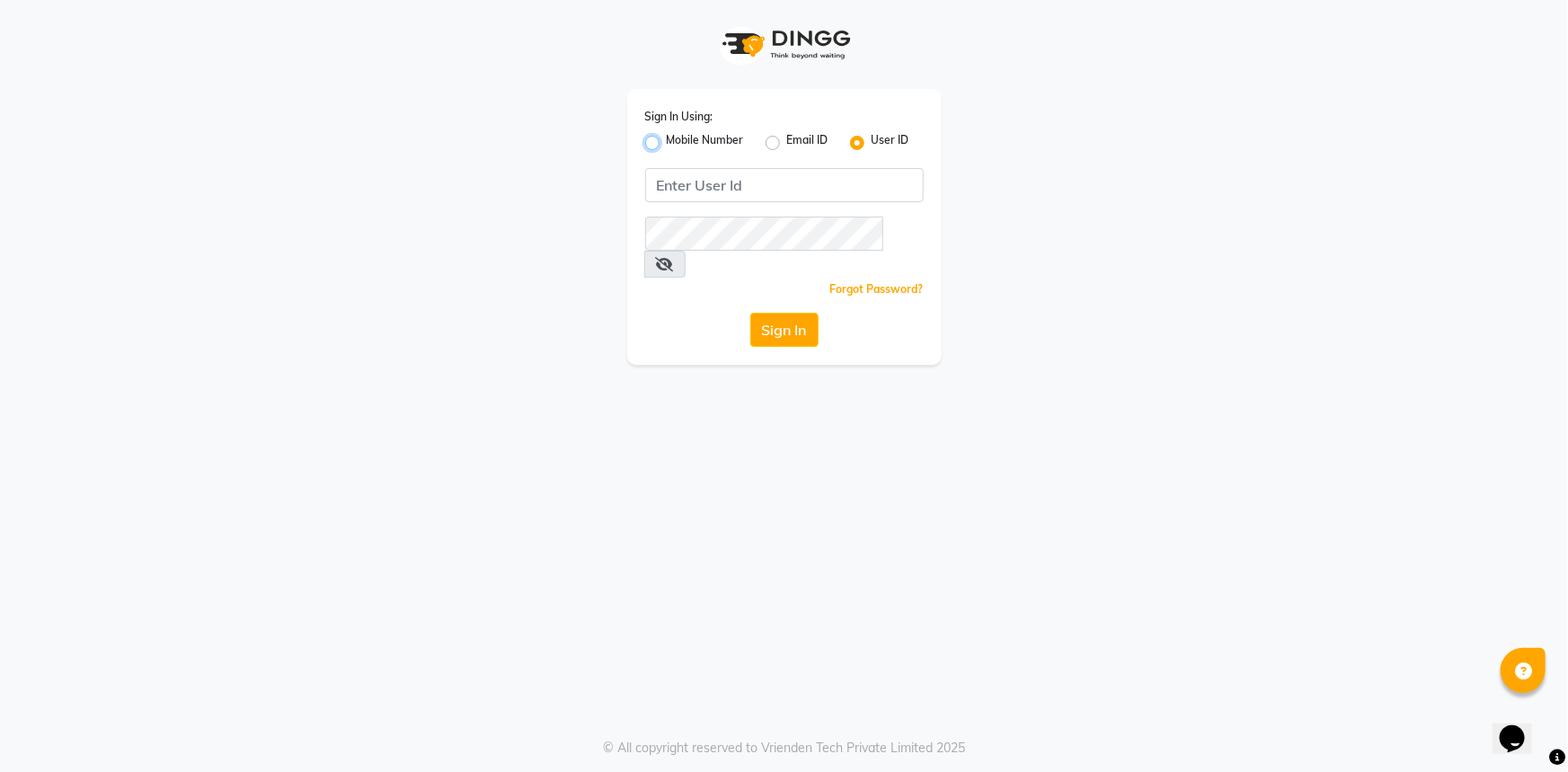 click on "Mobile Number" at bounding box center (672, 138) 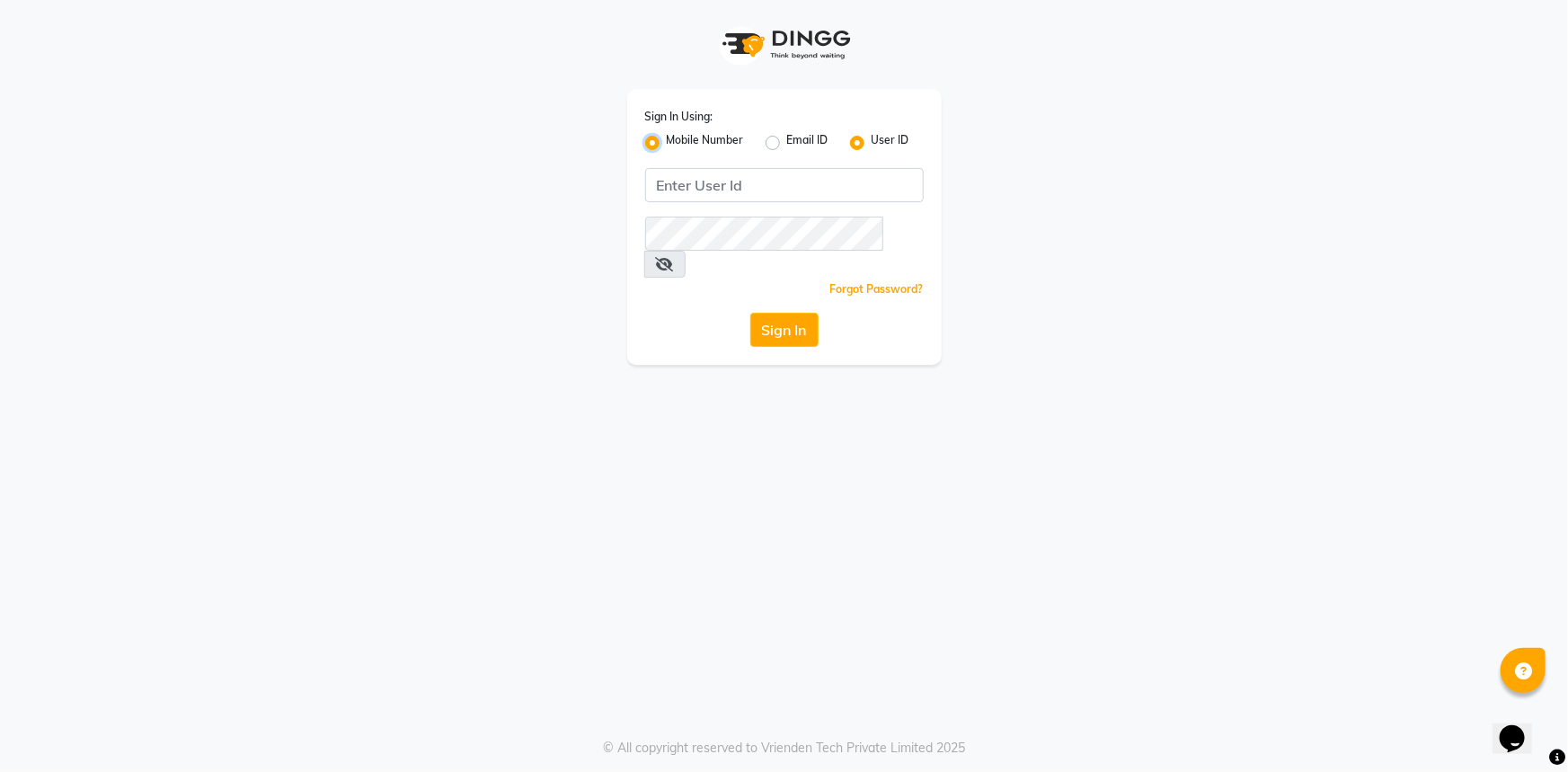 radio on "false" 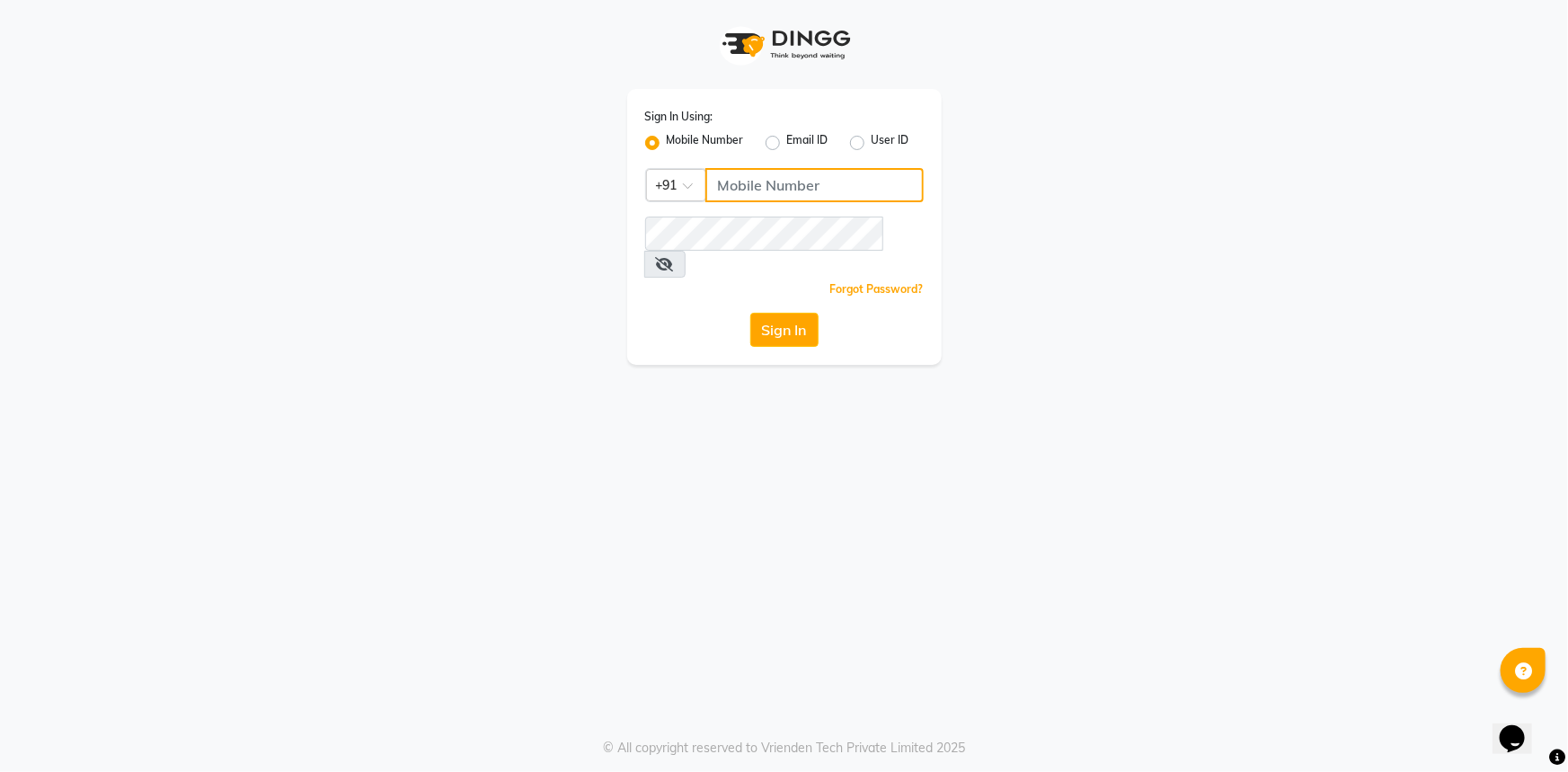 click 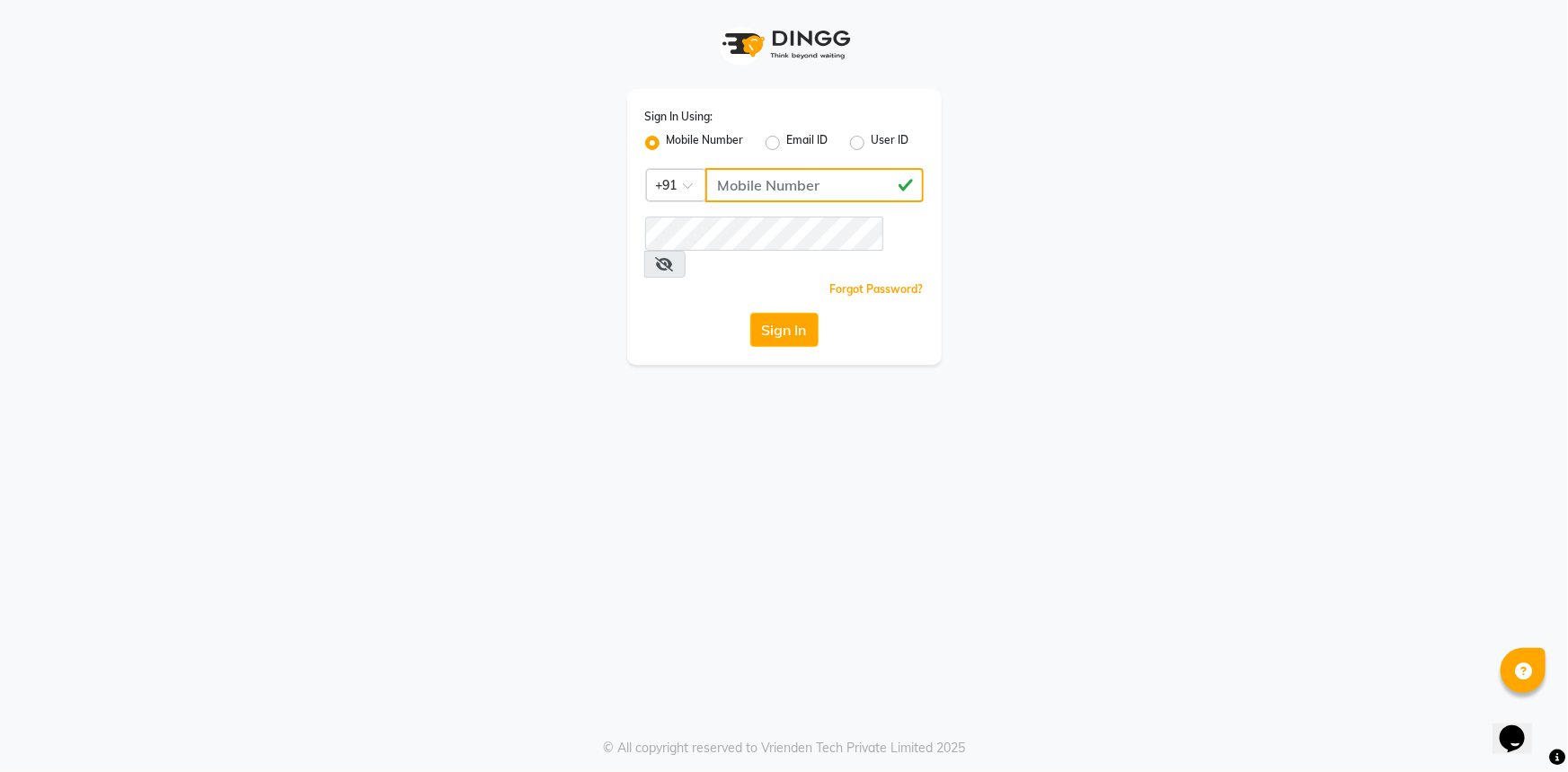 type on "[PHONE]" 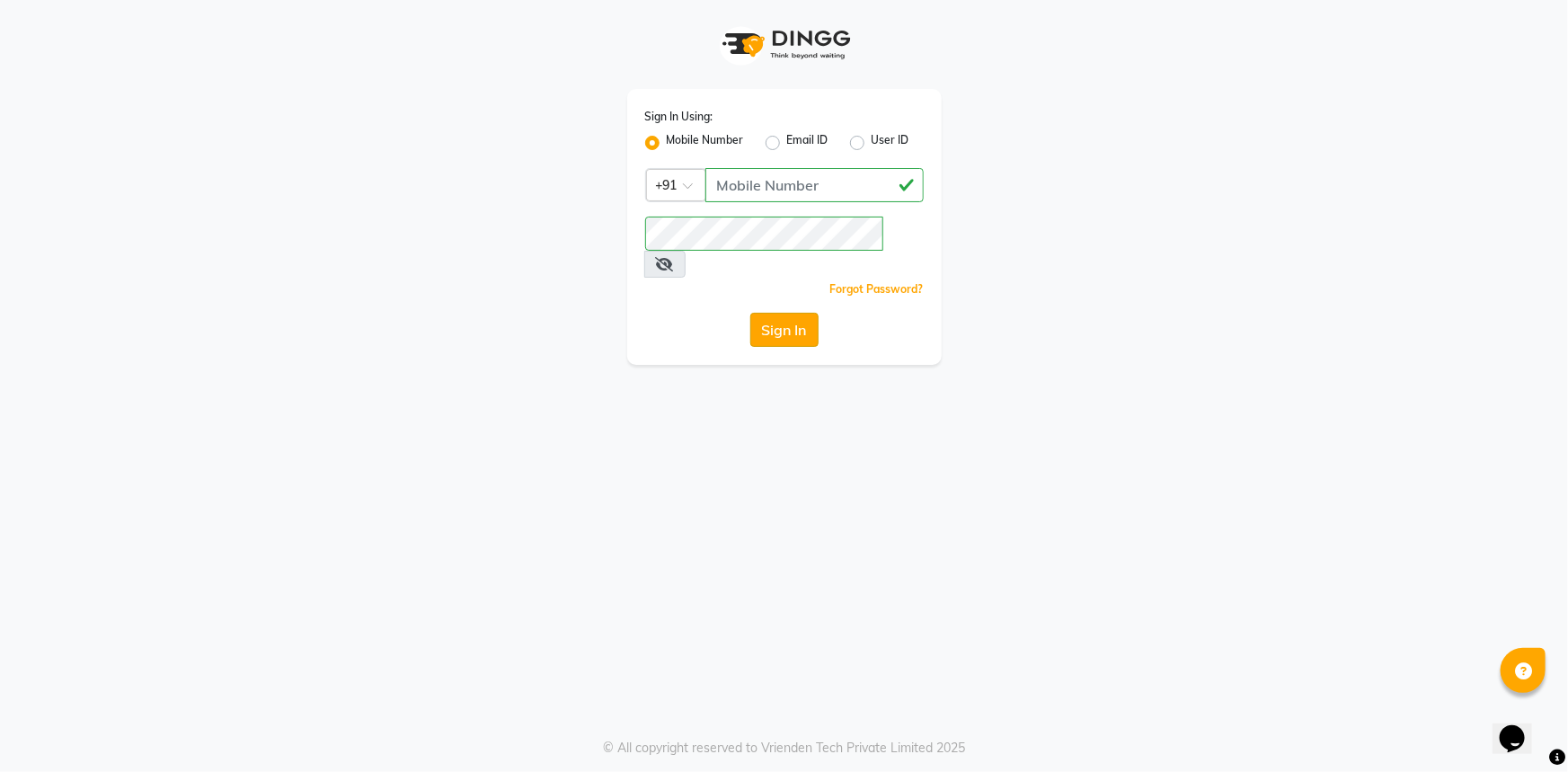 click on "Sign In" 